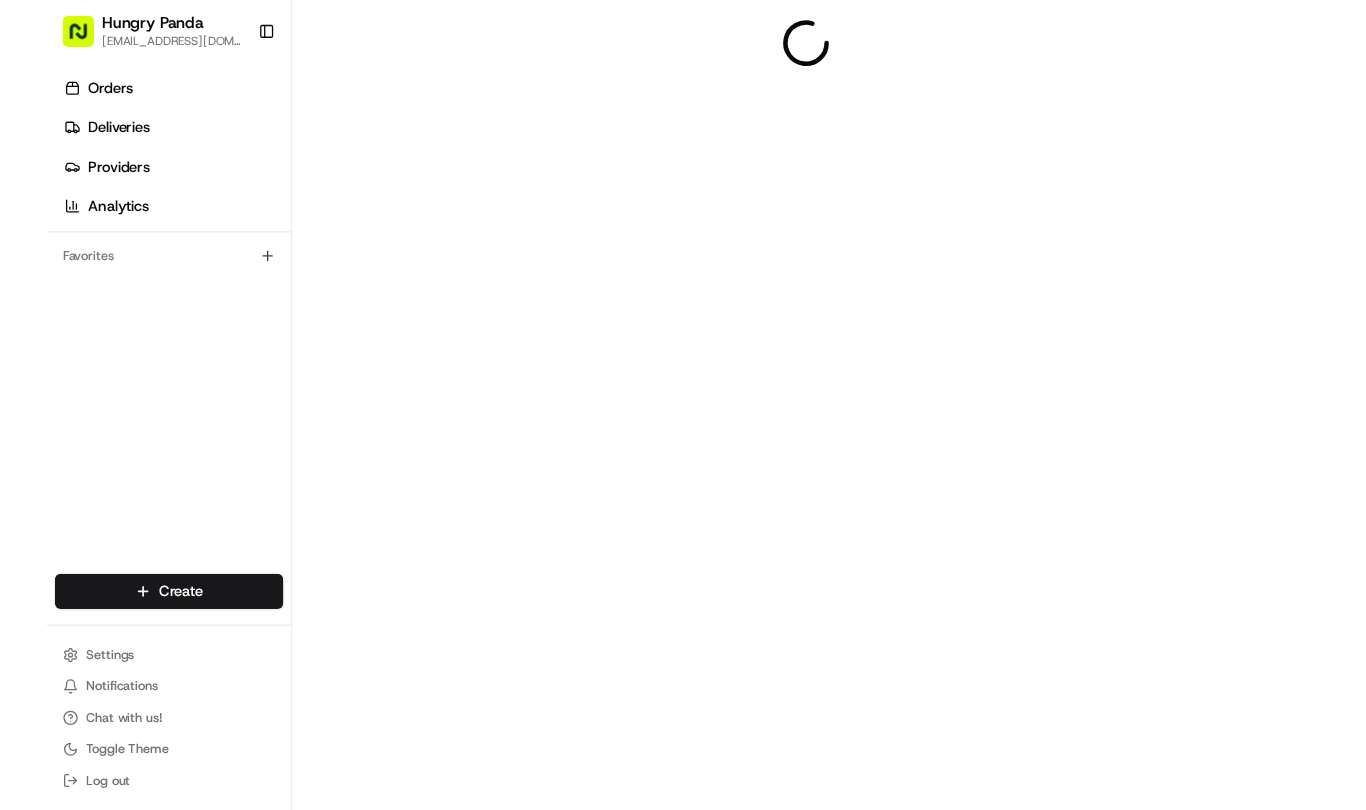 scroll, scrollTop: 0, scrollLeft: 0, axis: both 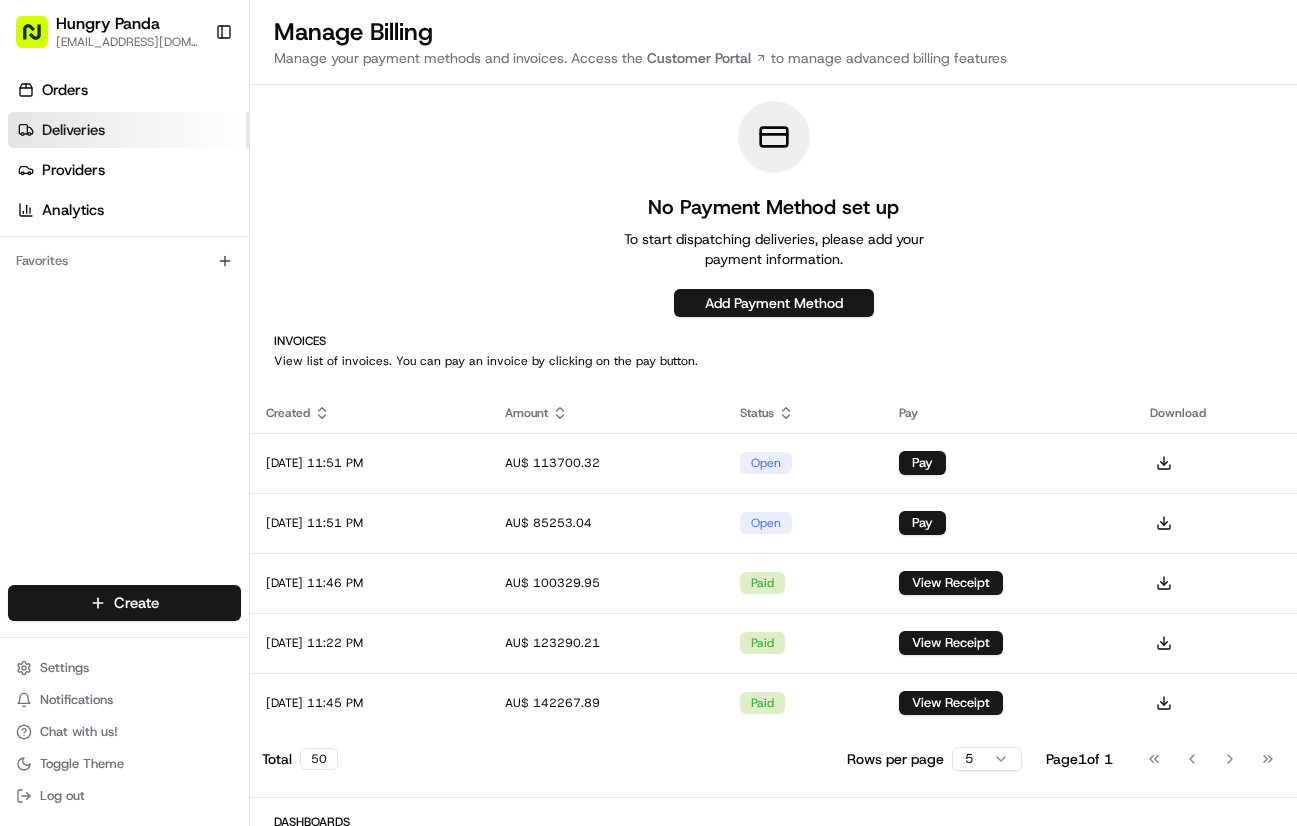 click on "Deliveries" at bounding box center [128, 130] 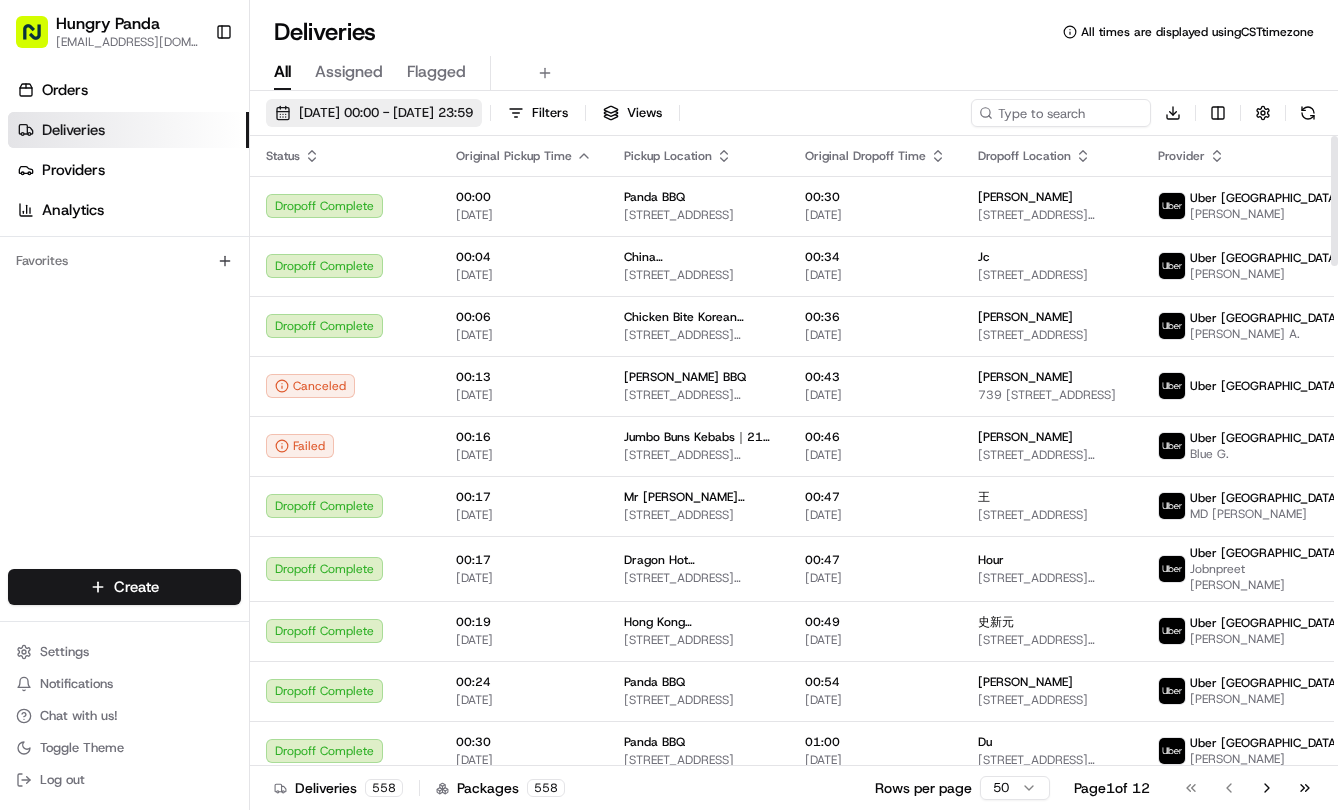 click on "[DATE] 00:00 - [DATE] 23:59" at bounding box center [386, 113] 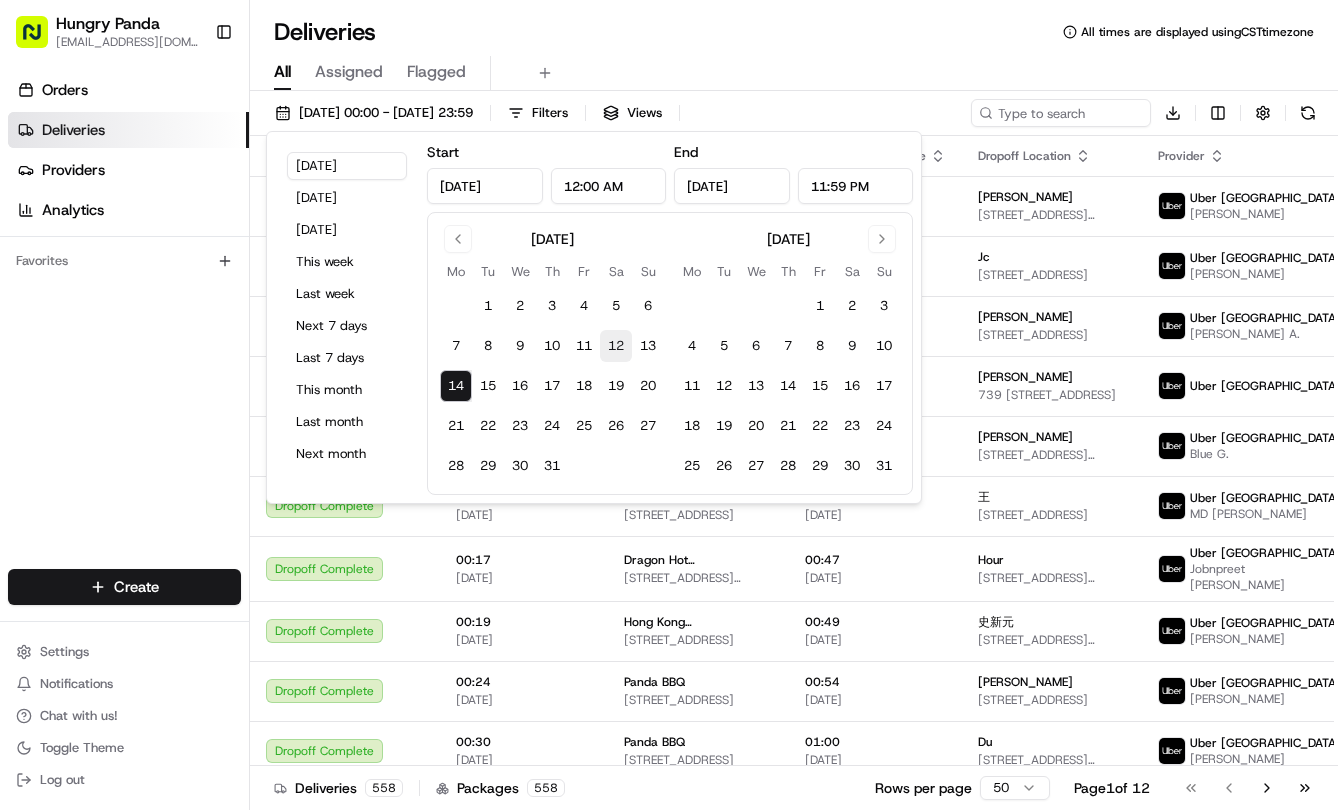 click on "12" at bounding box center [616, 346] 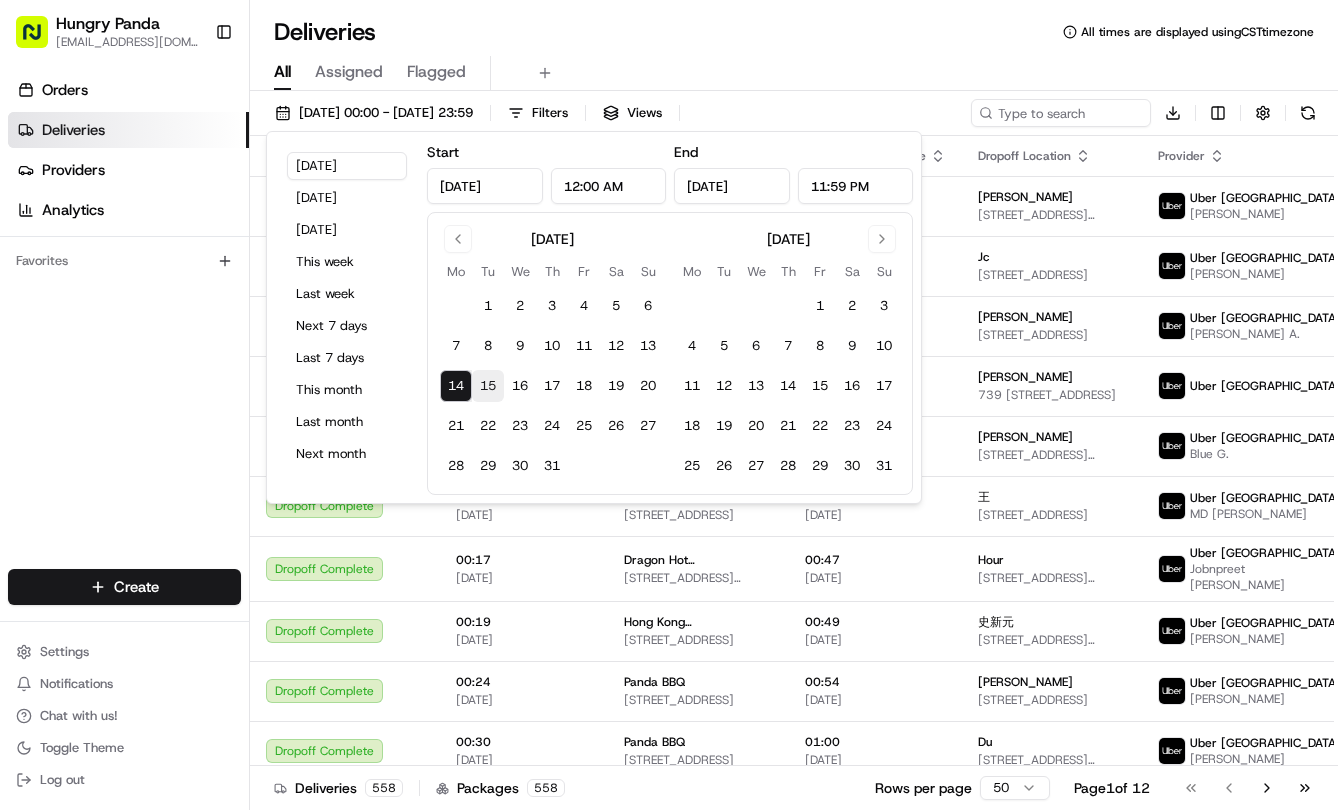 type on "[DATE]" 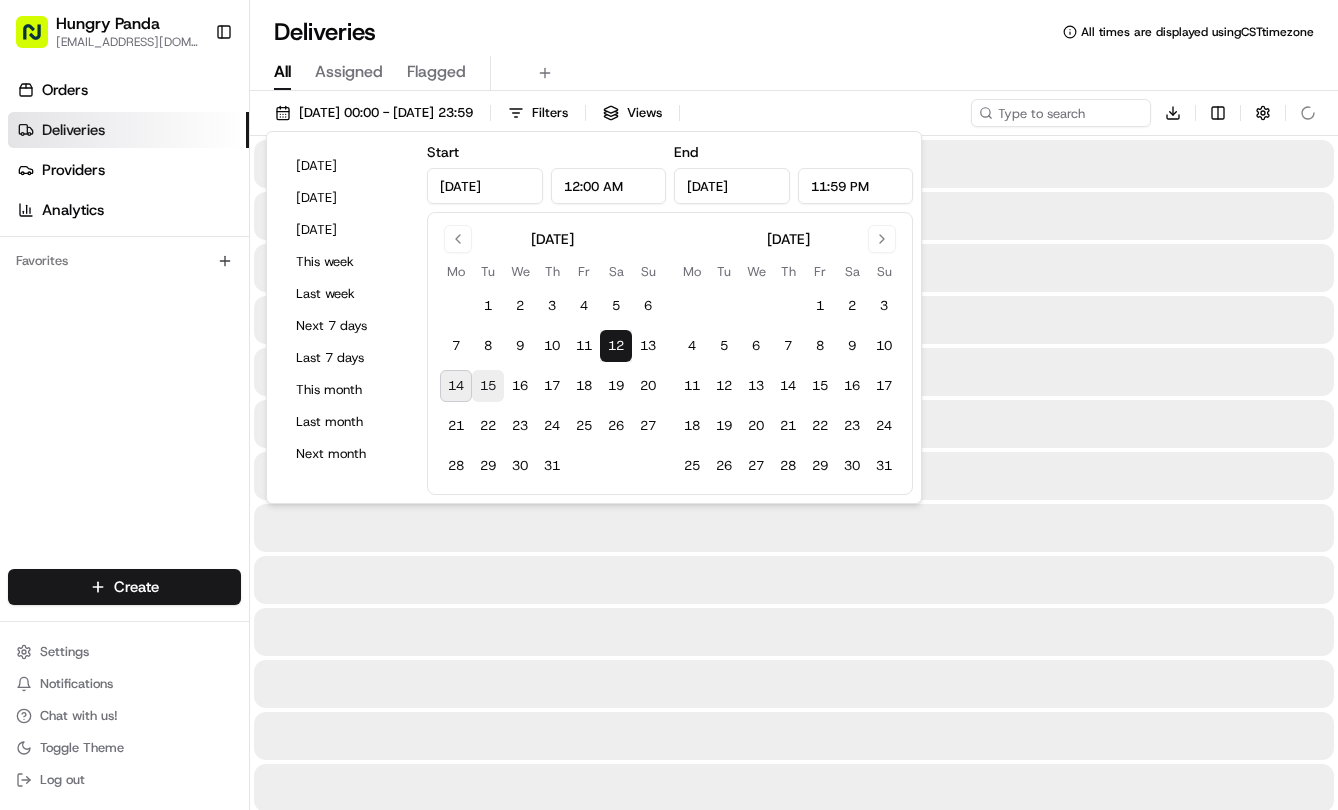 click on "15" at bounding box center (488, 386) 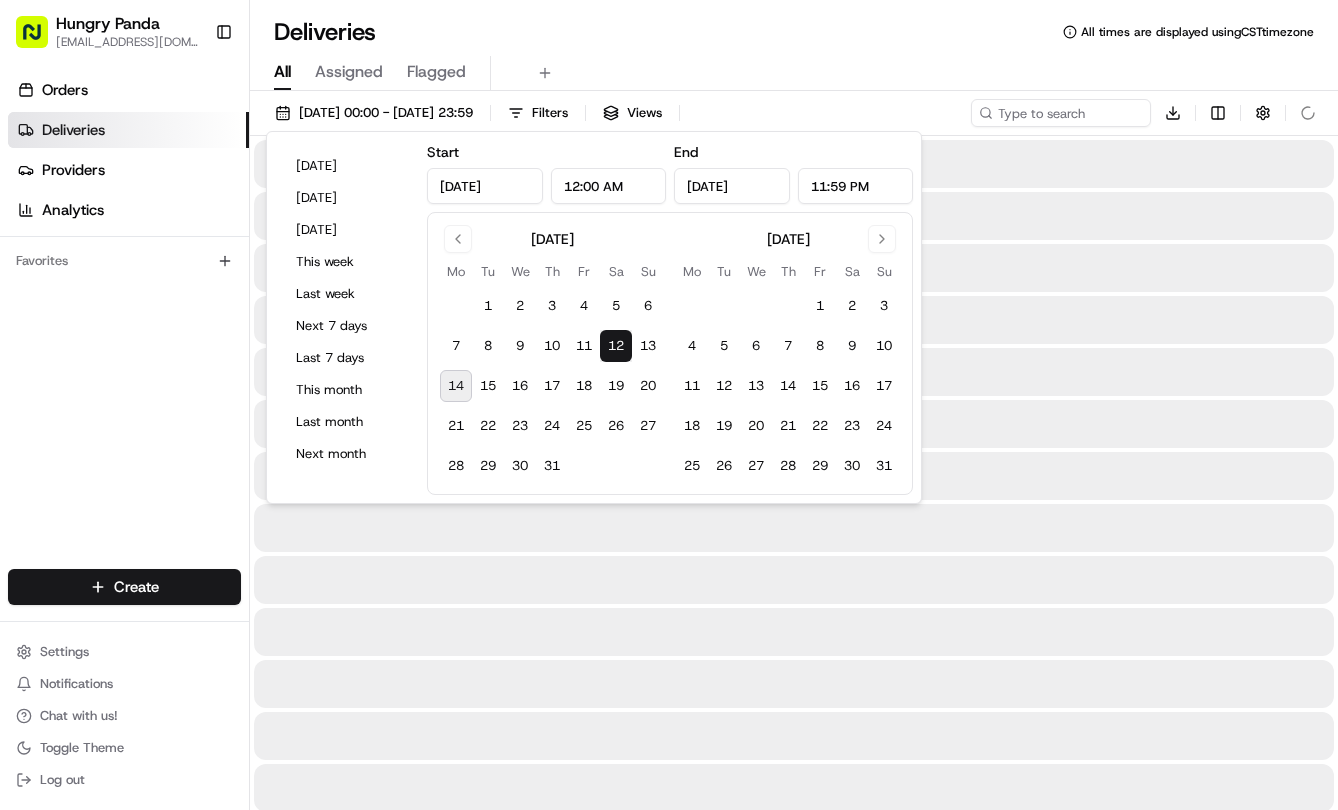 type on "[DATE]" 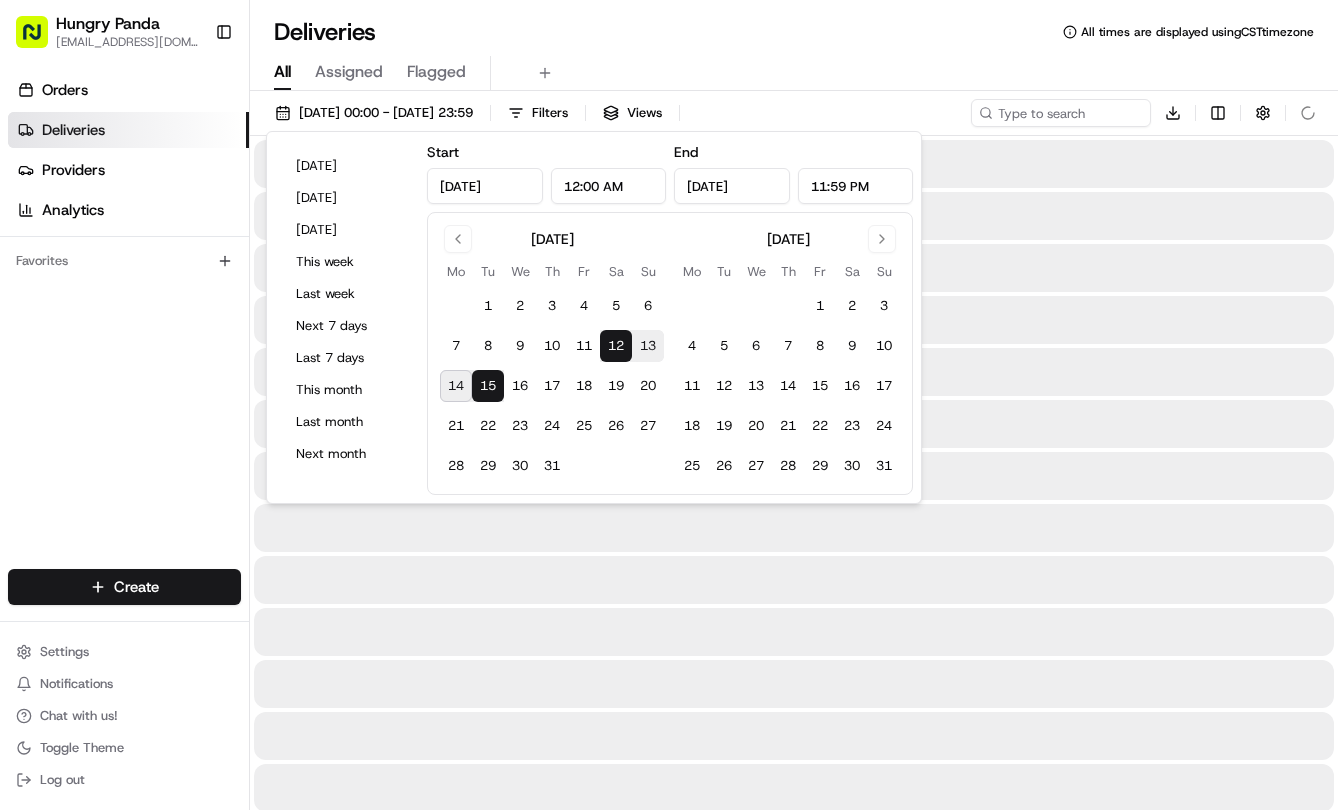 click on "All Assigned Flagged" at bounding box center [794, 69] 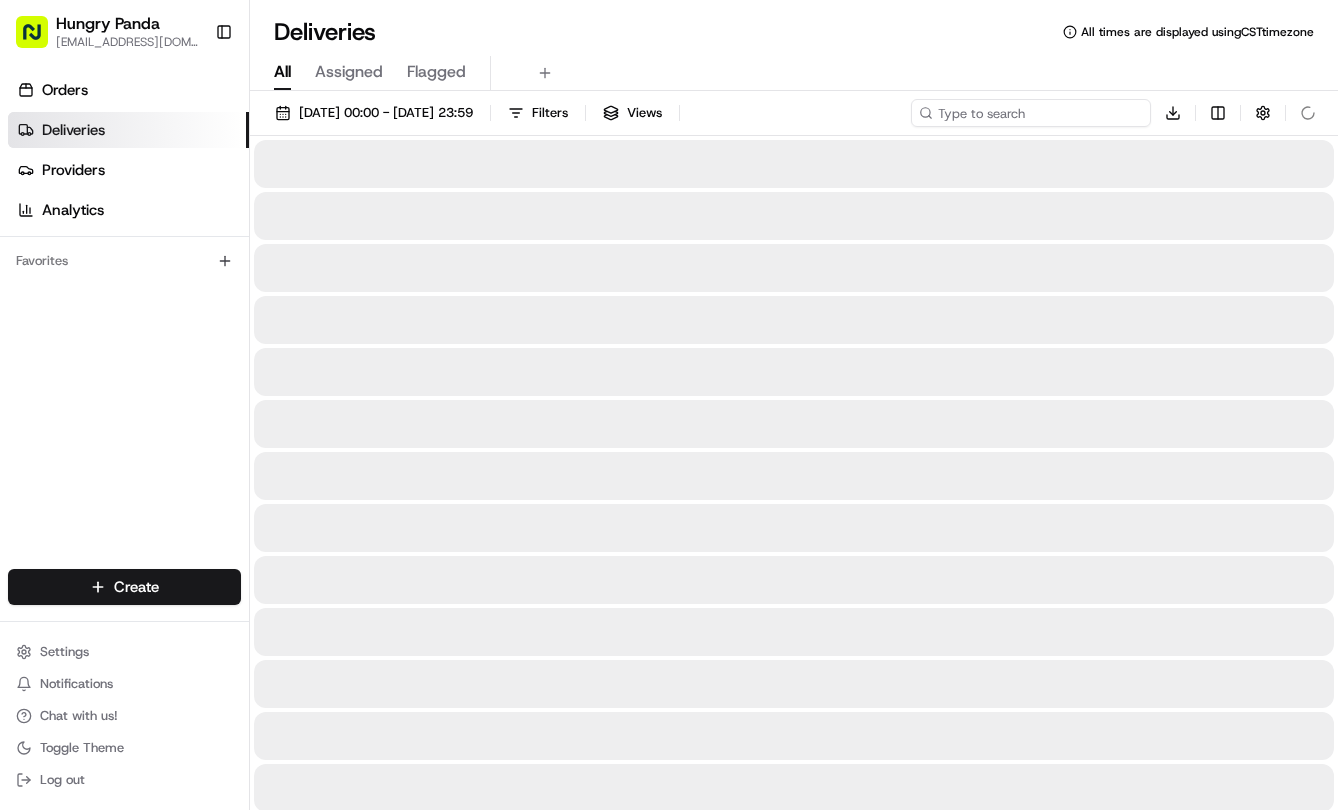 click at bounding box center [1031, 113] 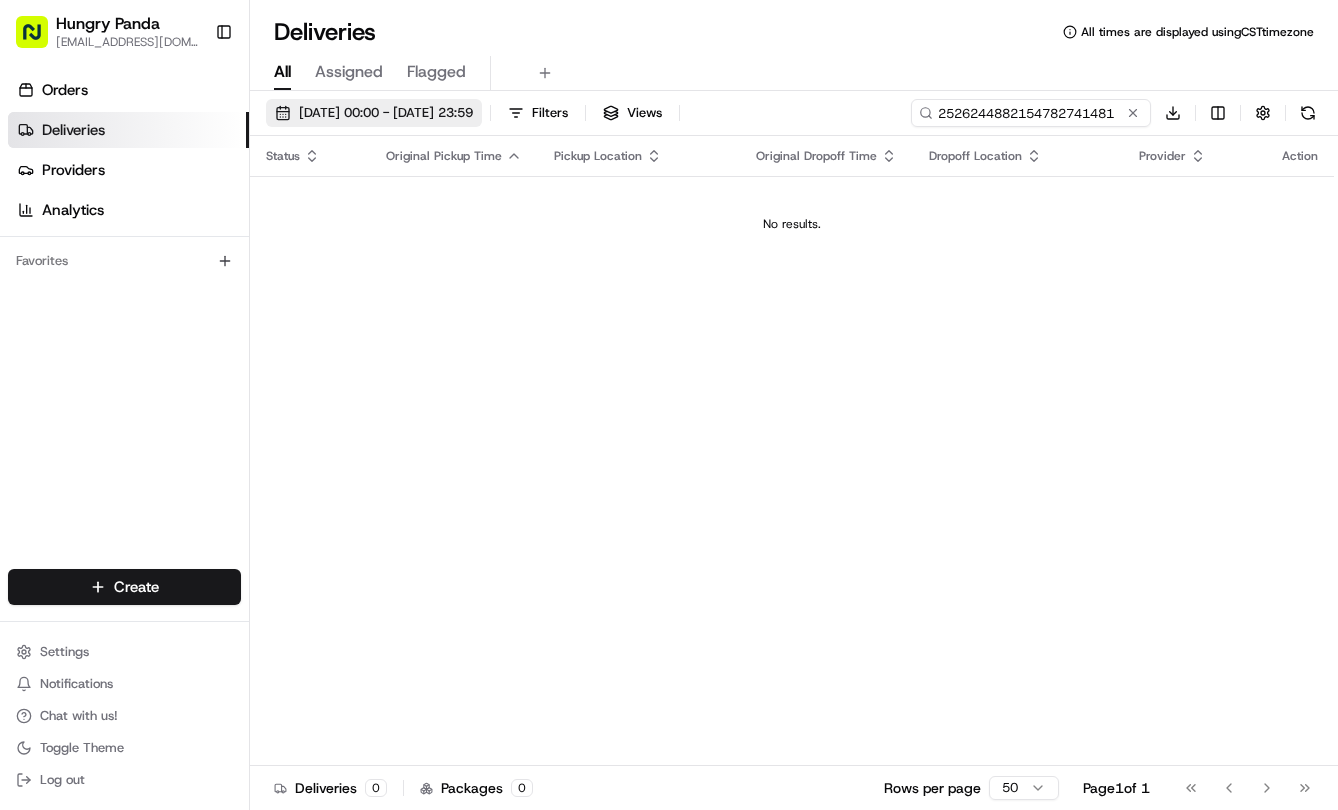 type on "2526244882154782741481" 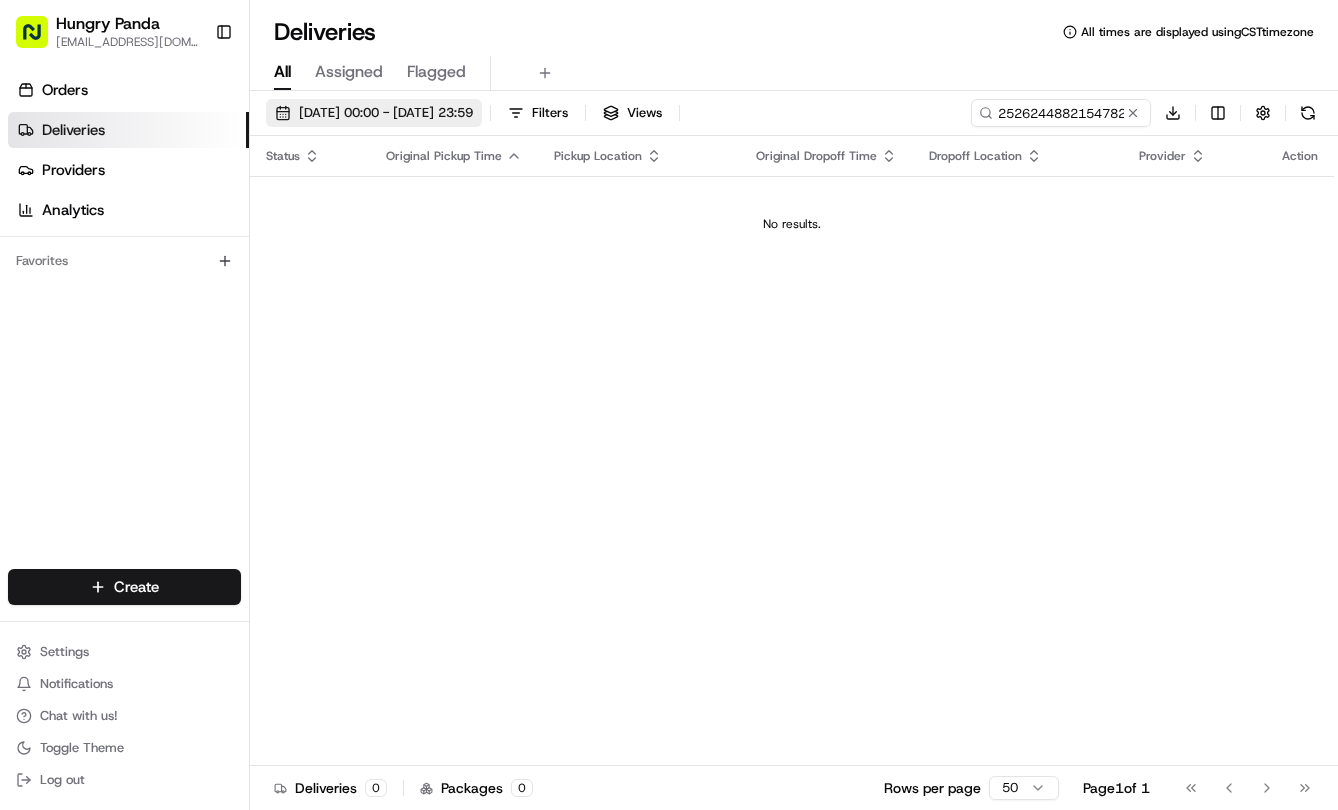 click on "[DATE] 00:00 - [DATE] 23:59" at bounding box center [374, 113] 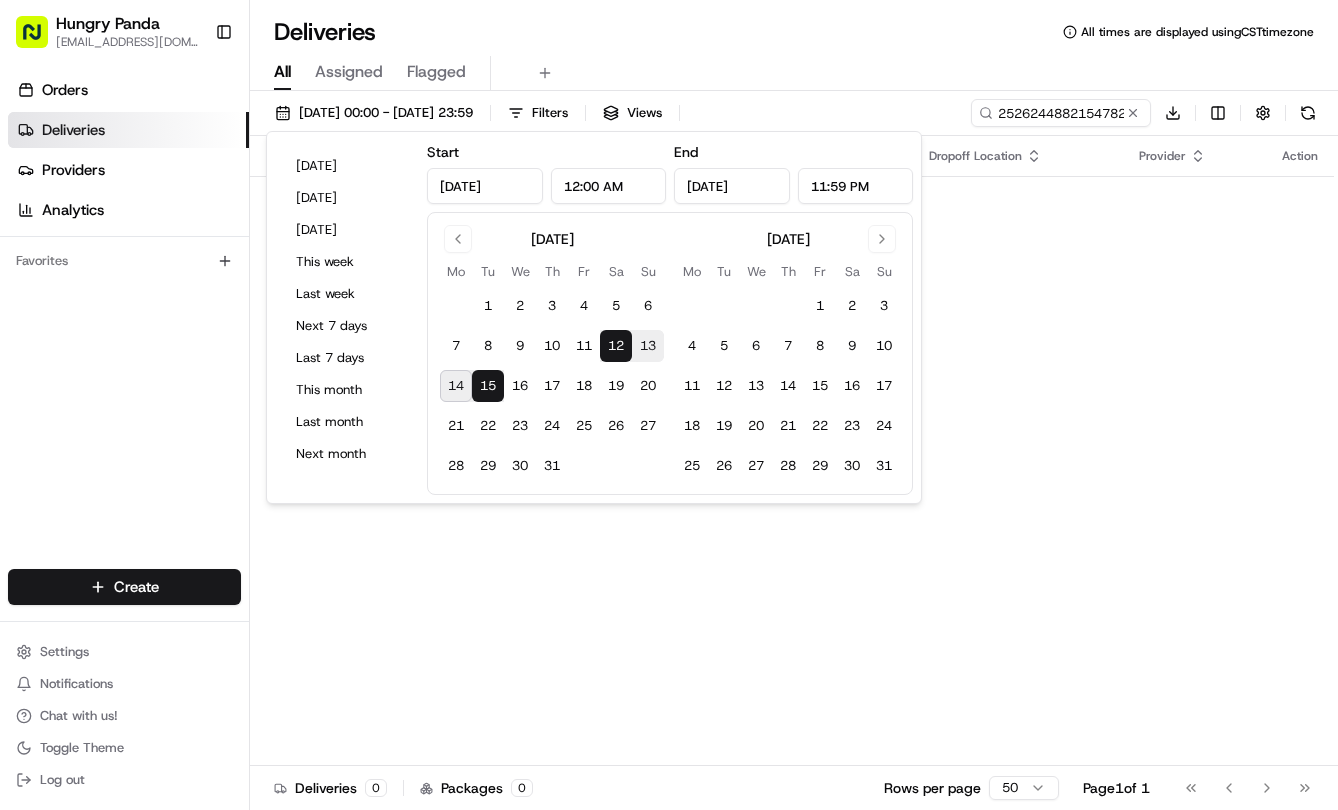 click on "12" at bounding box center [616, 346] 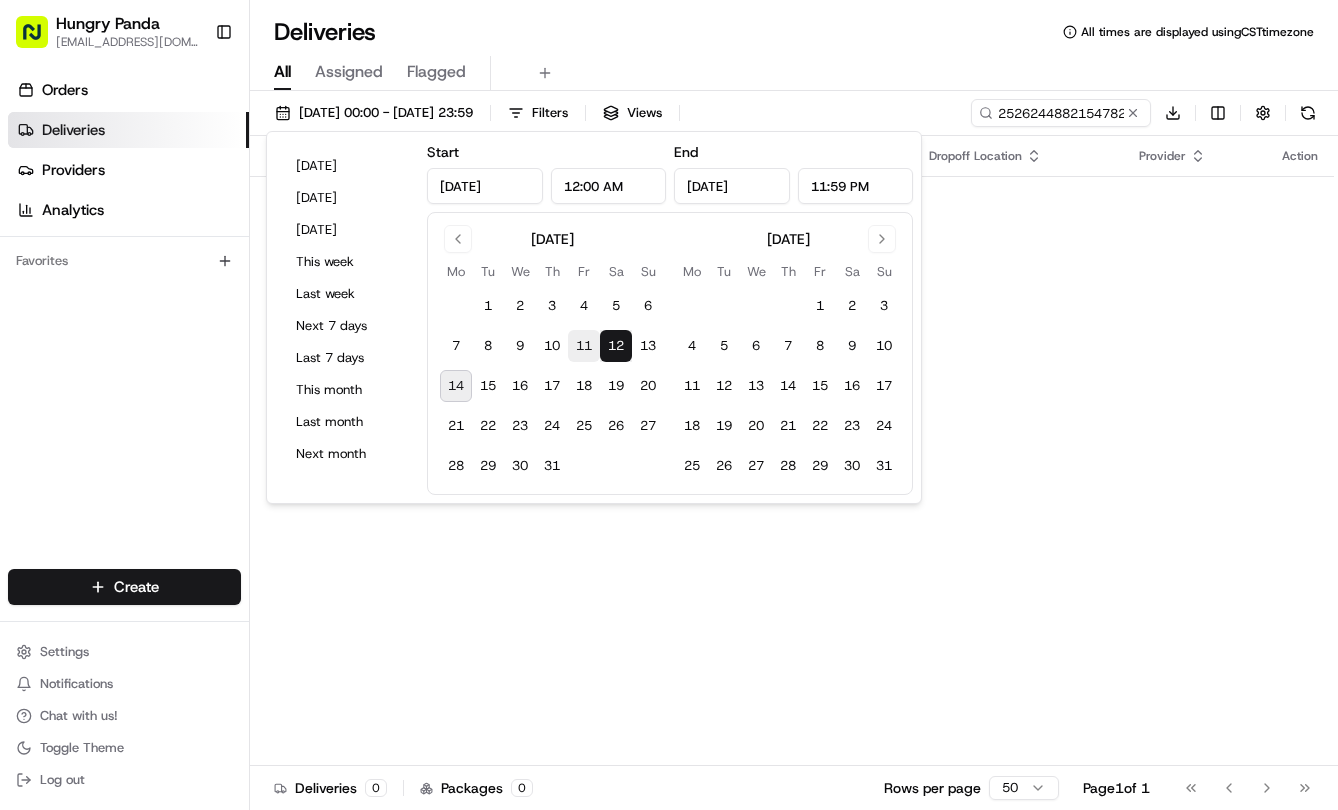 click on "11" at bounding box center [584, 346] 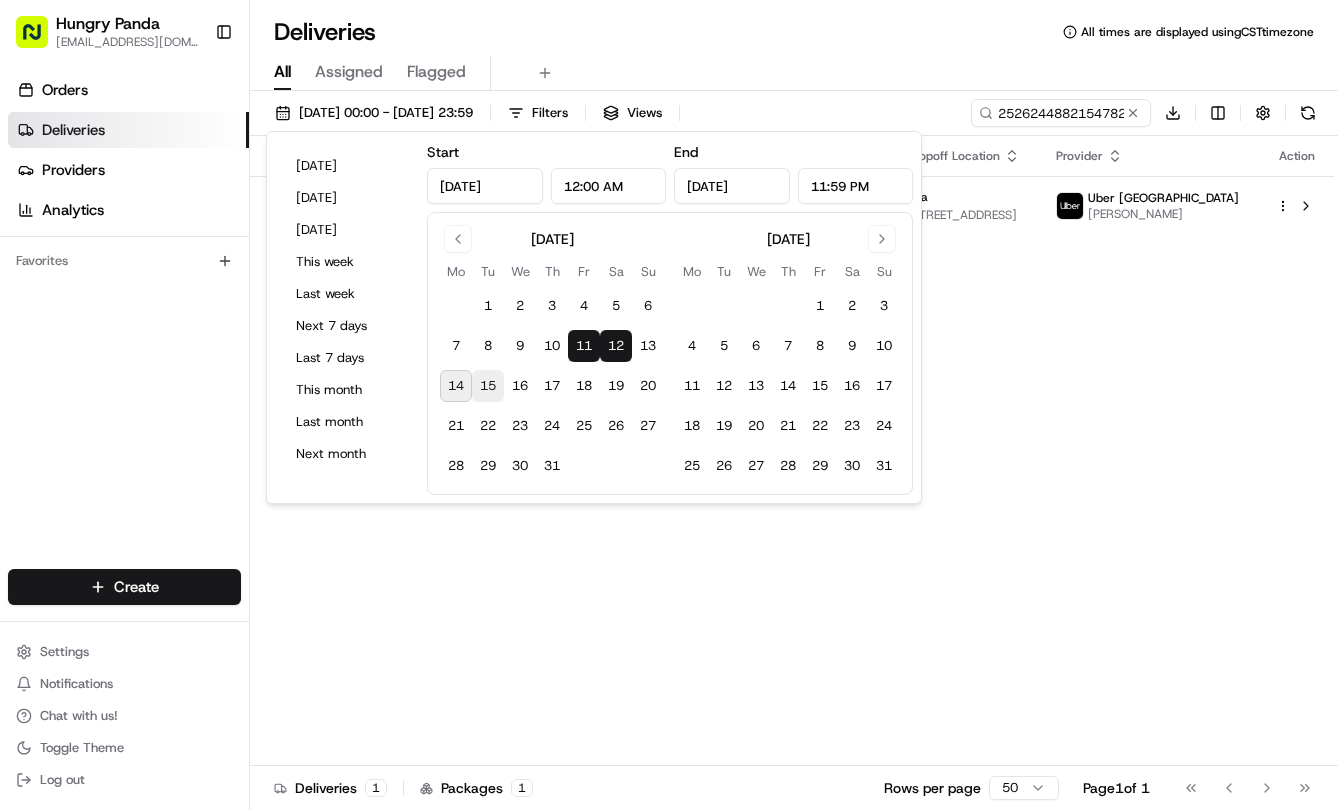 click on "15" at bounding box center (488, 386) 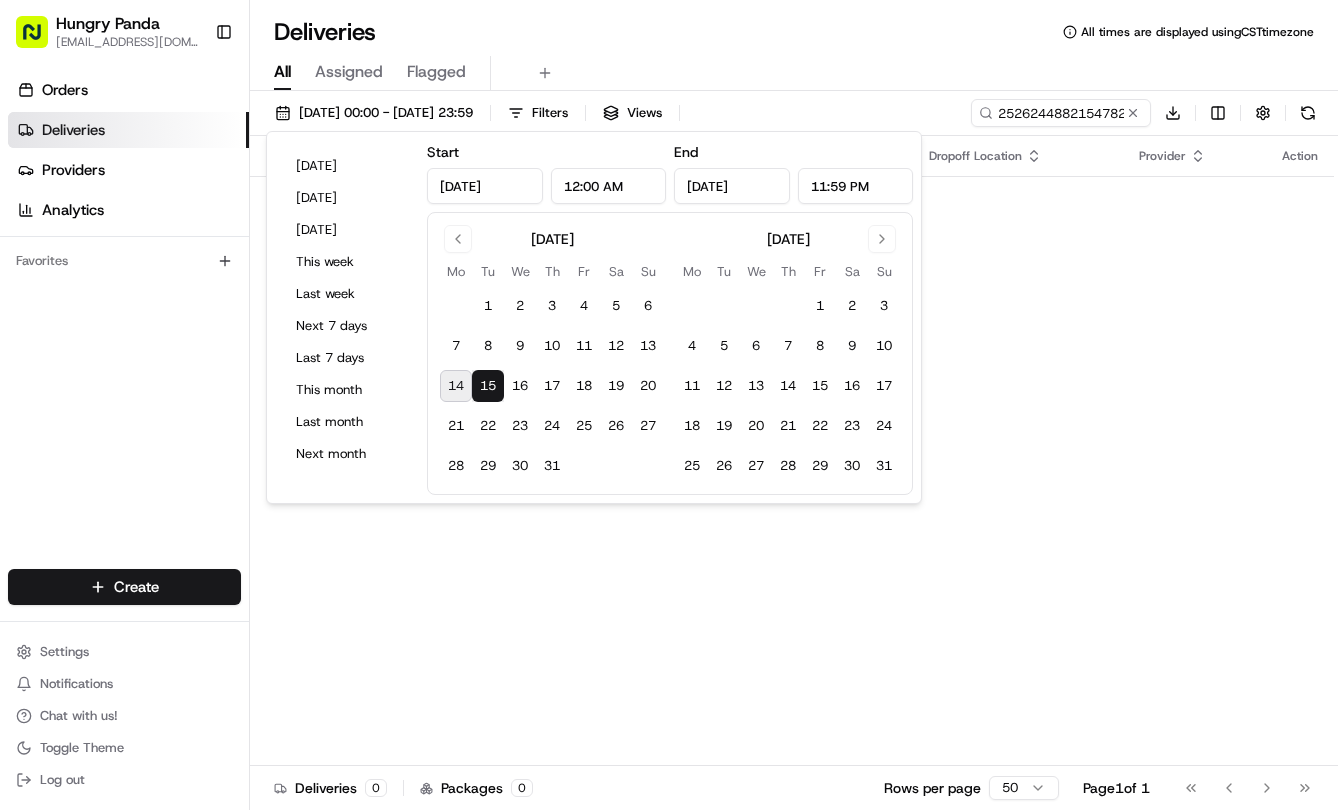 click on "All Assigned Flagged" at bounding box center (794, 69) 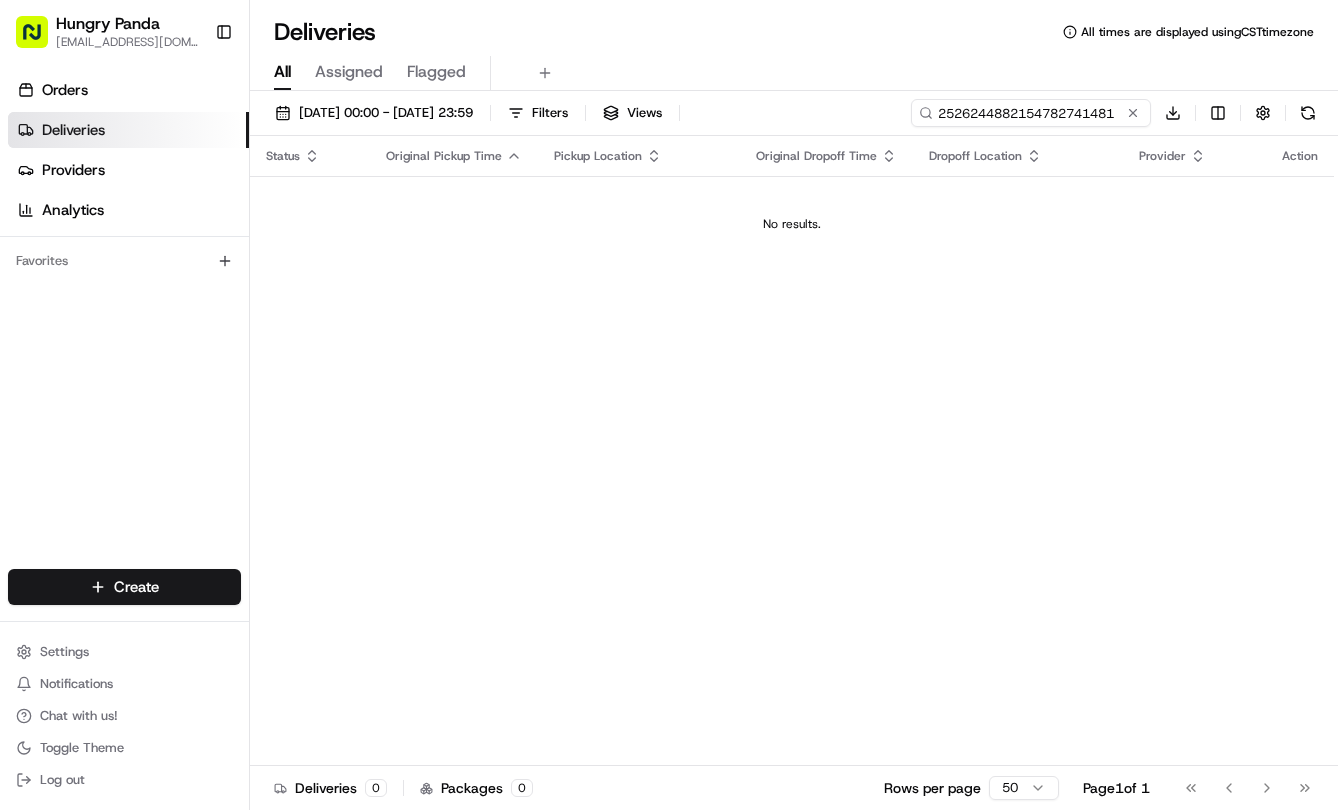 click on "2526244882154782741481" at bounding box center (1031, 113) 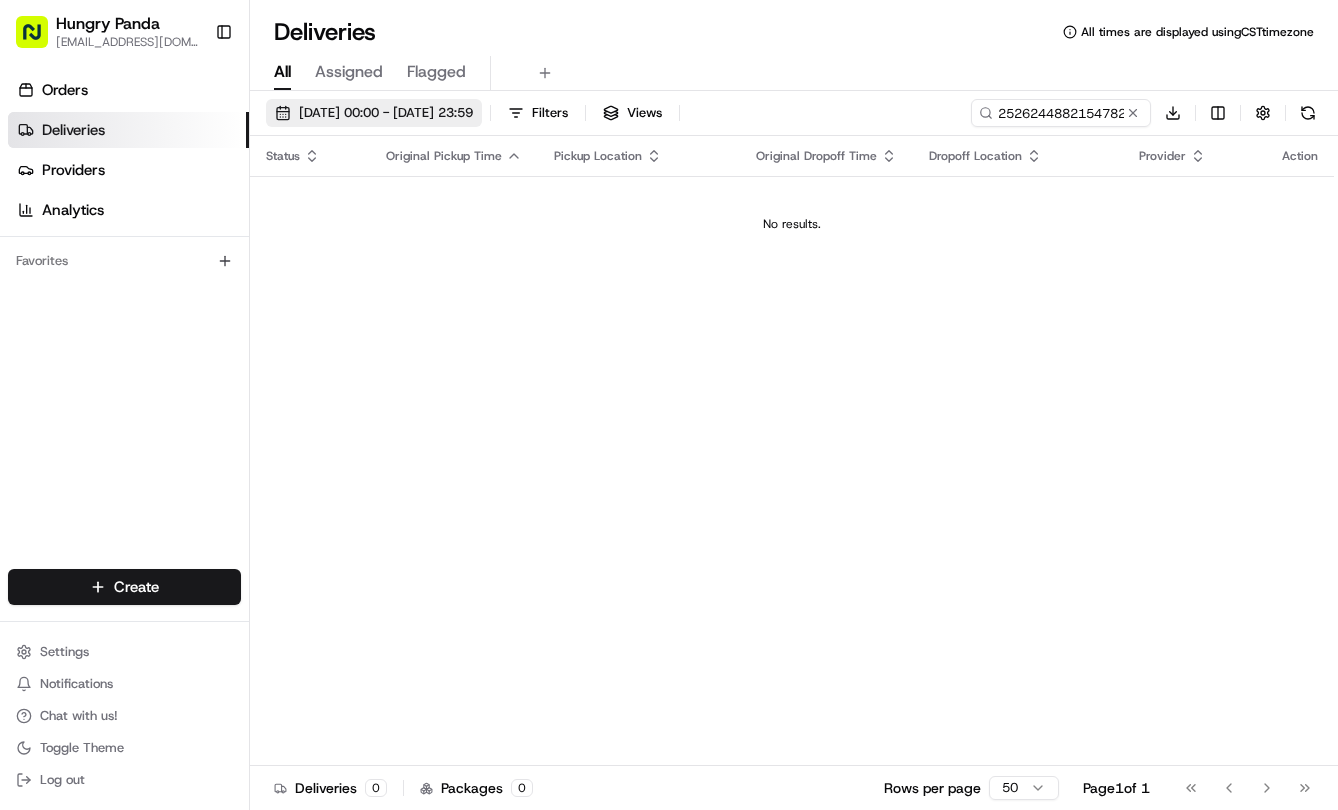 click on "15/07/2025 00:00 - 15/07/2025 23:59" at bounding box center [386, 113] 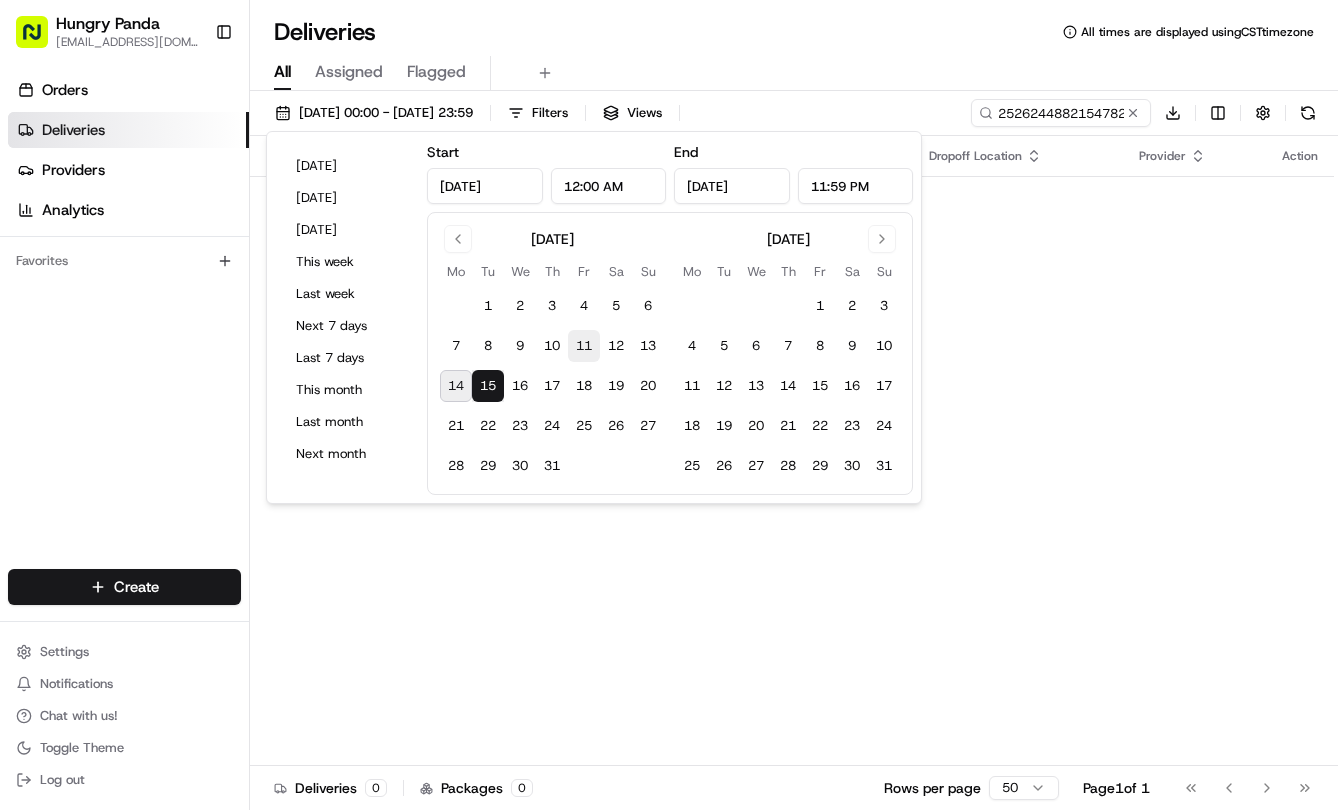 click on "11" at bounding box center [584, 346] 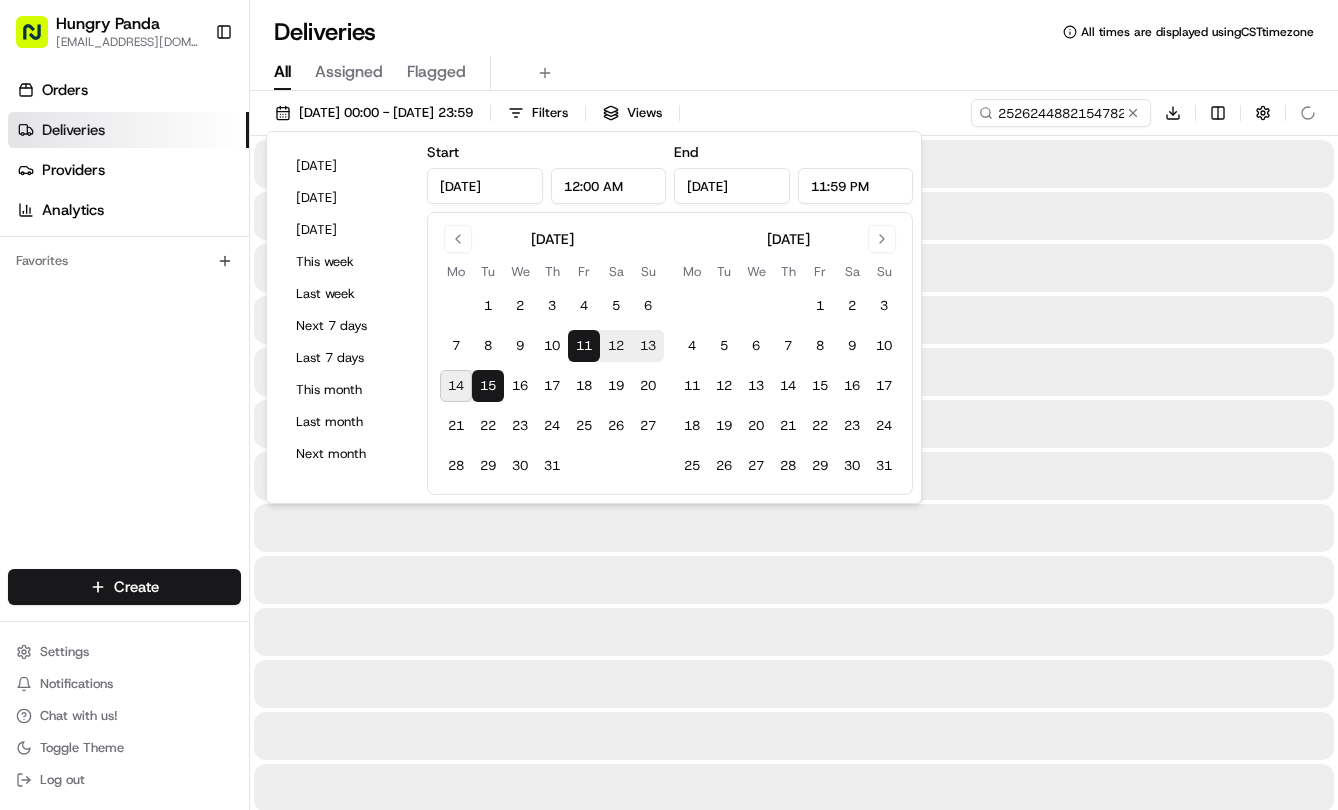click on "15" at bounding box center [488, 386] 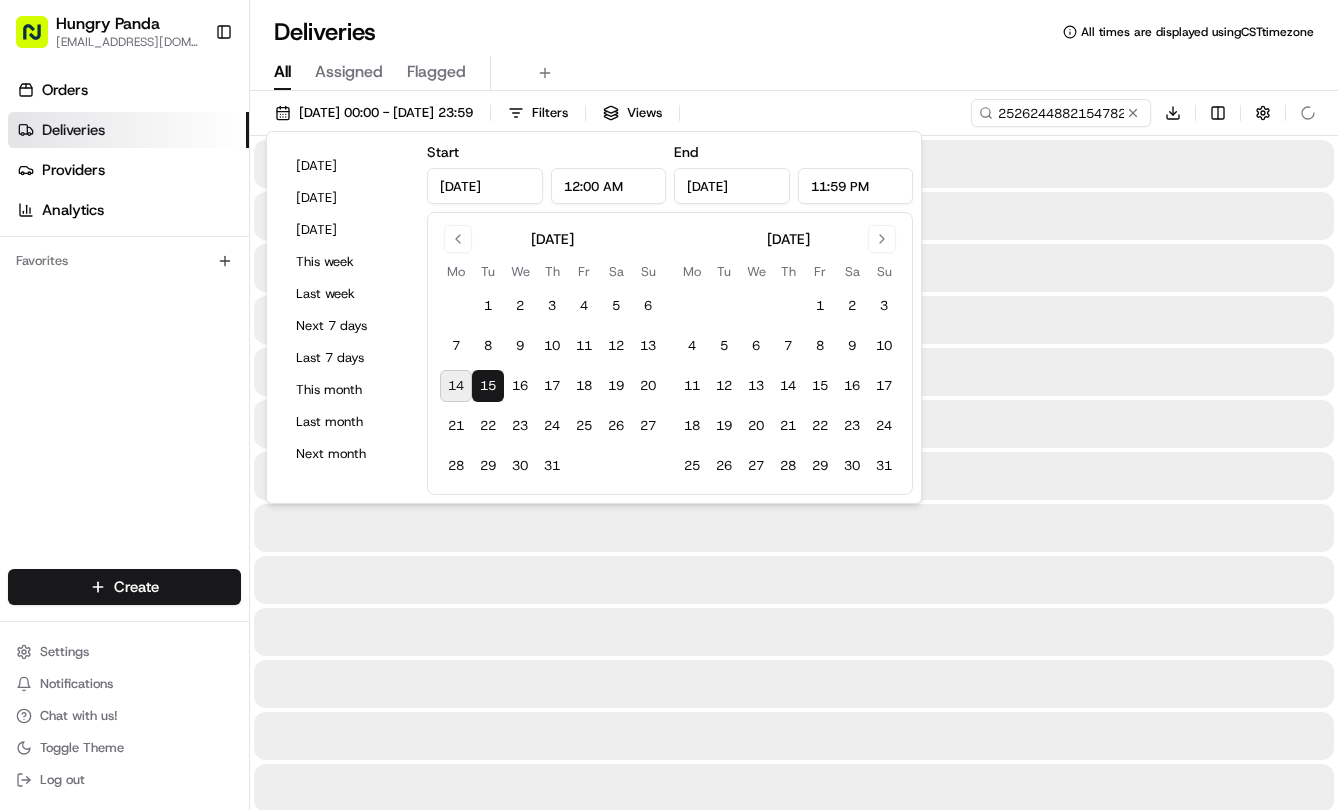 click on "All Assigned Flagged" at bounding box center (794, 73) 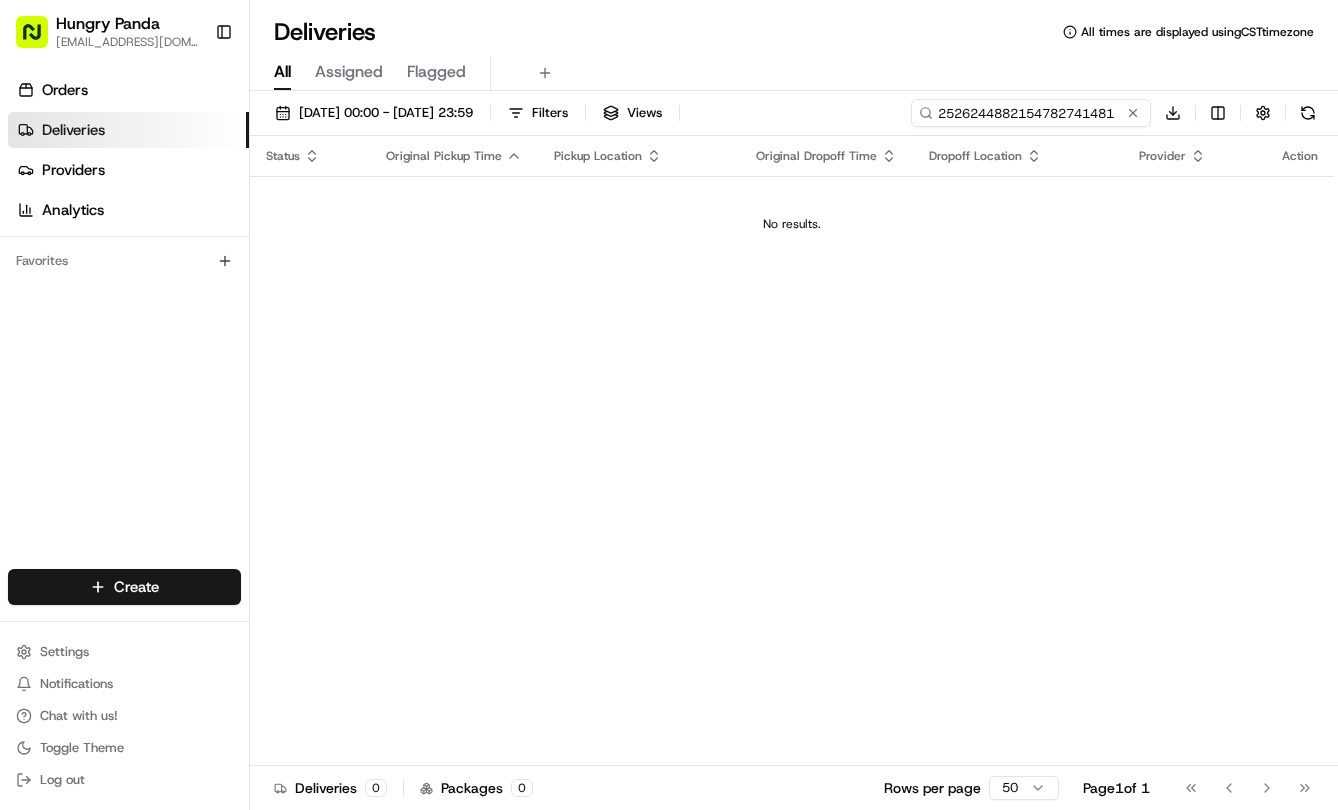 click on "2526244882154782741481" at bounding box center [1031, 113] 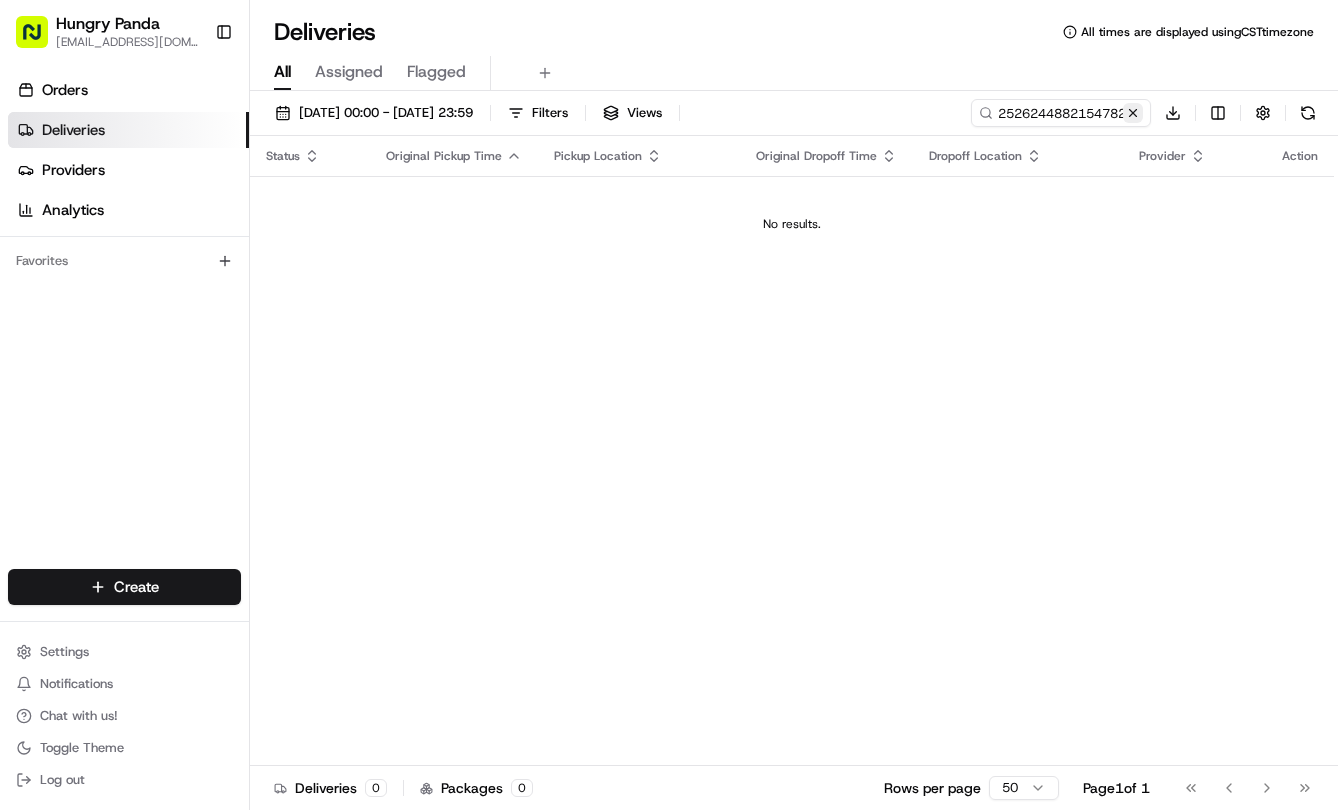 click at bounding box center [1133, 113] 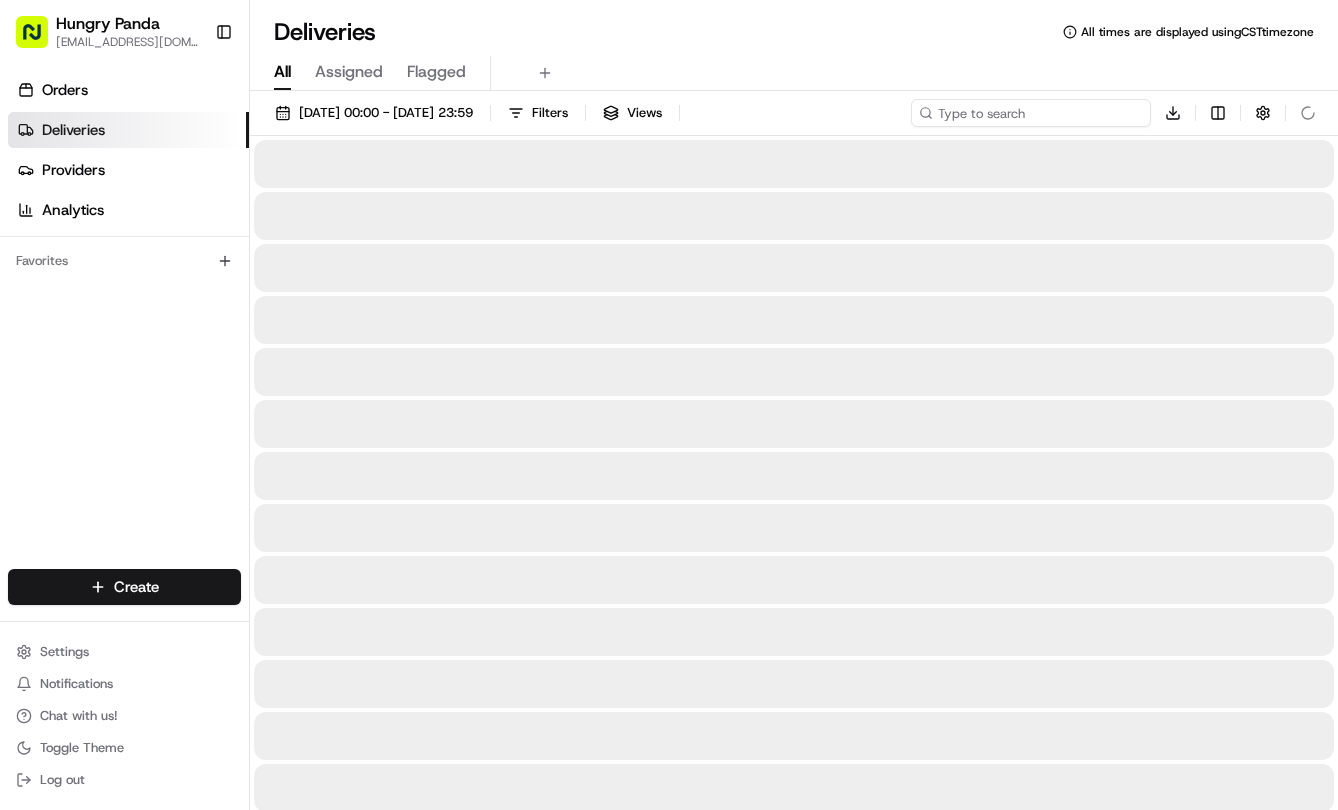 click at bounding box center (1031, 113) 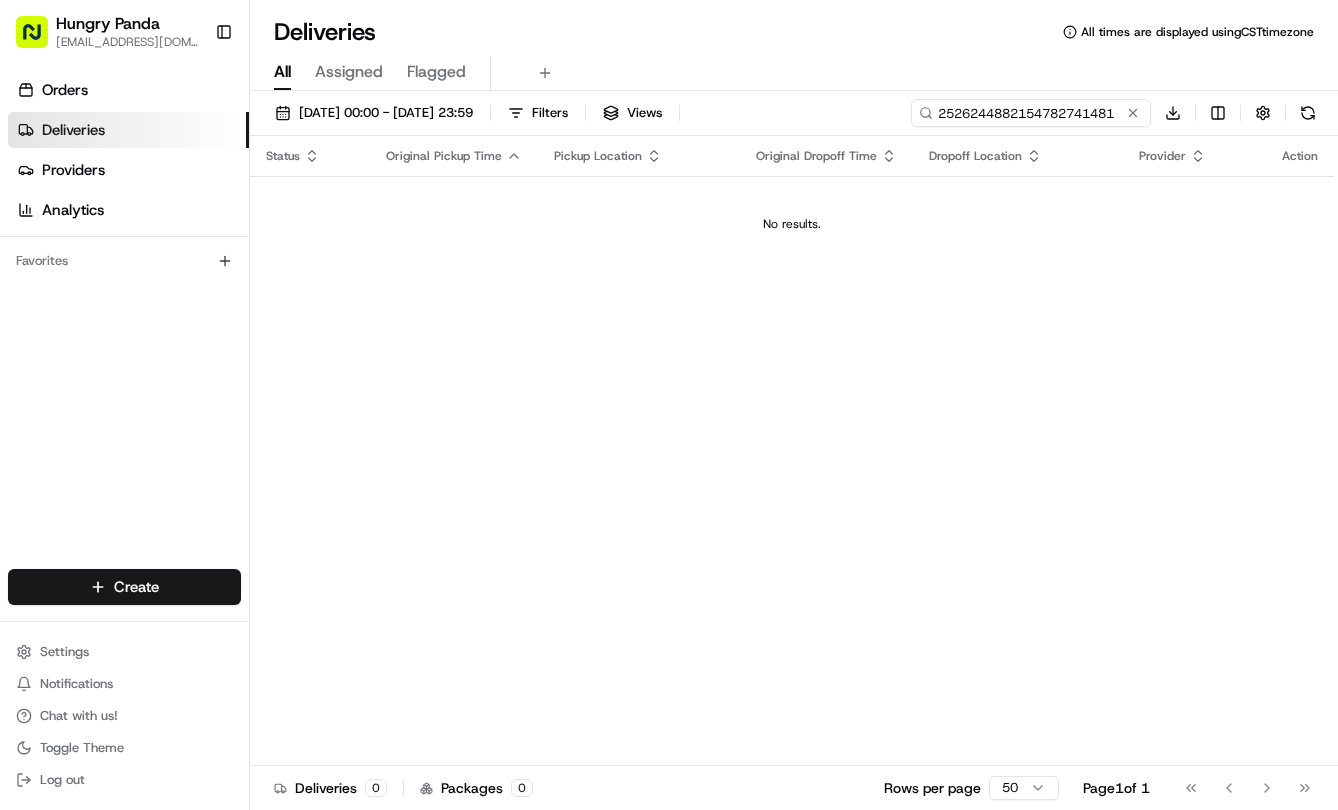 type on "2526244882154782741481" 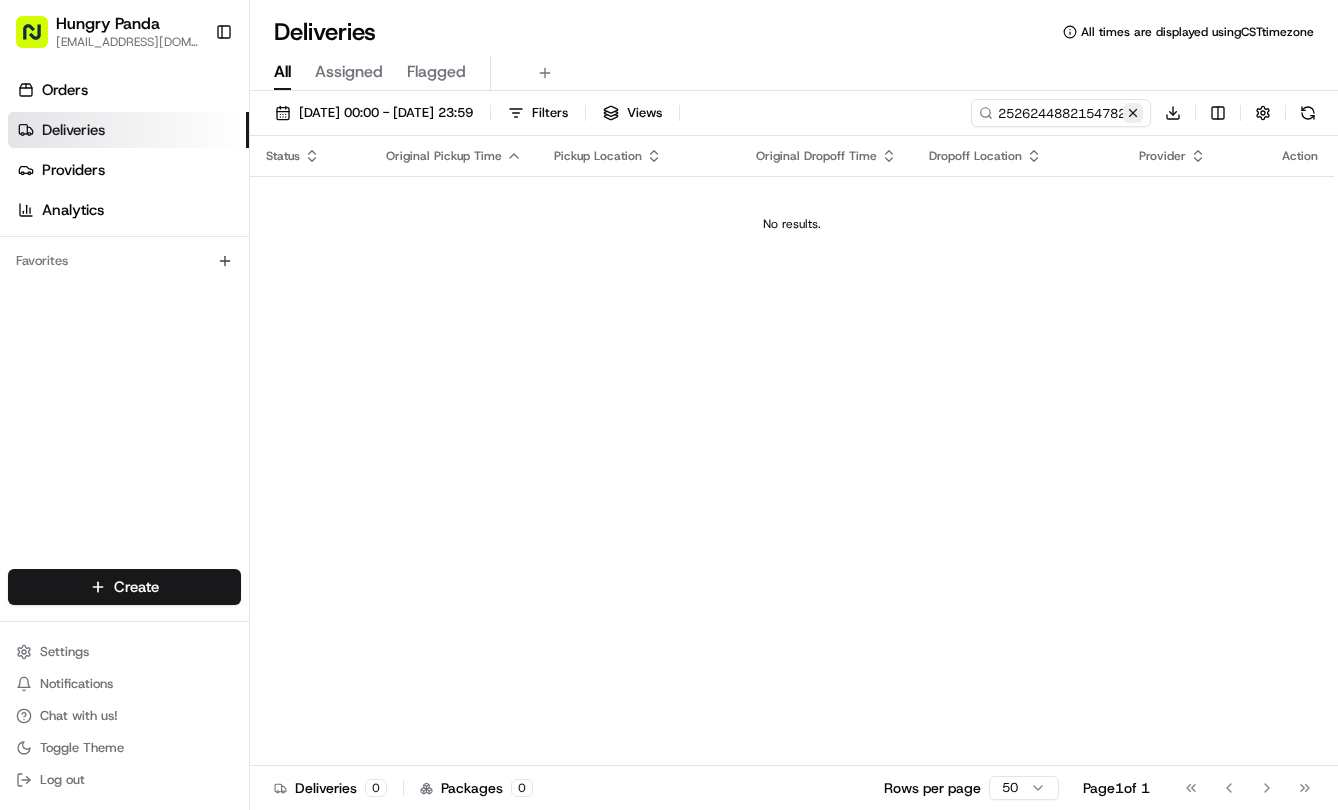 click at bounding box center (1133, 113) 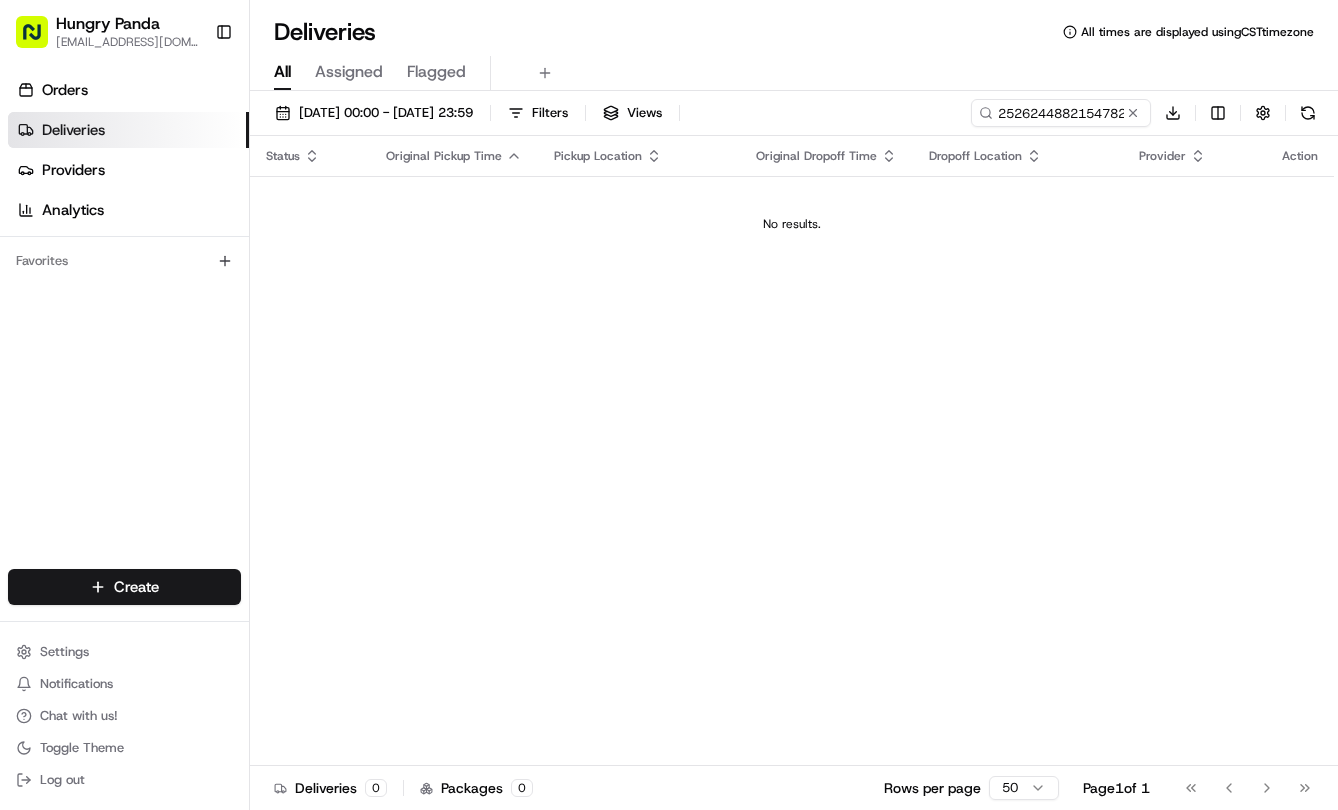 type 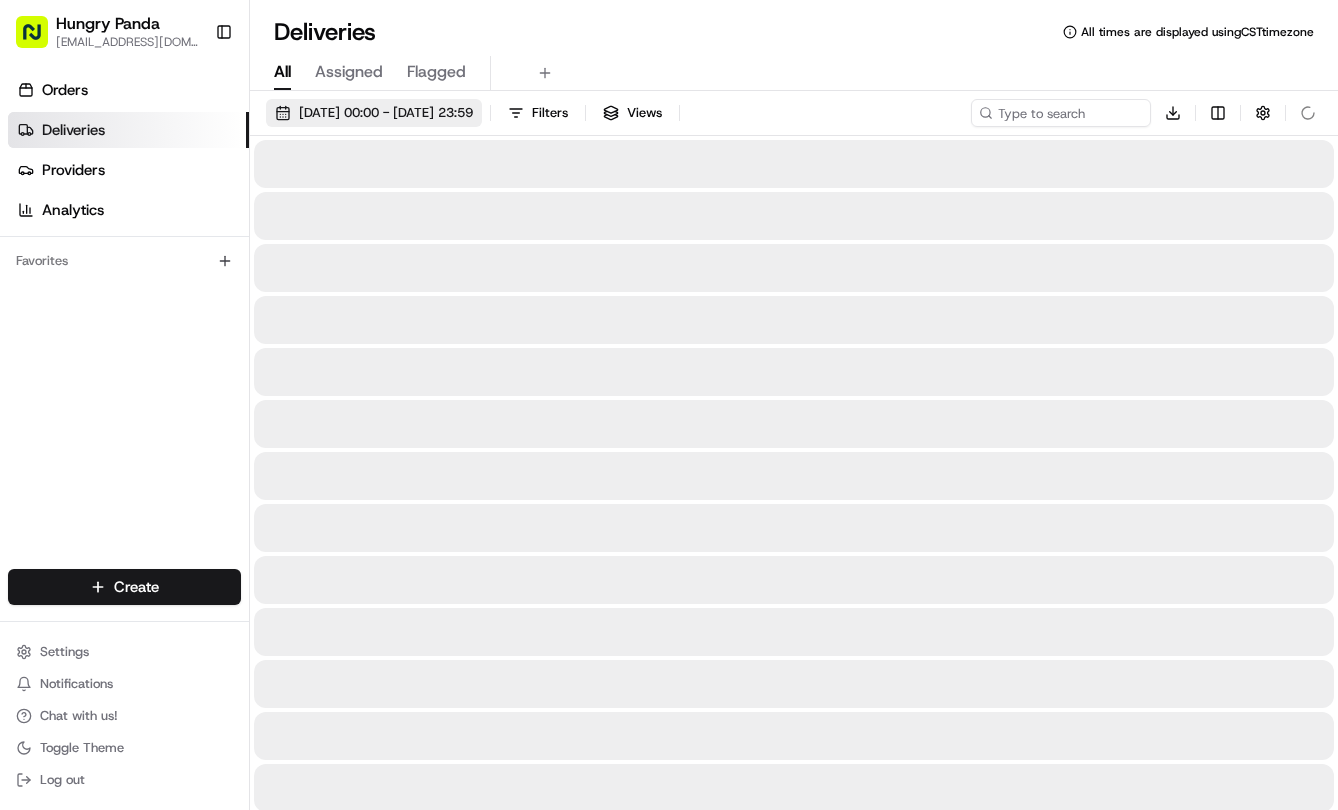 click on "15/07/2025 00:00 - 15/07/2025 23:59" at bounding box center (386, 113) 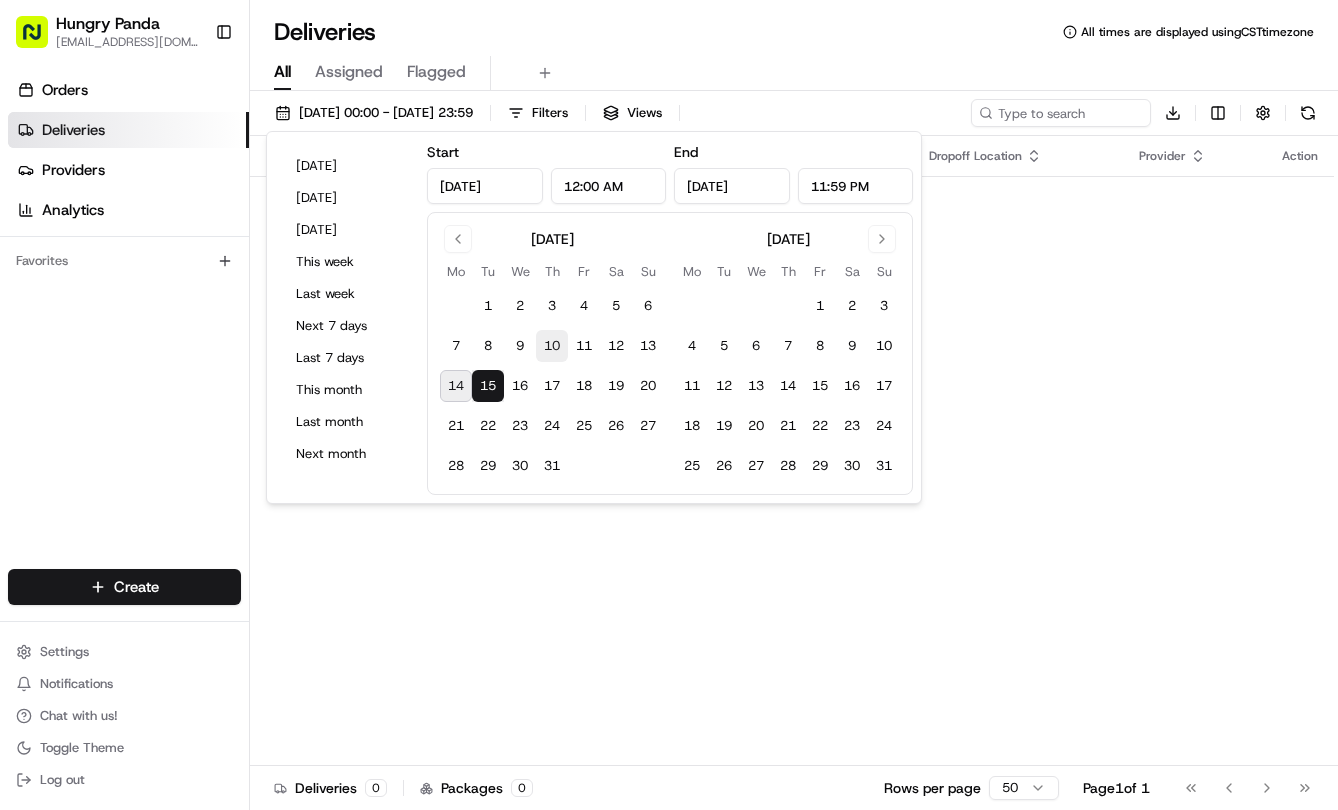 click on "10" at bounding box center [552, 346] 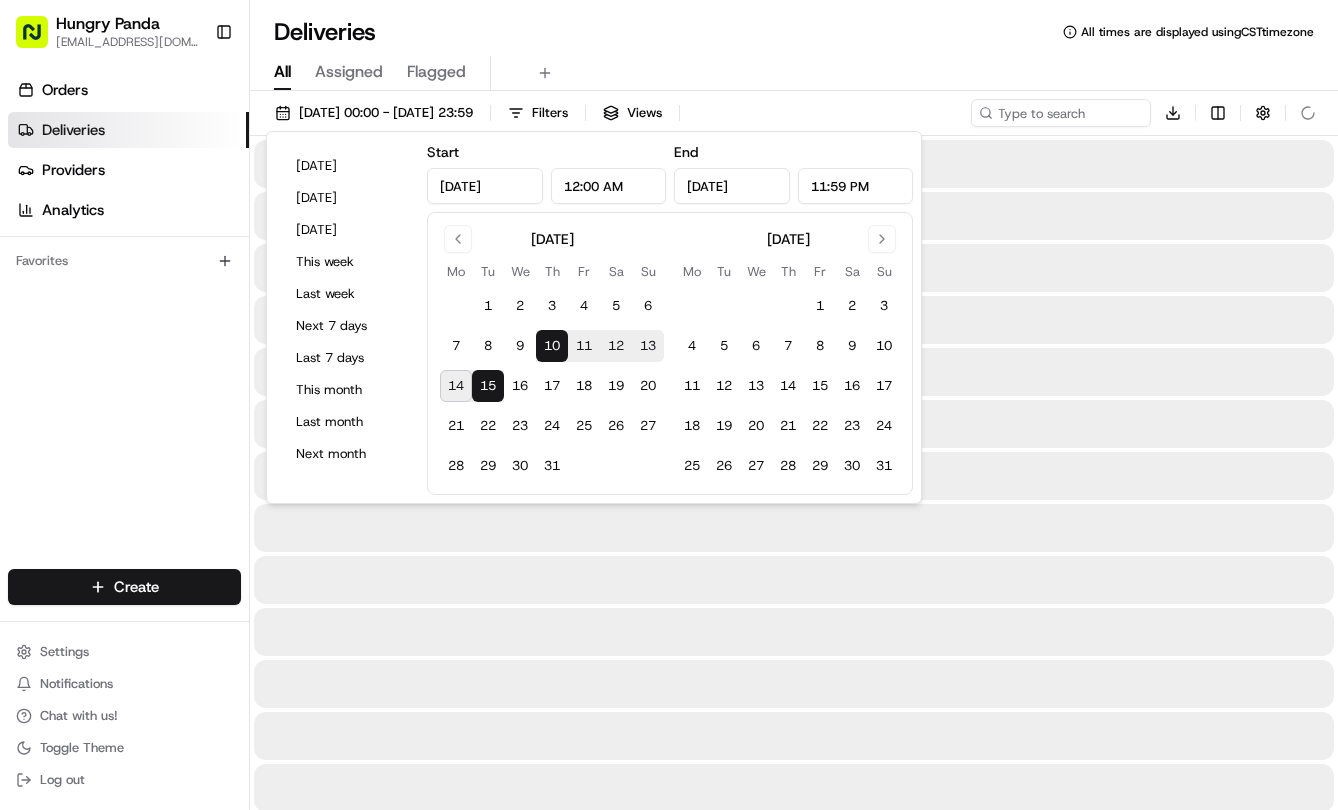 click on "15" at bounding box center [488, 386] 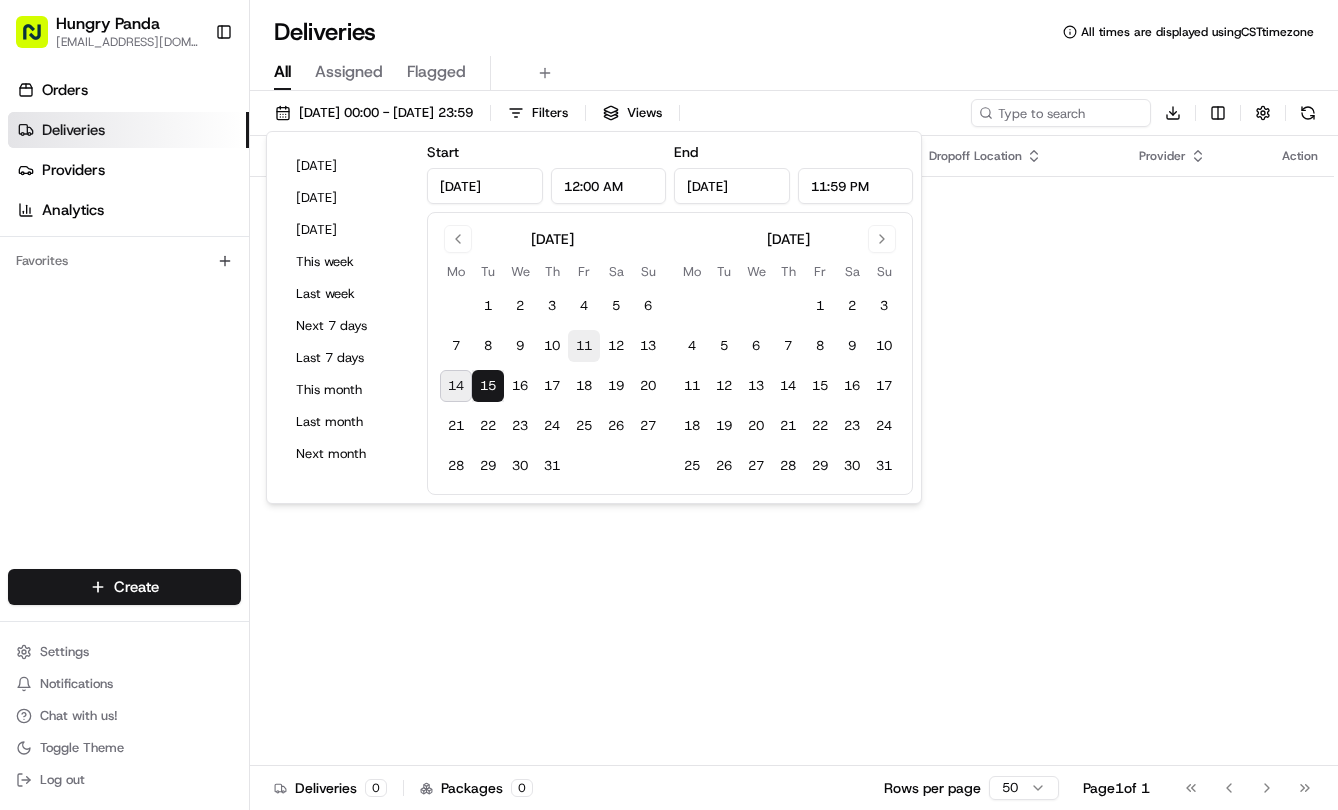 click on "11" at bounding box center (584, 346) 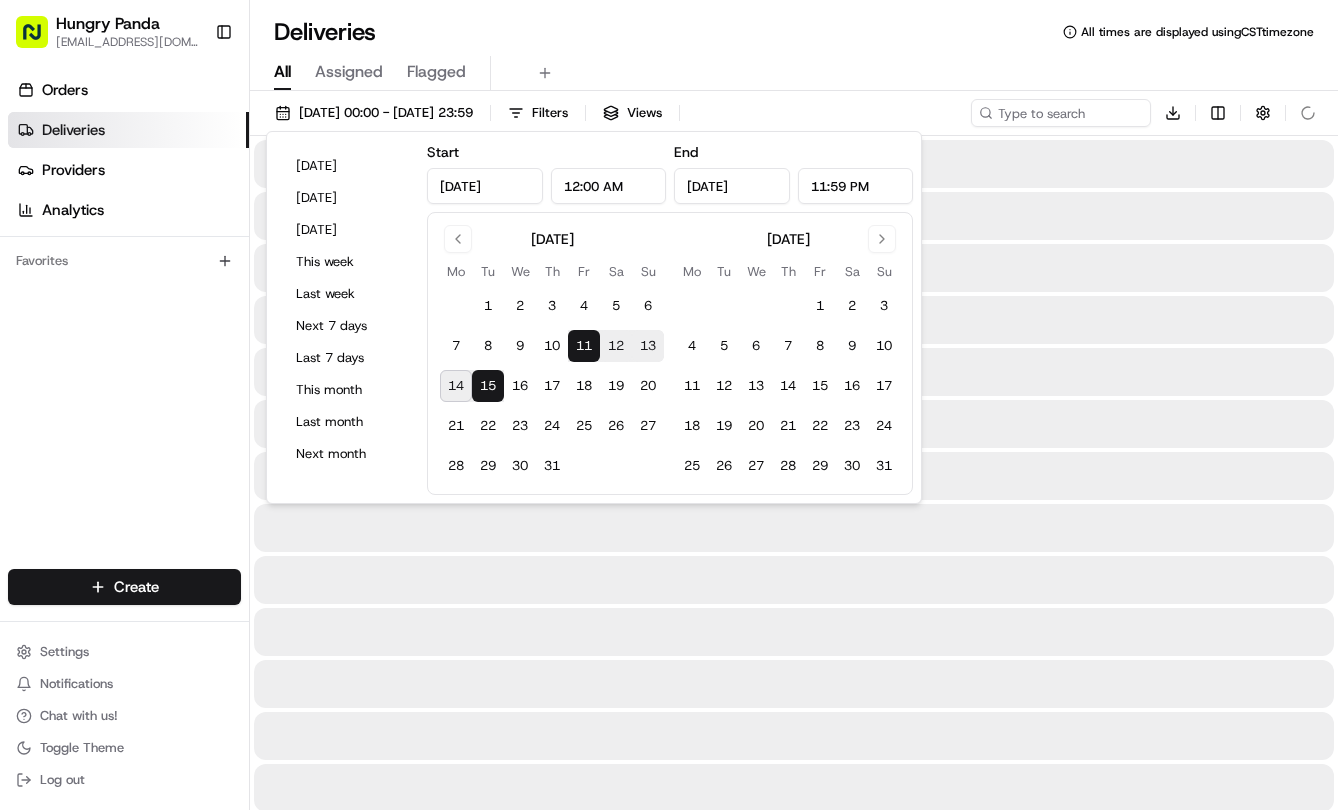 click on "15" at bounding box center (488, 386) 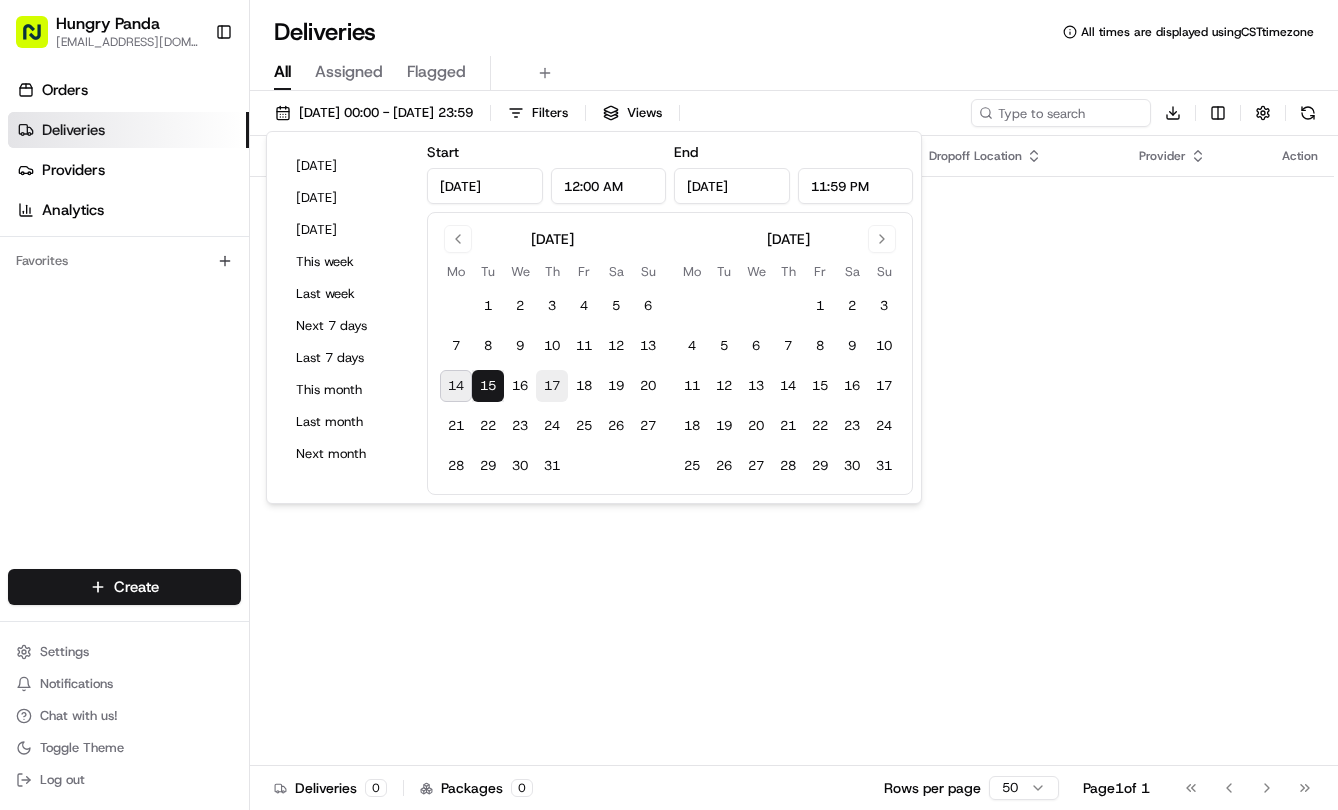 click on "17" at bounding box center [552, 386] 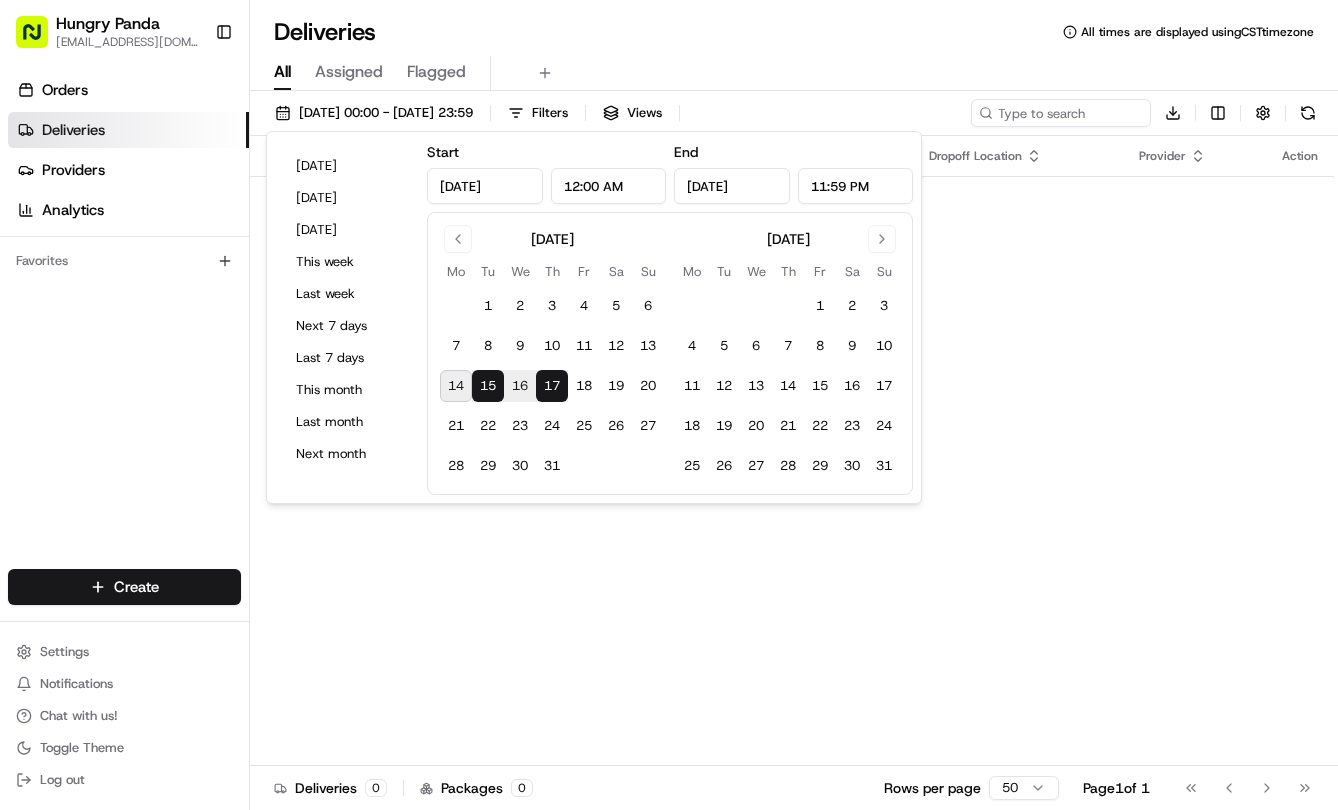 click on "All Assigned Flagged" at bounding box center [794, 73] 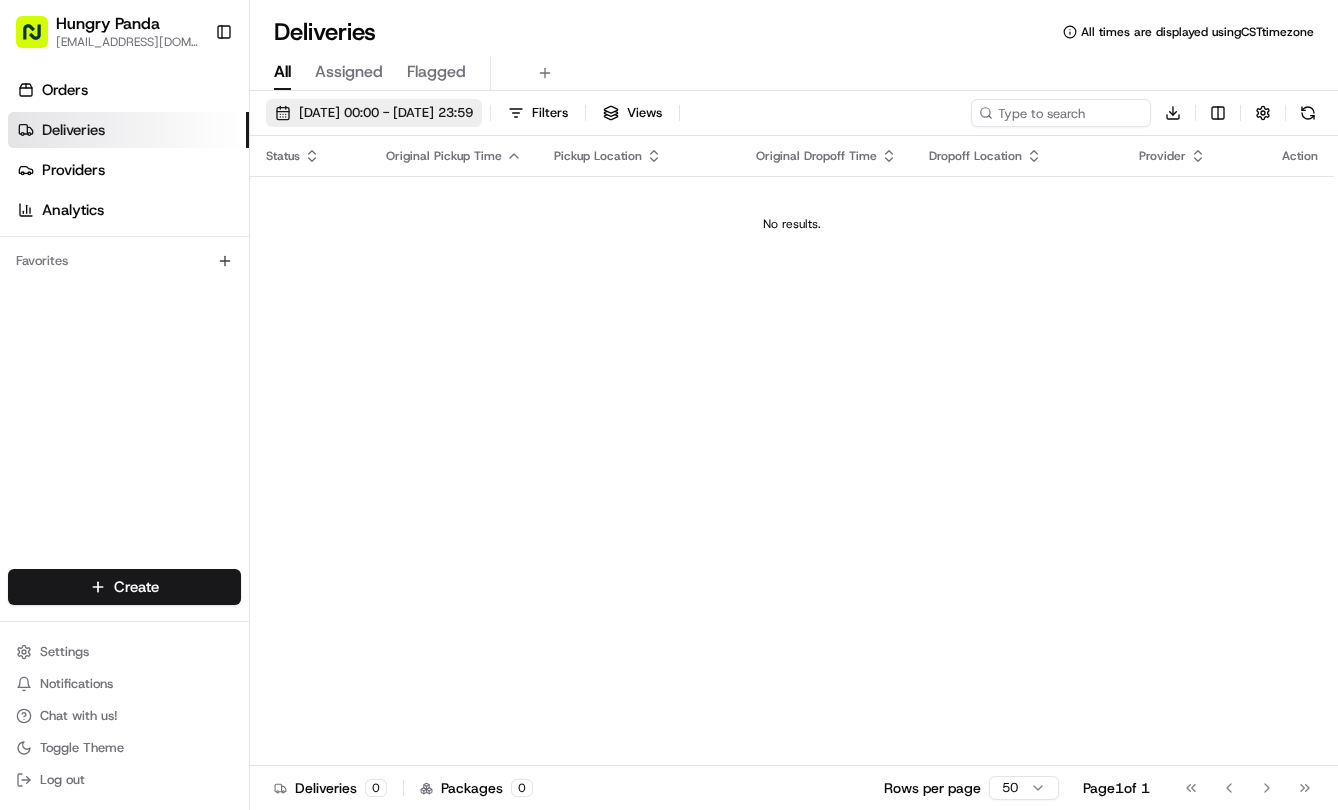 click on "15/07/2025 00:00 - 17/07/2025 23:59" at bounding box center [386, 113] 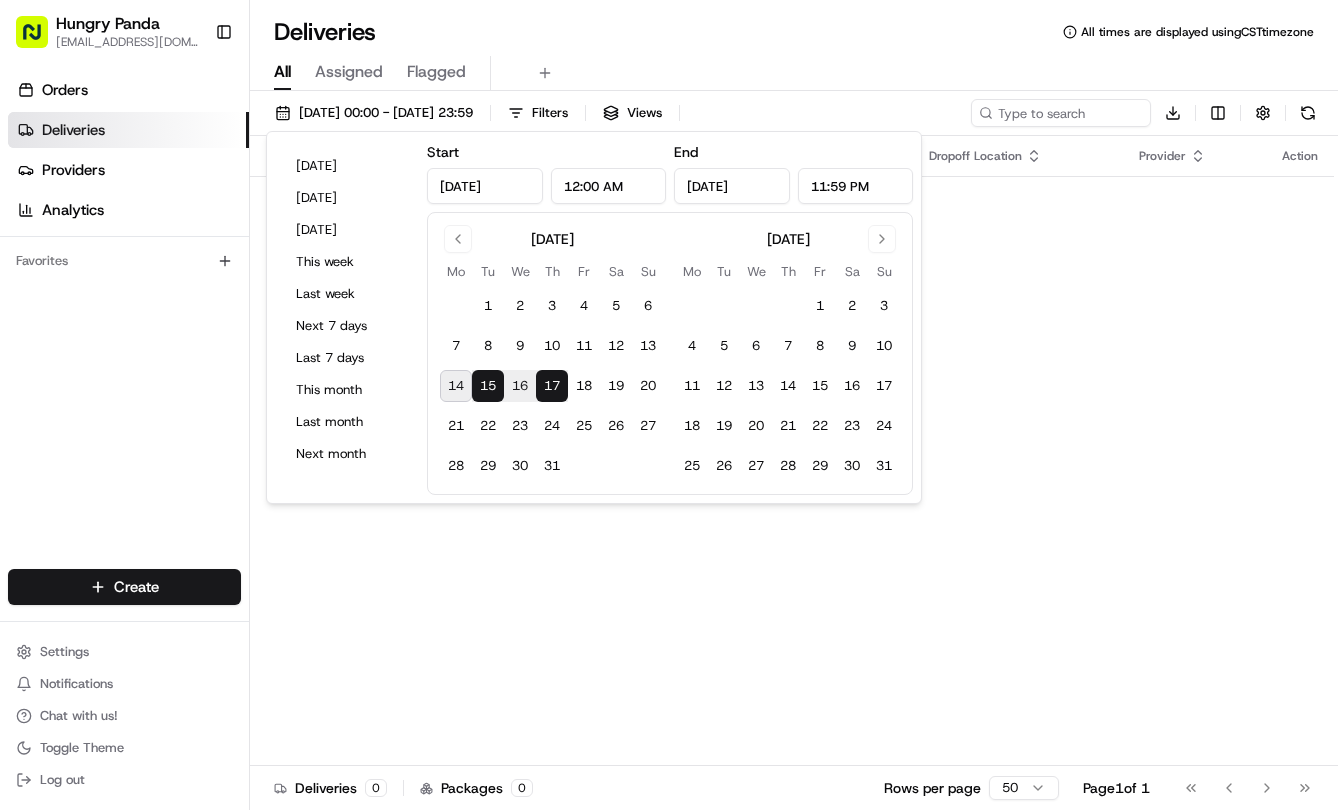 click on "15" at bounding box center [488, 386] 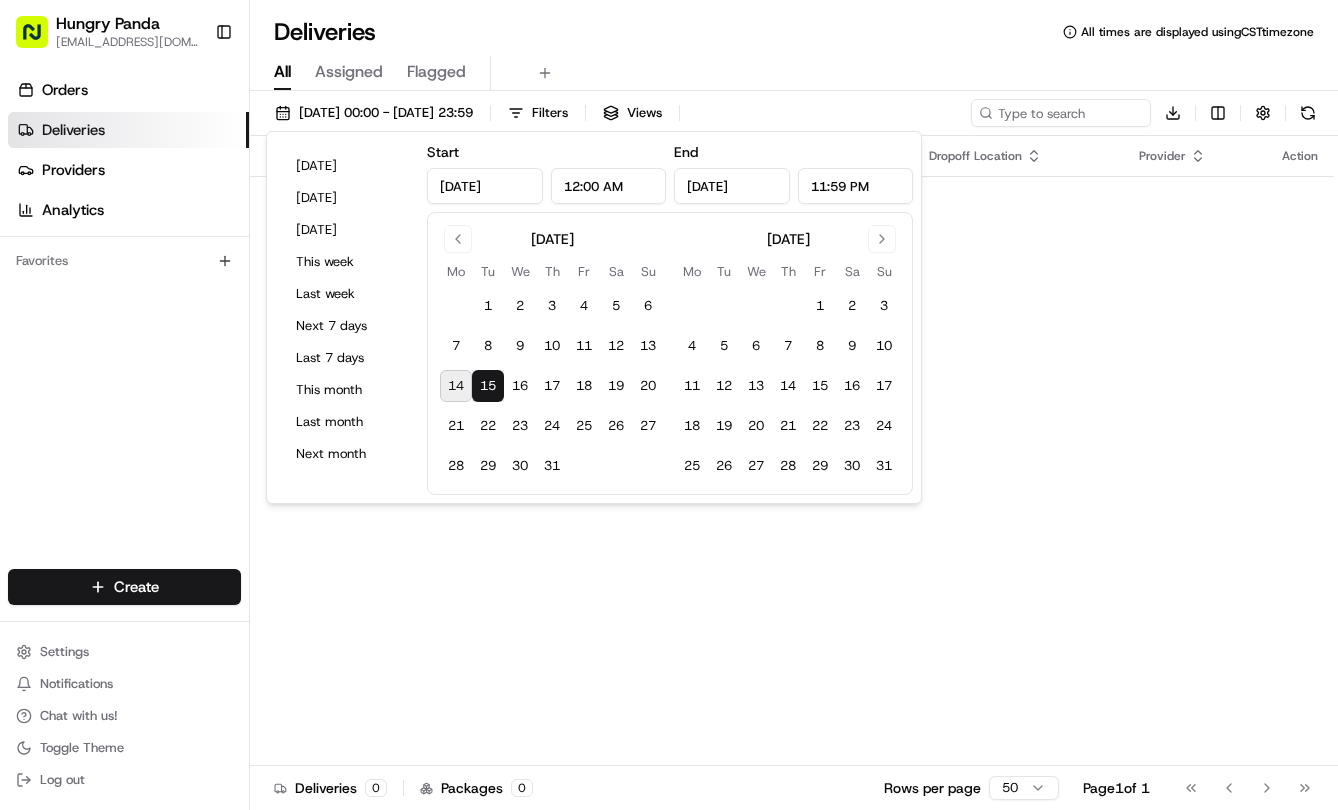 click on "14" at bounding box center [456, 386] 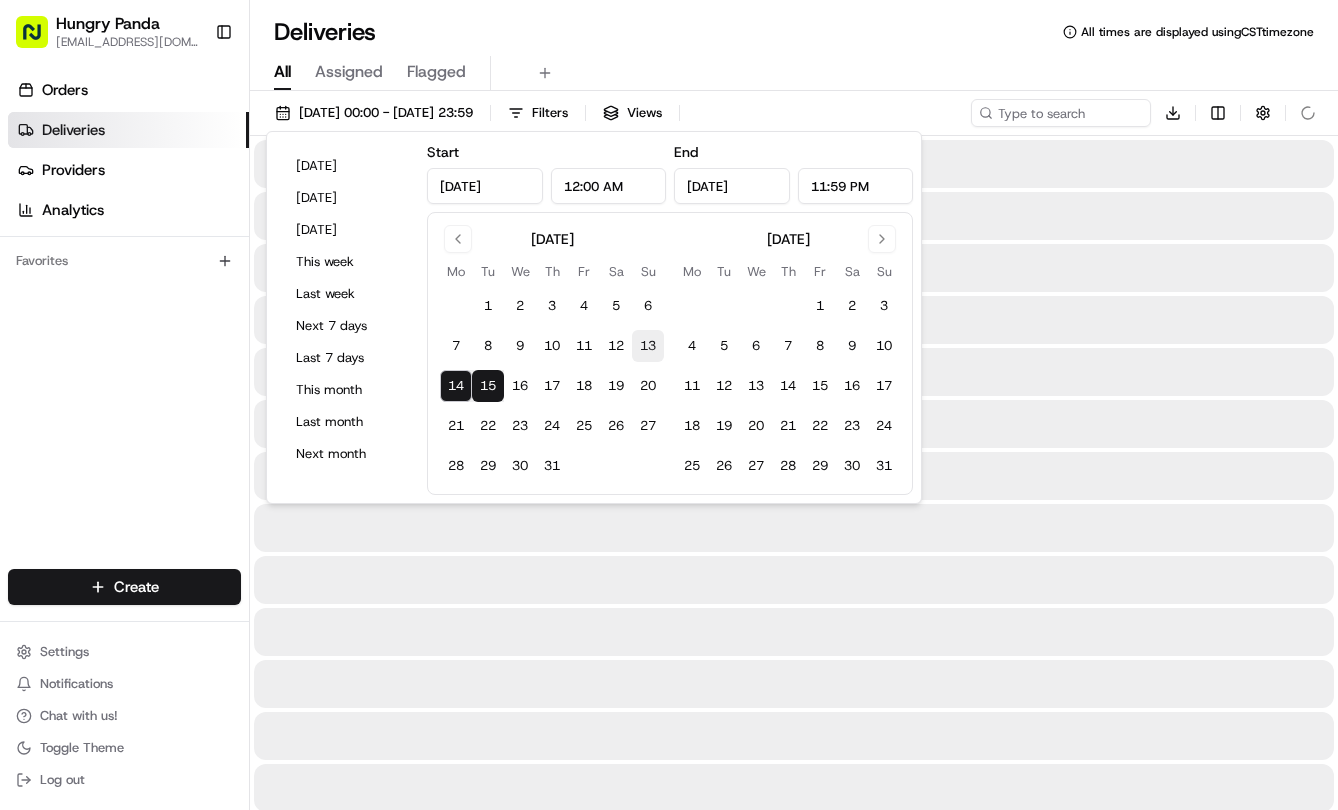 click on "13" at bounding box center (648, 346) 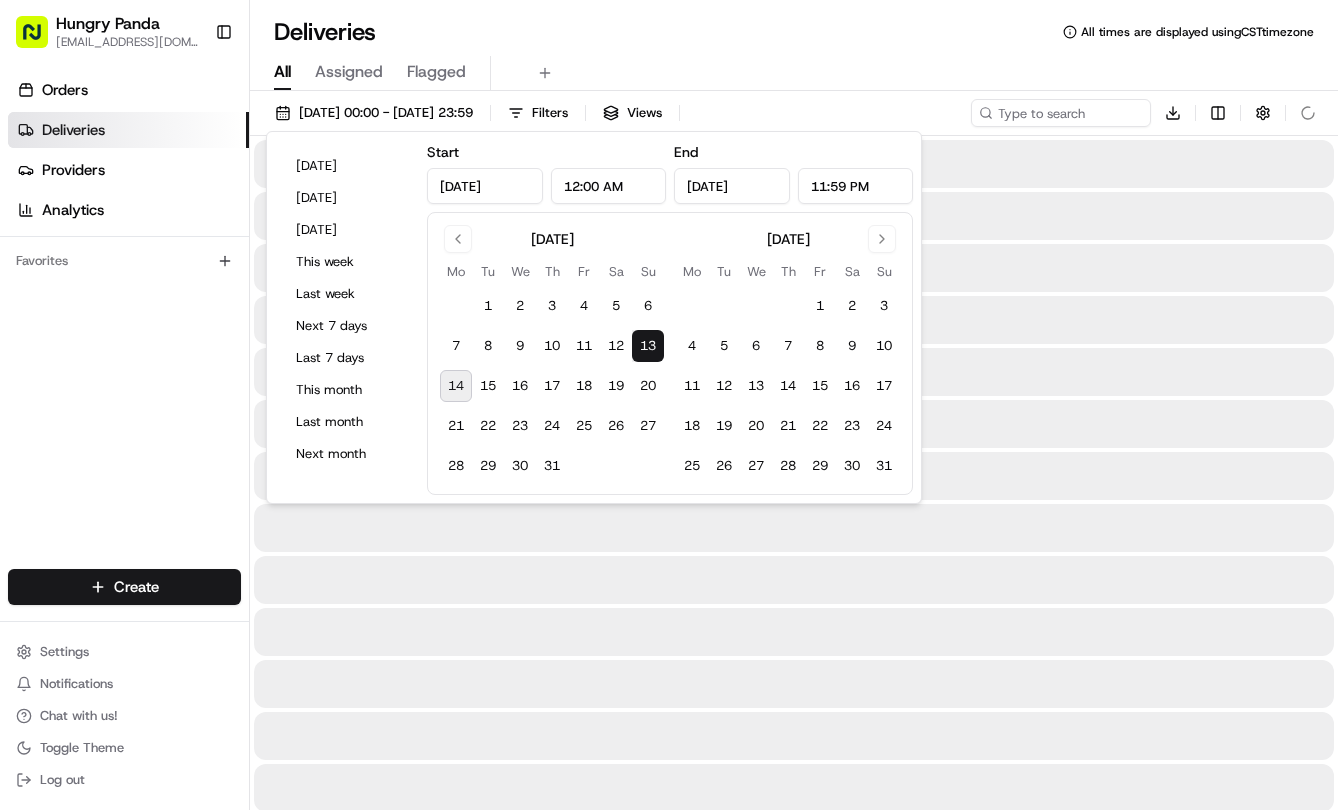 type on "Jul 13, 2025" 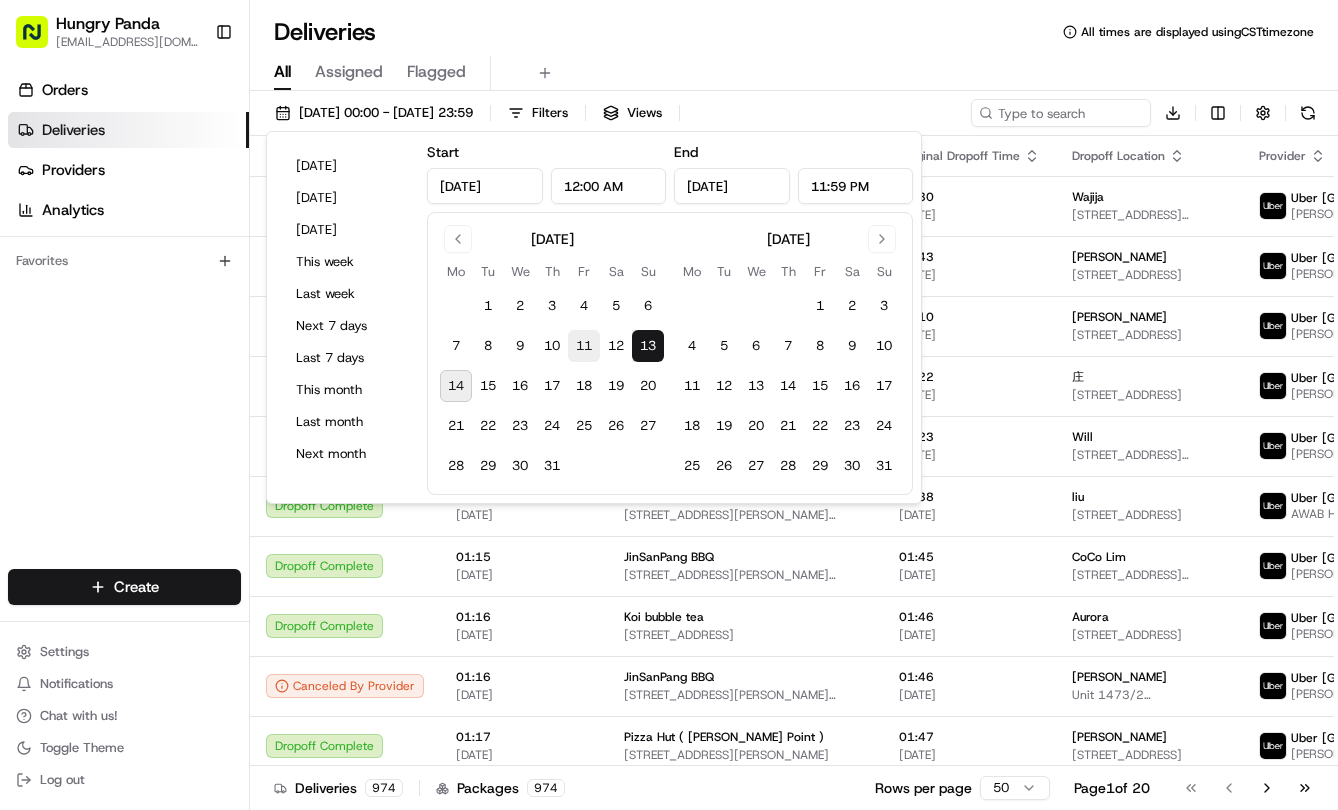 click on "11" at bounding box center [584, 346] 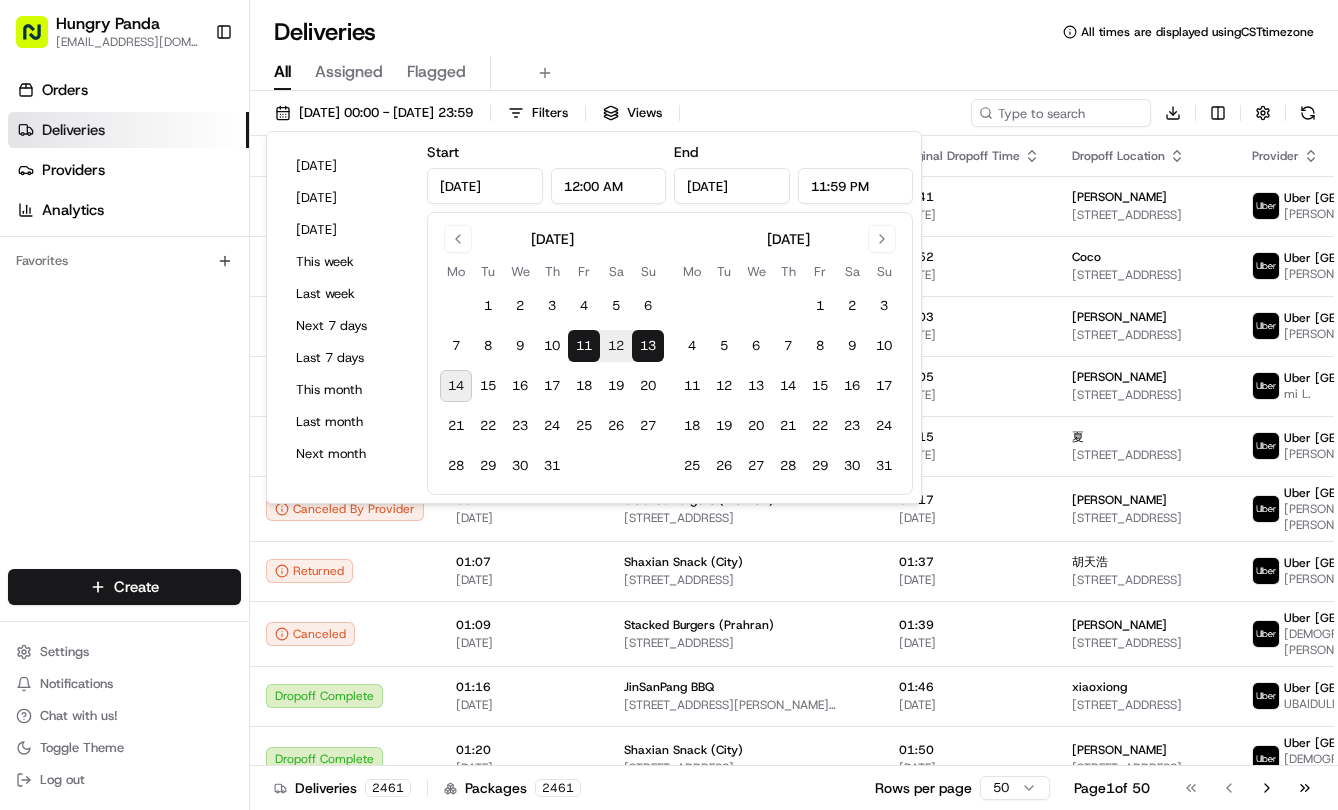 click on "11" at bounding box center (584, 346) 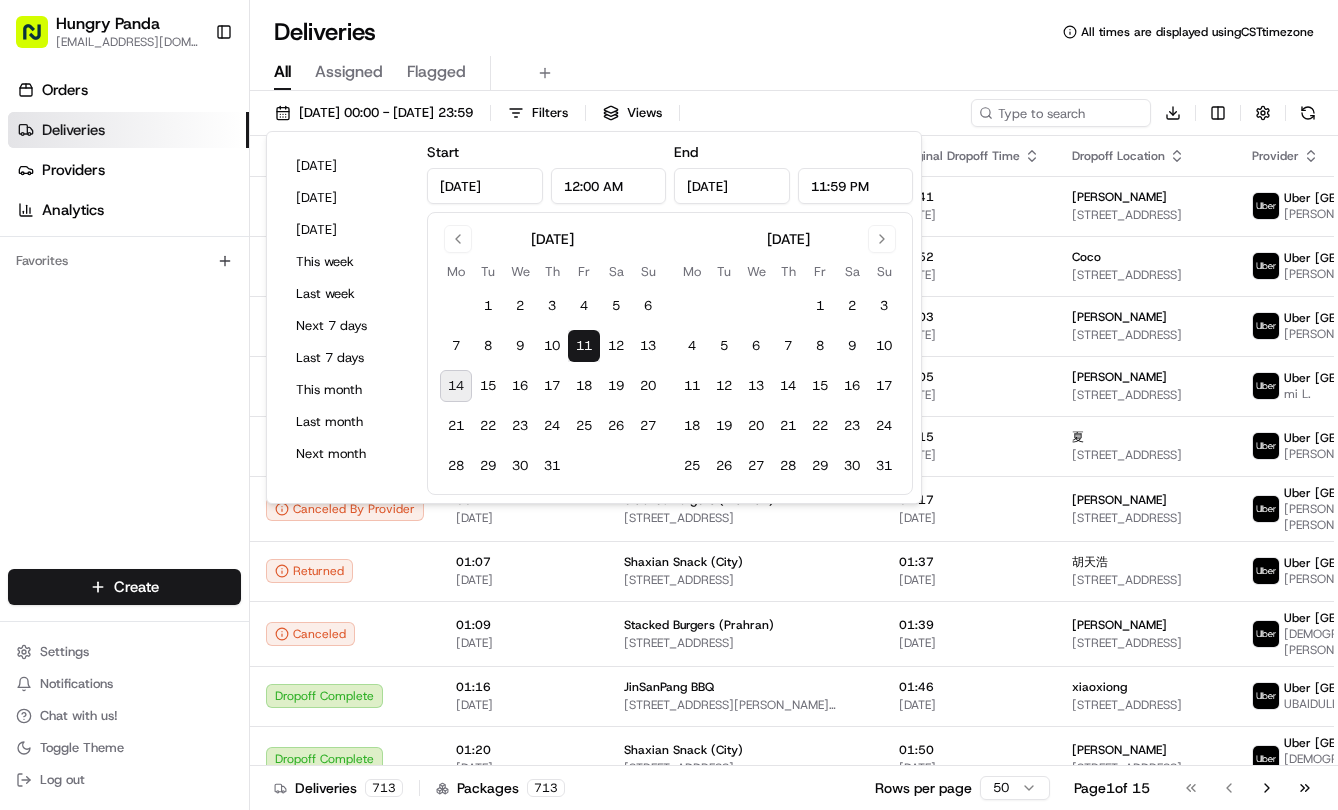 click on "14" at bounding box center (456, 386) 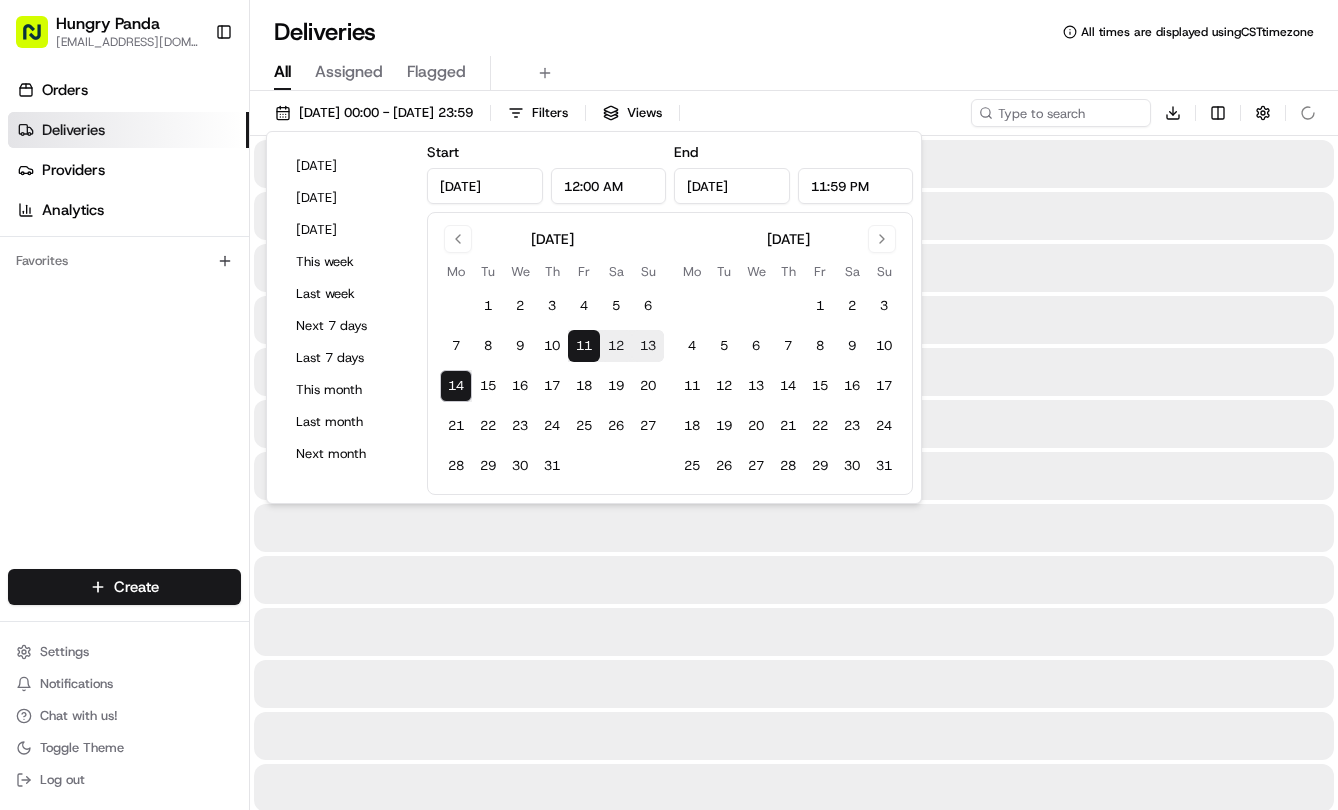 click on "All Assigned Flagged" at bounding box center (794, 73) 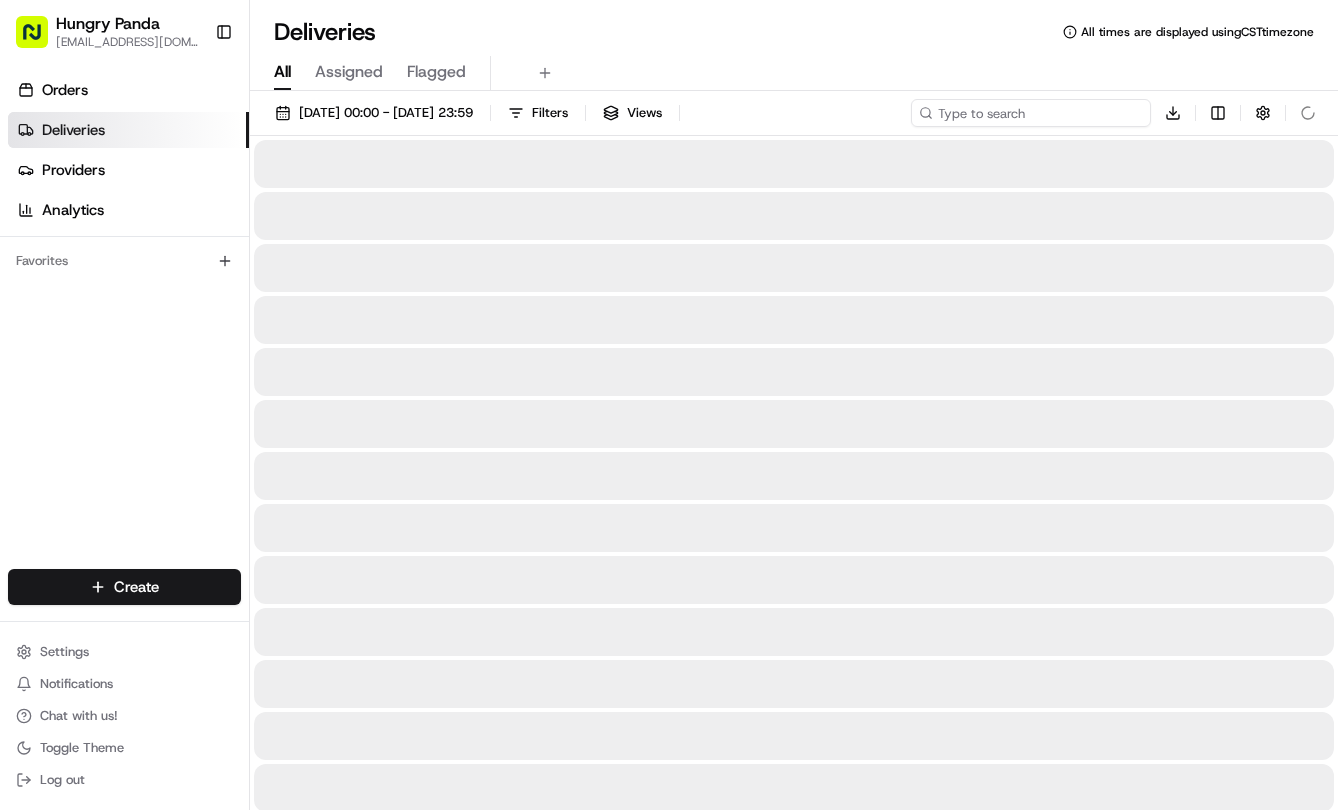 click at bounding box center [1031, 113] 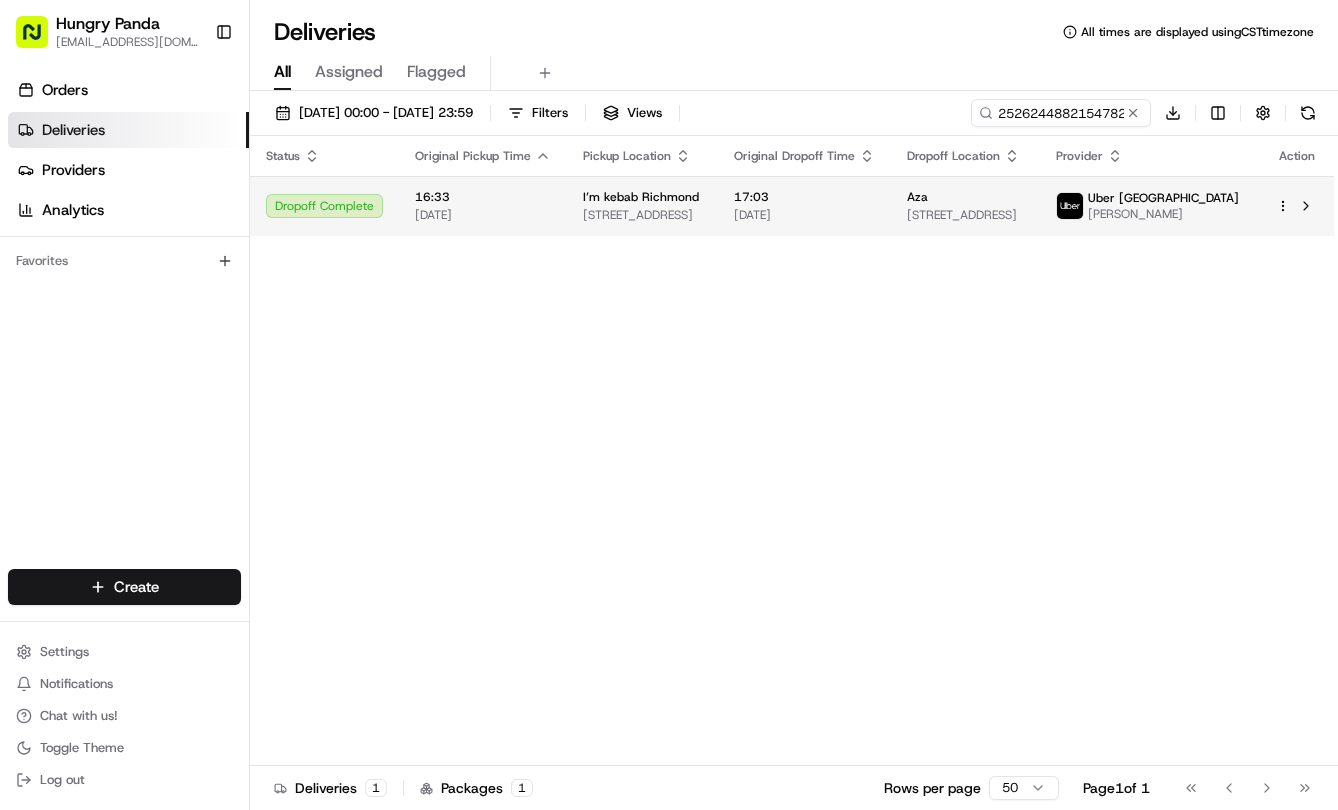 click on "17:03 11/07/2025" at bounding box center [804, 206] 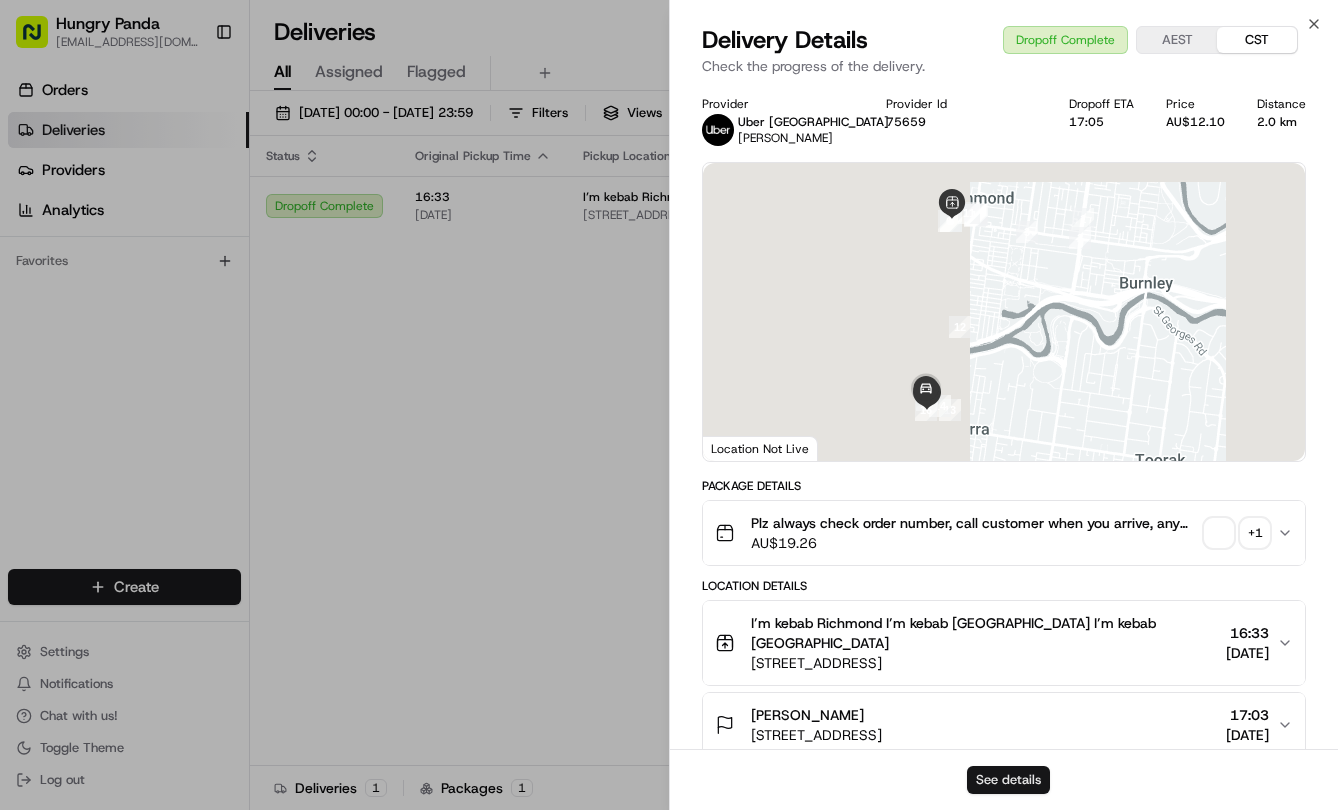 click on "See details" at bounding box center (1008, 780) 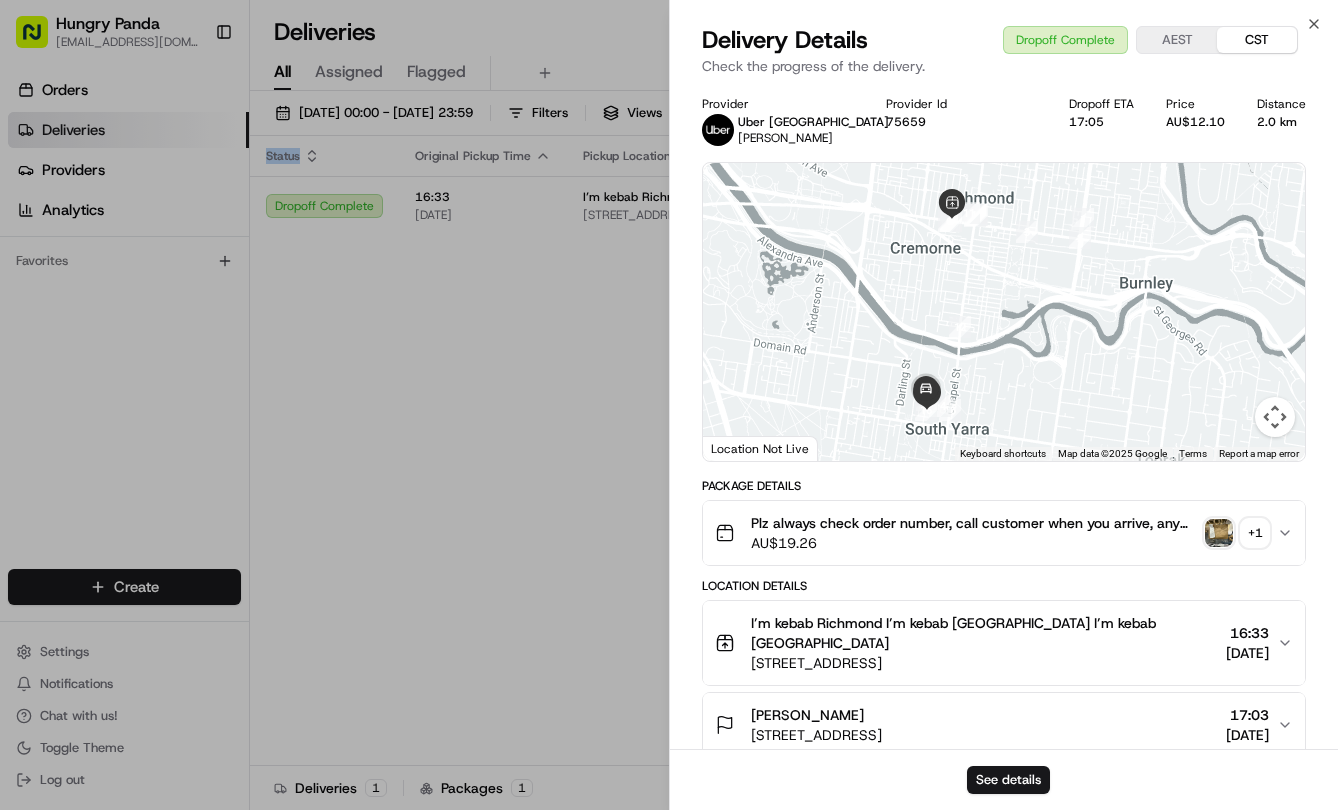 click on "Status Original Pickup Time Pickup Location Original Dropoff Time Dropoff Location Provider Action Dropoff Complete 16:33 11/07/2025 I’m kebab Richmond 143 Swan St, Richmond VIC 3121, Australia 17:03 11/07/2025 Aza 10 Claremont St, South Yarra VIC 3141, Australia Uber Australia SANDEEP P." at bounding box center [792, 451] 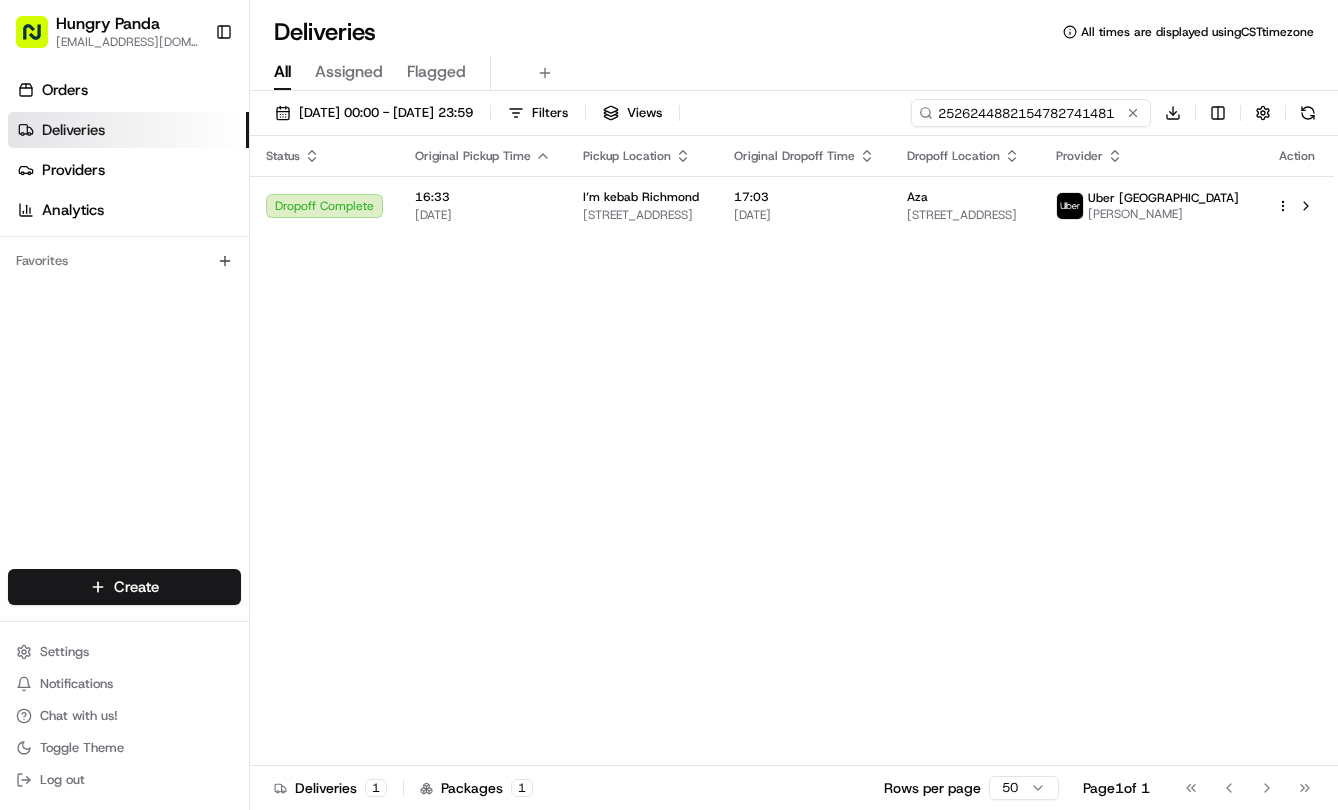 click on "2526244882154782741481" at bounding box center (1031, 113) 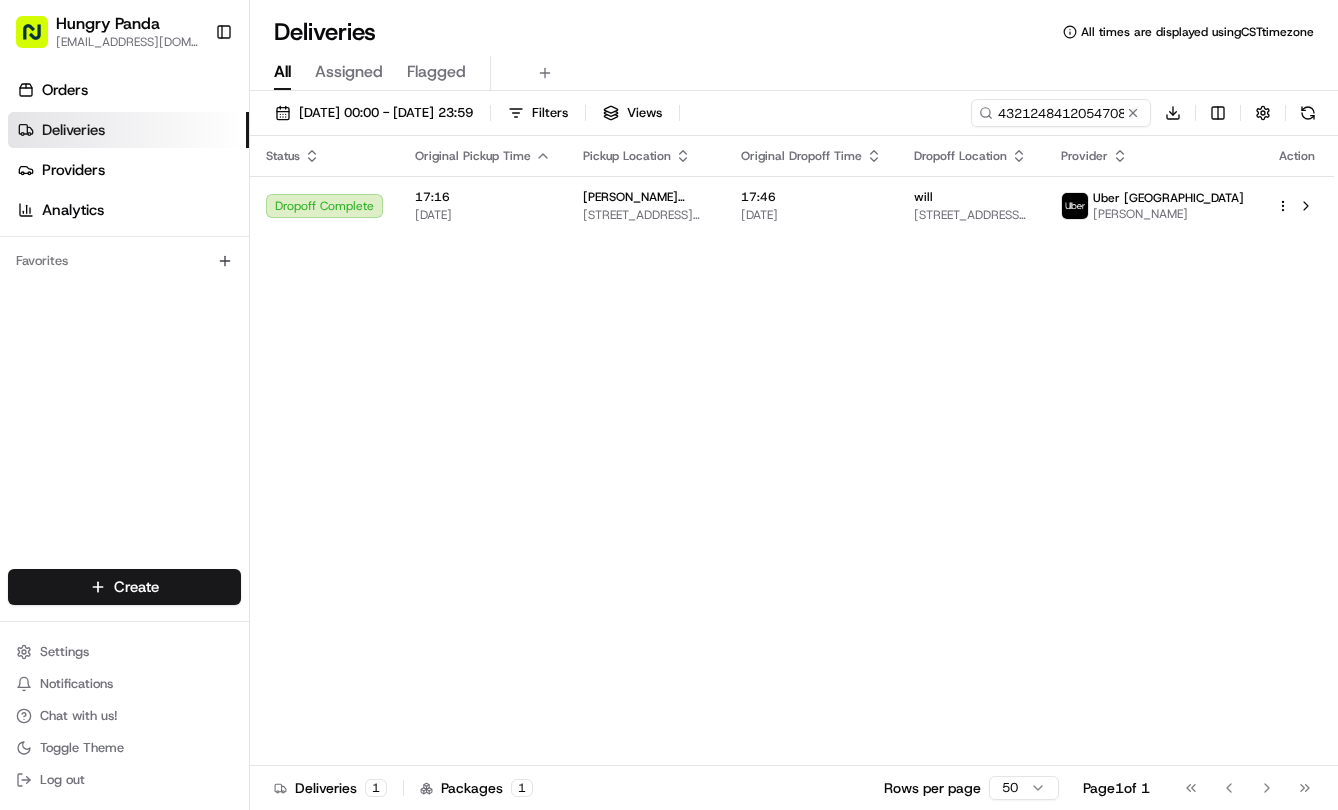 click on "11/07/2025" at bounding box center (811, 215) 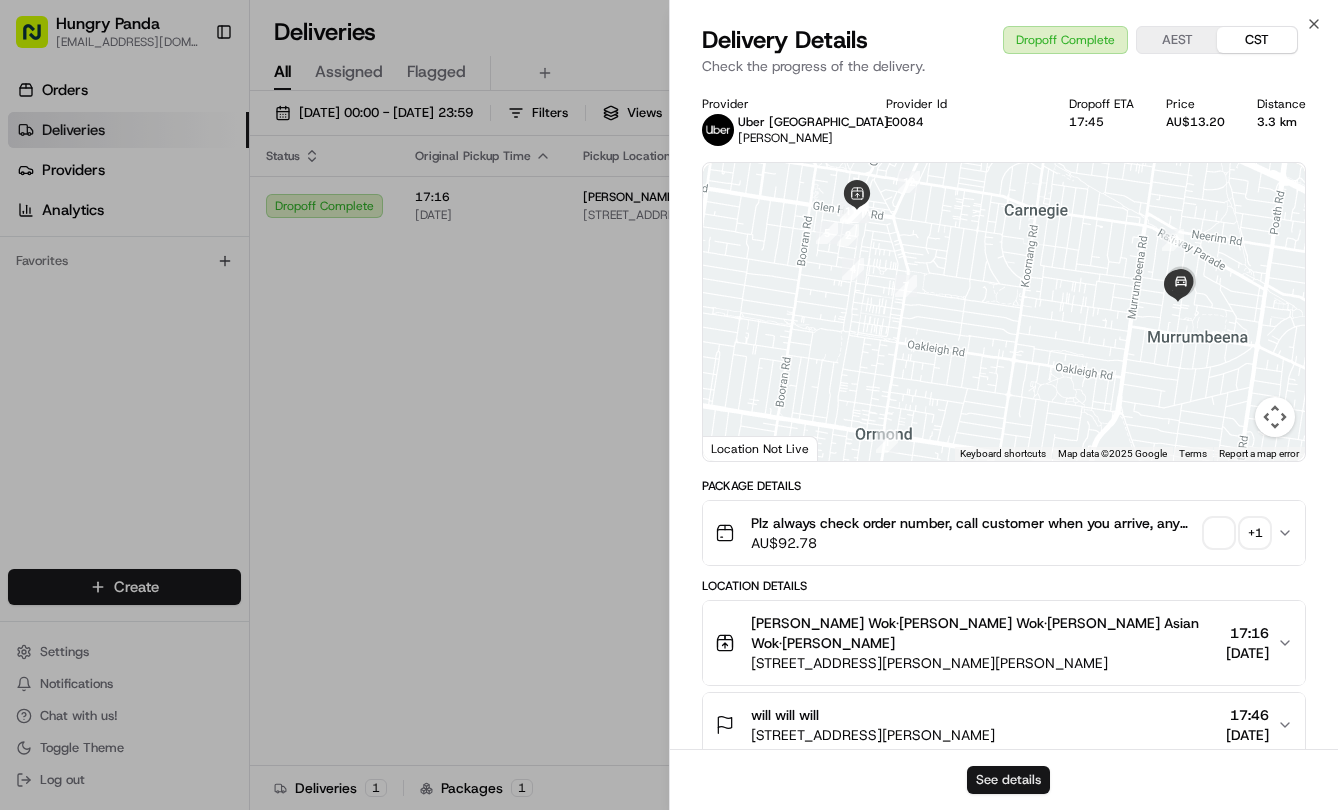 click on "See details" at bounding box center (1008, 780) 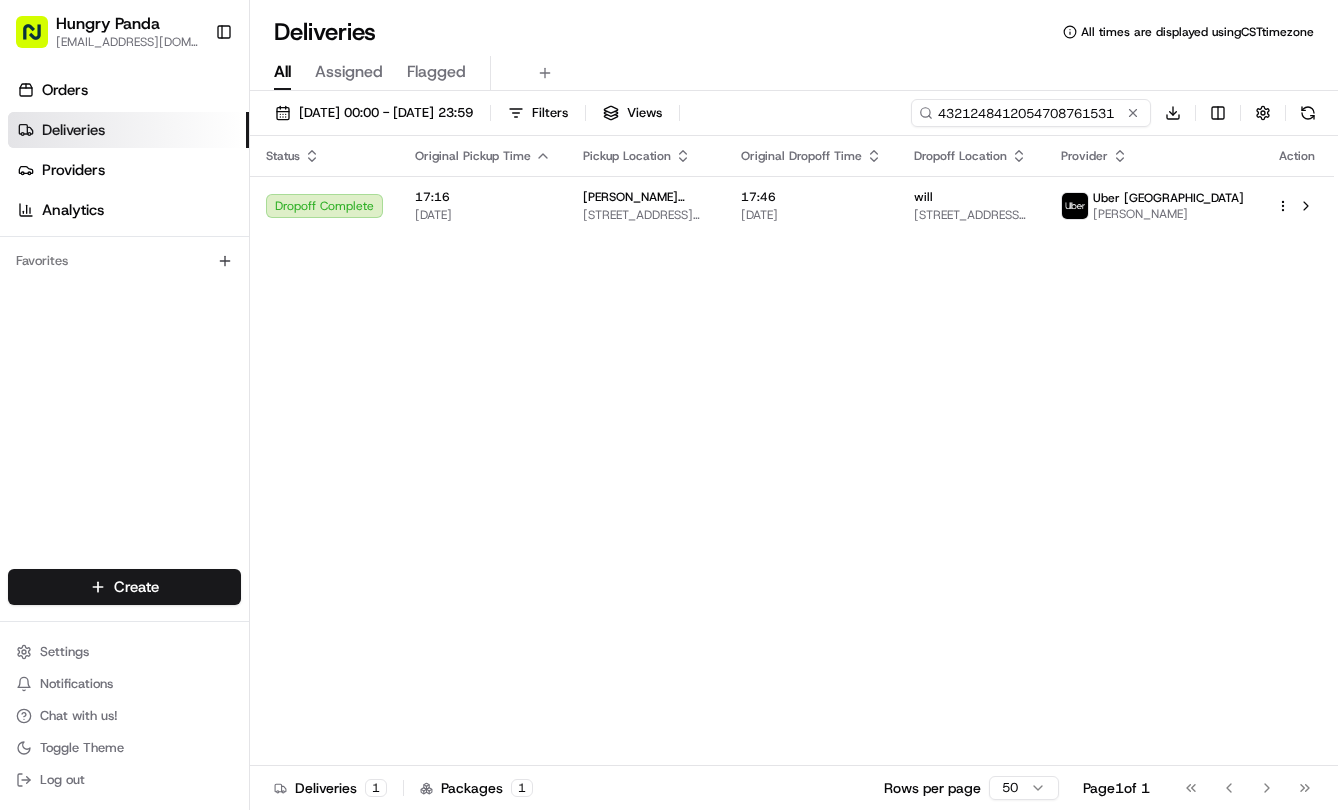 click on "4321248412054708761531" at bounding box center [1031, 113] 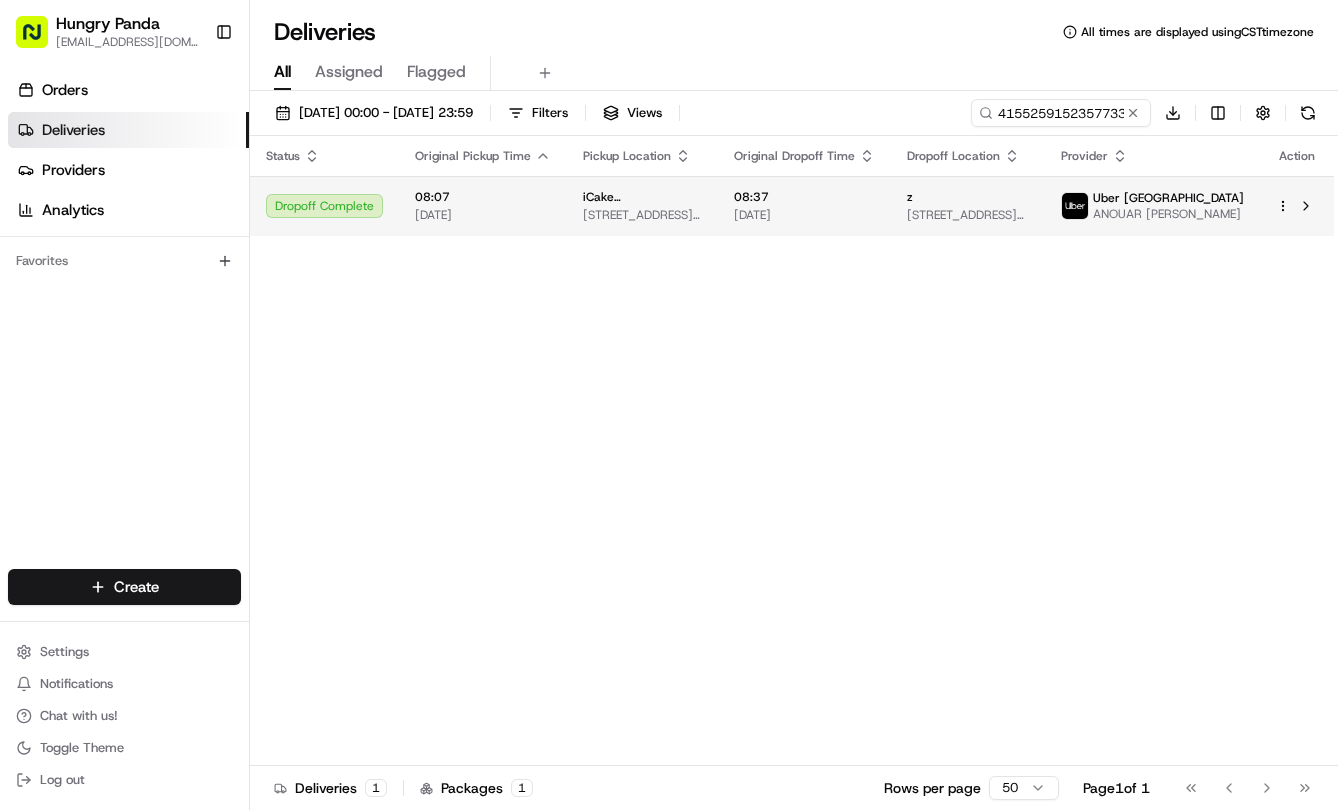 click on "08:37" at bounding box center [804, 197] 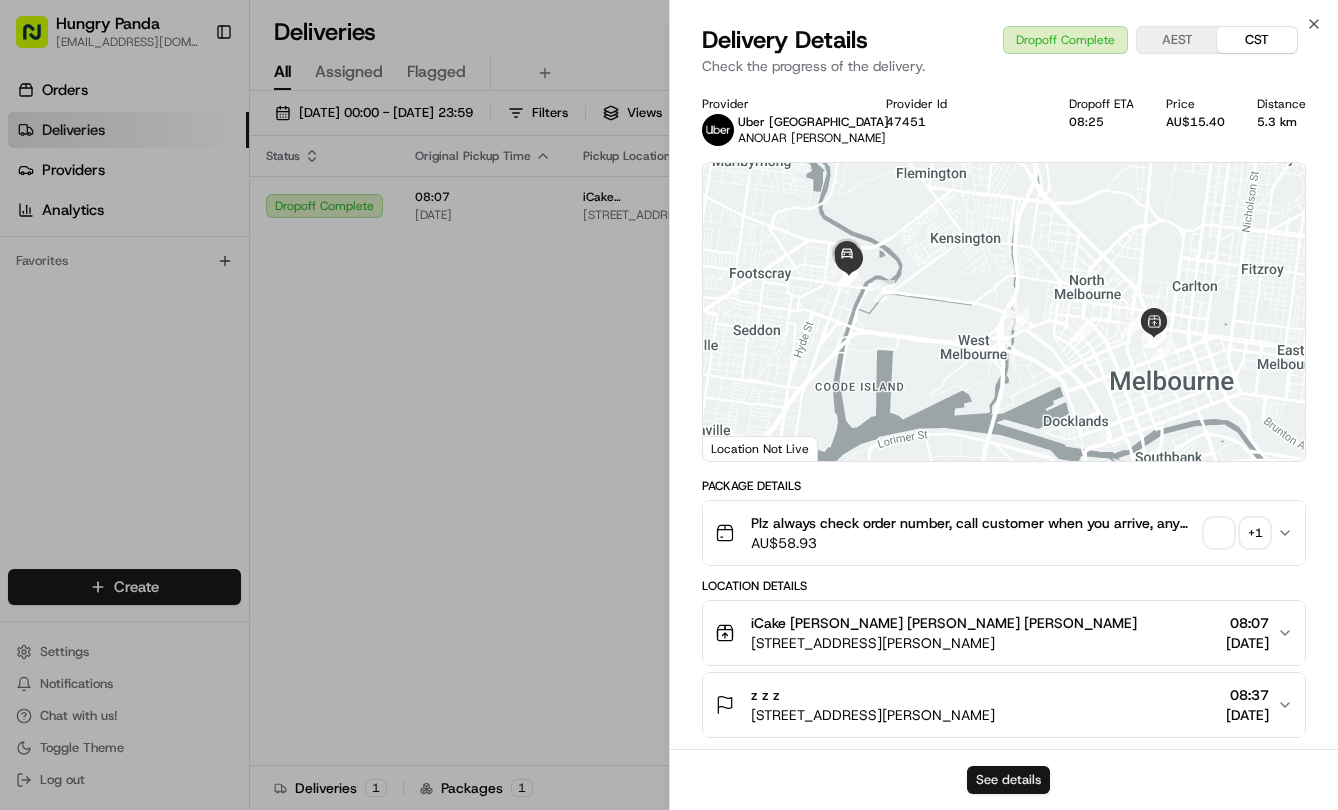 click on "See details" at bounding box center (1008, 780) 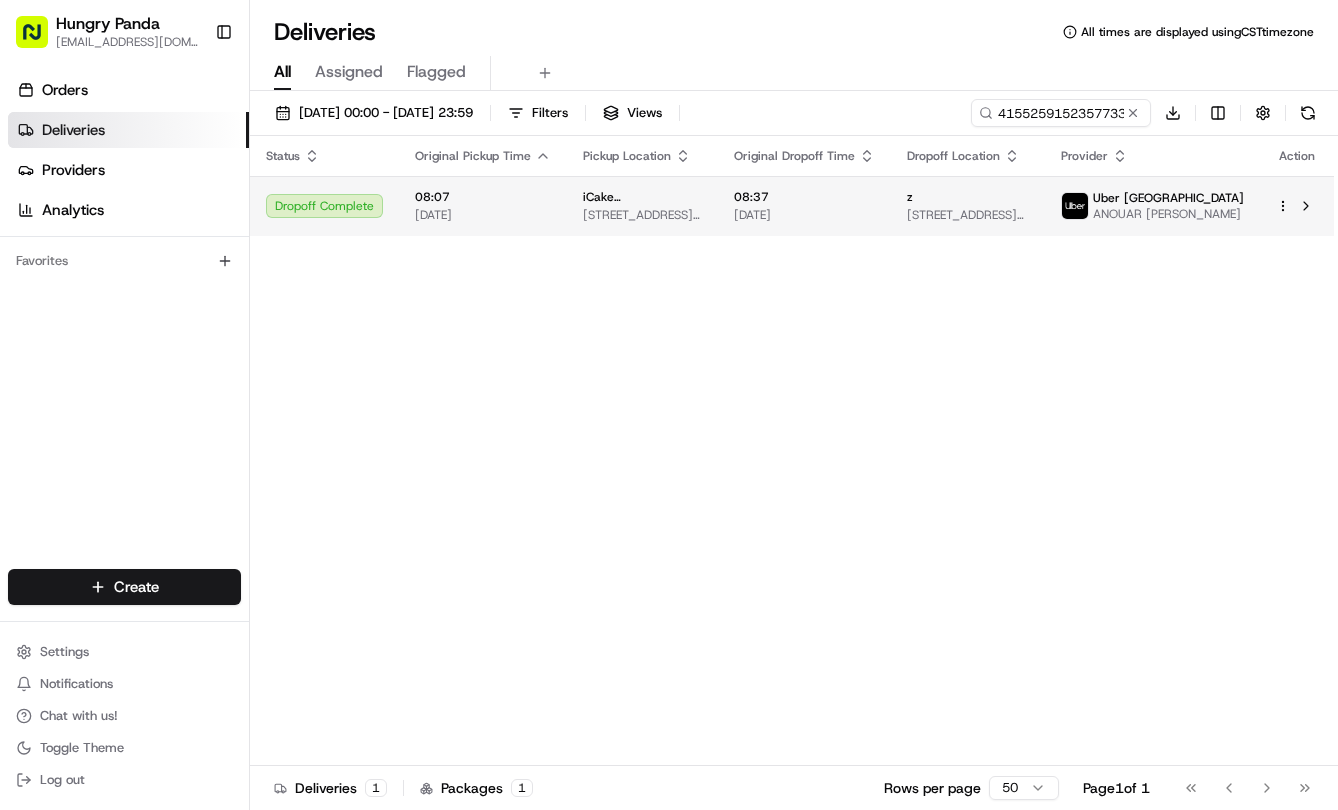 drag, startPoint x: 642, startPoint y: 262, endPoint x: 851, endPoint y: 217, distance: 213.78961 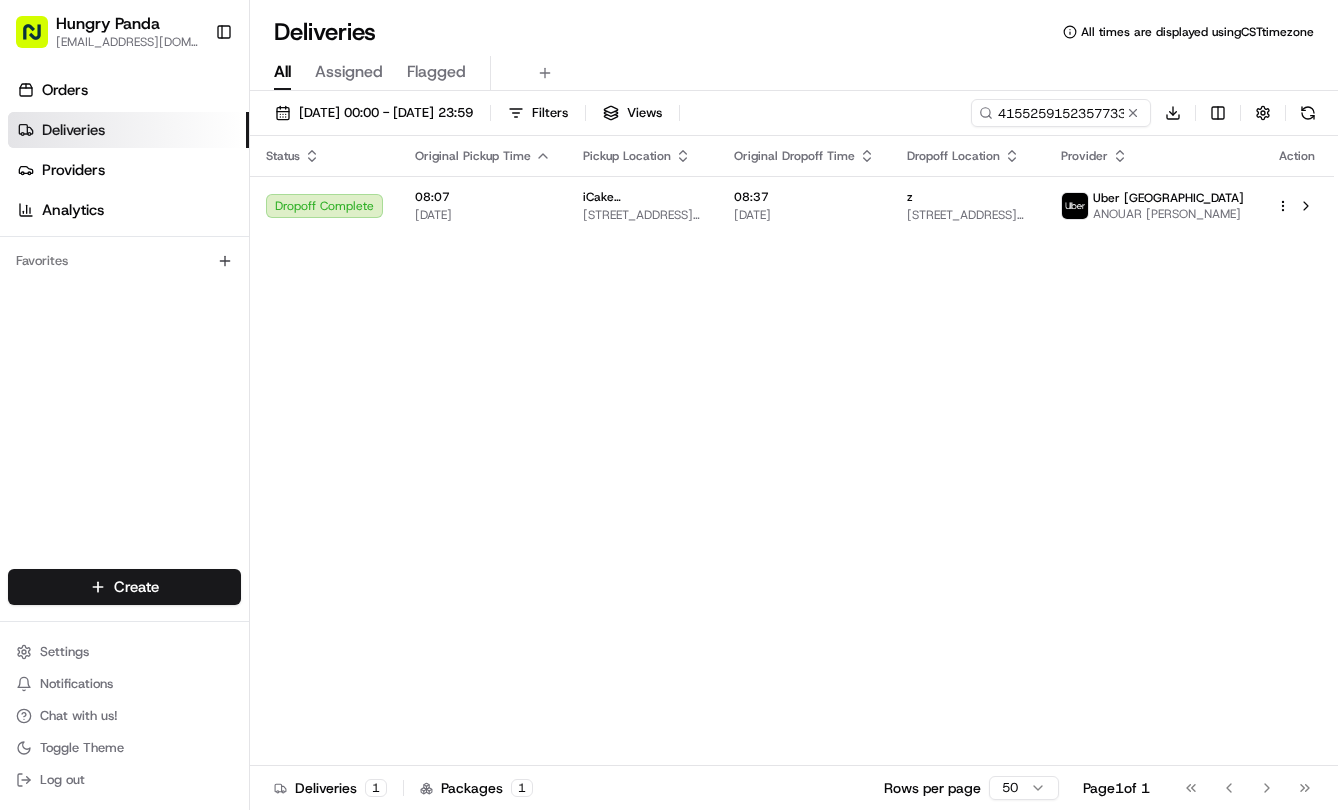 click on "11/07/2025 00:00 - 14/07/2025 23:59 Filters Views 415525915235773334474 Download Status Original Pickup Time Pickup Location Original Dropoff Time Dropoff Location Provider Action Dropoff Complete 08:07 12/07/2025 iCake Elizabeth 477 Elizabeth St, Melbourne VIC 3000, Australia 08:37 12/07/2025 z 1112/9 Neilson Pl, Footscray VIC 3011, Australia Uber Australia ANOUAR H. Deliveries 1 Packages 1 Rows per page 50 Page  1  of   1 Go to first page Go to previous page Go to next page Go to last page" at bounding box center [794, 452] 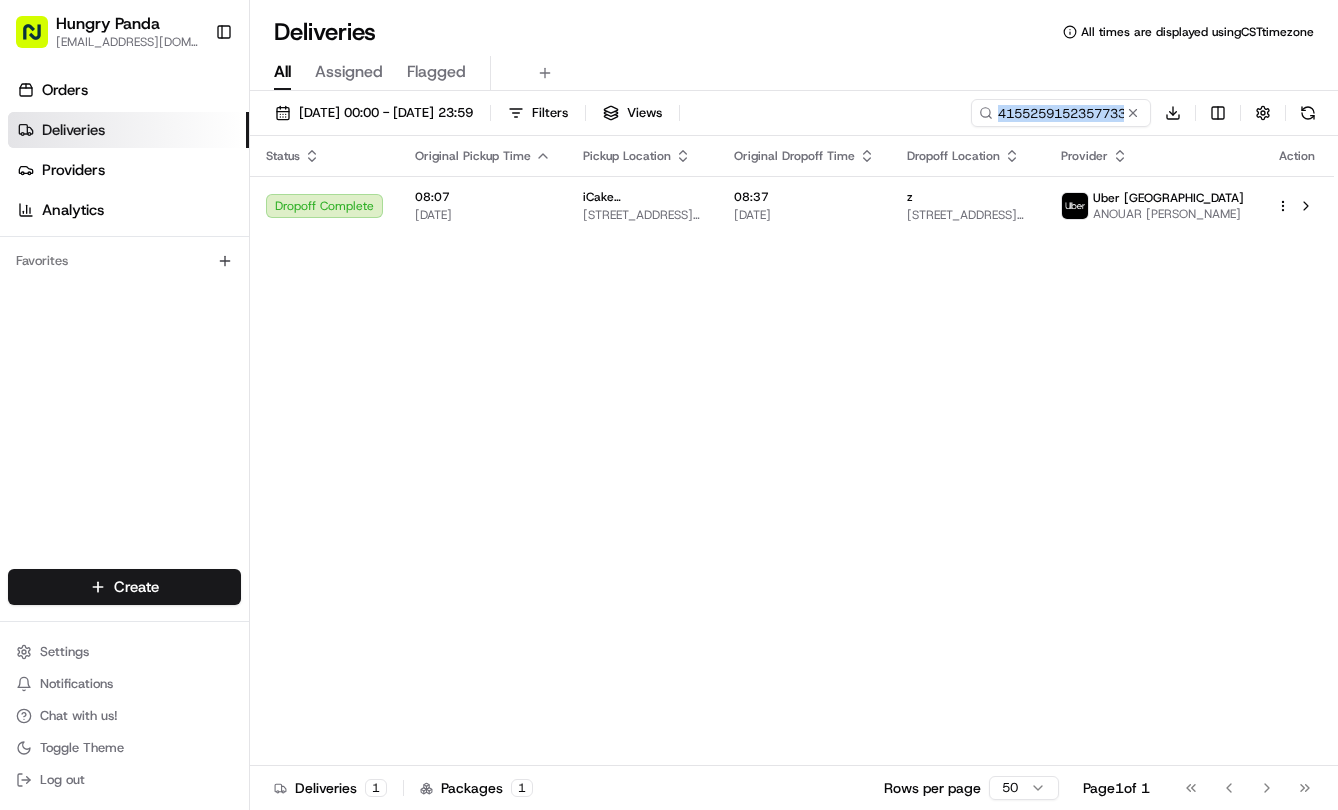 click on "11/07/2025 00:00 - 14/07/2025 23:59 Filters Views 415525915235773334474 Download Status Original Pickup Time Pickup Location Original Dropoff Time Dropoff Location Provider Action Dropoff Complete 08:07 12/07/2025 iCake Elizabeth 477 Elizabeth St, Melbourne VIC 3000, Australia 08:37 12/07/2025 z 1112/9 Neilson Pl, Footscray VIC 3011, Australia Uber Australia ANOUAR H. Deliveries 1 Packages 1 Rows per page 50 Page  1  of   1 Go to first page Go to previous page Go to next page Go to last page" at bounding box center (794, 452) 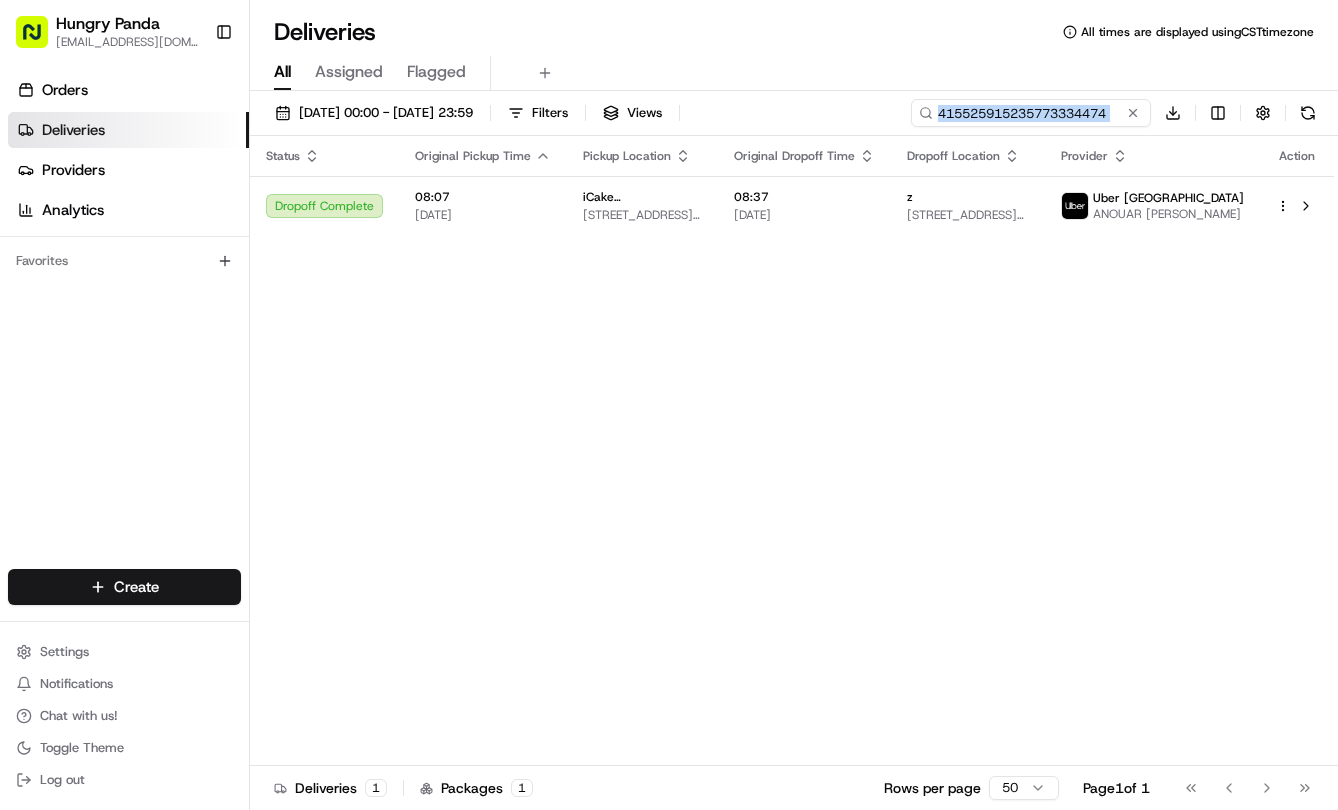 click on "415525915235773334474" at bounding box center (1031, 113) 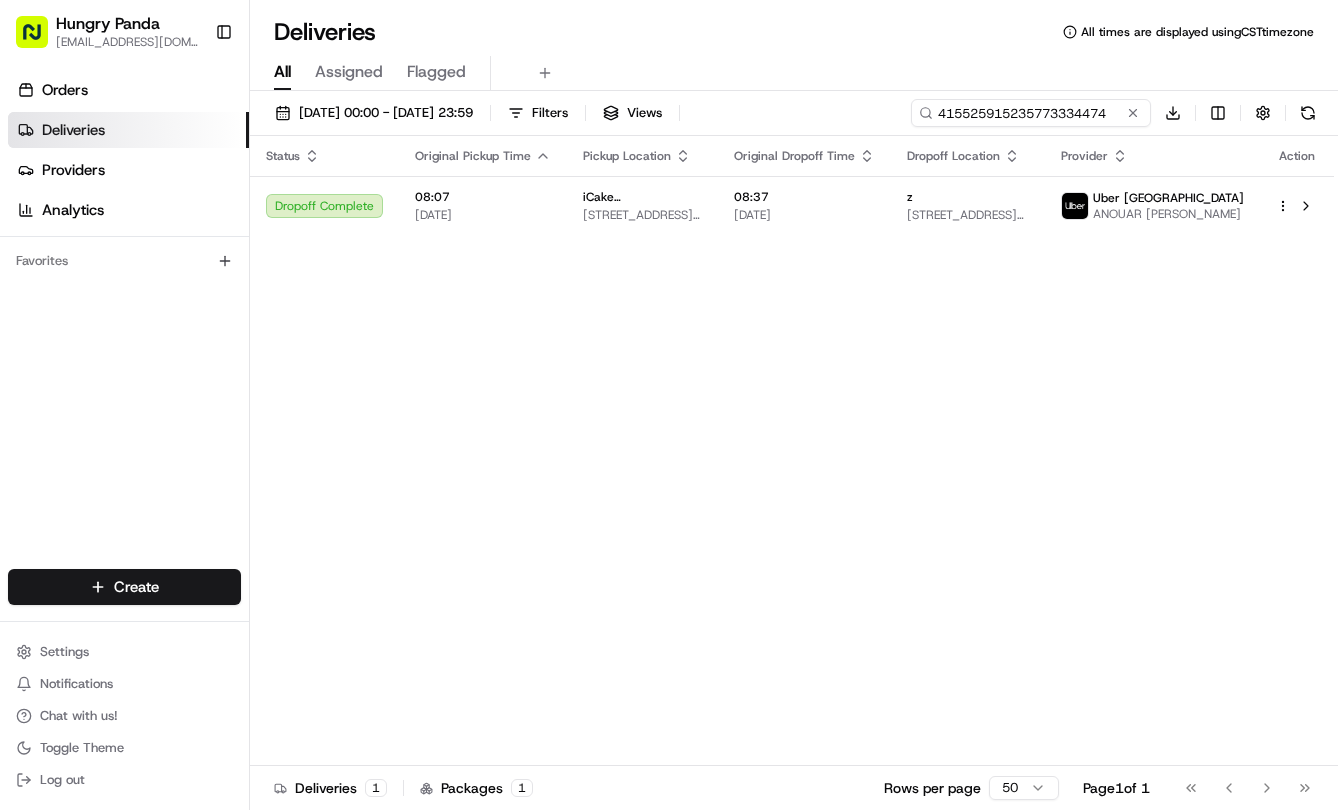 click on "415525915235773334474" at bounding box center [1031, 113] 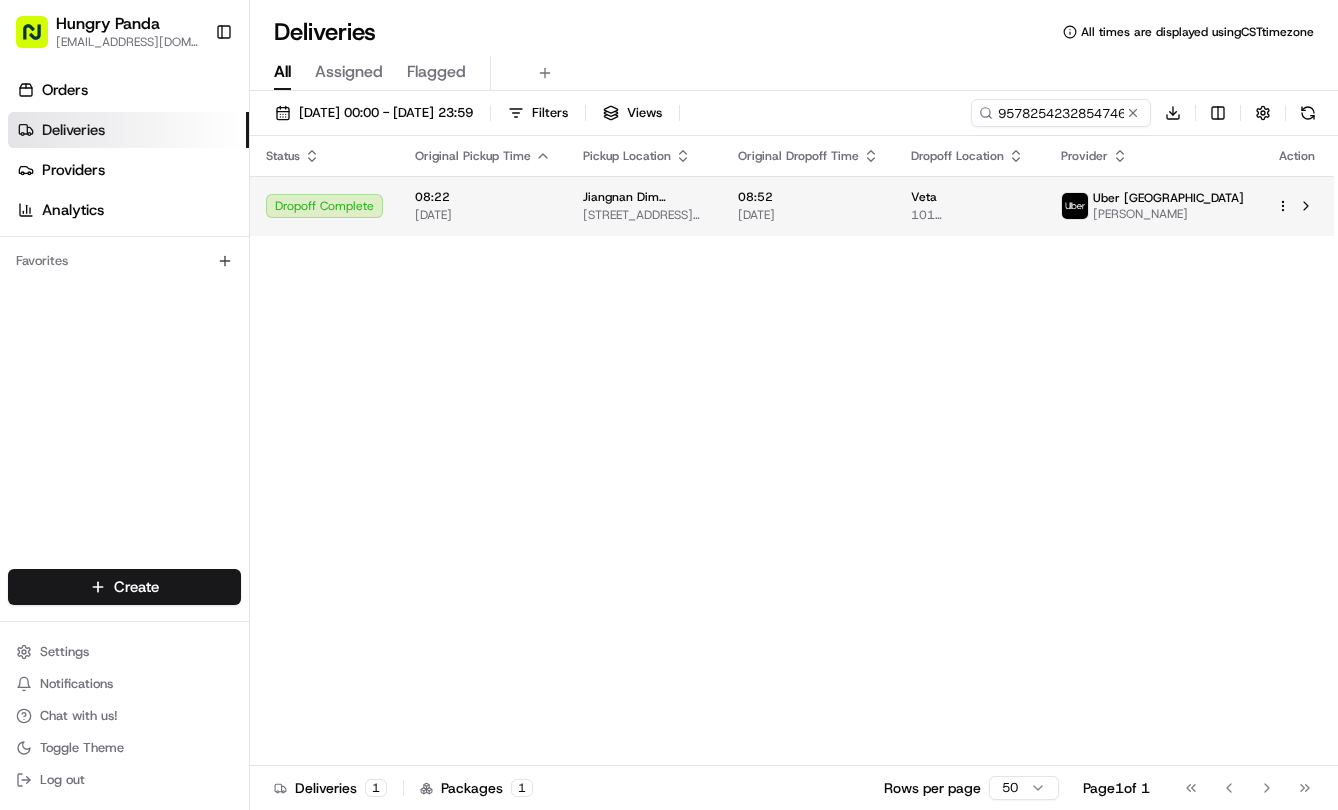 click on "08:52" at bounding box center (808, 197) 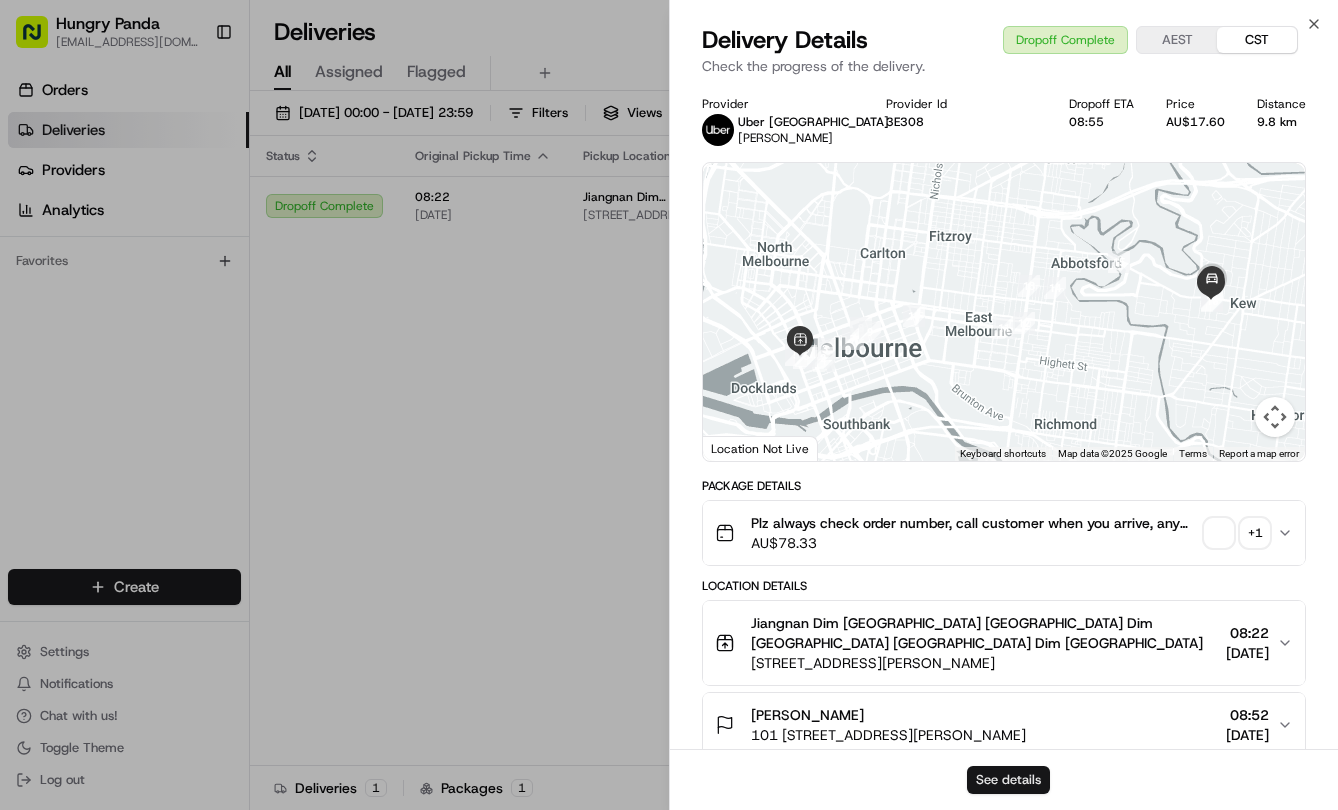 click on "See details" at bounding box center [1004, 779] 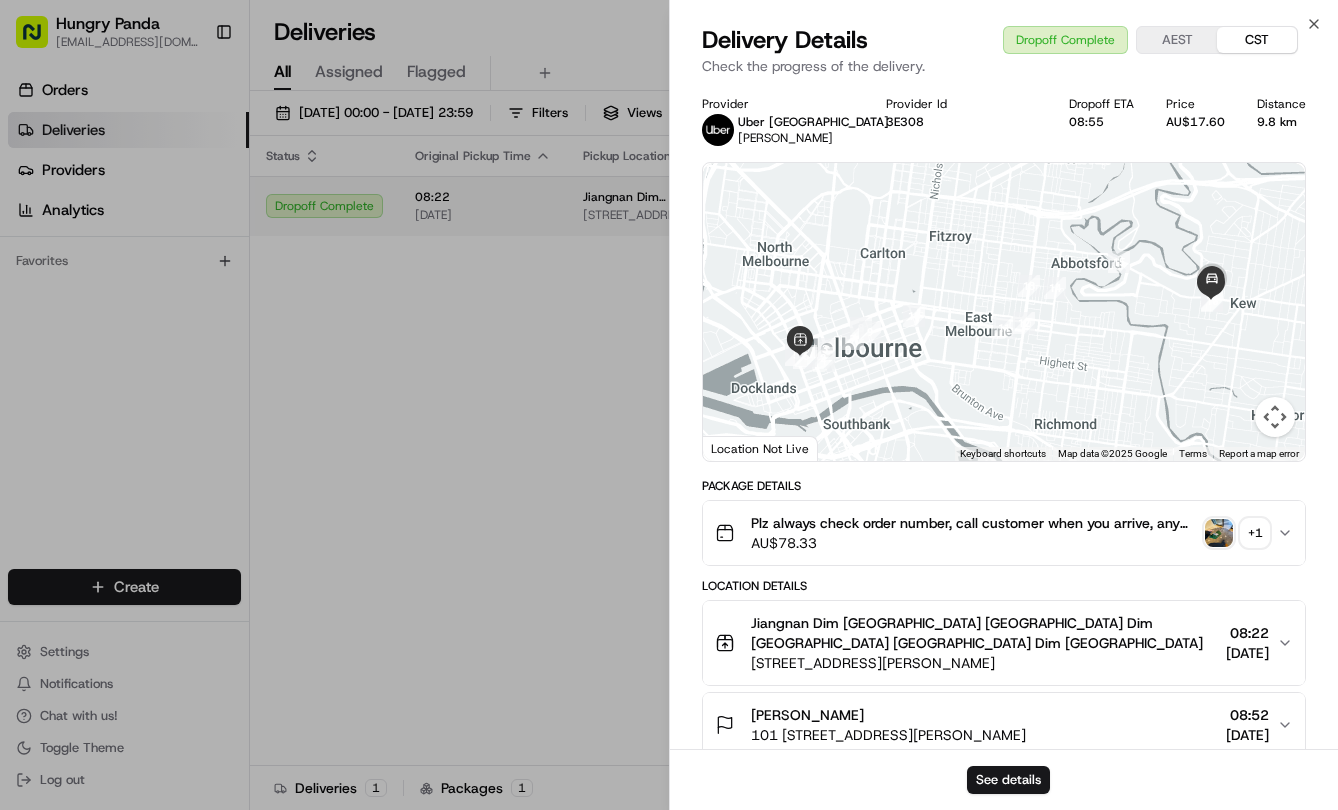 drag, startPoint x: 588, startPoint y: 296, endPoint x: 968, endPoint y: 209, distance: 389.832 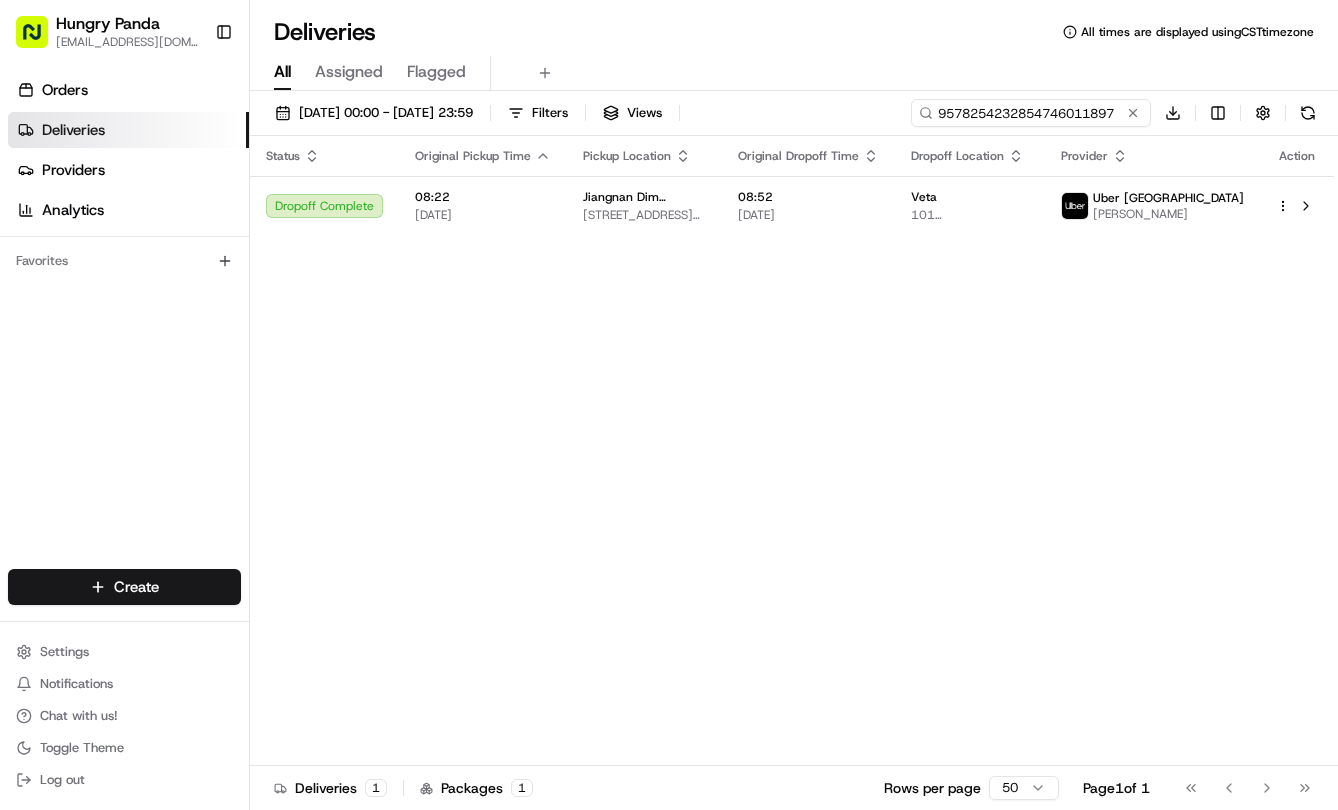 click on "9578254232854746011897" at bounding box center (1031, 113) 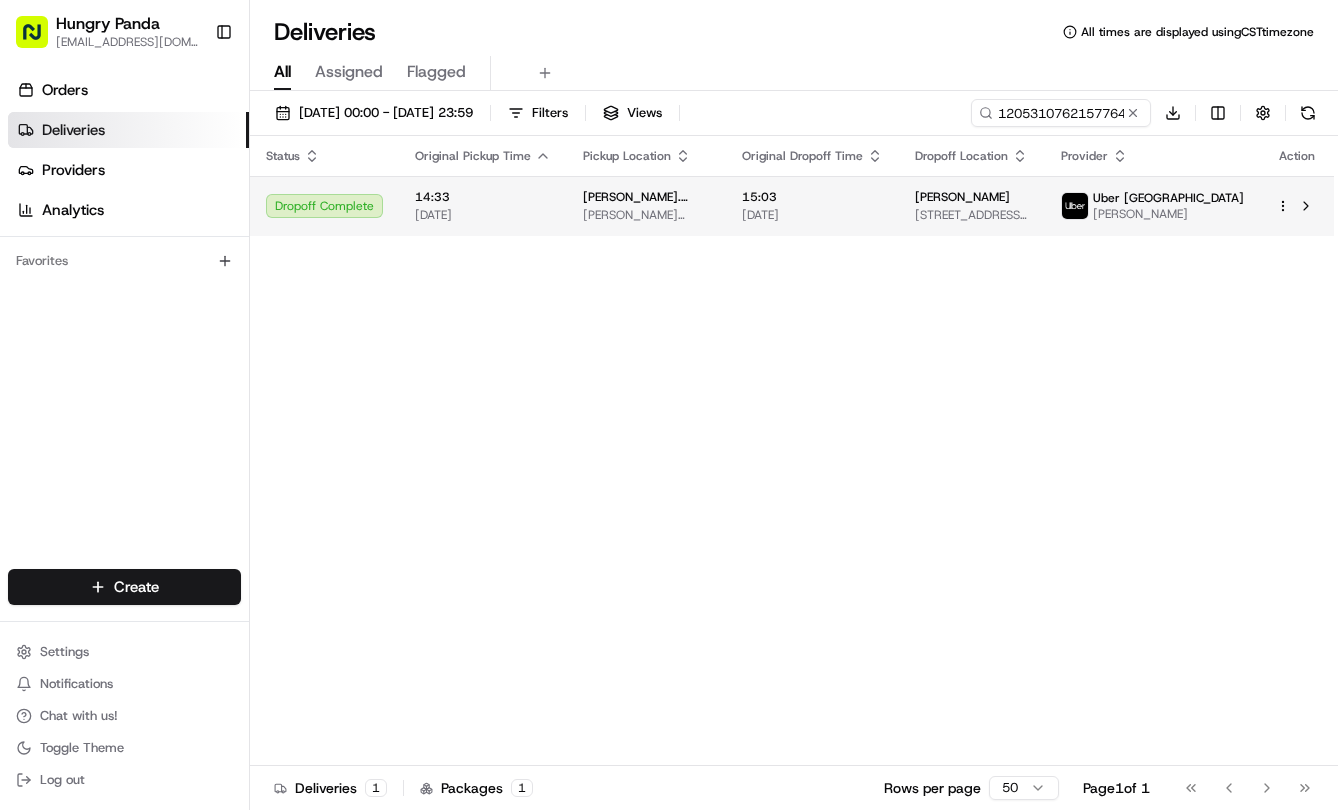 click on "12/07/2025" at bounding box center (812, 215) 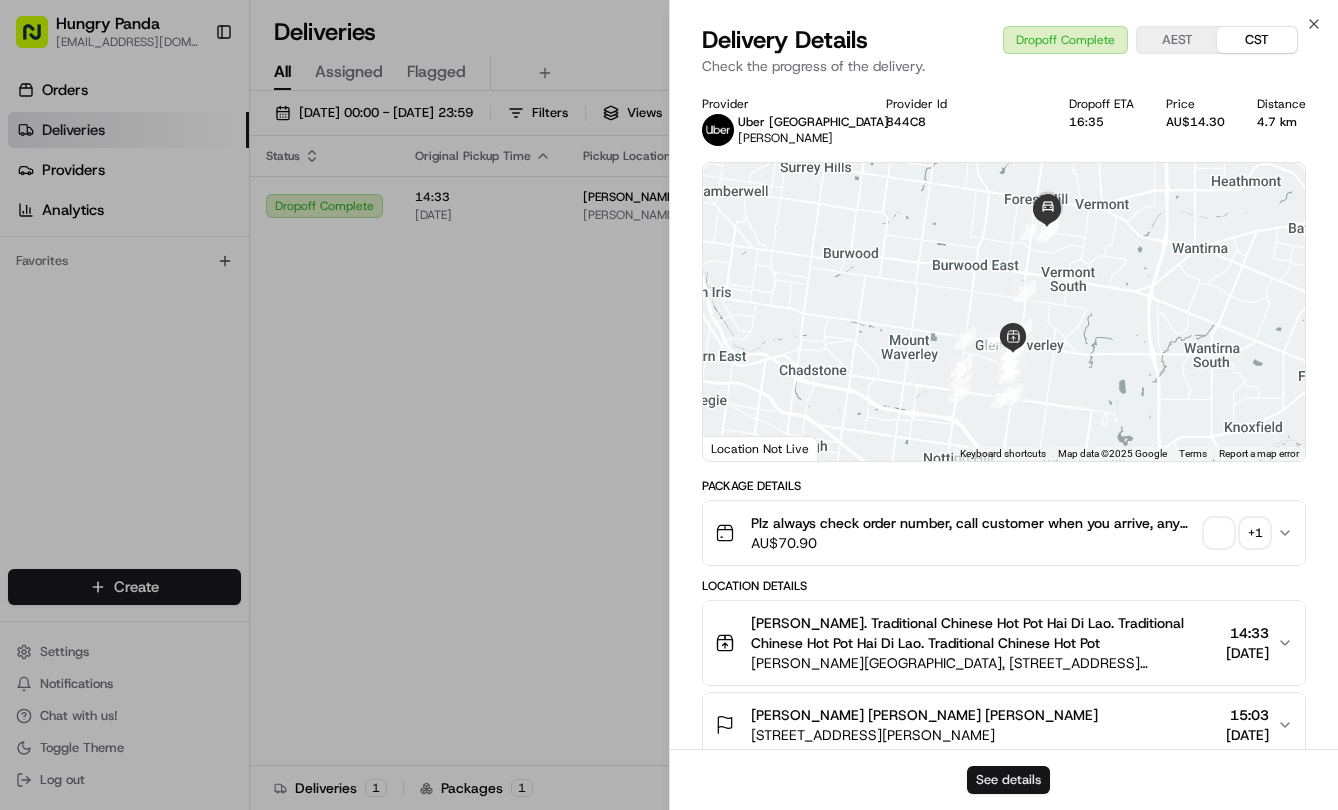 click on "See details" at bounding box center [1008, 780] 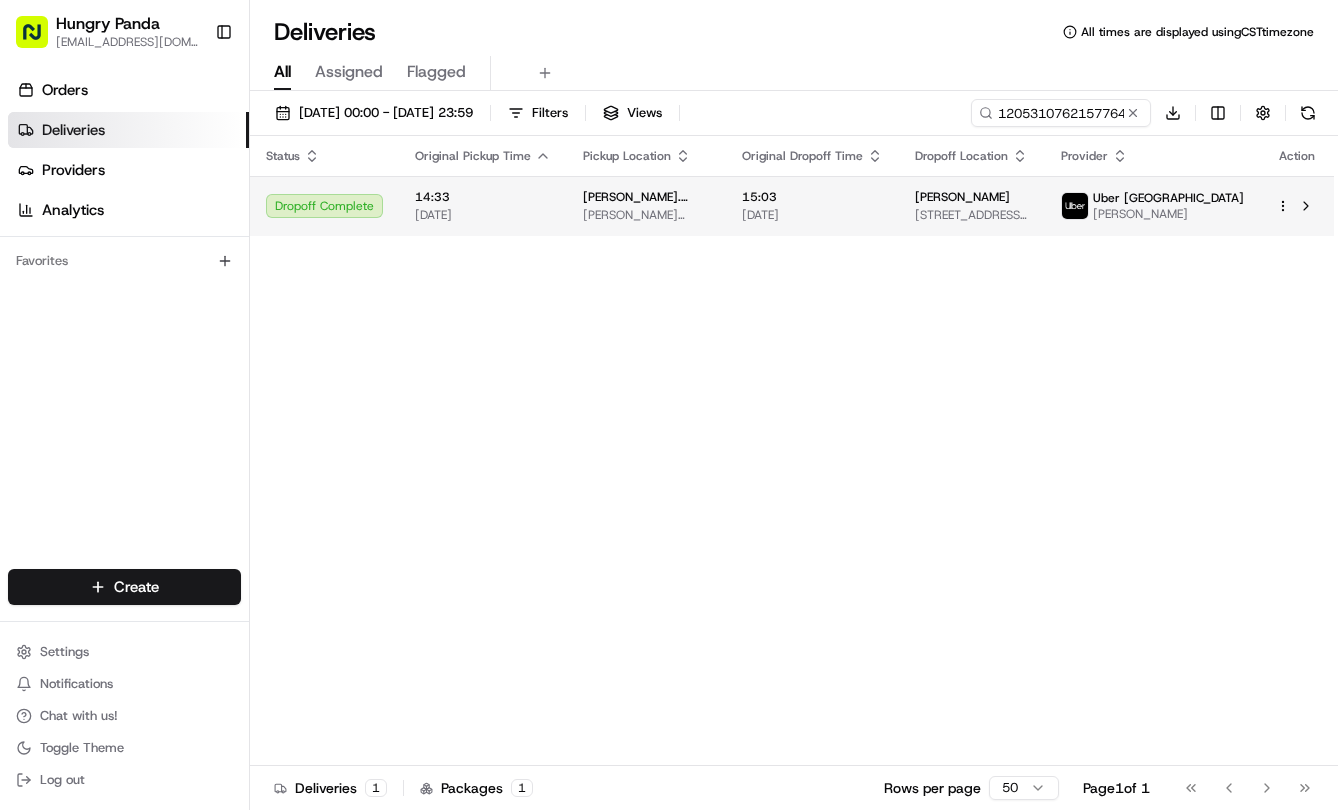 drag, startPoint x: 538, startPoint y: 285, endPoint x: 807, endPoint y: 181, distance: 288.40424 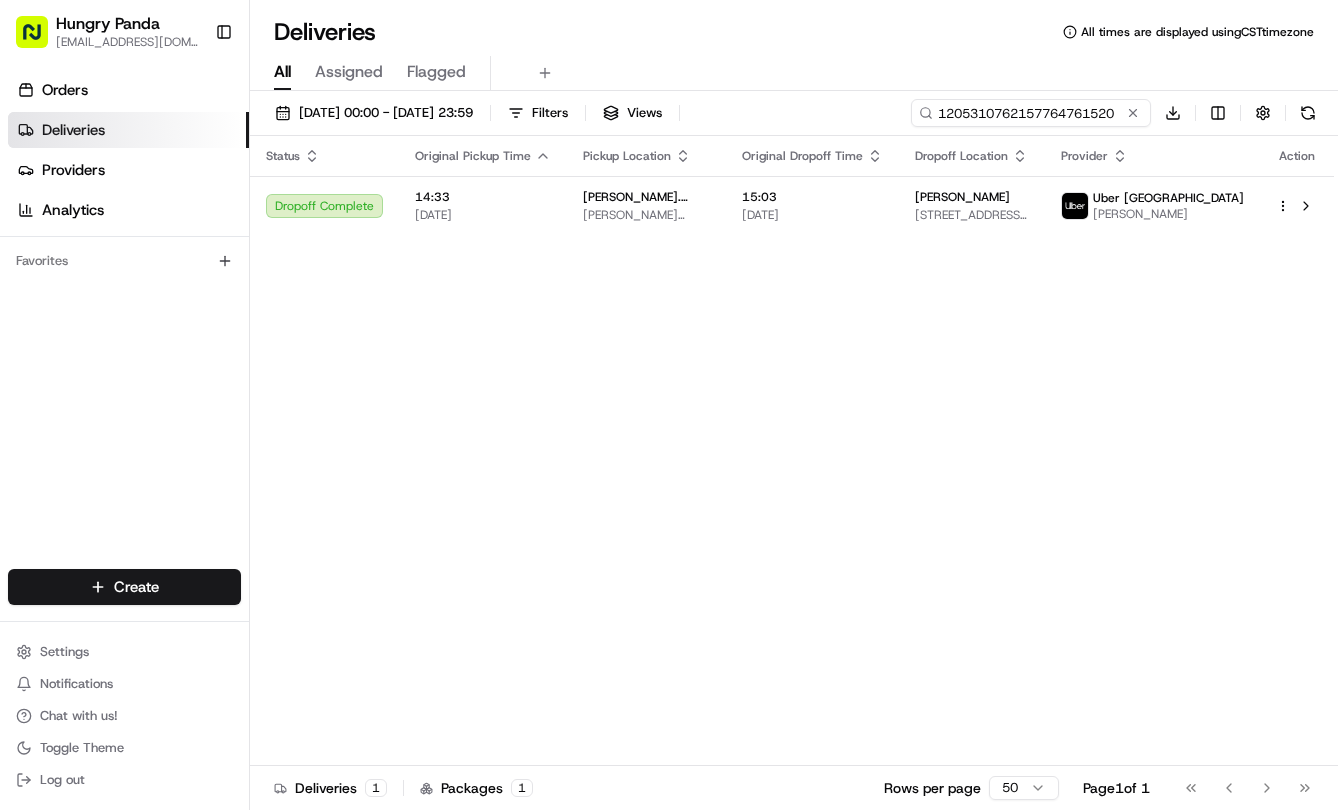 click on "1205310762157764761520" at bounding box center (1031, 113) 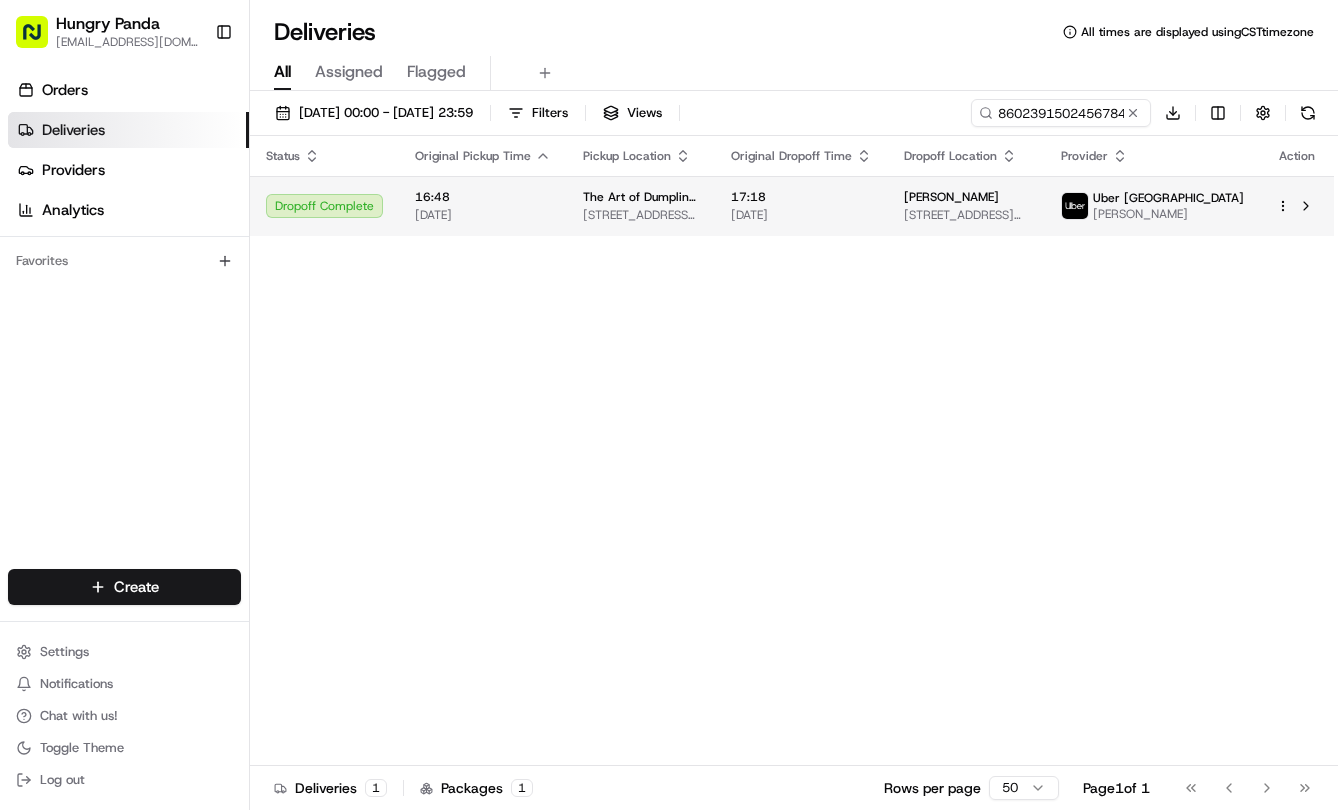 drag, startPoint x: 874, startPoint y: 262, endPoint x: 895, endPoint y: 224, distance: 43.416588 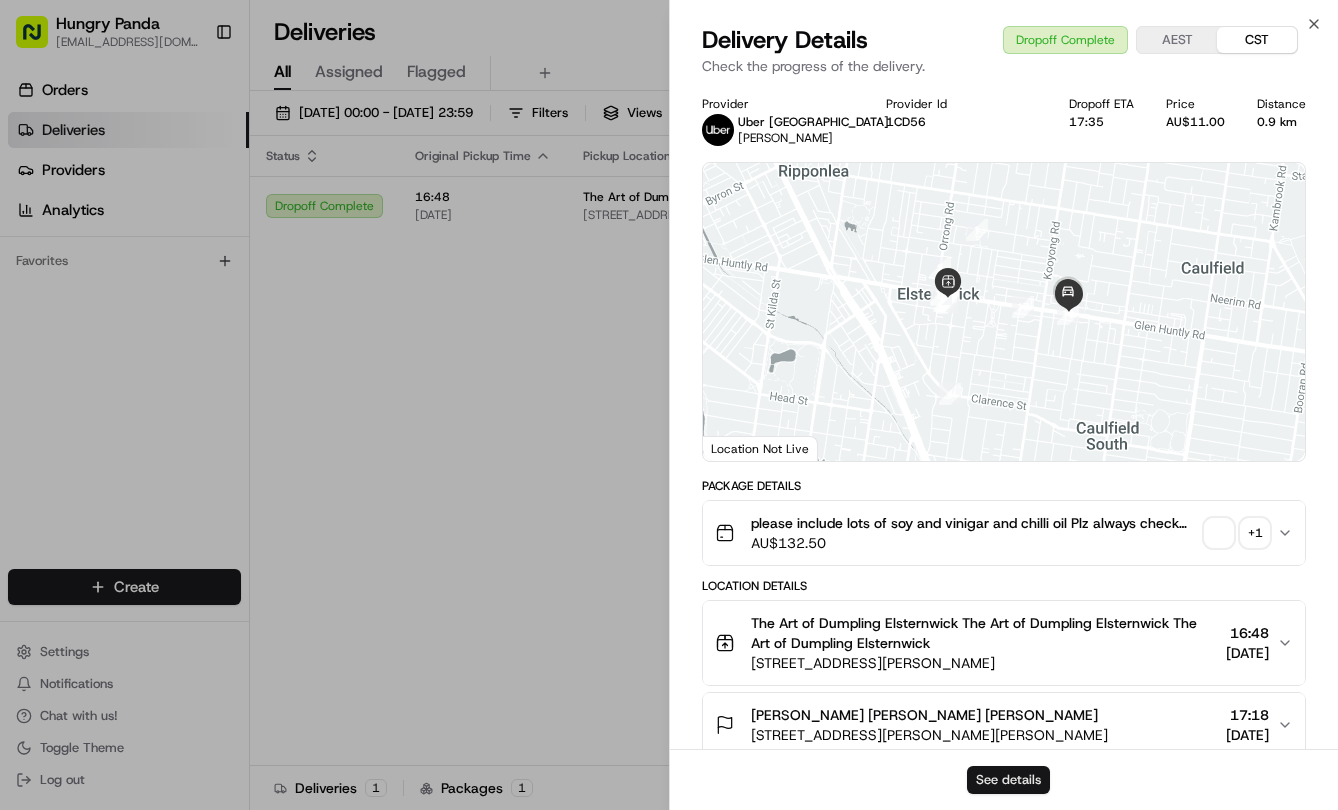 click on "See details" at bounding box center [1008, 780] 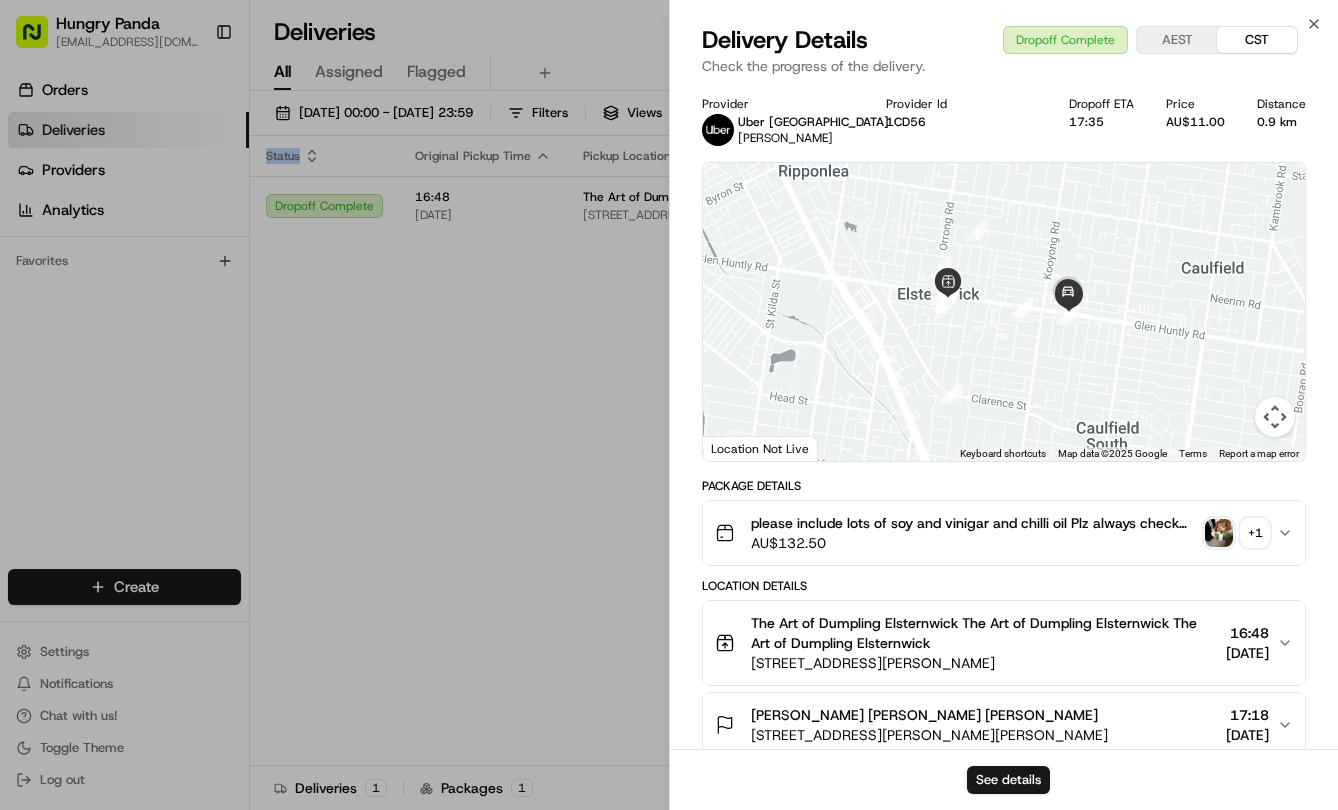 click on "Status Original Pickup Time Pickup Location Original Dropoff Time Dropoff Location Provider Action Dropoff Complete 16:48 12/07/2025 The Art of Dumpling Elsternwick 448 Glen Huntly Rd, Elsternwick VIC 3185, Australia 17:18 12/07/2025 emma grieve Flat 16/667 Glen Huntly Rd, Caulfield VIC 3162, Australia Uber Australia SAIMOON R." at bounding box center (792, 451) 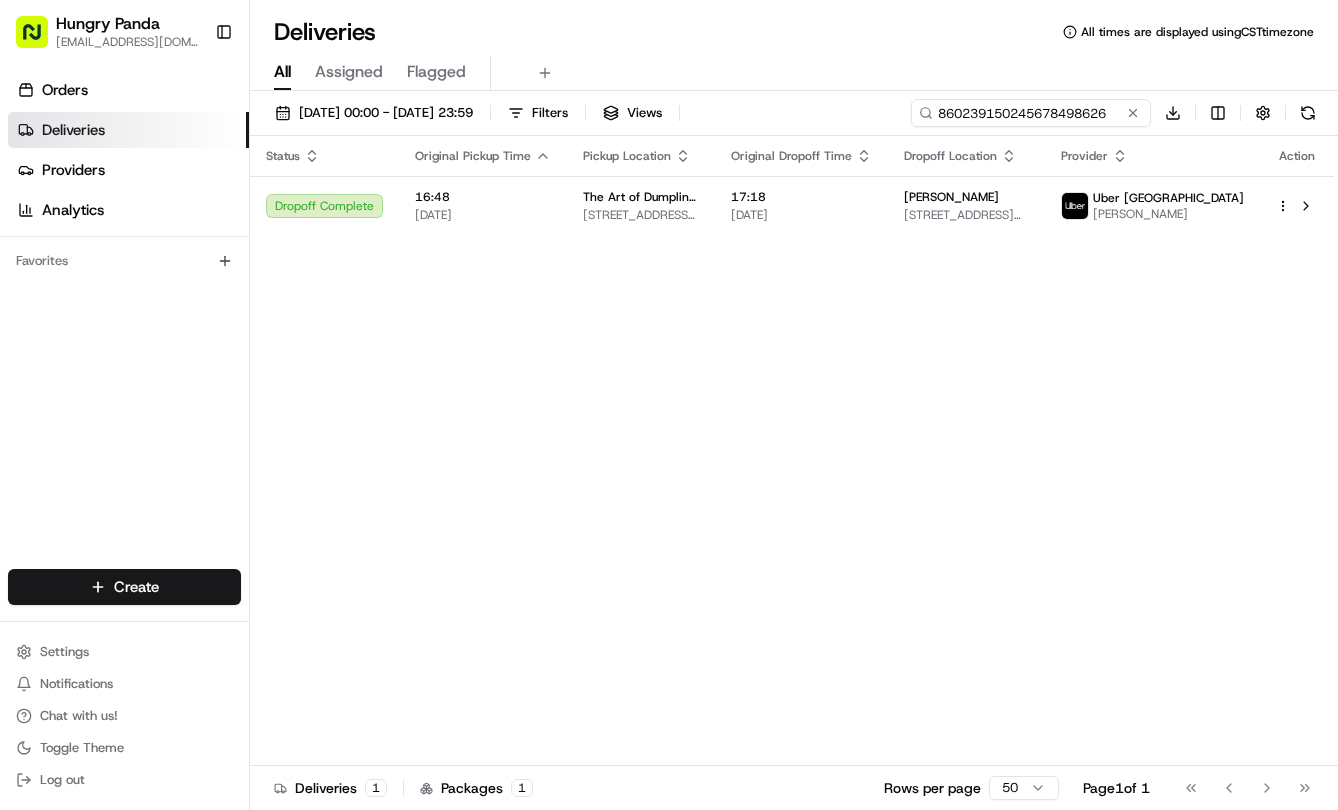 click on "860239150245678498626" at bounding box center (1031, 113) 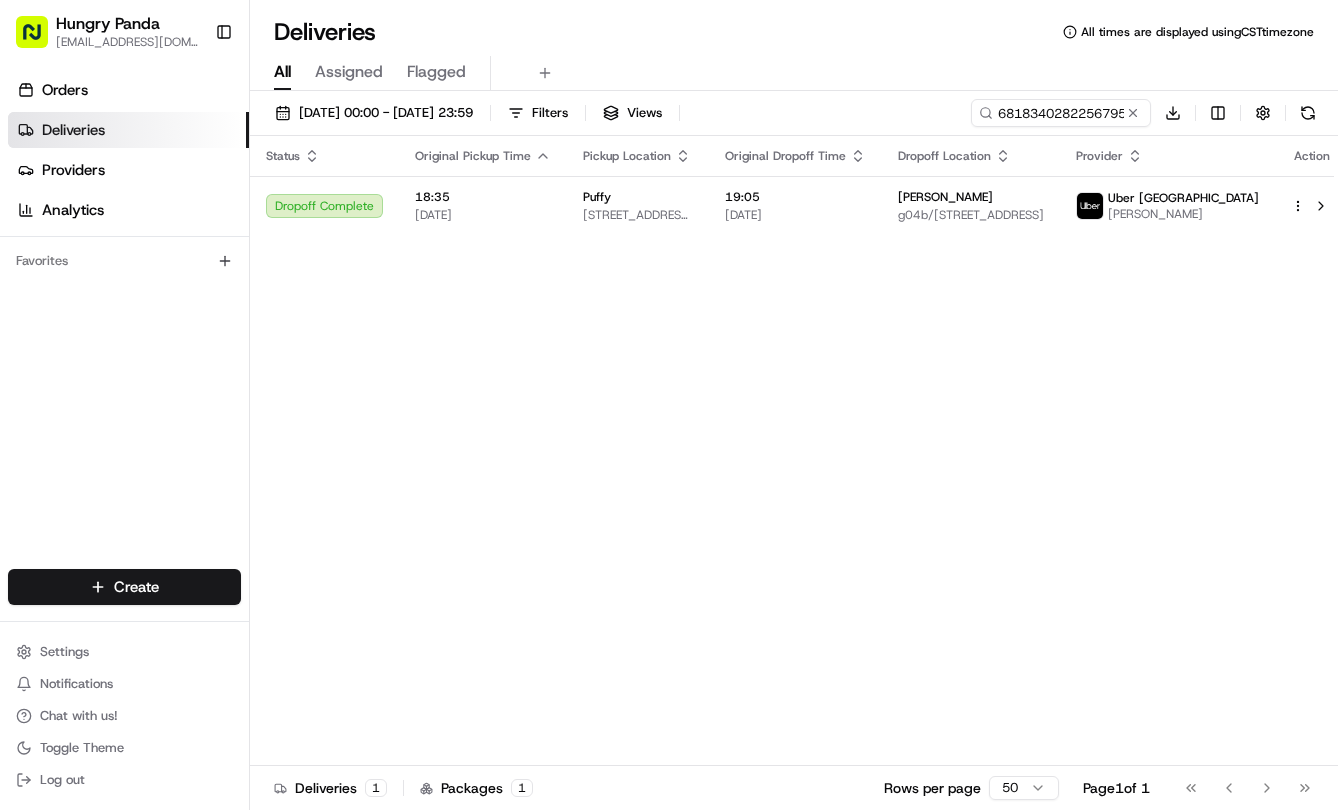 click on "12/07/2025" at bounding box center [795, 215] 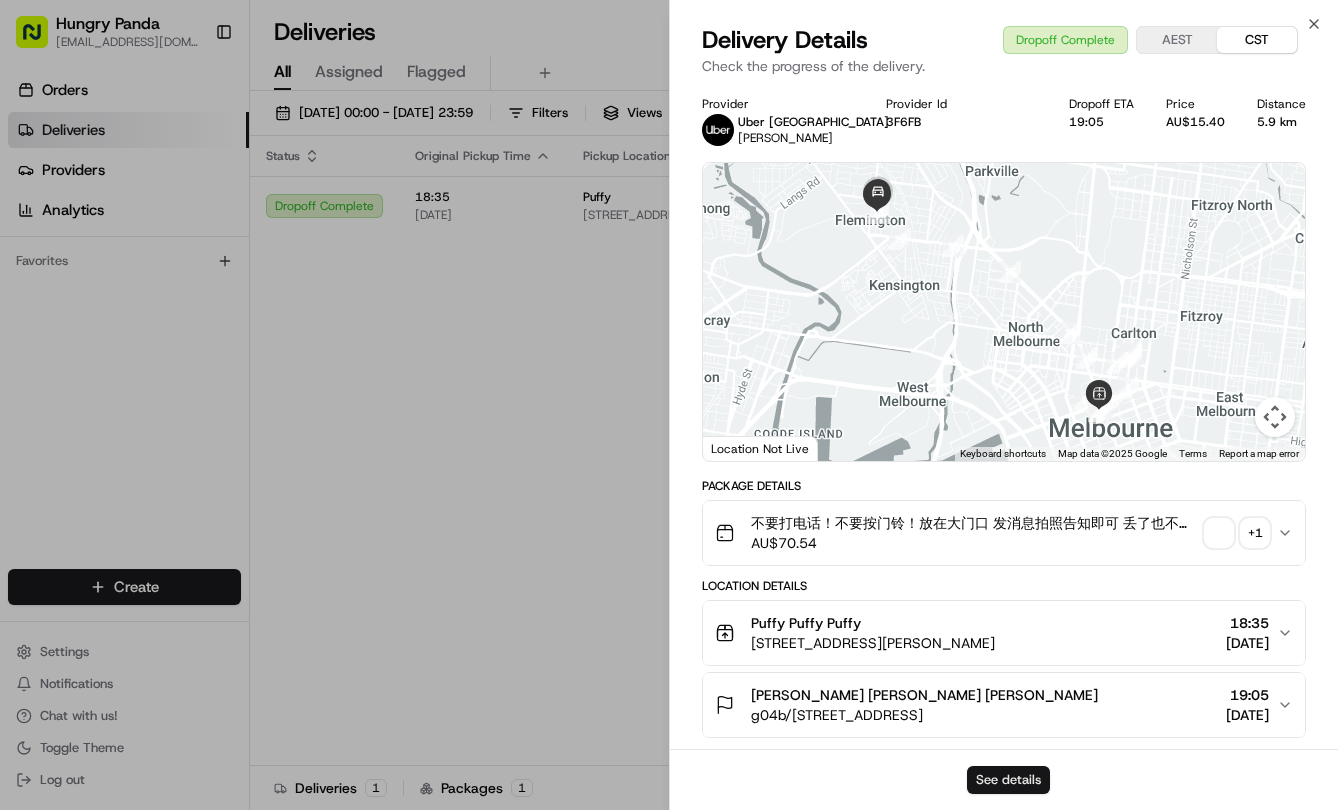 click on "See details" at bounding box center [1008, 780] 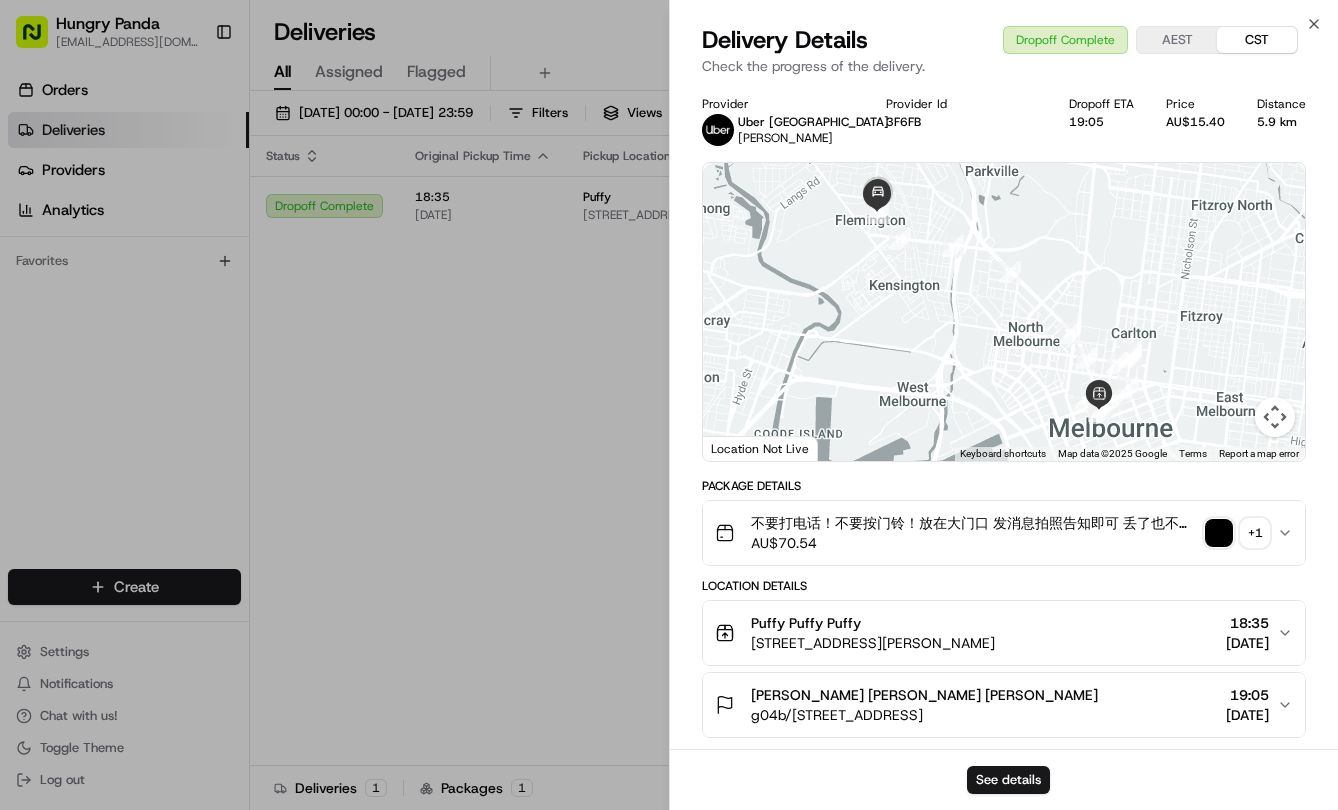 drag, startPoint x: 494, startPoint y: 382, endPoint x: 648, endPoint y: 308, distance: 170.85666 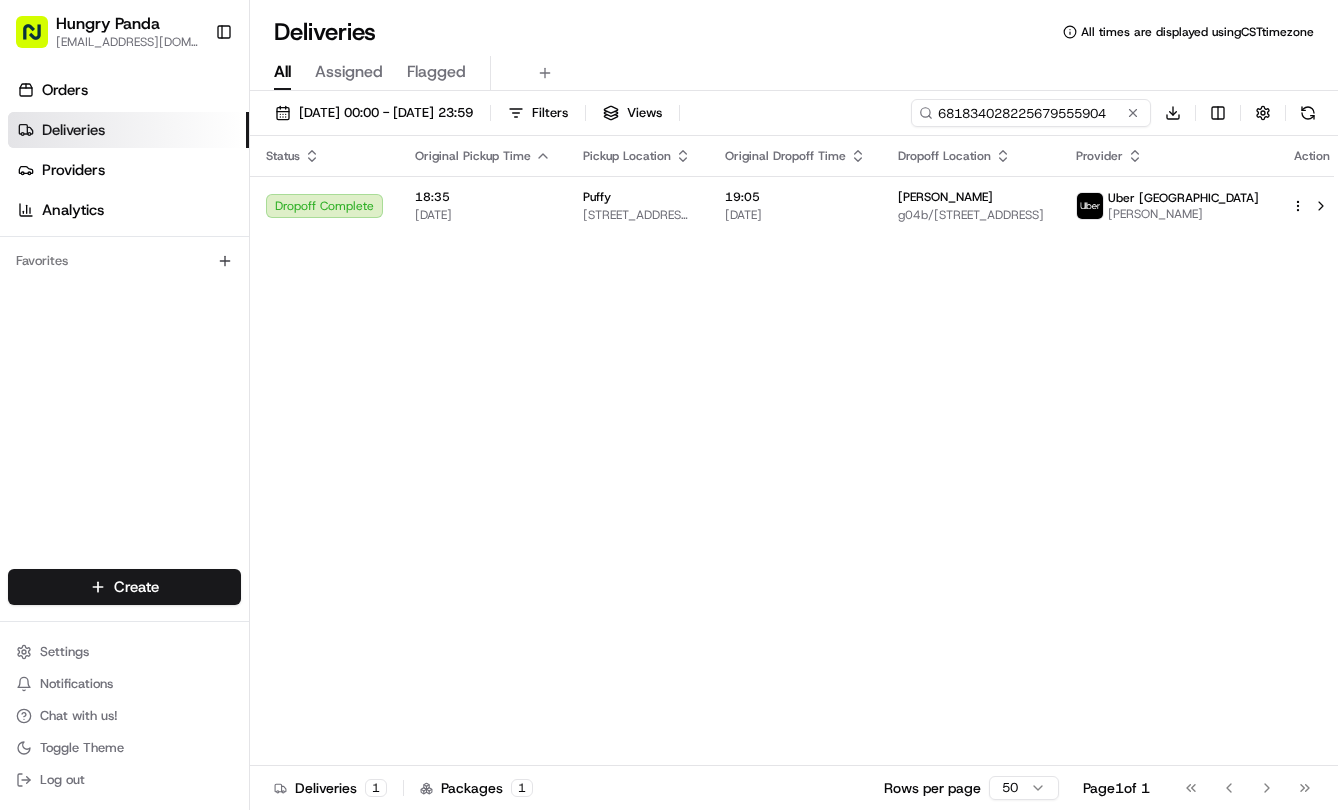 click on "681834028225679555904" at bounding box center [1031, 113] 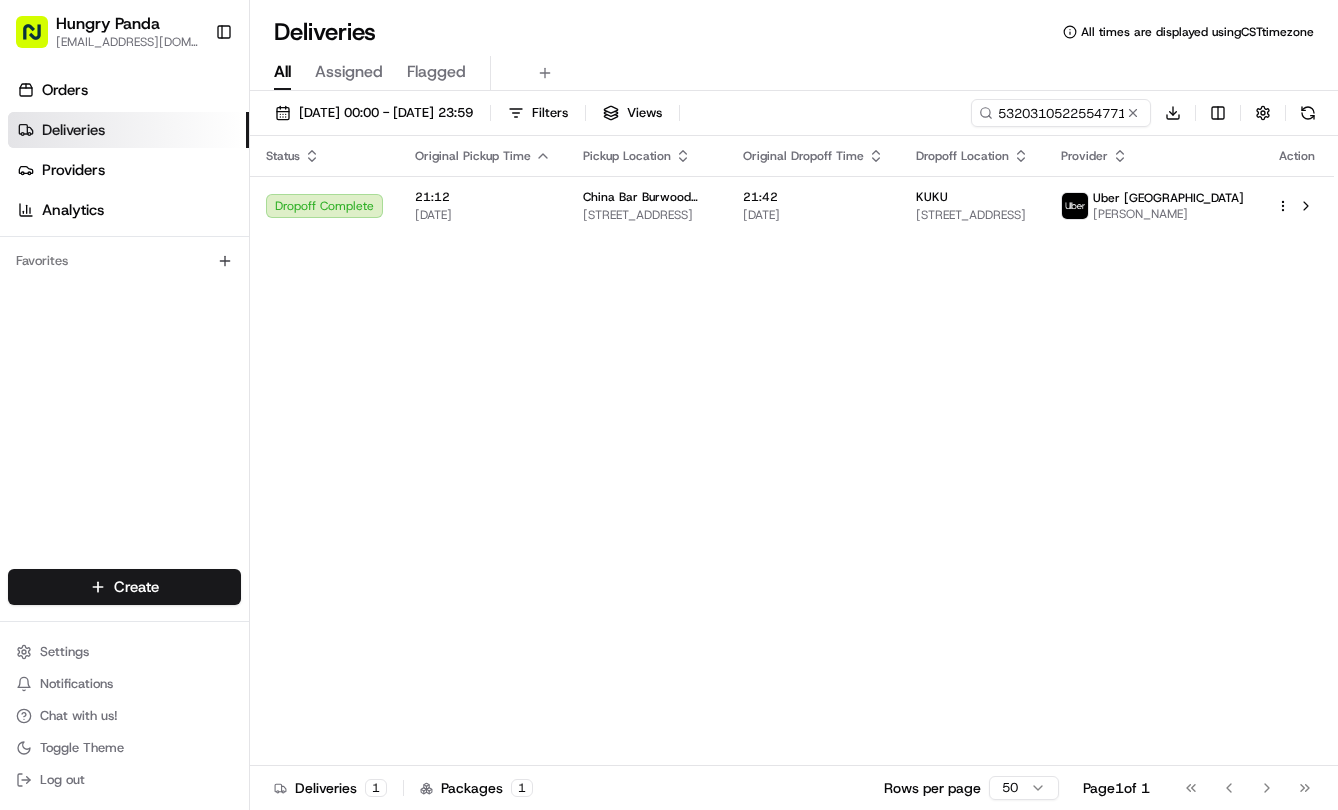 click on "12/07/2025" at bounding box center [813, 215] 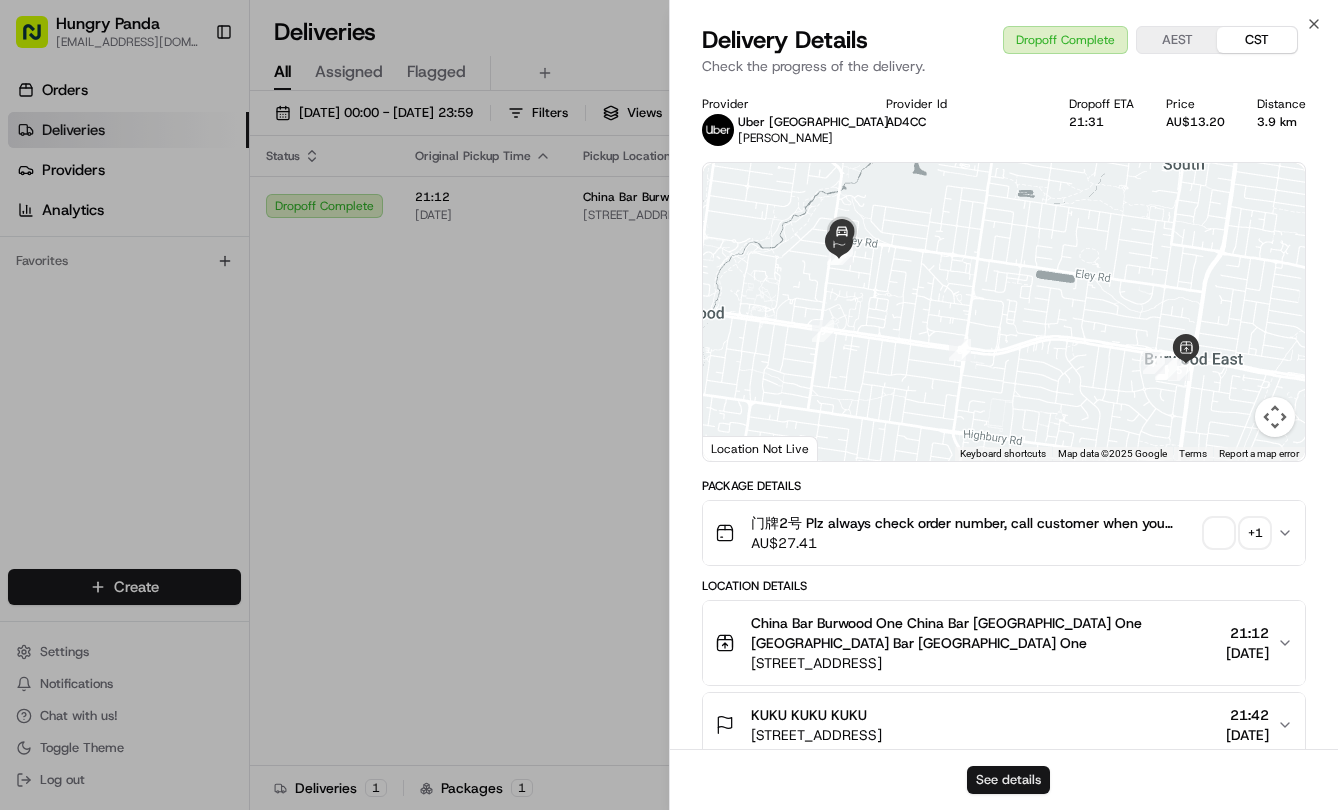 click on "See details" at bounding box center (1008, 780) 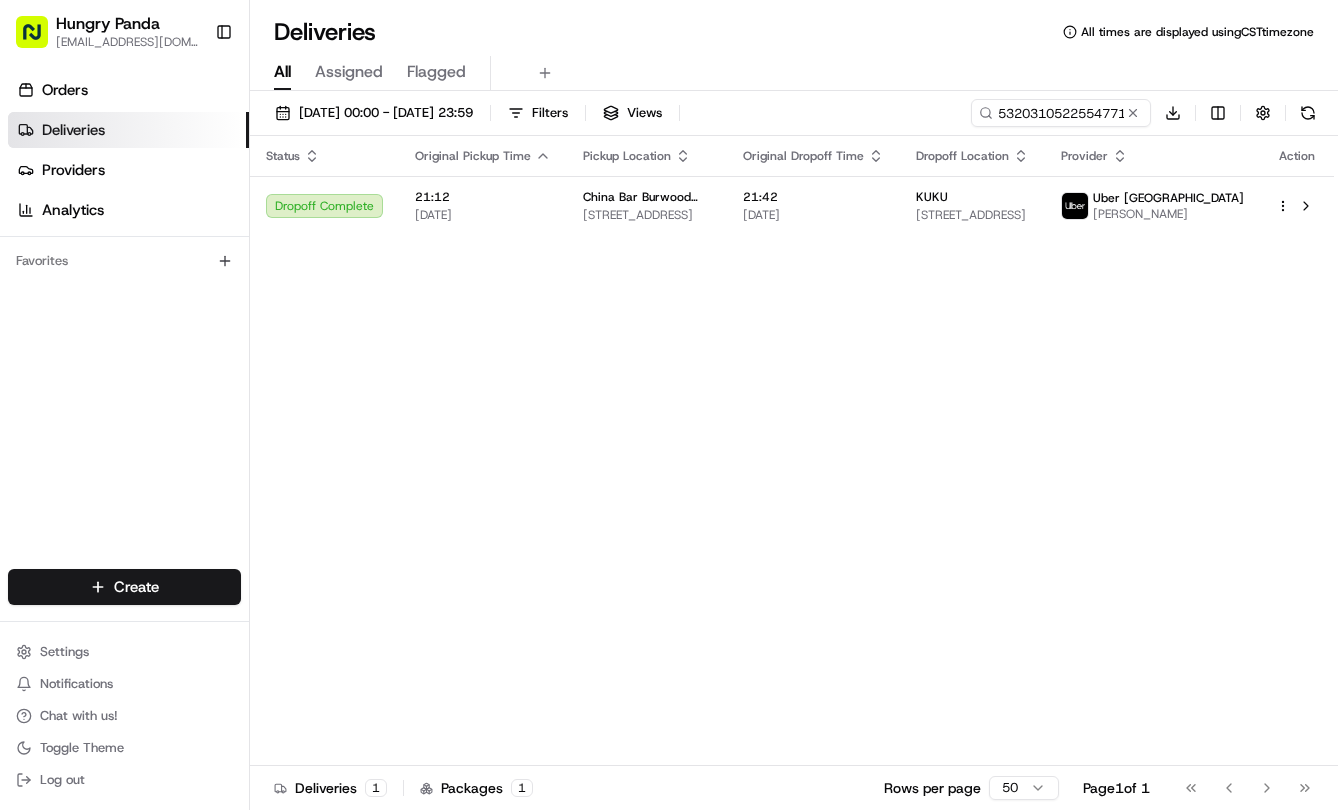 drag, startPoint x: 360, startPoint y: 280, endPoint x: 375, endPoint y: 276, distance: 15.524175 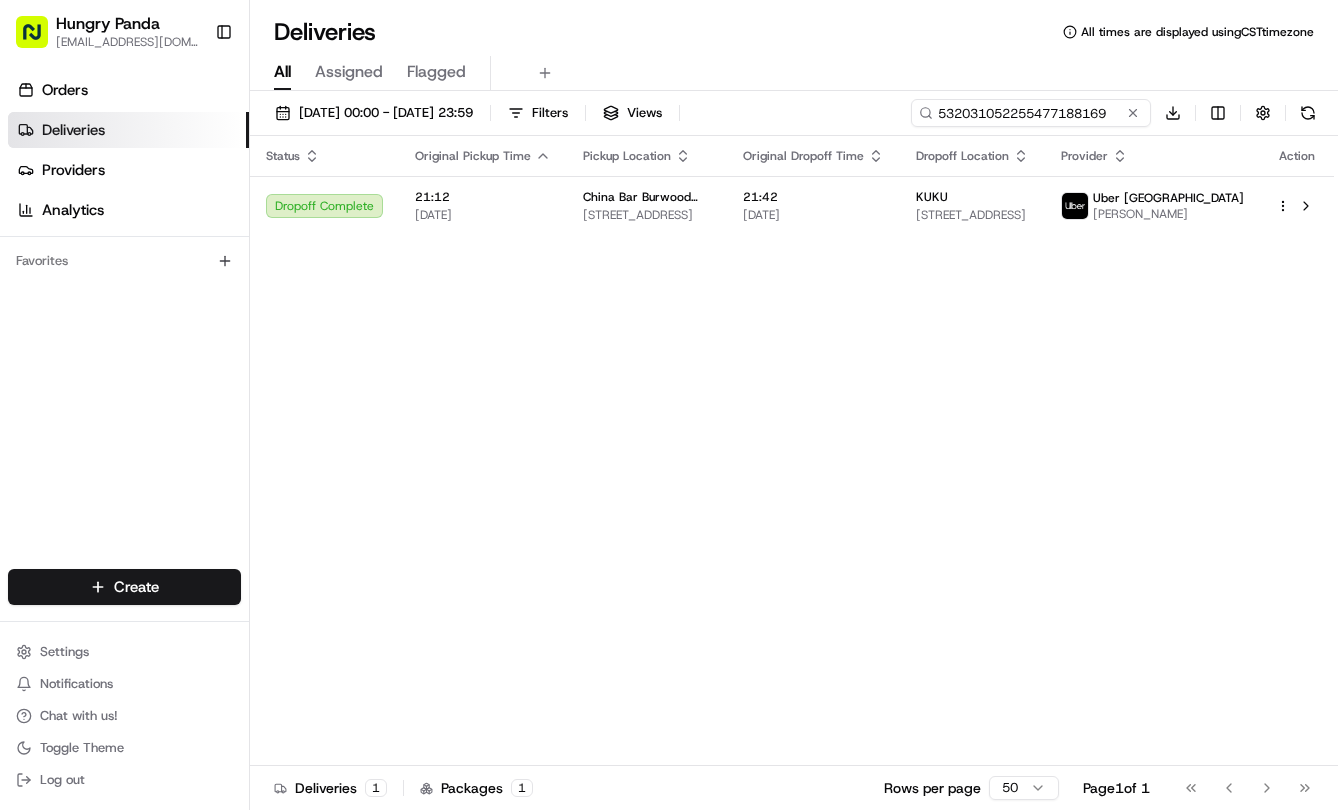 click on "532031052255477188169" at bounding box center (1031, 113) 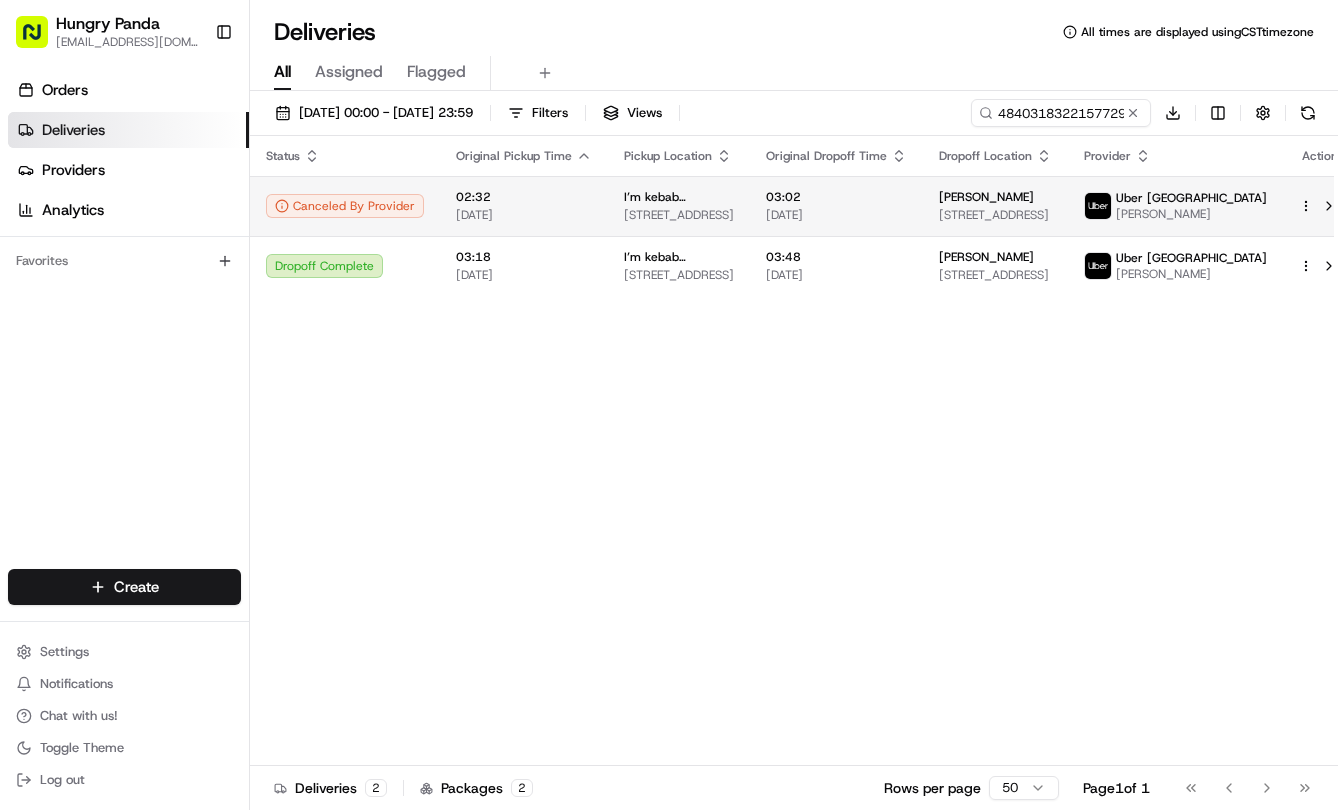 click on "[DATE]" at bounding box center [836, 215] 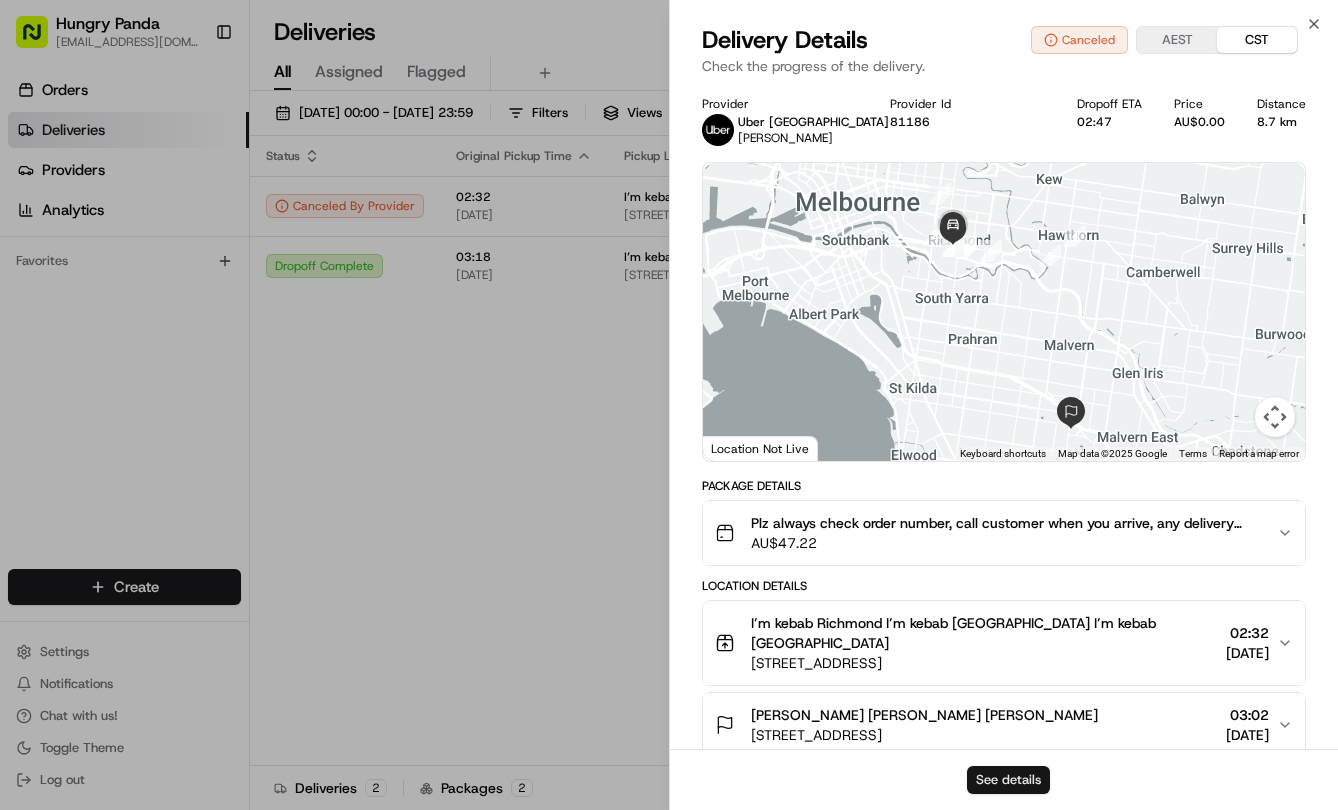 click on "See details" at bounding box center (1008, 780) 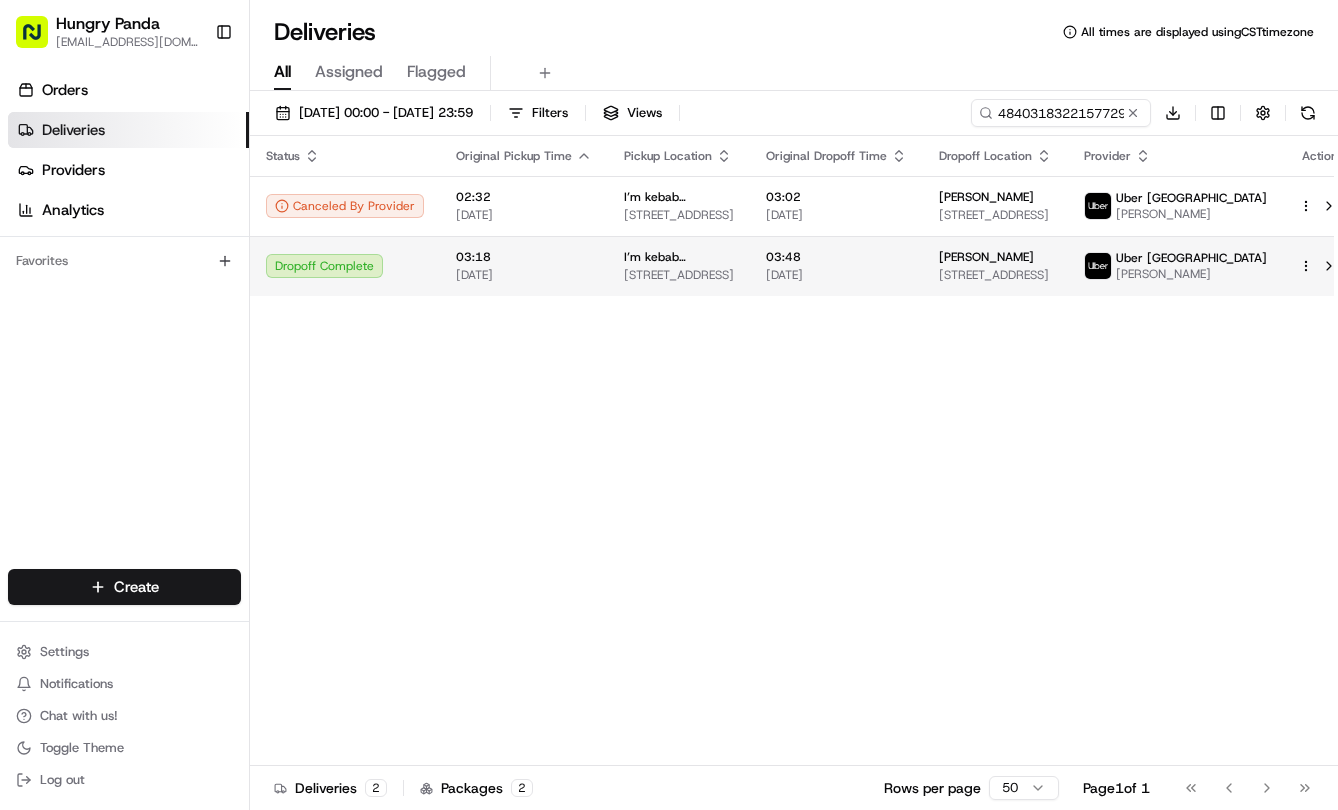 drag, startPoint x: 566, startPoint y: 327, endPoint x: 863, endPoint y: 290, distance: 299.29584 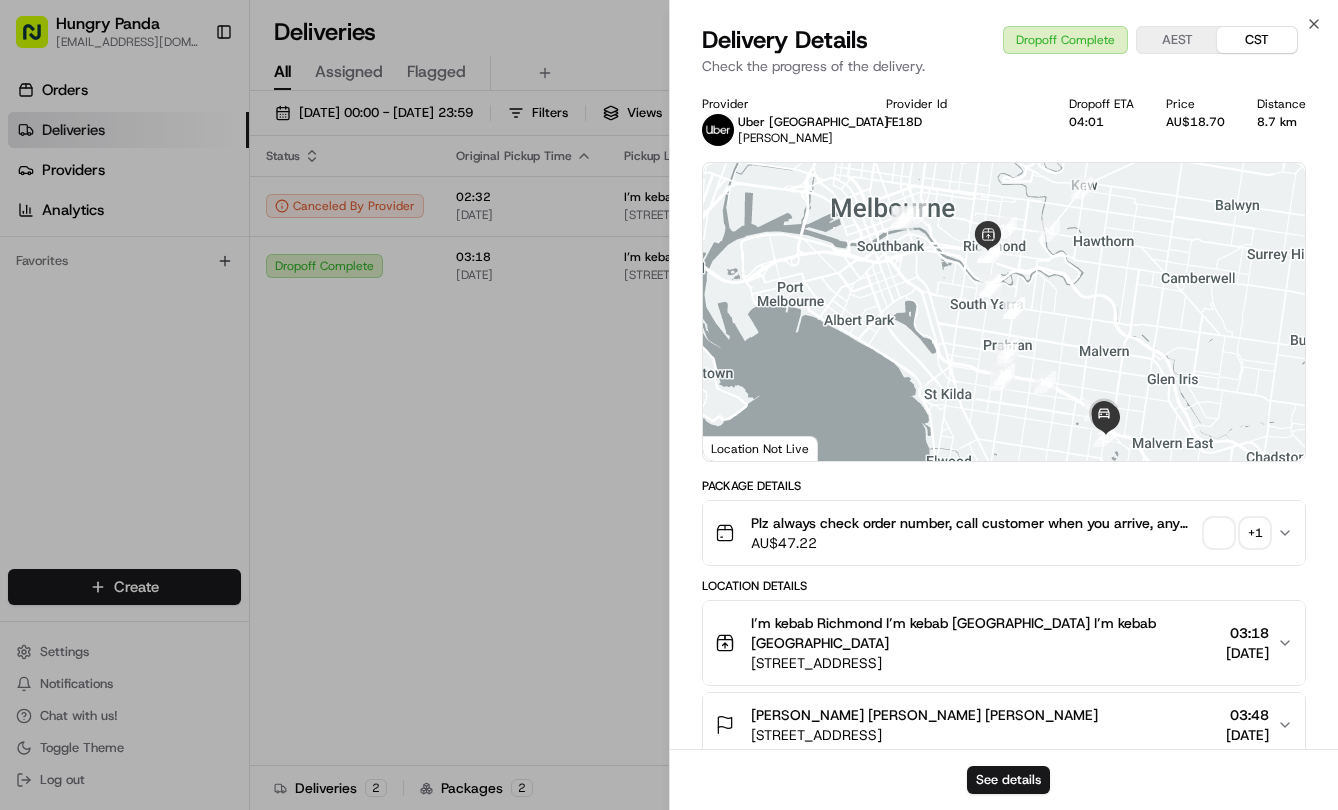 click on "See details" at bounding box center (1004, 779) 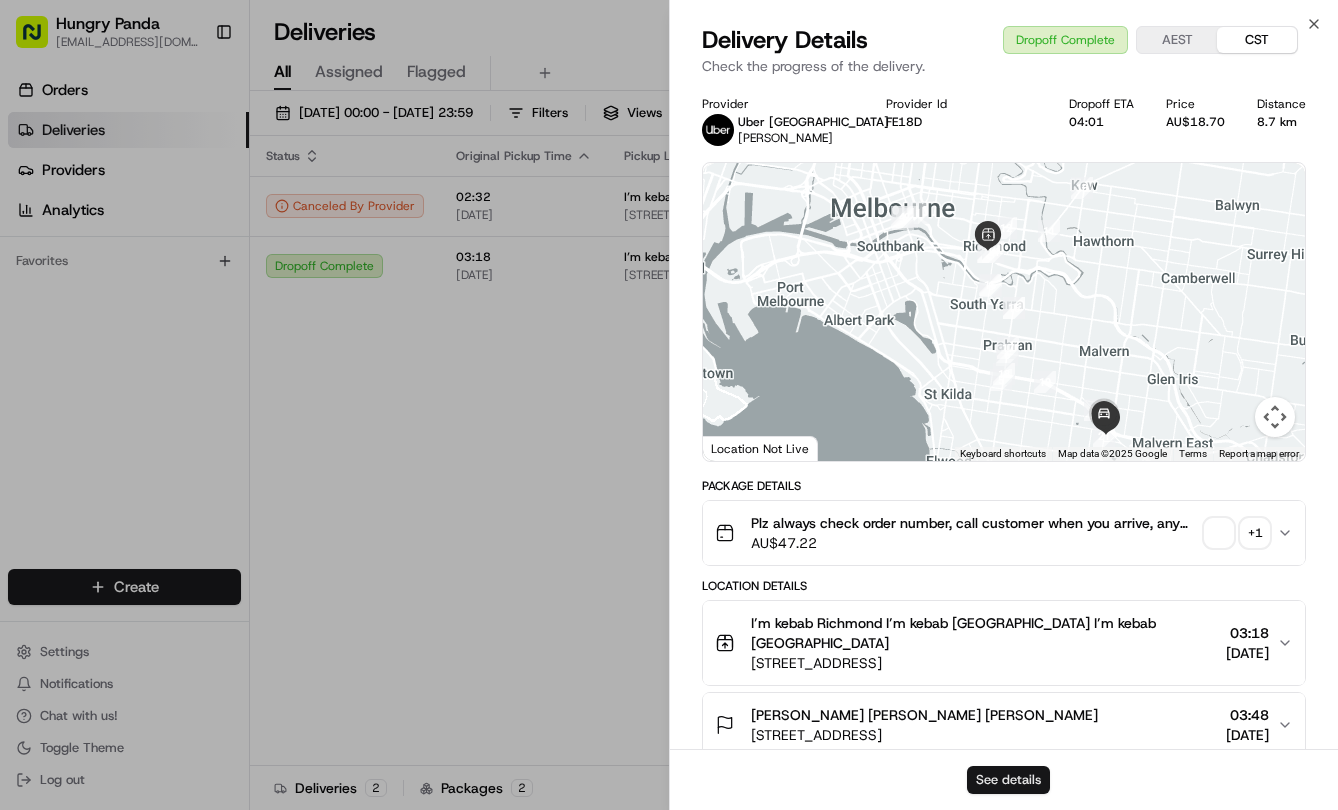 click on "See details" at bounding box center [1008, 780] 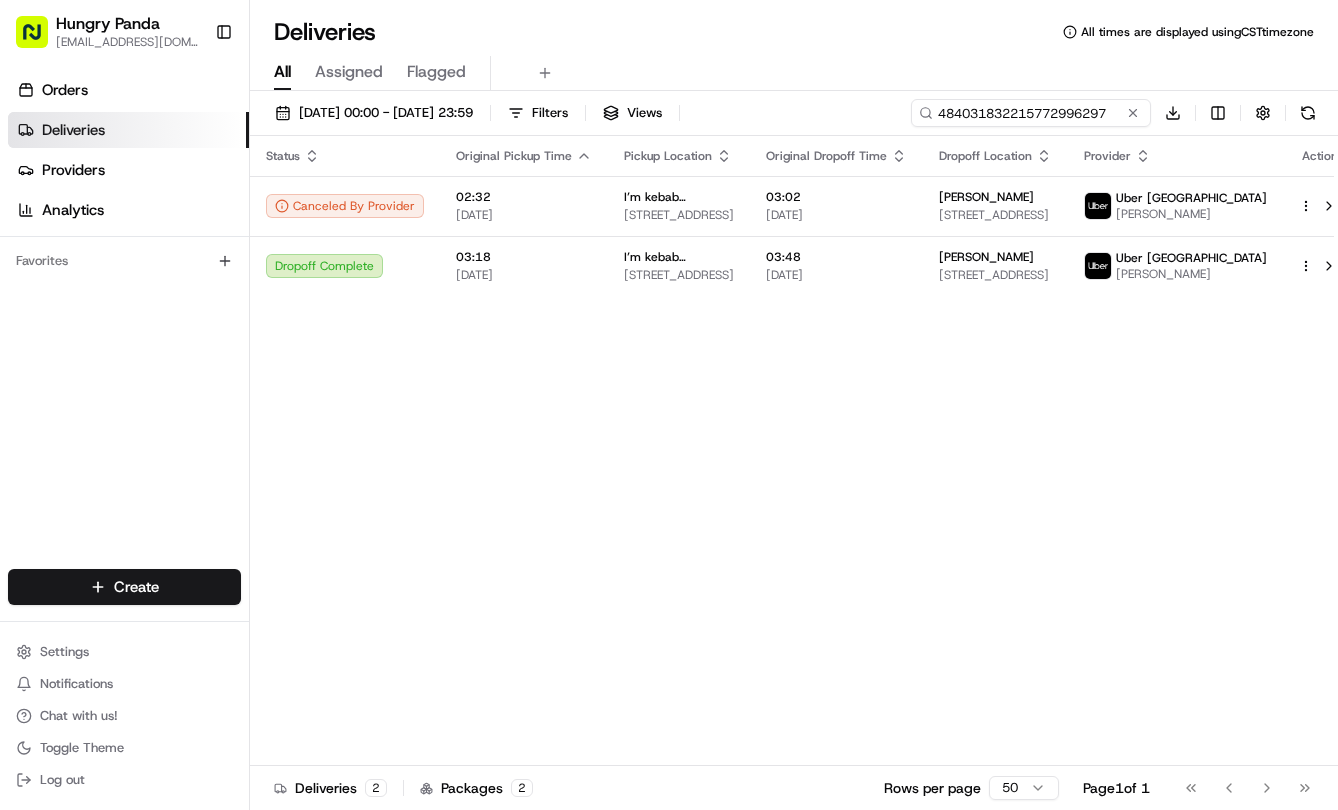 click on "484031832215772996297" at bounding box center [1031, 113] 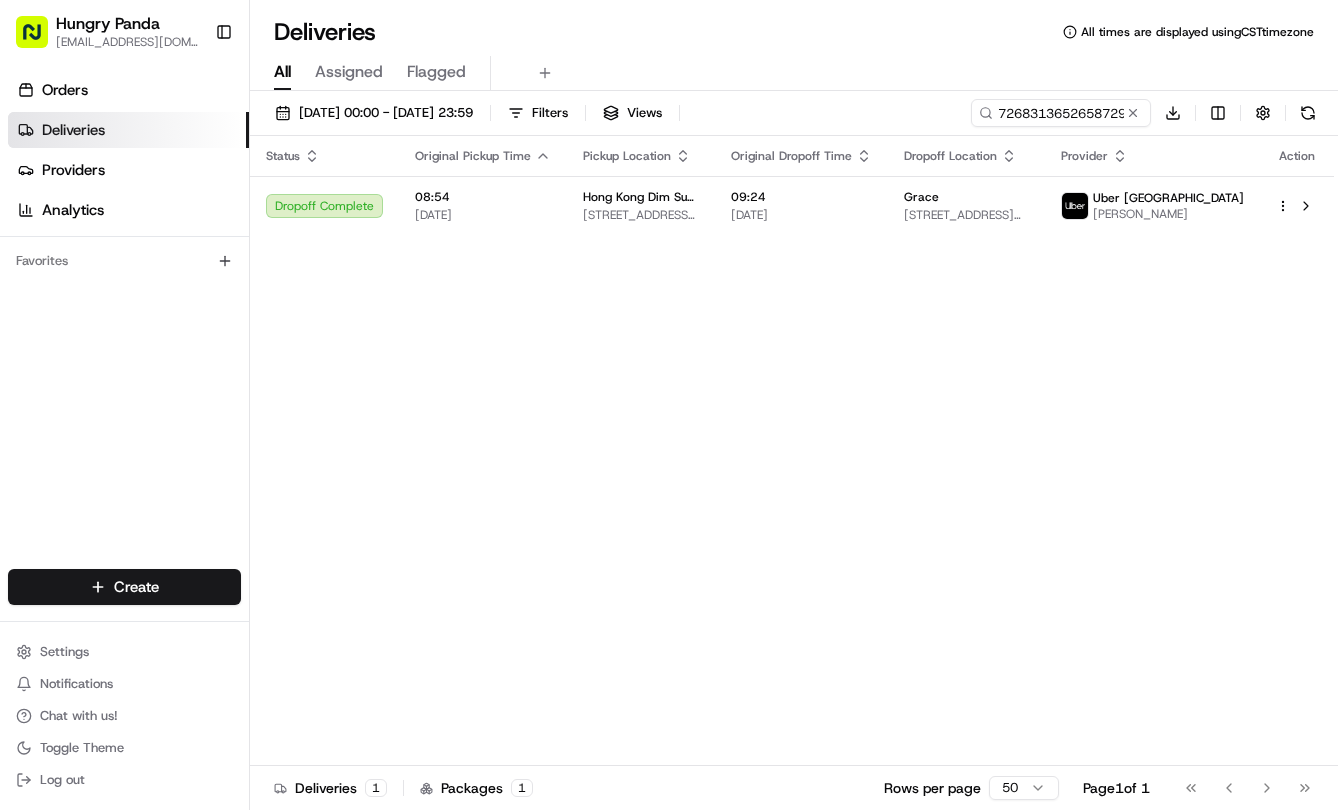 click on "[DATE]" at bounding box center (801, 215) 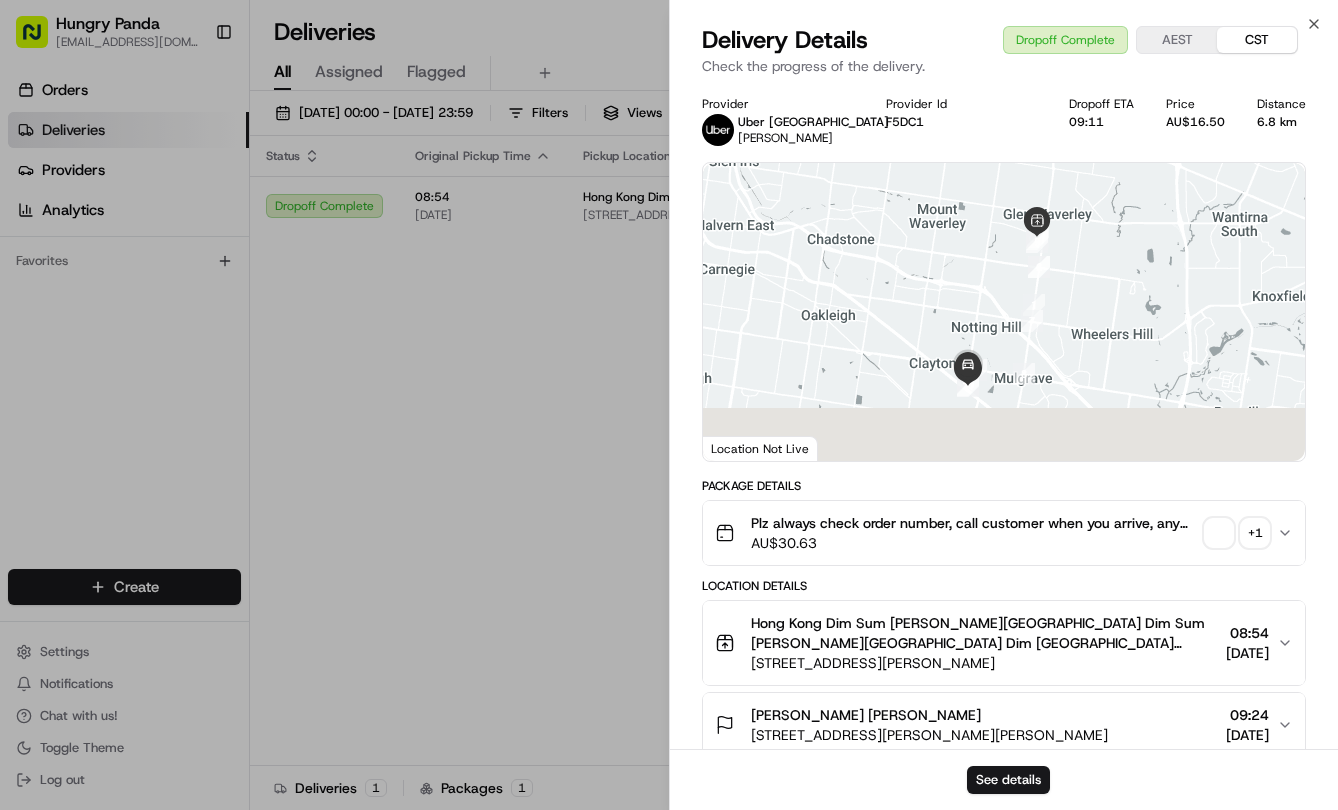 click on "See details" at bounding box center [1008, 780] 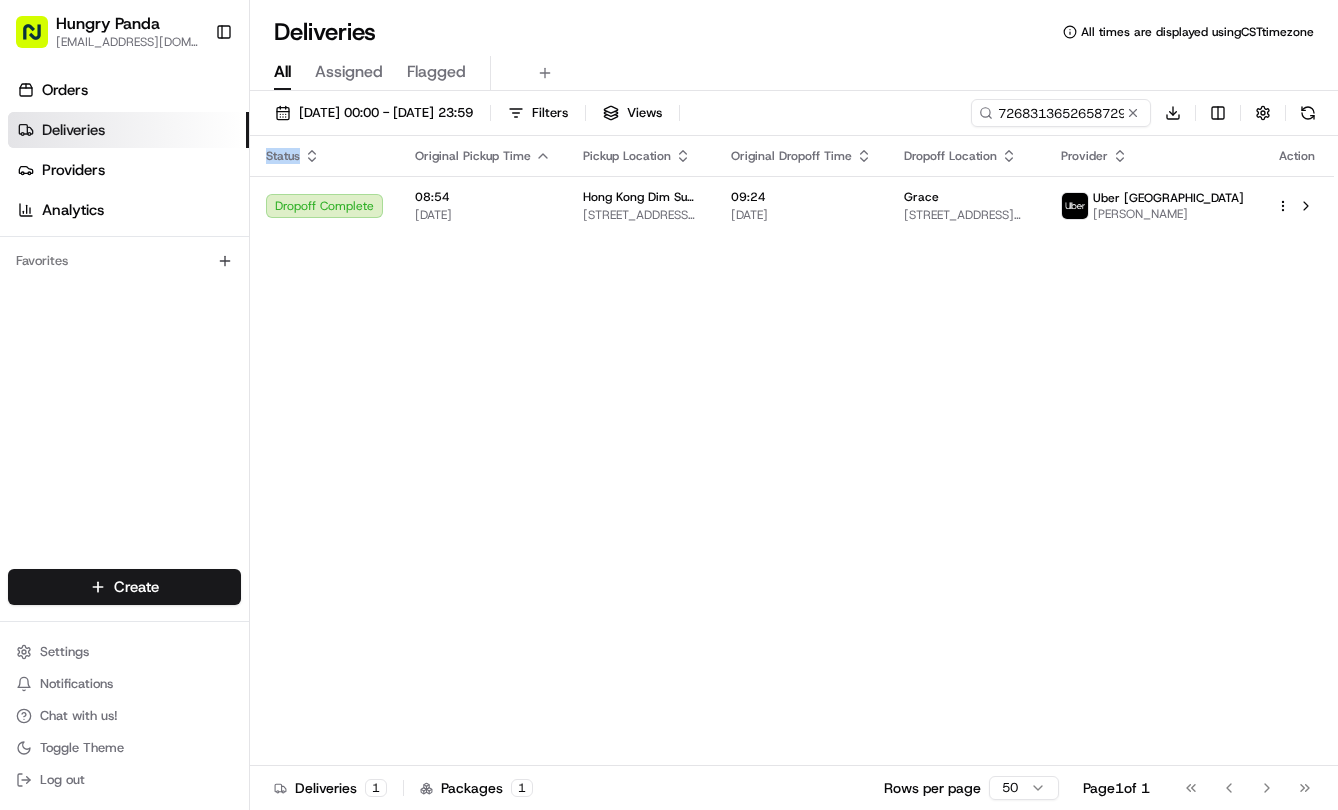 drag, startPoint x: 527, startPoint y: 392, endPoint x: 588, endPoint y: 360, distance: 68.88396 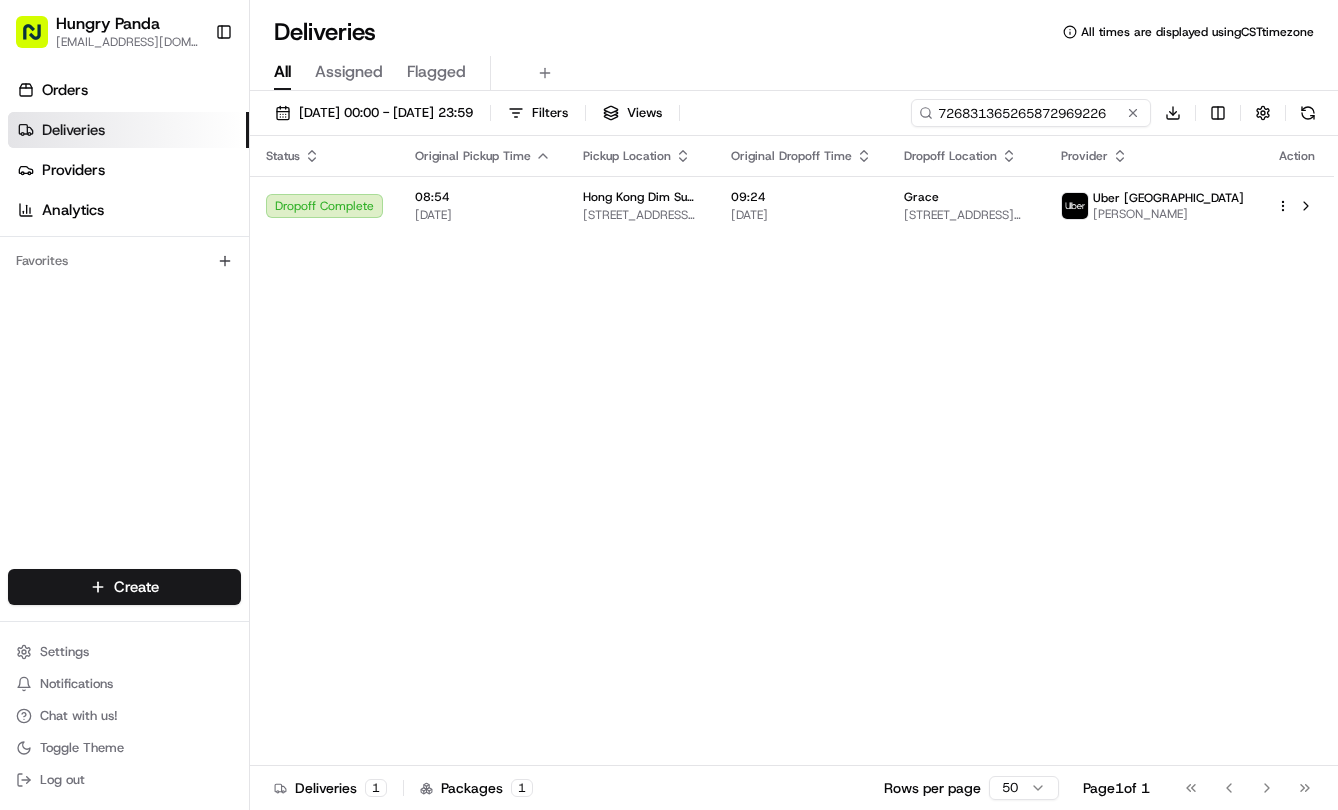 click on "726831365265872969226" at bounding box center [1031, 113] 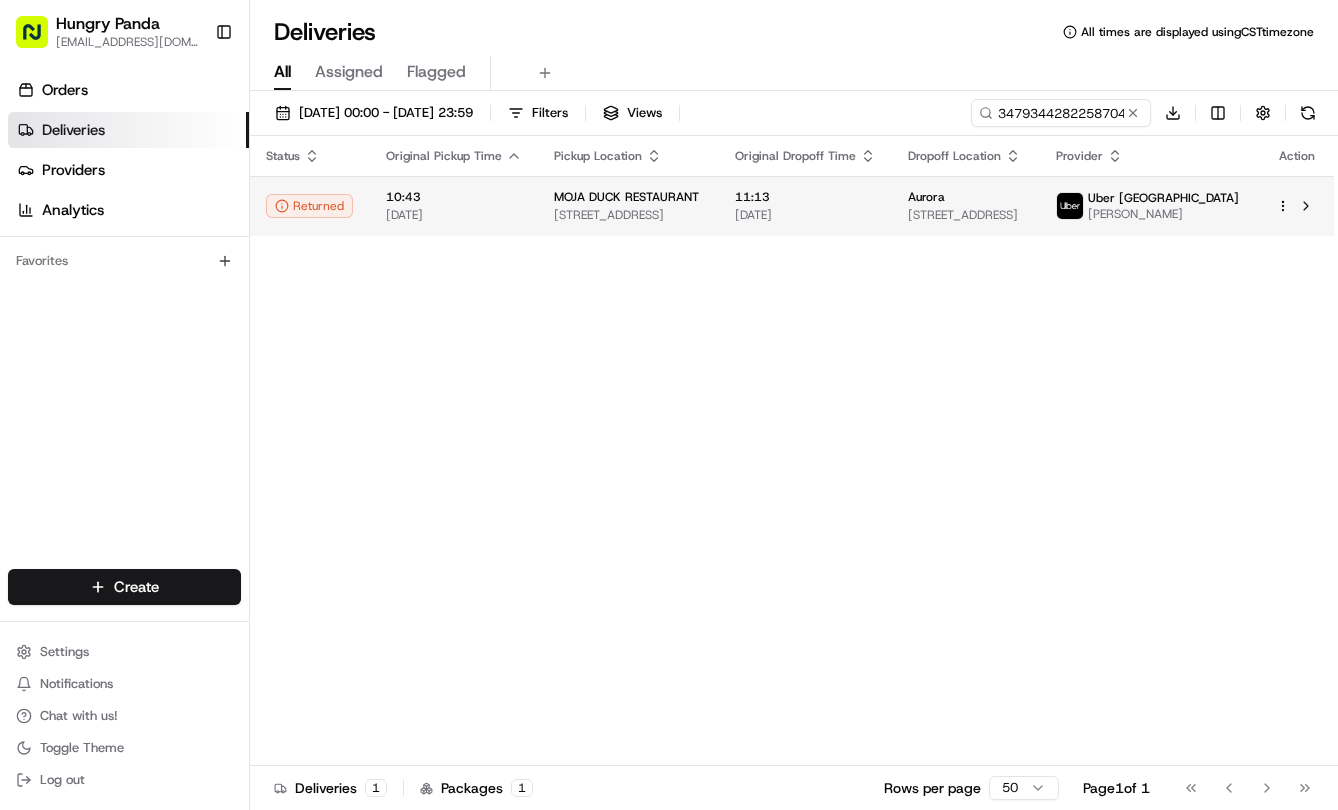 click on "[DATE]" at bounding box center (805, 215) 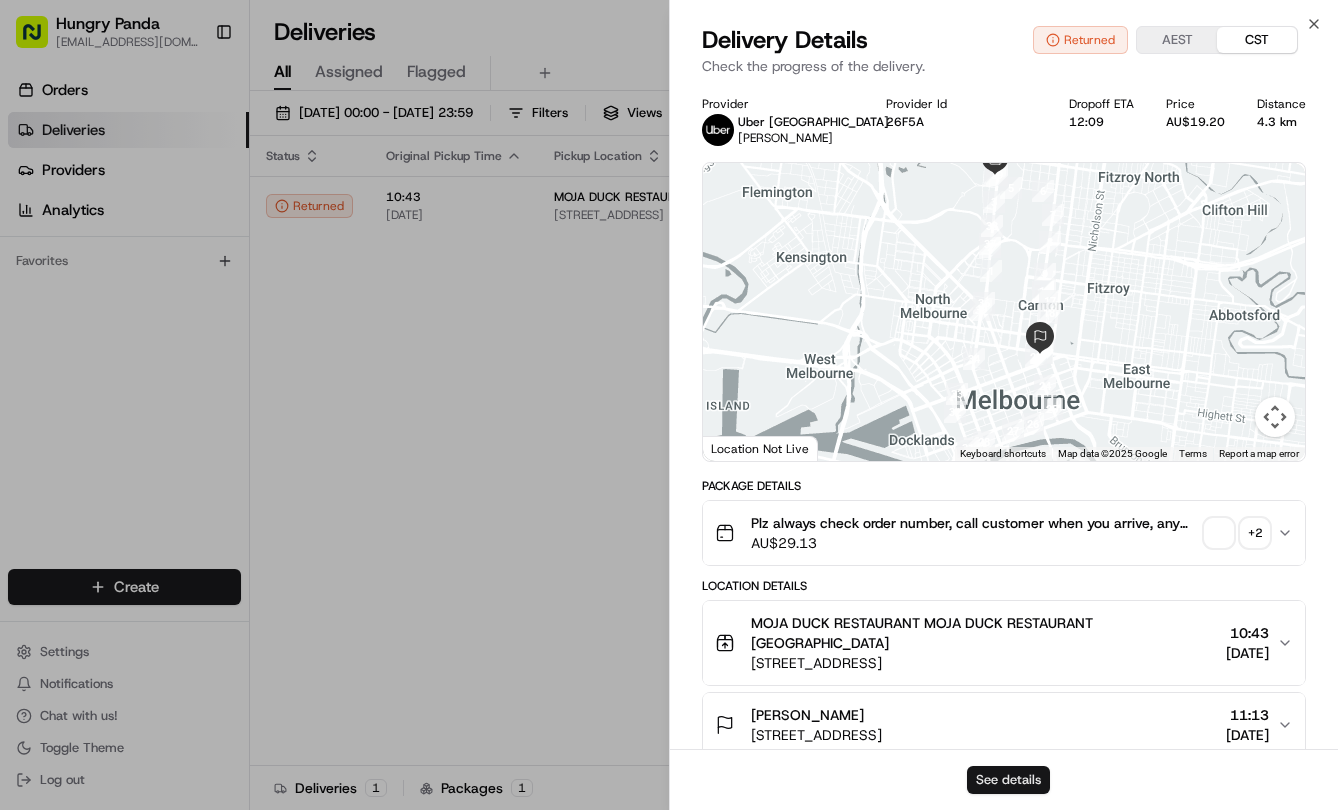 click on "See details" at bounding box center [1008, 780] 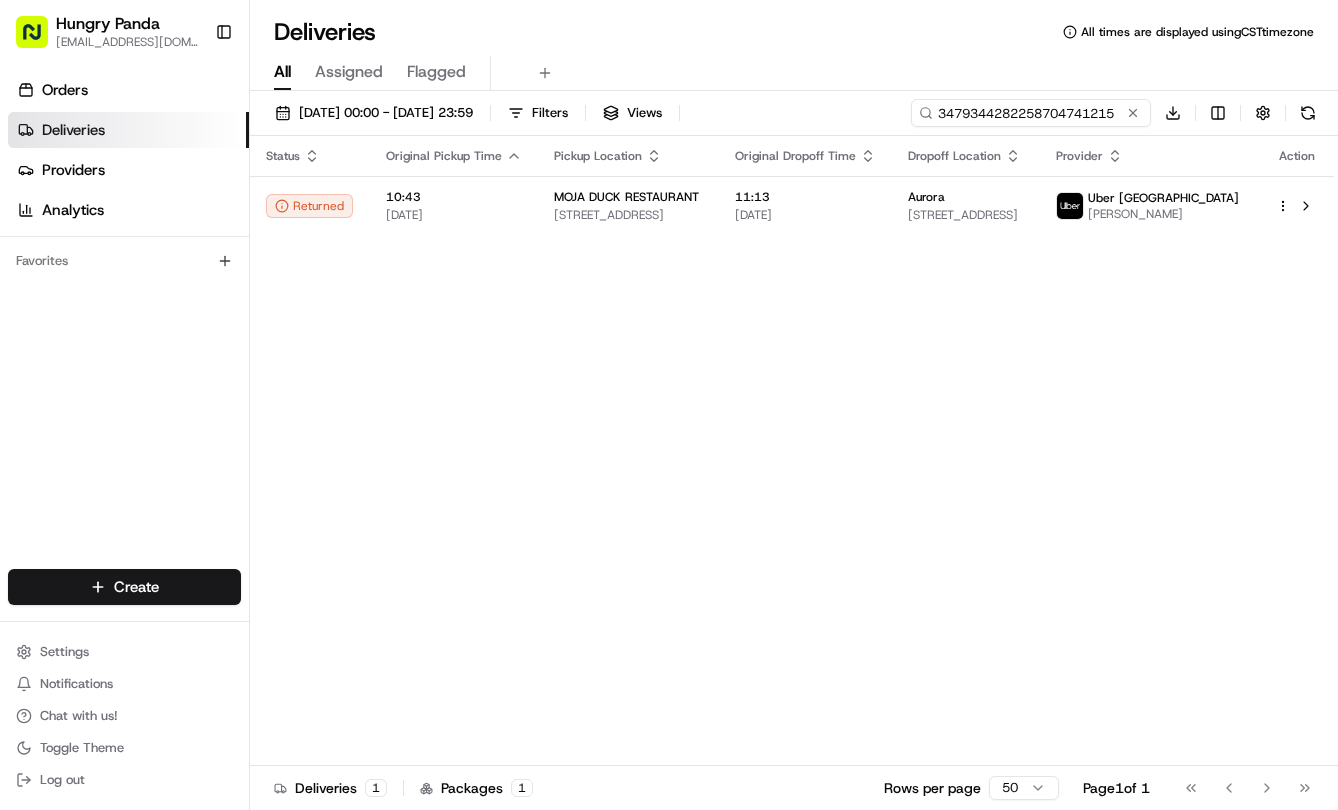 click on "3479344282258704741215" at bounding box center (1031, 113) 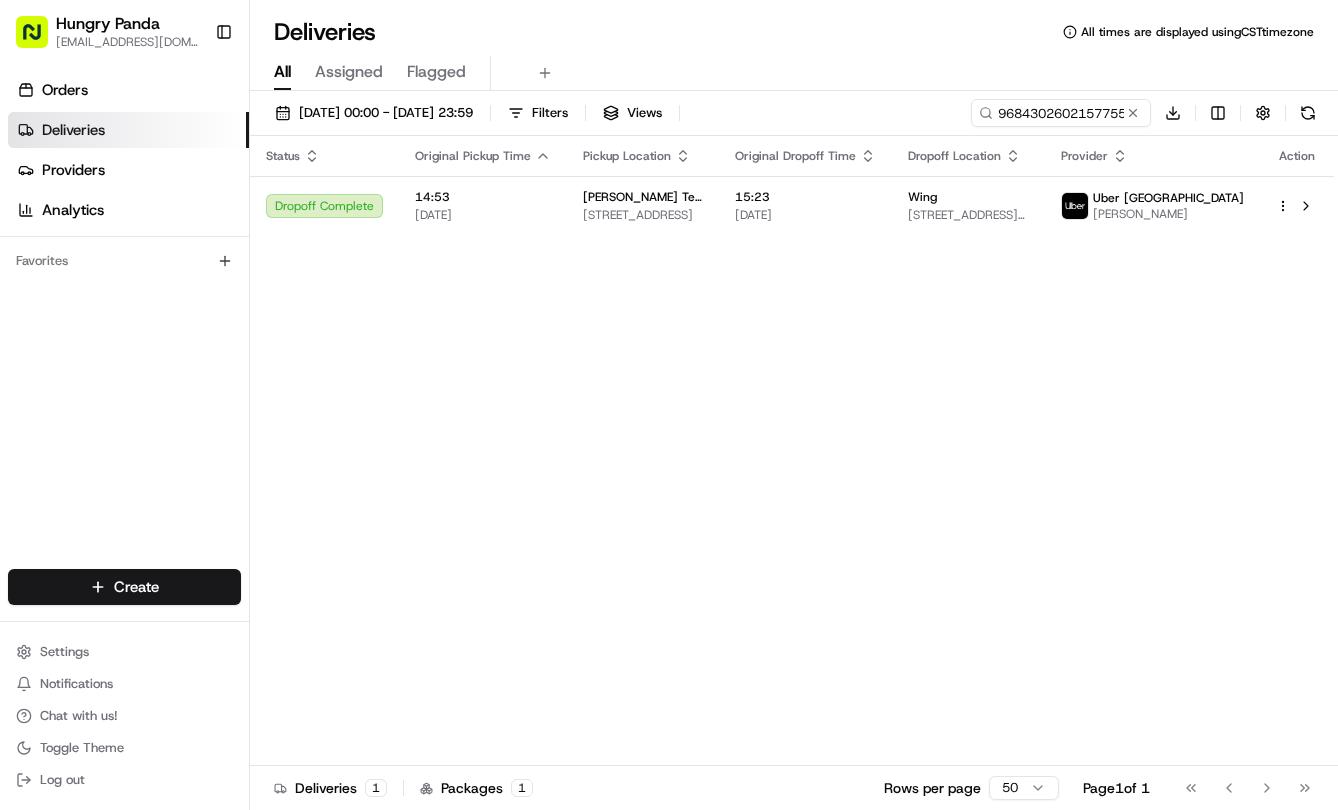 click on "[DATE]" at bounding box center [805, 215] 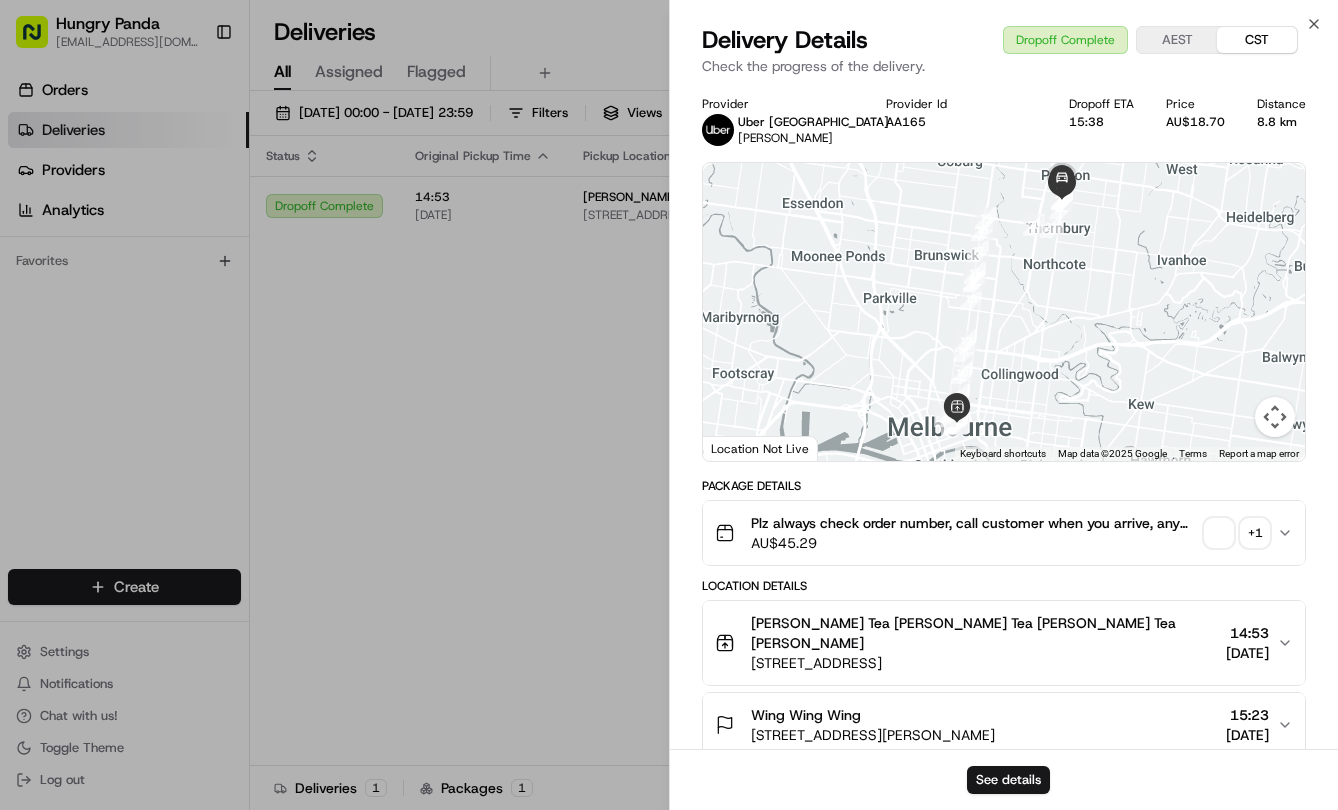 click on "See details" at bounding box center (1008, 780) 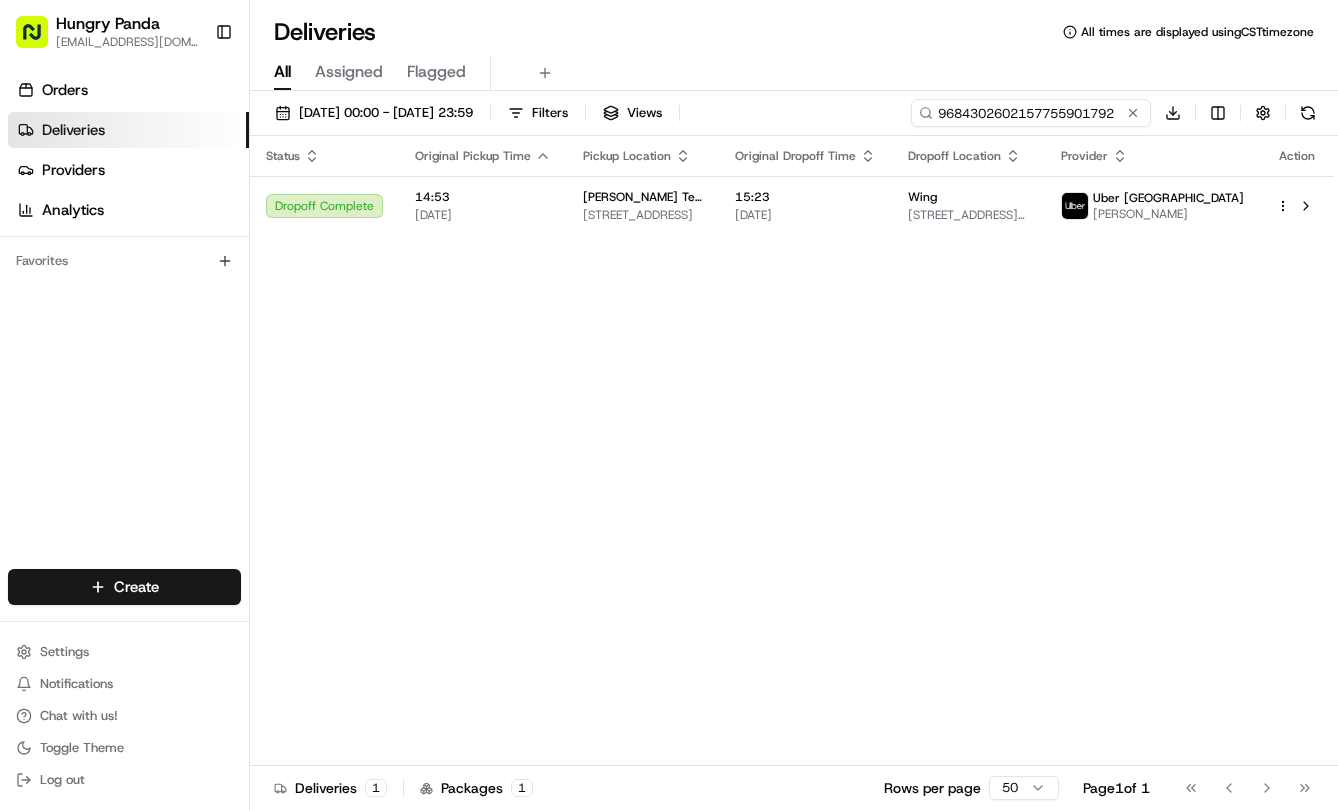 click on "9684302602157755901792" at bounding box center [1031, 113] 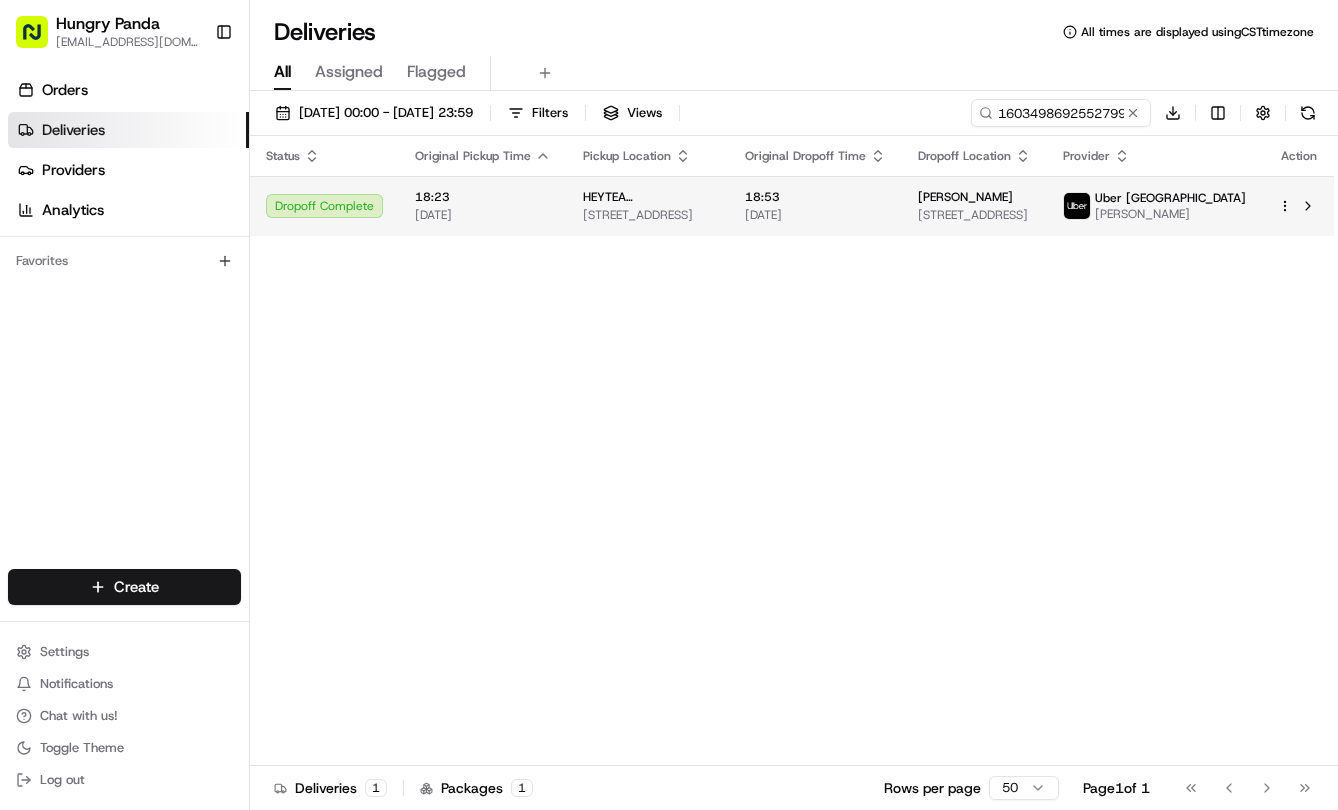 click on "18:53" at bounding box center (815, 197) 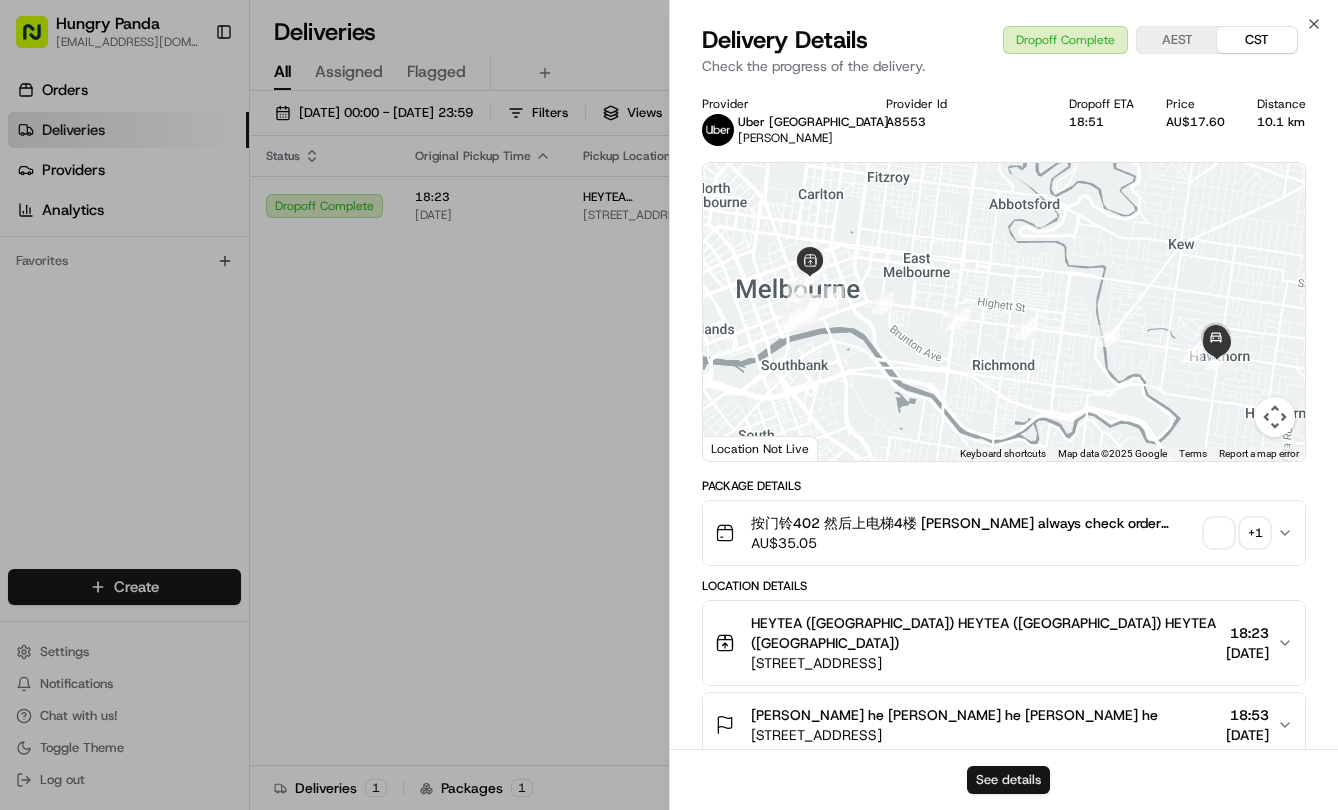 click on "See details" at bounding box center (1008, 780) 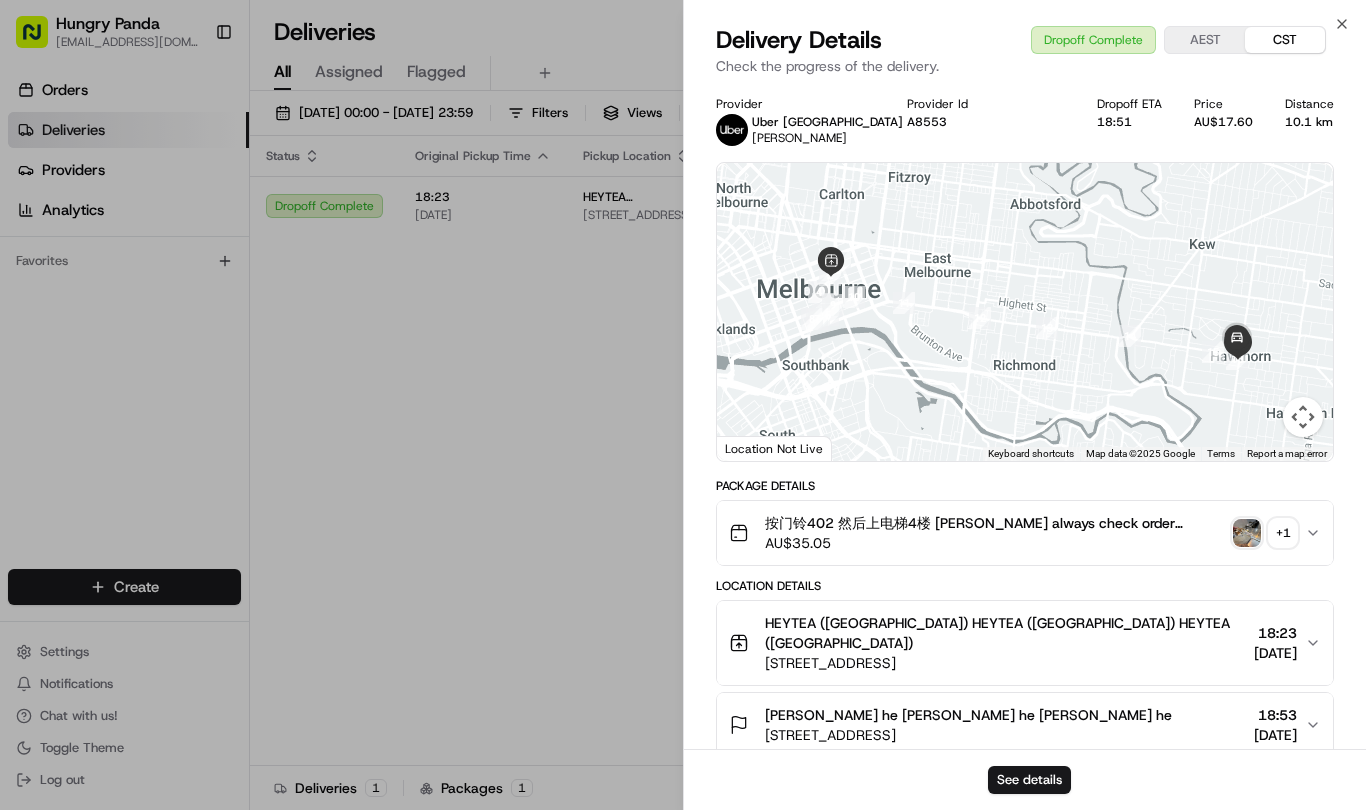 drag, startPoint x: 462, startPoint y: 276, endPoint x: 1042, endPoint y: 114, distance: 602.1993 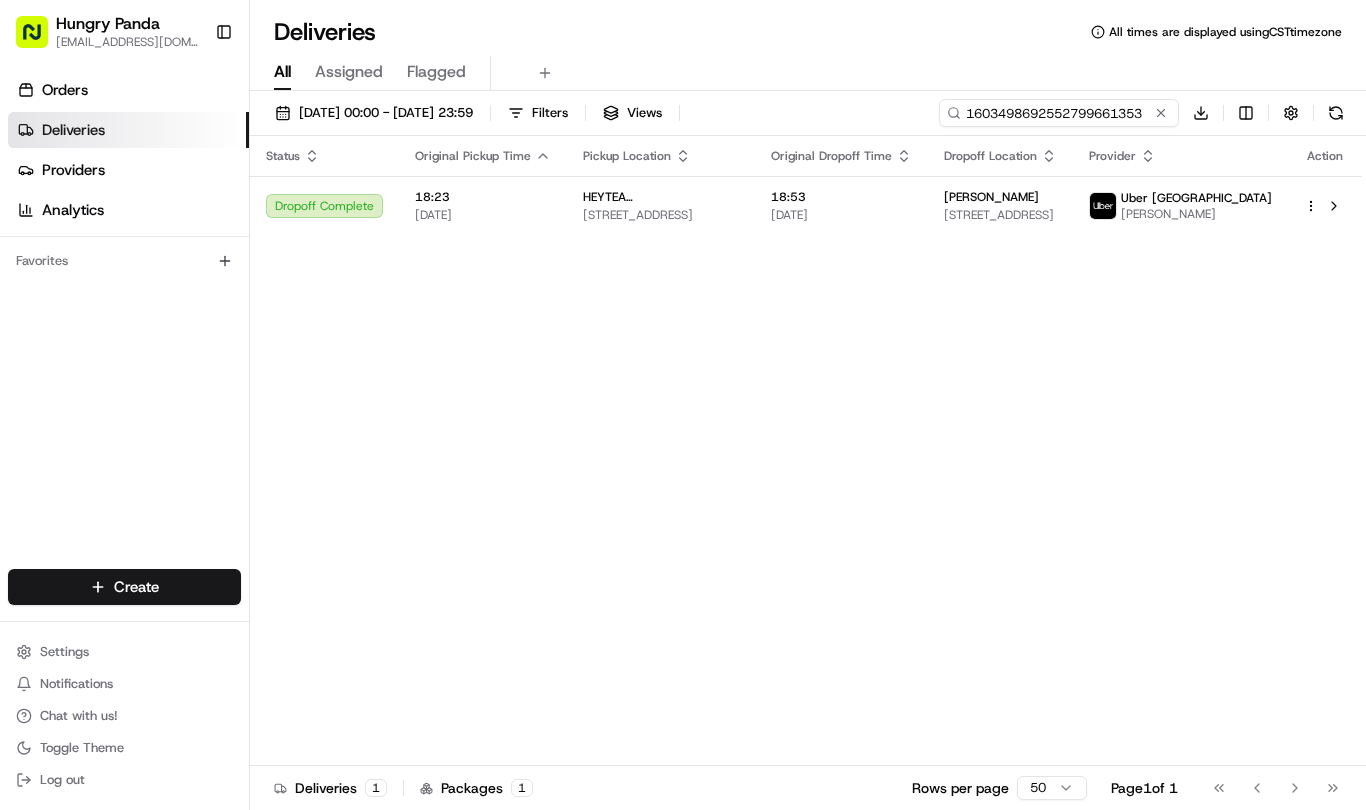click on "1603498692552799661353" at bounding box center (1059, 113) 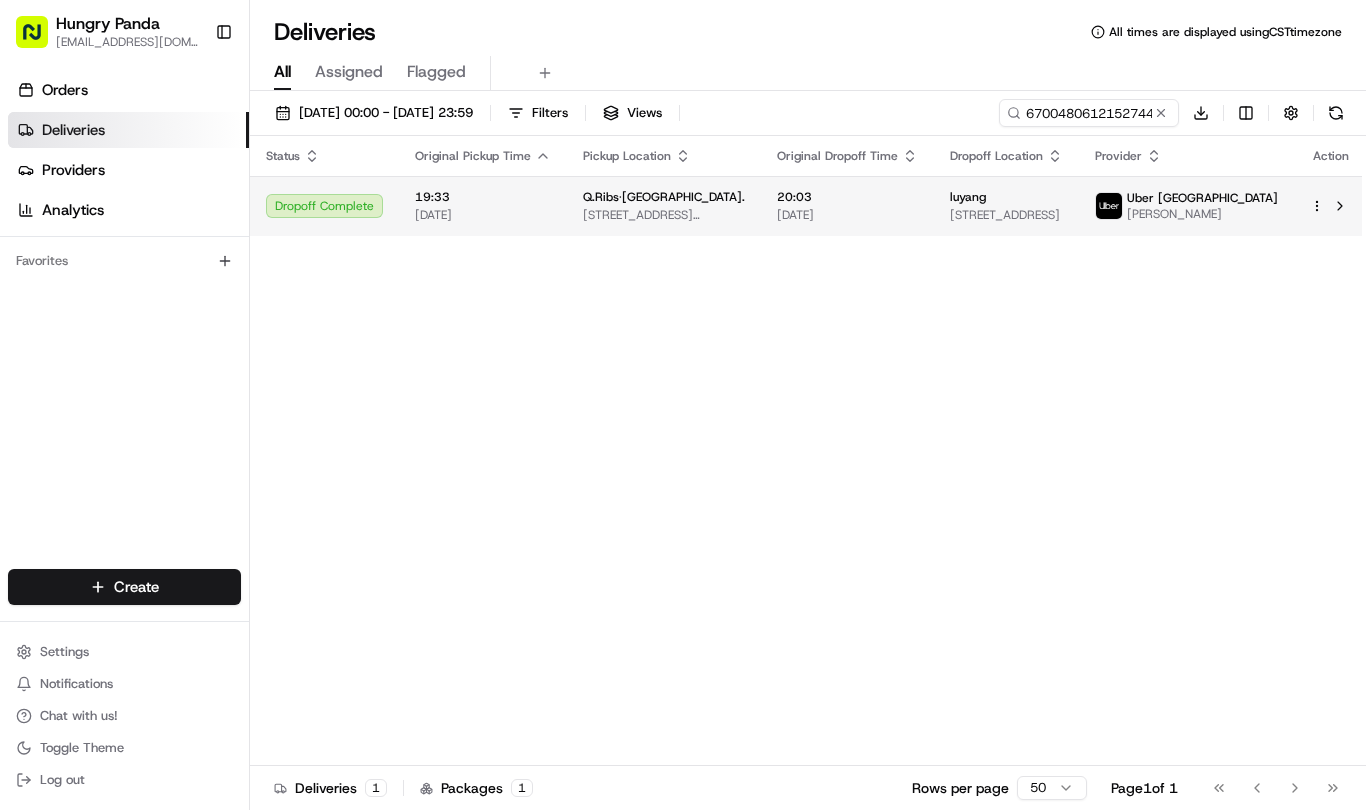 click on "[DATE]" at bounding box center [847, 215] 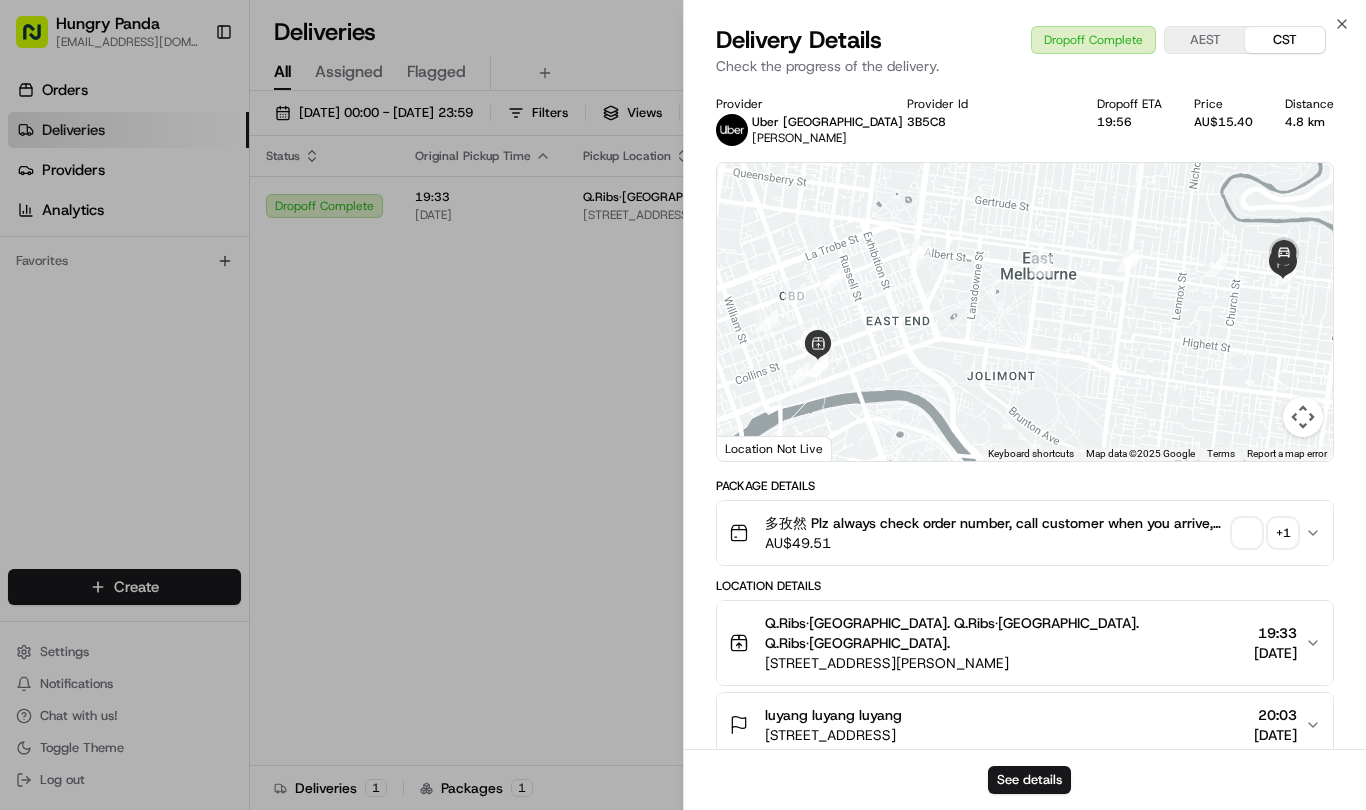 click on "See details" at bounding box center [1025, 779] 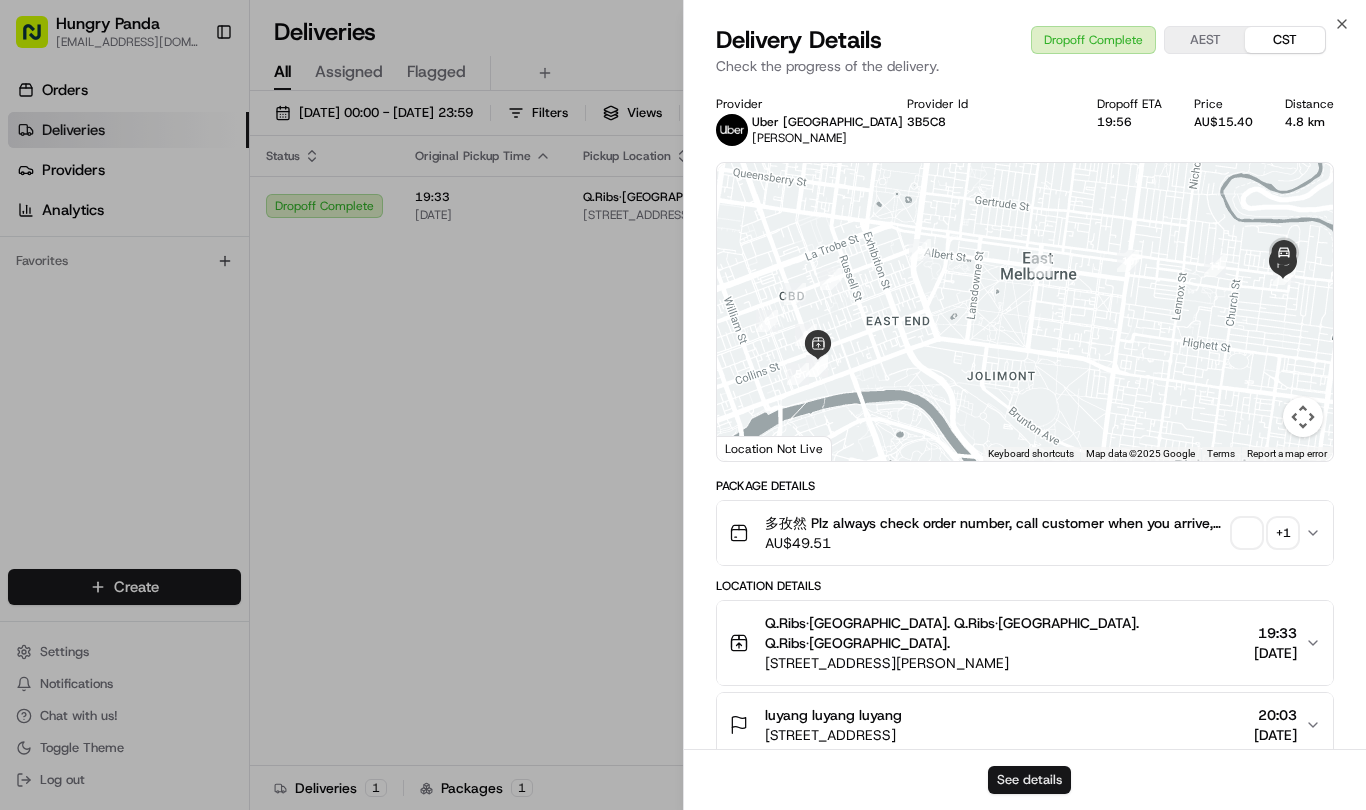 click on "See details" at bounding box center [1029, 780] 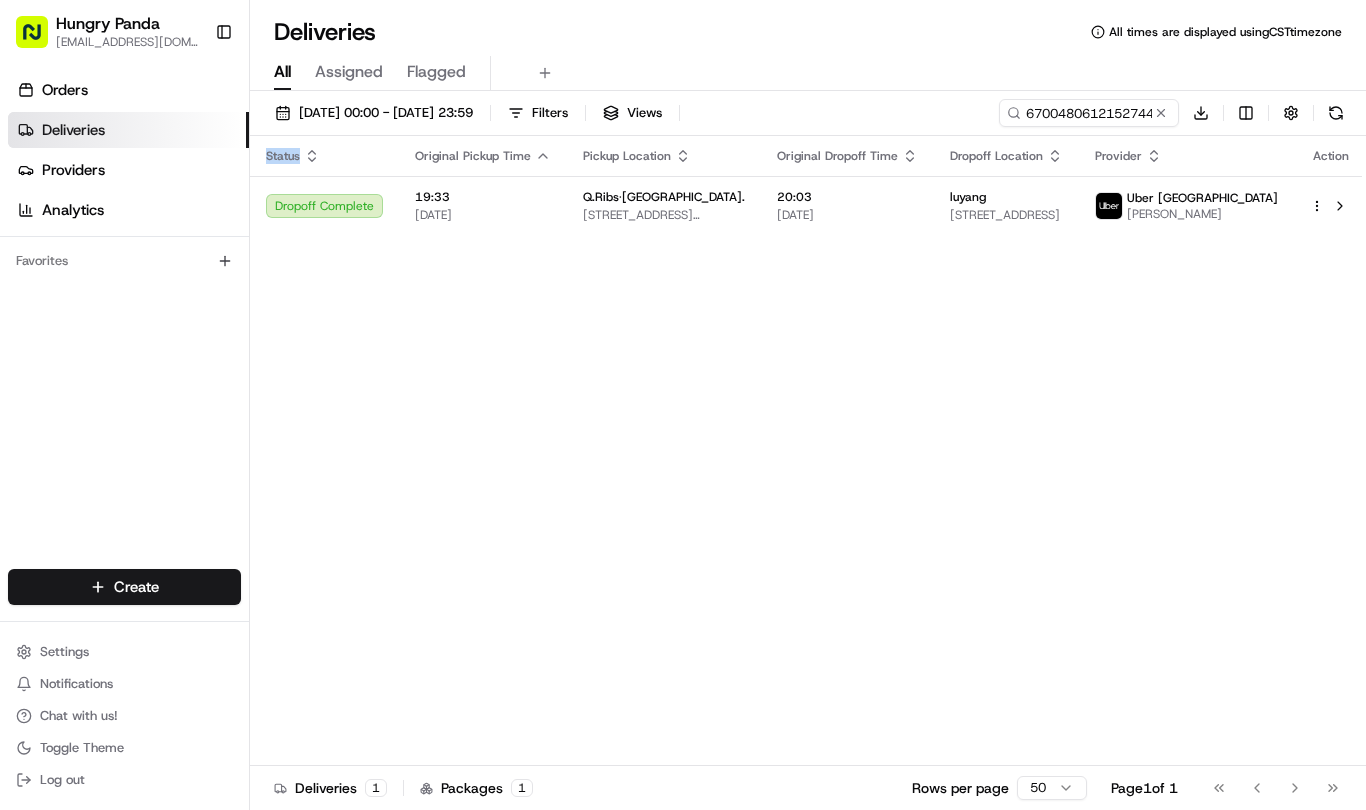 click on "Status Original Pickup Time Pickup Location Original Dropoff Time Dropoff Location Provider Action Dropoff Complete 19:33 13/07/2025 Q.Ribs·flinders. 289 Flinders Ln, Melbourne VIC 3000, Australia 20:03 13/07/2025 luyang 392/392 Victoria St, Richmond VIC 3121, Australia Uber Australia ALI S." at bounding box center (809, 451) 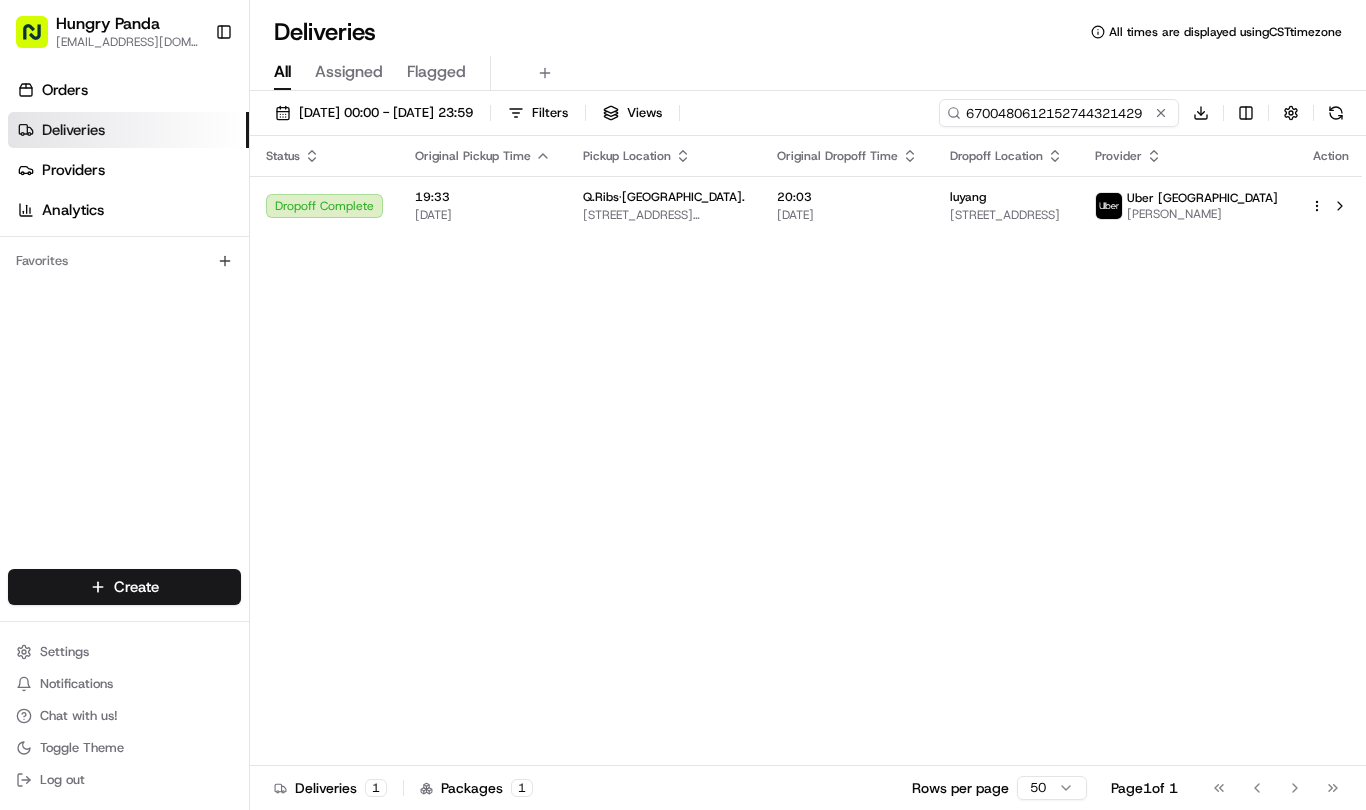 click on "6700480612152744321429" at bounding box center (1059, 113) 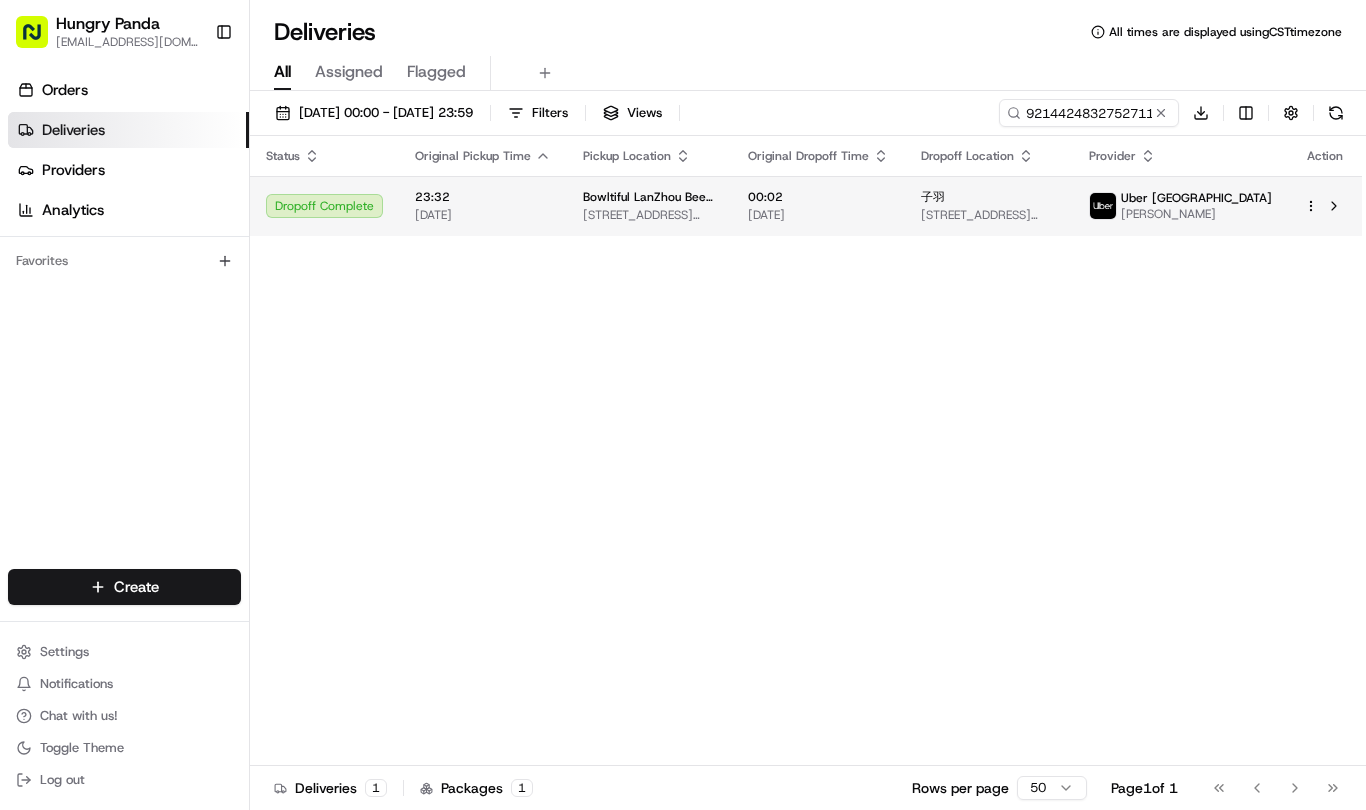 click on "14/07/2025" at bounding box center (818, 215) 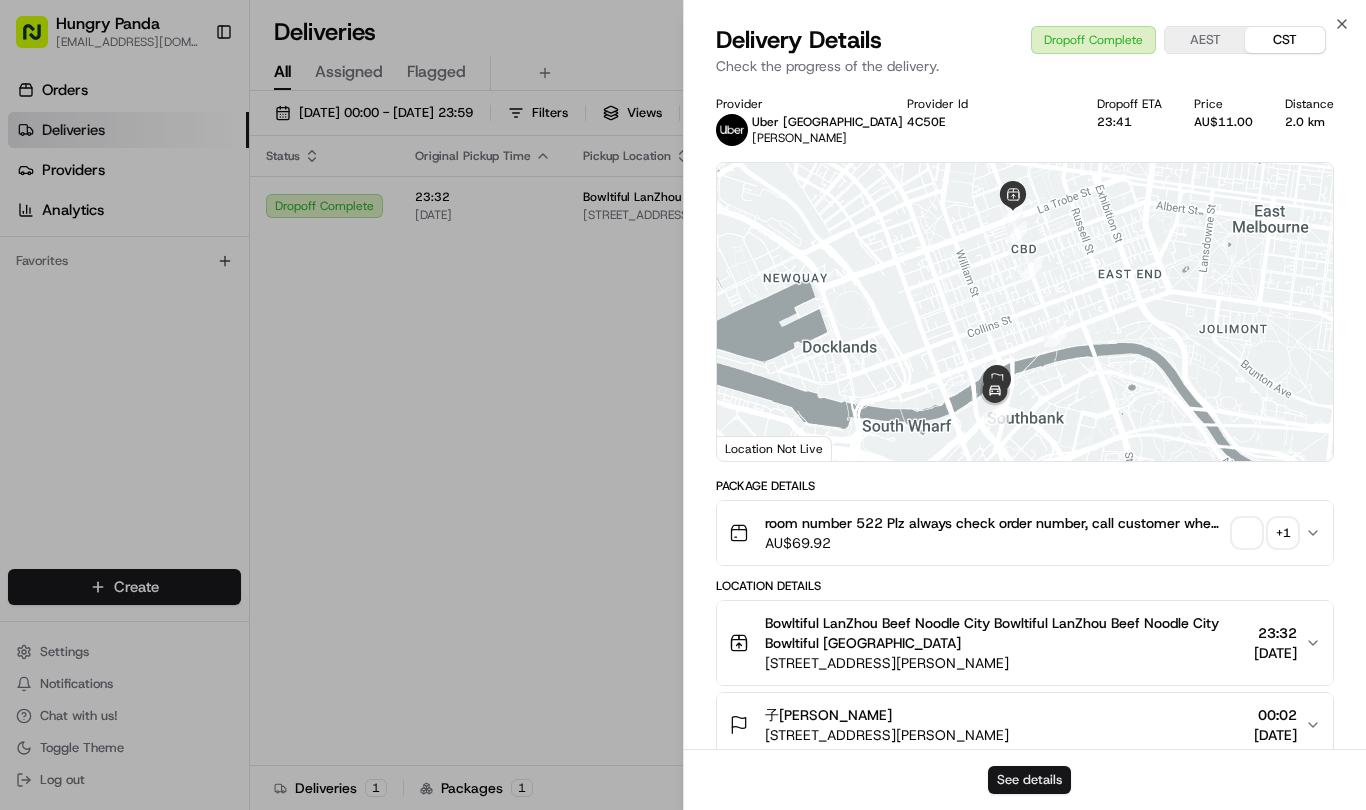 click on "See details" at bounding box center [1029, 780] 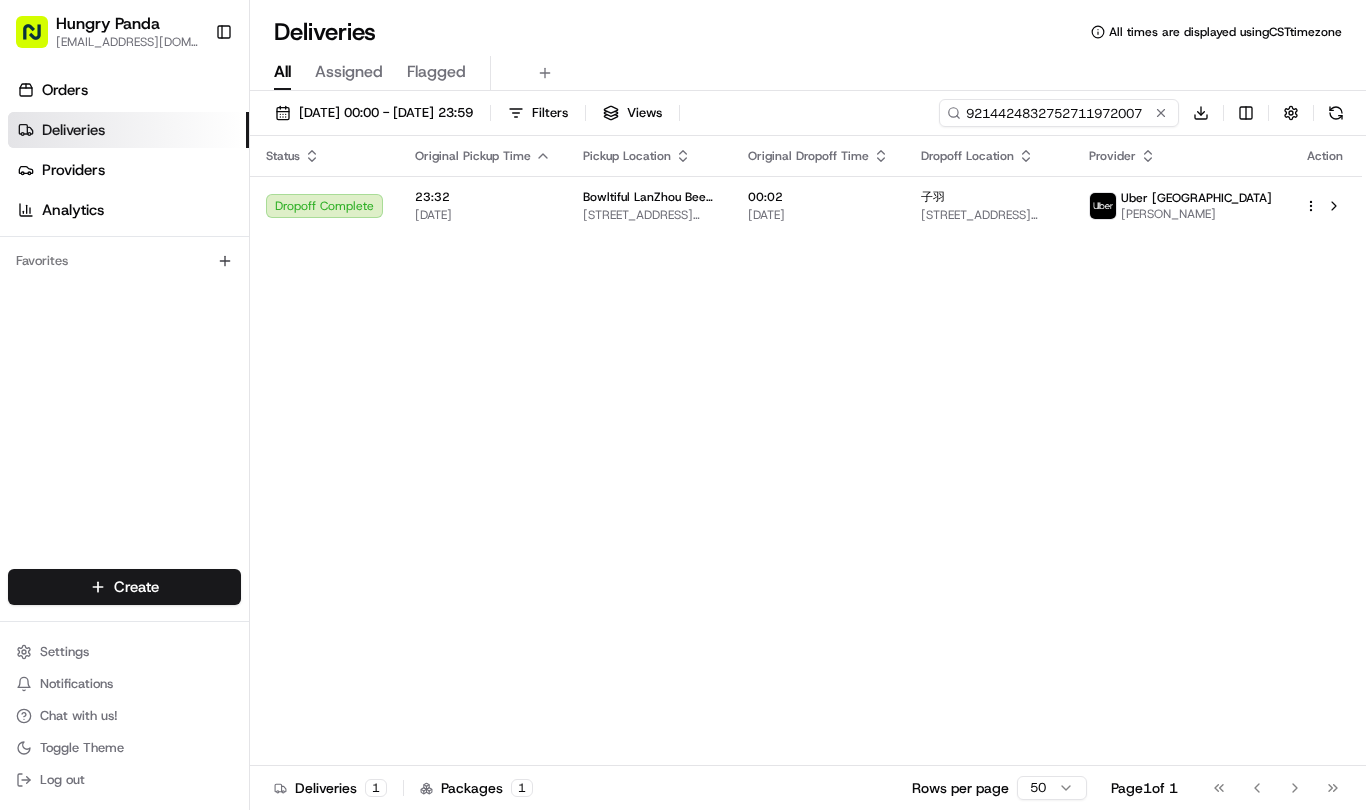 click on "9214424832752711972007" at bounding box center [1059, 113] 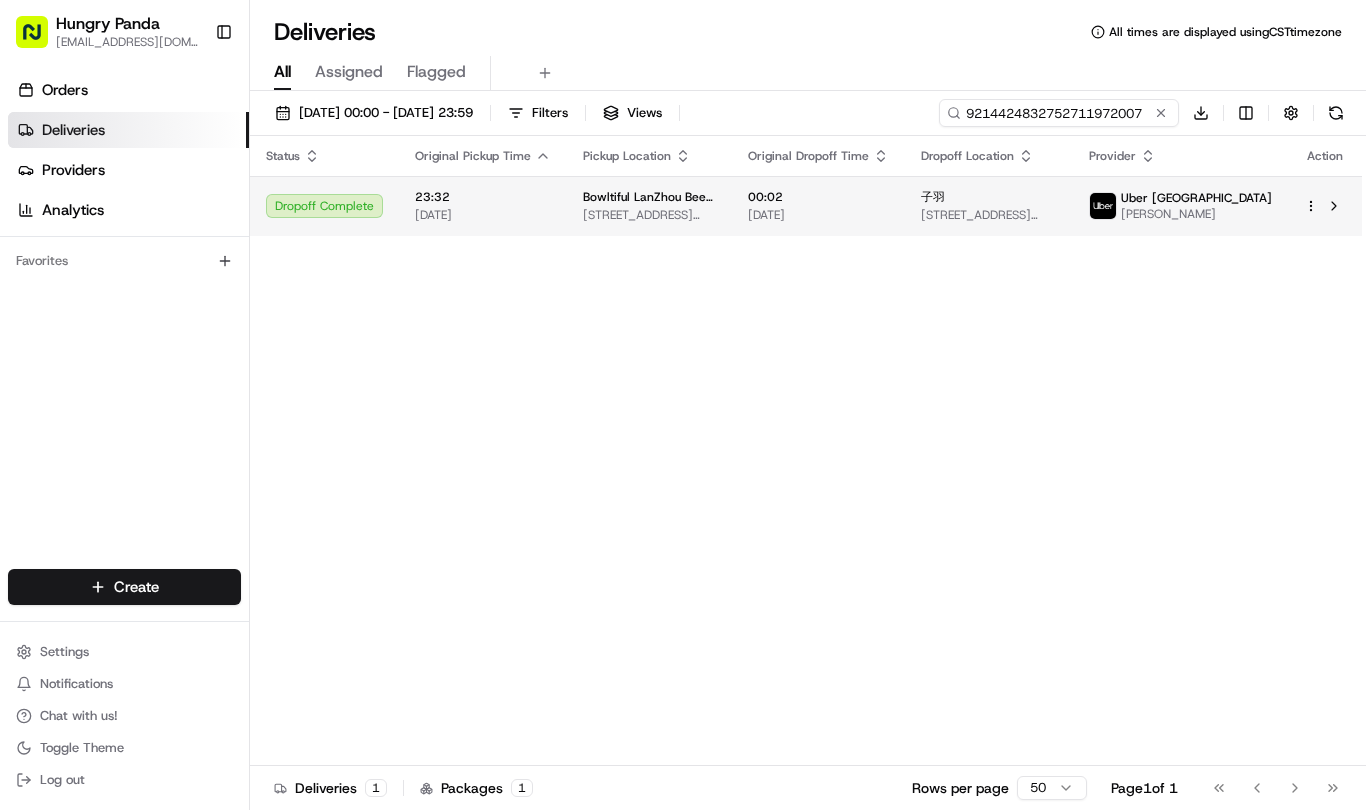 paste on "8527448792956784231636" 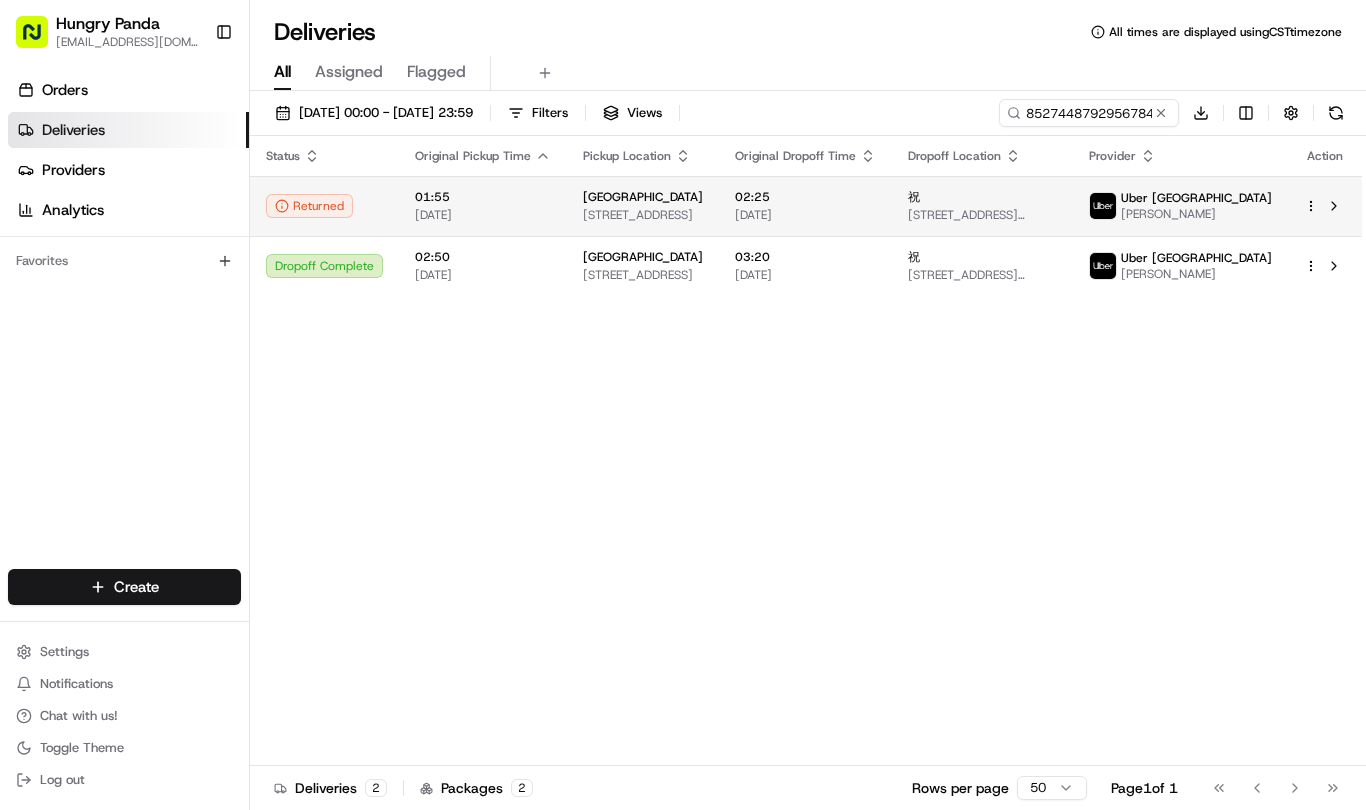 click on "14/07/2025" at bounding box center [805, 215] 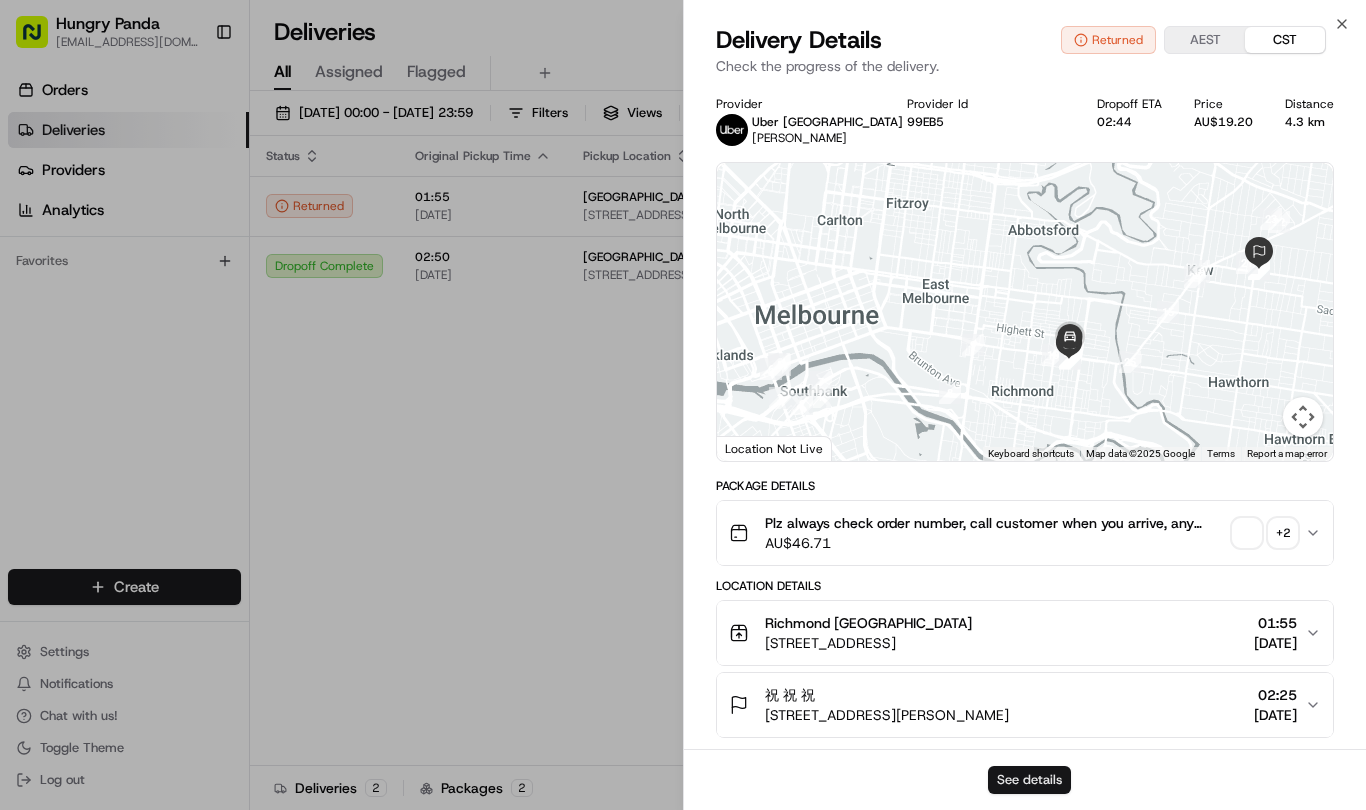 click on "See details" at bounding box center (1029, 780) 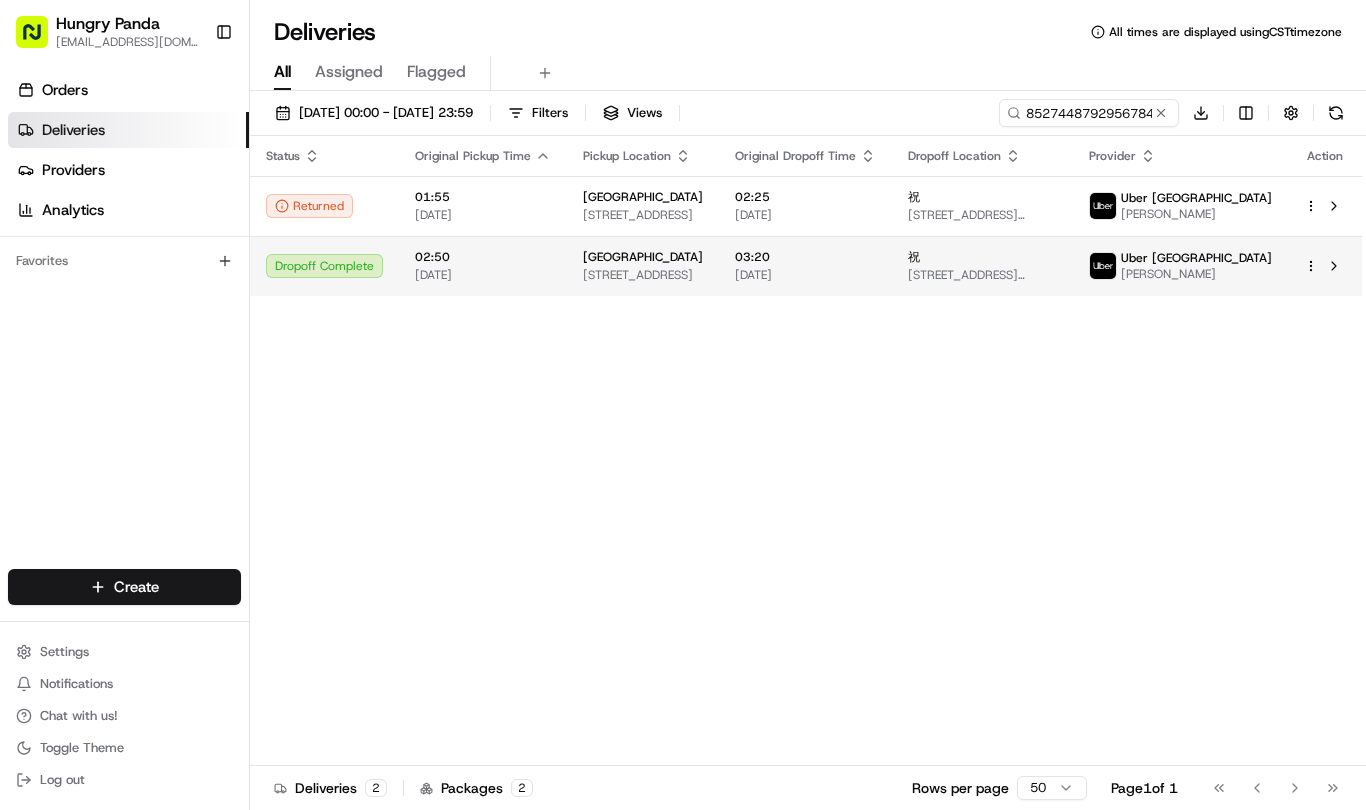 click on "Richmond" at bounding box center (643, 257) 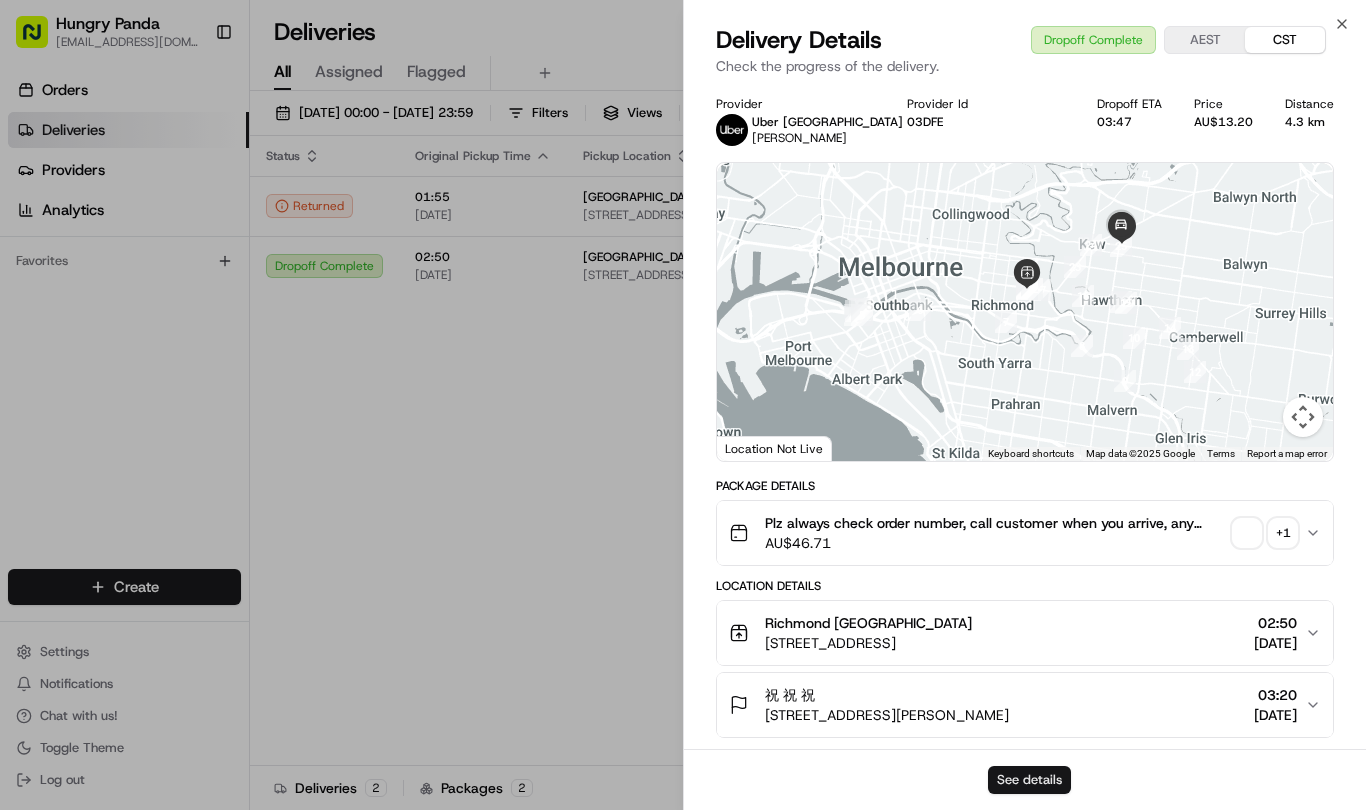 click on "See details" at bounding box center (1029, 780) 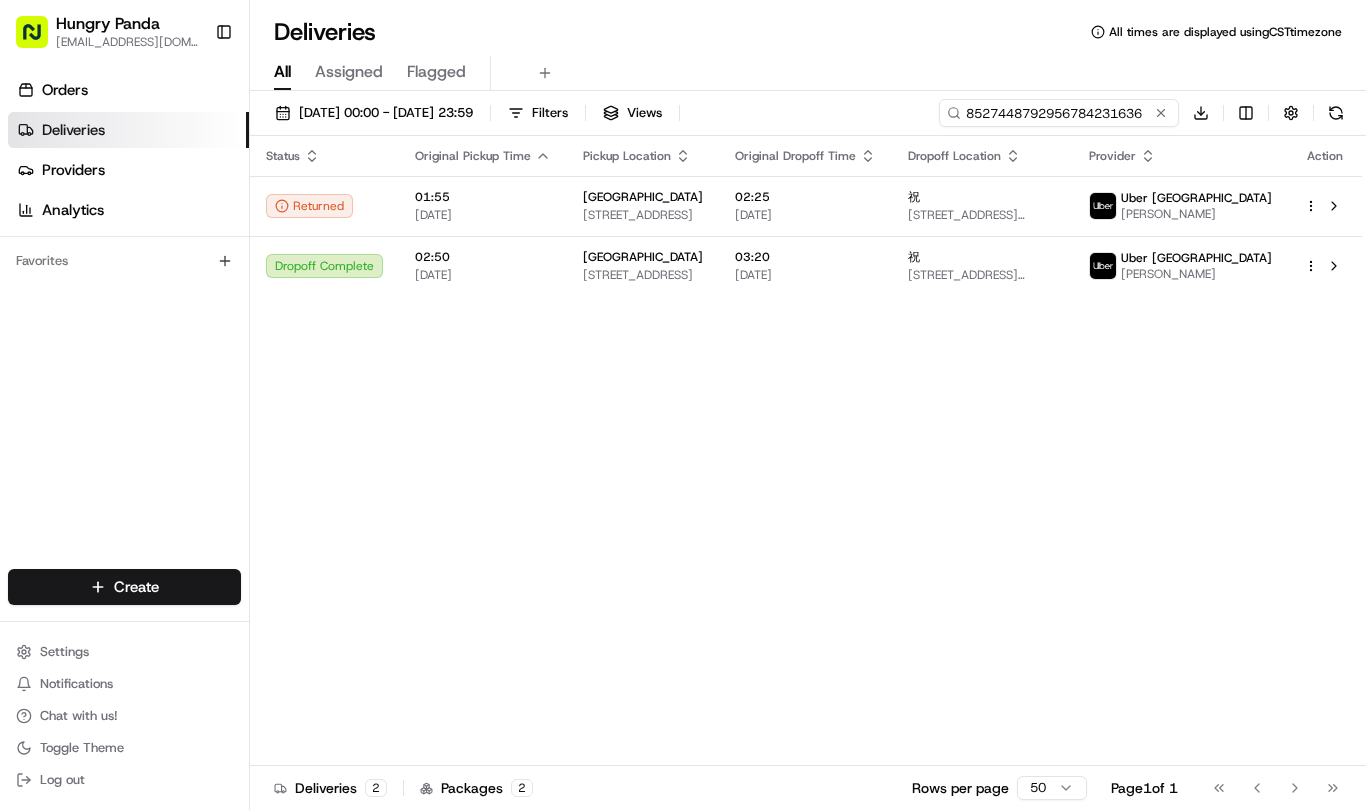 click on "8527448792956784231636" at bounding box center (1059, 113) 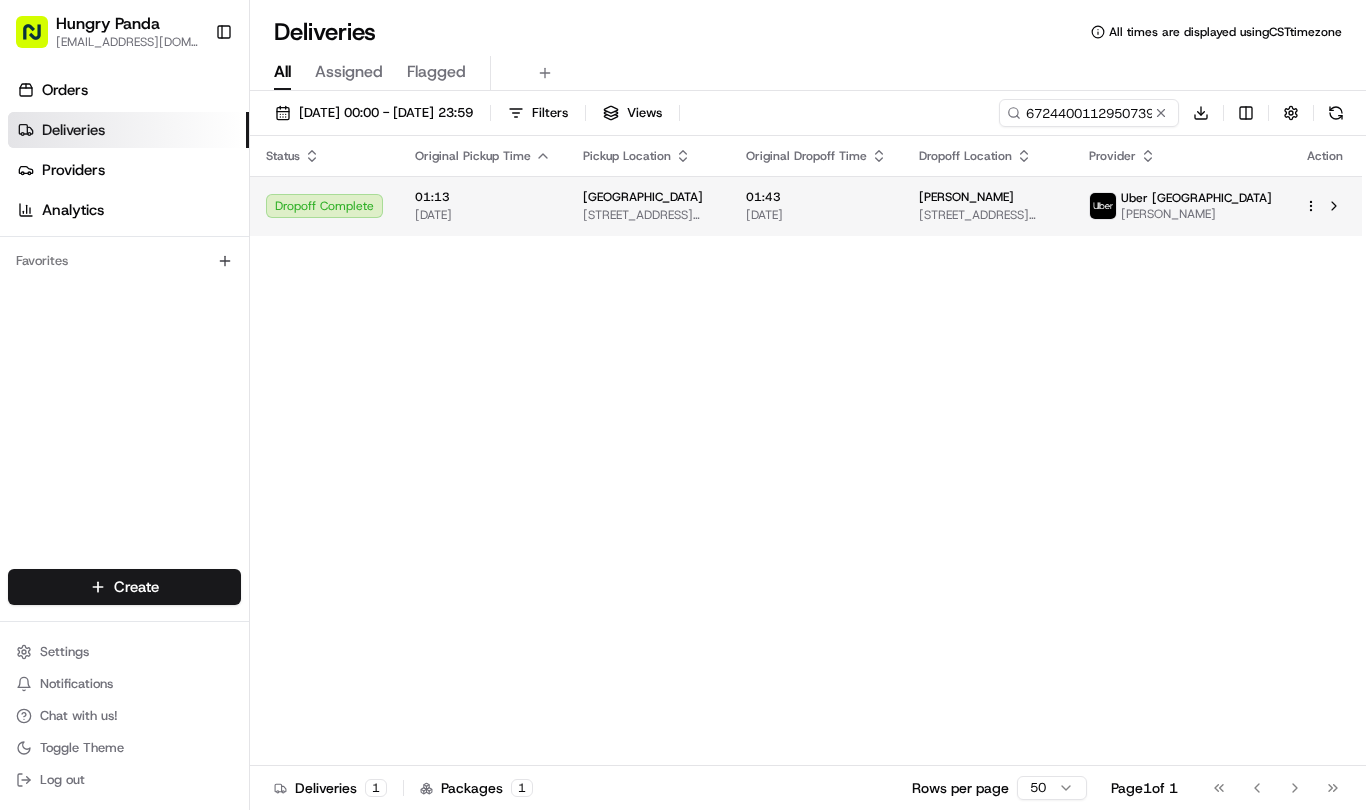 click on "[DATE]" at bounding box center [816, 215] 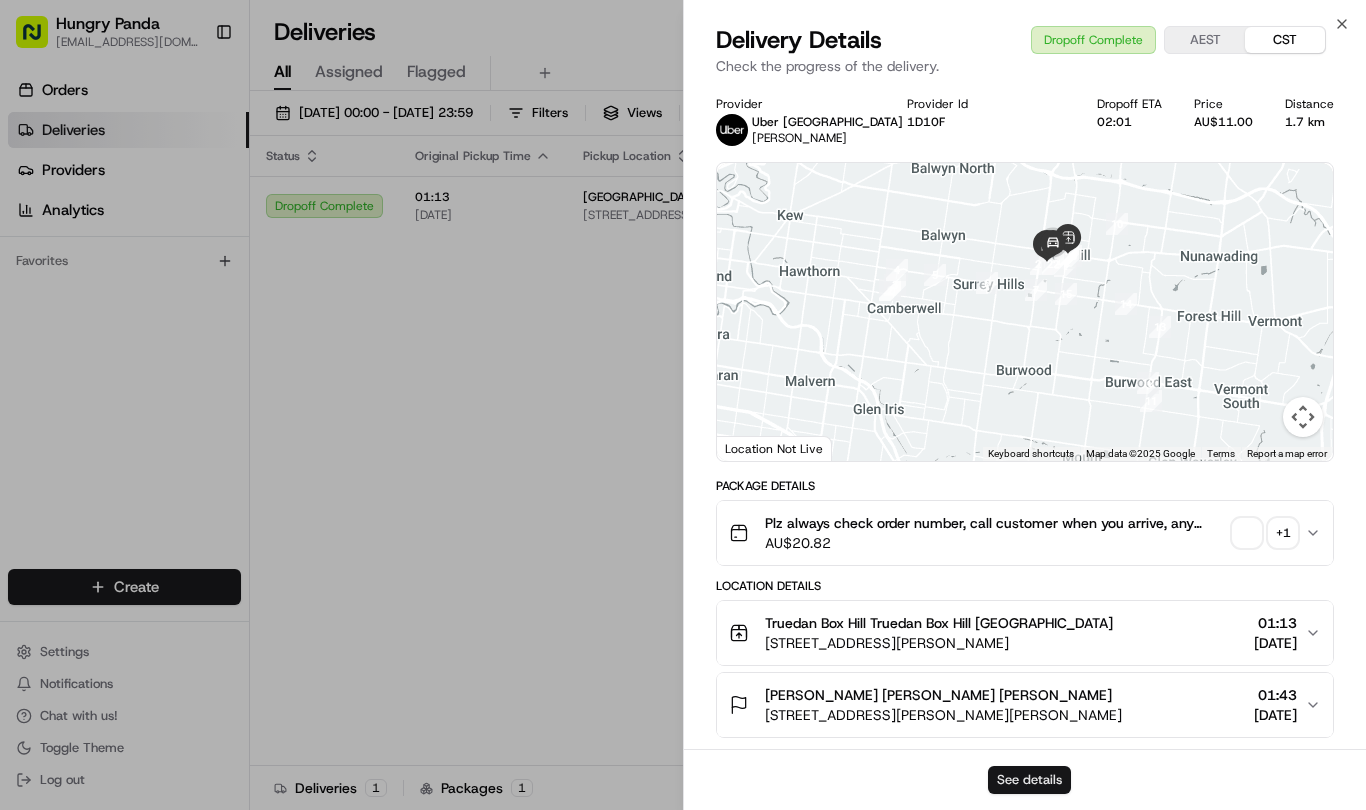 click on "See details" at bounding box center (1029, 780) 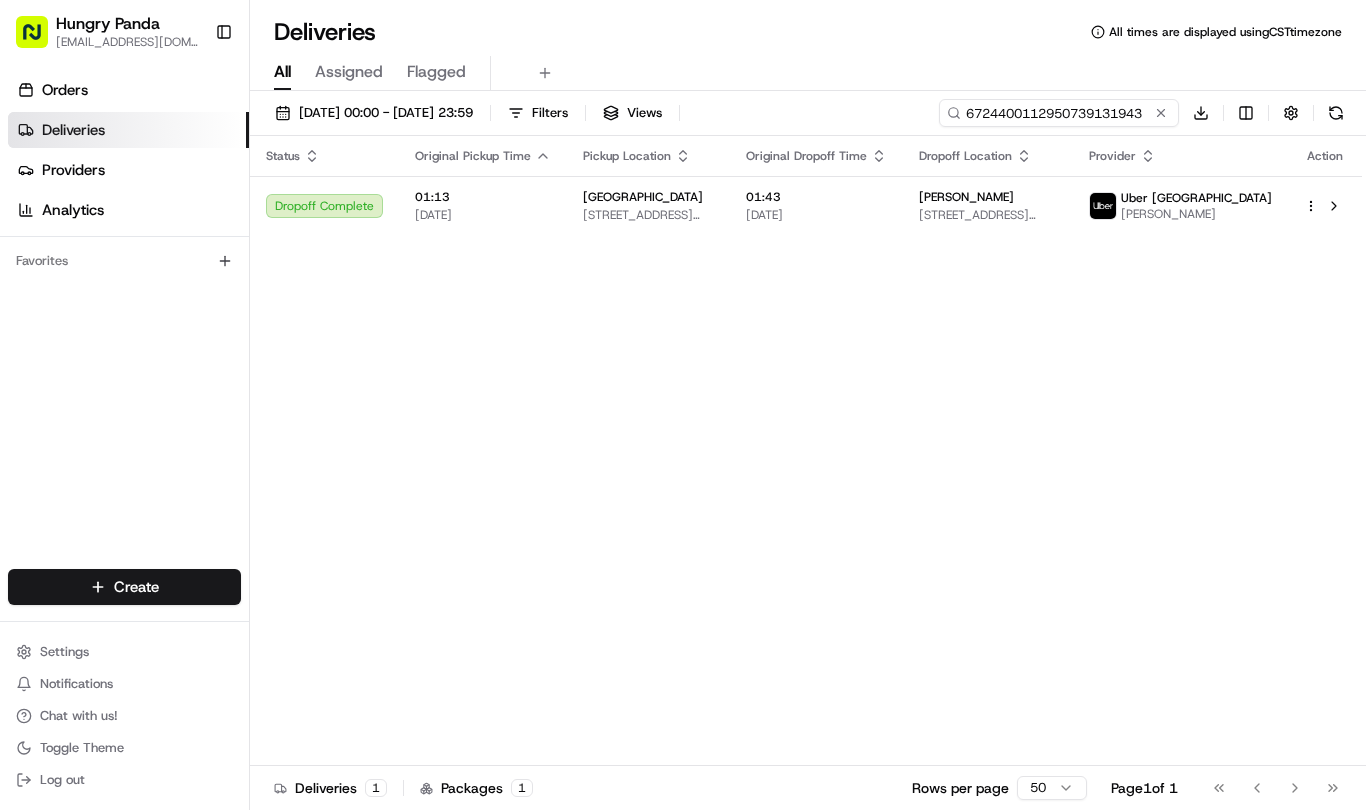 click on "6724400112950739131943" at bounding box center [1059, 113] 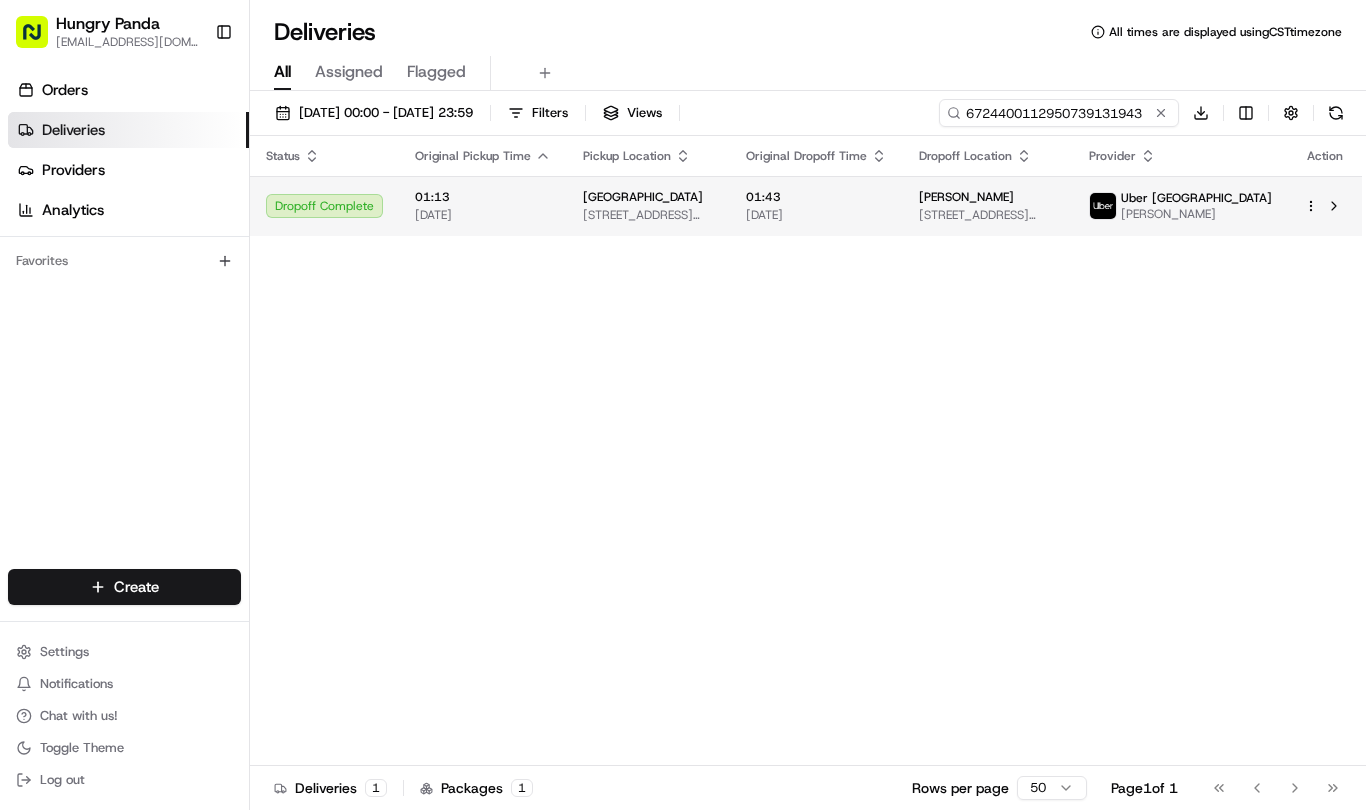 paste on "4553419512756752161284" 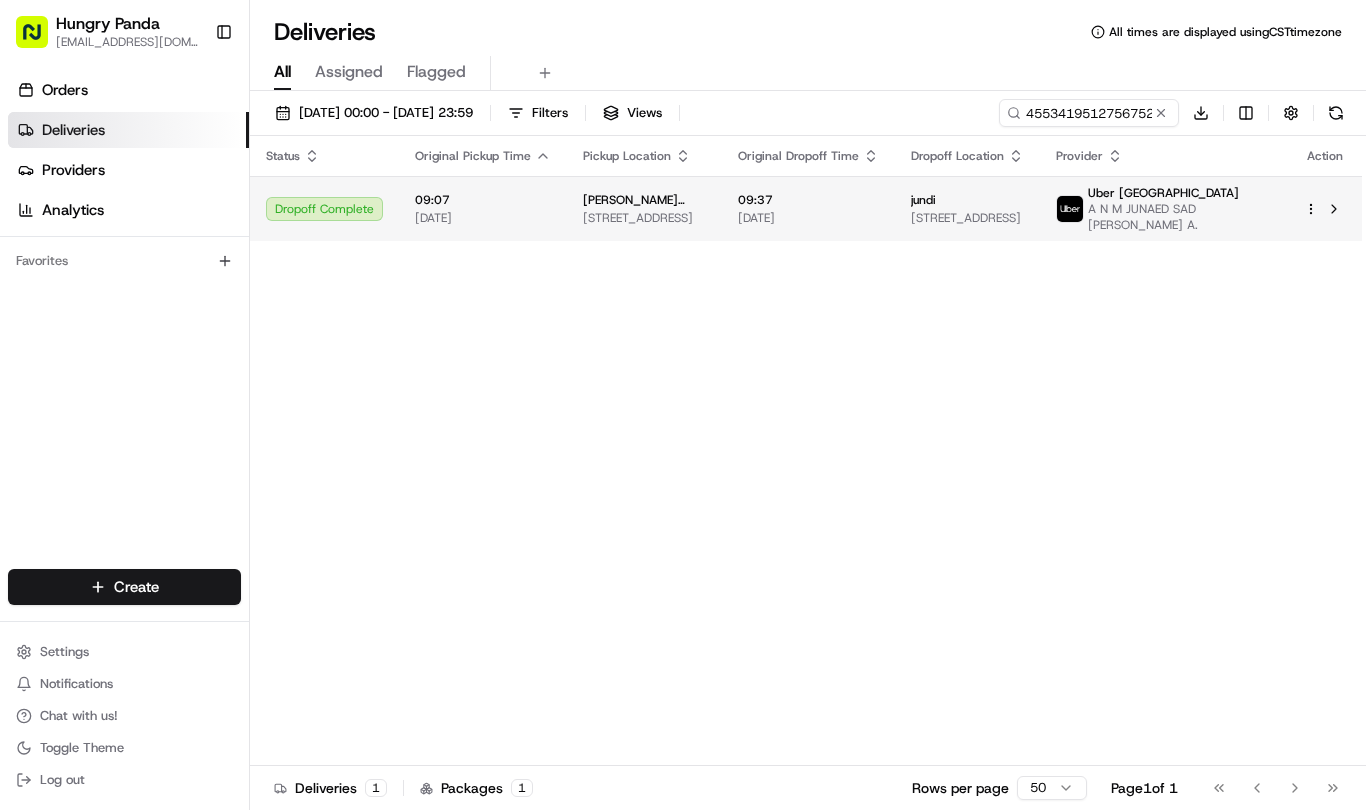 click on "09:37 14/07/2025" at bounding box center [808, 208] 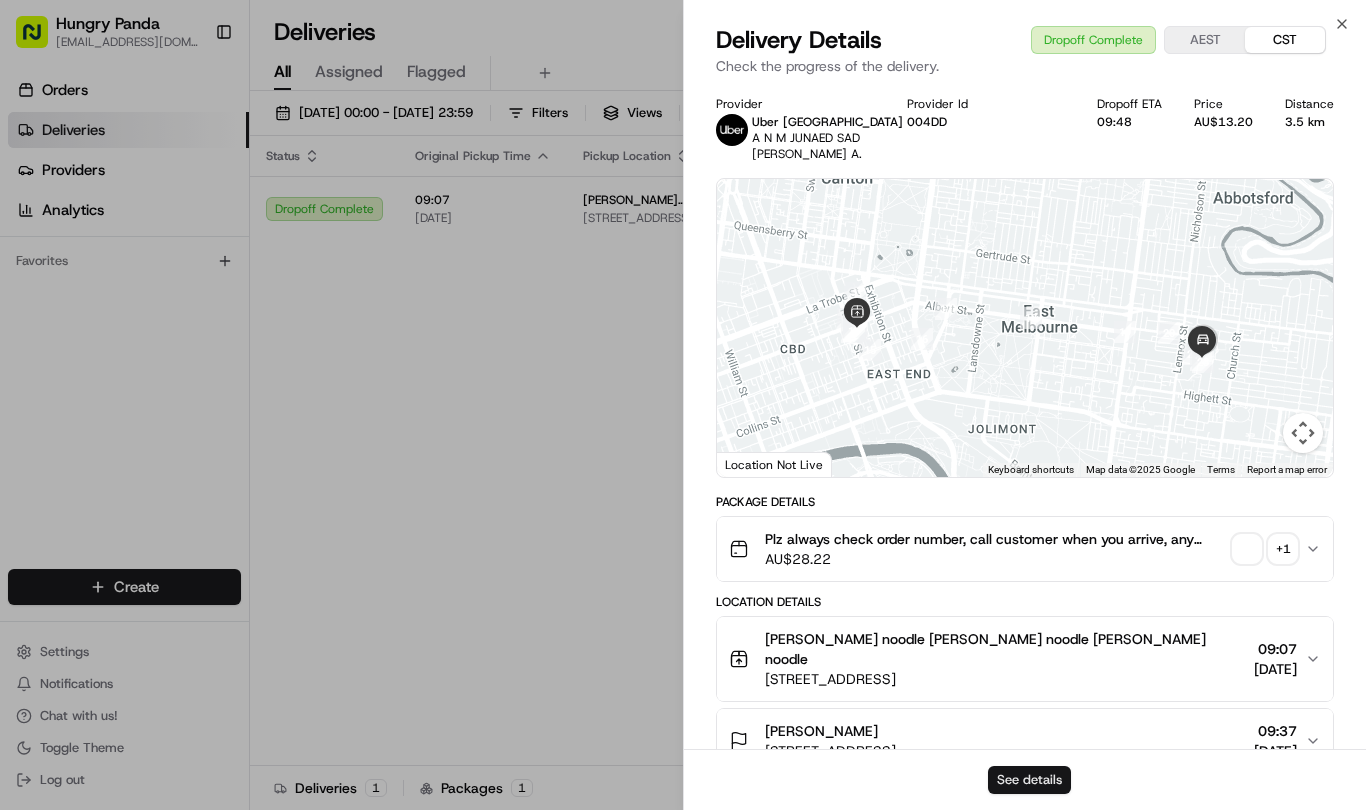 click on "See details" at bounding box center [1029, 780] 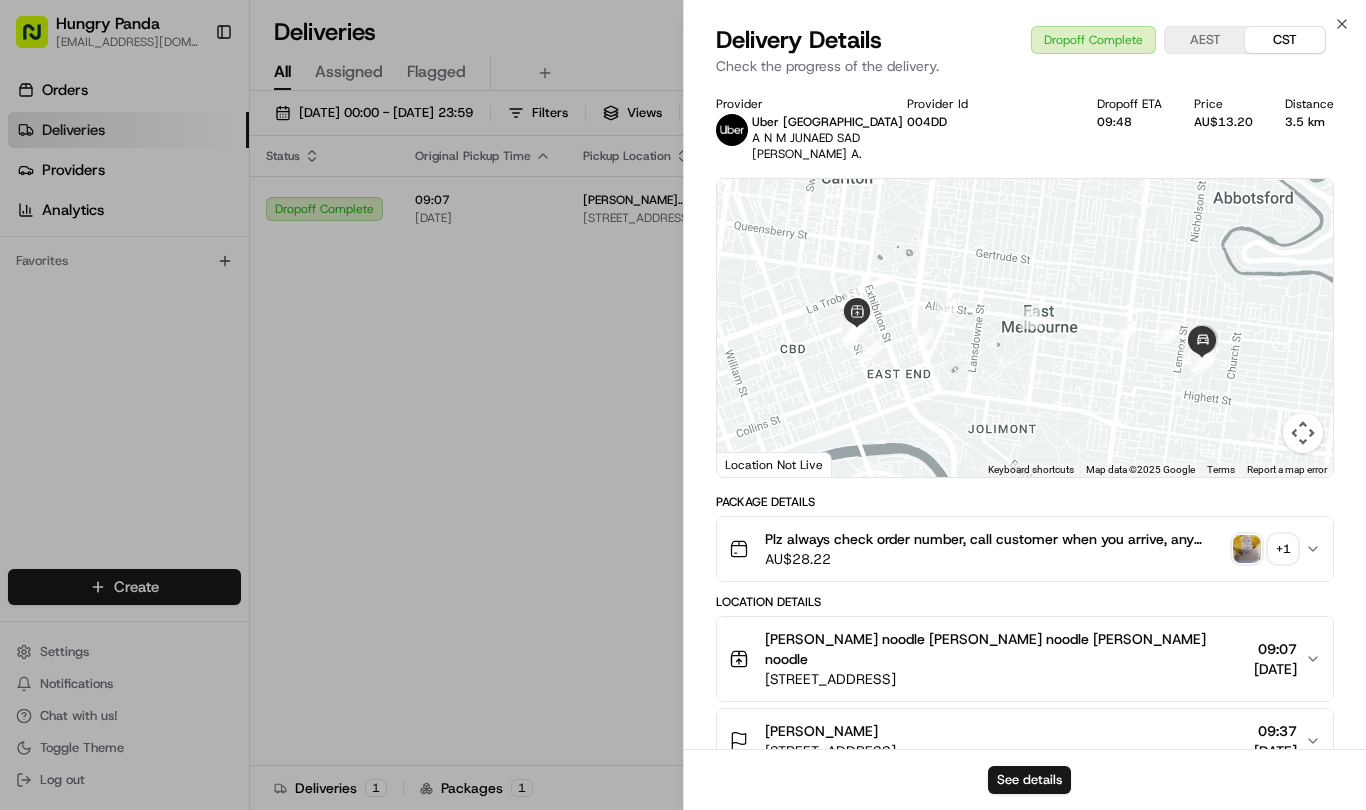 drag, startPoint x: 565, startPoint y: 321, endPoint x: 719, endPoint y: 250, distance: 169.57889 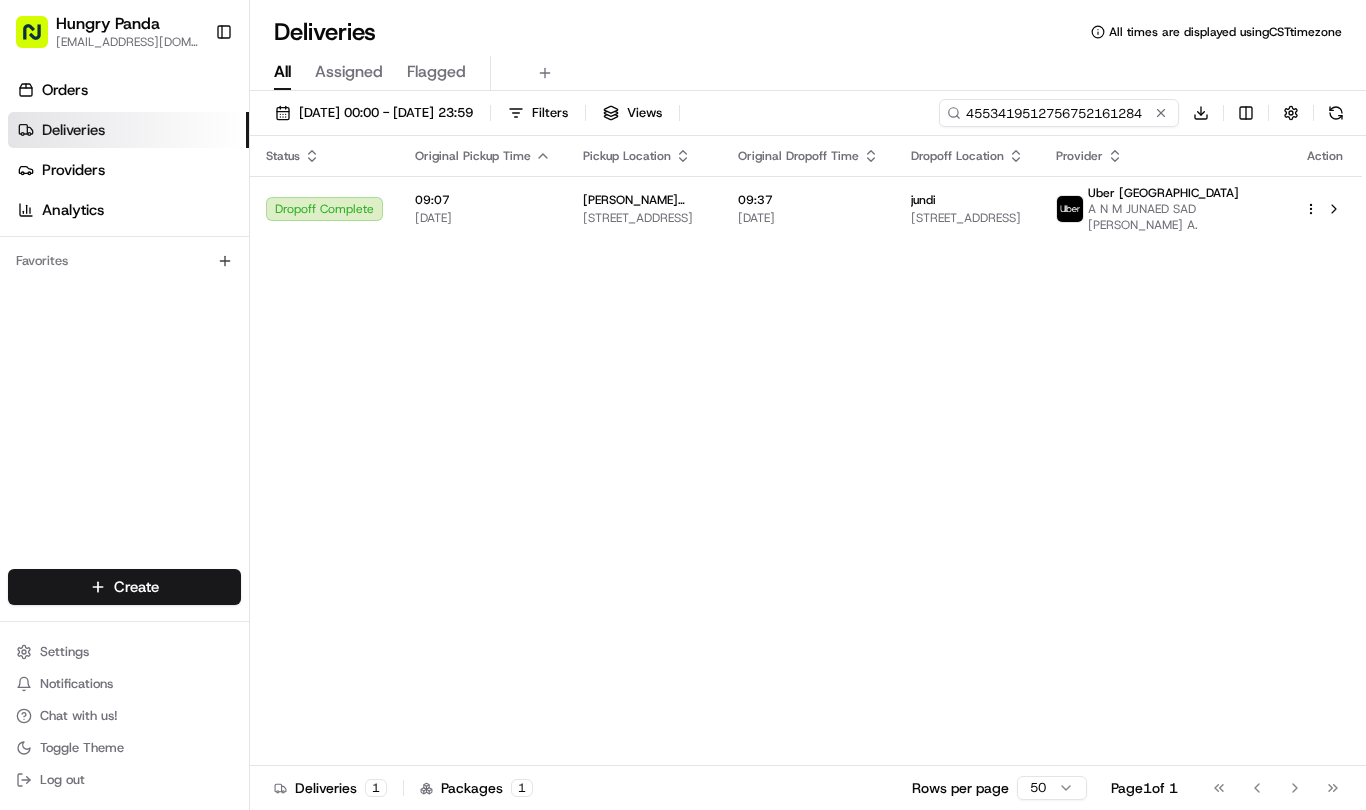 click on "4553419512756752161284" at bounding box center (1059, 113) 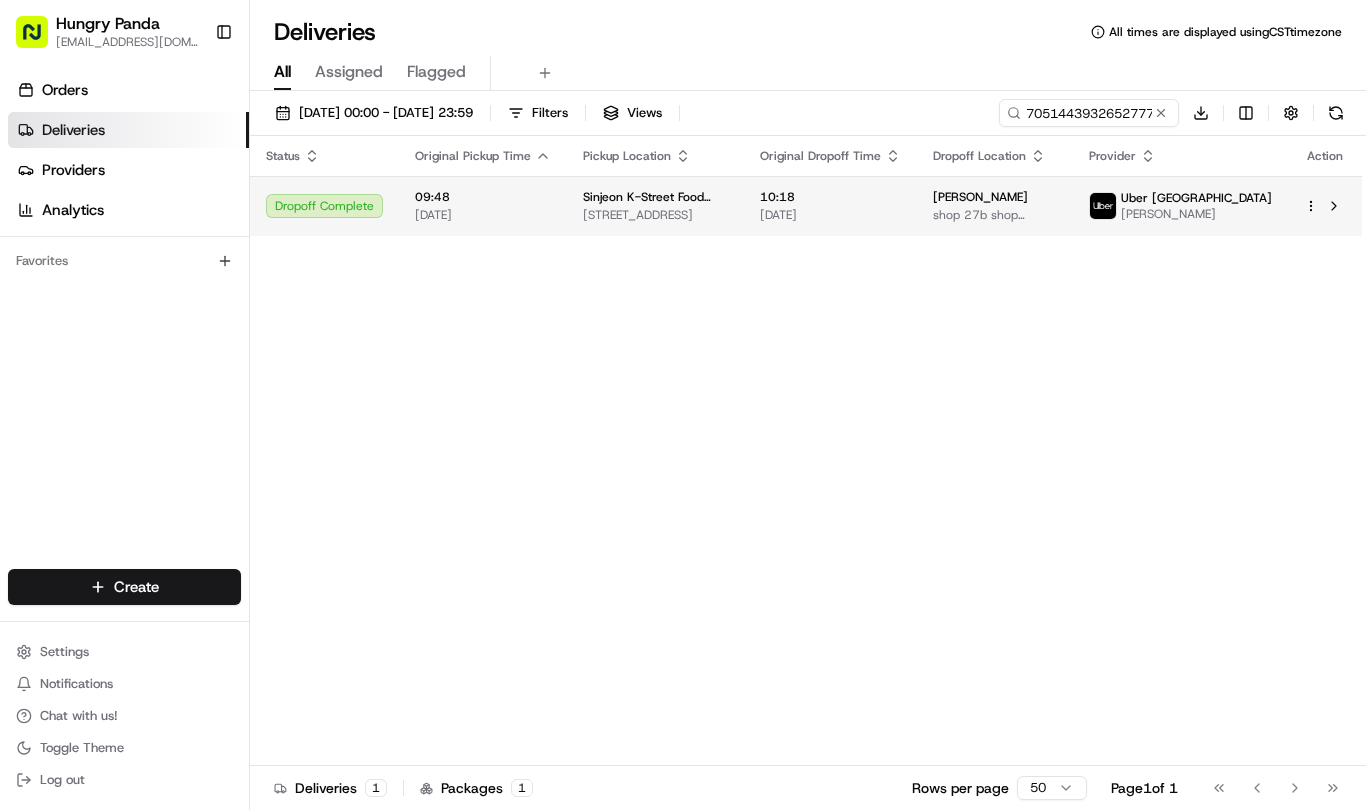 click on "10:18 14/07/2025" at bounding box center (830, 206) 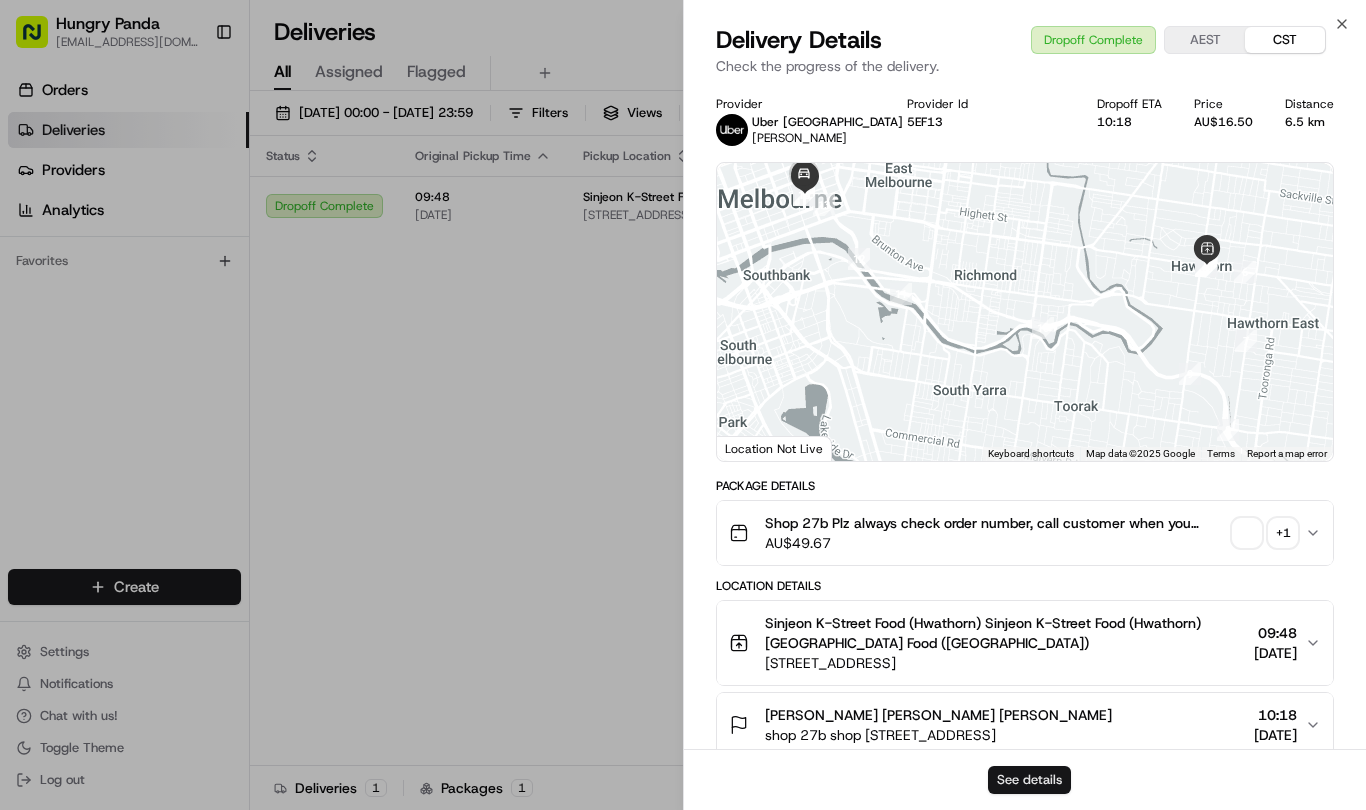 click on "See details" at bounding box center (1029, 780) 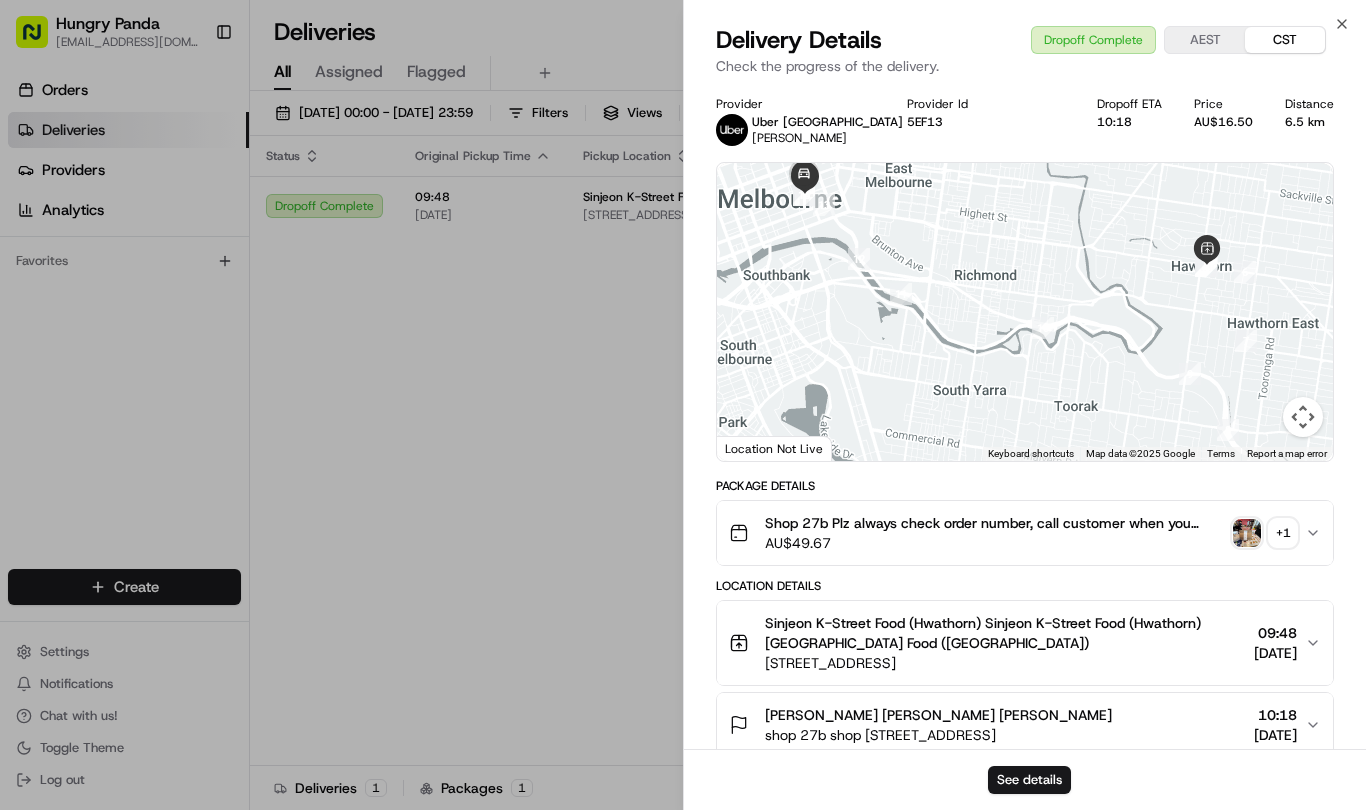 drag, startPoint x: 542, startPoint y: 357, endPoint x: 647, endPoint y: 323, distance: 110.36757 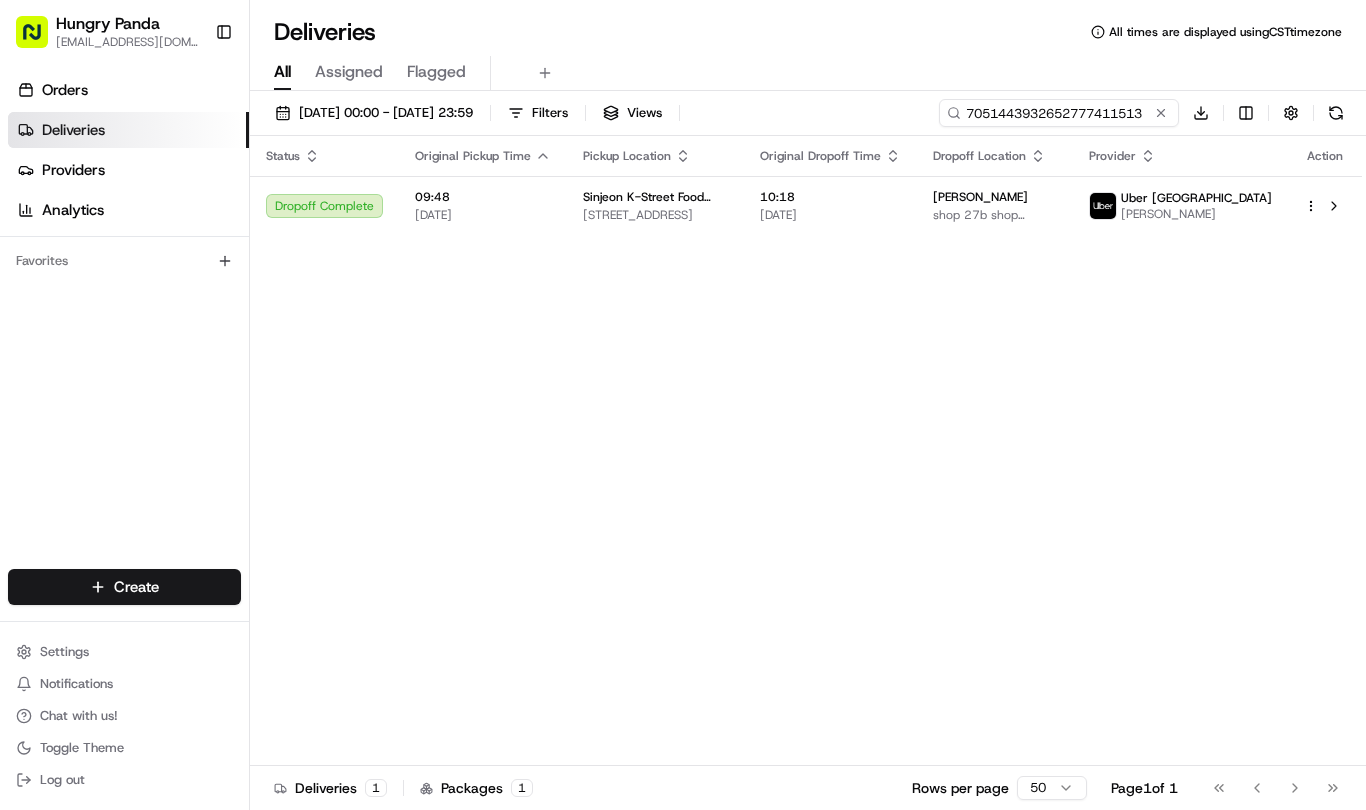 click on "7051443932652777411513" at bounding box center (1059, 113) 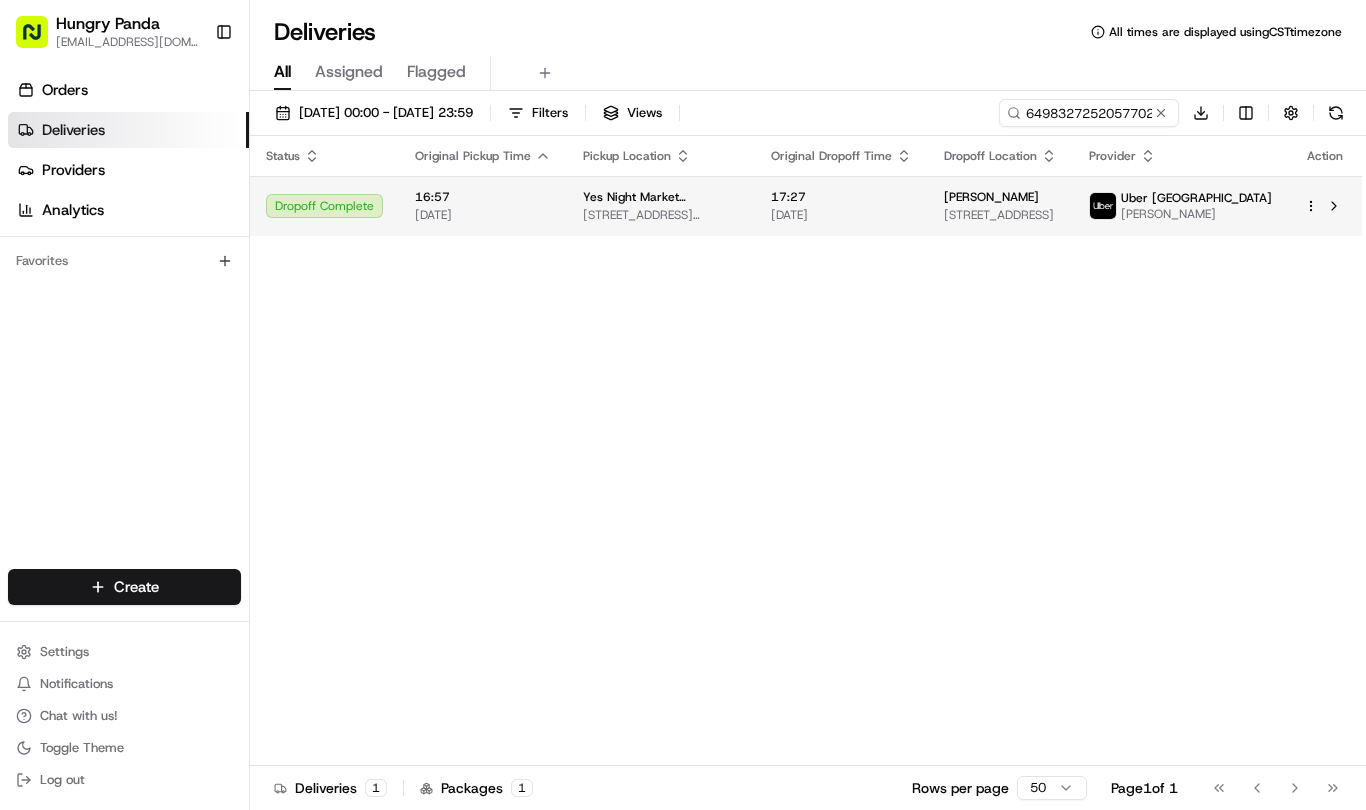click on "17:27 13/07/2025" at bounding box center [841, 206] 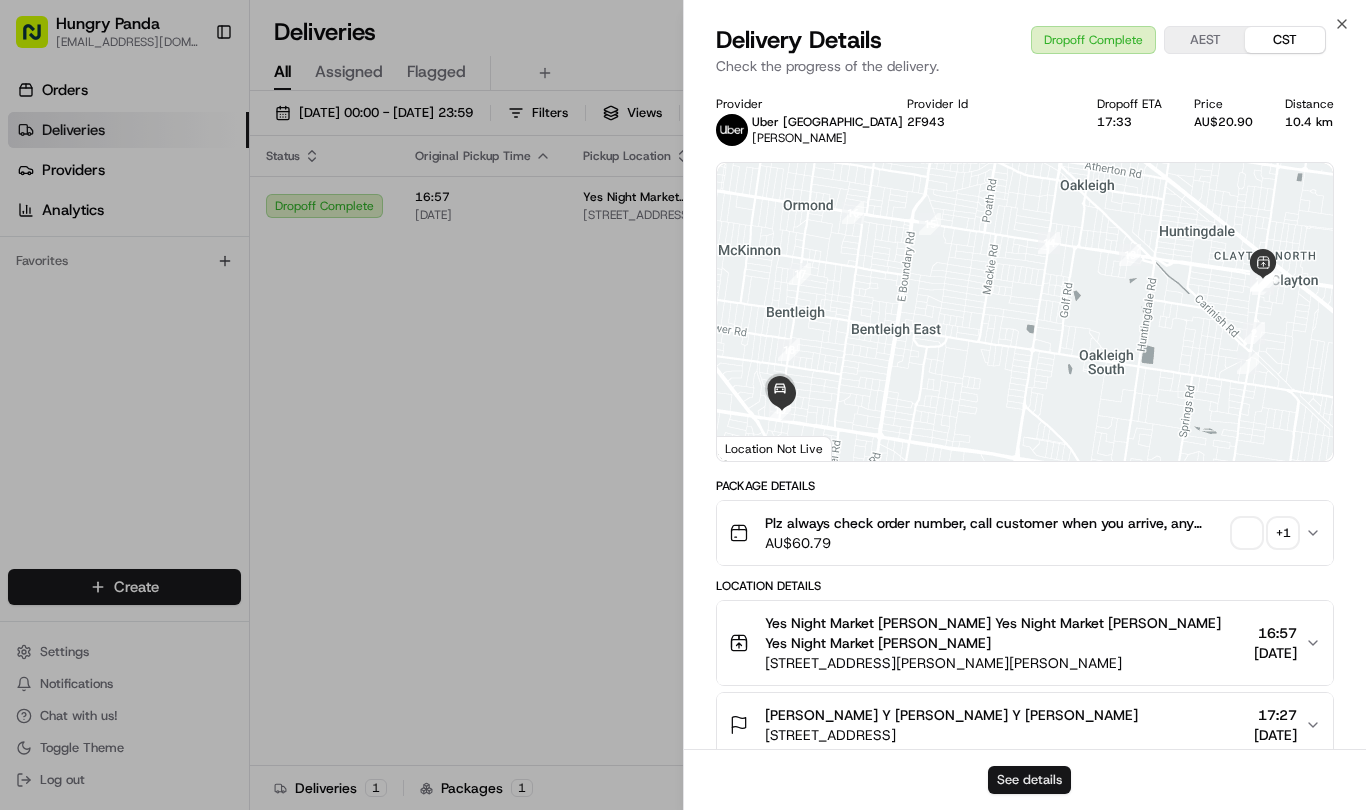 click on "See details" at bounding box center [1029, 780] 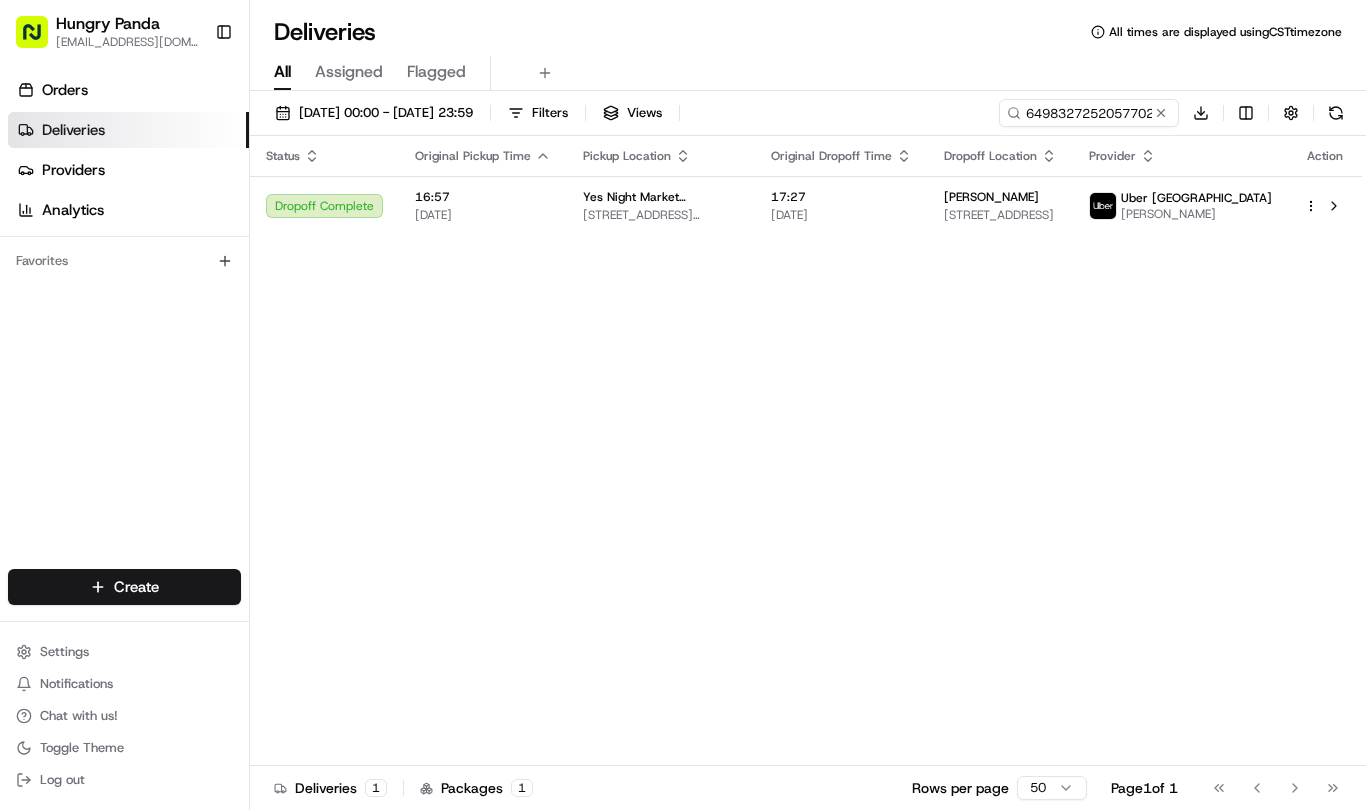 click on "11/07/2025 00:00 - 14/07/2025 23:59 Filters Views 6498327252057702092076 Download" at bounding box center (808, 117) 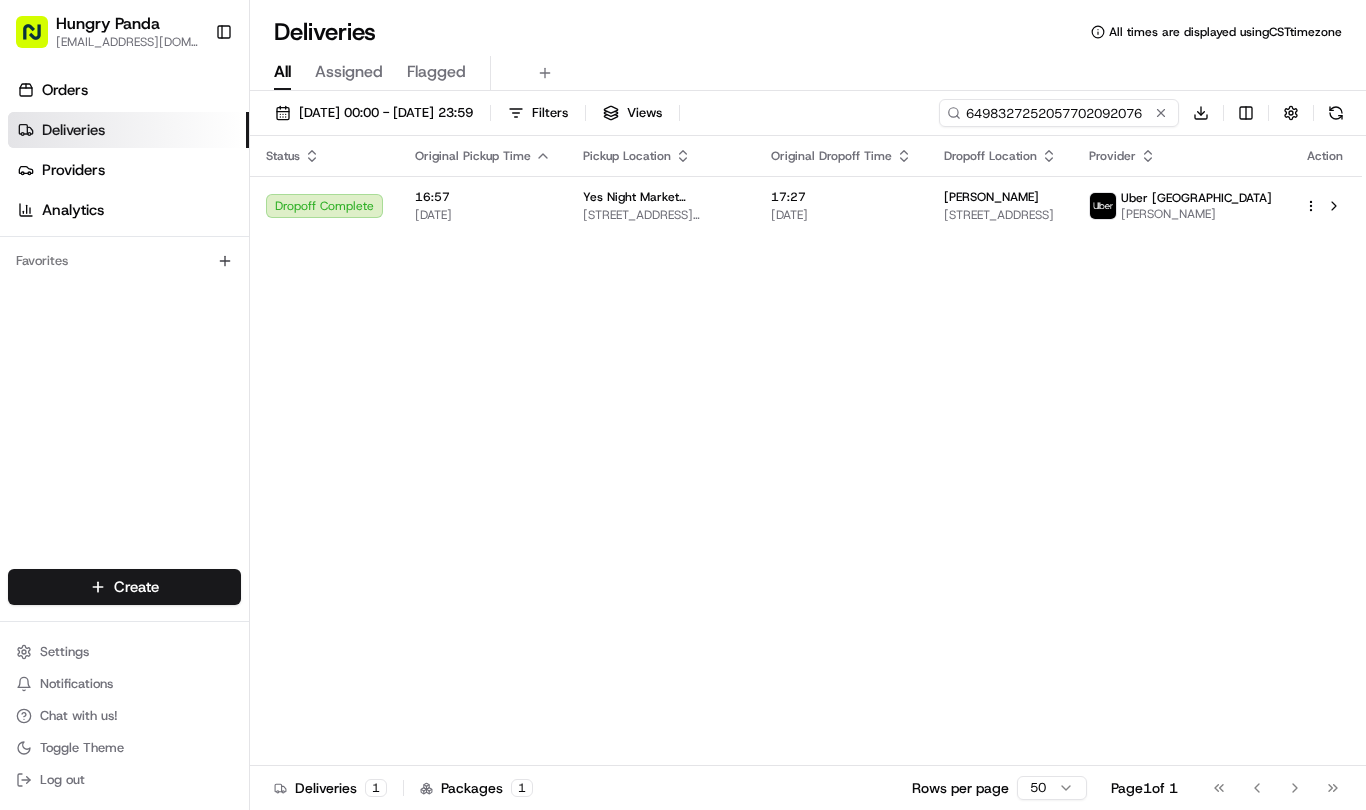 click on "6498327252057702092076" at bounding box center (1059, 113) 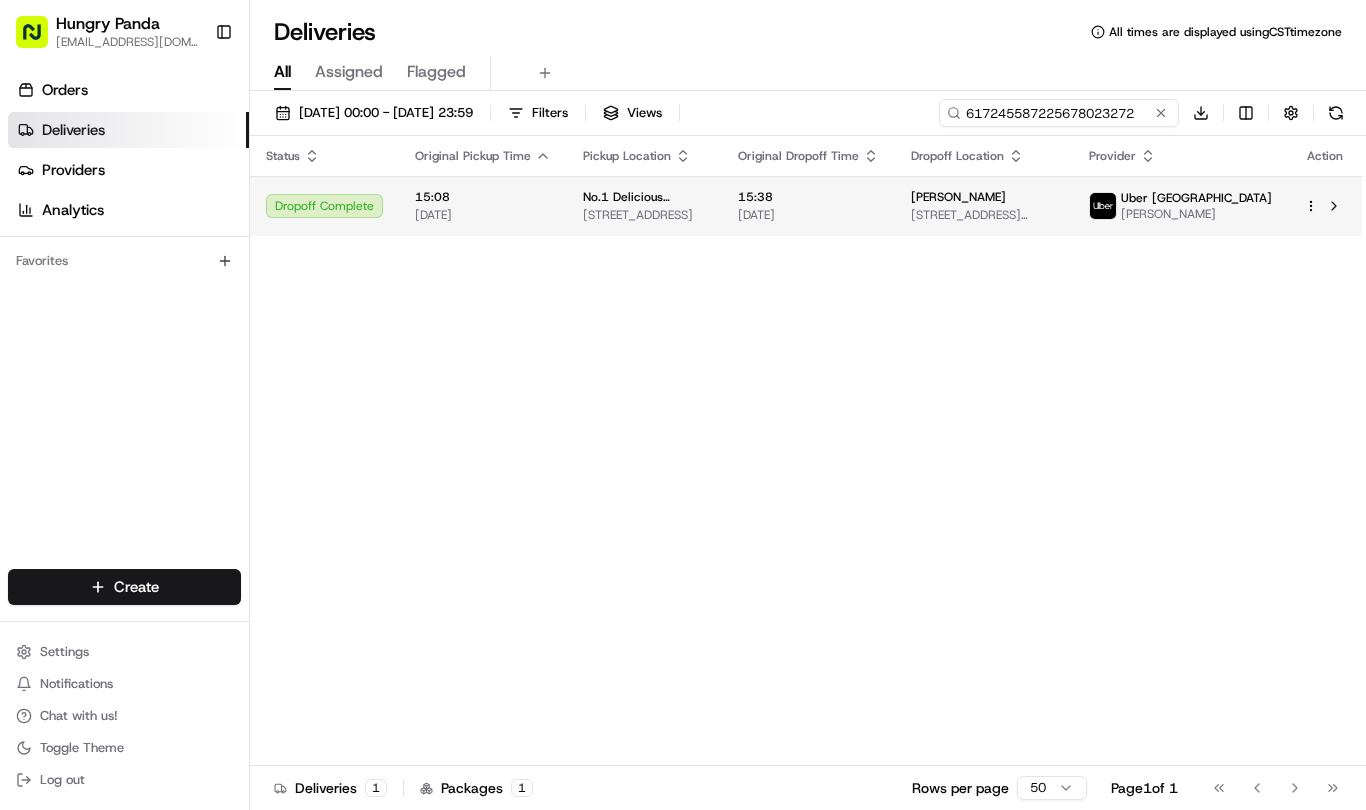 type on "617245587225678023272" 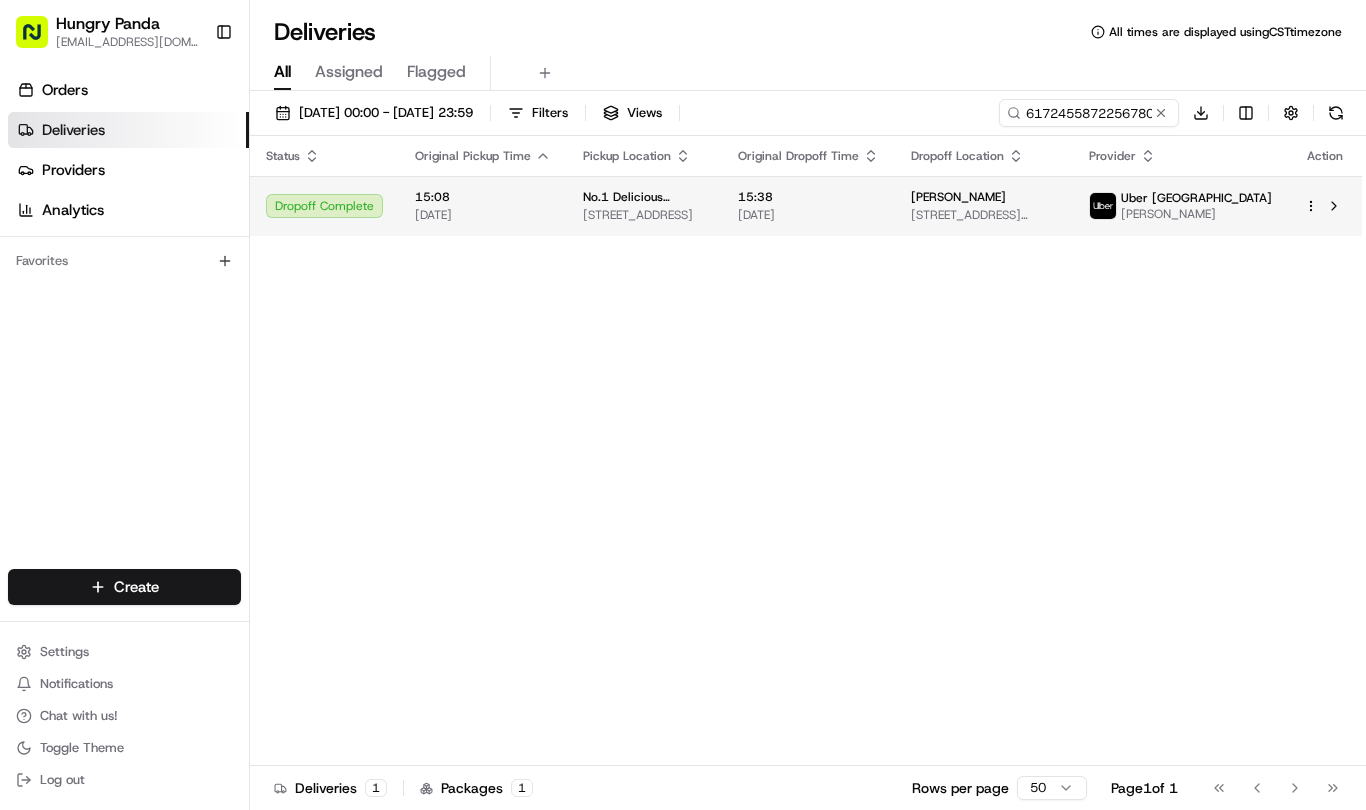 click on "15:38" at bounding box center [808, 197] 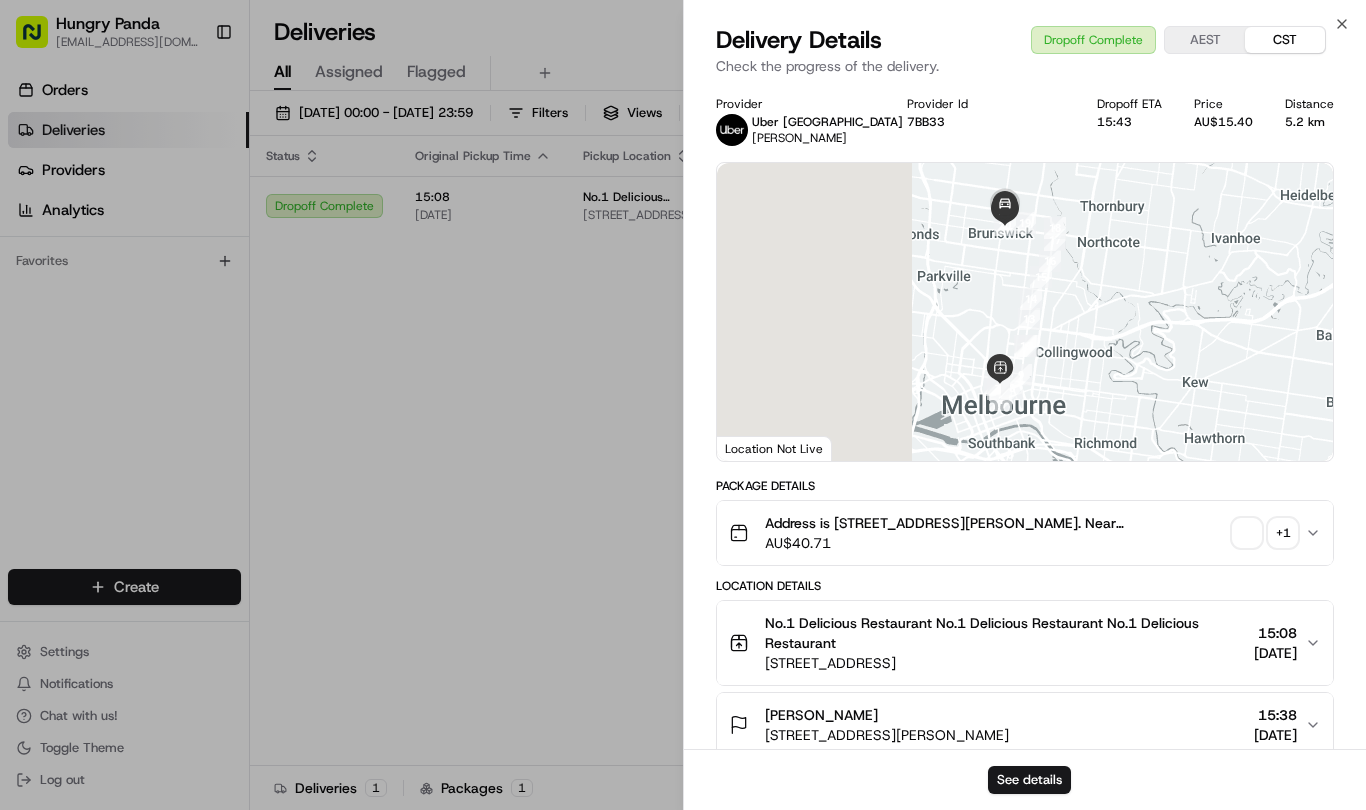 click on "See details" at bounding box center (1025, 779) 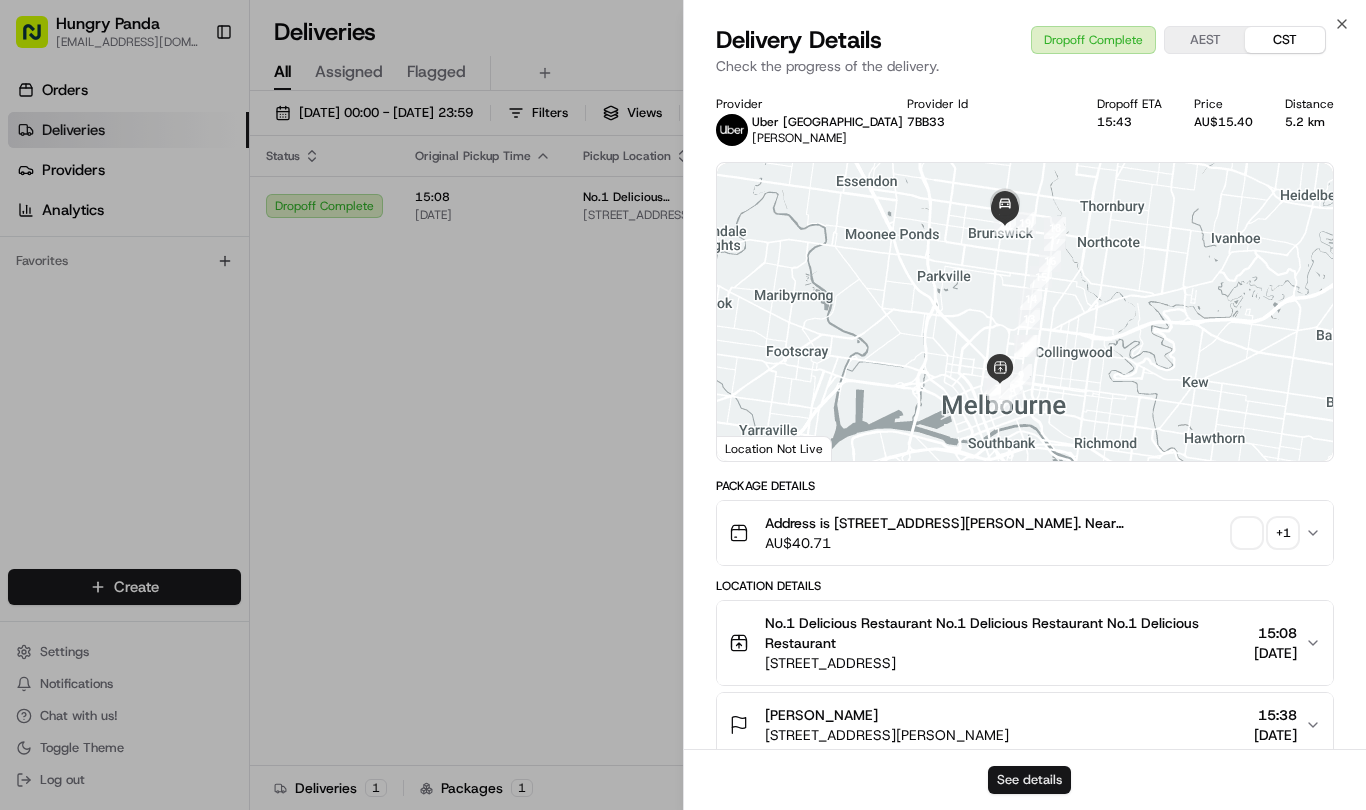 click on "See details" at bounding box center (1029, 780) 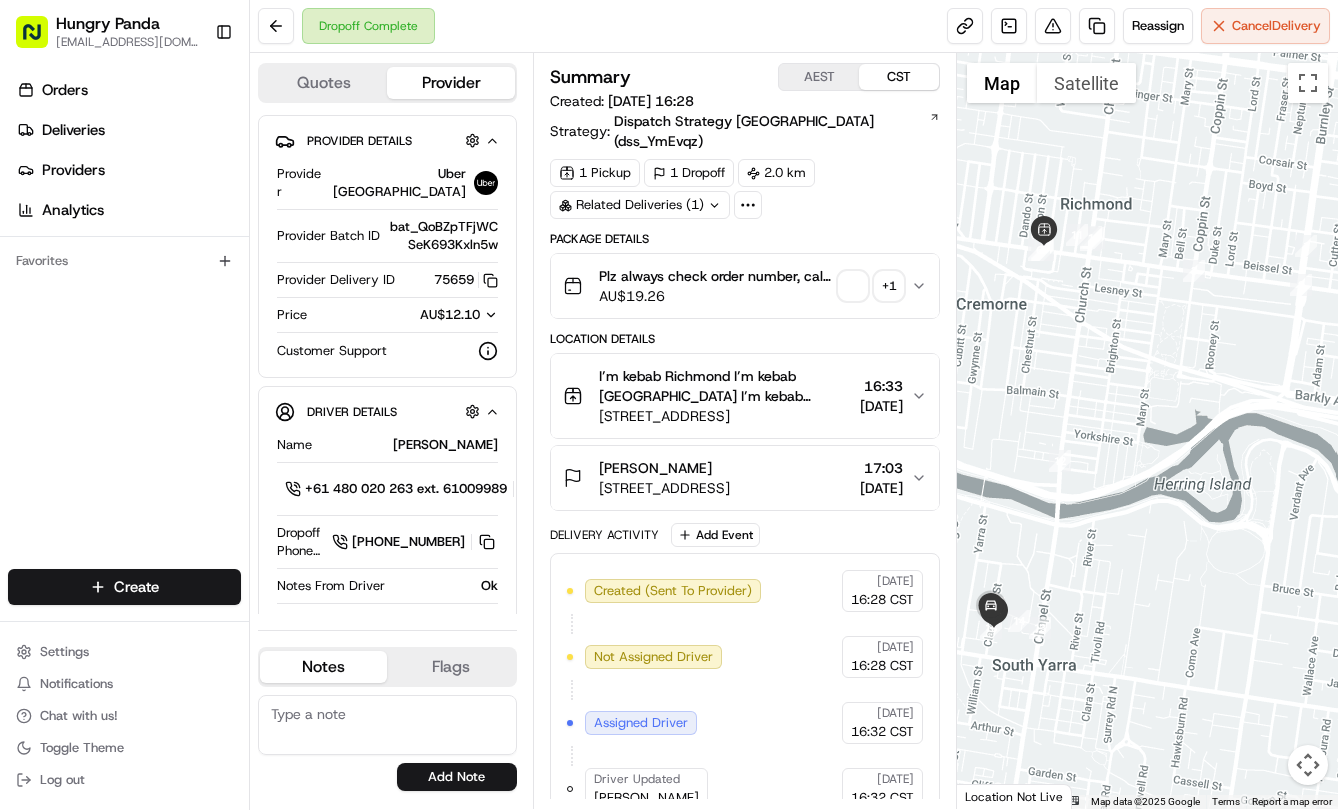 scroll, scrollTop: 0, scrollLeft: 0, axis: both 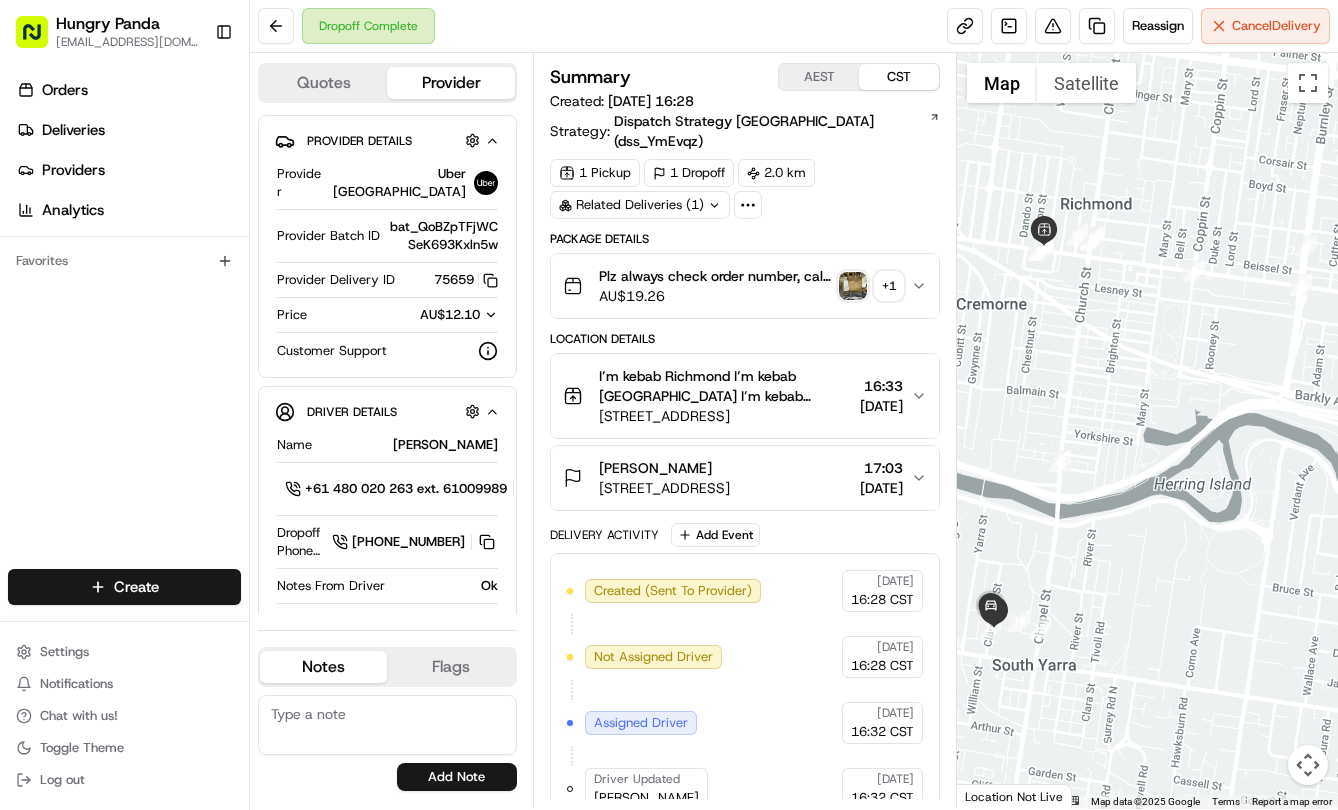 click on "Plz always check order number, call customer when you arrive, any delivery issues, Contact WhatsApp +61448888887 AU$ 19.26 + 1" at bounding box center [745, 286] 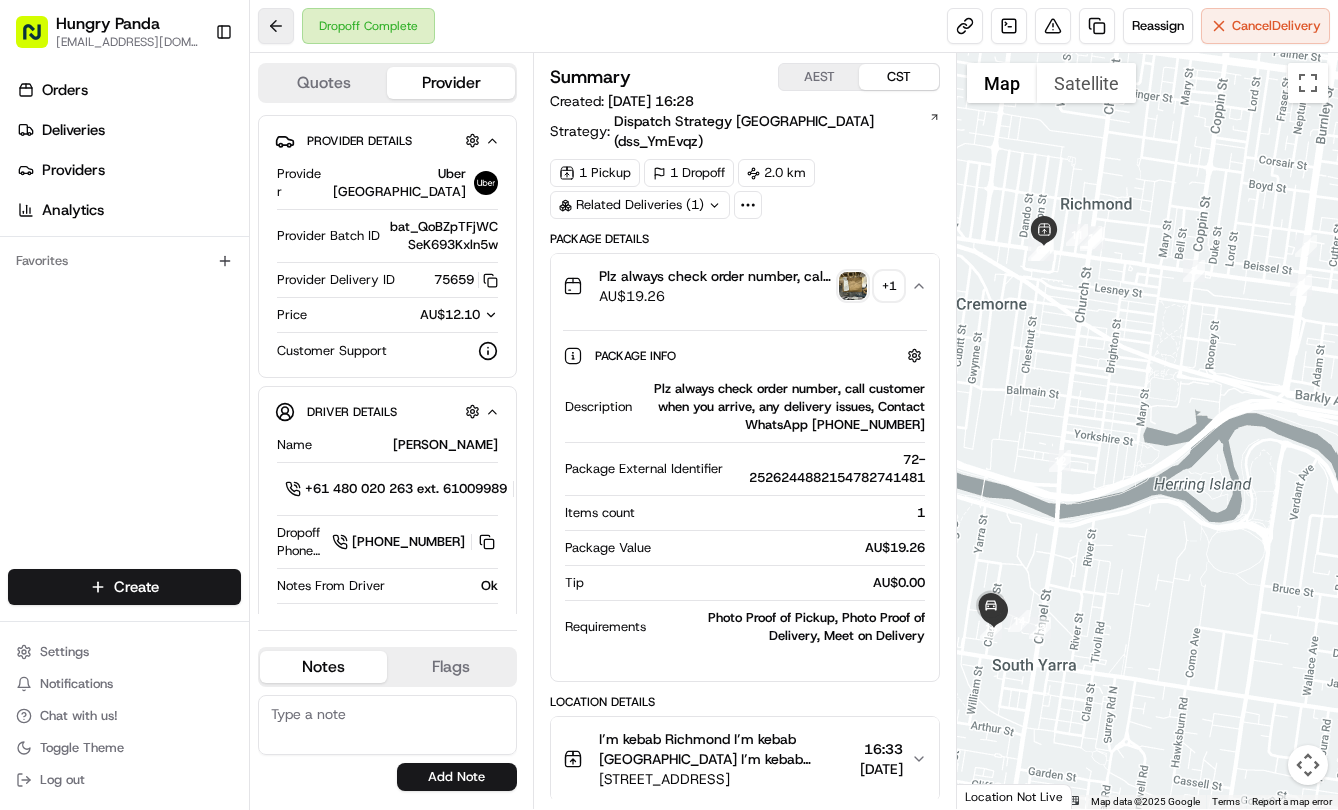 type 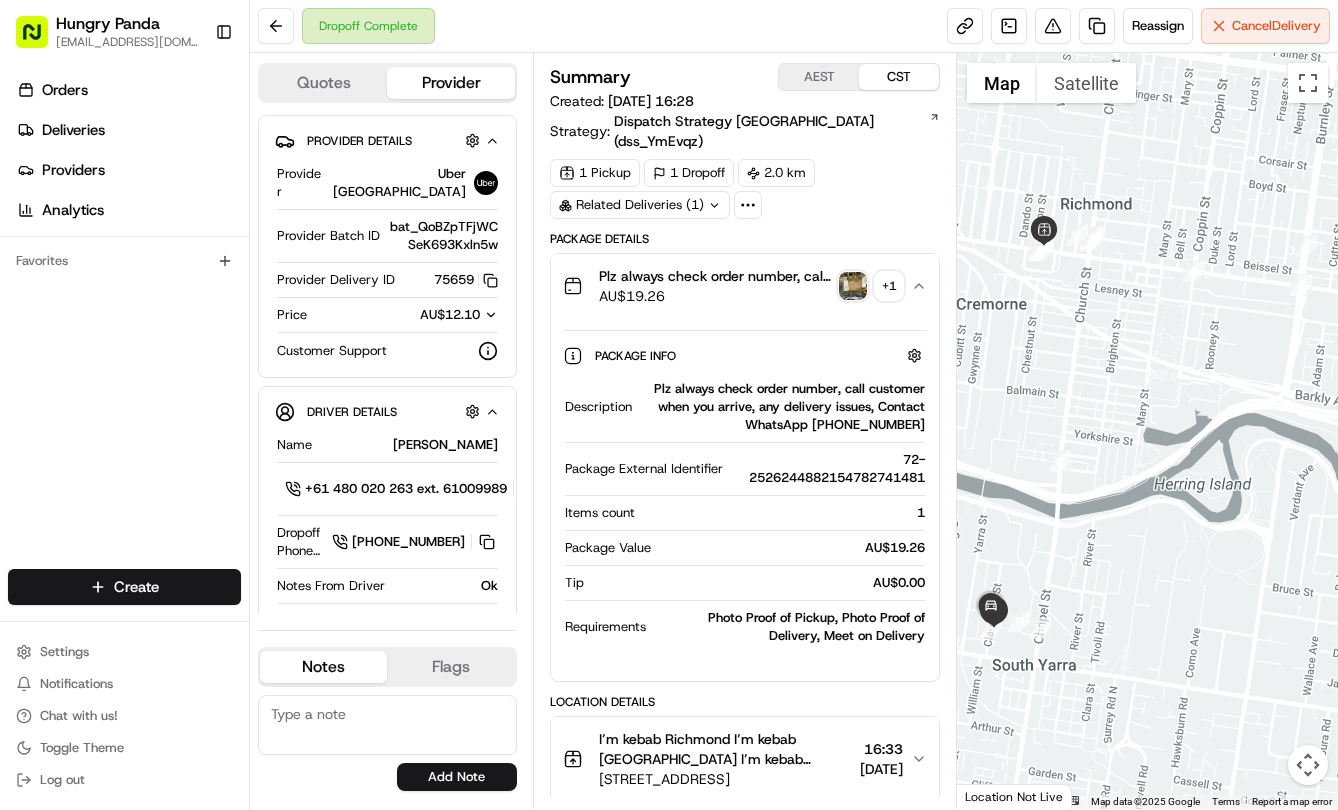 drag, startPoint x: 829, startPoint y: 245, endPoint x: 842, endPoint y: 259, distance: 19.104973 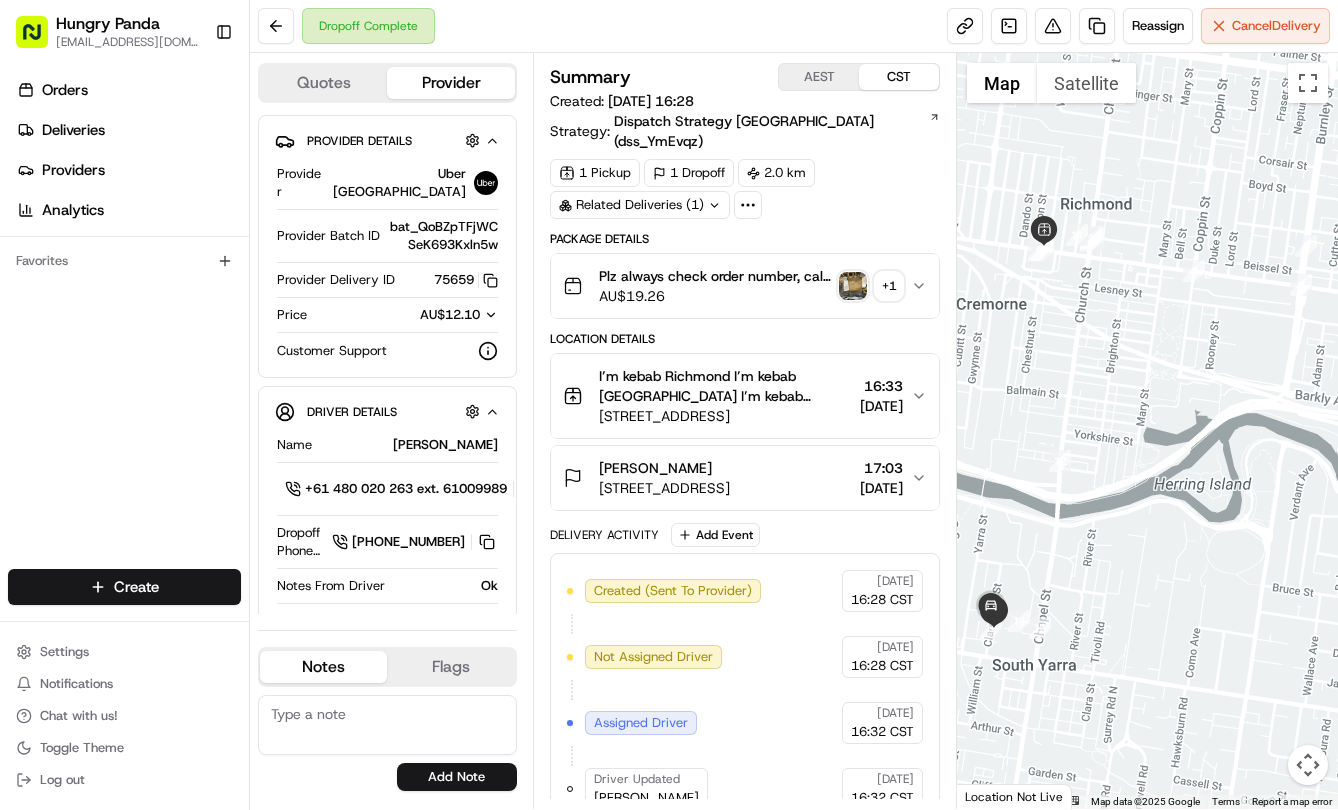 click at bounding box center [853, 286] 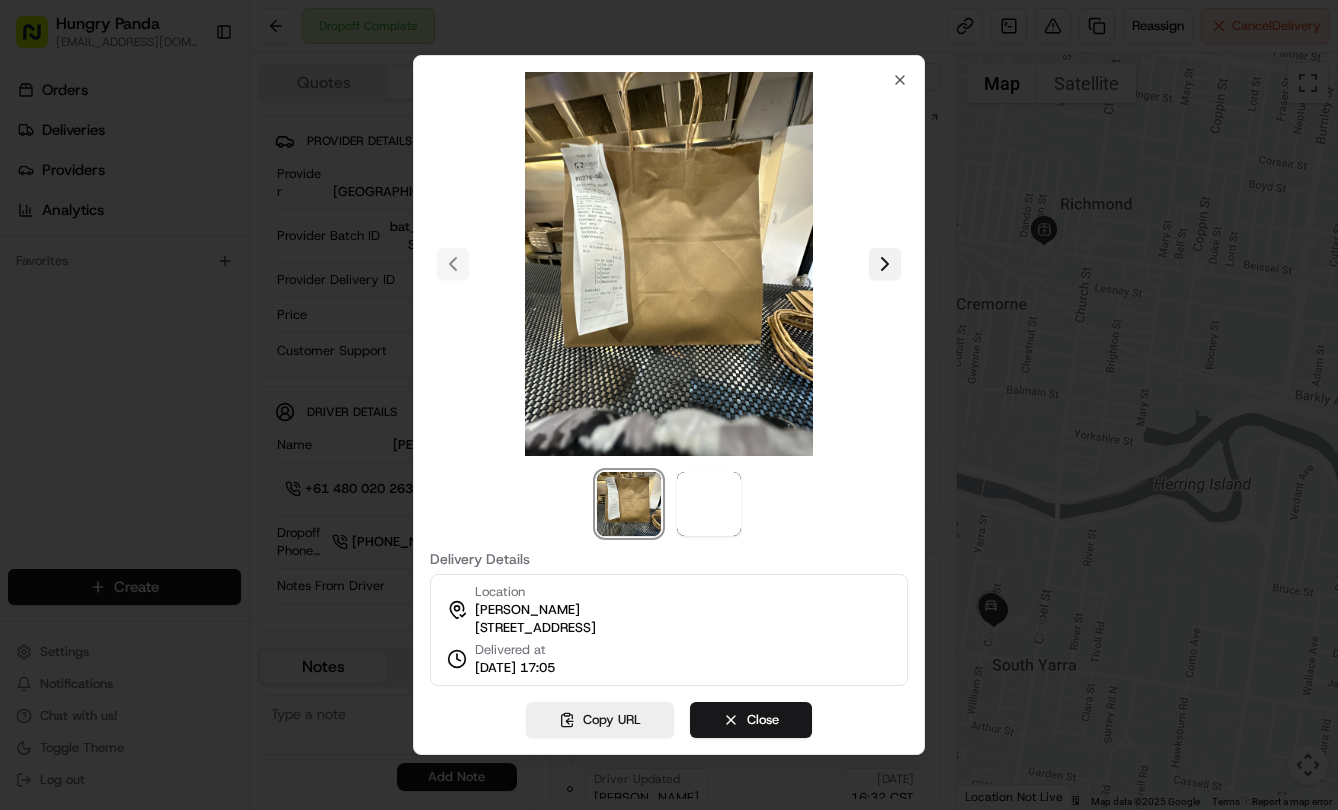 click at bounding box center (885, 264) 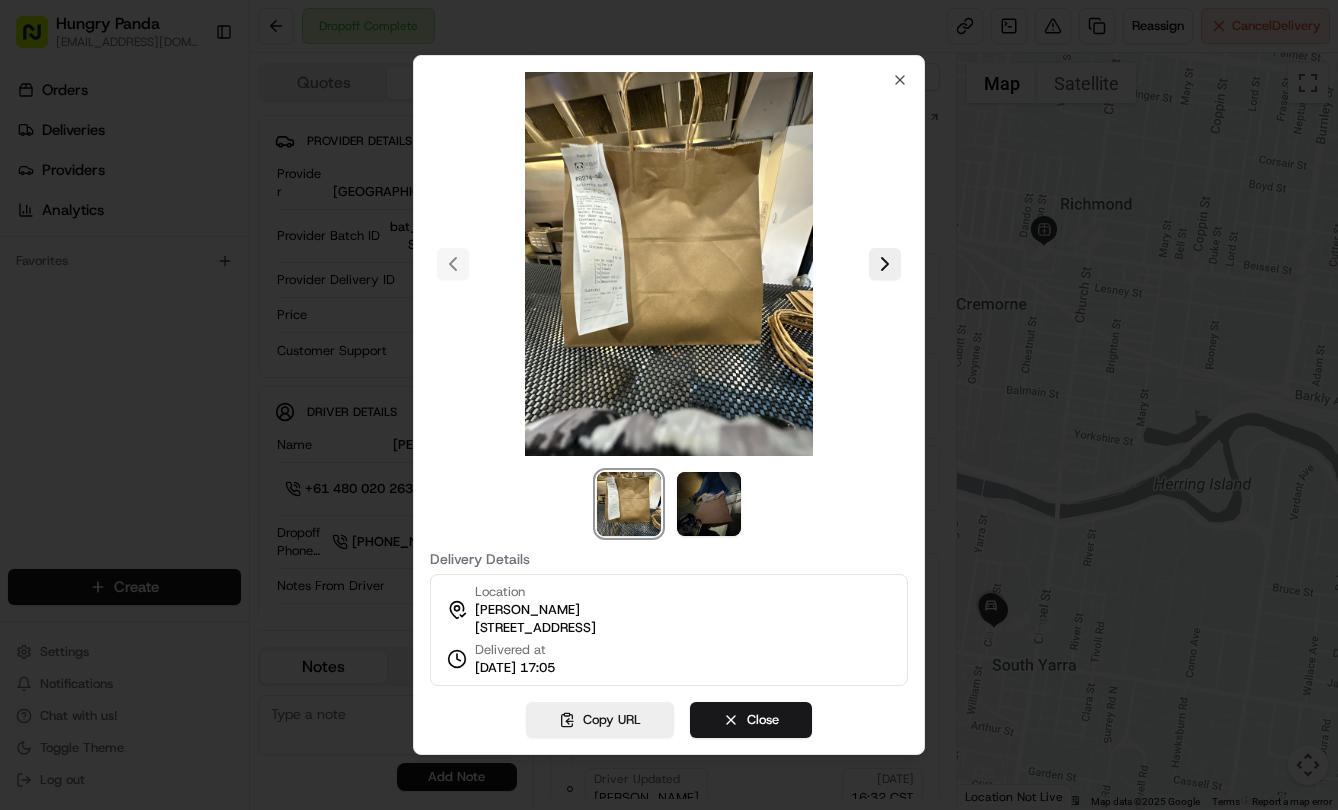 click at bounding box center [669, 405] 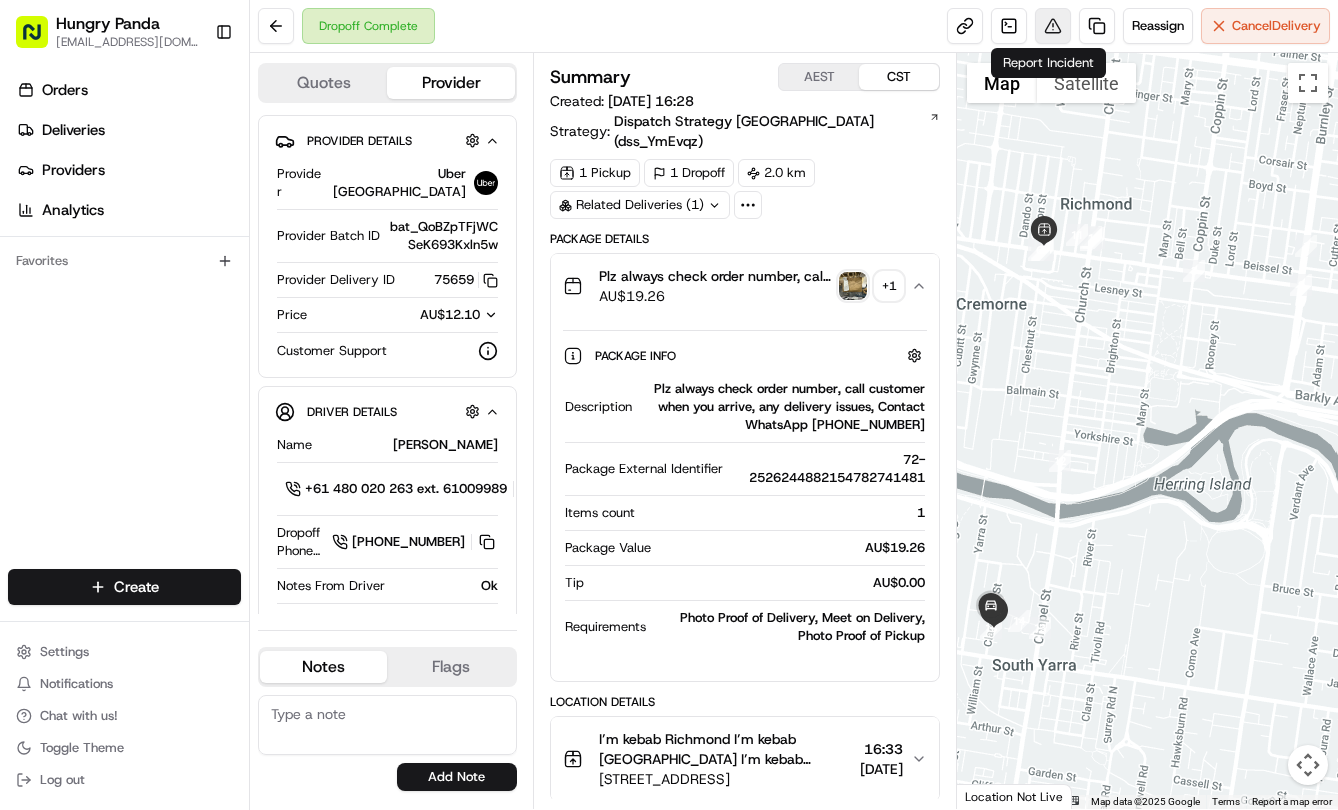 click at bounding box center (1053, 26) 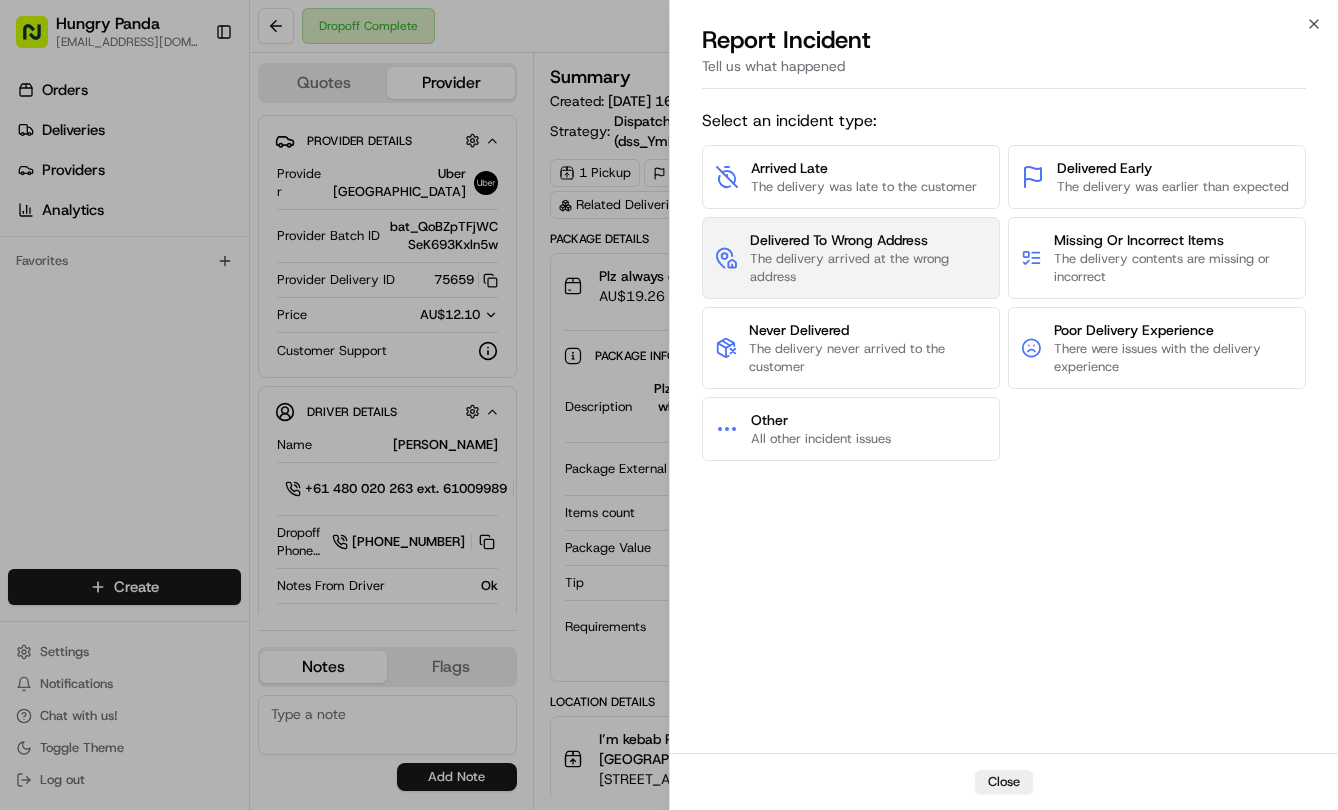 click on "The delivery arrived at the wrong address" at bounding box center [868, 268] 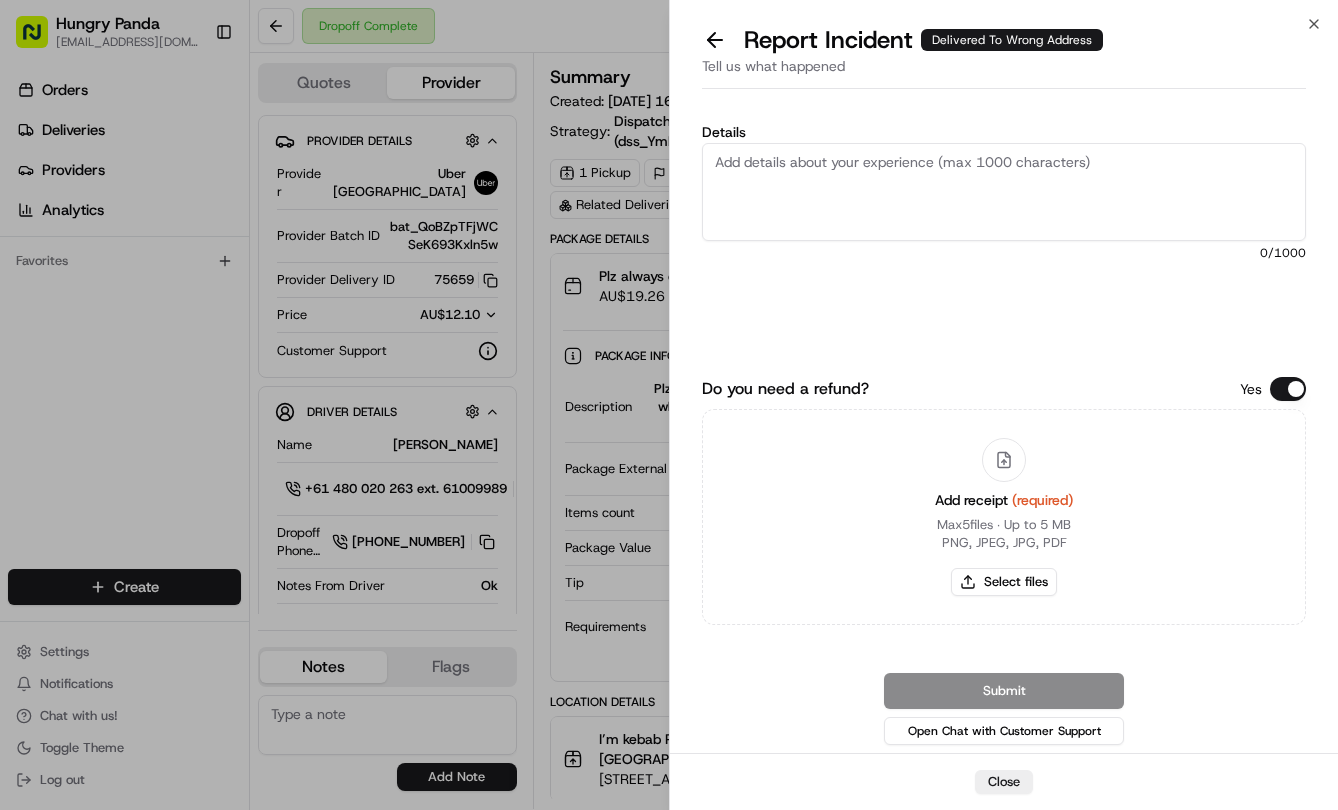 click on "Details" at bounding box center [1004, 192] 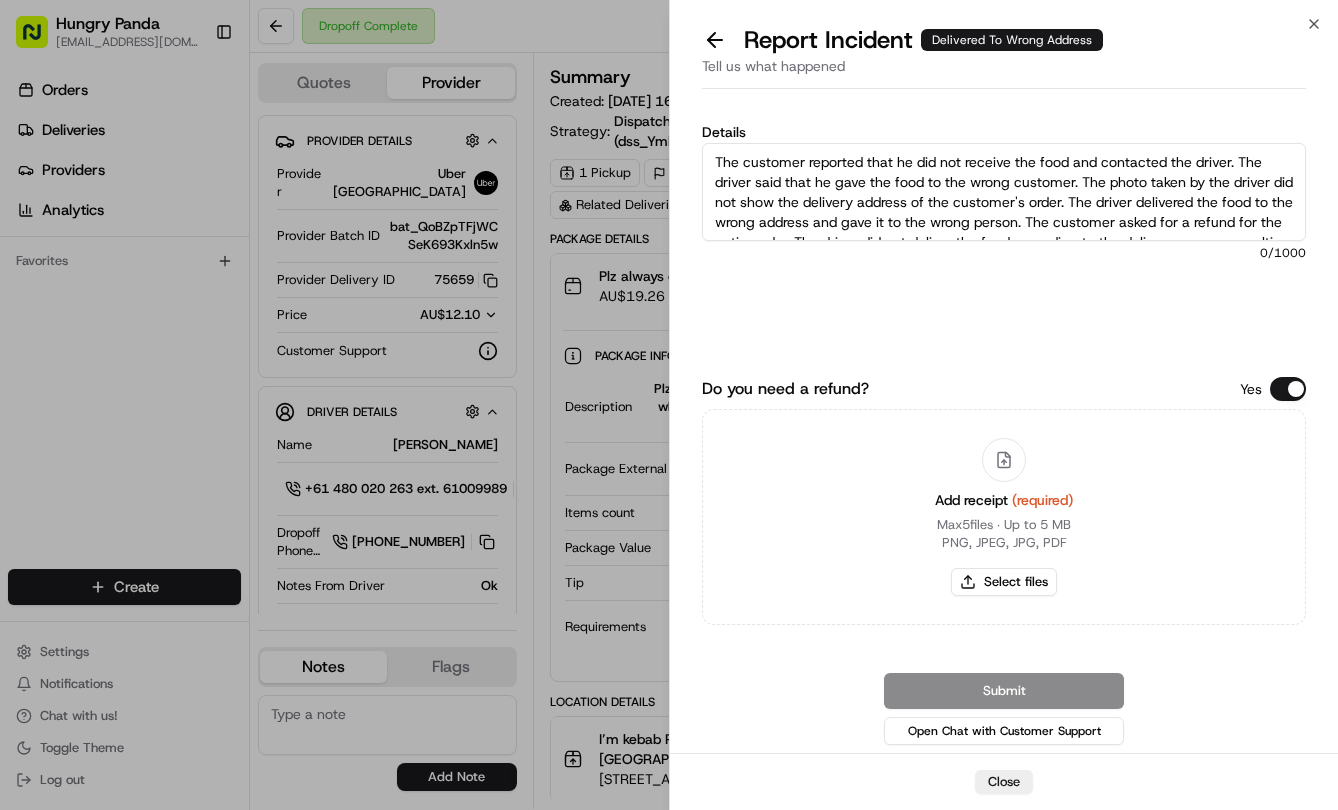 scroll, scrollTop: 51, scrollLeft: 0, axis: vertical 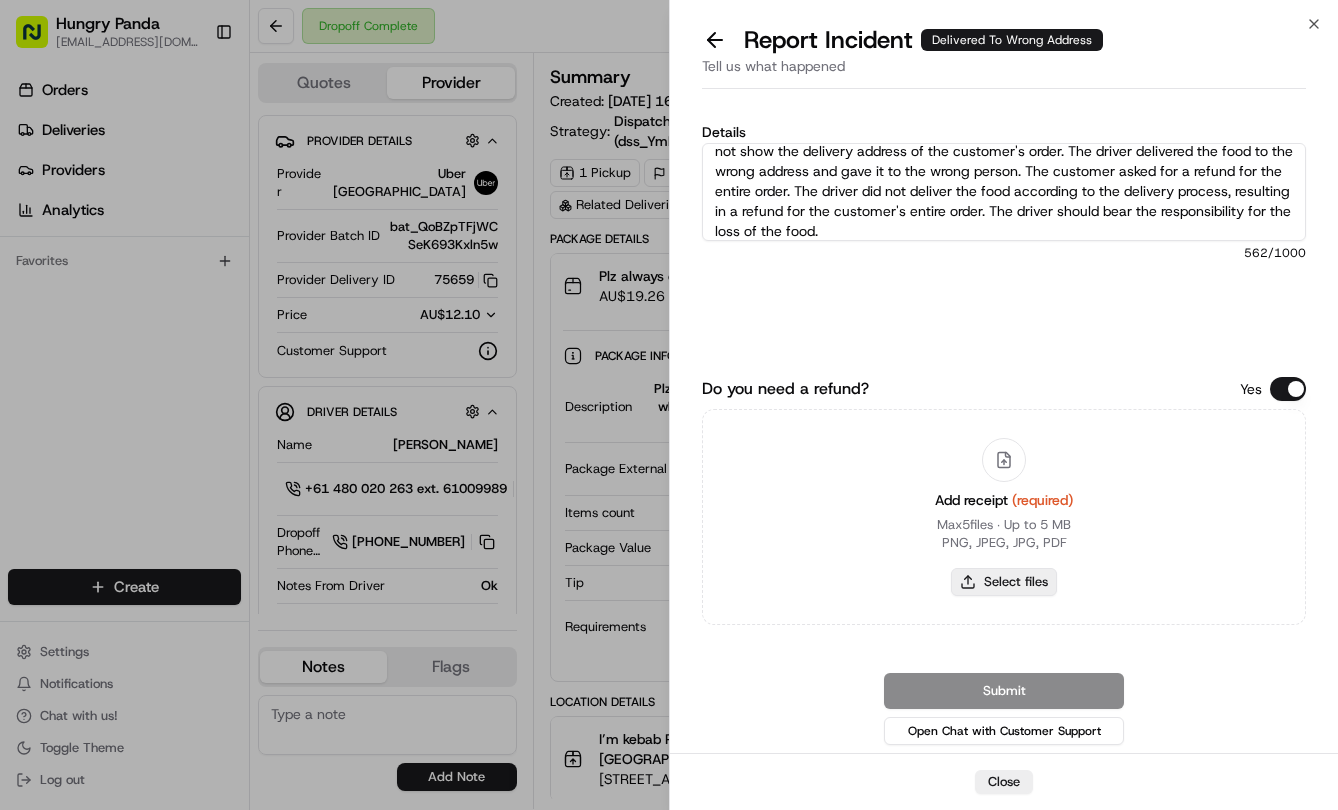 type on "The customer reported that he did not receive the food and contacted the driver. The driver said that he gave the food to the wrong customer. The photo taken by the driver did not show the delivery address of the customer's order. The driver delivered the food to the wrong address and gave it to the wrong person. The customer asked for a refund for the entire order. The driver did not deliver the food according to the delivery process, resulting in a refund for the customer's entire order. The driver should bear the responsibility for the loss of the food." 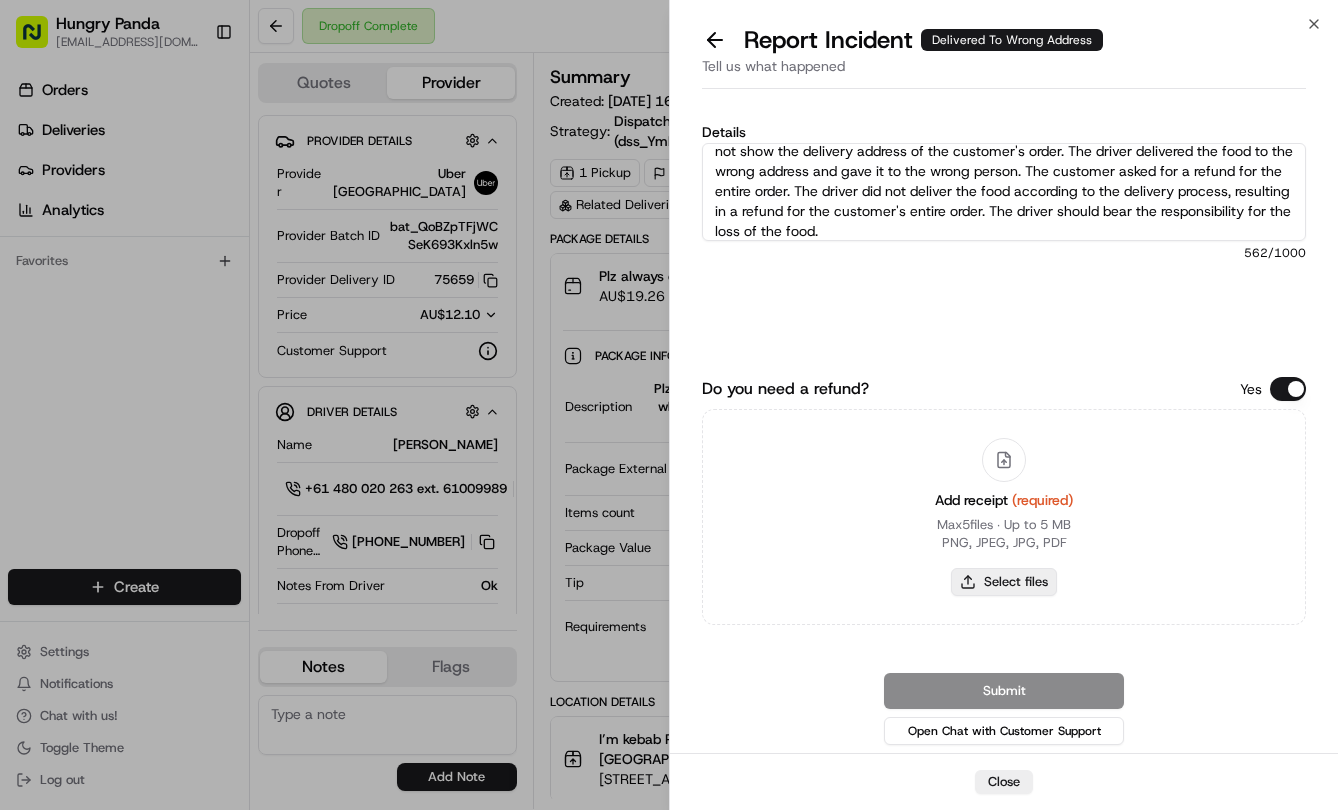 type on "C:\fakepath\1.jpg" 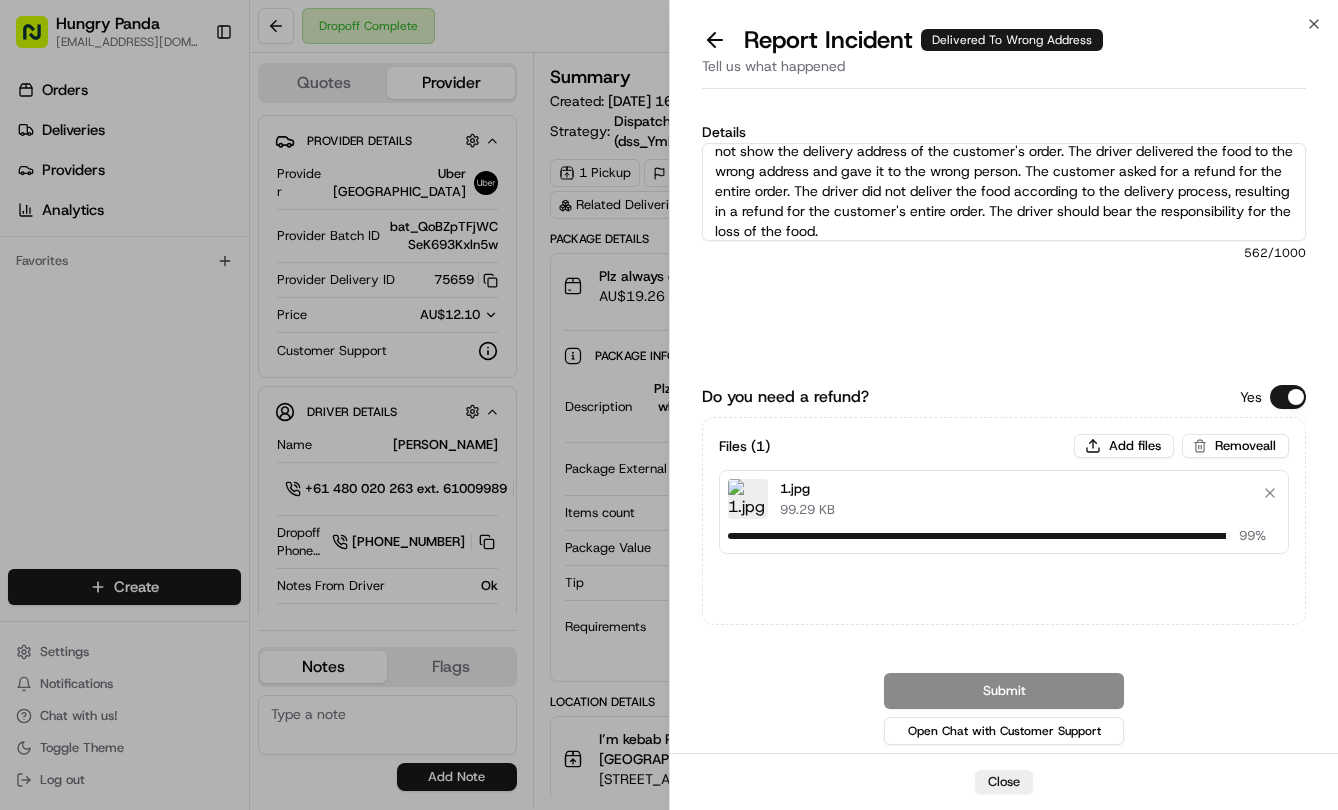 type 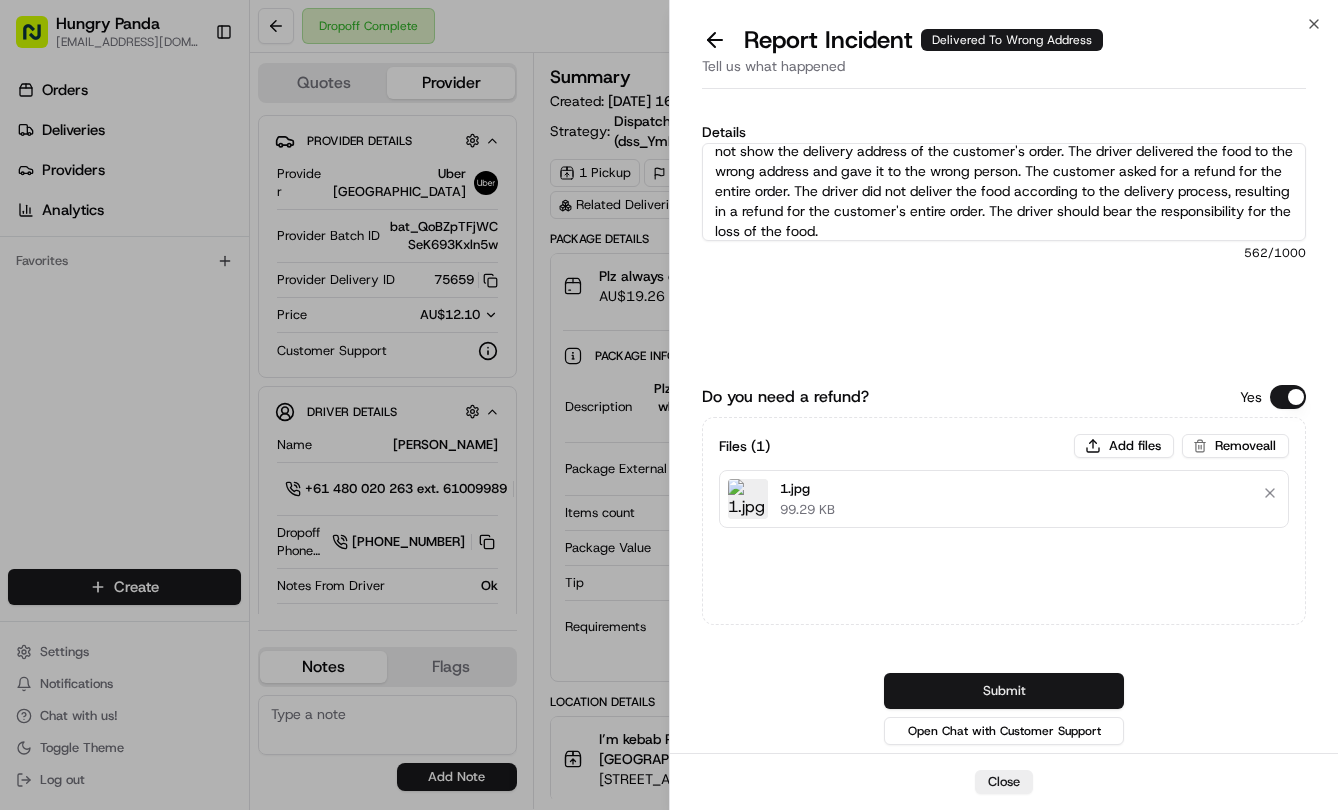 click on "Submit" at bounding box center (1004, 691) 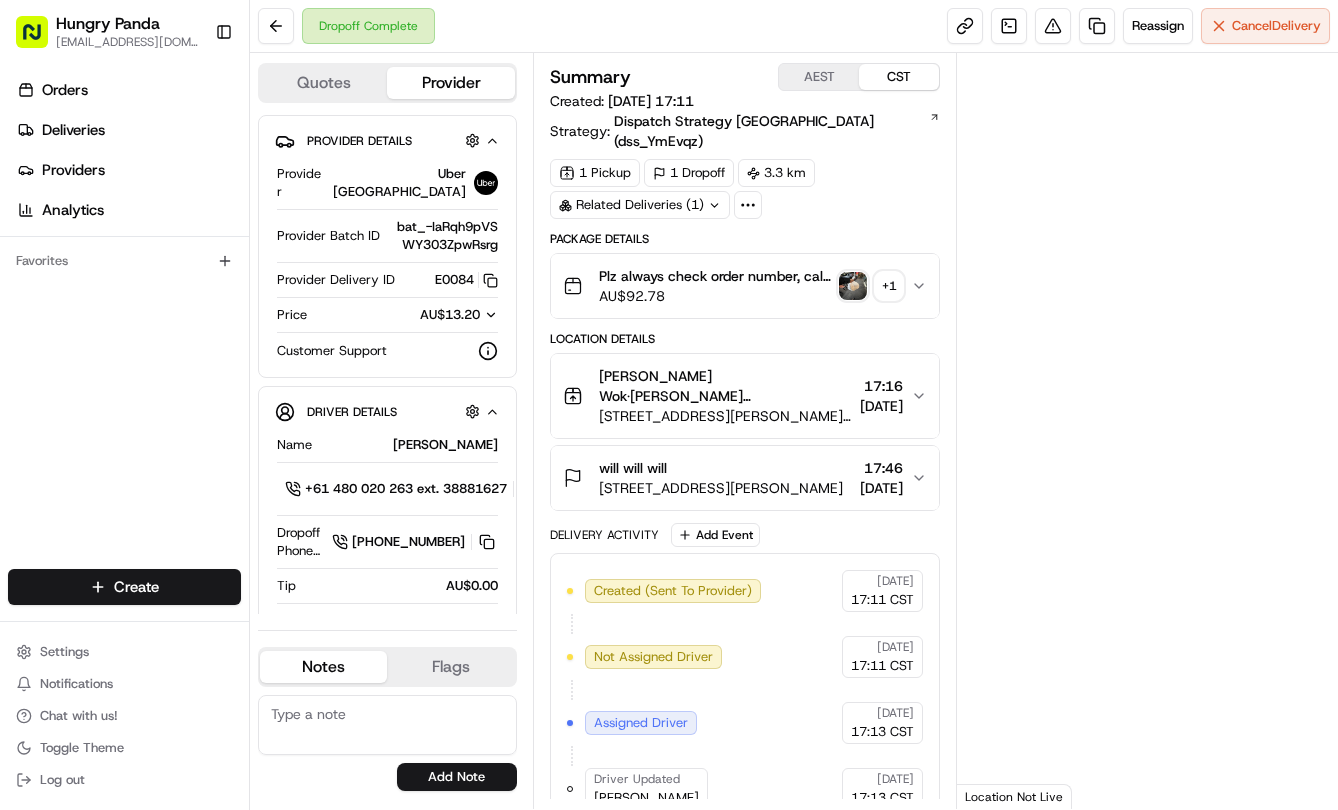 scroll, scrollTop: 0, scrollLeft: 0, axis: both 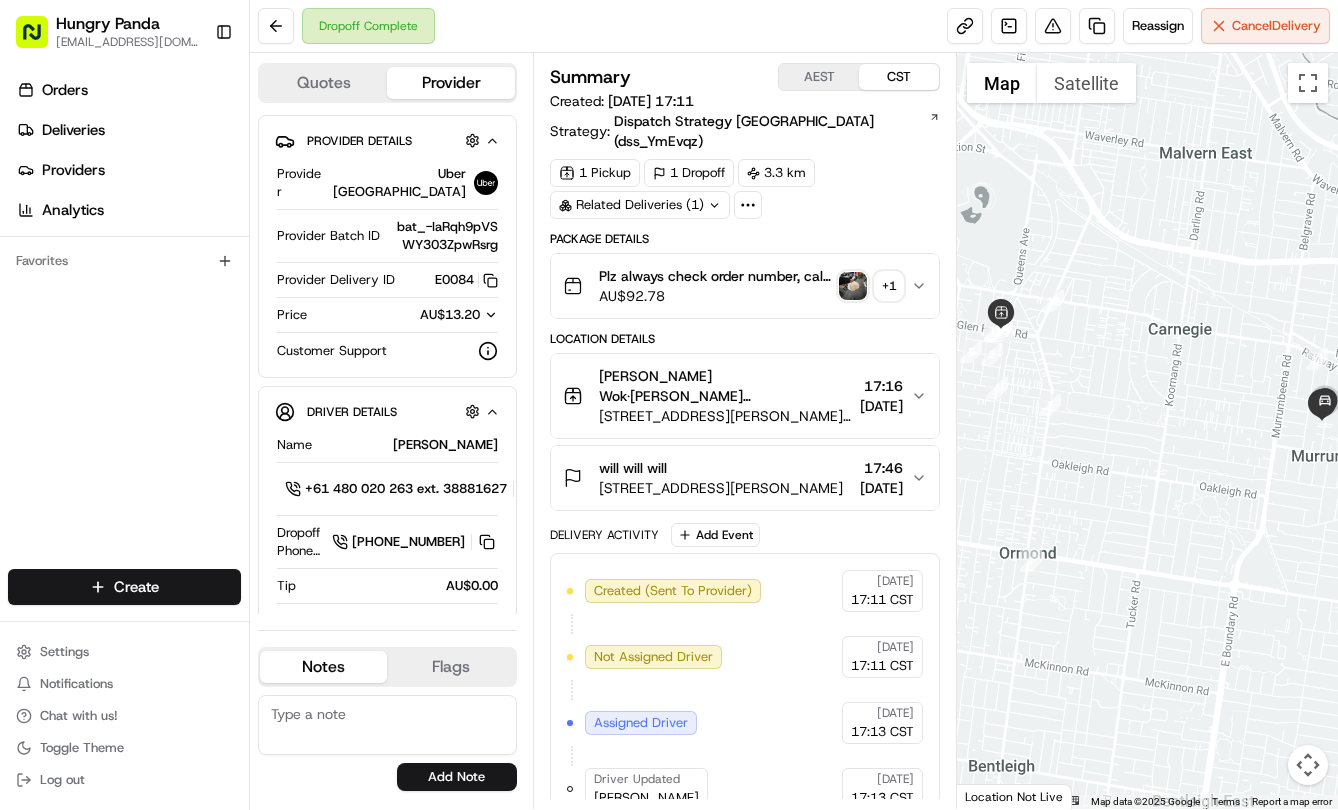 click on "Plz always check order number, call customer when you arrive, any delivery issues, Contact WhatsApp +61448888887 AU$ 92.78 + 1" at bounding box center [745, 286] 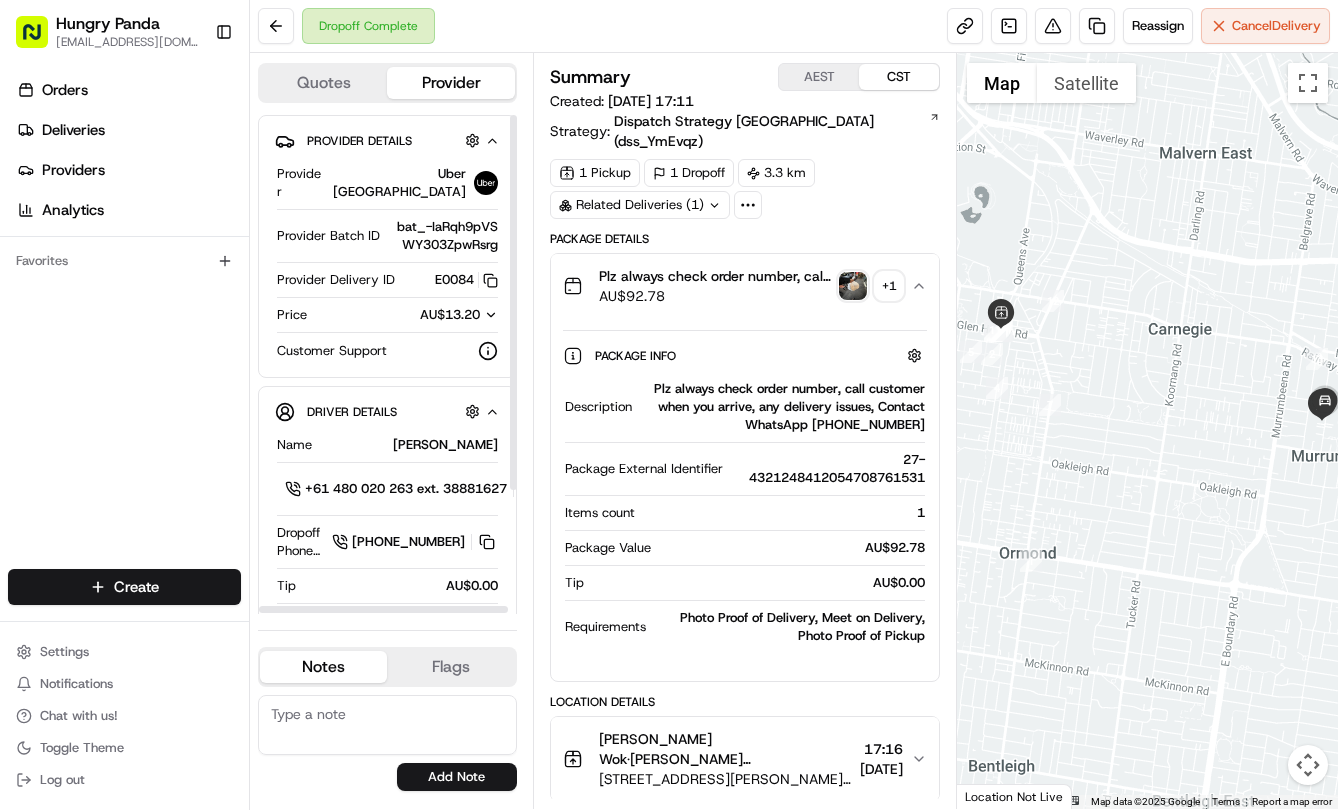 type 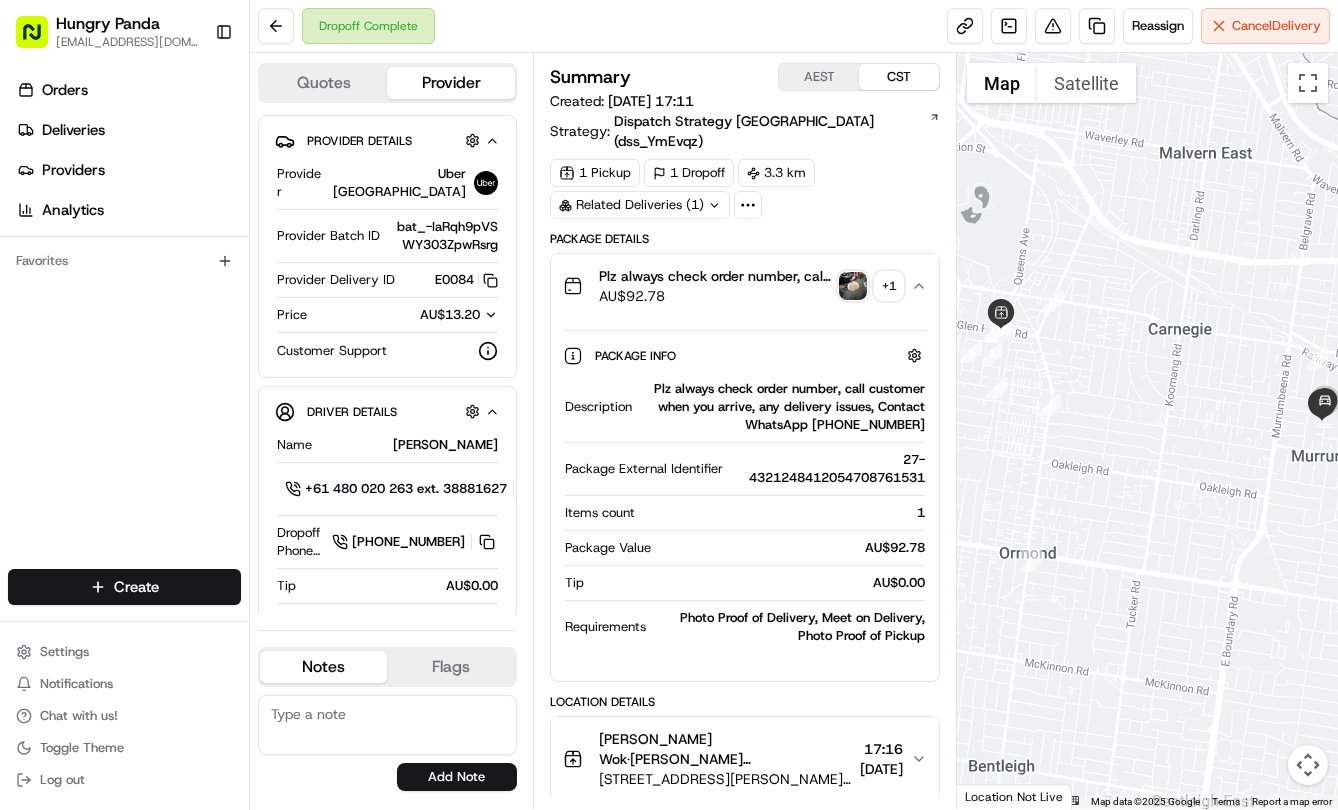 click at bounding box center [853, 286] 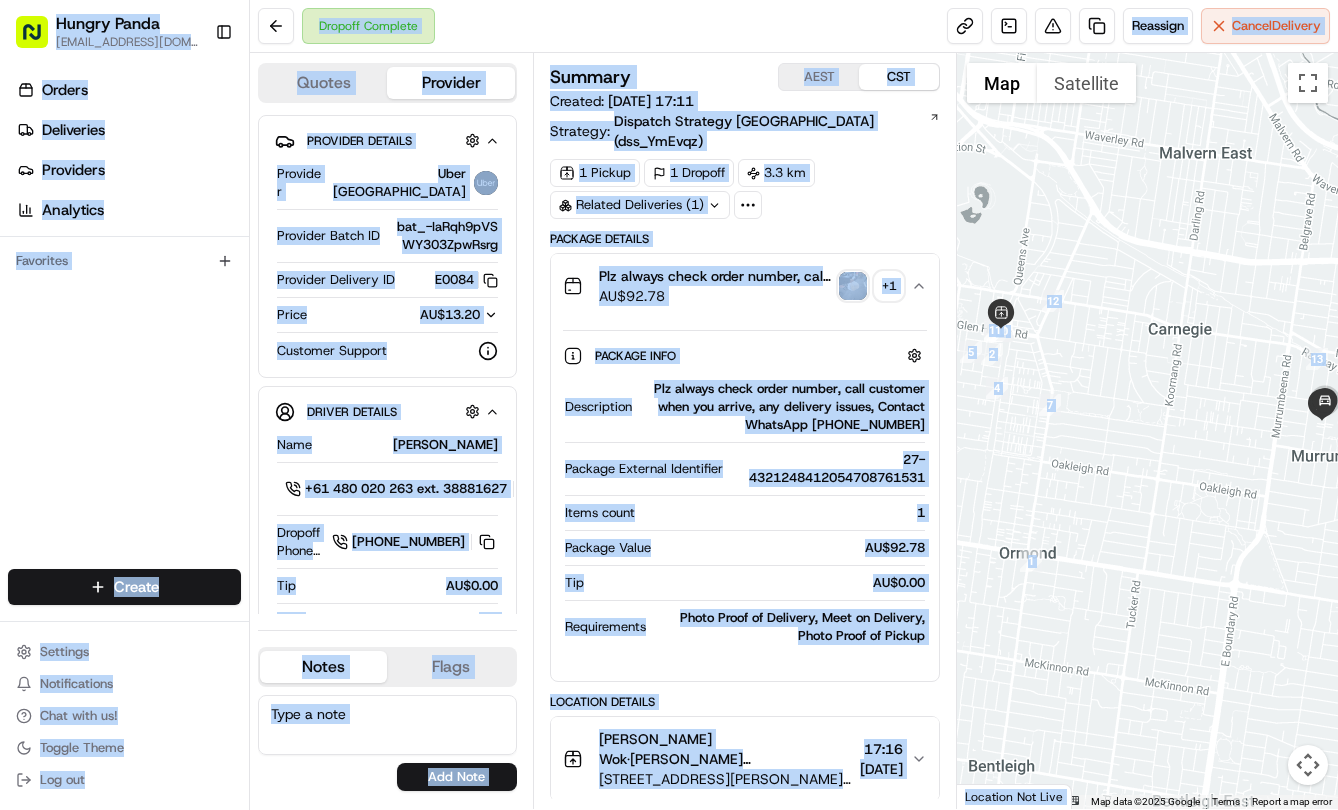 click on "Hungry Panda liurui0731@hungrypandagroup.com Toggle Sidebar Orders Deliveries Providers Analytics Favorites Main Menu Members & Organization Organization Users Roles Preferences Customization Tracking Orchestration Automations Dispatch Strategy Locations Pickup Locations Dropoff Locations Billing Billing Refund Requests Integrations Notification Triggers Webhooks API Keys Request Logs Create Settings Notifications Chat with us! Toggle Theme Log out Dropoff Complete Reassign Cancel  Delivery Quotes Provider Provider Details Hidden ( 2 ) Provider Uber Australia   Provider Batch ID bat_-IaRqh9pVSWY303ZpwRsrg Provider Delivery ID E0084 Copy  del_078mAZohQVCoVOPH9K4AhA E0084 Price AU$13.20 Customer Support Driver Details Hidden ( 5 ) Name Rutkumar P Patel R. Pickup Phone Number +61 480 020 263 ext. 38881627 Dropoff Phone Number +61 482 099 956 Tip AU$0.00 Type car Make Mazda Model 3 Signature Color beige License Plate Number **C751 Notes Flags jie.niu@hungrypandagroup.com Add Note Add Flag Summary AEST" at bounding box center (669, 405) 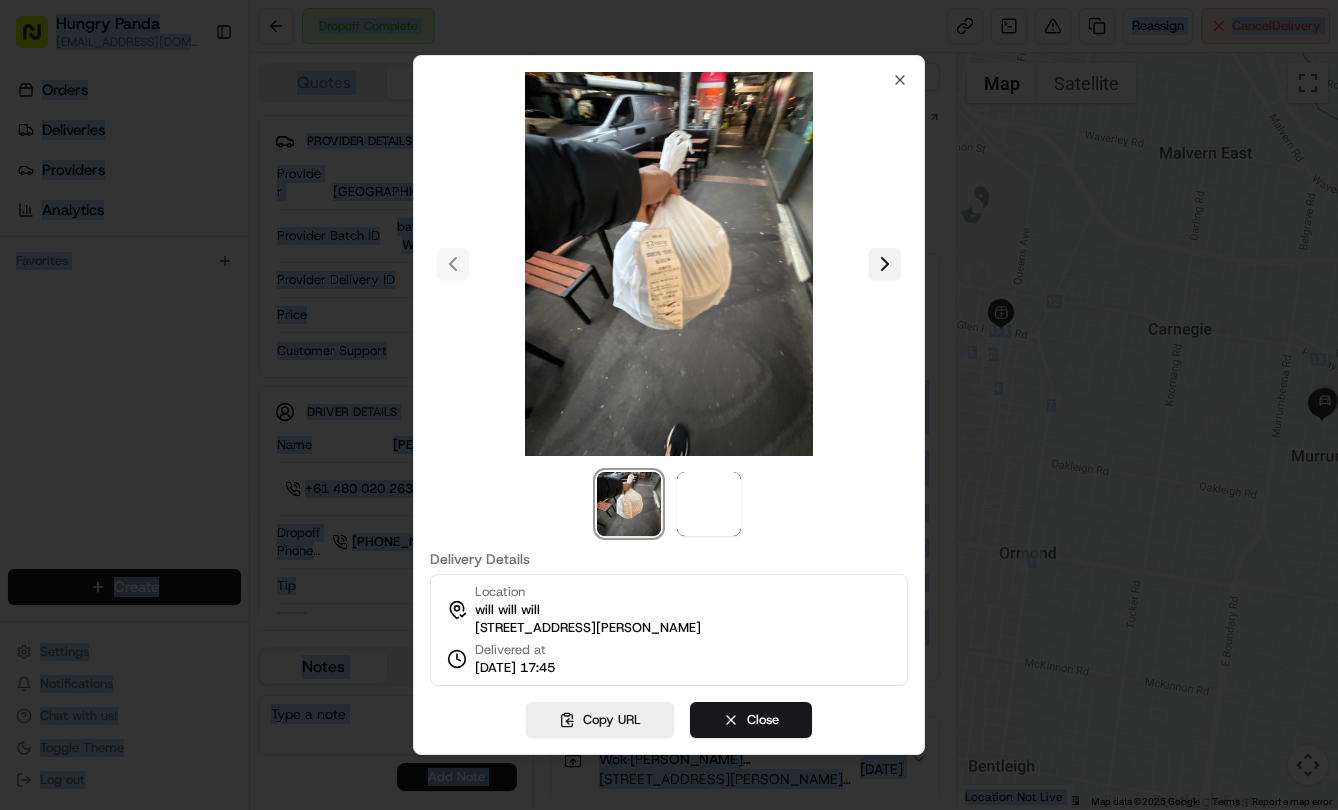 click at bounding box center [885, 264] 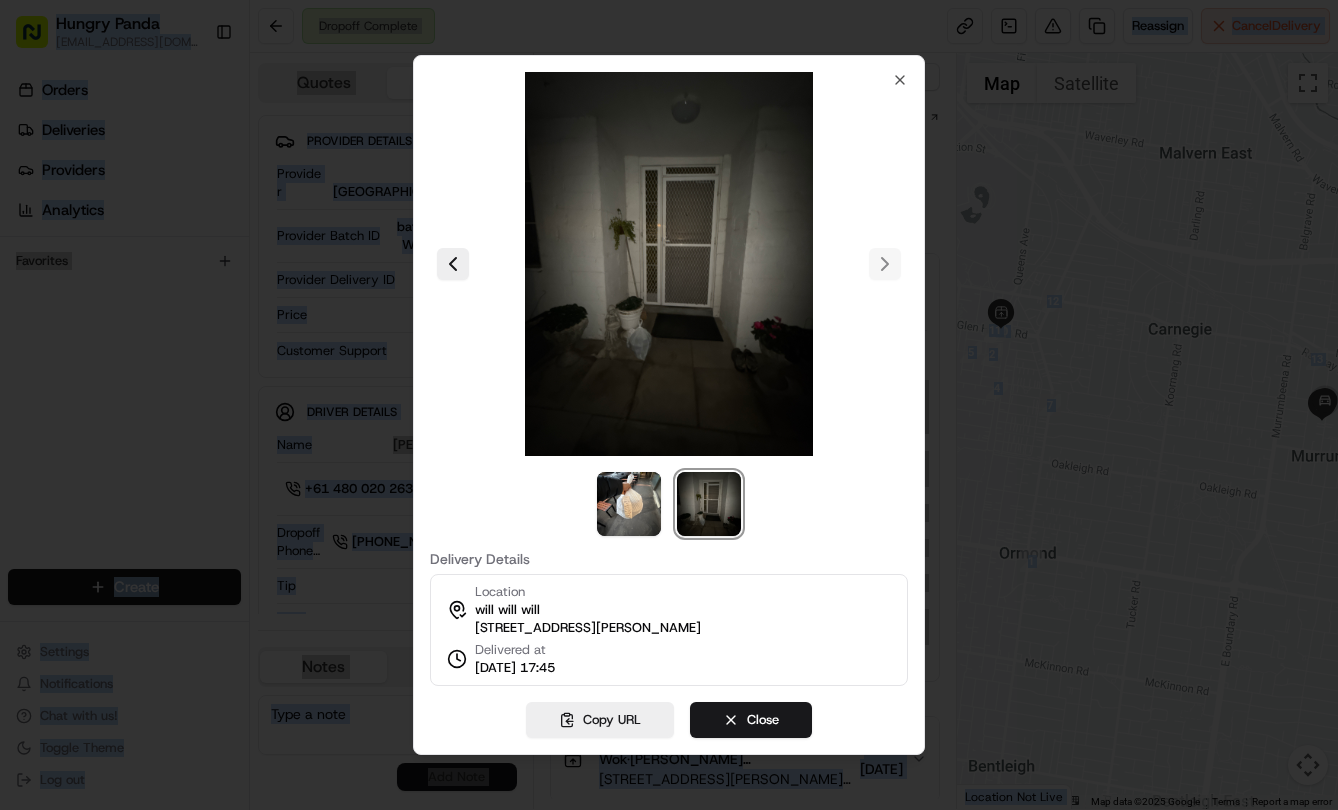 drag, startPoint x: 1060, startPoint y: 80, endPoint x: 1076, endPoint y: 44, distance: 39.39543 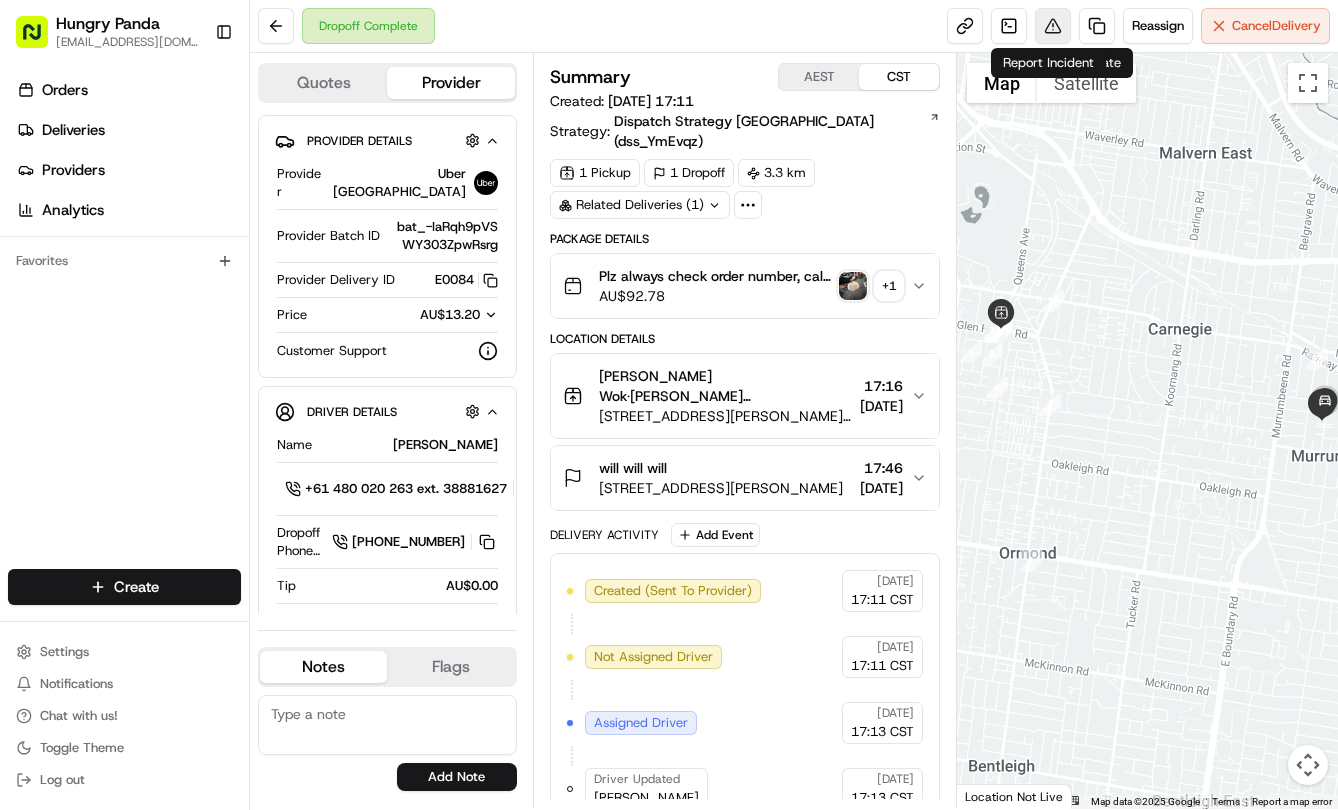 click at bounding box center [1053, 26] 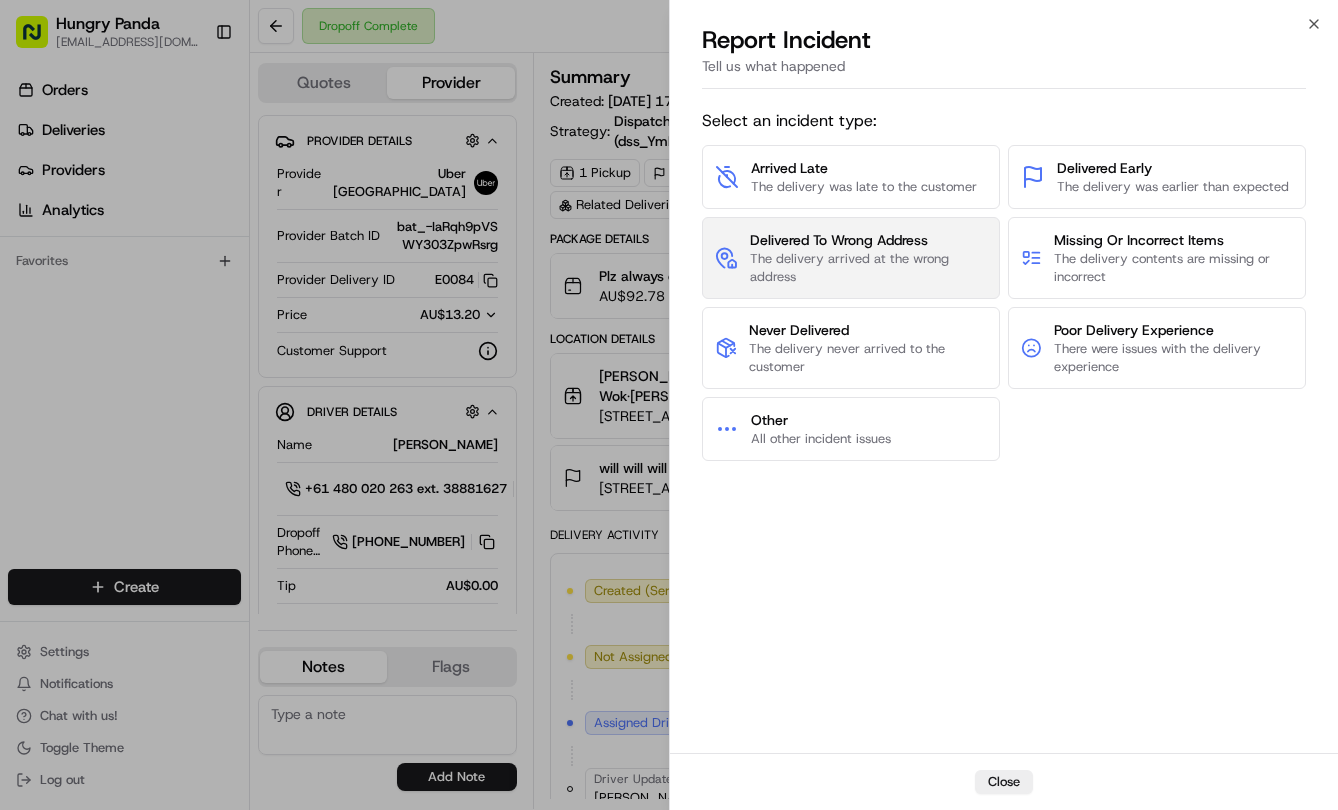 click on "The delivery arrived at the wrong address" at bounding box center [868, 268] 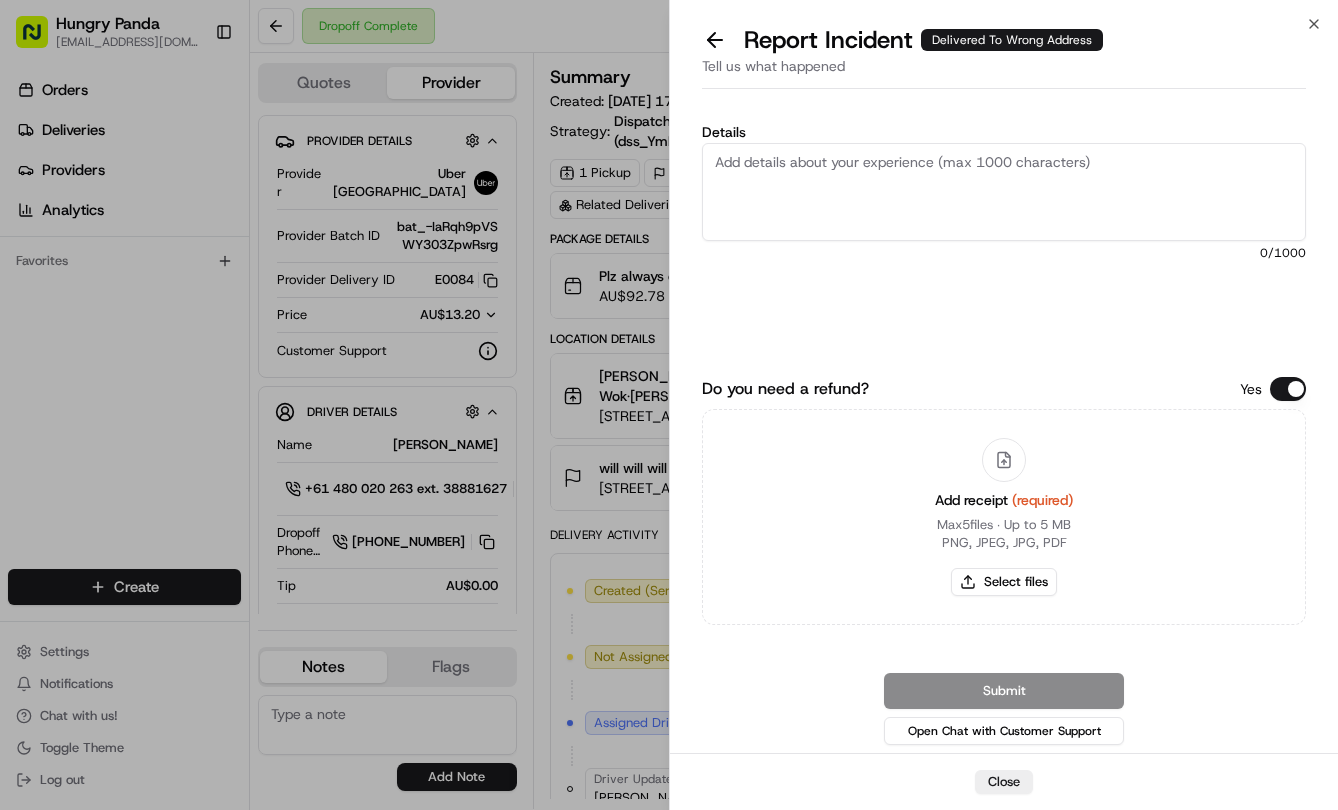 click on "Details" at bounding box center [1004, 192] 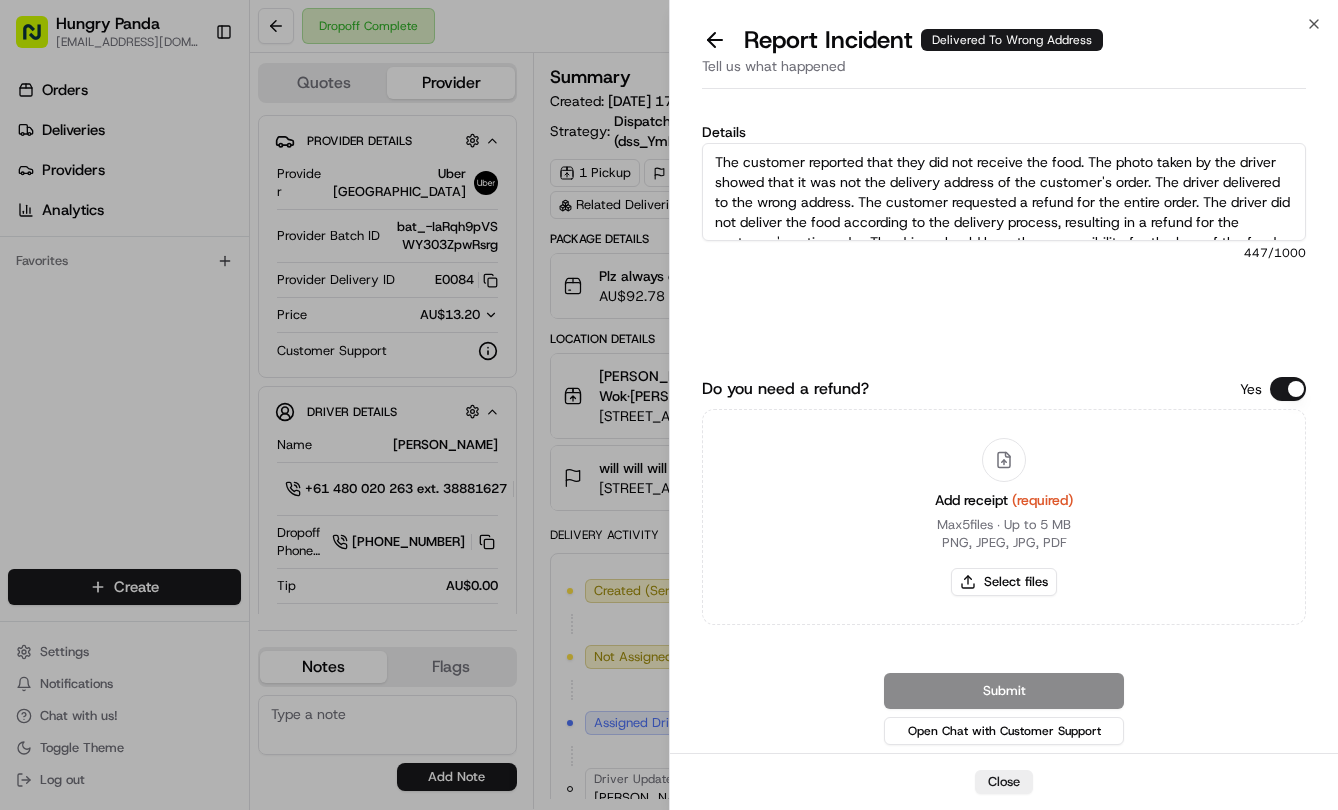 scroll, scrollTop: 31, scrollLeft: 0, axis: vertical 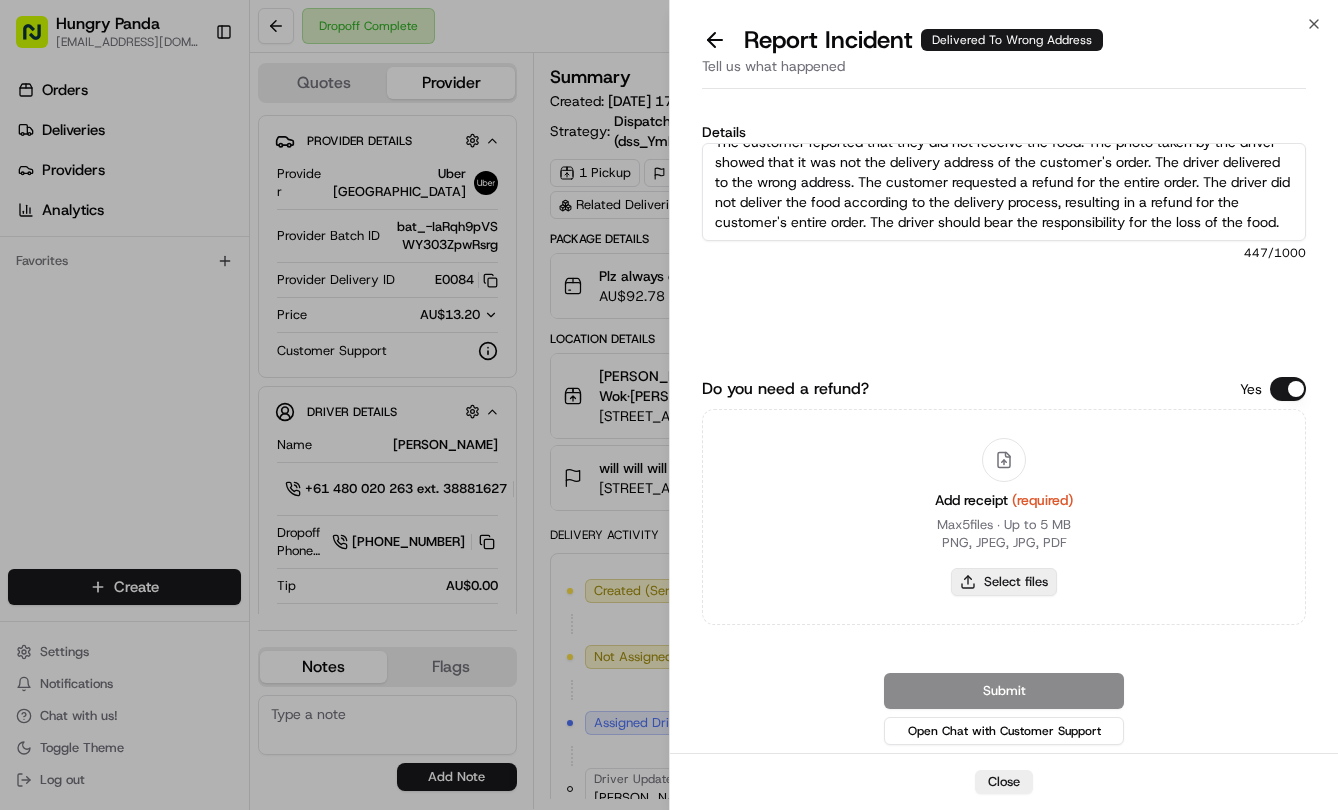 type on "The customer reported that they did not receive the food. The photo taken by the driver showed that it was not the delivery address of the customer's order. The driver delivered to the wrong address. The customer requested a refund for the entire order. The driver did not deliver the food according to the delivery process, resulting in a refund for the customer's entire order. The driver should bear the responsibility for the loss of the food." 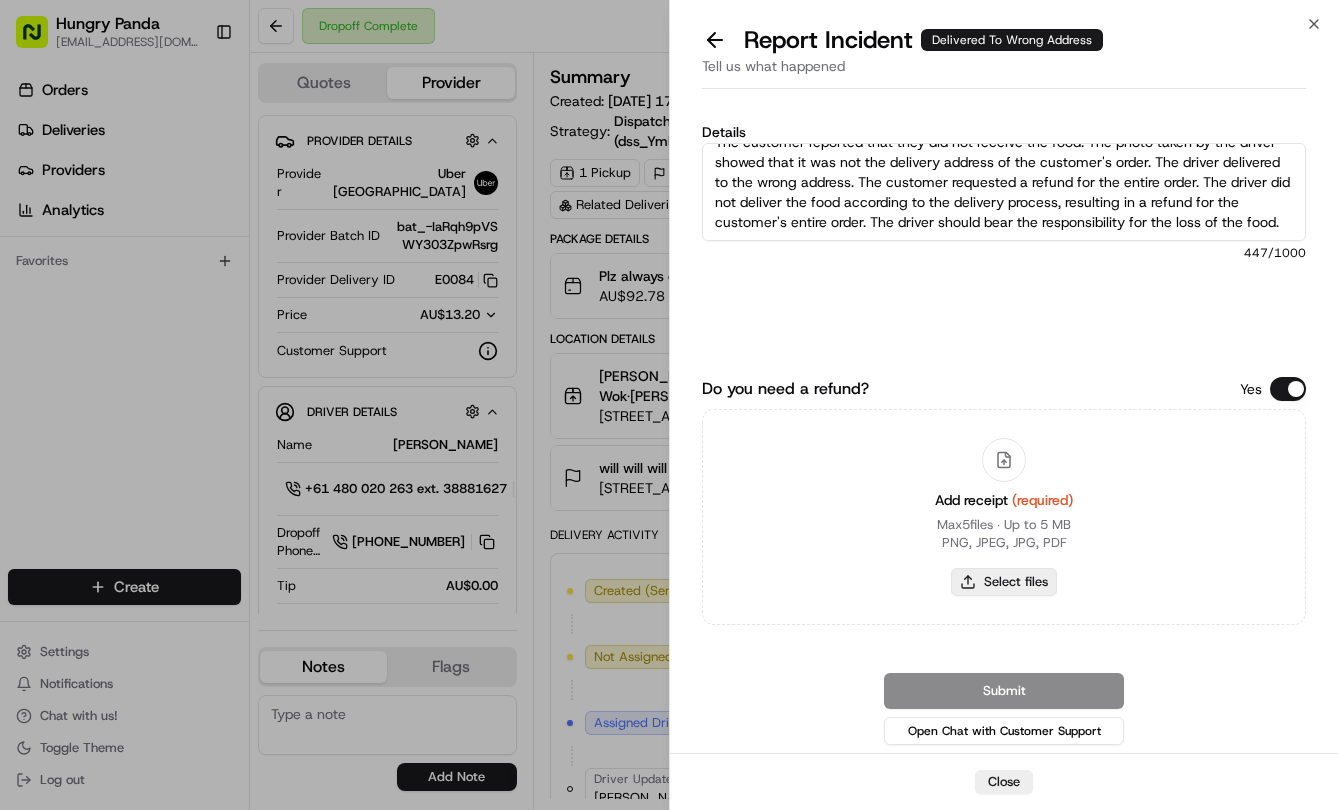 type on "C:\fakepath\2.jpg" 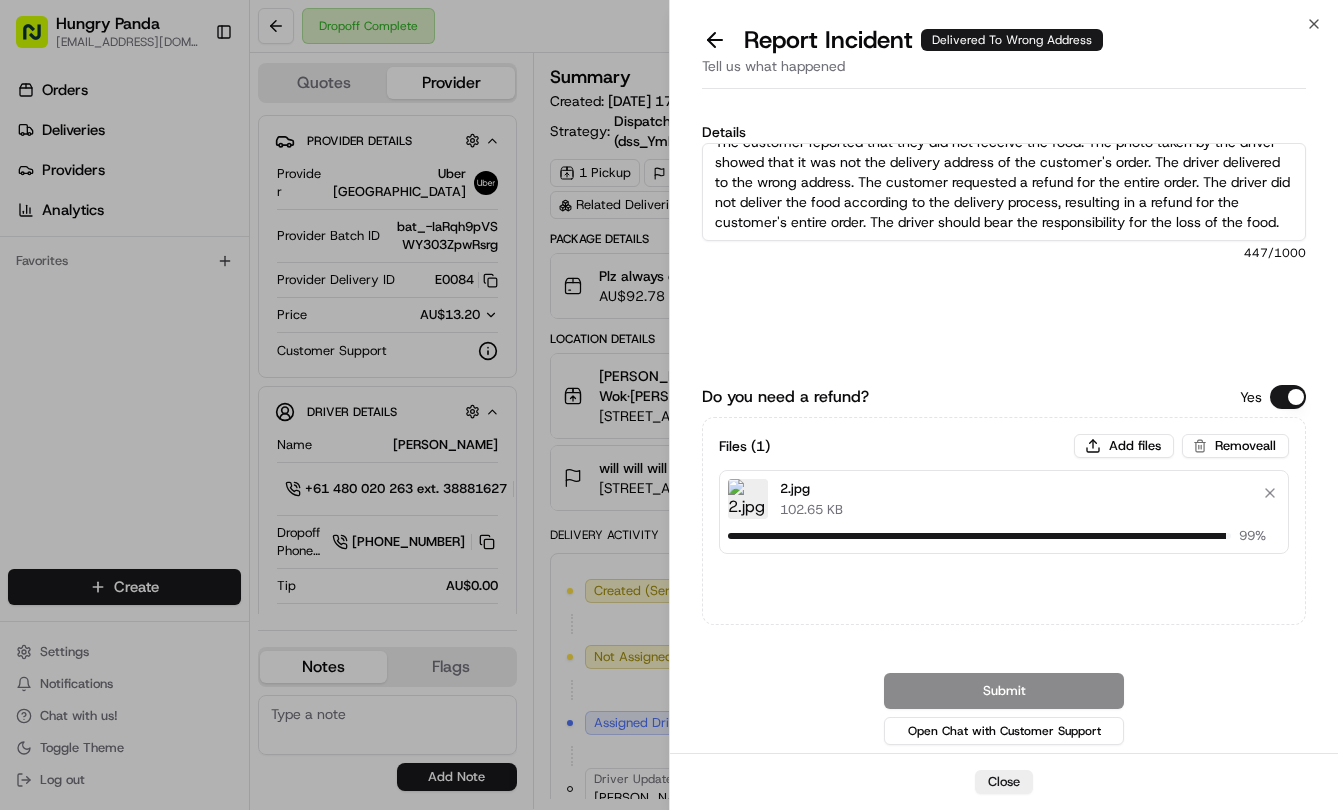 type 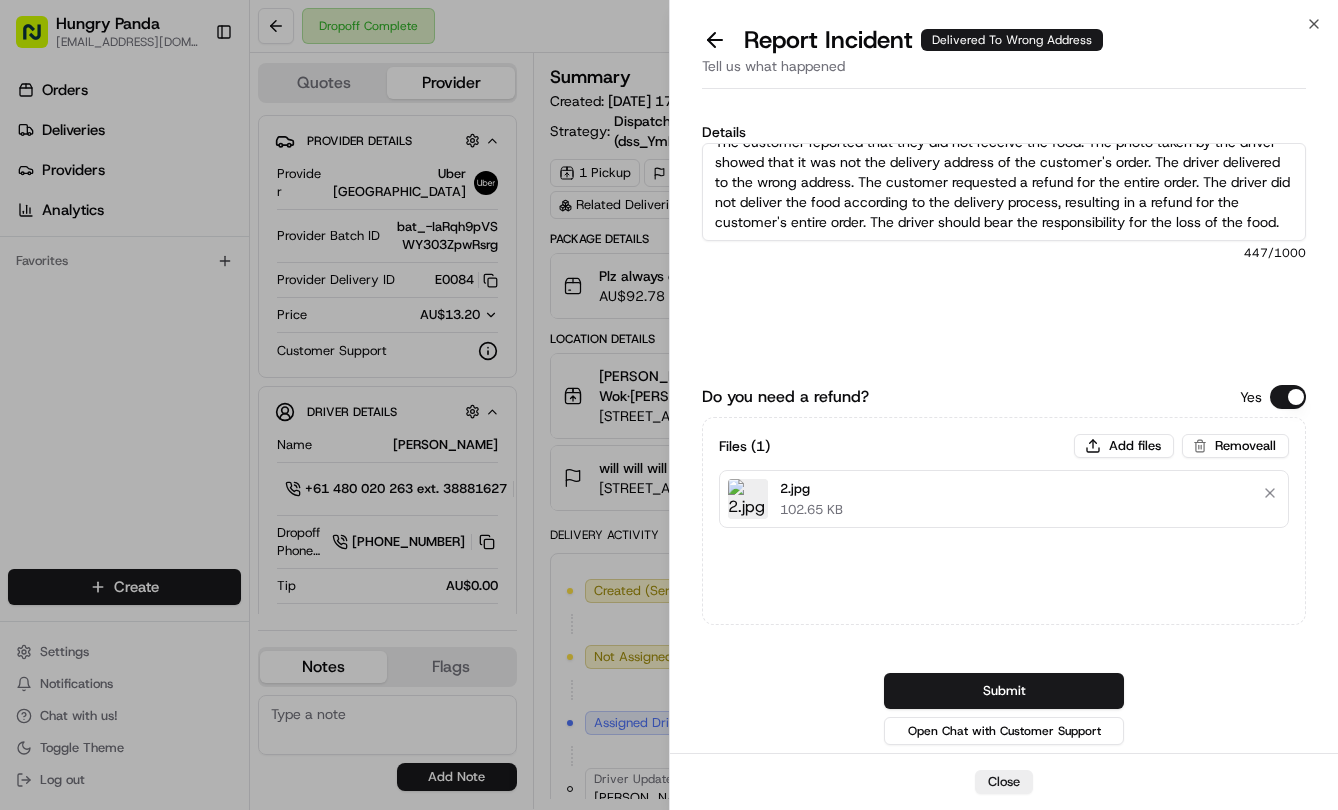 click on "Submit" at bounding box center (1004, 691) 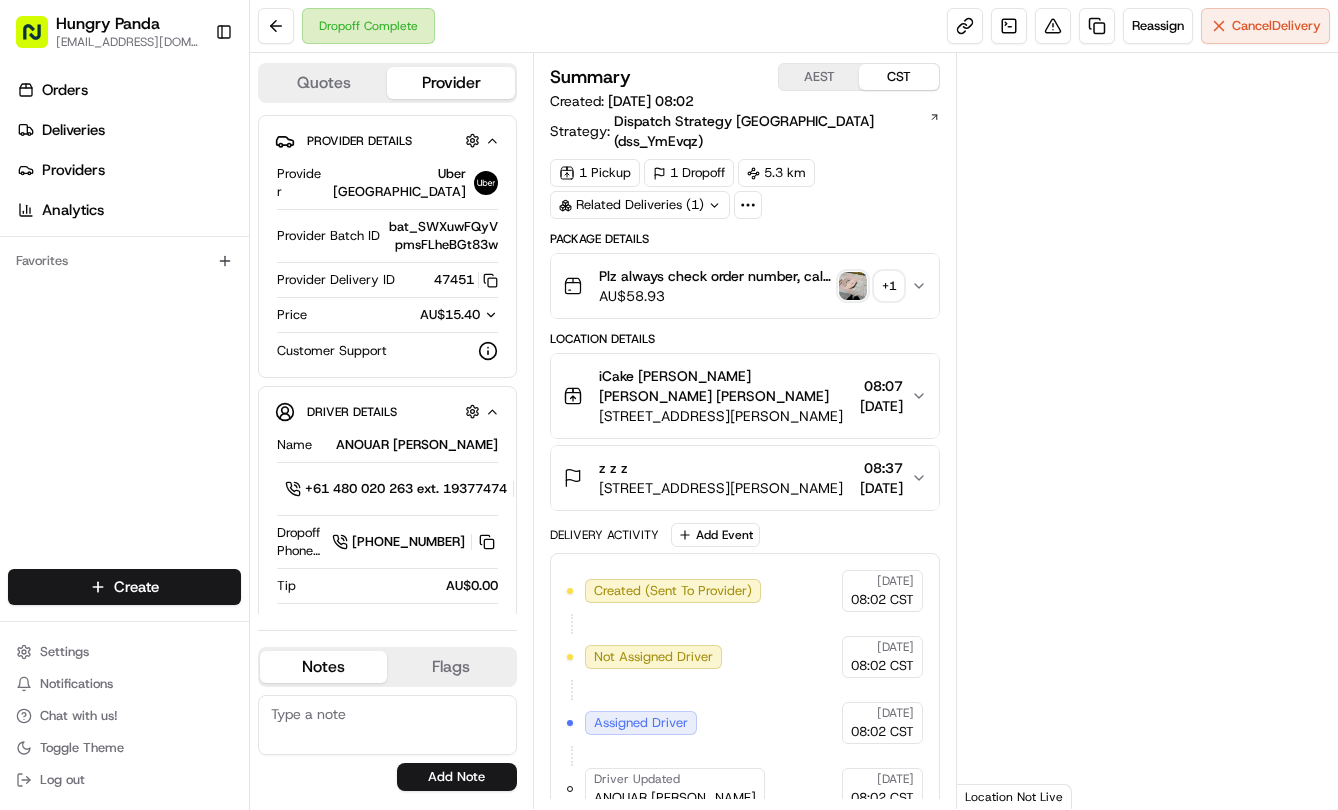 scroll, scrollTop: 0, scrollLeft: 0, axis: both 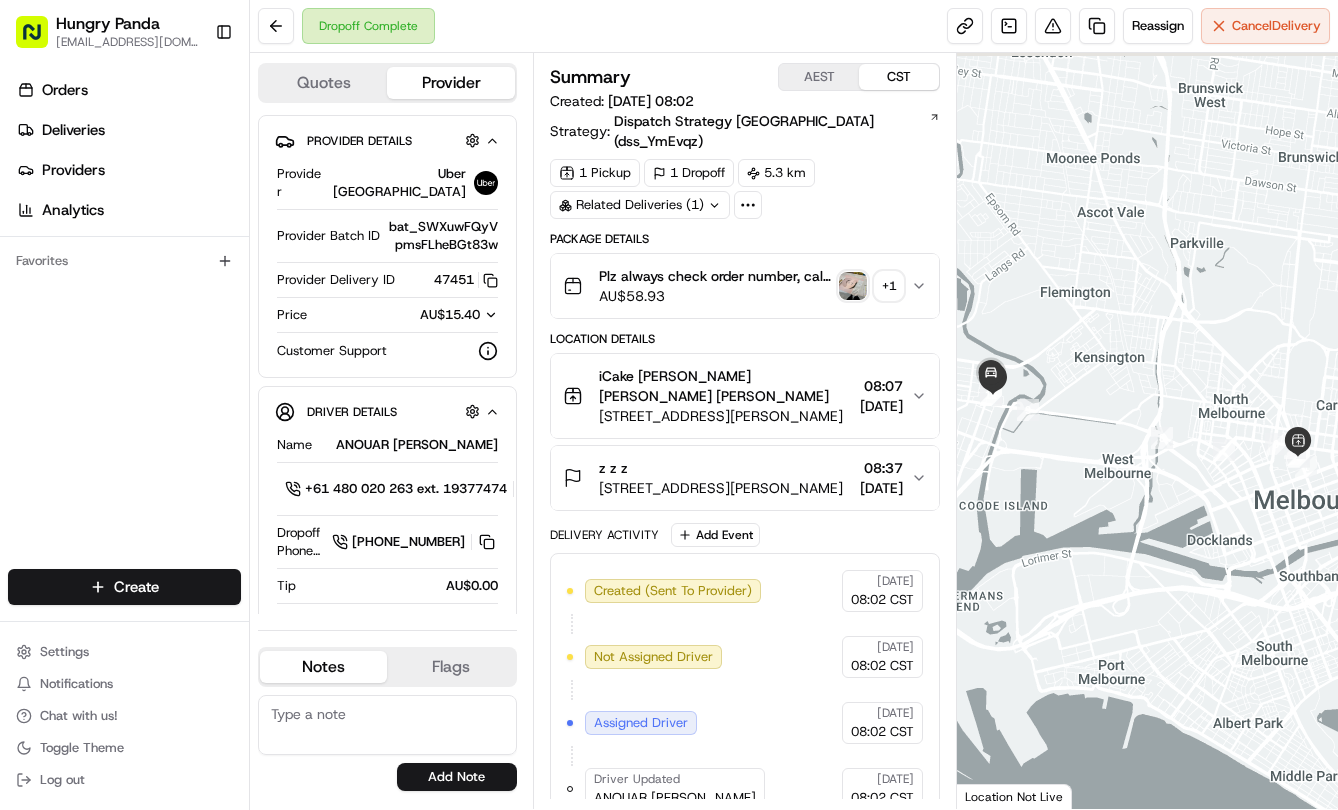drag, startPoint x: 932, startPoint y: 253, endPoint x: 1329, endPoint y: 164, distance: 406.8538 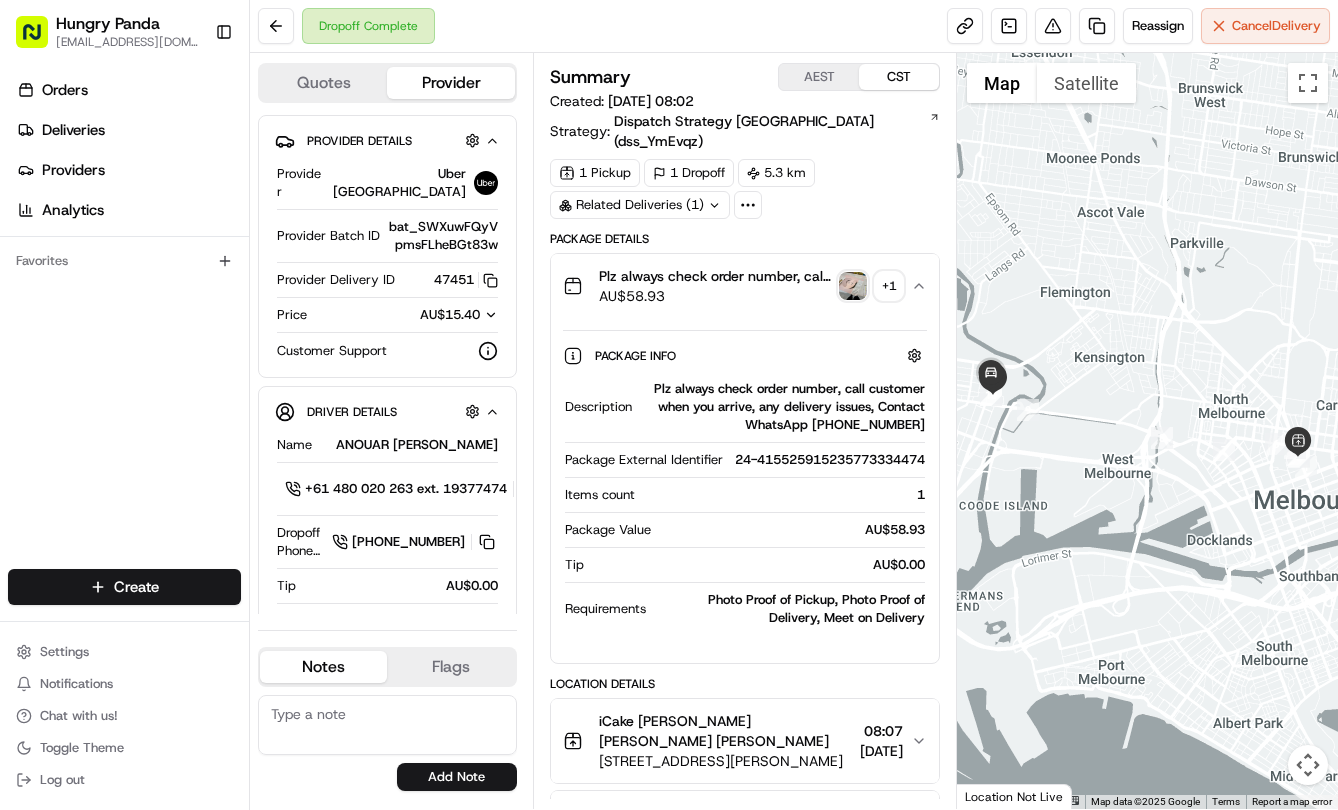 type 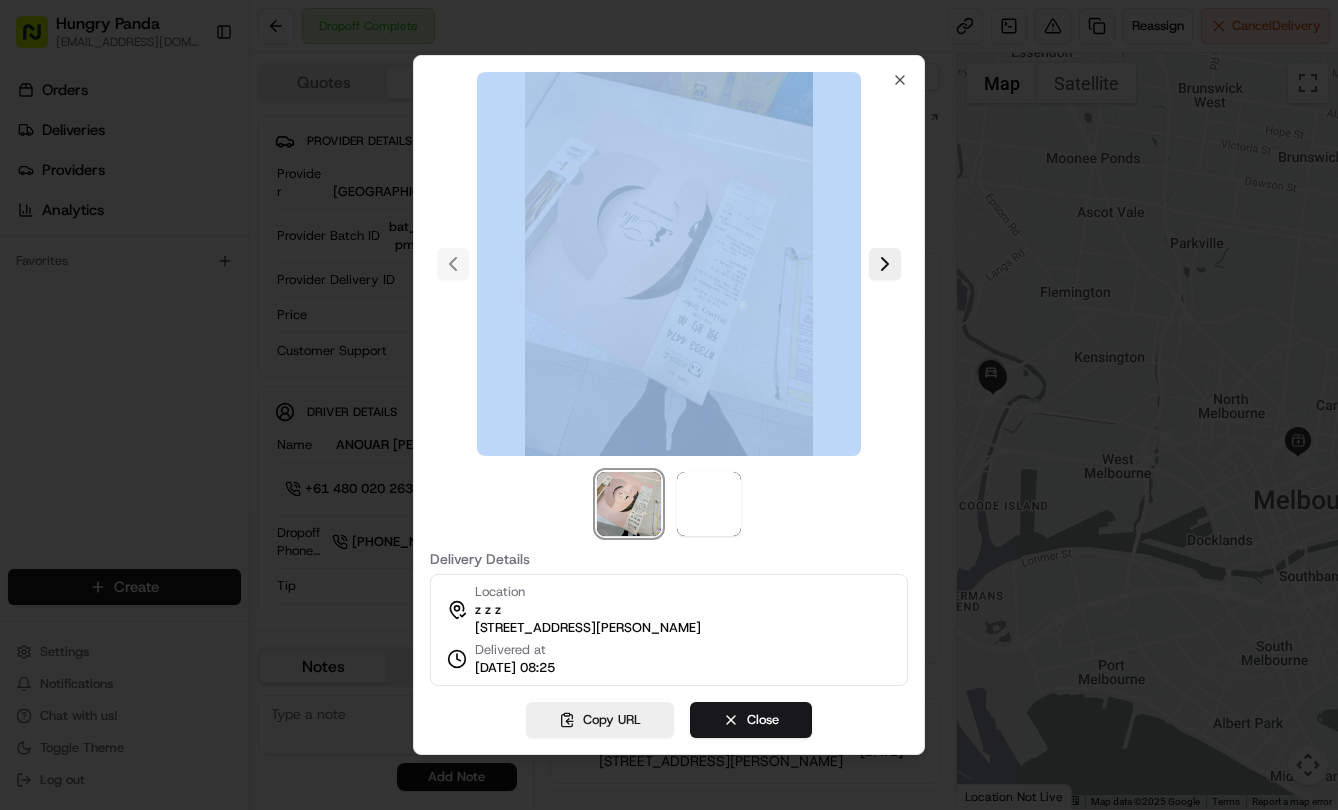 click on "Hungry Panda liurui0731@hungrypandagroup.com Toggle Sidebar Orders Deliveries Providers Analytics Favorites Main Menu Members & Organization Organization Users Roles Preferences Customization Tracking Orchestration Automations Dispatch Strategy Locations Pickup Locations Dropoff Locations Billing Billing Refund Requests Integrations Notification Triggers Webhooks API Keys Request Logs Create Settings Notifications Chat with us! Toggle Theme Log out Dropoff Complete Reassign Cancel  Delivery Quotes Provider Provider Details Hidden ( 2 ) Provider Uber Australia   Provider Batch ID bat_SWXuwFQyVpmsFLheBGt83w Provider Delivery ID 47451 Copy  del_moNmcG5NRHanu9kLmjR0UQ 47451 Price AU$15.40 Customer Support Driver Details Hidden ( 5 ) Name ANOUAR H. Pickup Phone Number +61 480 020 263 ext. 19377474 Dropoff Phone Number +61 482 094 389 Tip AU$0.00 Type car Make Mitsubishi Model ASX Color dimgray License Plate Number **I801 Notes Flags jie.niu@hungrypandagroup.com fengkai.han@hungrypandagroup.com Add Note" at bounding box center (669, 405) 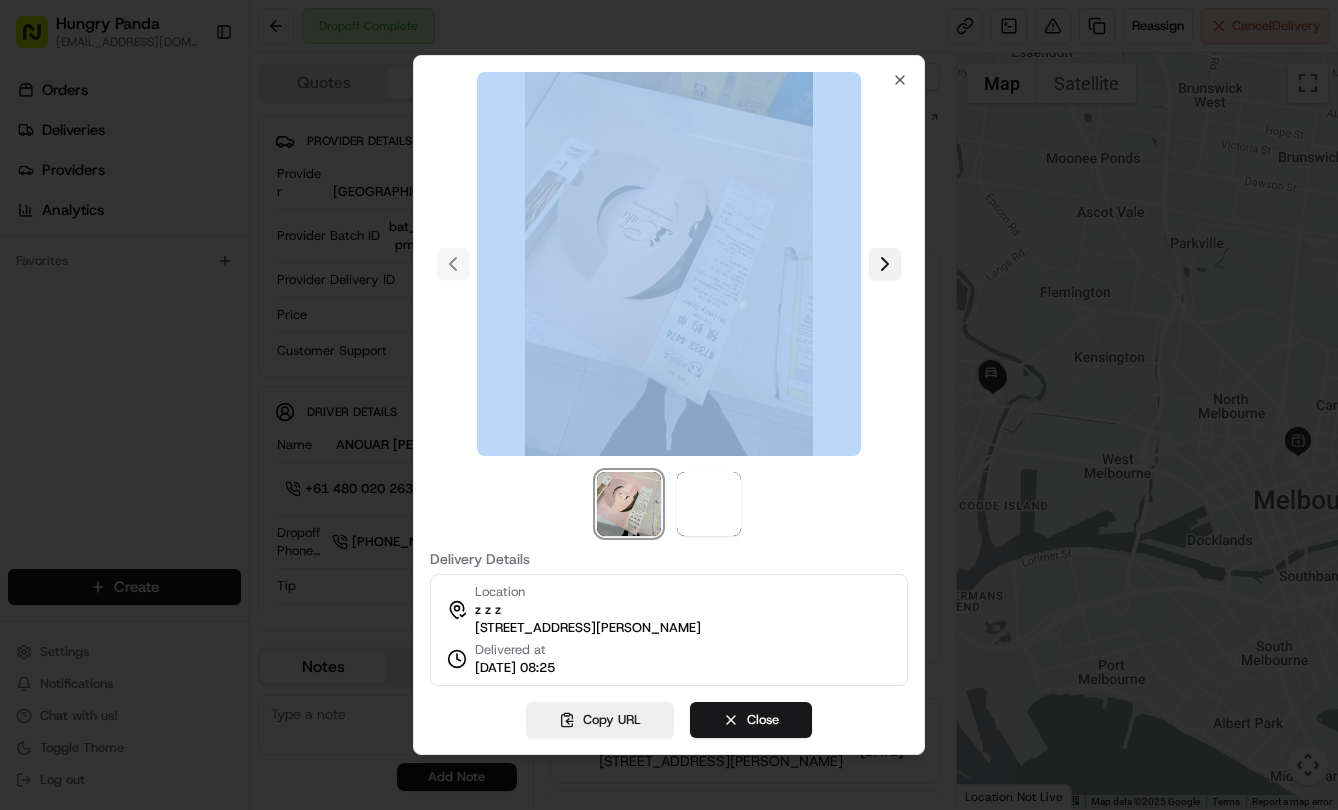 click at bounding box center [885, 264] 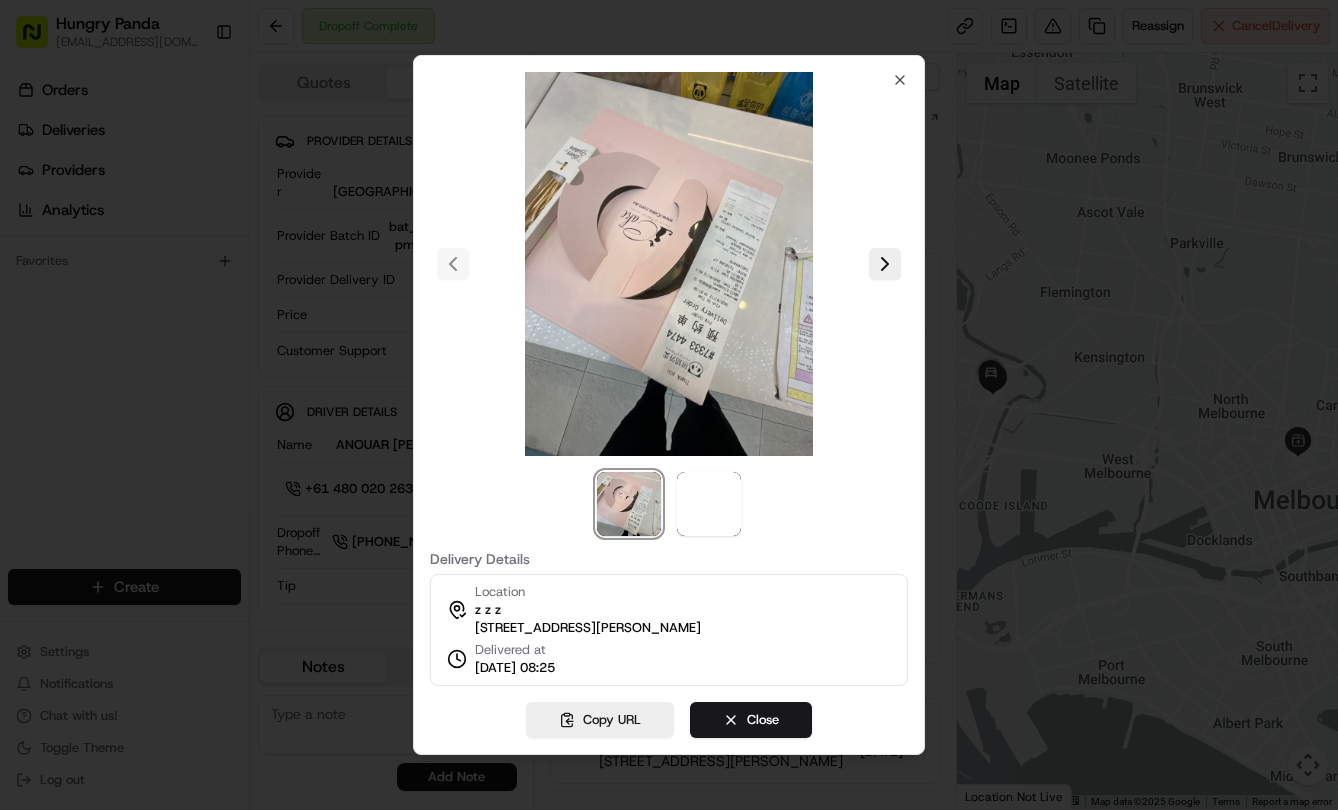 click at bounding box center (669, 405) 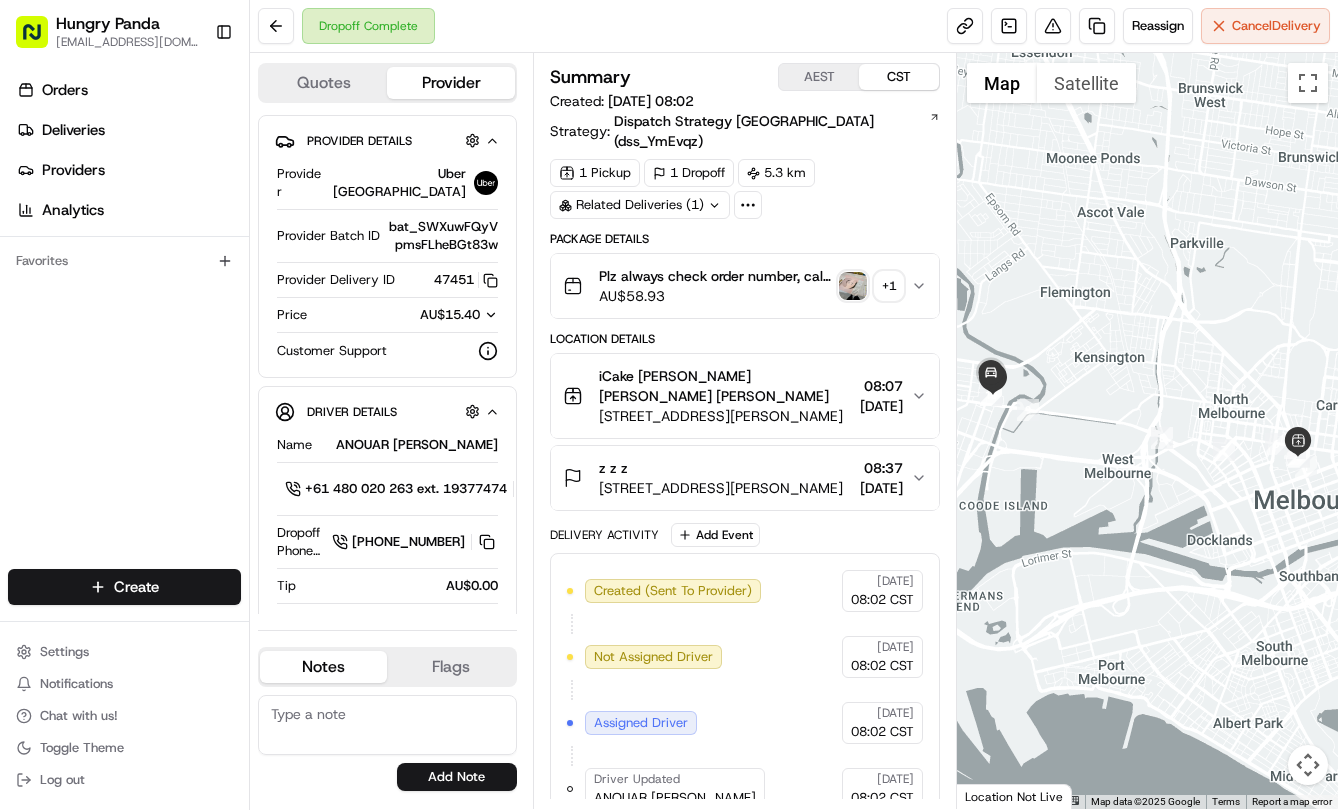 click at bounding box center [853, 286] 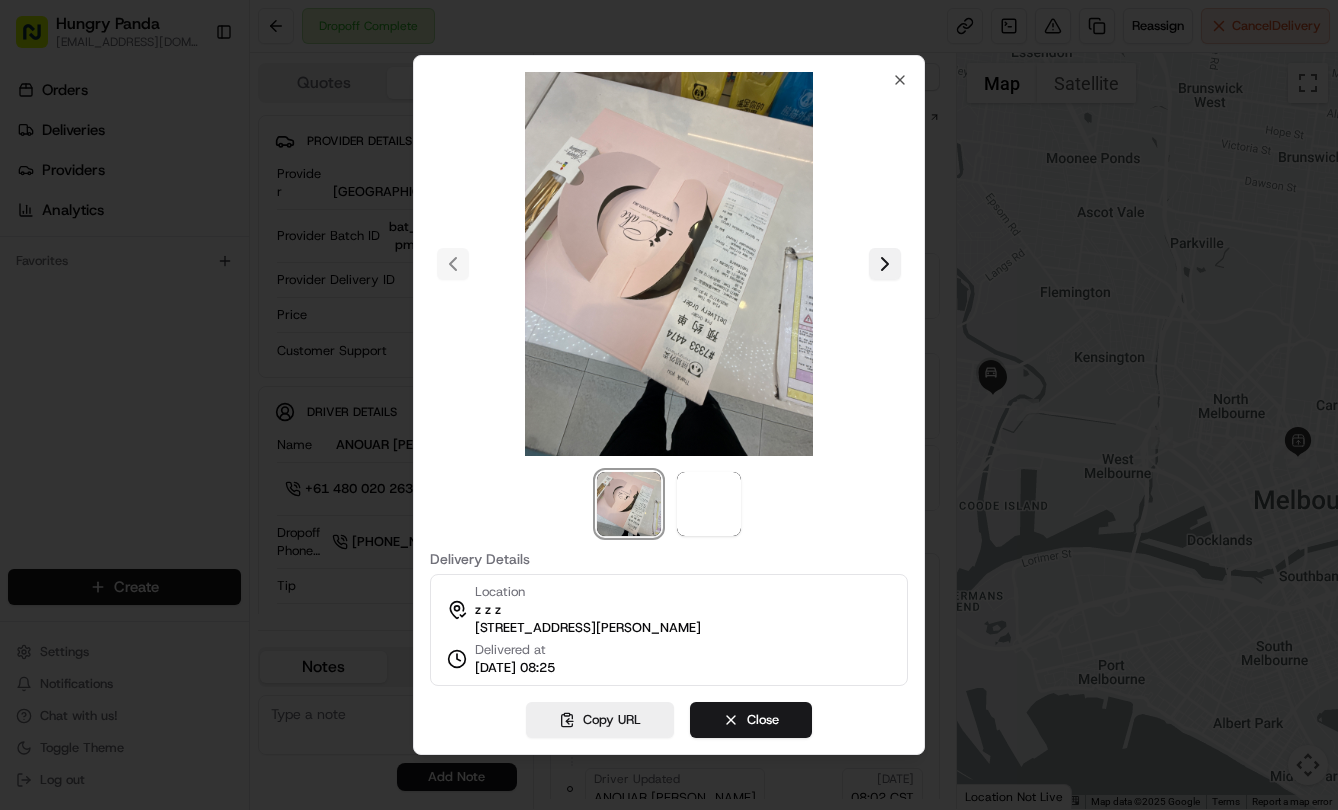 click at bounding box center (885, 264) 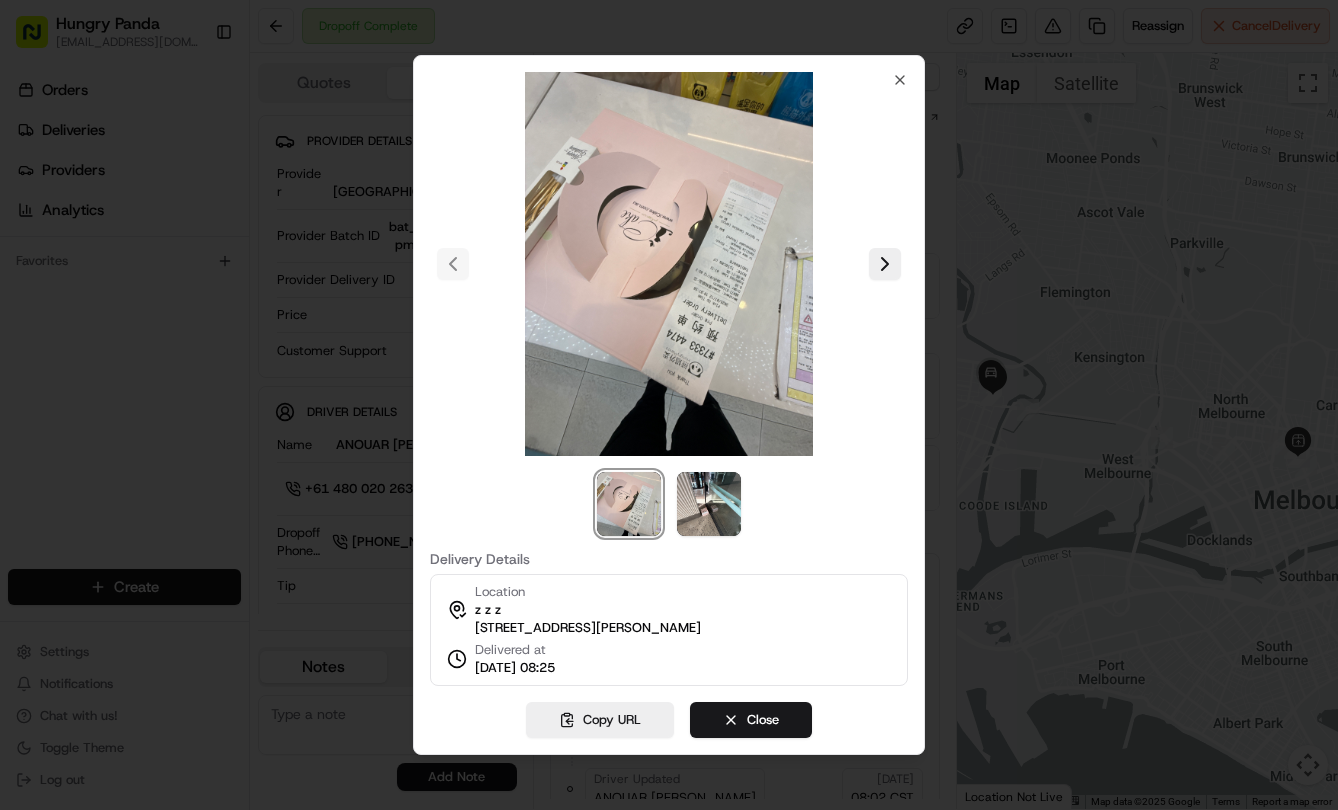 click at bounding box center [669, 405] 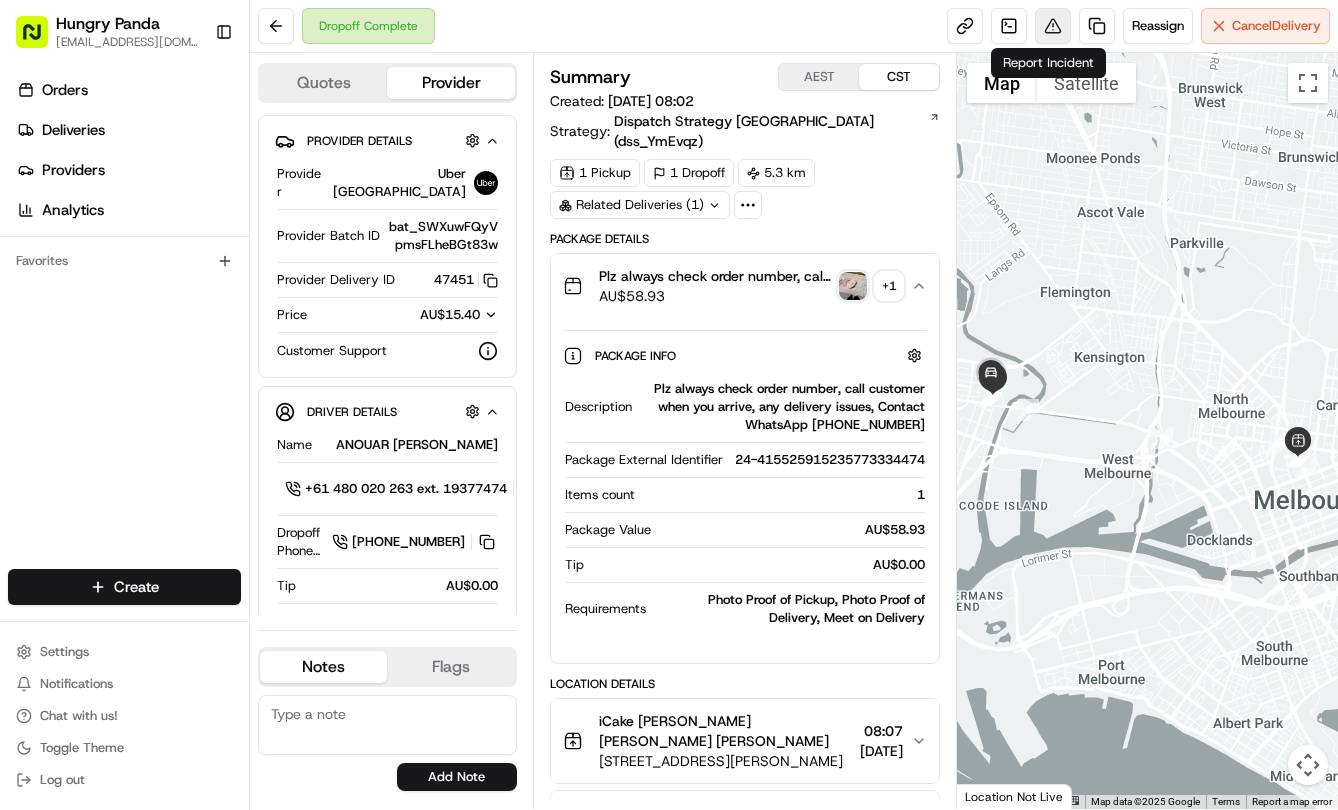 click at bounding box center (1053, 26) 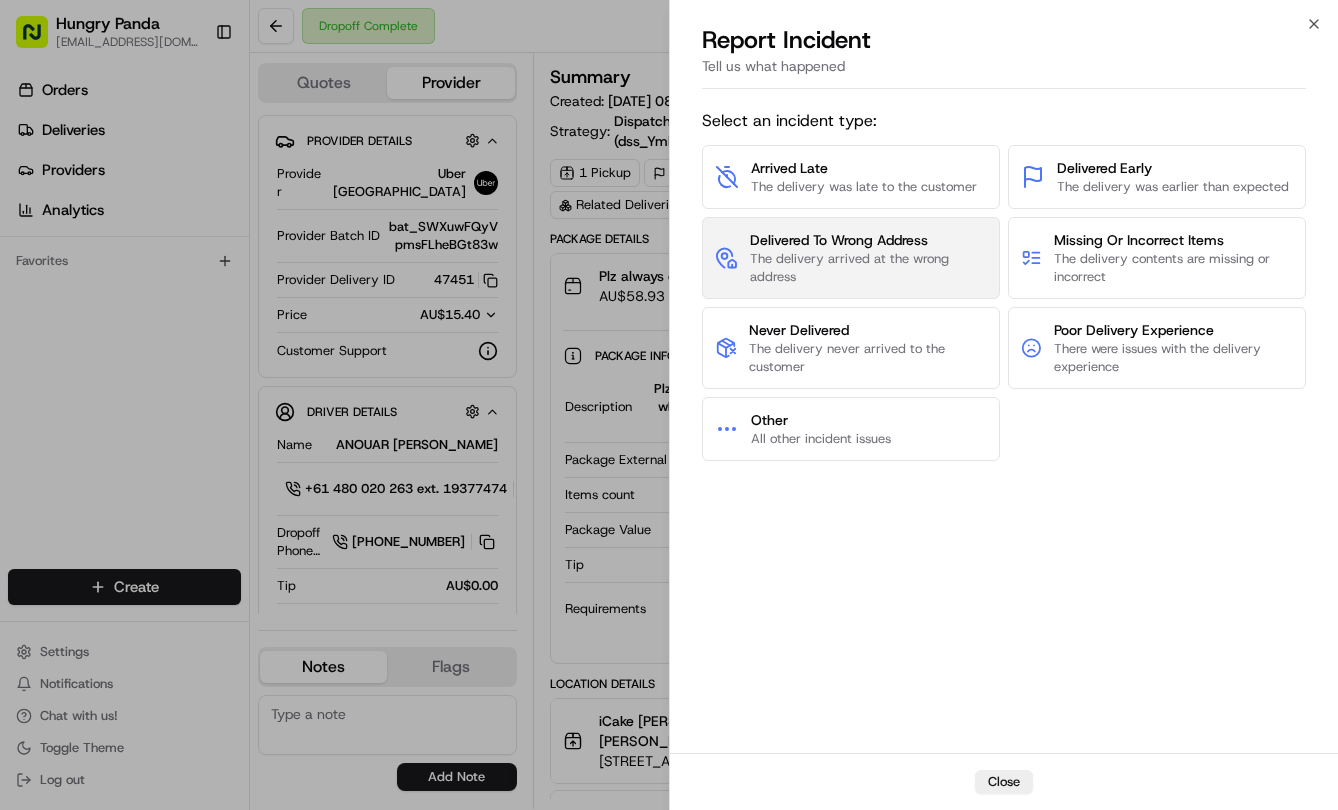 click on "The delivery arrived at the wrong address" at bounding box center (868, 268) 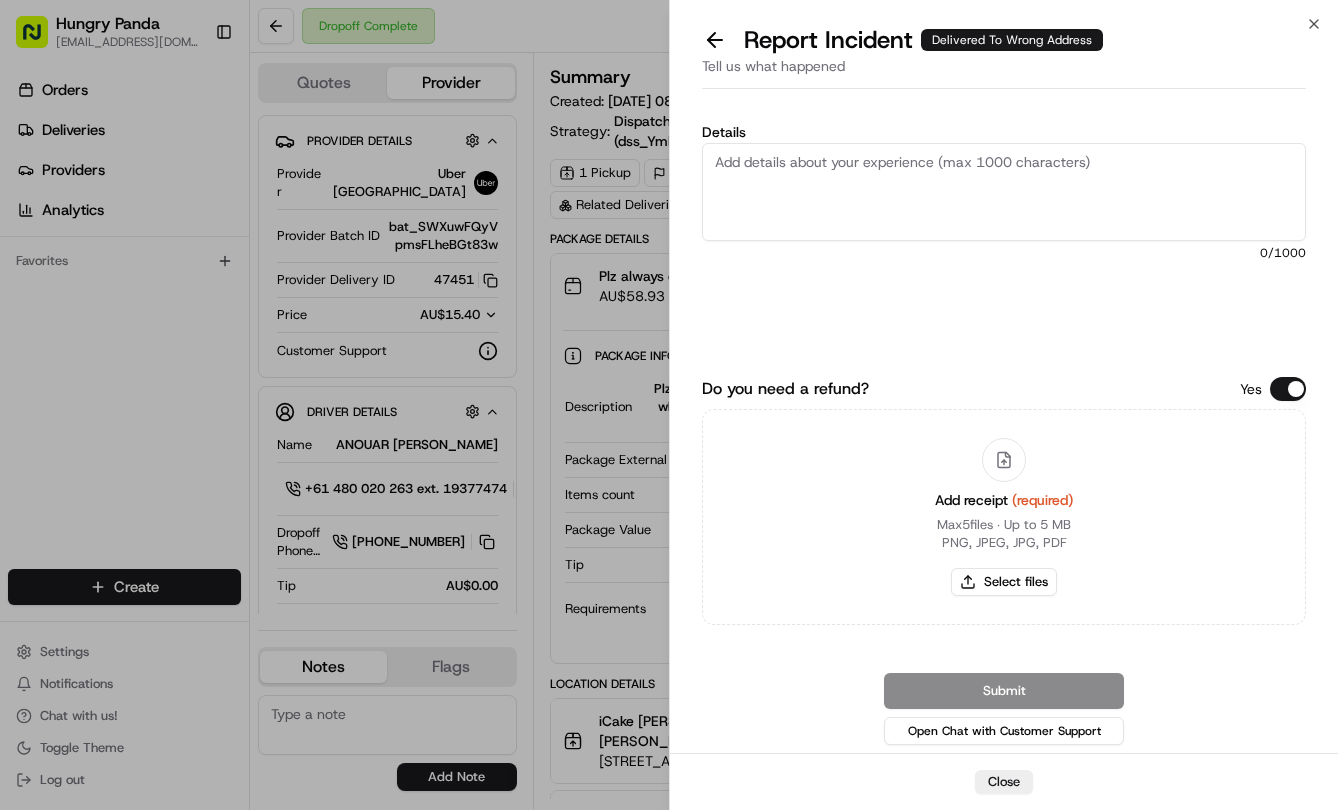 click on "Details" at bounding box center [1004, 192] 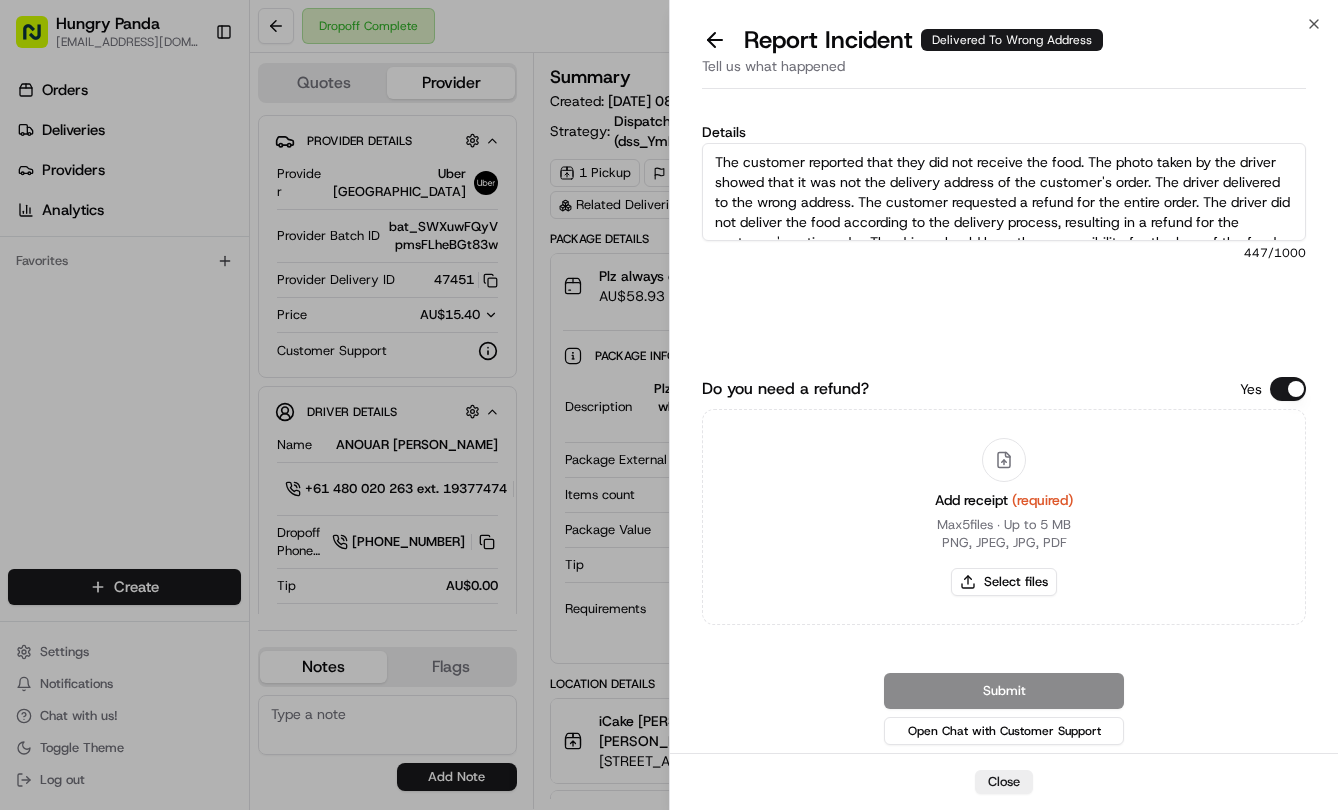 scroll, scrollTop: 31, scrollLeft: 0, axis: vertical 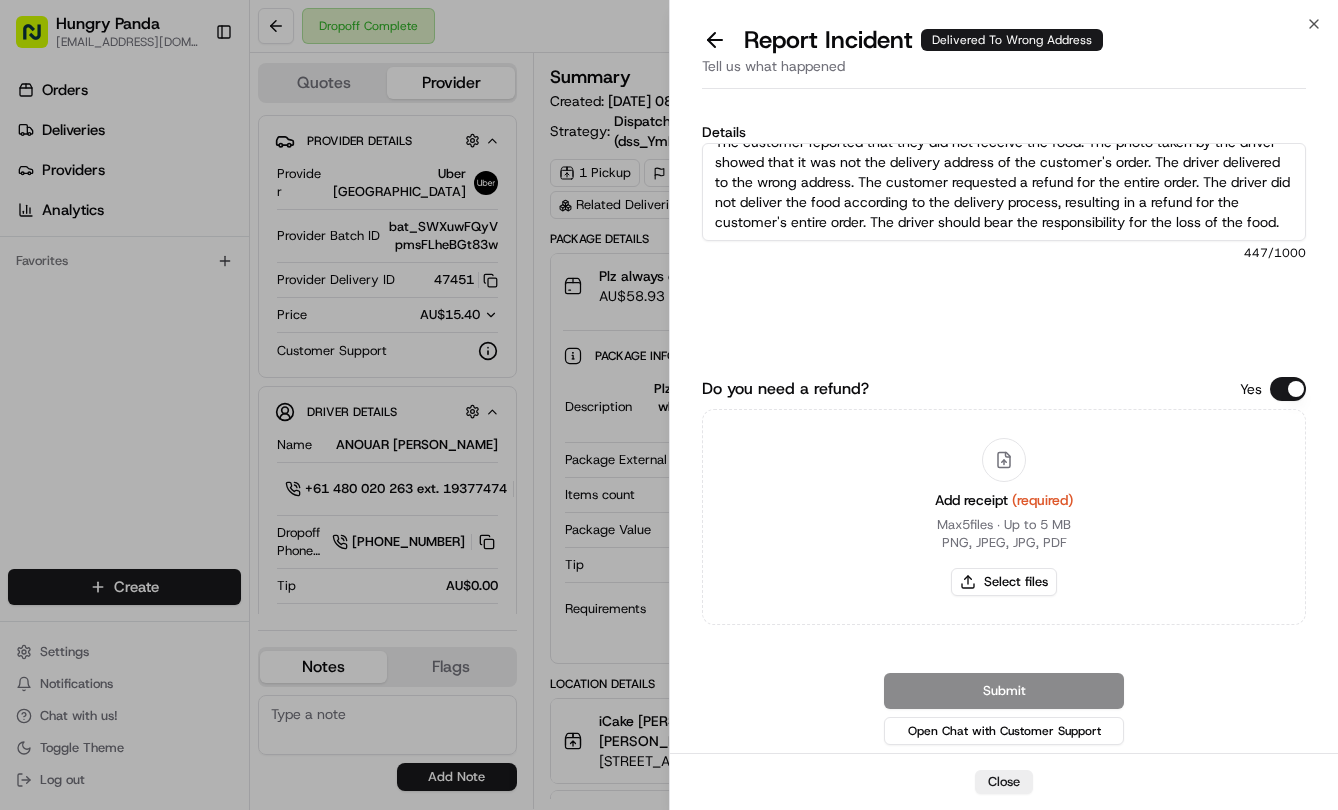 type on "The customer reported that they did not receive the food. The photo taken by the driver showed that it was not the delivery address of the customer's order. The driver delivered to the wrong address. The customer requested a refund for the entire order. The driver did not deliver the food according to the delivery process, resulting in a refund for the customer's entire order. The driver should bear the responsibility for the loss of the food." 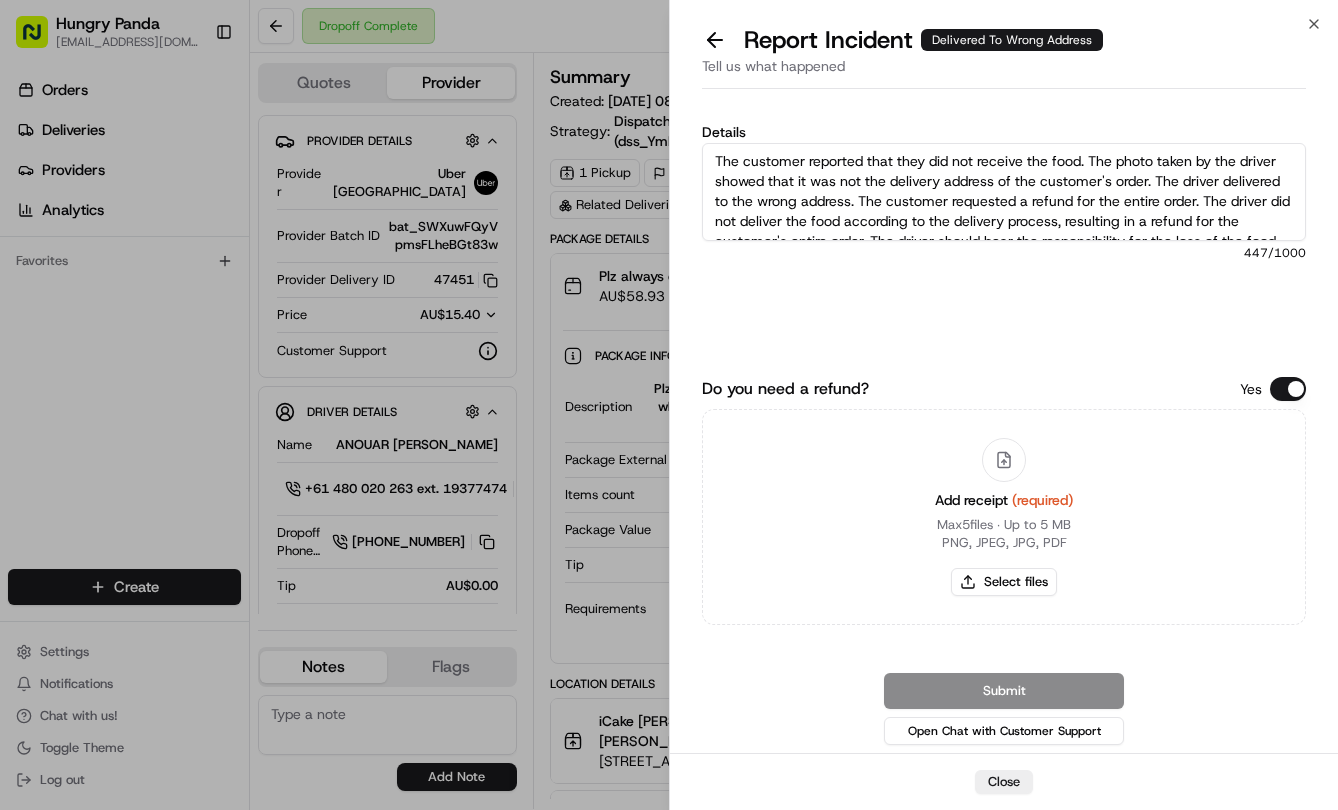 scroll, scrollTop: 0, scrollLeft: 0, axis: both 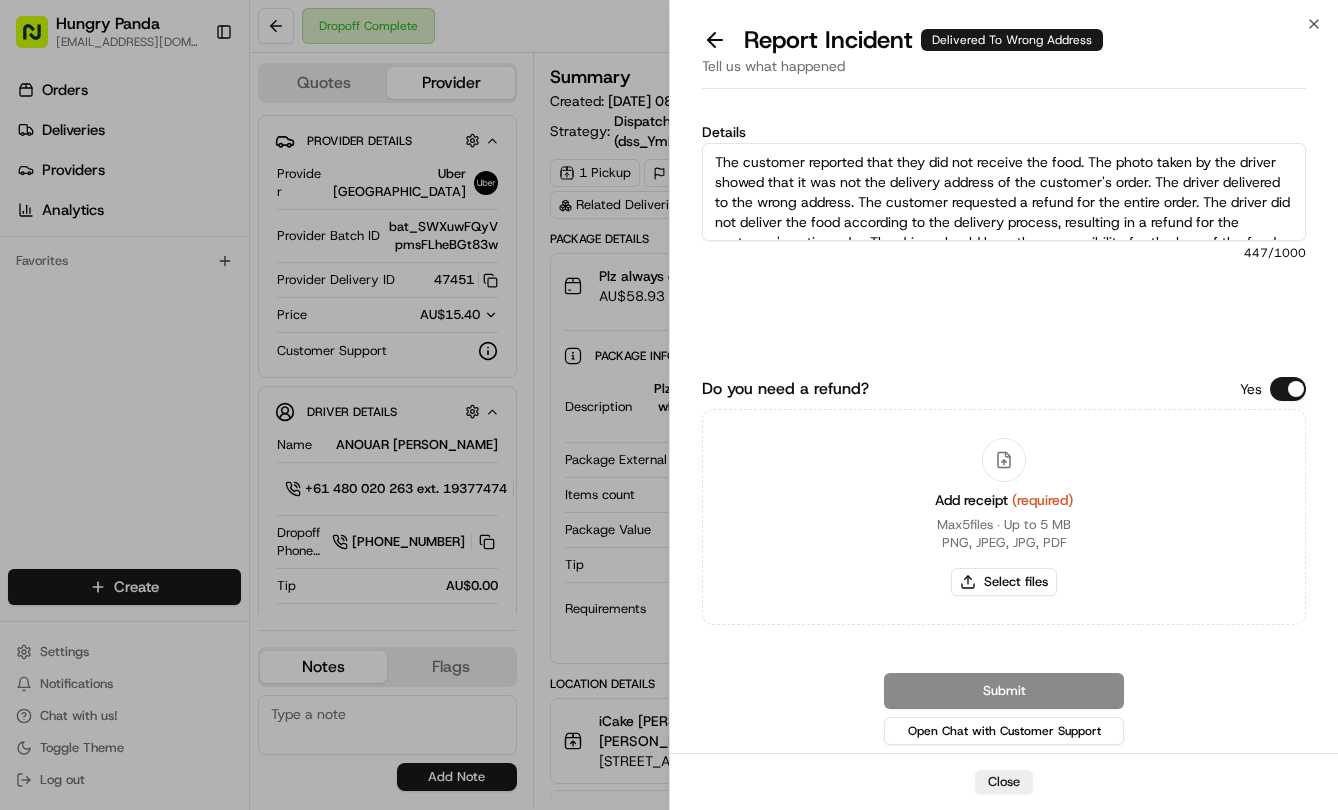 click on "The customer reported that they did not receive the food. The photo taken by the driver showed that it was not the delivery address of the customer's order. The driver delivered to the wrong address. The customer requested a refund for the entire order. The driver did not deliver the food according to the delivery process, resulting in a refund for the customer's entire order. The driver should bear the responsibility for the loss of the food." at bounding box center (1004, 192) 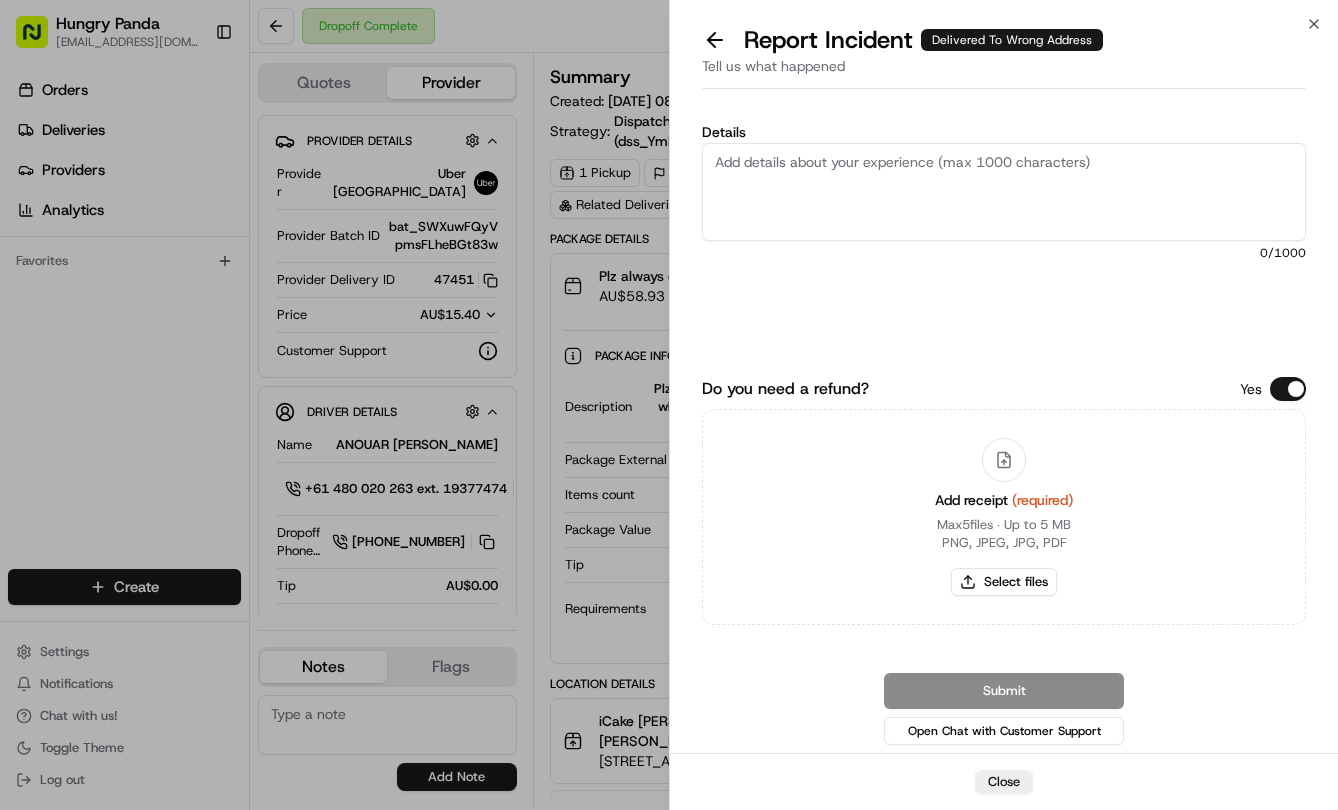 paste on "The customer reported that they did not receive the food. The photo taken by the driver showed that it was not the delivery address of the customer's order. The driver delivered to the wrong address. The customer requested a refund for the entire order. The driver did not deliver the food according to the delivery process, resulting in a refund for the customer's entire order. The driver should bear the responsibility for the loss of the food." 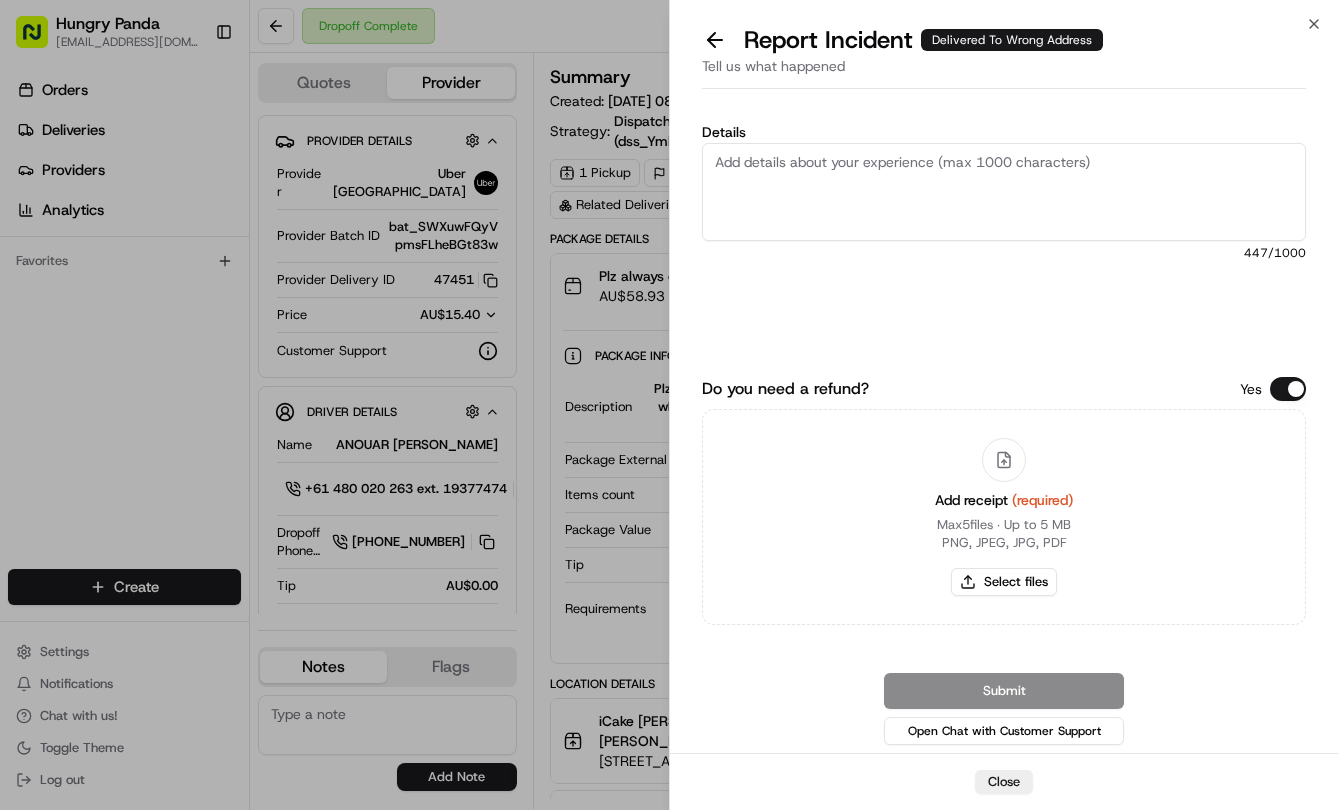 type on "The customer reported that they did not receive the food. The photo taken by the driver showed that it was not the delivery address of the customer's order. The driver delivered to the wrong address. The customer requested a refund for the entire order. The driver did not deliver the food according to the delivery process, resulting in a refund for the customer's entire order. The driver should bear the responsibility for the loss of the food." 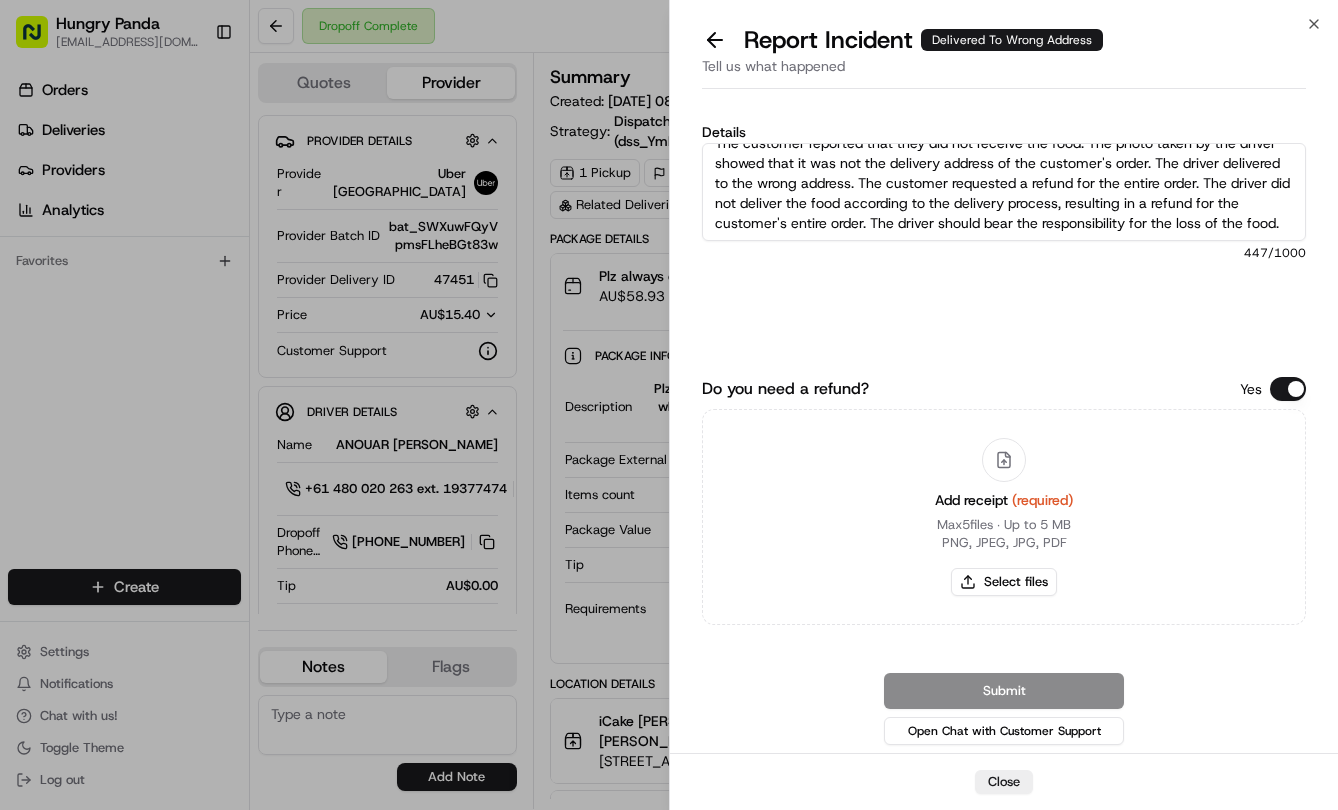 scroll, scrollTop: 40, scrollLeft: 0, axis: vertical 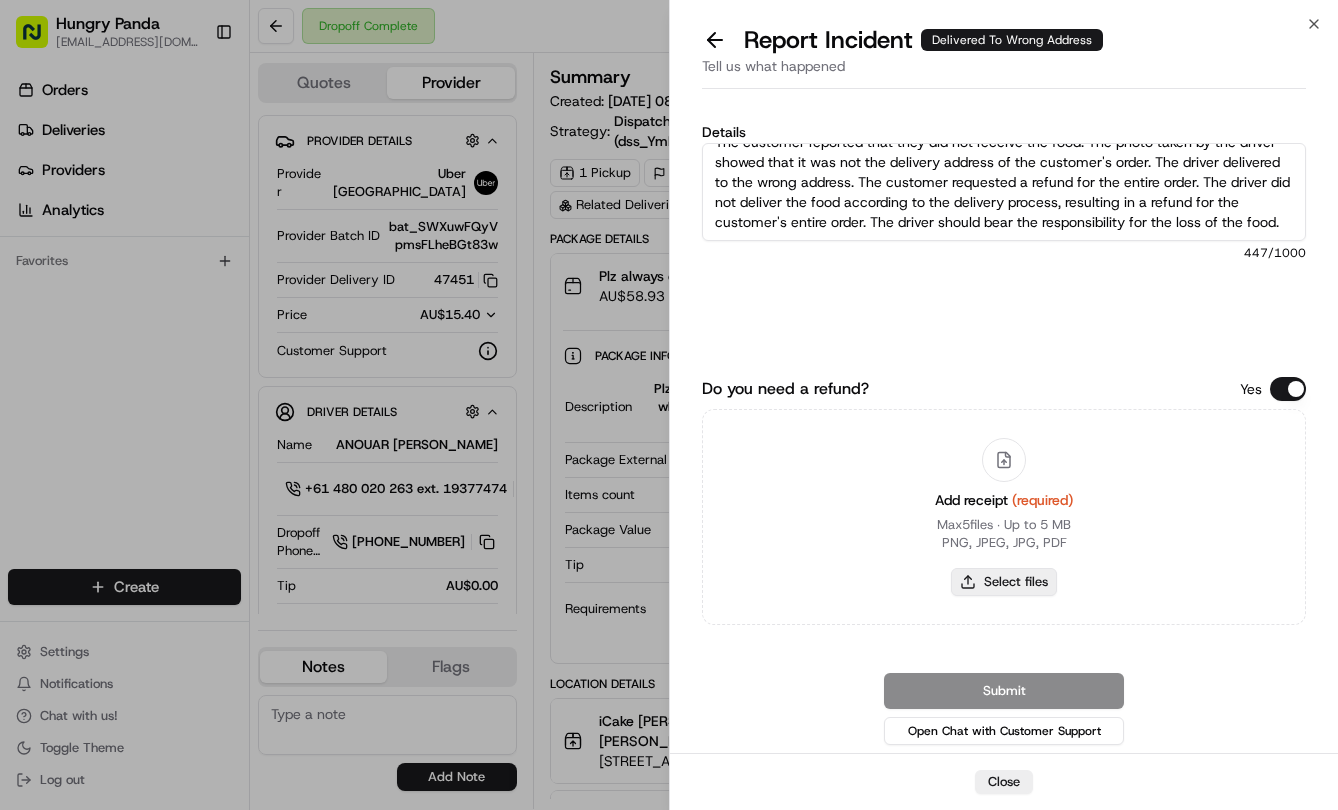 click on "Select files" at bounding box center [1004, 582] 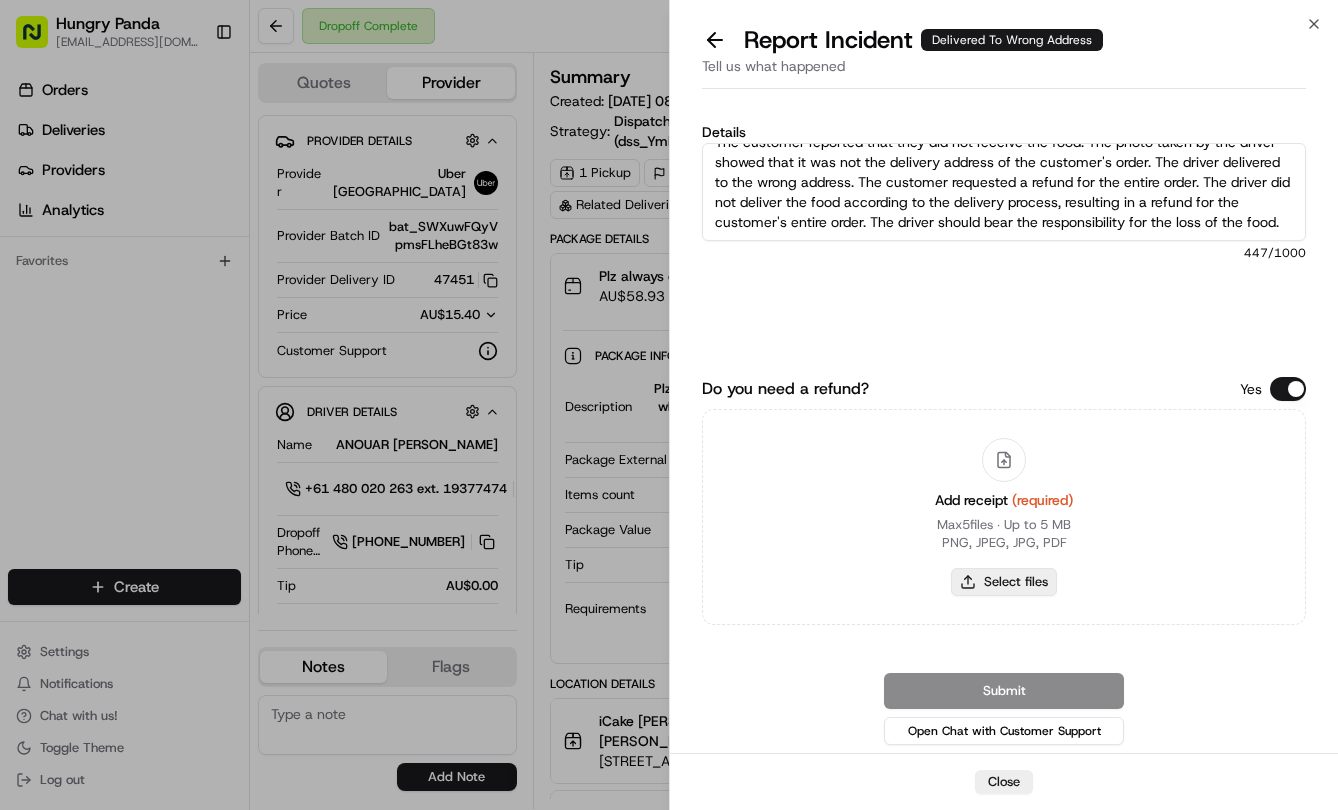 type on "C:\fakepath\3.jpg" 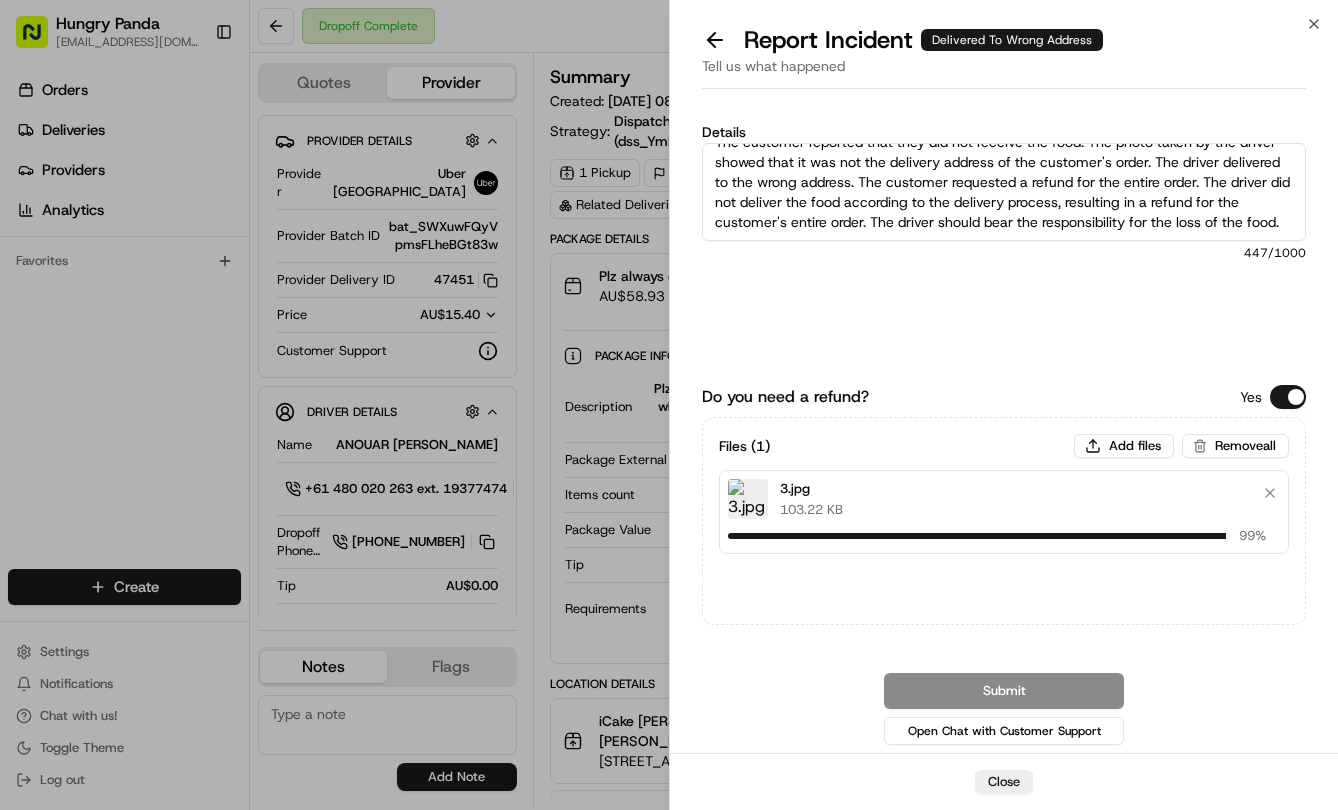 type 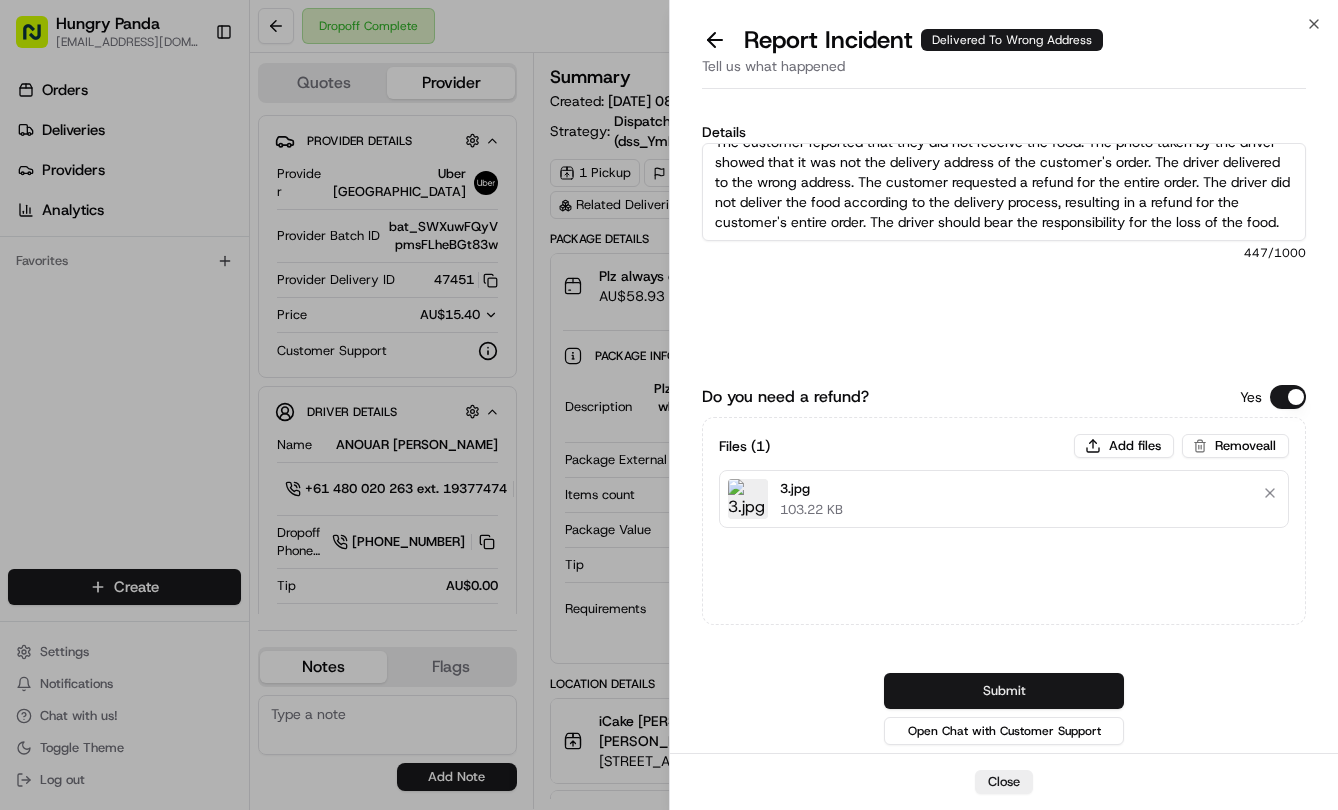 click on "Submit" at bounding box center [1004, 691] 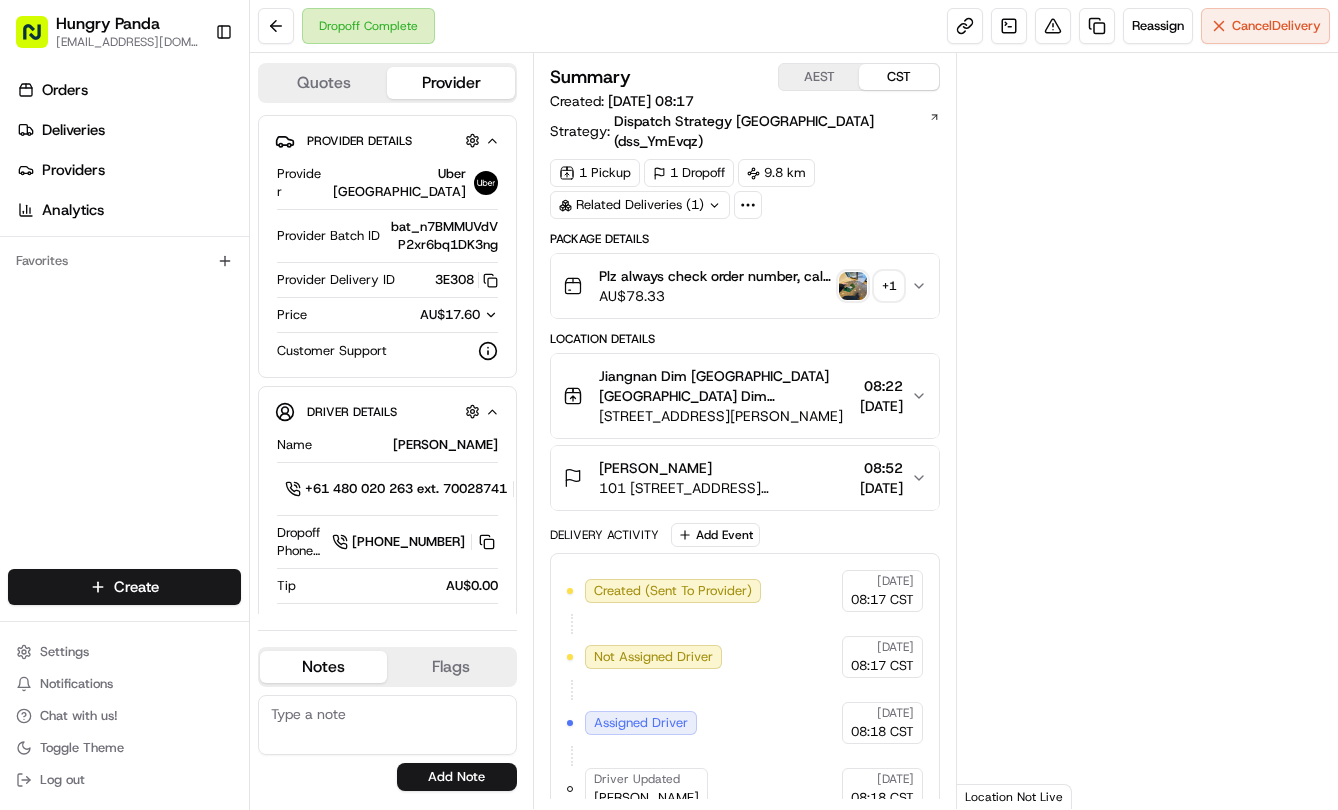 scroll, scrollTop: 0, scrollLeft: 0, axis: both 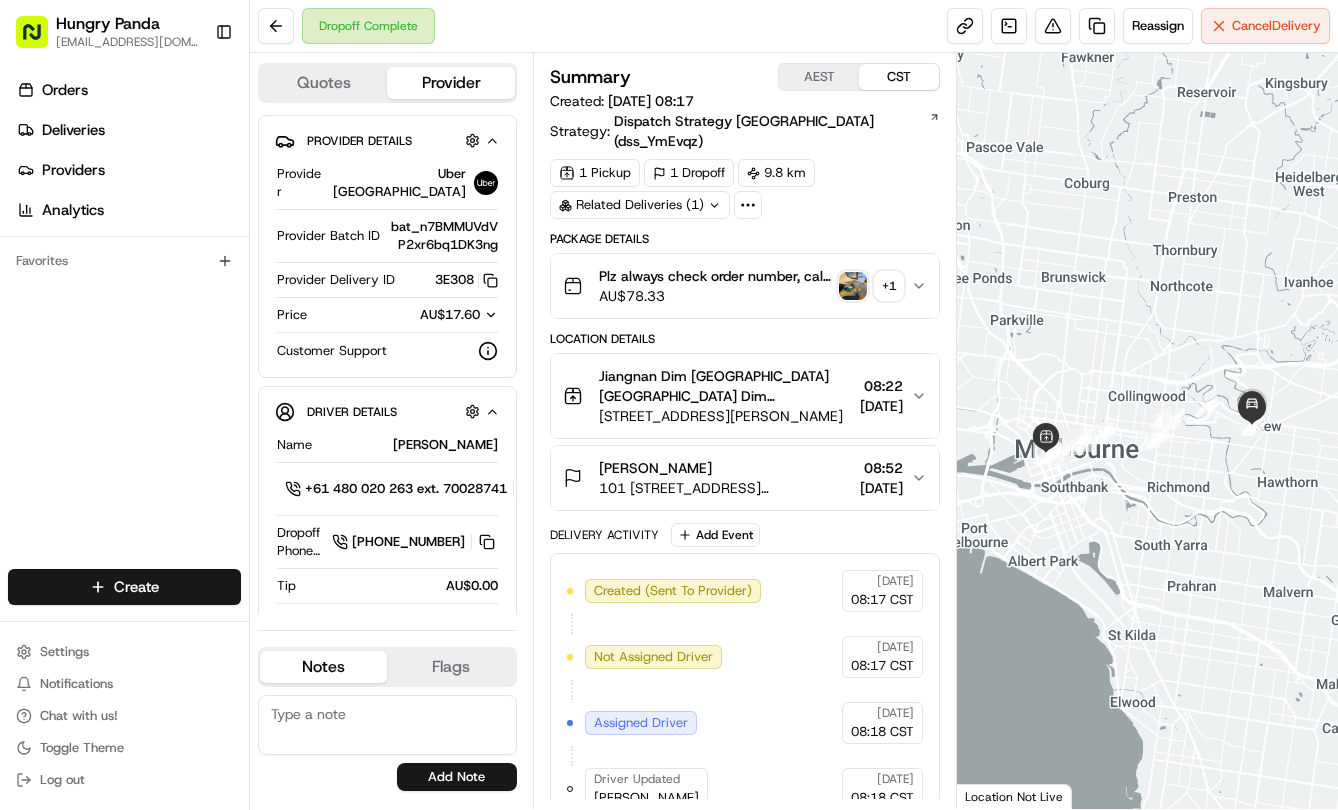drag, startPoint x: 930, startPoint y: 273, endPoint x: 1312, endPoint y: 154, distance: 400.10623 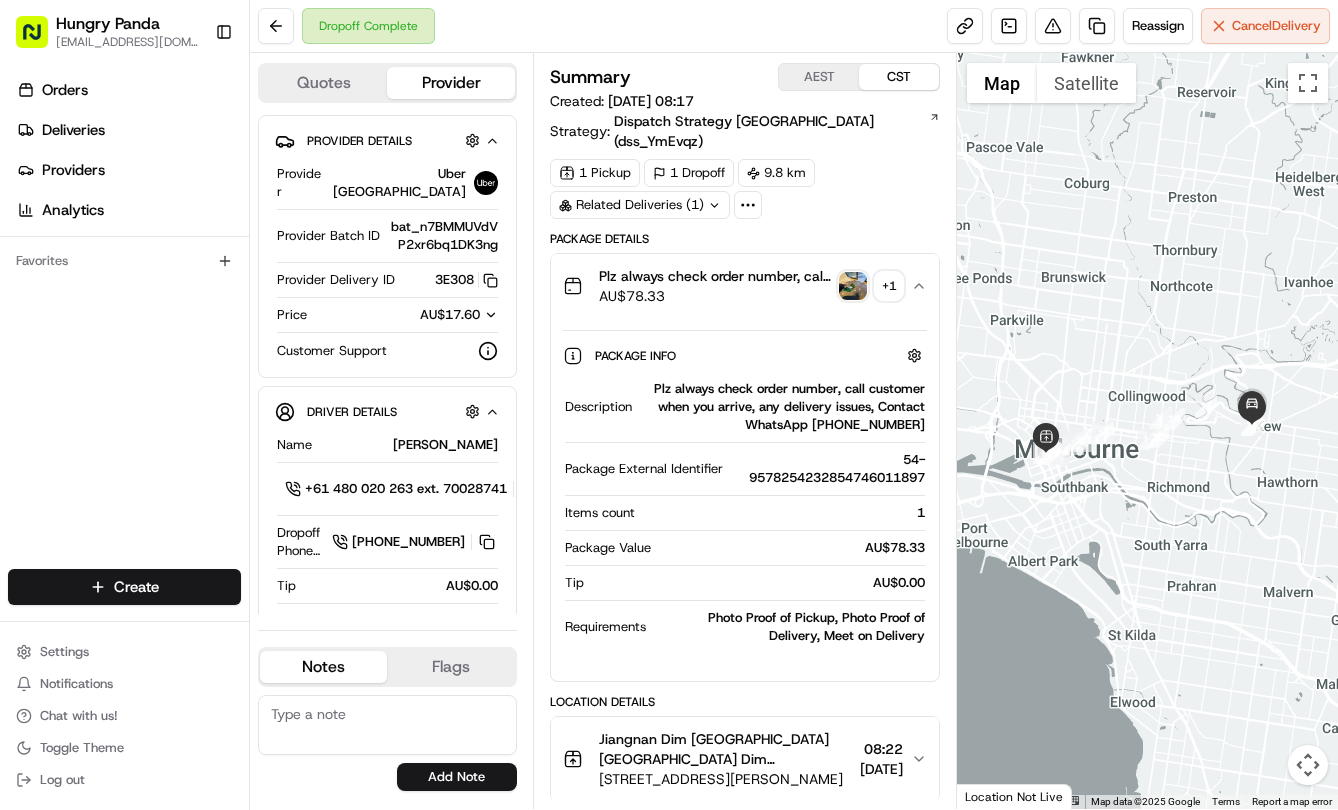 type 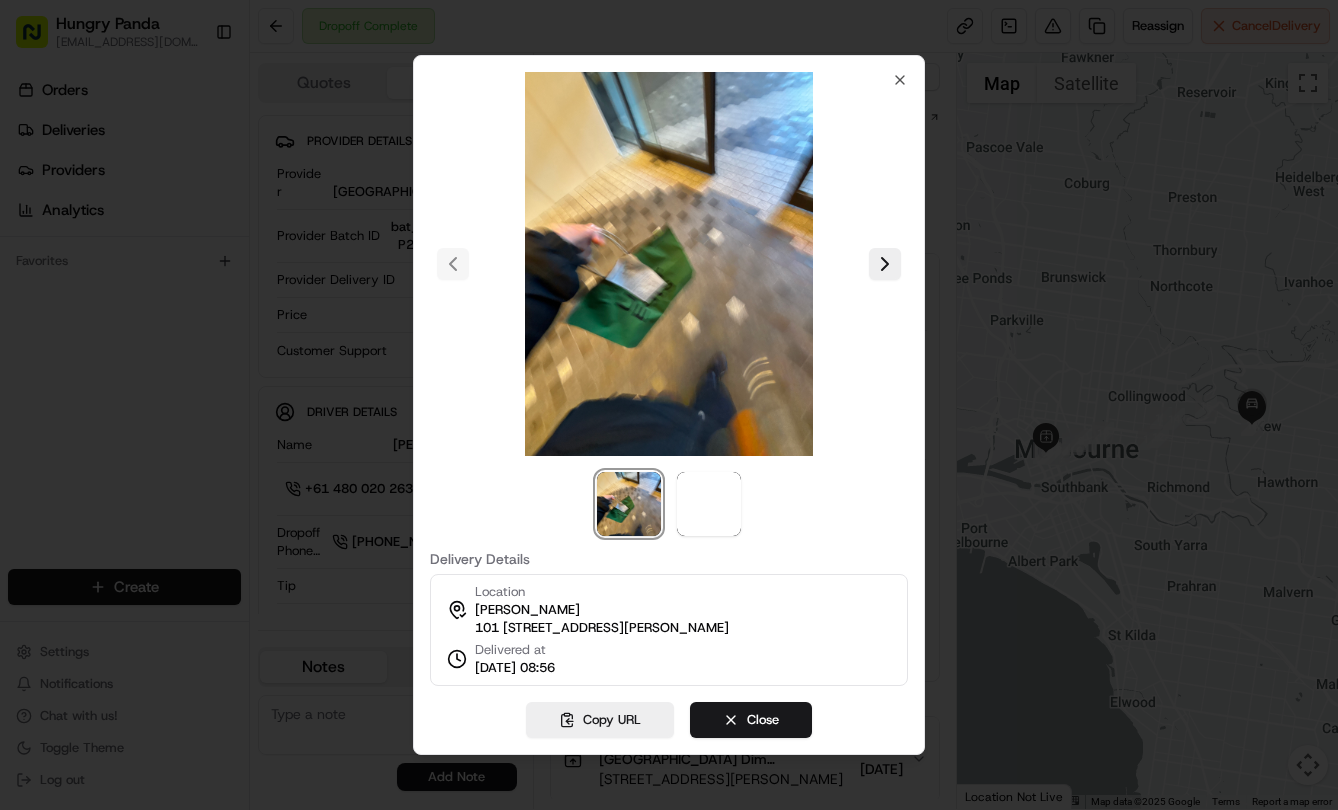 click at bounding box center (669, 264) 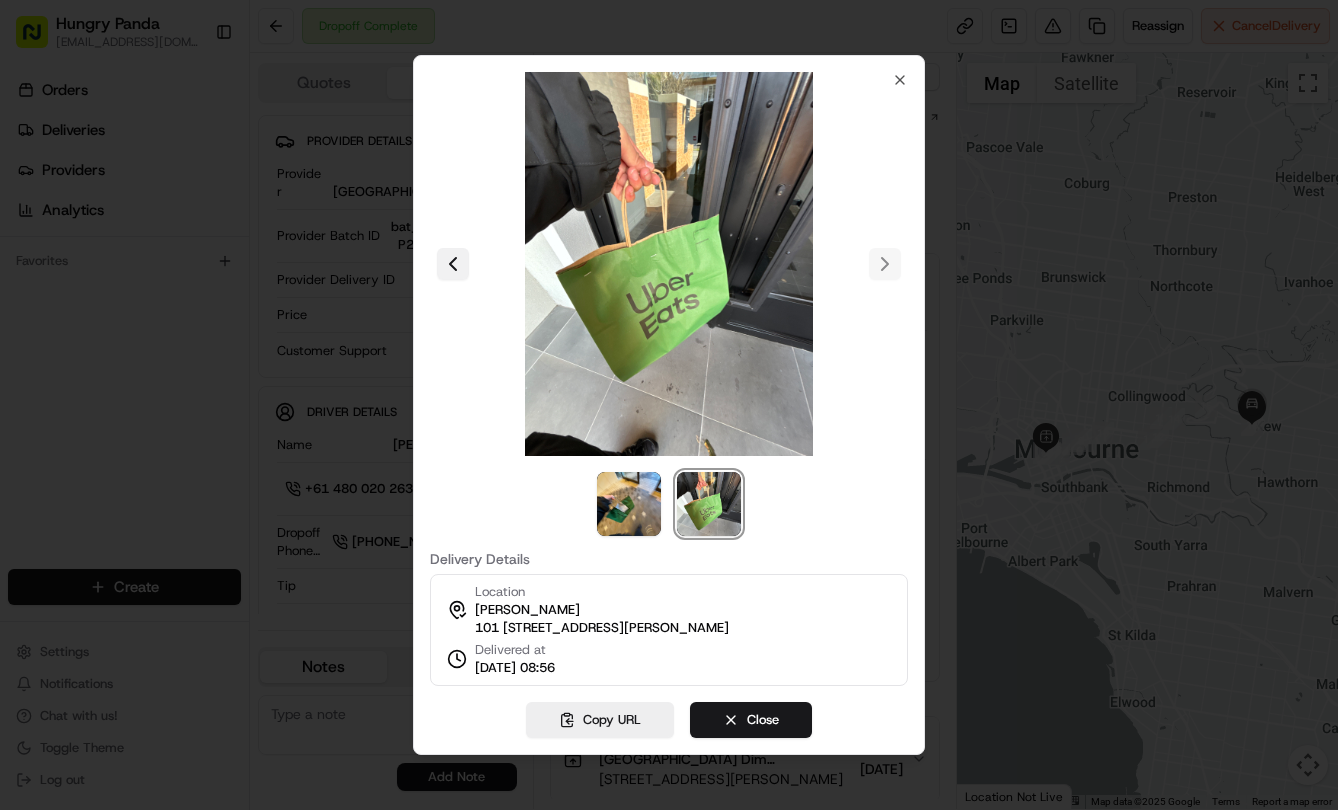 click at bounding box center [453, 264] 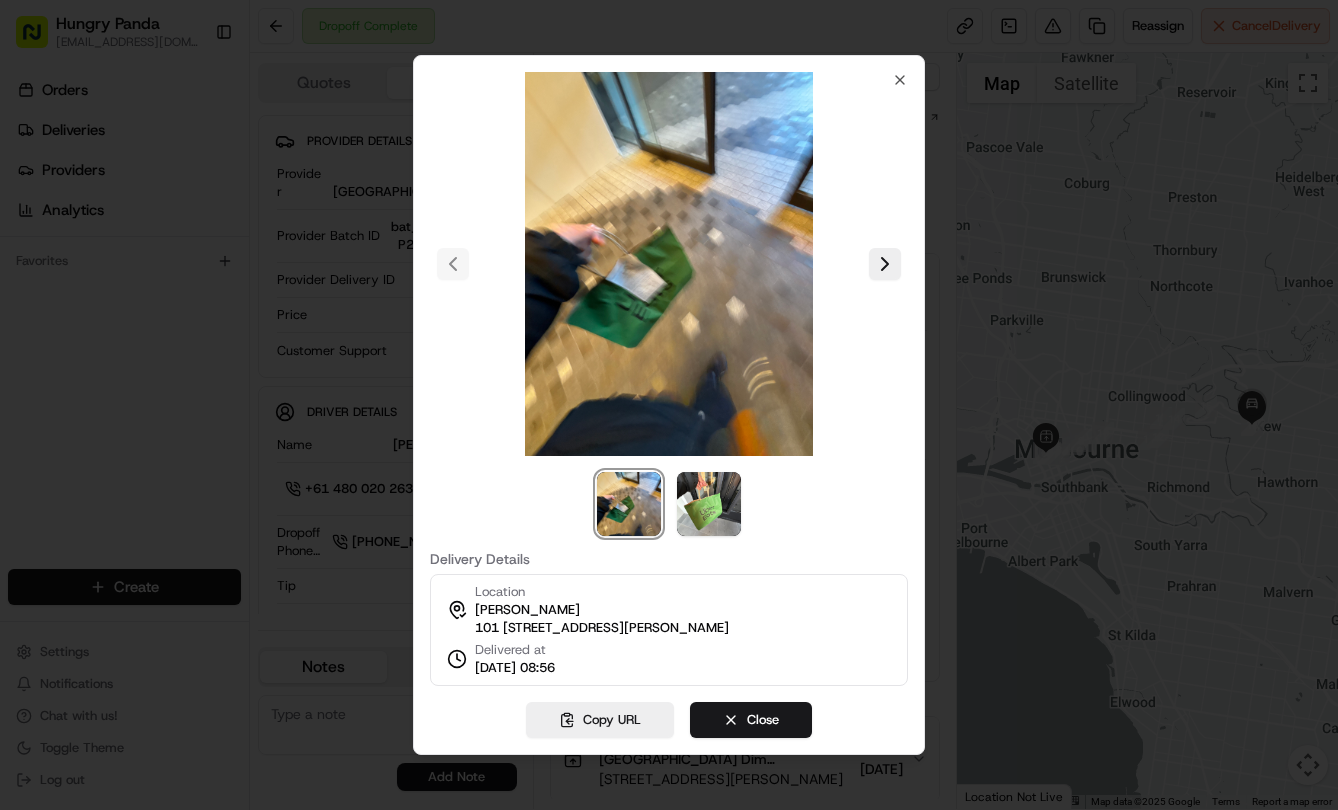 click at bounding box center (669, 405) 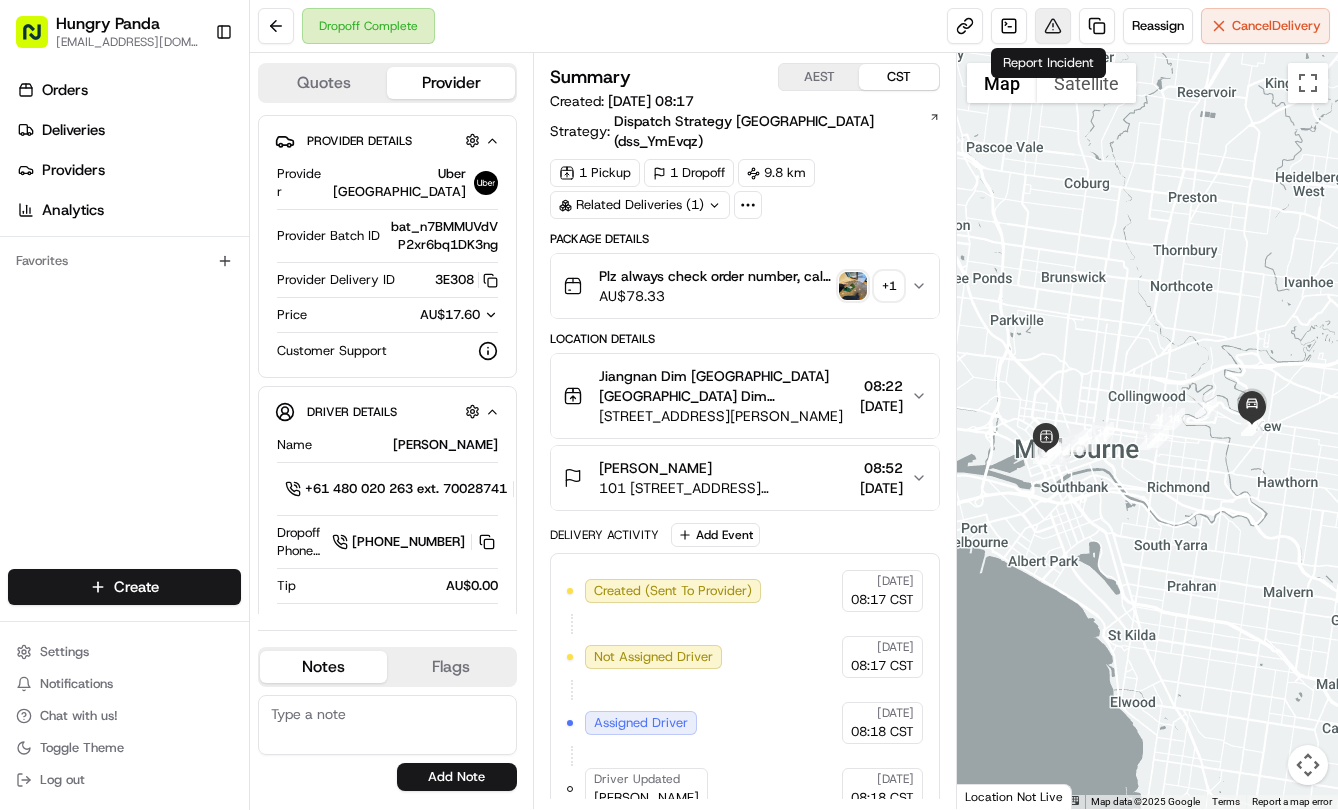 click at bounding box center [1053, 26] 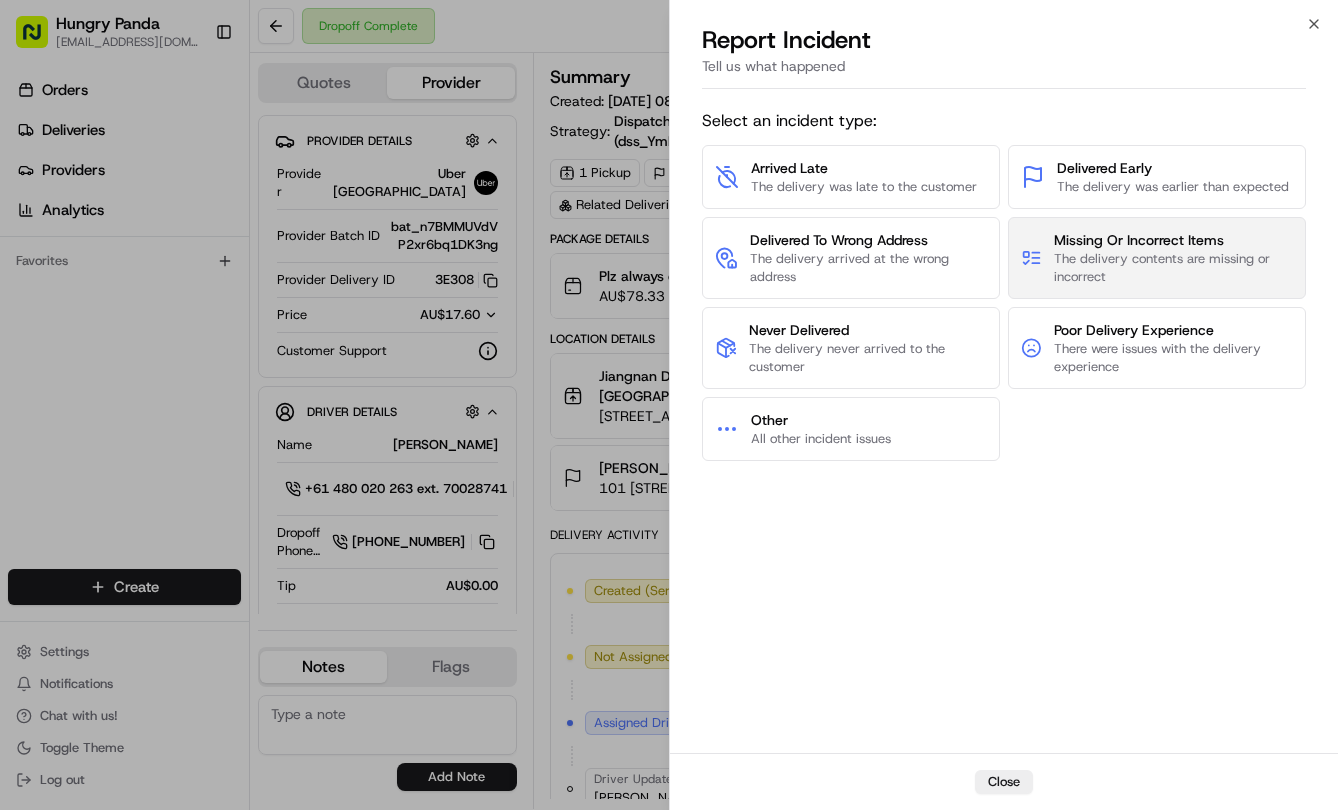 click on "The delivery contents are missing or incorrect" at bounding box center [1173, 268] 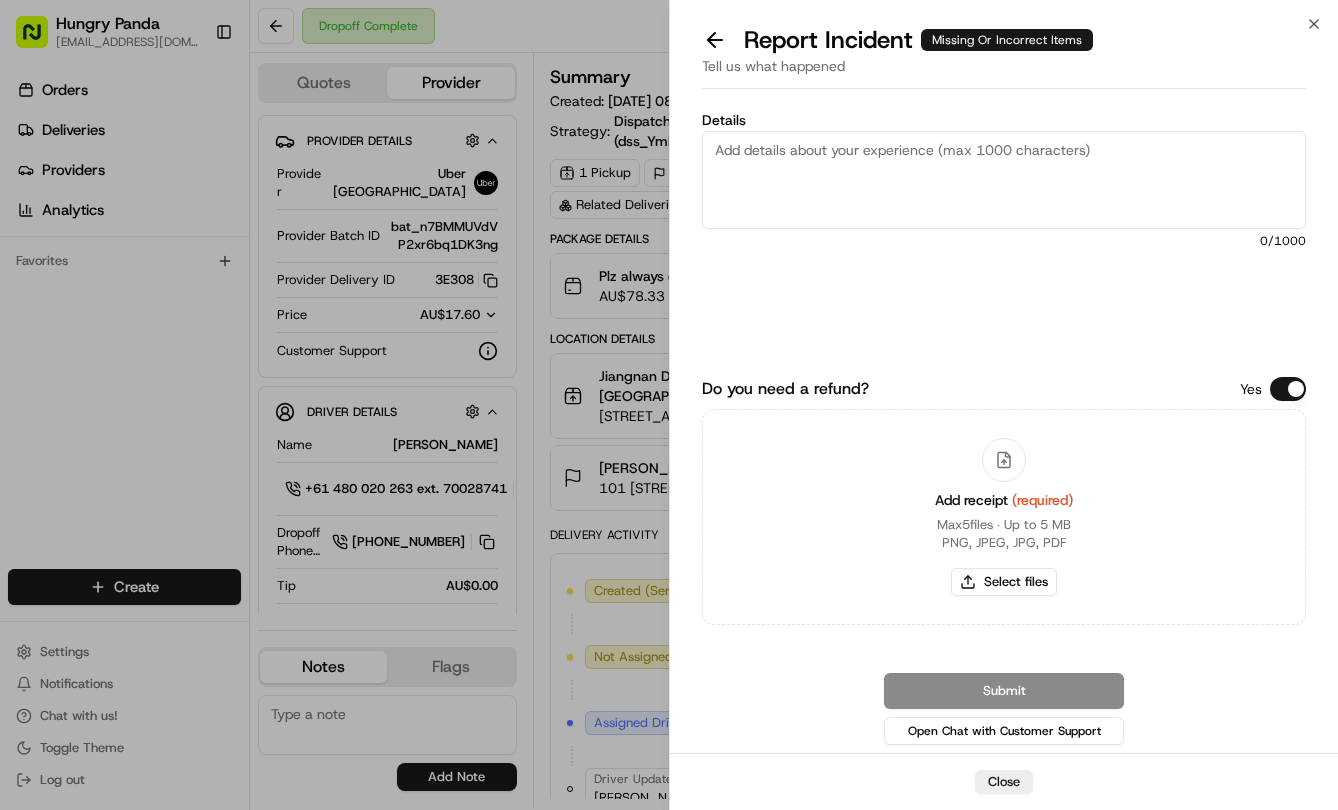 click on "Details" at bounding box center (1004, 180) 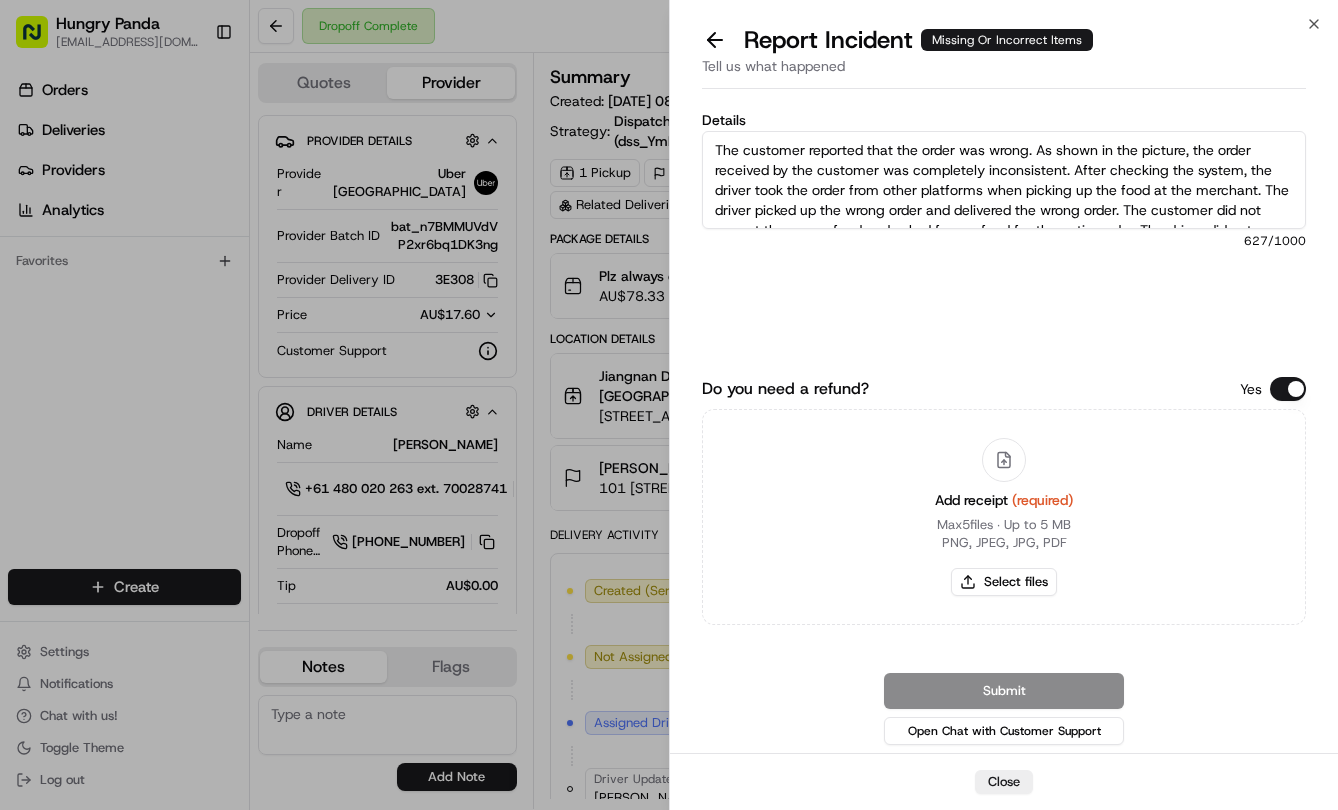 scroll, scrollTop: 71, scrollLeft: 0, axis: vertical 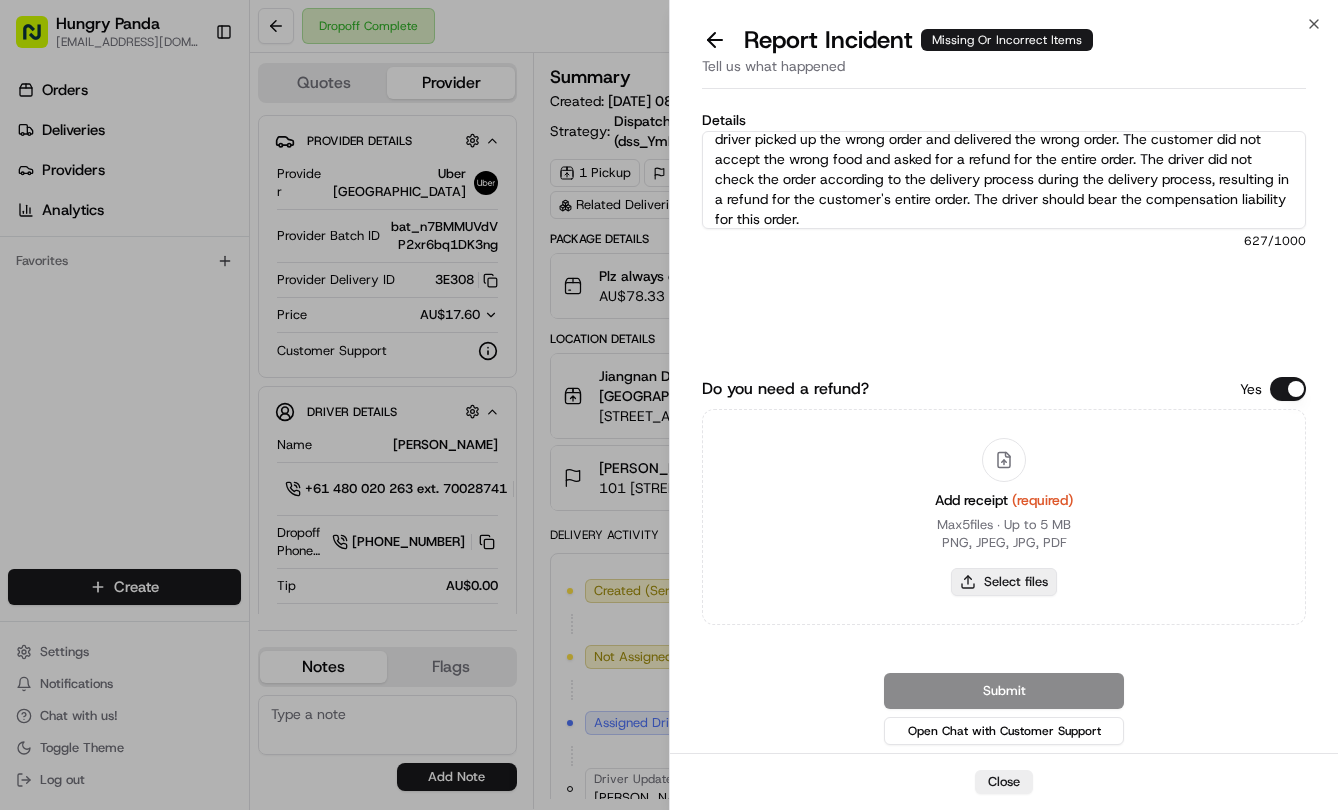 type on "The customer reported that the order was wrong. As shown in the picture, the order received by the customer was completely inconsistent. After checking the system, the driver took the order from other platforms when picking up the food at the merchant. The driver picked up the wrong order and delivered the wrong order. The customer did not accept the wrong food and asked for a refund for the entire order. The driver did not check the order according to the delivery process during the delivery process, resulting in a refund for the customer's entire order. The driver should bear the compensation liability for this order." 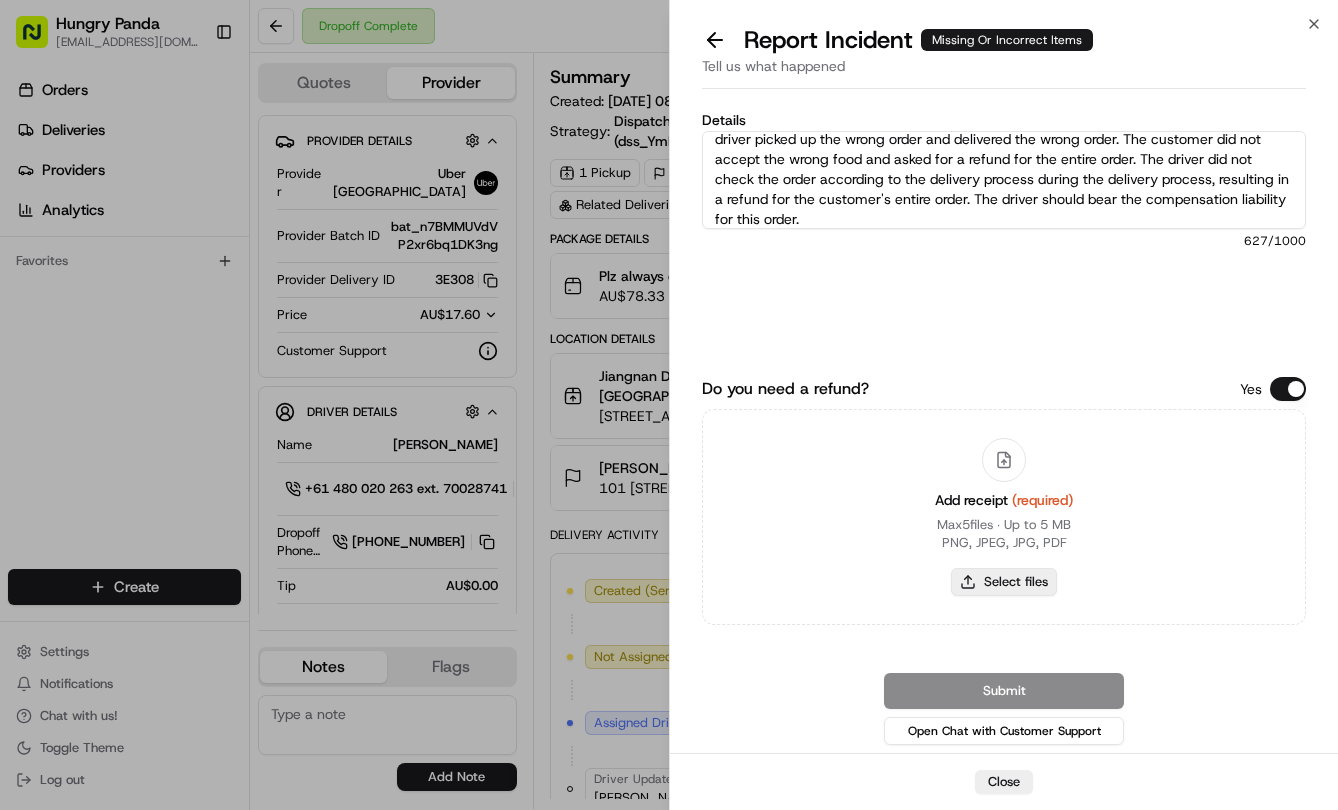 type on "C:\fakepath\错餐.jpg" 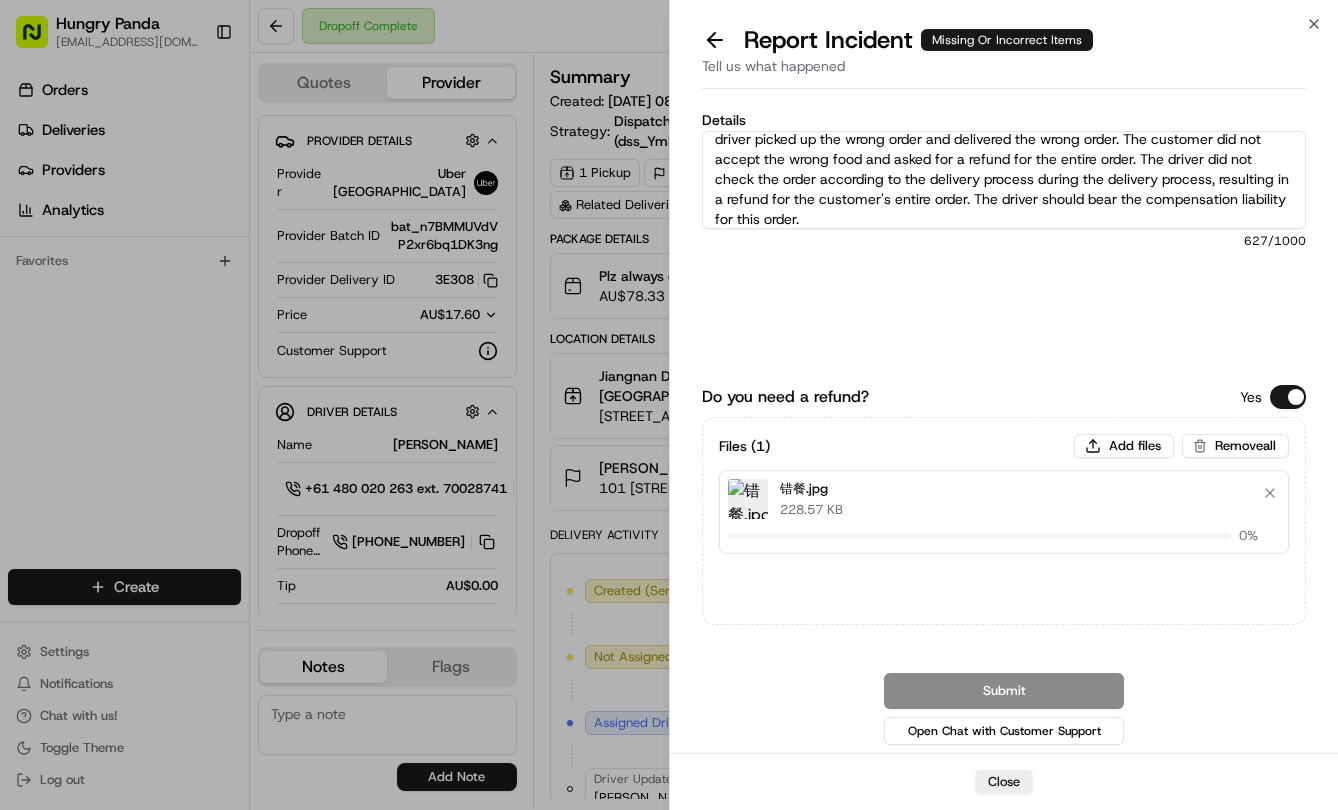 type 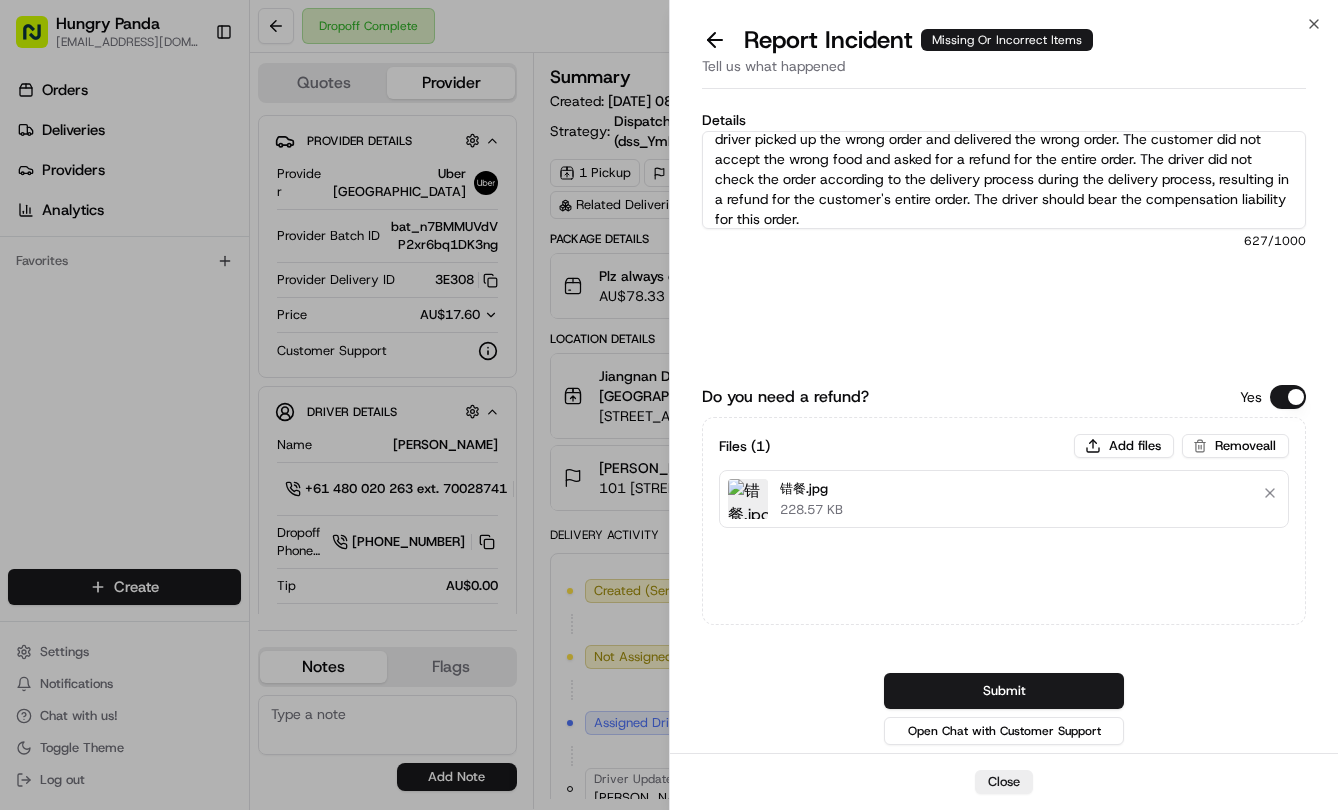 drag, startPoint x: 1105, startPoint y: 692, endPoint x: 1145, endPoint y: 665, distance: 48.259712 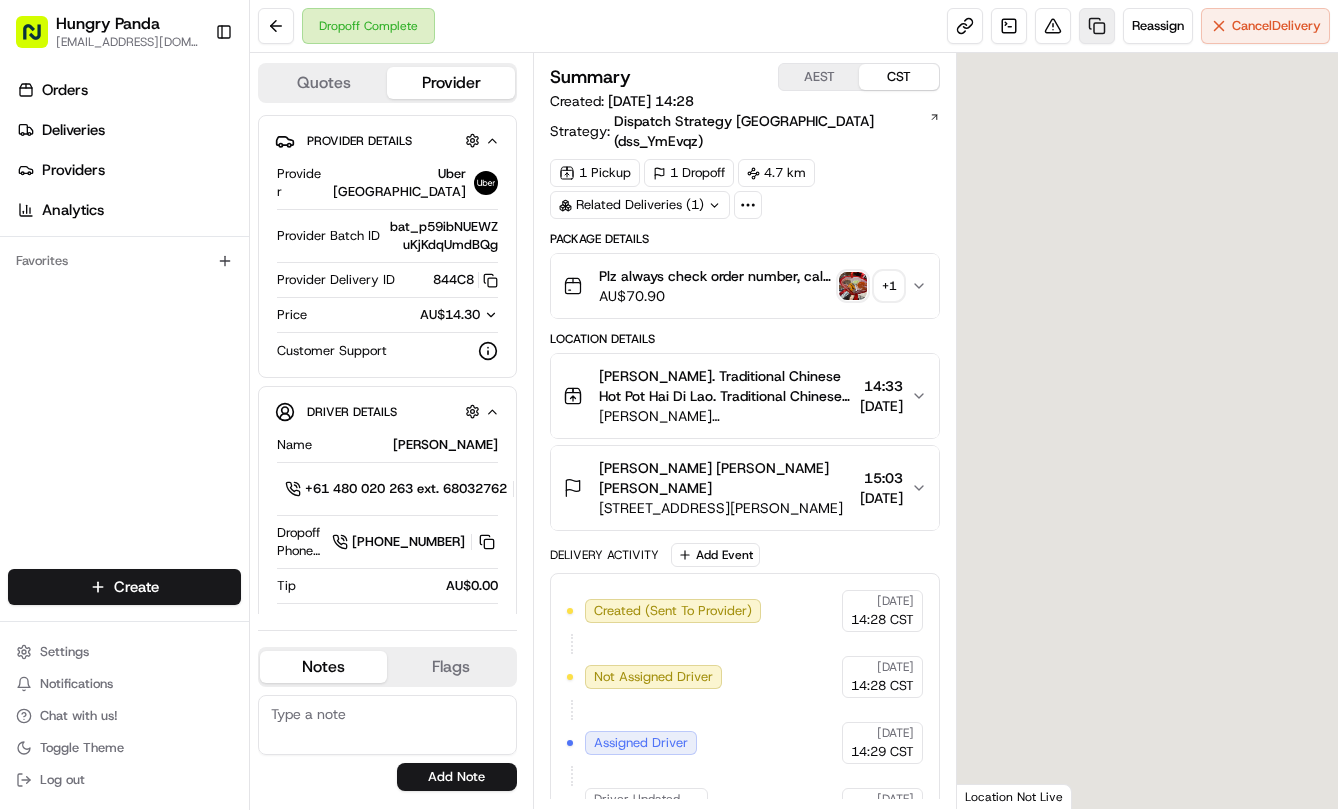 scroll, scrollTop: 0, scrollLeft: 0, axis: both 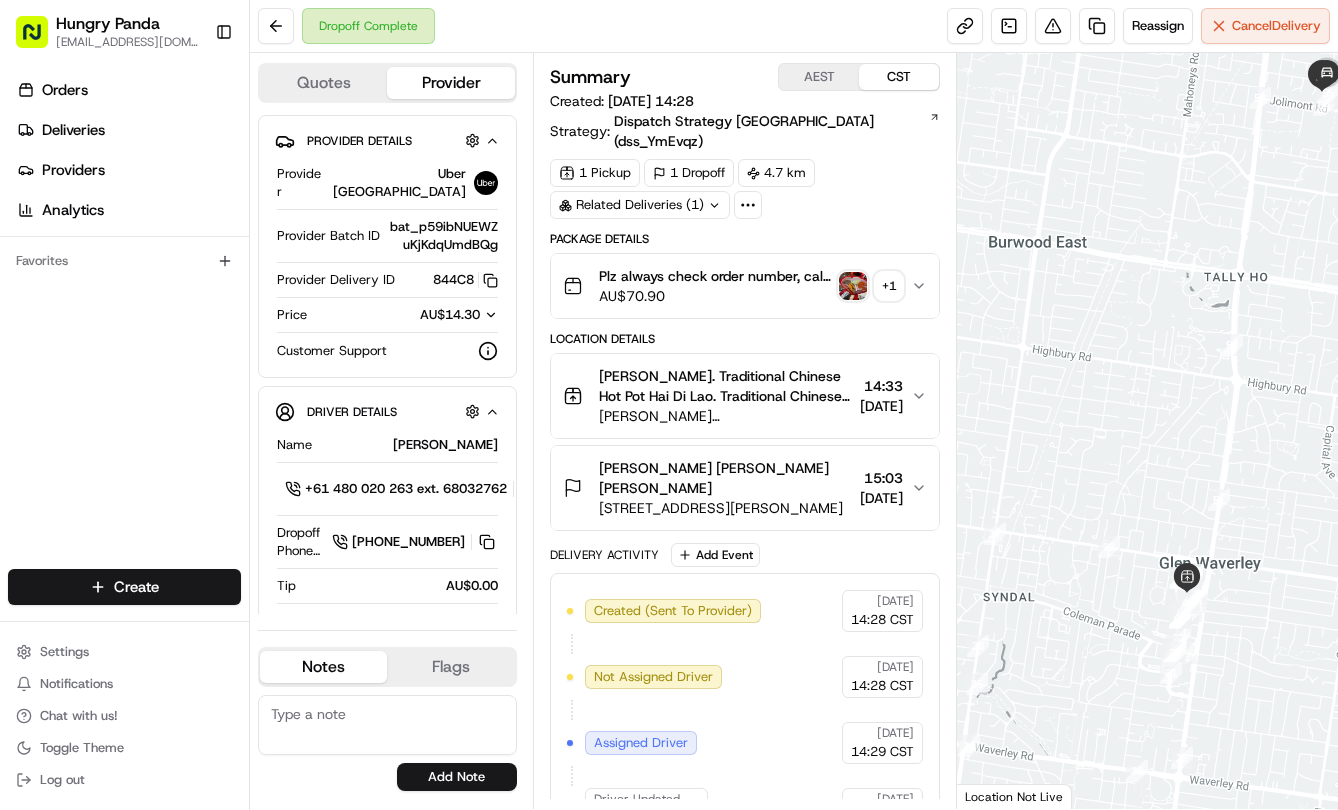 click 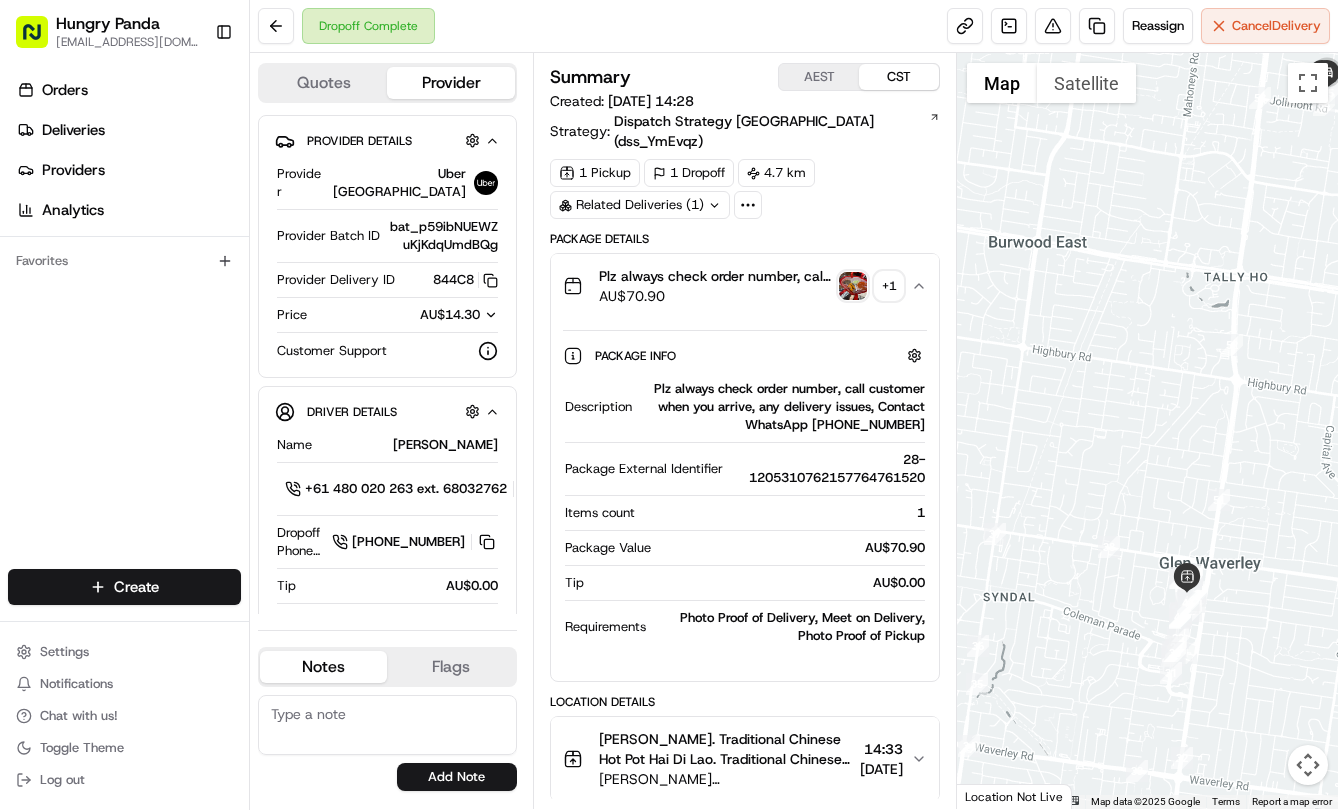 type 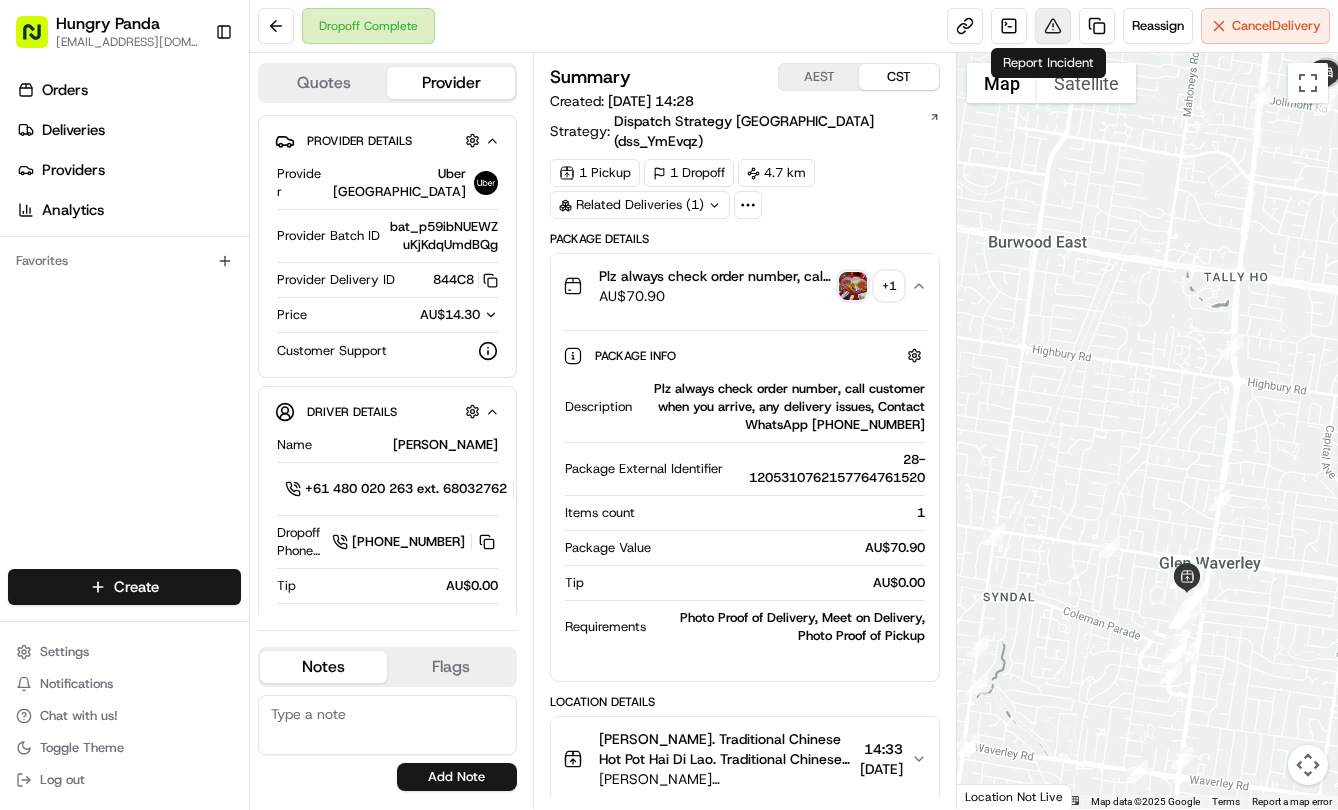 click at bounding box center (1053, 26) 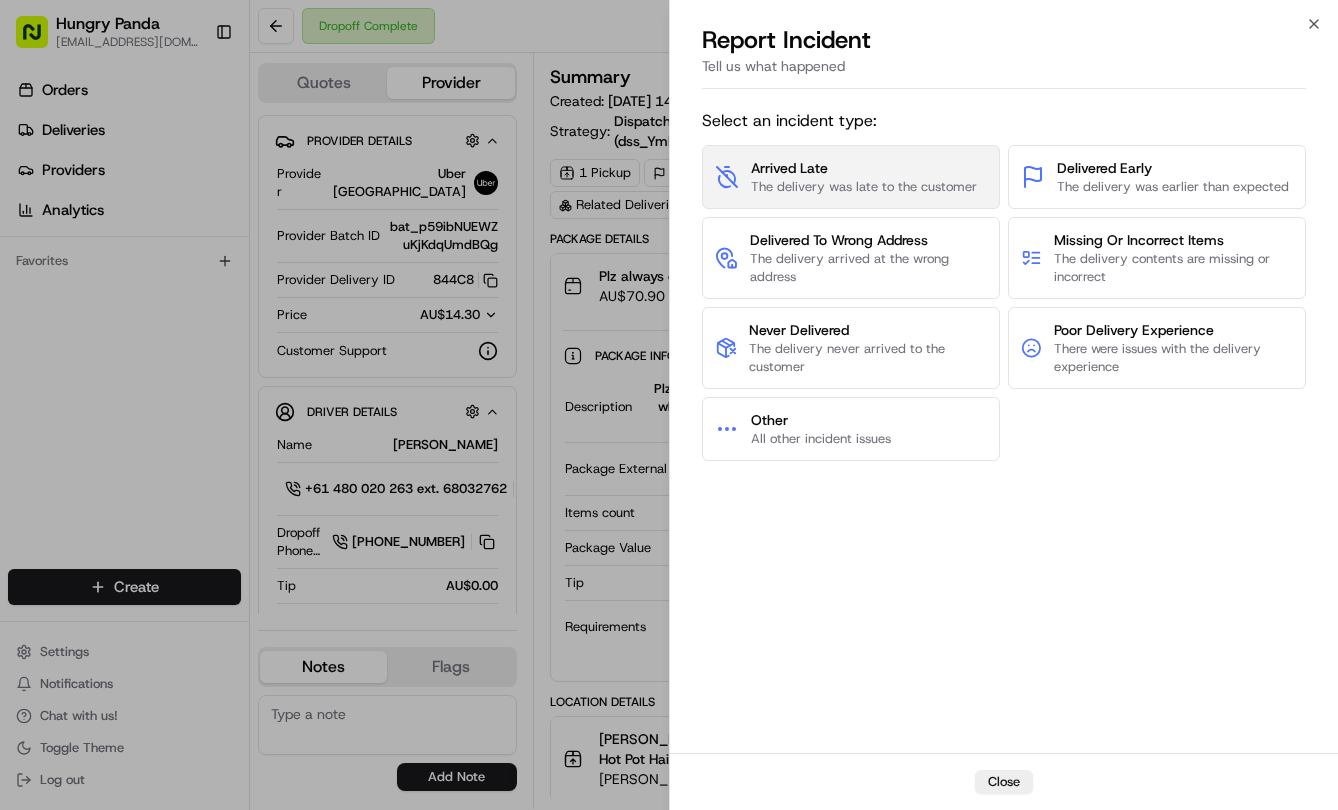 click on "Arrived Late" at bounding box center (864, 168) 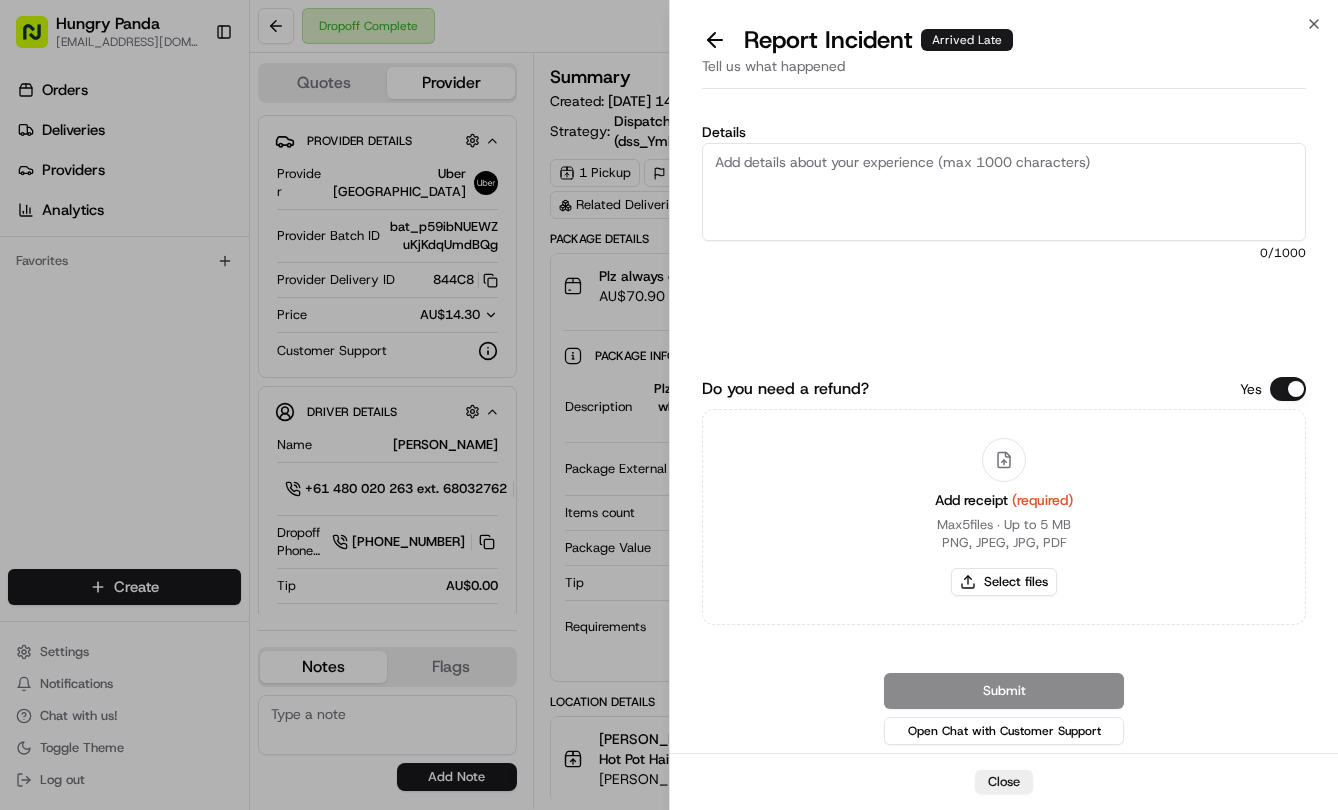 click on "Details" at bounding box center [1004, 192] 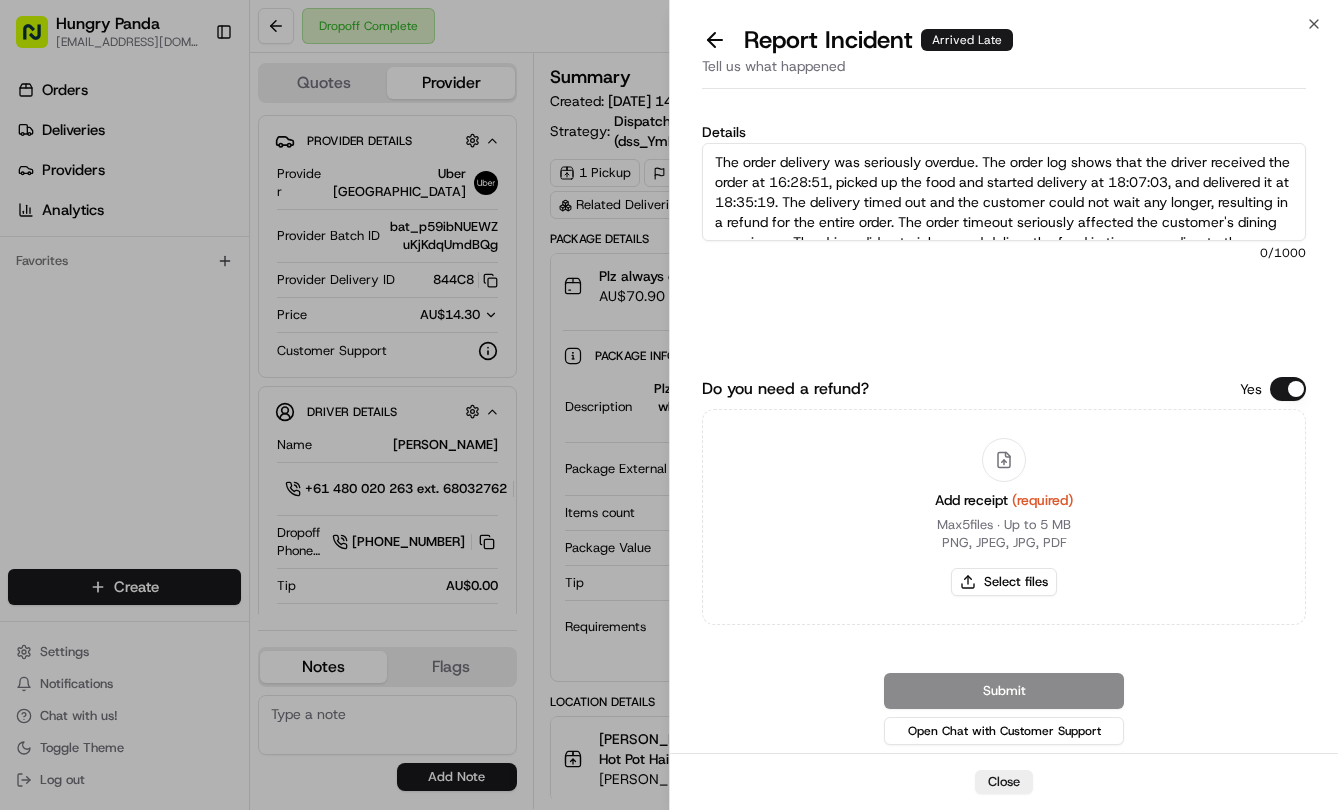 scroll, scrollTop: 51, scrollLeft: 0, axis: vertical 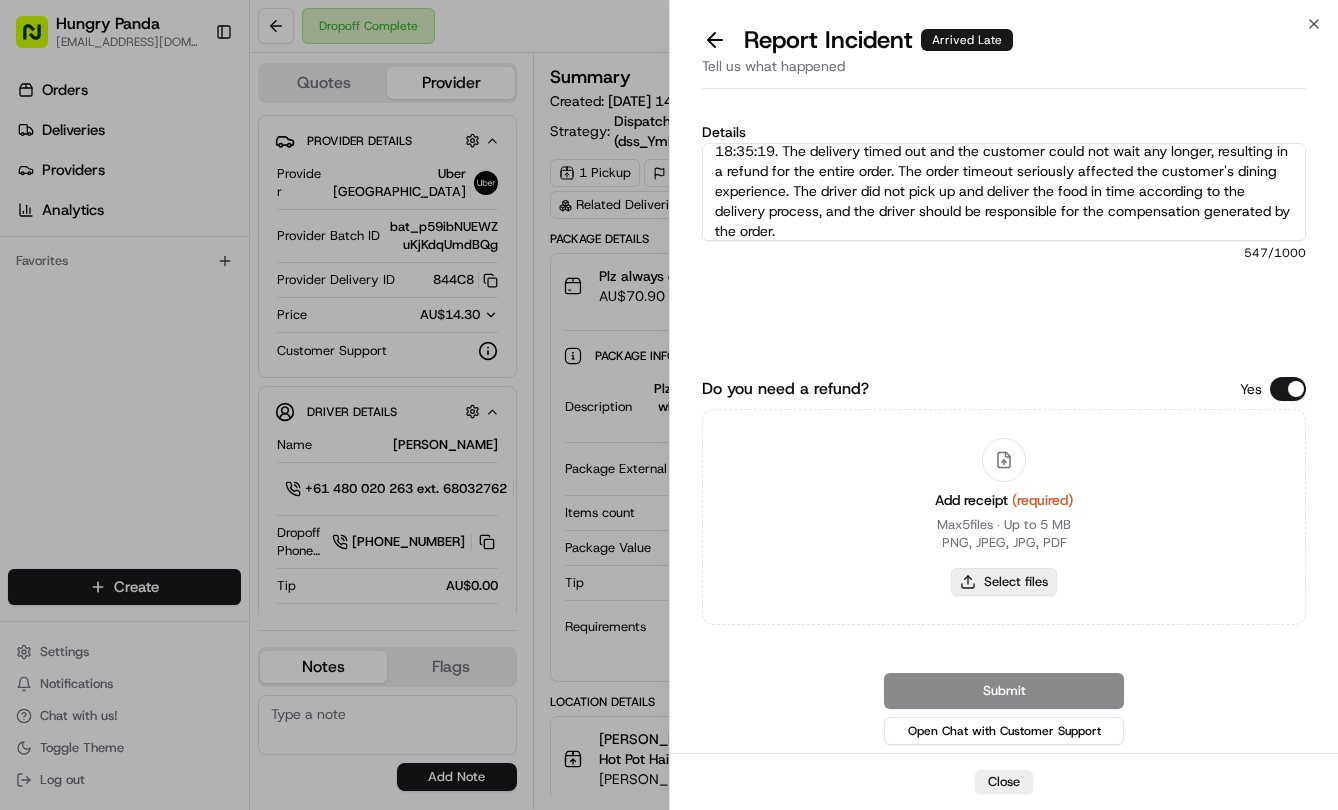 type on "The order delivery was seriously overdue. The order log shows that the driver received the order at 16:28:51, picked up the food and started delivery at 18:07:03, and delivered it at 18:35:19. The delivery timed out and the customer could not wait any longer, resulting in a refund for the entire order. The order timeout seriously affected the customer's dining experience. The driver did not pick up and deliver the food in time according to the delivery process, and the driver should be responsible for the compensation generated by the order." 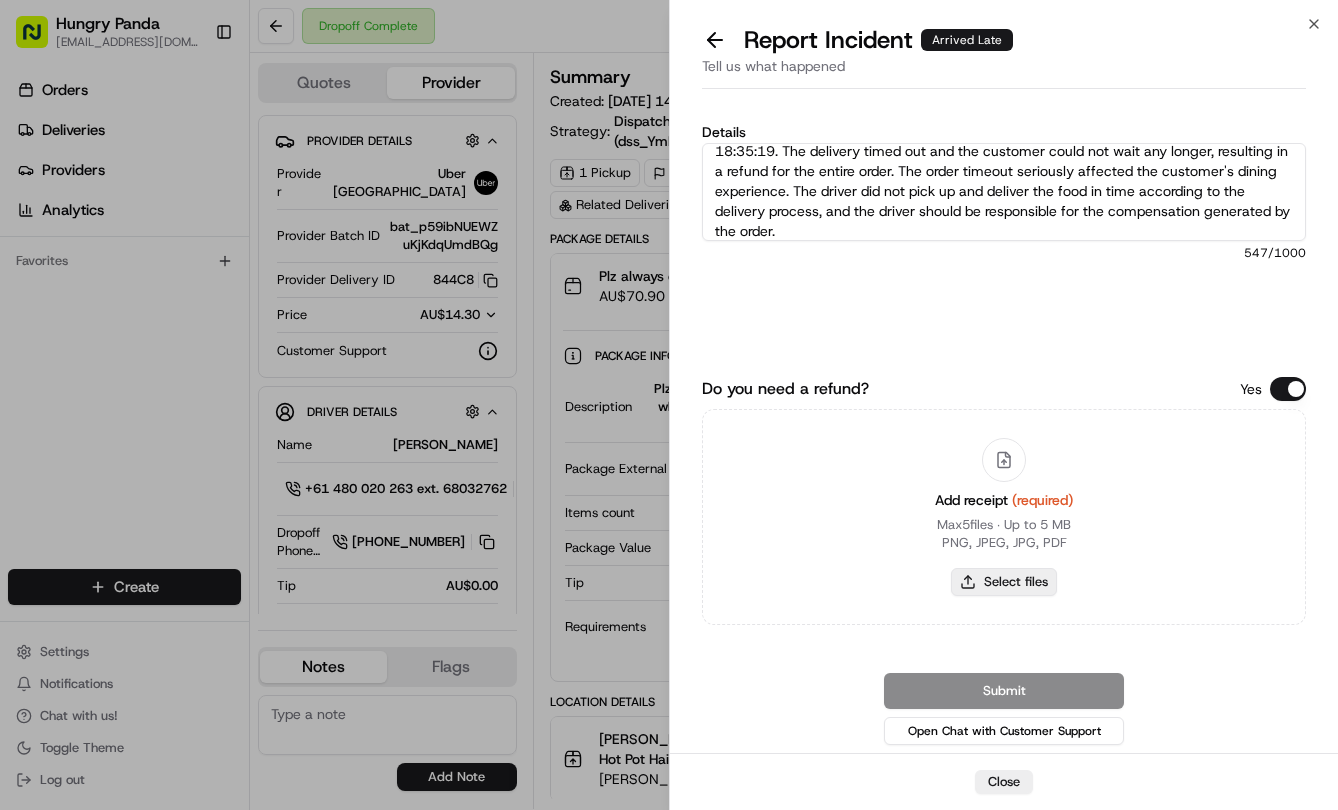 type on "C:\fakepath\5.jpg" 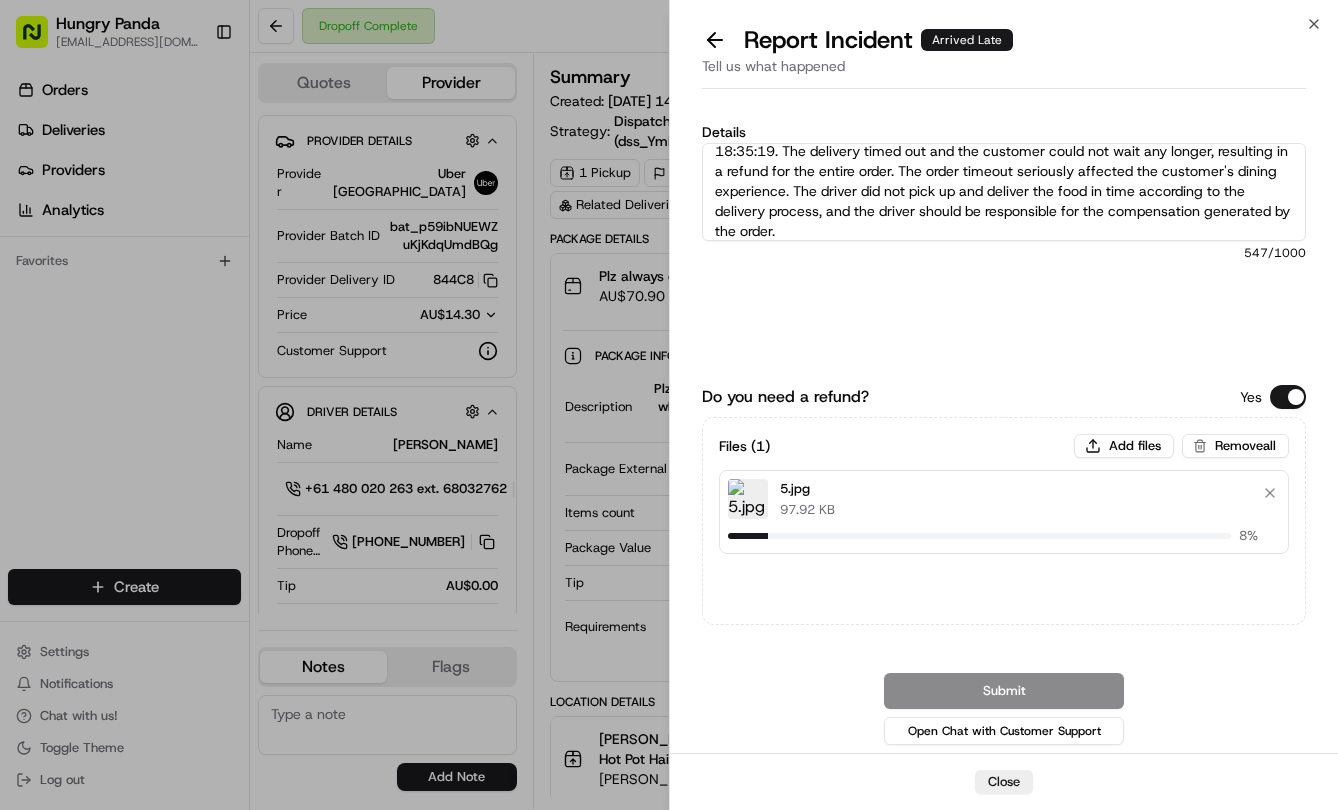 type 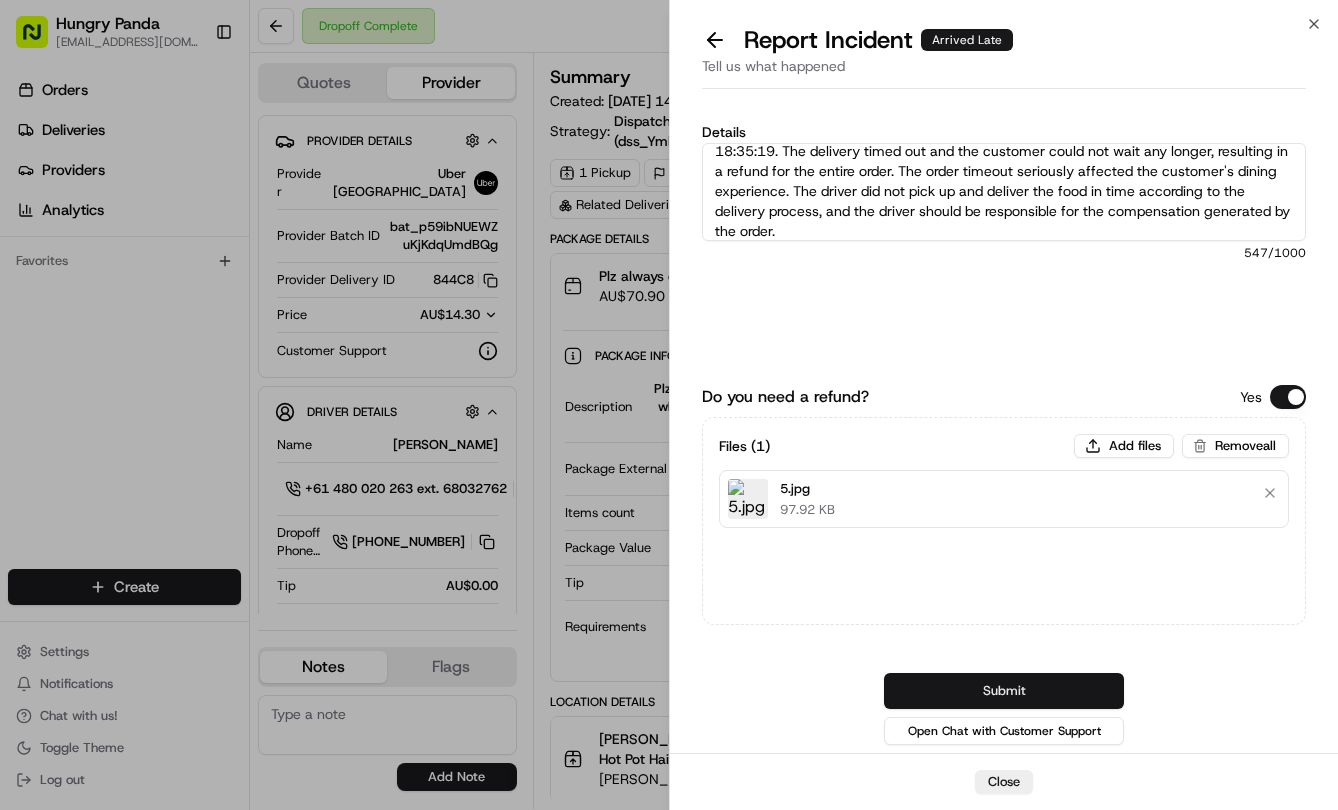 click on "Submit" at bounding box center [1004, 691] 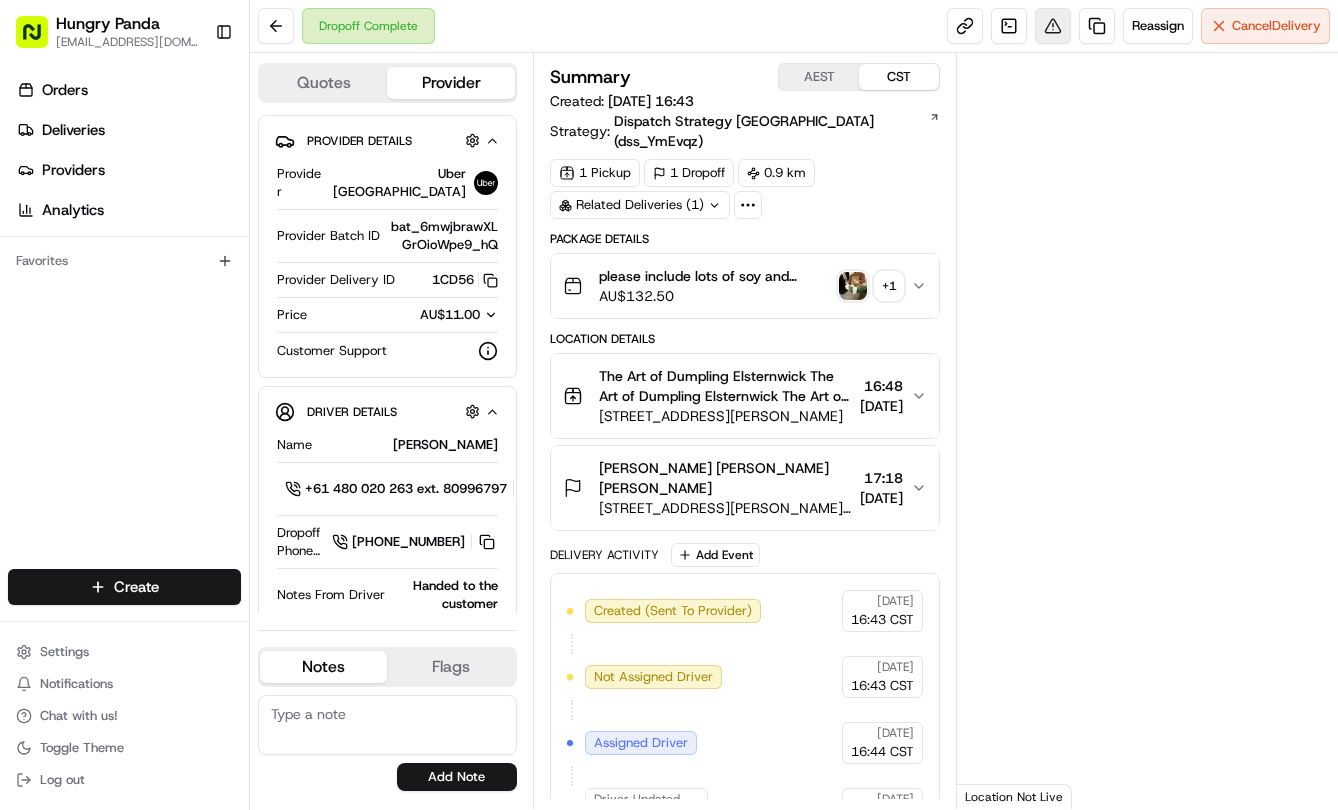 scroll, scrollTop: 0, scrollLeft: 0, axis: both 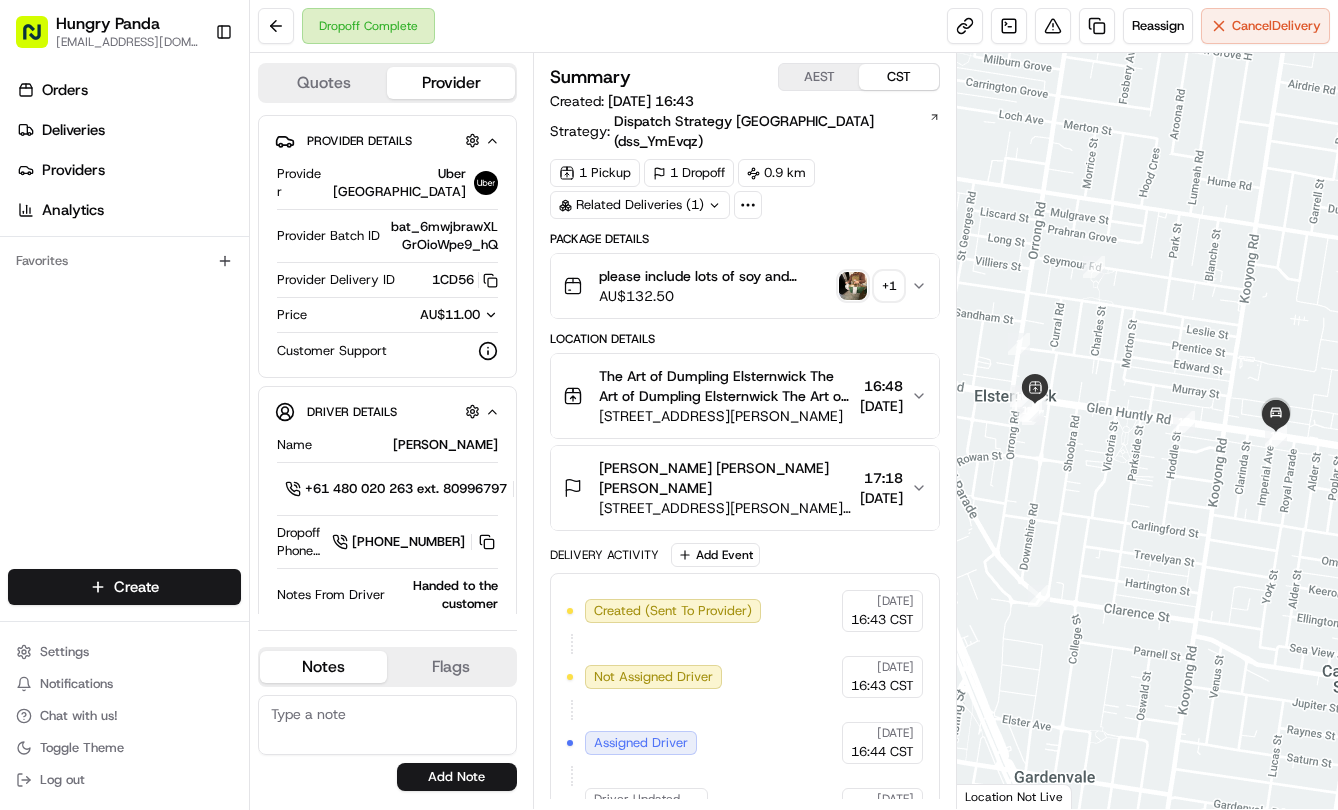 click on "please include lots of soy and vinigar and chilli oil
Plz always check order number, call customer when you arrive, any delivery issues, Contact WhatsApp [PHONE_NUMBER] AU$ 132.50 + 1" at bounding box center [745, 286] 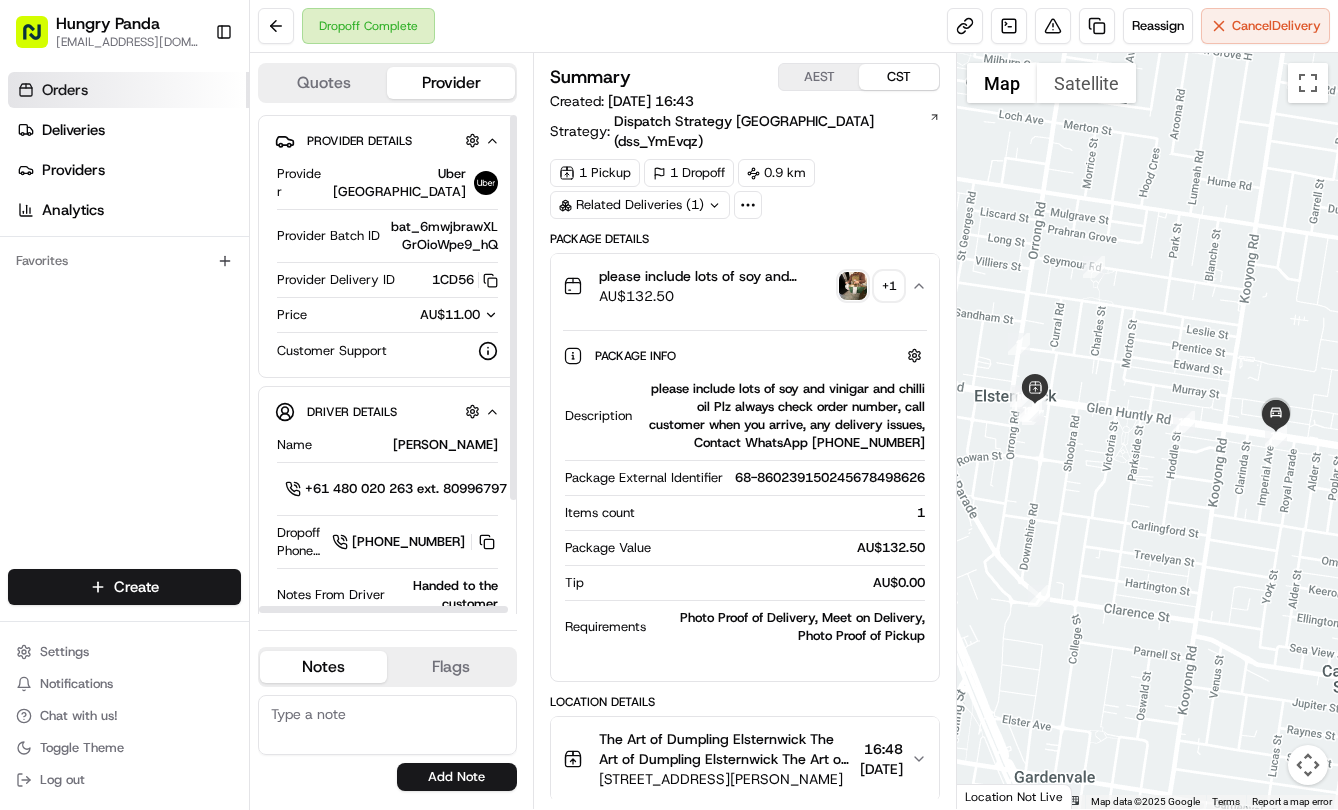 type 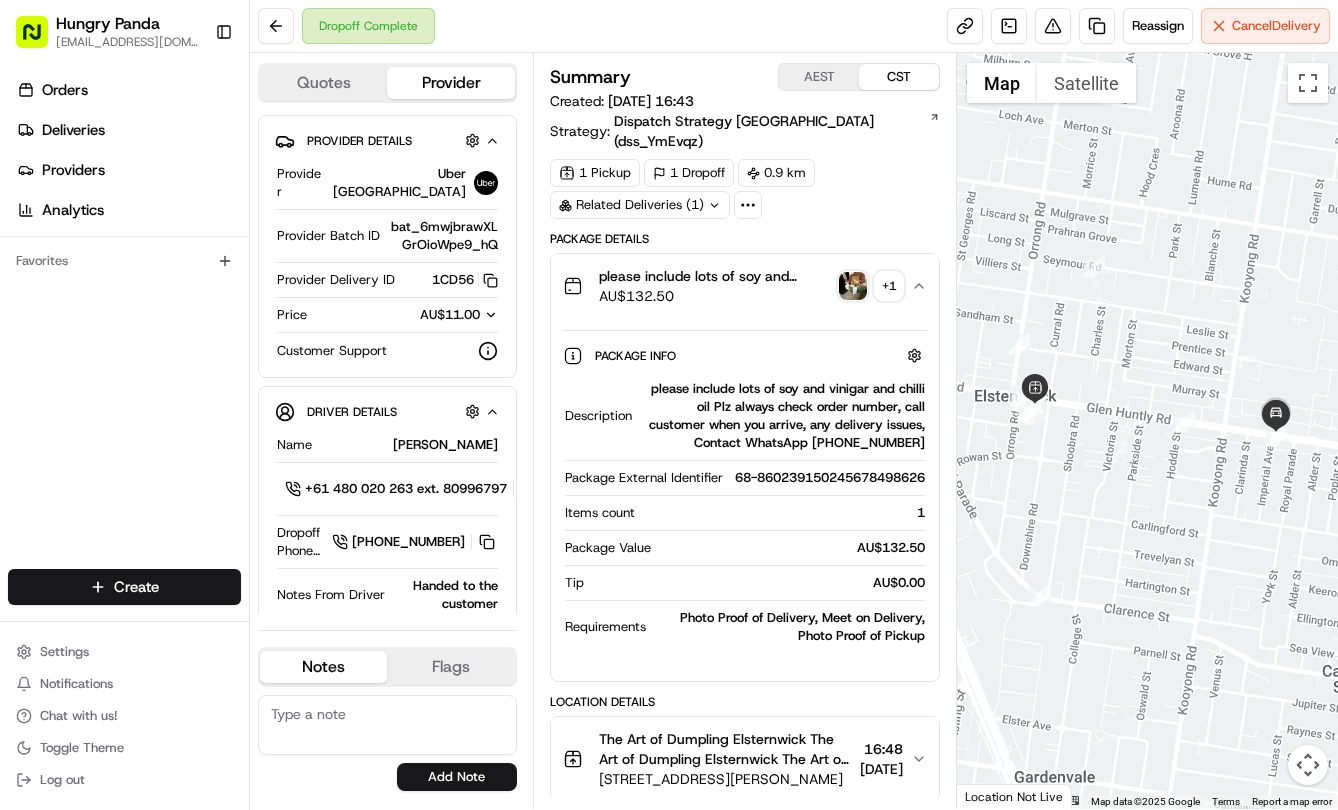 drag, startPoint x: 848, startPoint y: 217, endPoint x: 1241, endPoint y: 194, distance: 393.67245 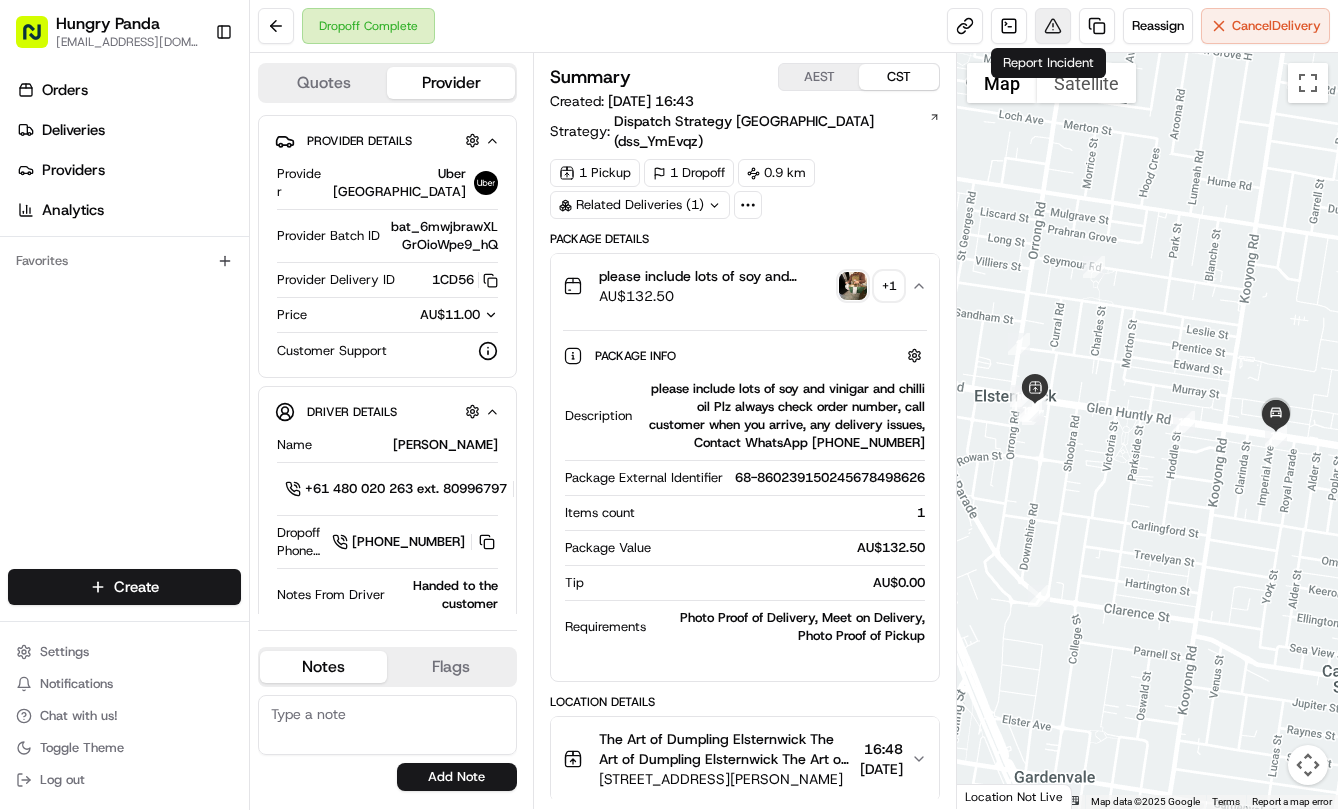 click at bounding box center [1053, 26] 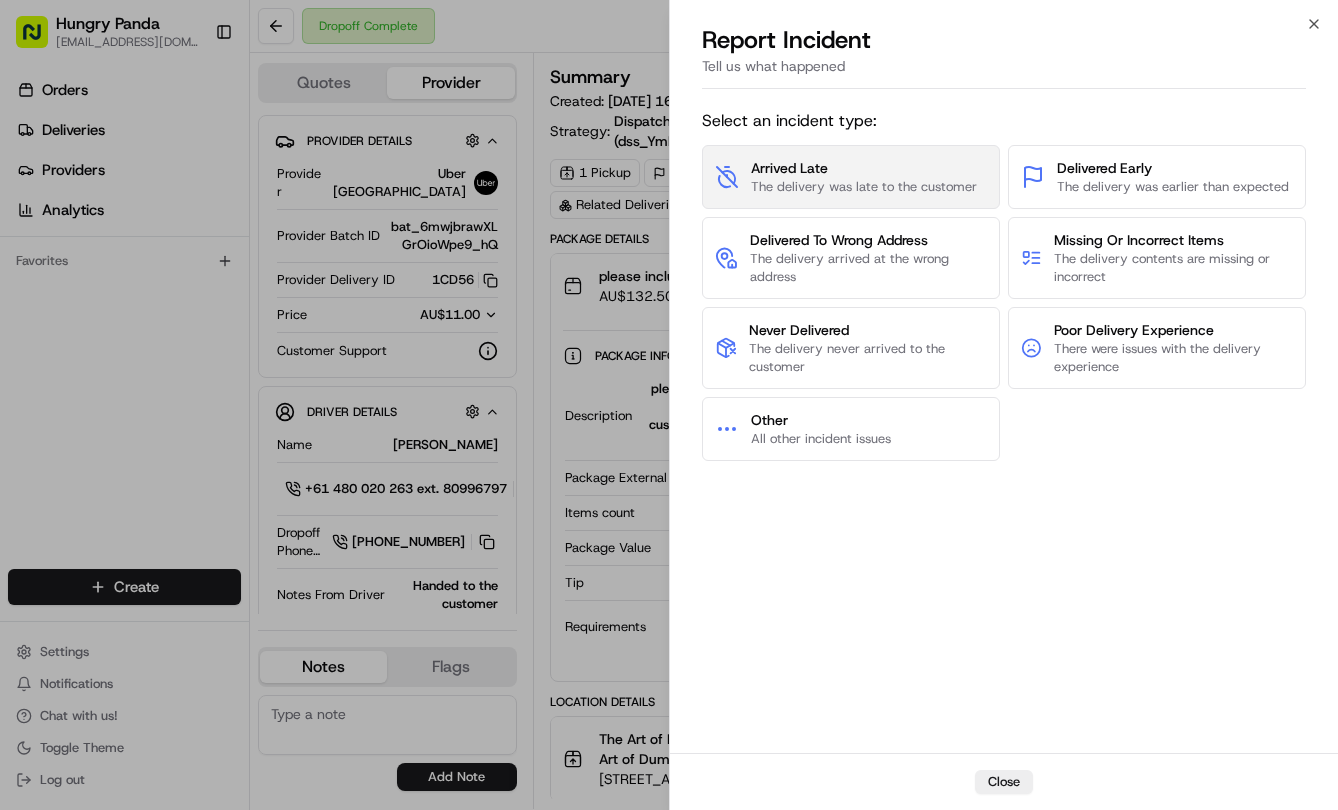 click on "The delivery was late to the customer" at bounding box center [864, 187] 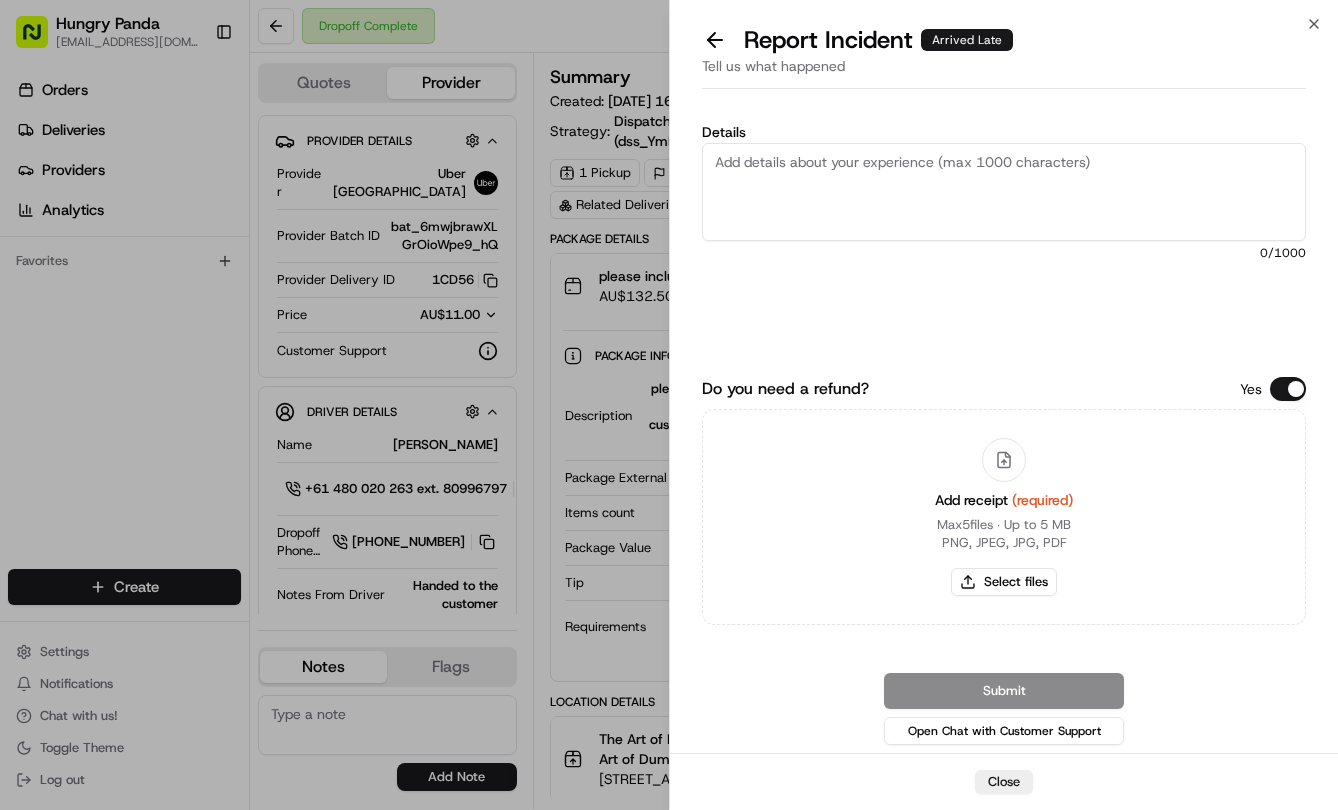 click on "Details" at bounding box center (1004, 192) 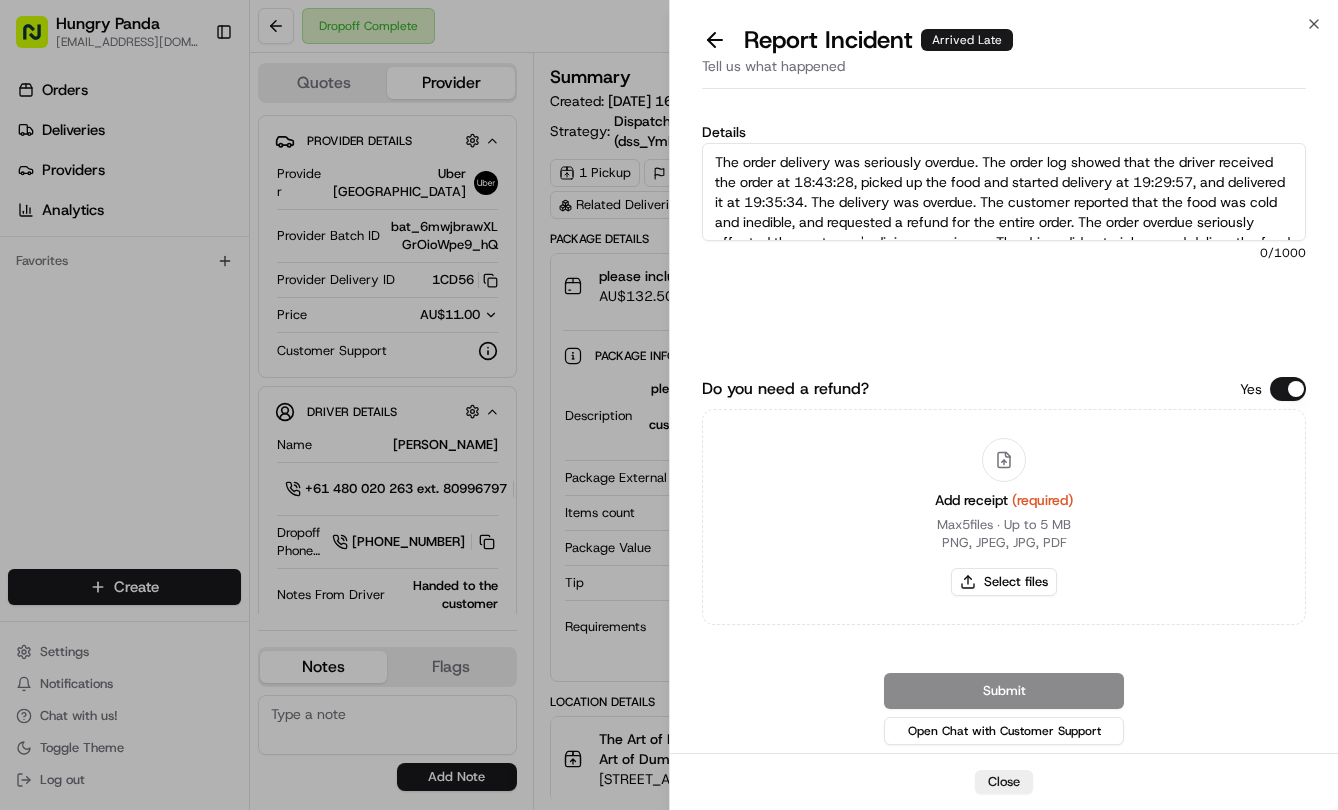 scroll, scrollTop: 51, scrollLeft: 0, axis: vertical 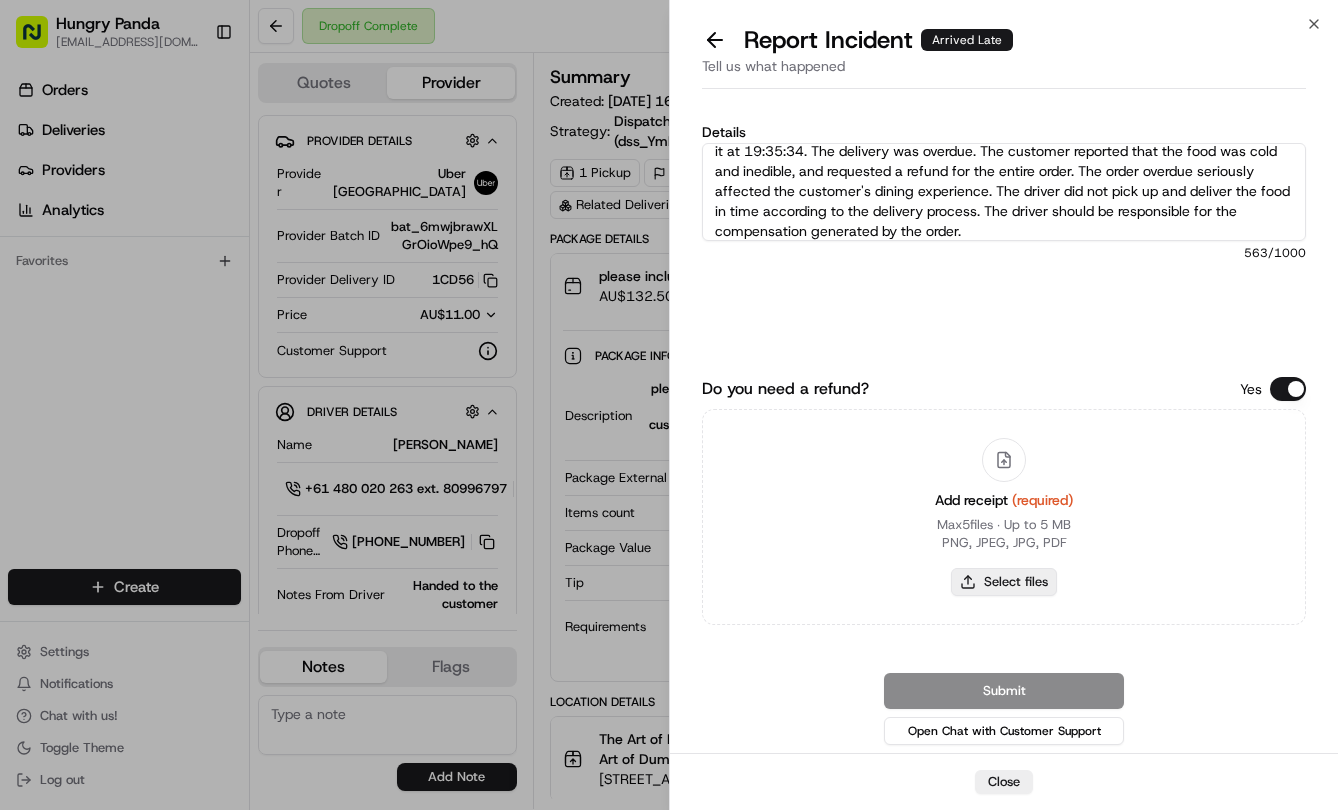 type on "The order delivery was seriously overdue. The order log showed that the driver received the order at 18:43:28, picked up the food and started delivery at 19:29:57, and delivered it at 19:35:34. The delivery was overdue. The customer reported that the food was cold and inedible, and requested a refund for the entire order. The order overdue seriously affected the customer's dining experience. The driver did not pick up and deliver the food in time according to the delivery process. The driver should be responsible for the compensation generated by the order." 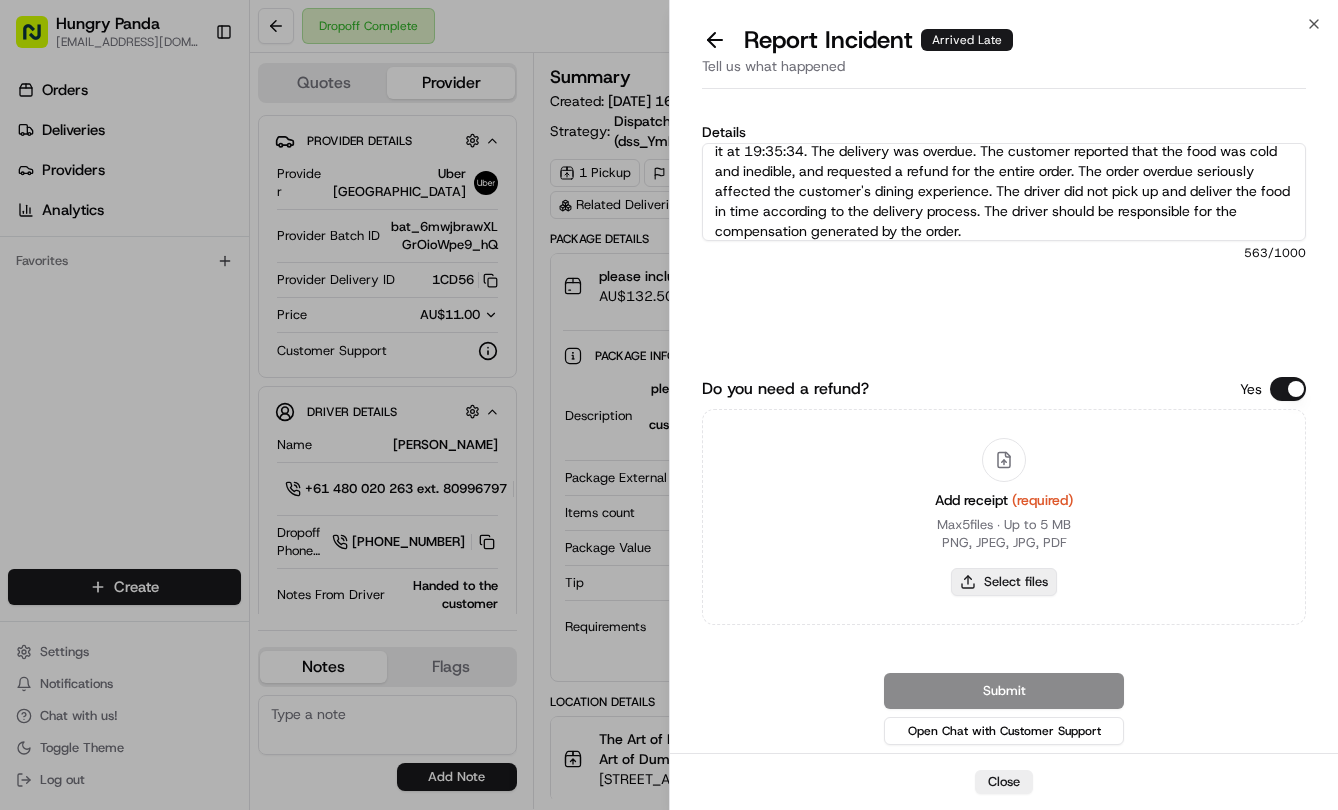 type on "C:\fakepath\6.jpg" 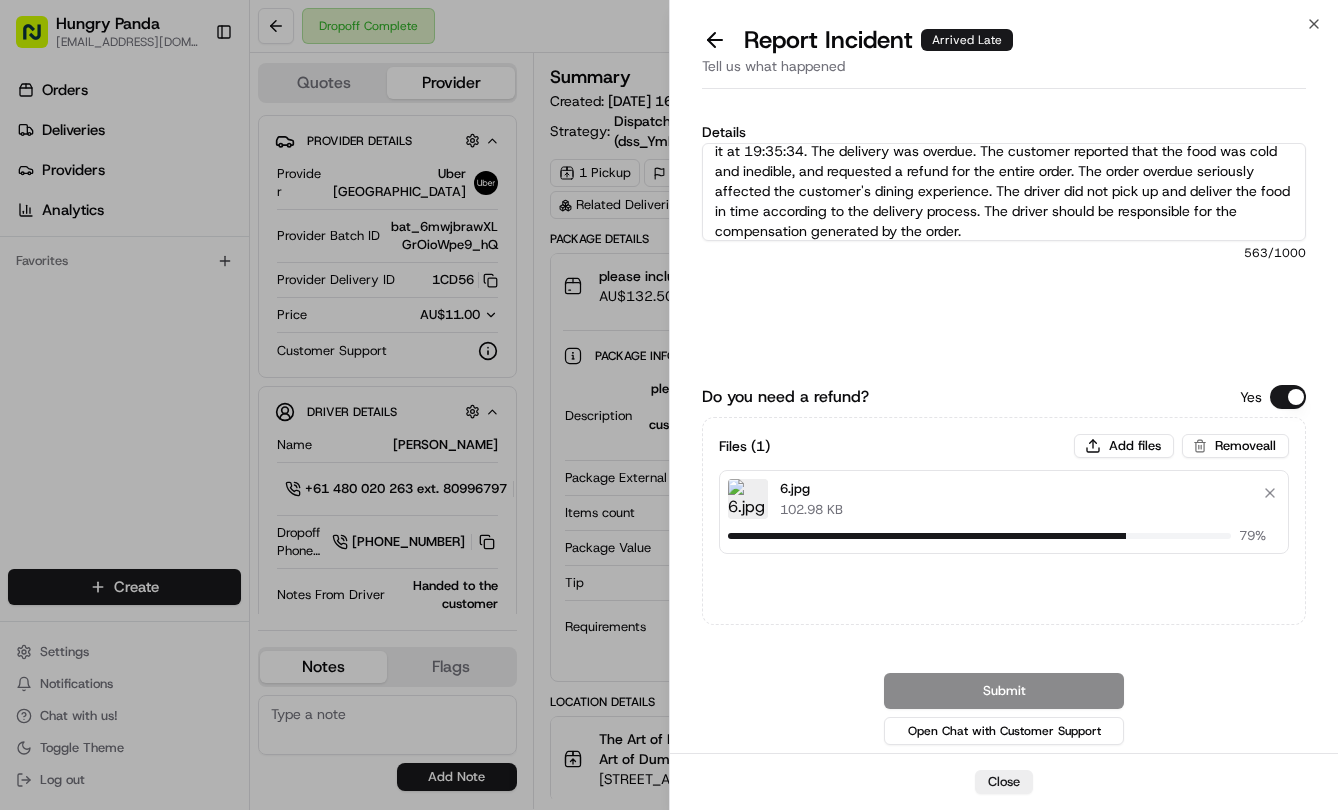 type 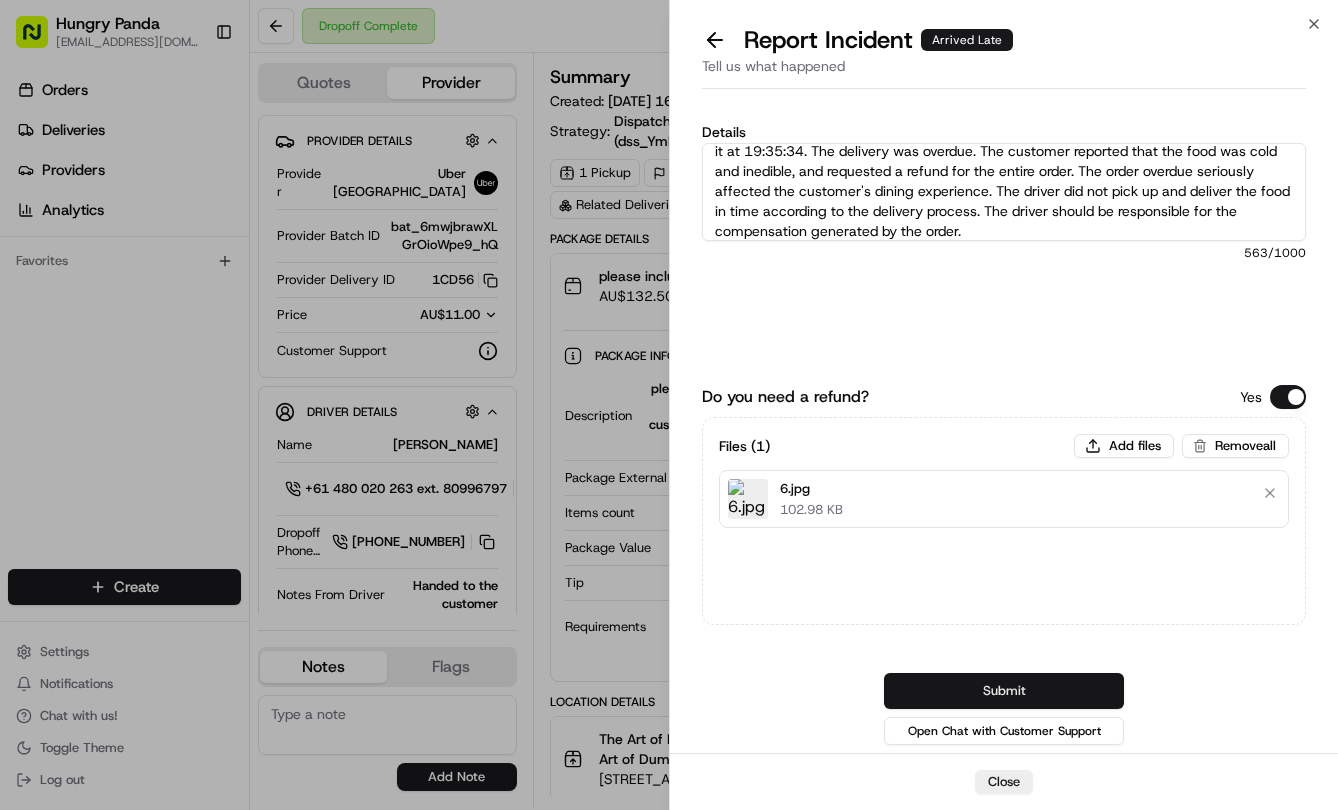 click on "Submit" at bounding box center [1004, 691] 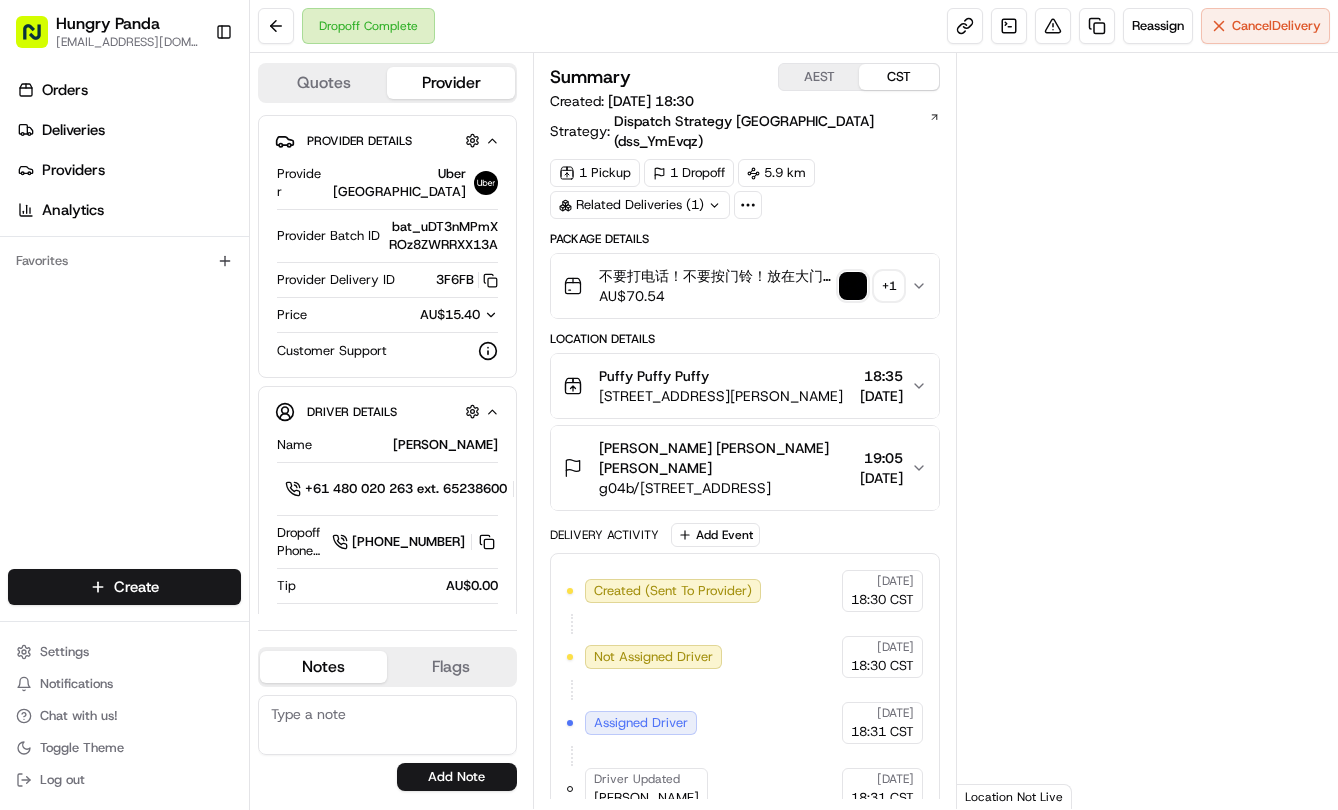 scroll, scrollTop: 0, scrollLeft: 0, axis: both 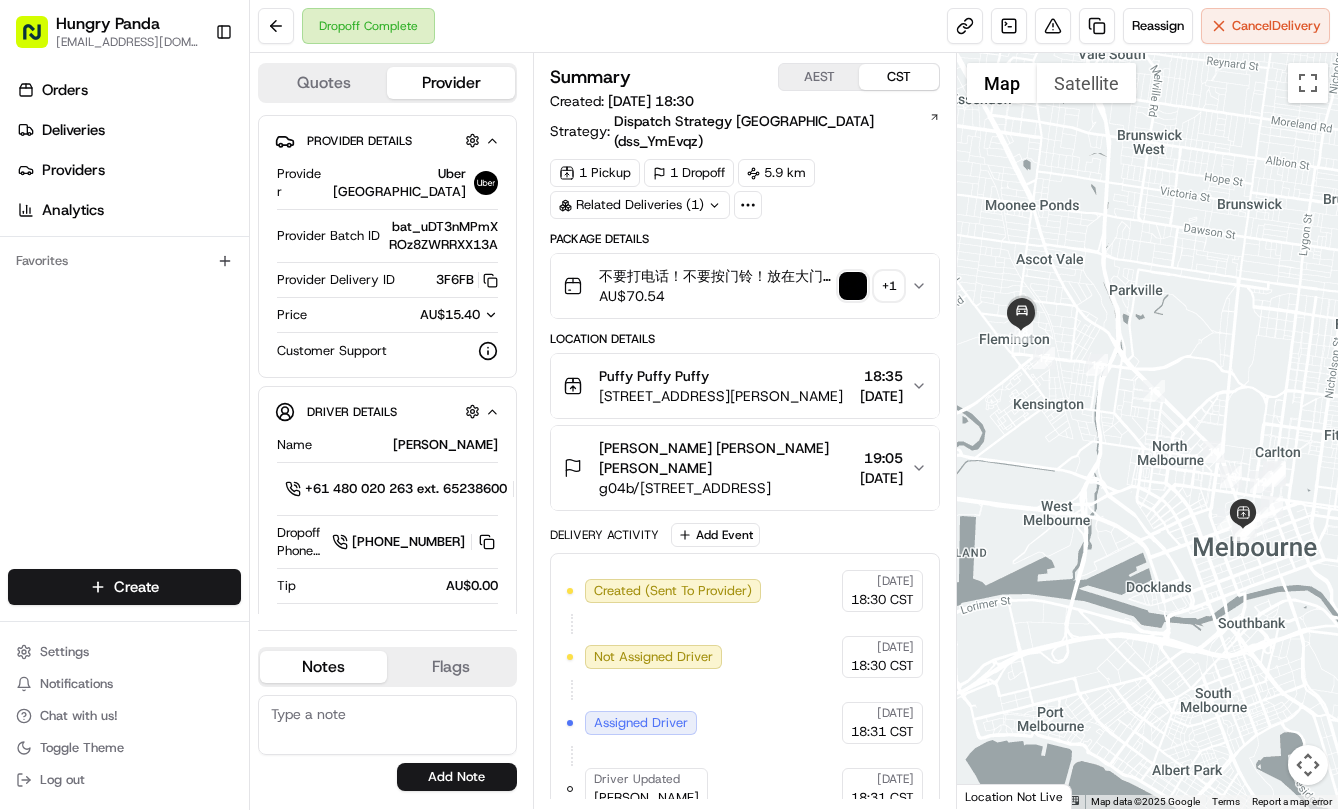 drag, startPoint x: 928, startPoint y: 268, endPoint x: 1289, endPoint y: 165, distance: 375.40643 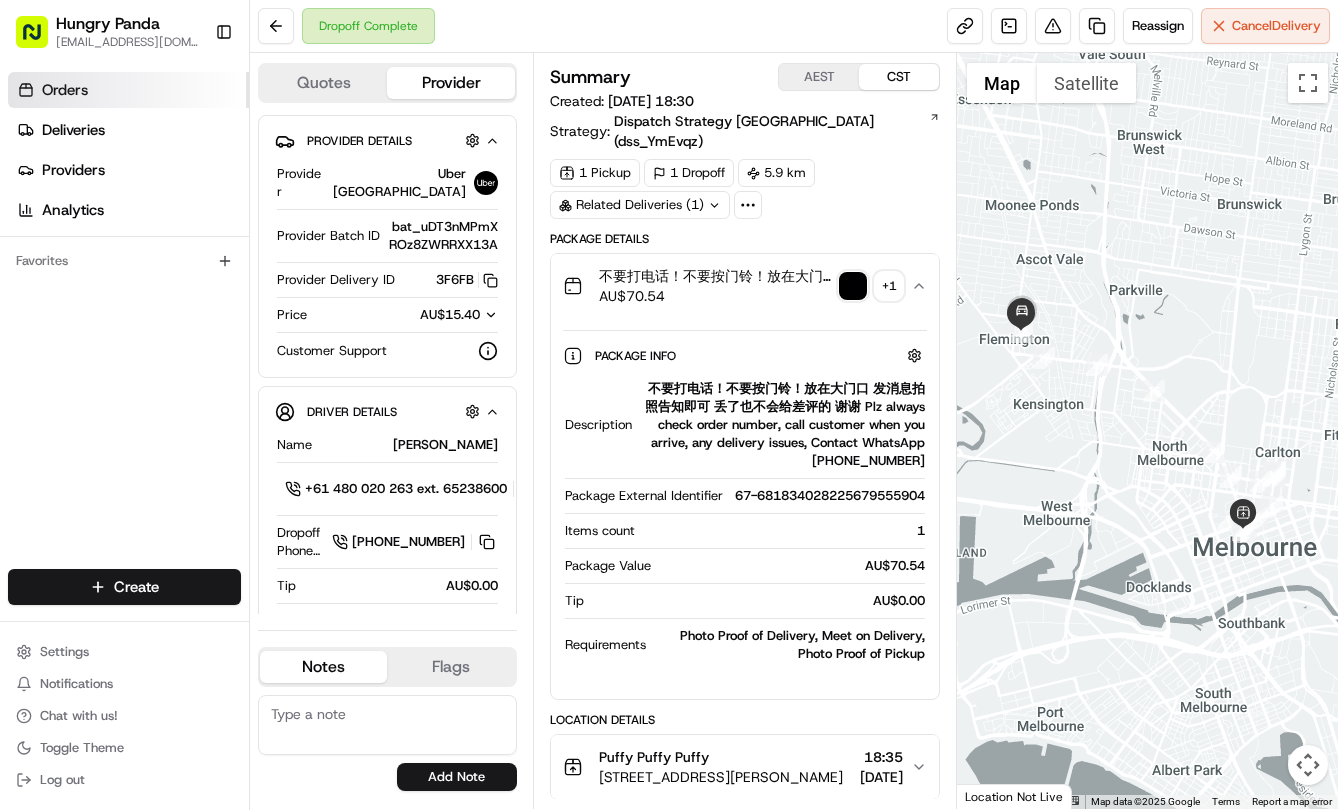 type 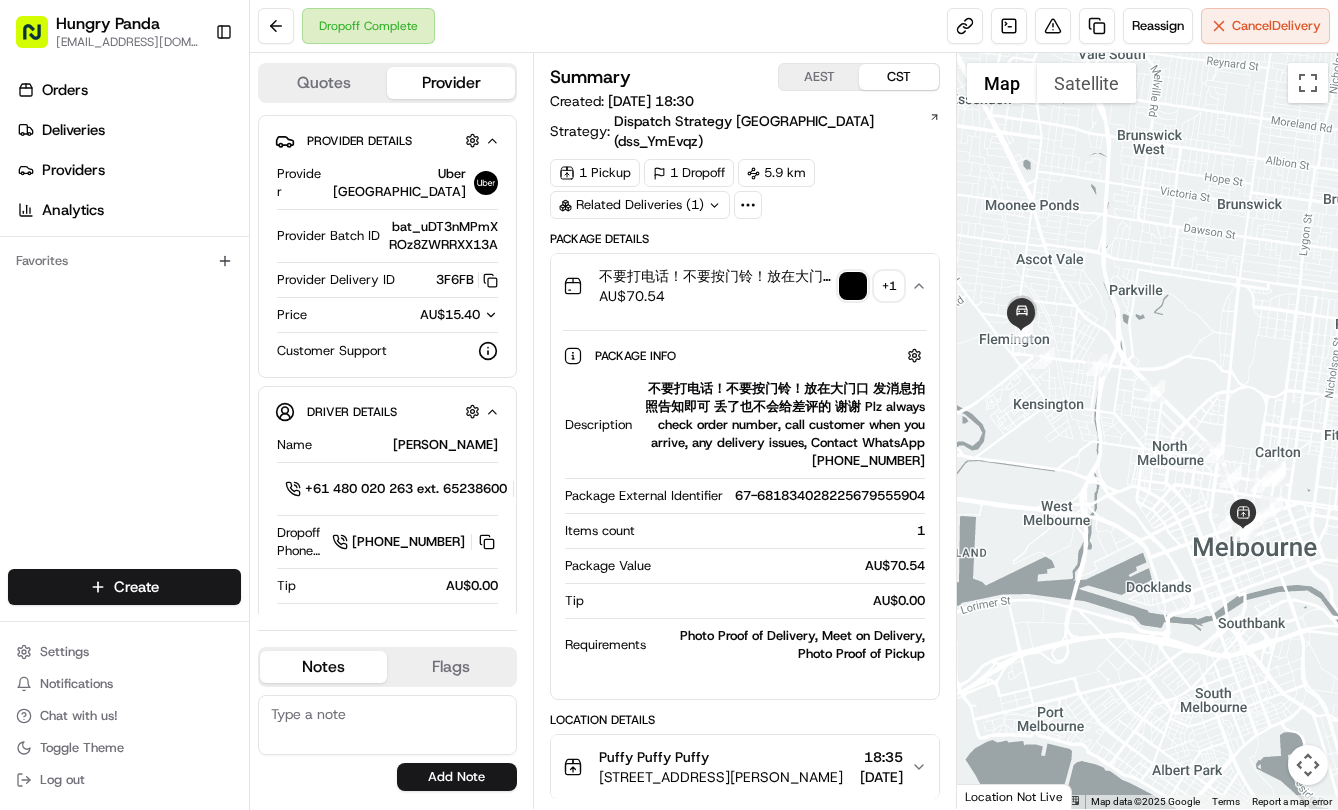click at bounding box center (853, 286) 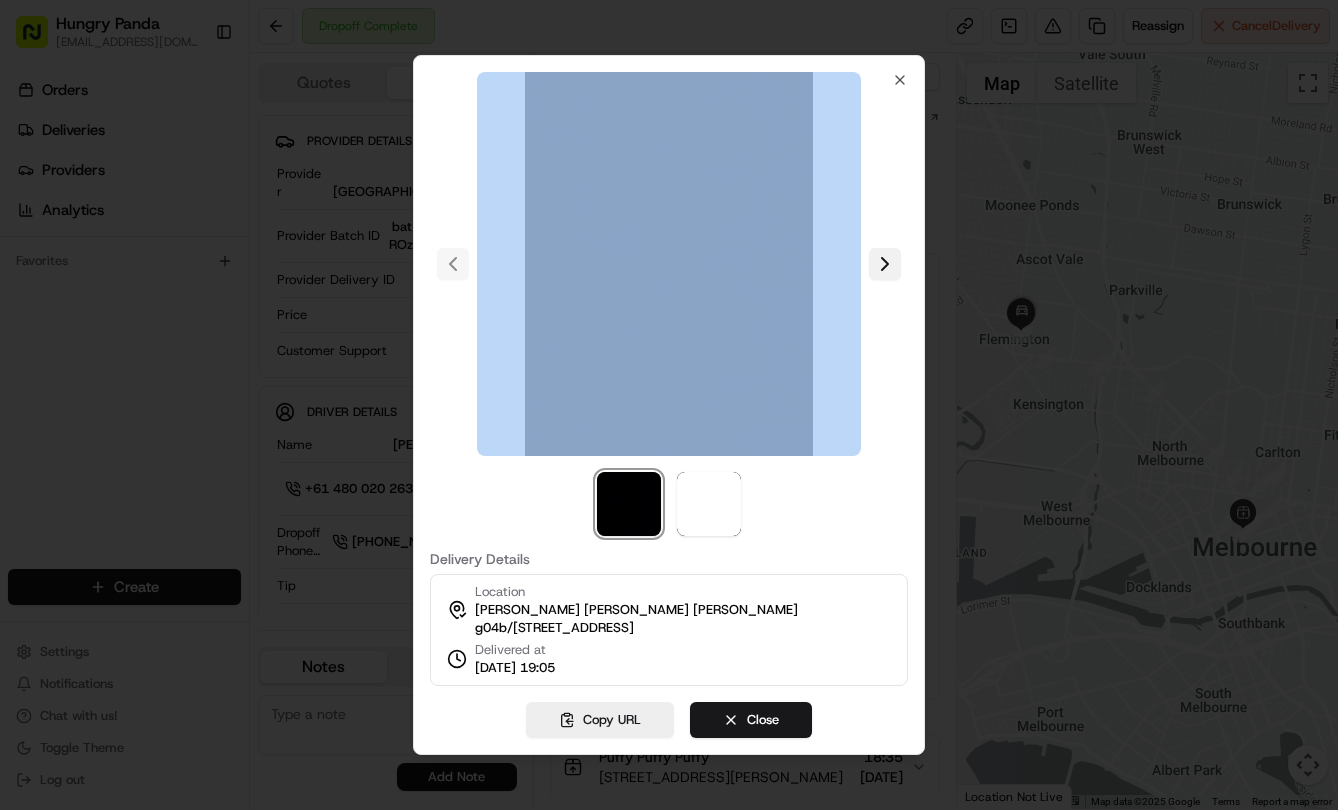 click at bounding box center (885, 264) 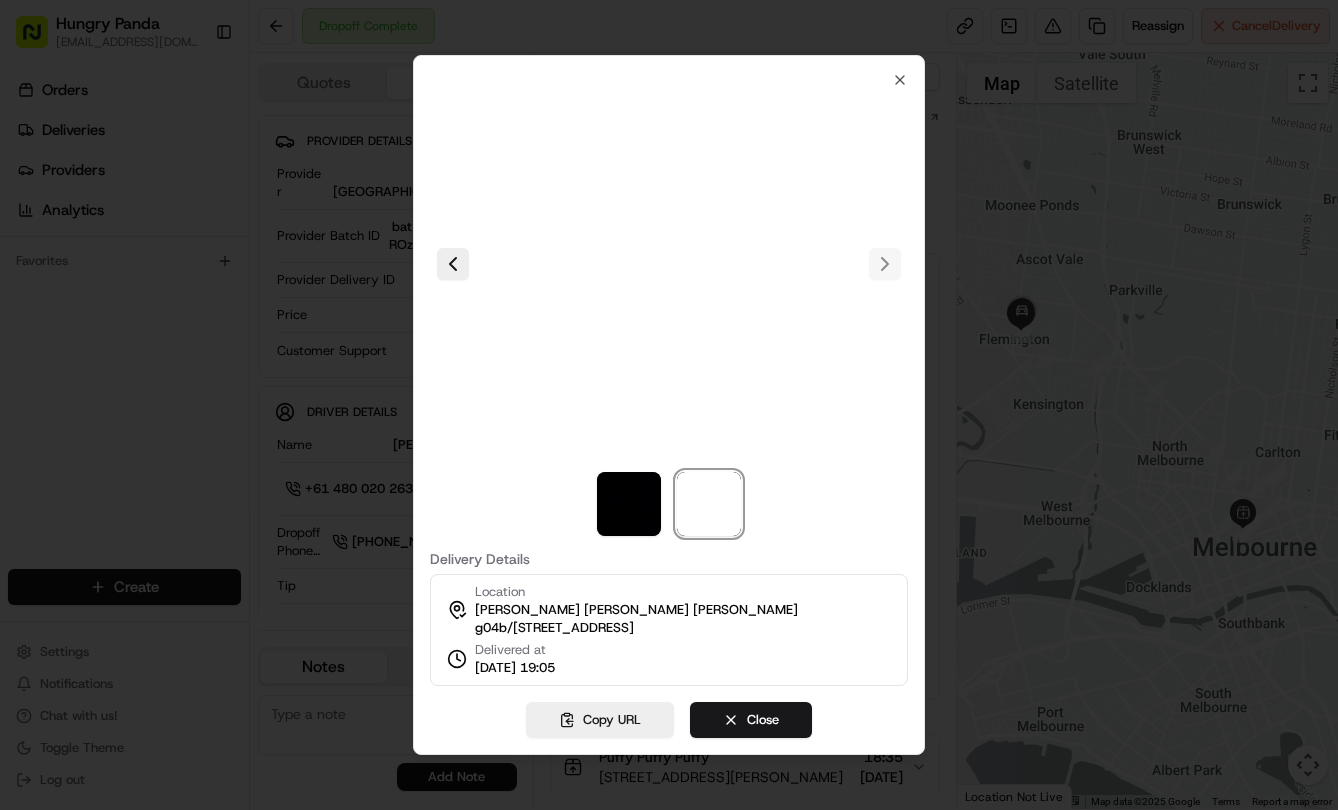 click at bounding box center [669, 405] 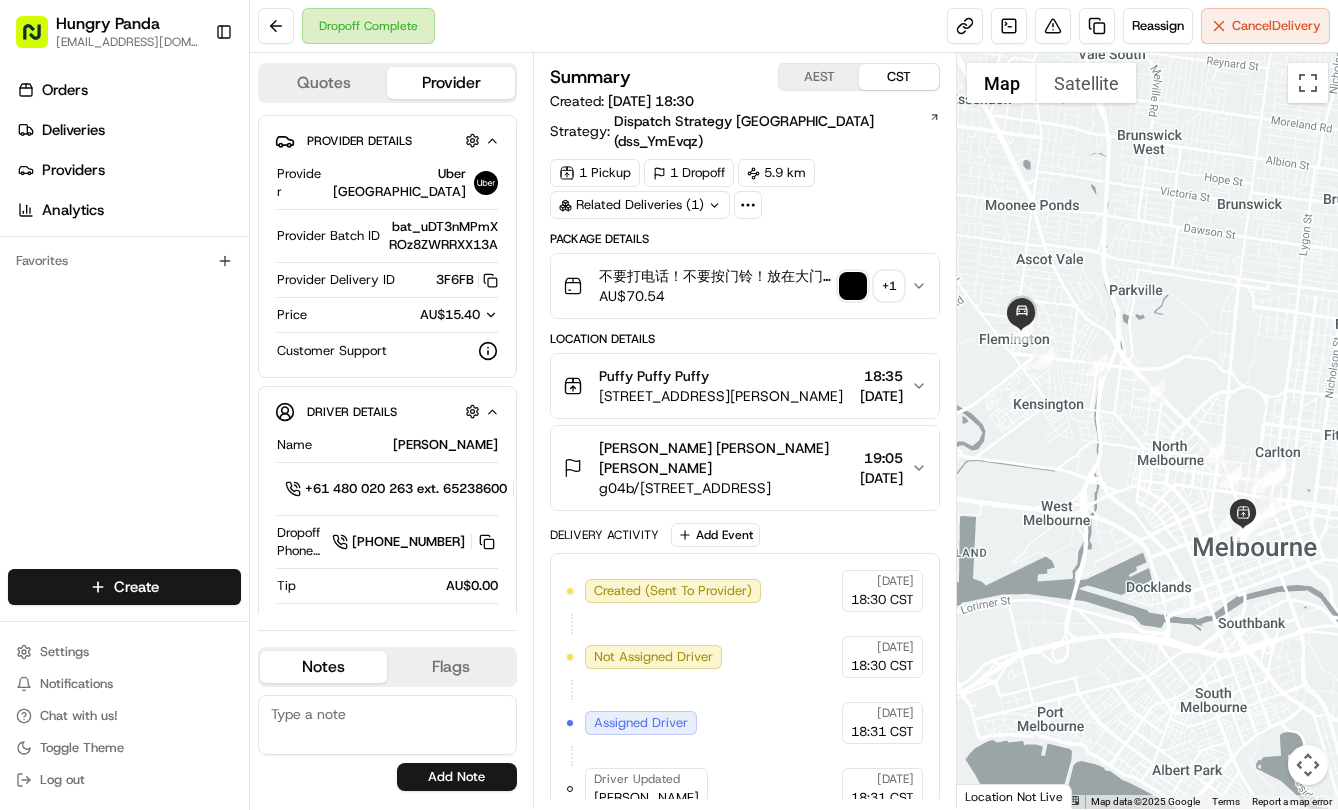 click at bounding box center (853, 286) 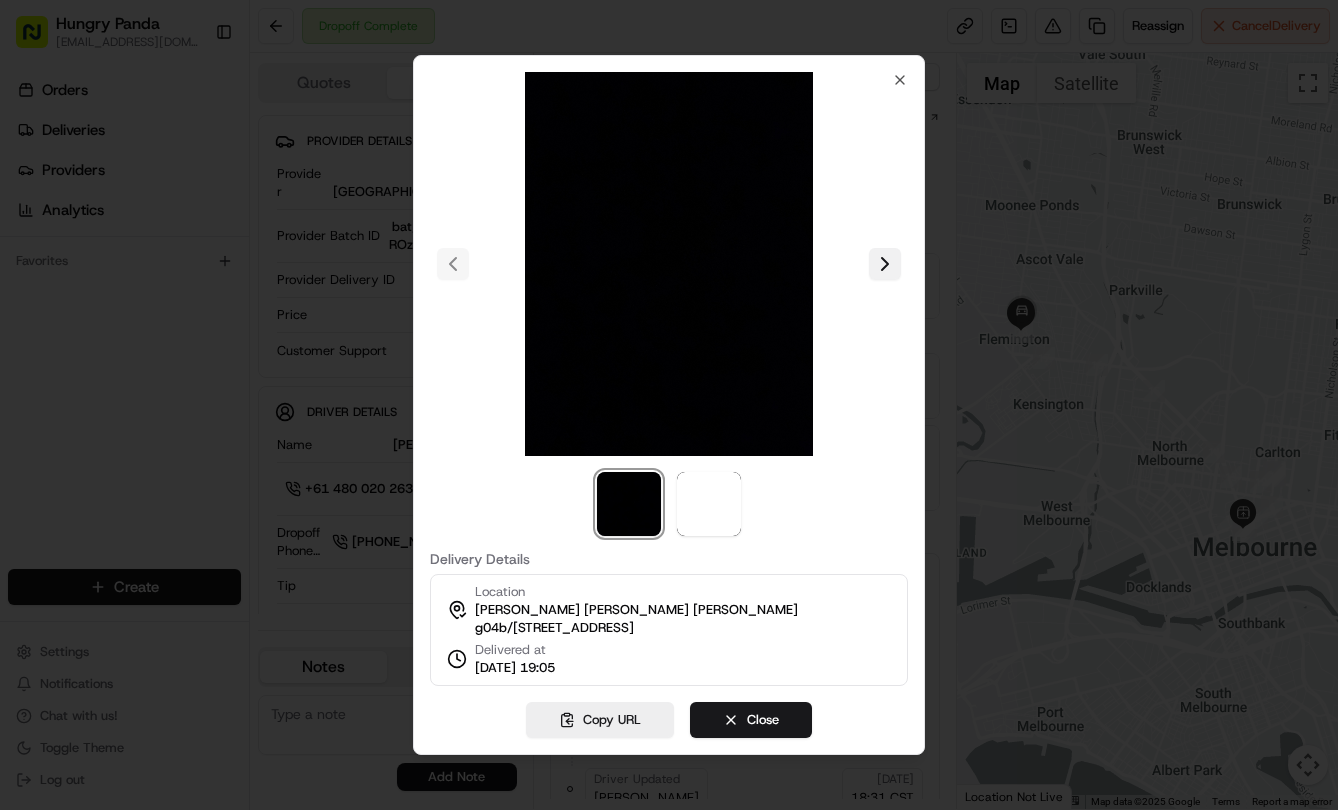 click at bounding box center (885, 264) 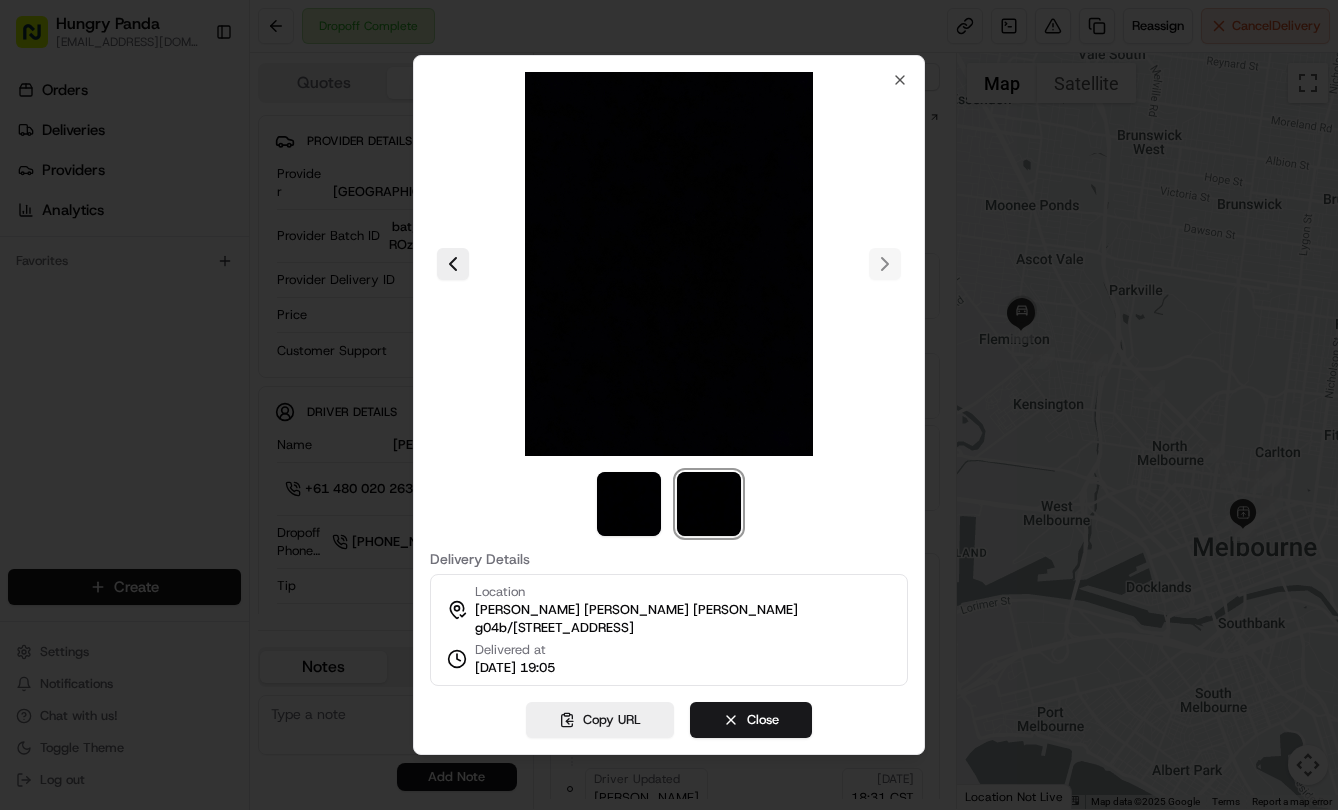 drag, startPoint x: 995, startPoint y: 144, endPoint x: 997, endPoint y: 111, distance: 33.06055 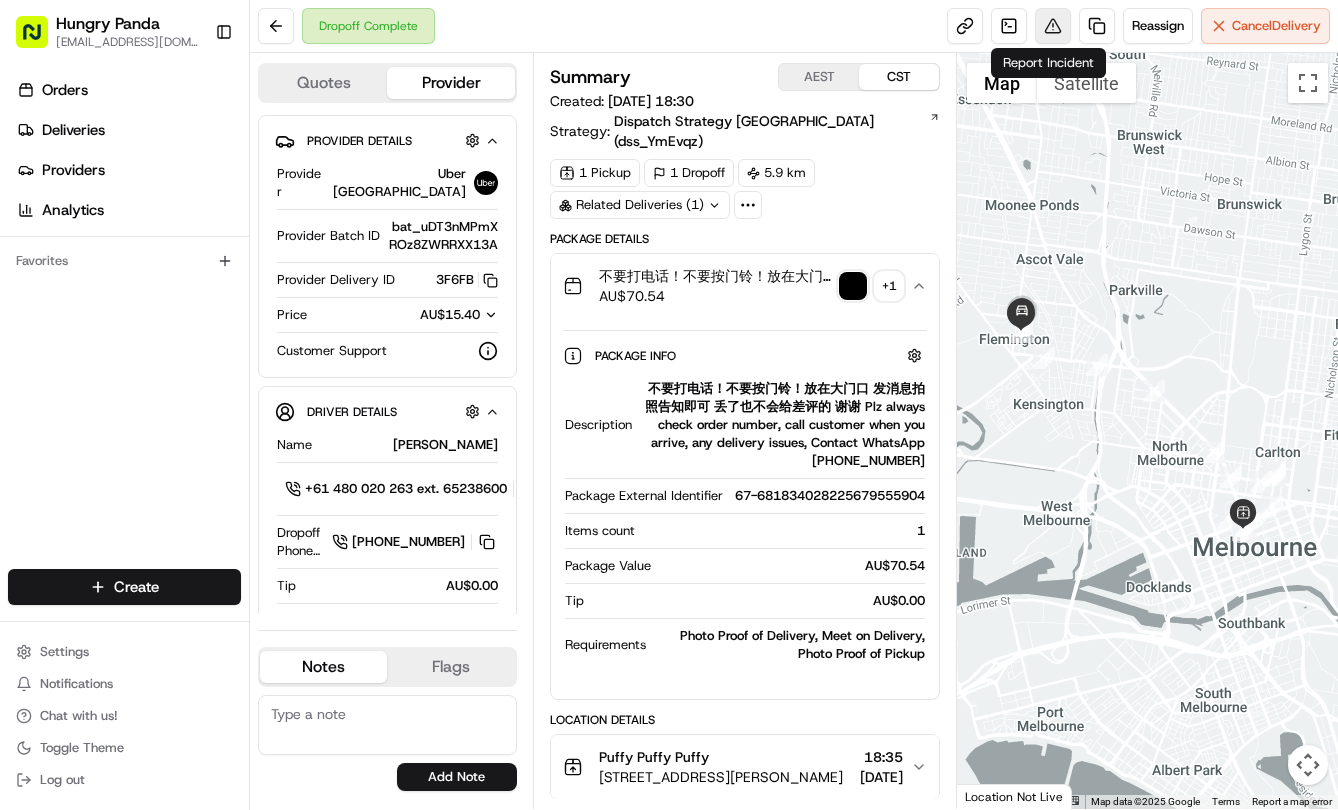 click at bounding box center (1053, 26) 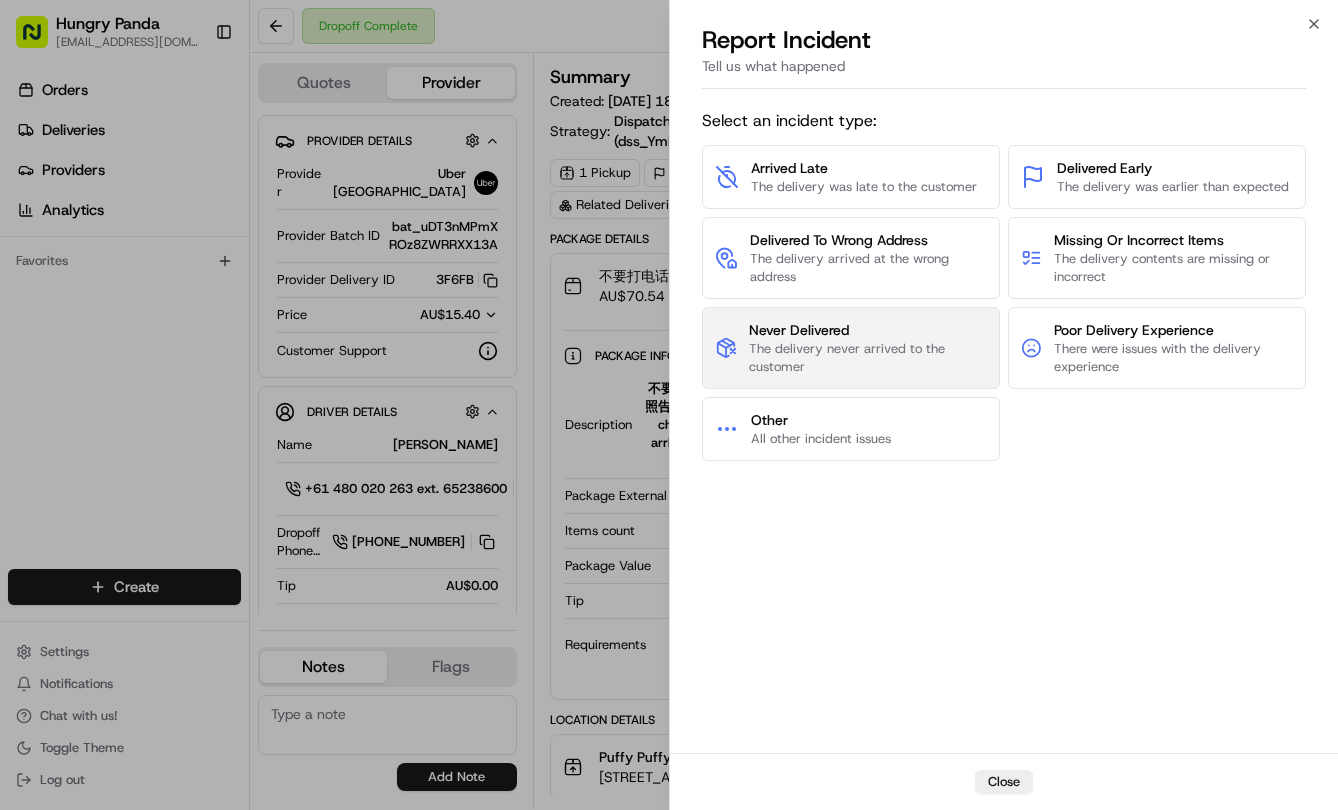 click on "The delivery never arrived to the customer" at bounding box center (868, 358) 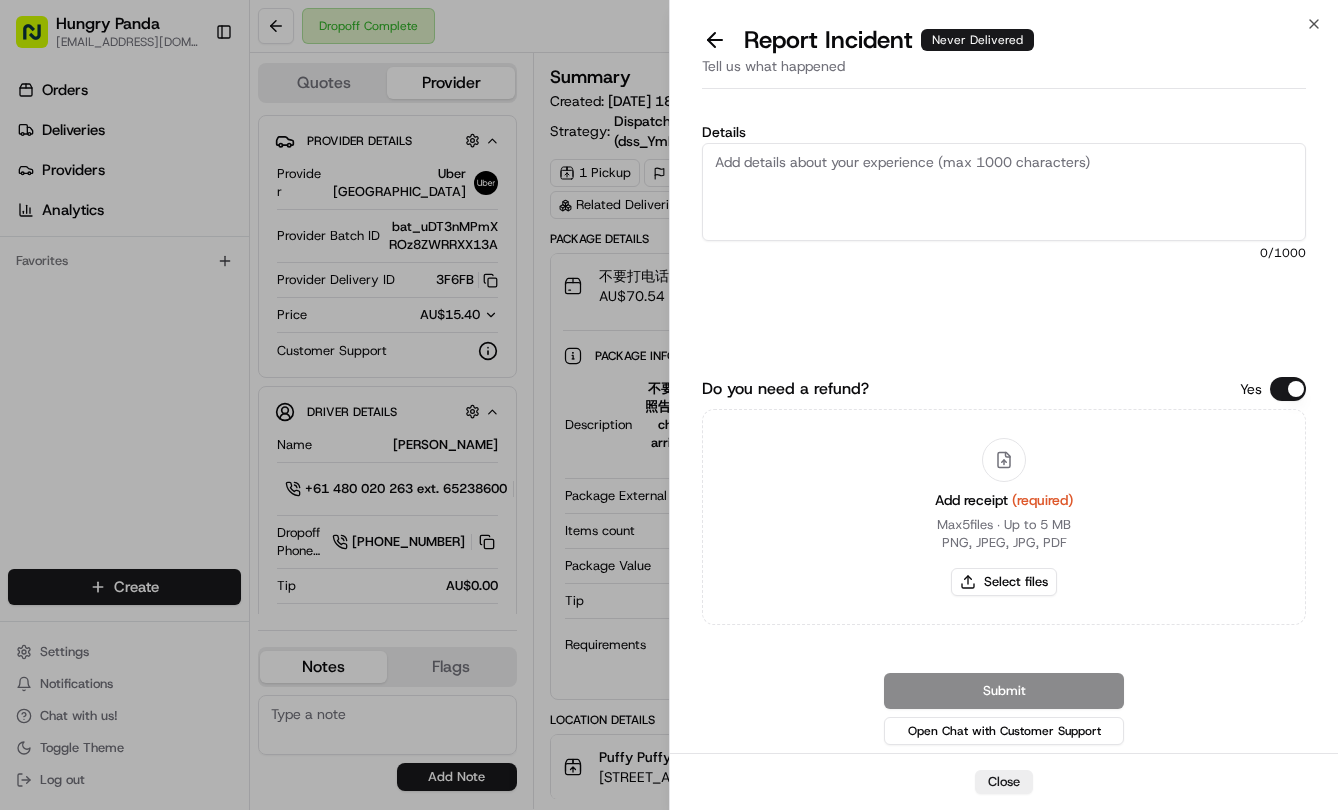 click on "Details" at bounding box center [1004, 192] 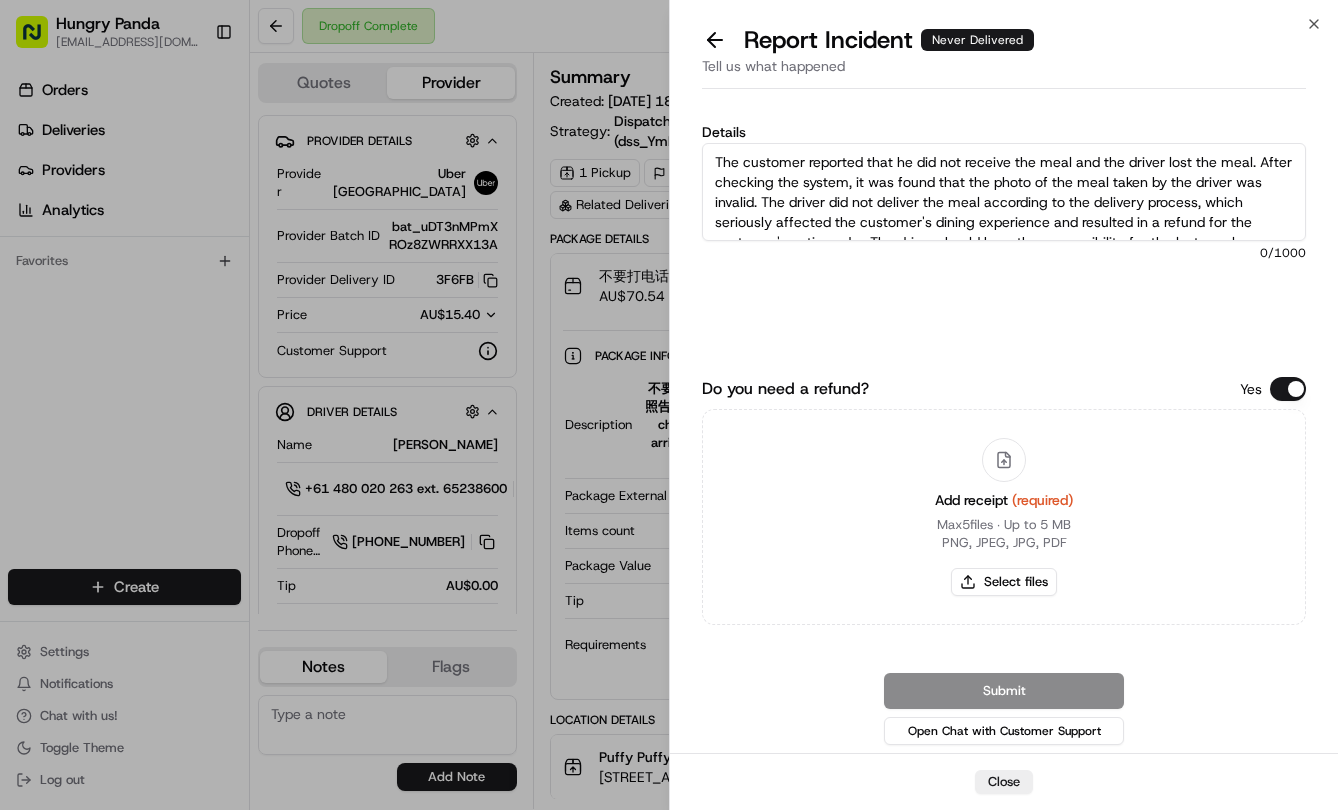 scroll, scrollTop: 11, scrollLeft: 0, axis: vertical 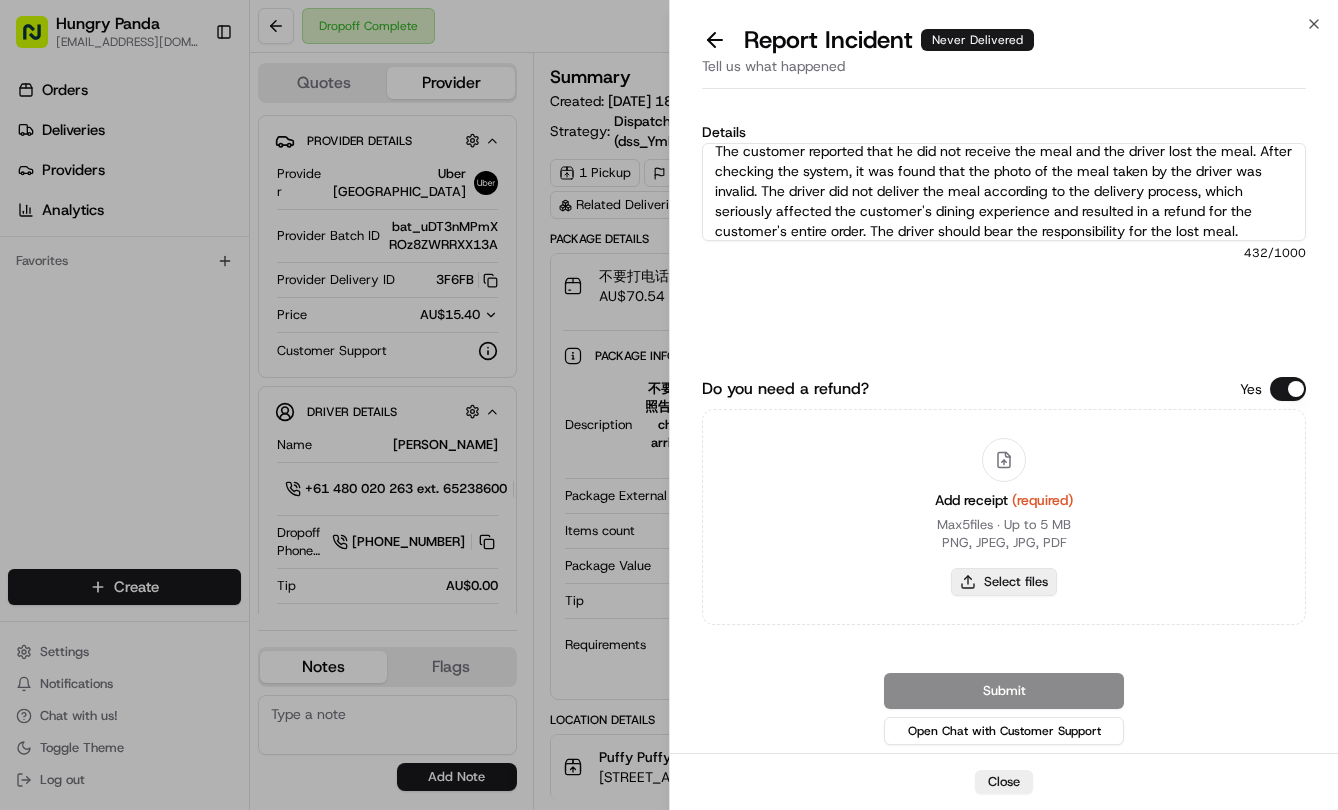type on "The customer reported that he did not receive the meal and the driver lost the meal. After checking the system, it was found that the photo of the meal taken by the driver was invalid. The driver did not deliver the meal according to the delivery process, which seriously affected the customer's dining experience and resulted in a refund for the customer's entire order. The driver should bear the responsibility for the lost meal." 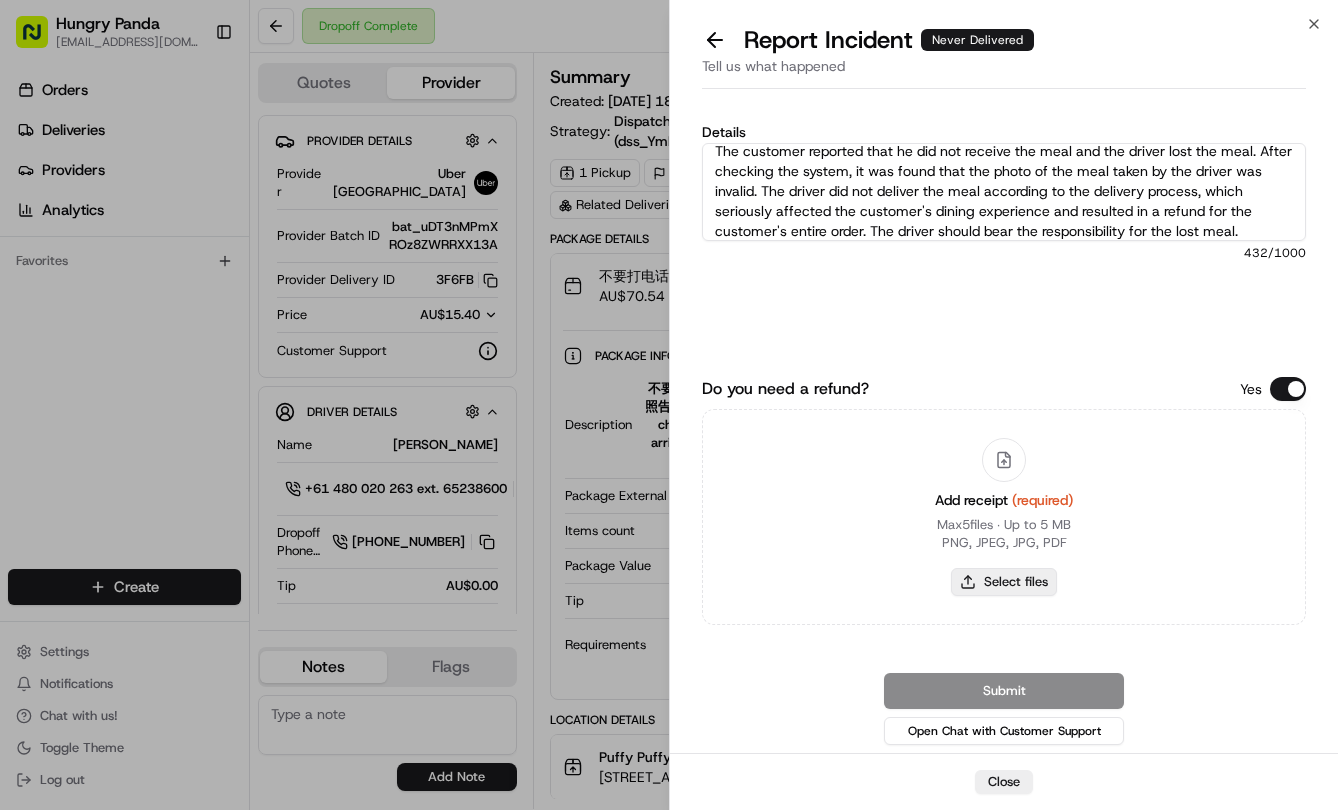 type on "C:\fakepath\7.jpg" 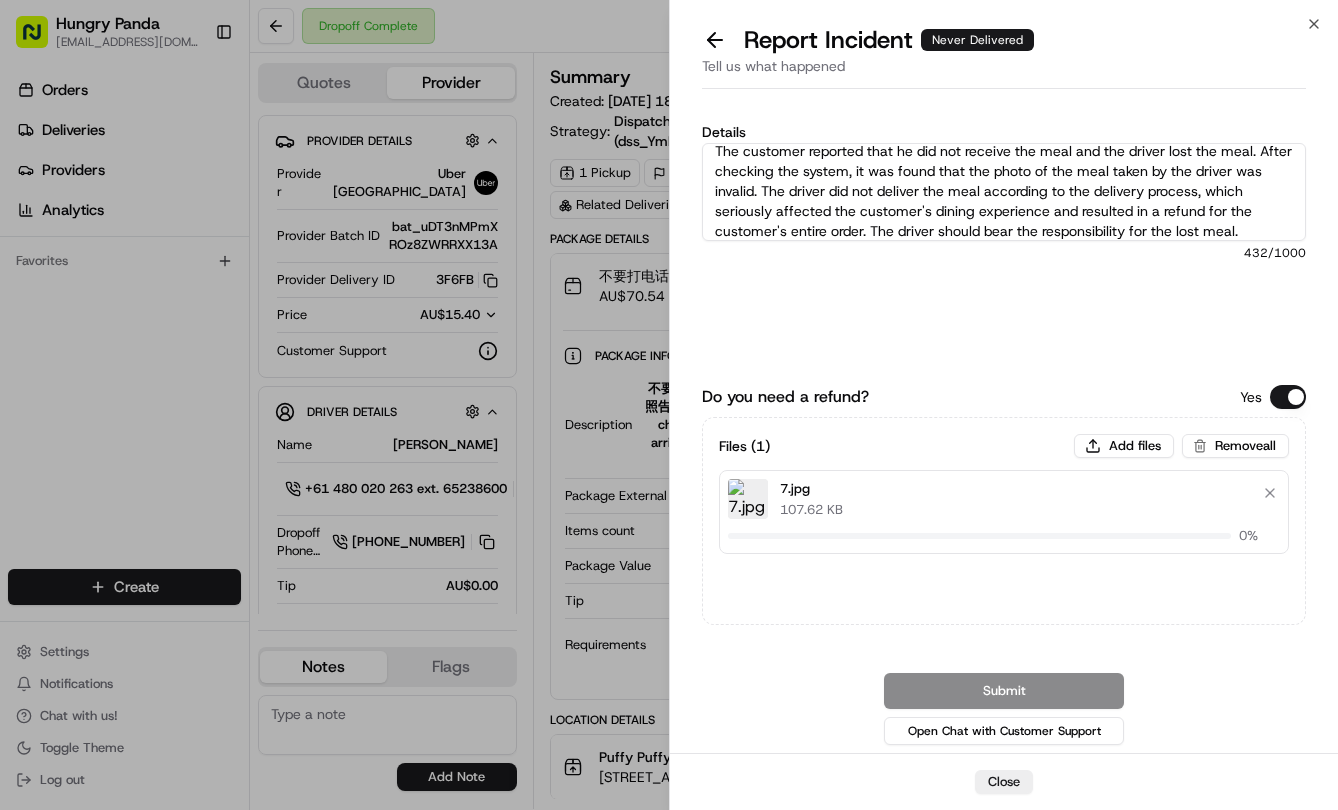 type 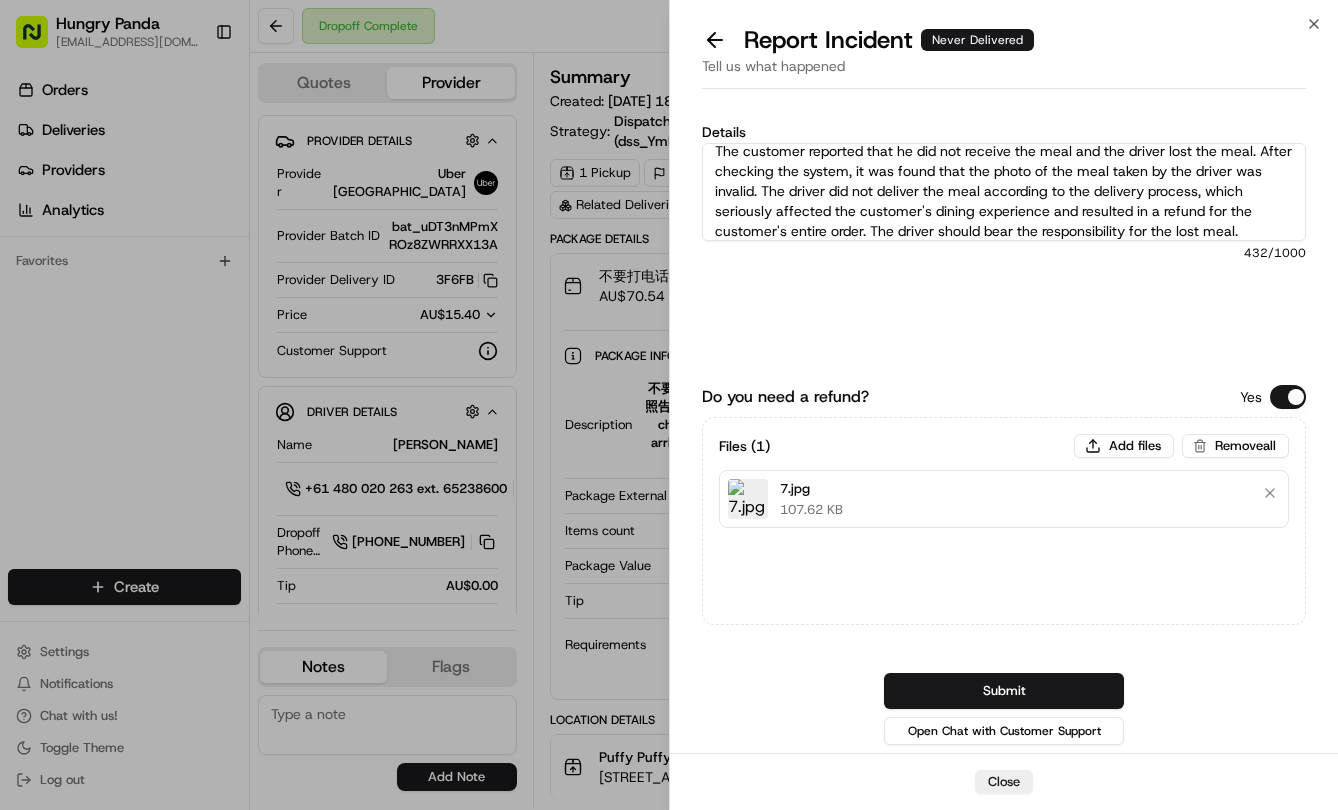 drag, startPoint x: 1089, startPoint y: 682, endPoint x: 1209, endPoint y: 655, distance: 123 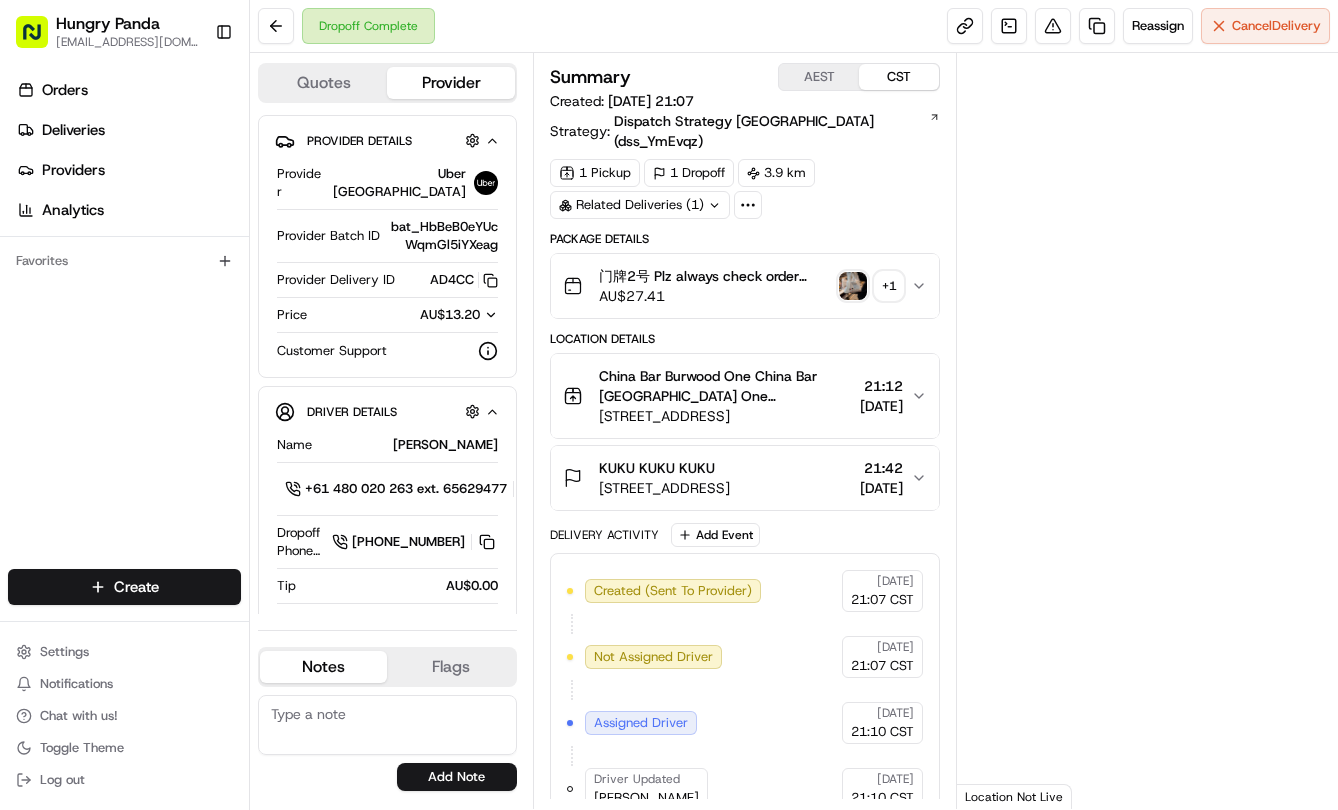 scroll, scrollTop: 0, scrollLeft: 0, axis: both 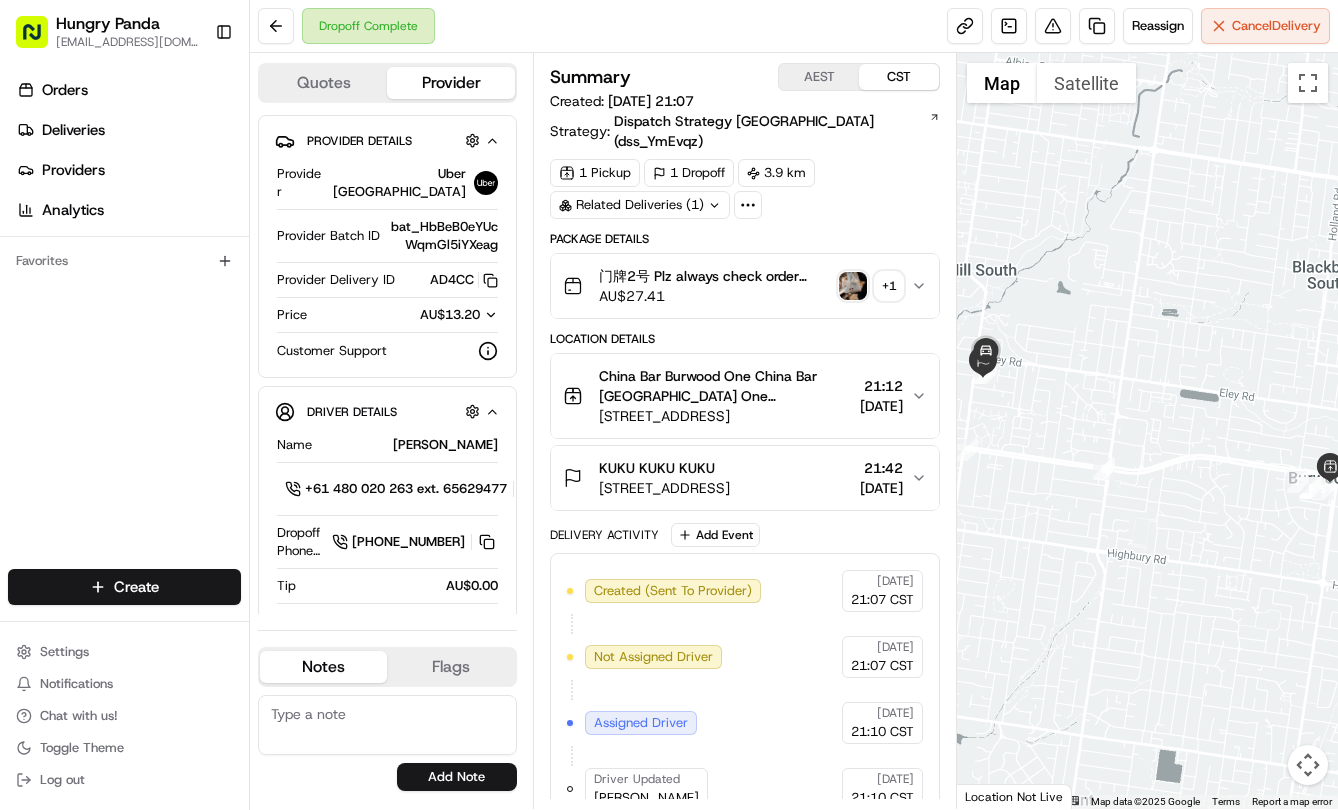 drag, startPoint x: 931, startPoint y: 268, endPoint x: 1289, endPoint y: 215, distance: 361.90192 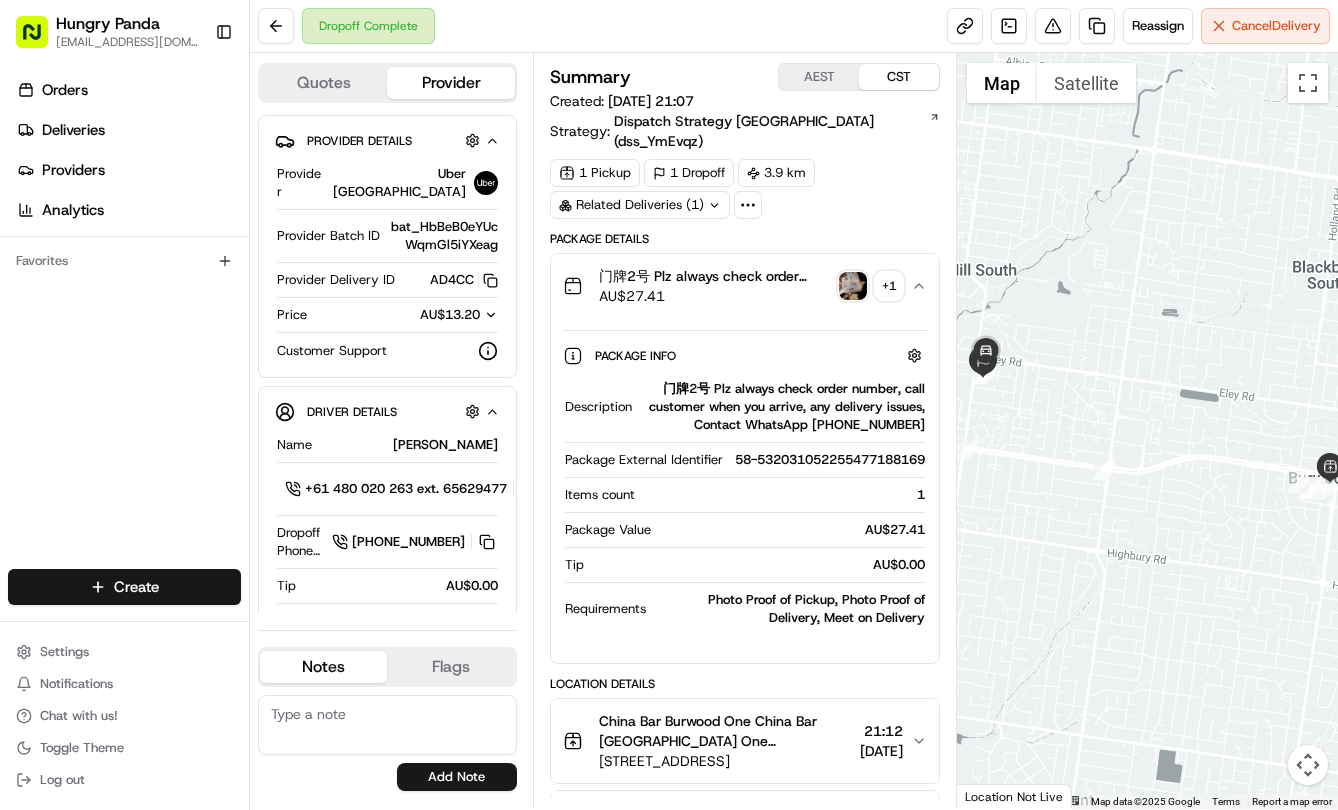 type 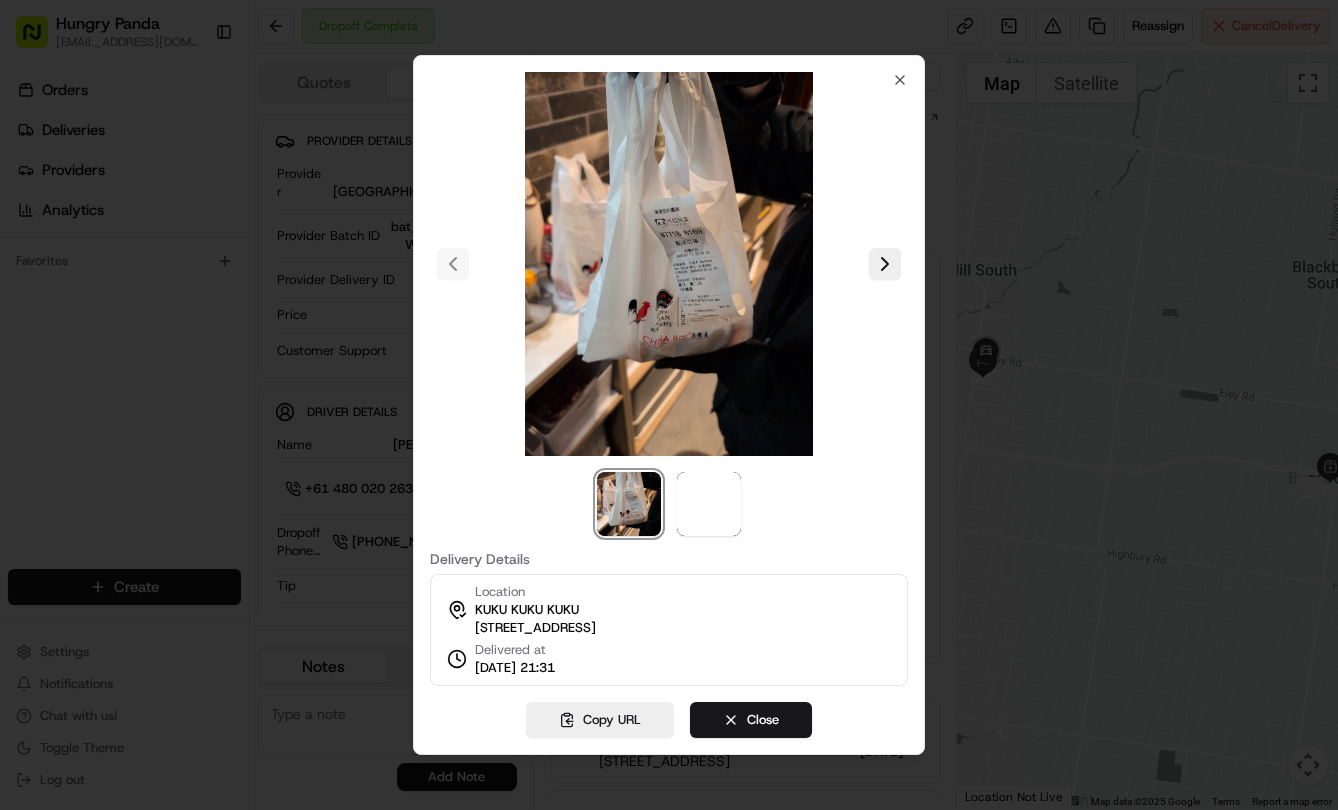 drag, startPoint x: 882, startPoint y: 253, endPoint x: 1049, endPoint y: 172, distance: 185.60712 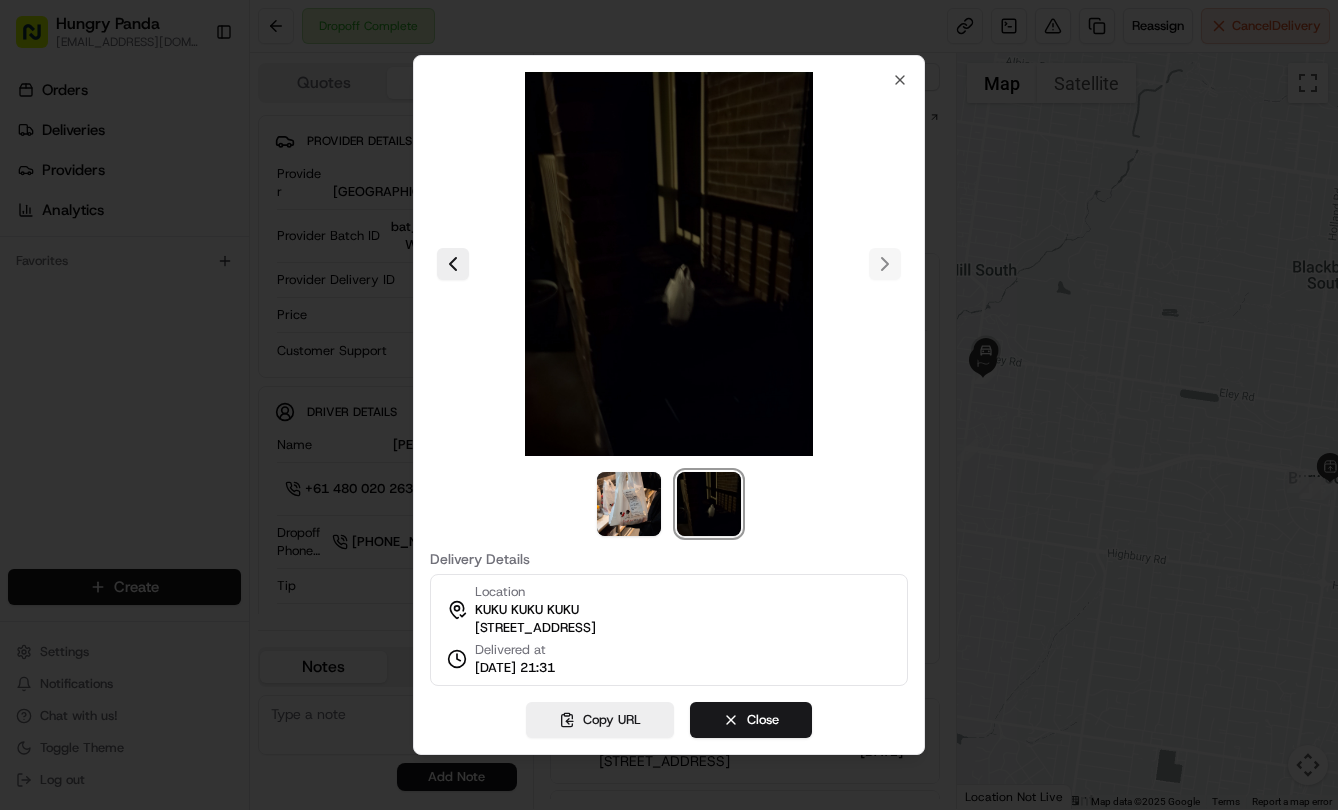 click at bounding box center (669, 405) 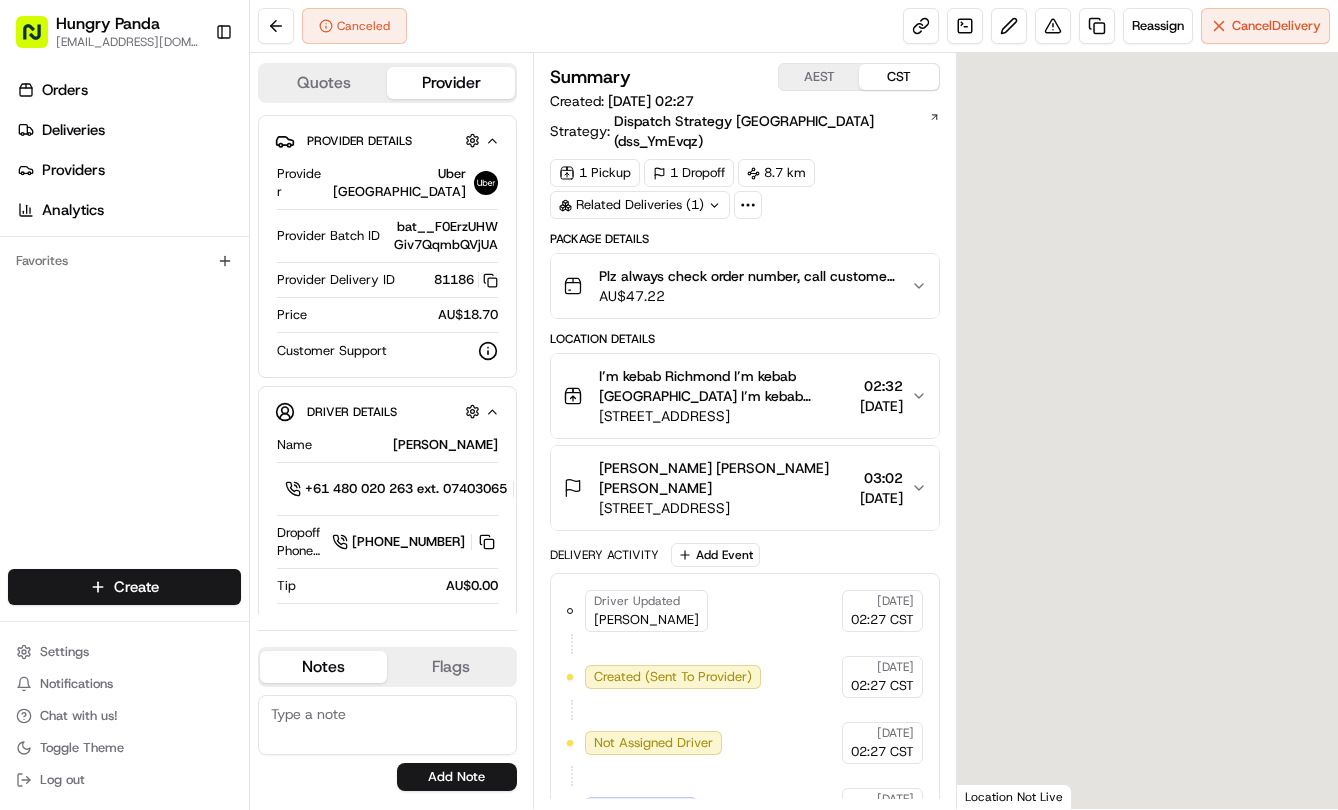 scroll, scrollTop: 0, scrollLeft: 0, axis: both 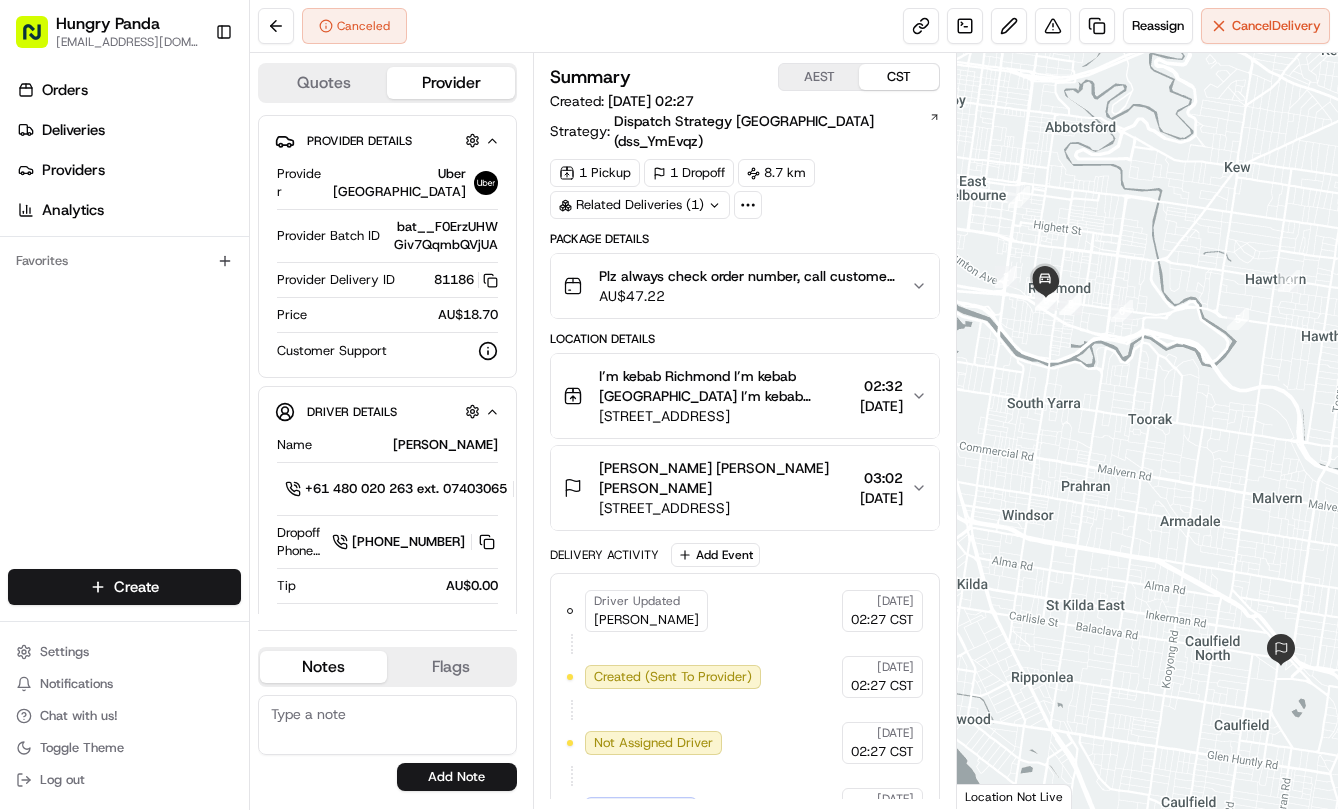 drag, startPoint x: 925, startPoint y: 270, endPoint x: 1337, endPoint y: 146, distance: 430.25574 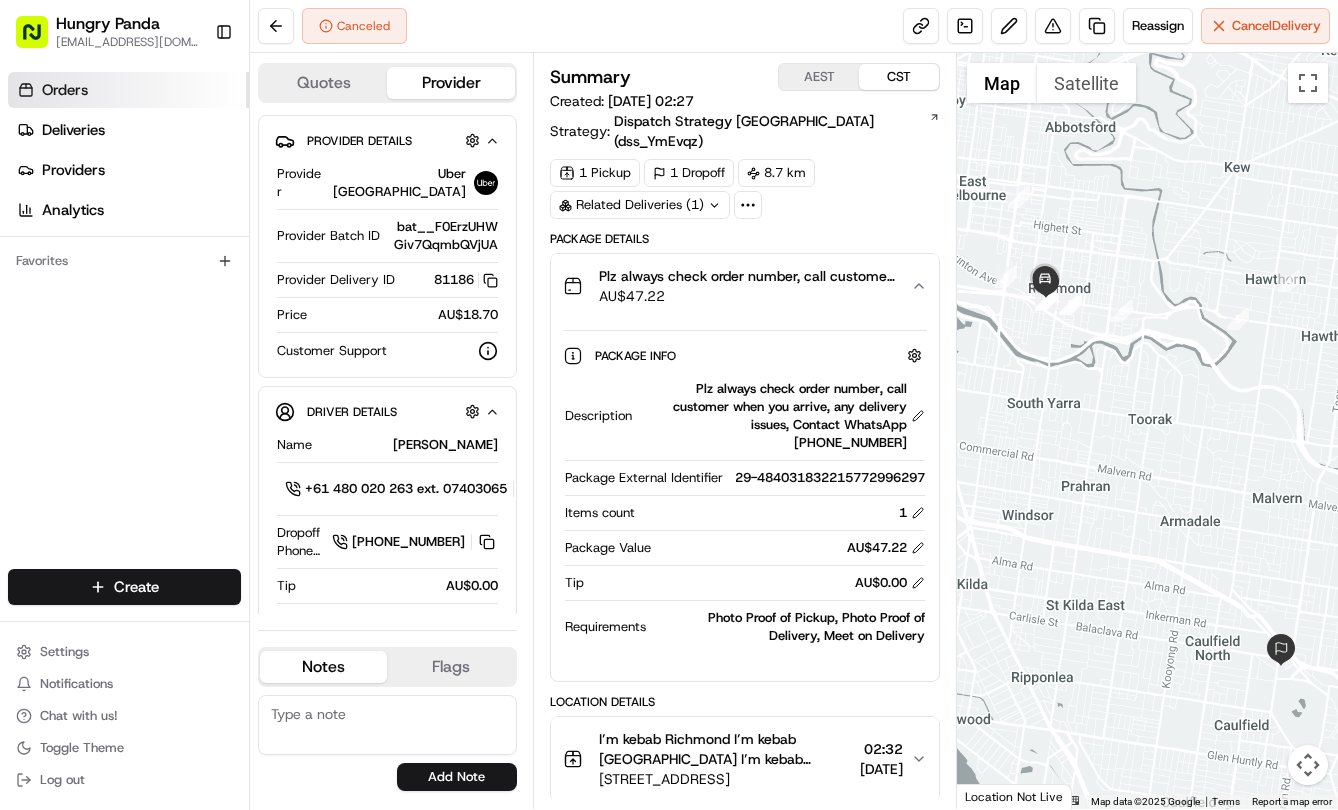 type 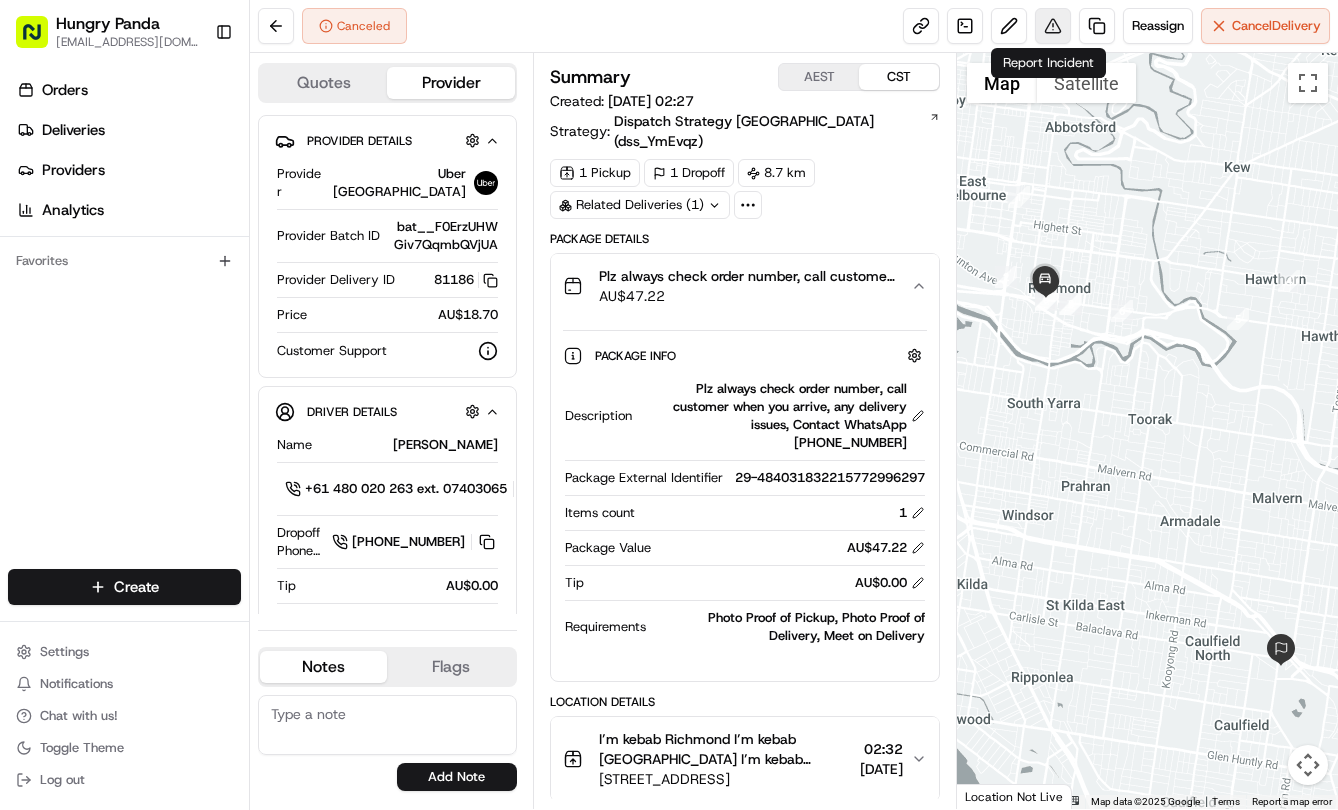 click at bounding box center (1053, 26) 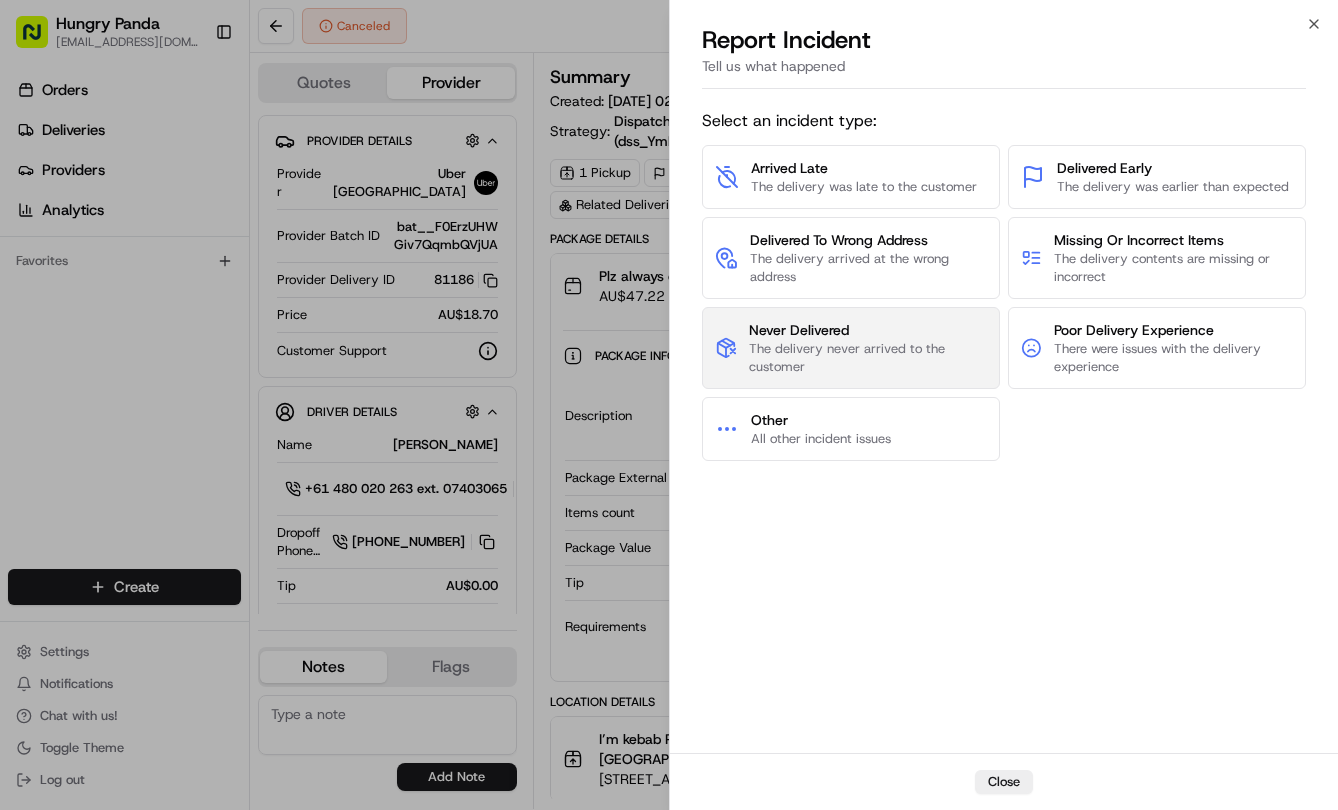 click on "Never Delivered" at bounding box center [868, 330] 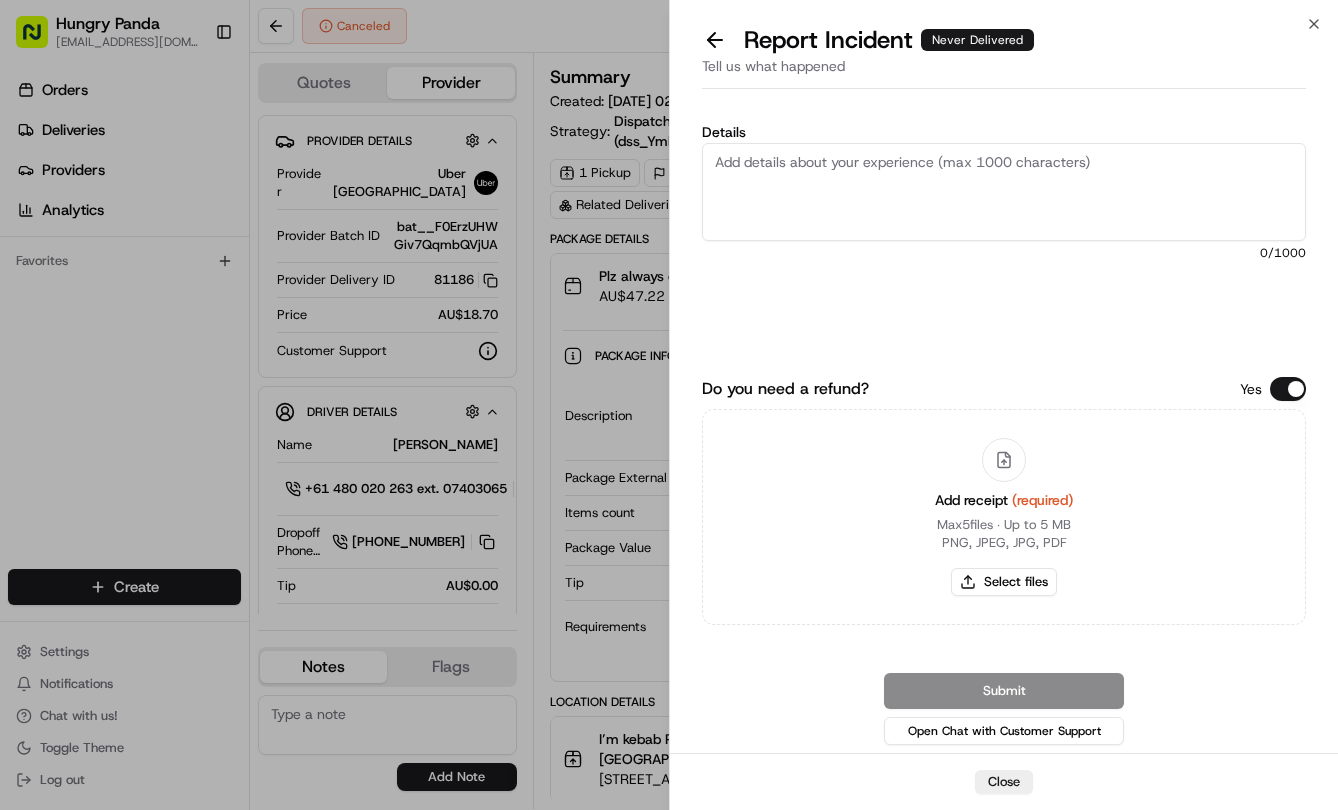 click on "Details" at bounding box center (1004, 192) 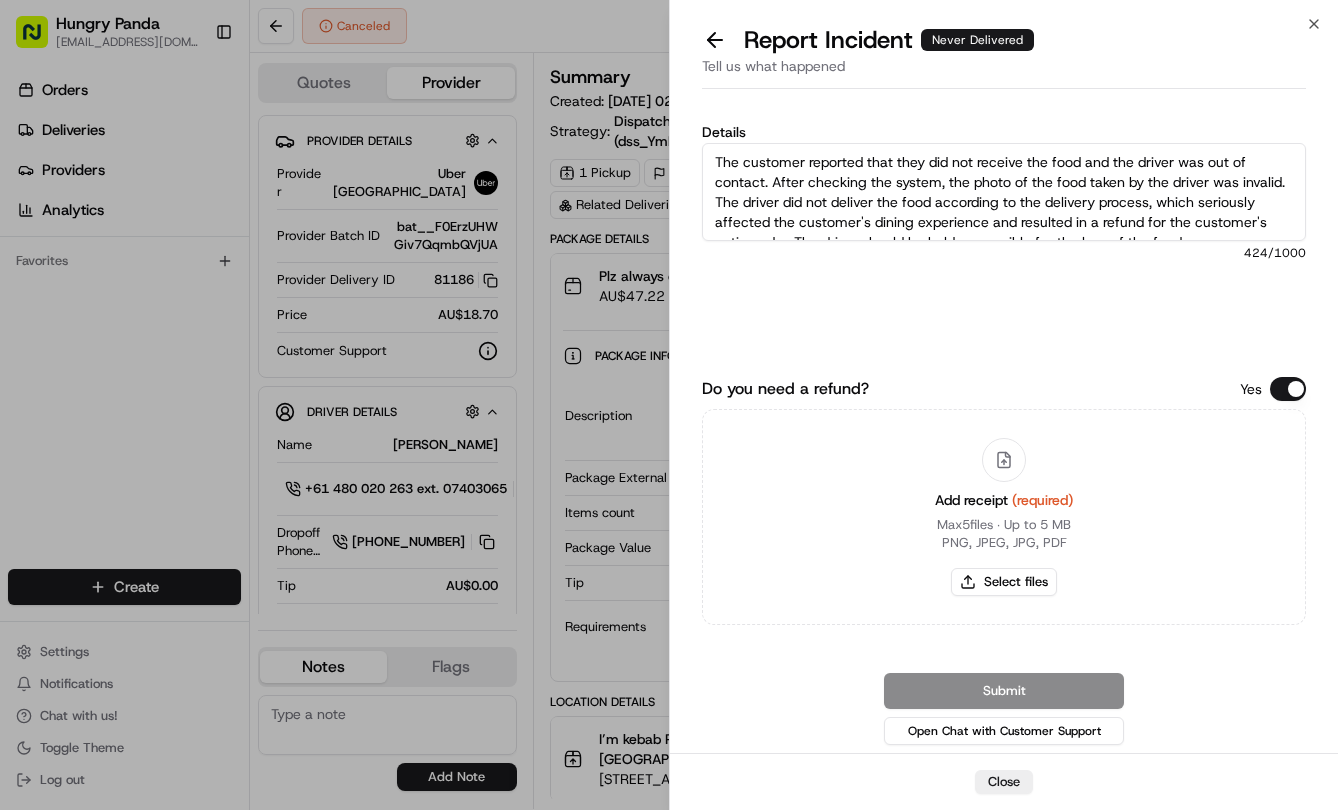 scroll, scrollTop: 11, scrollLeft: 0, axis: vertical 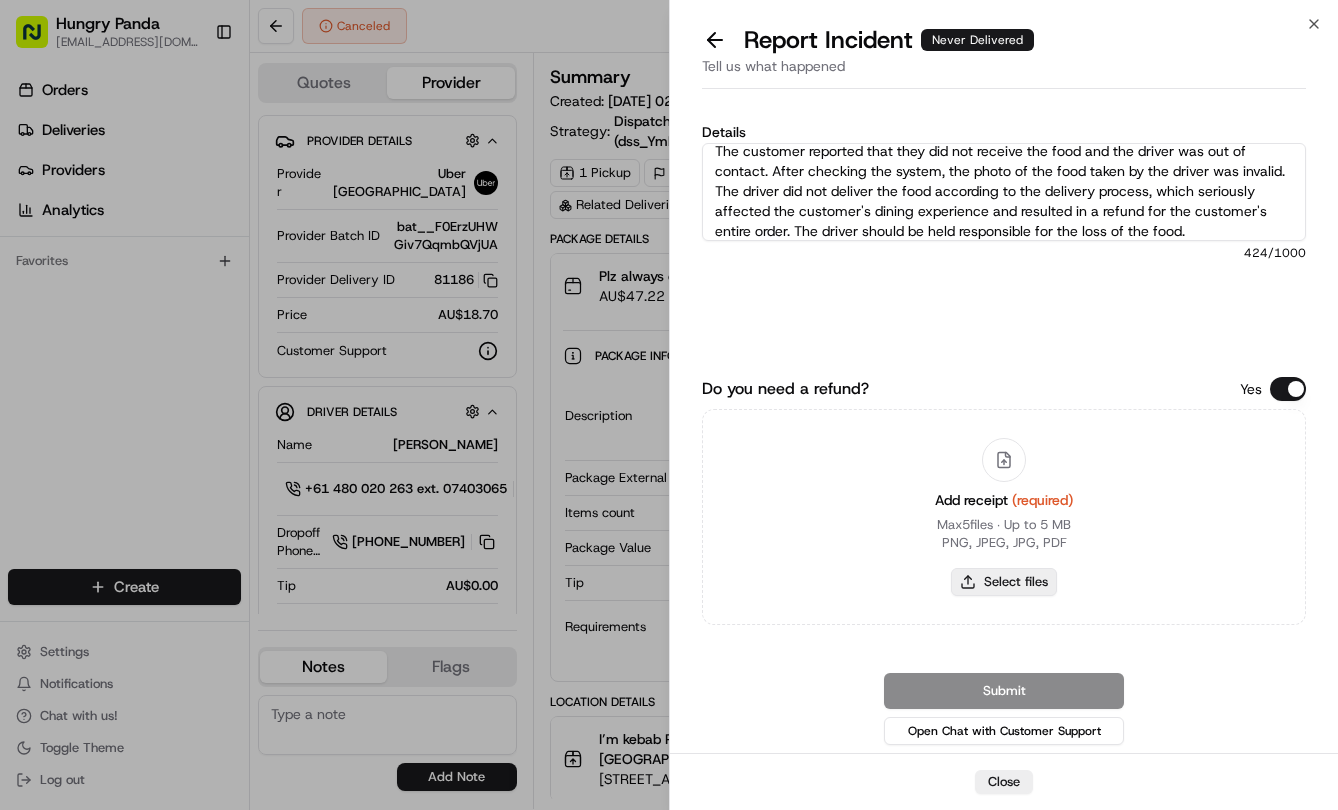 type on "The customer reported that they did not receive the food and the driver was out of contact. After checking the system, the photo of the food taken by the driver was invalid. The driver did not deliver the food according to the delivery process, which seriously affected the customer's dining experience and resulted in a refund for the customer's entire order. The driver should be held responsible for the loss of the food." 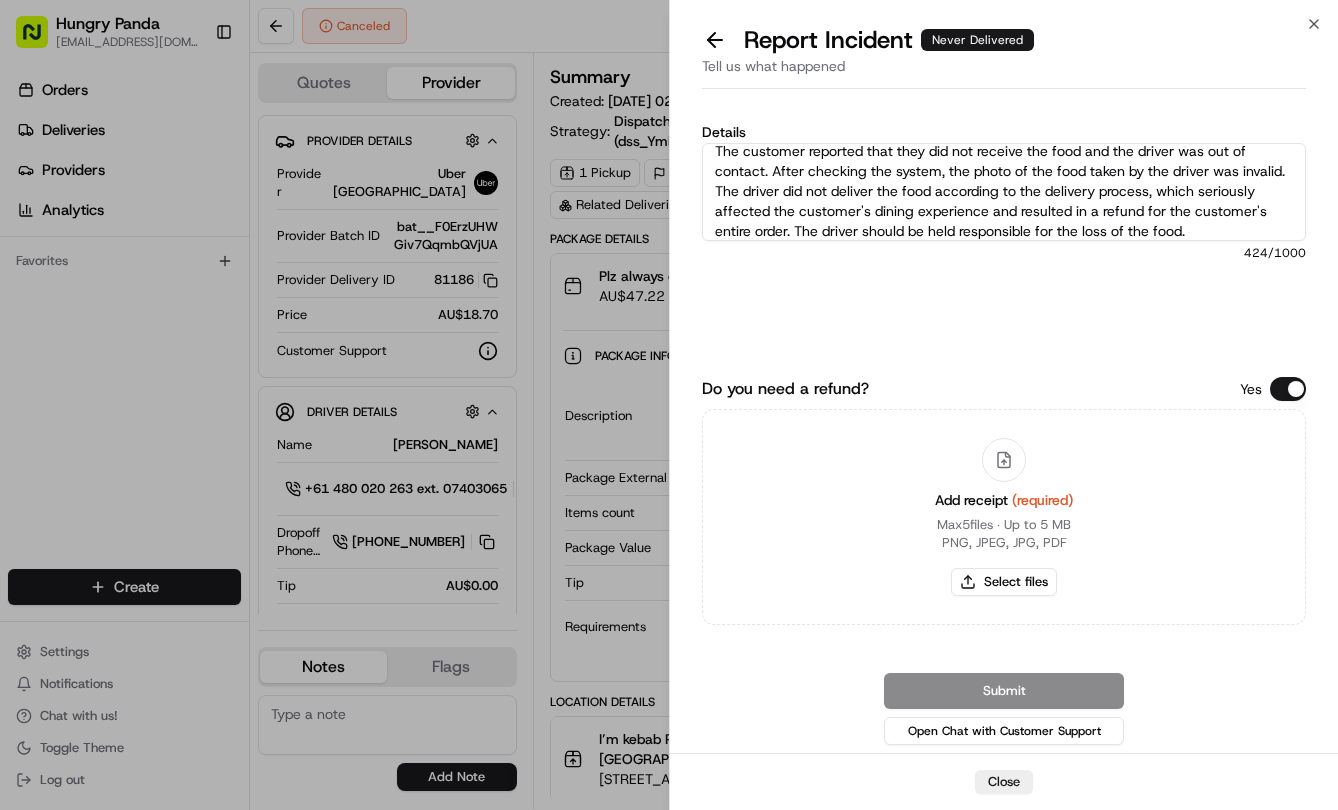 type on "C:\fakepath\9.jpg" 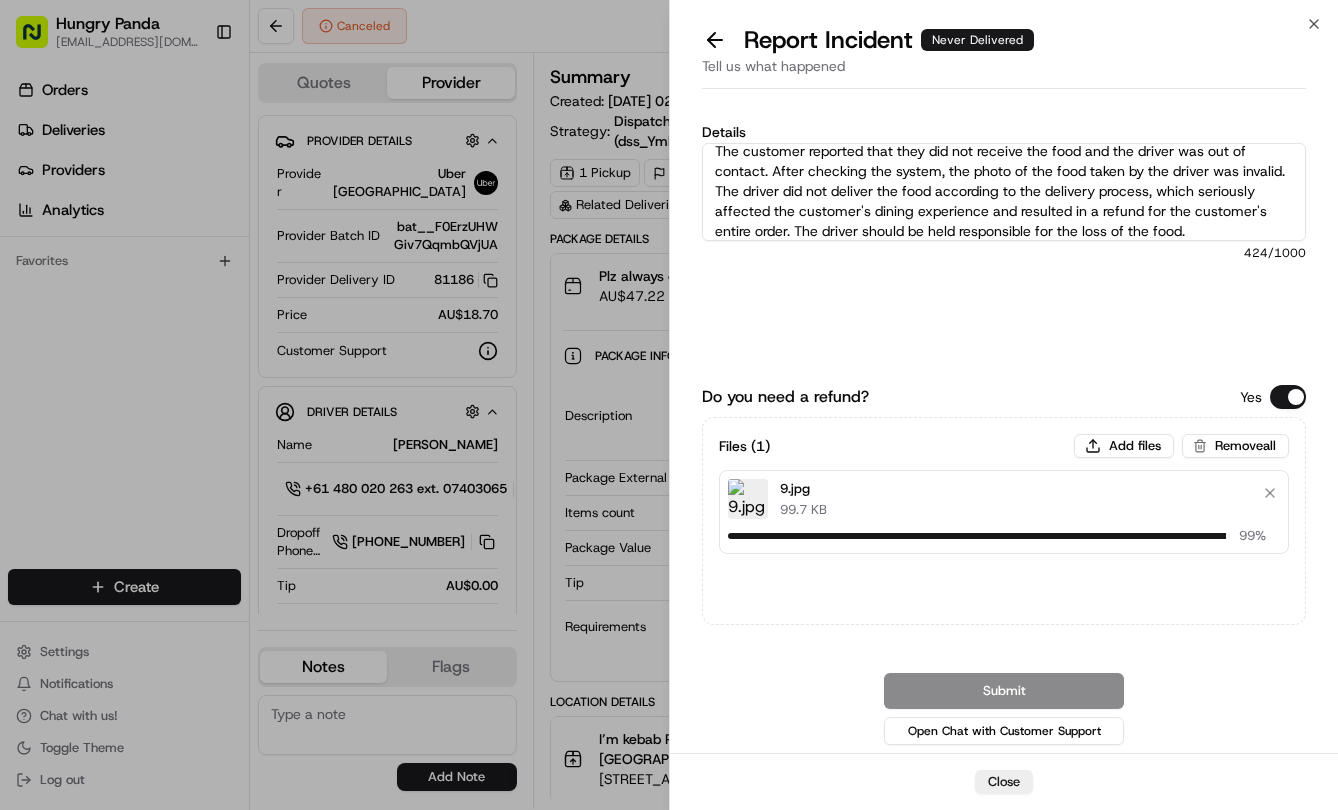 type 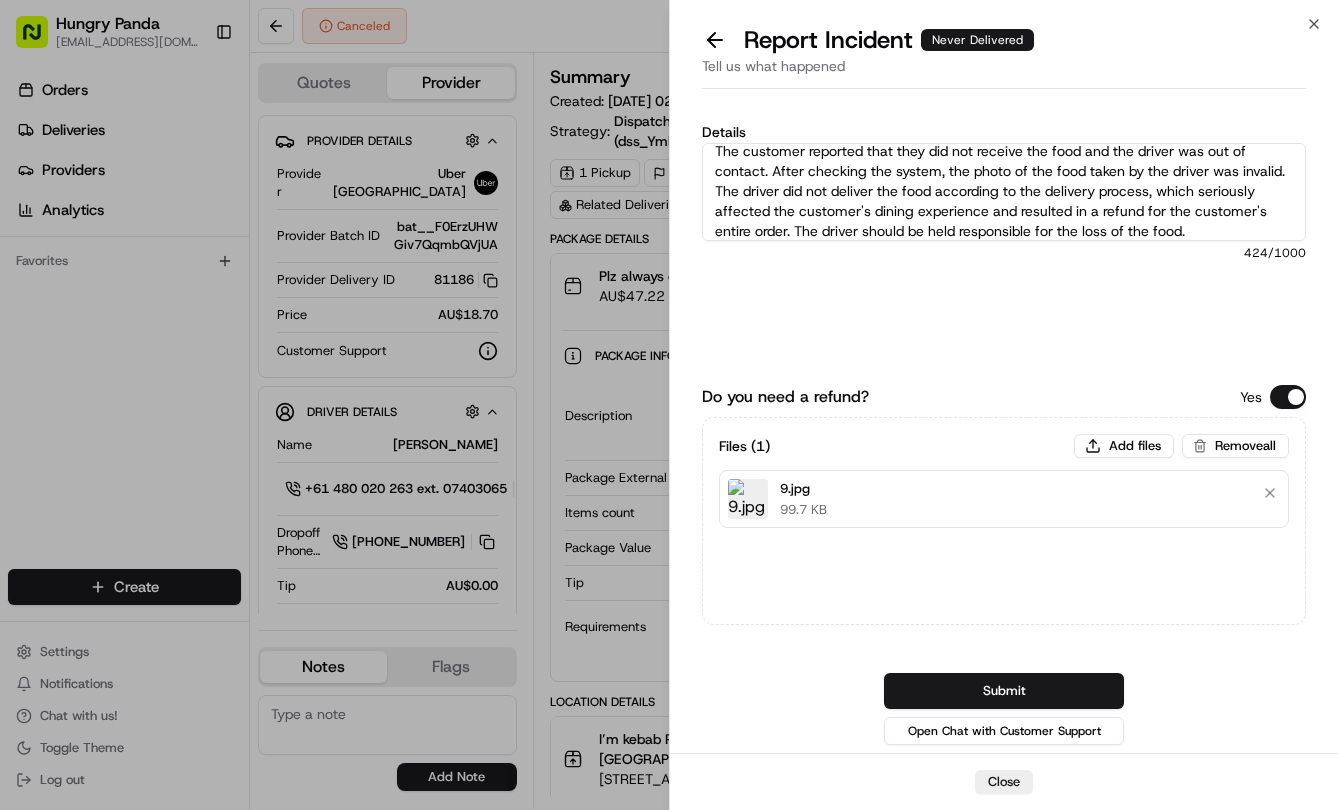 click on "Submit" at bounding box center (1004, 691) 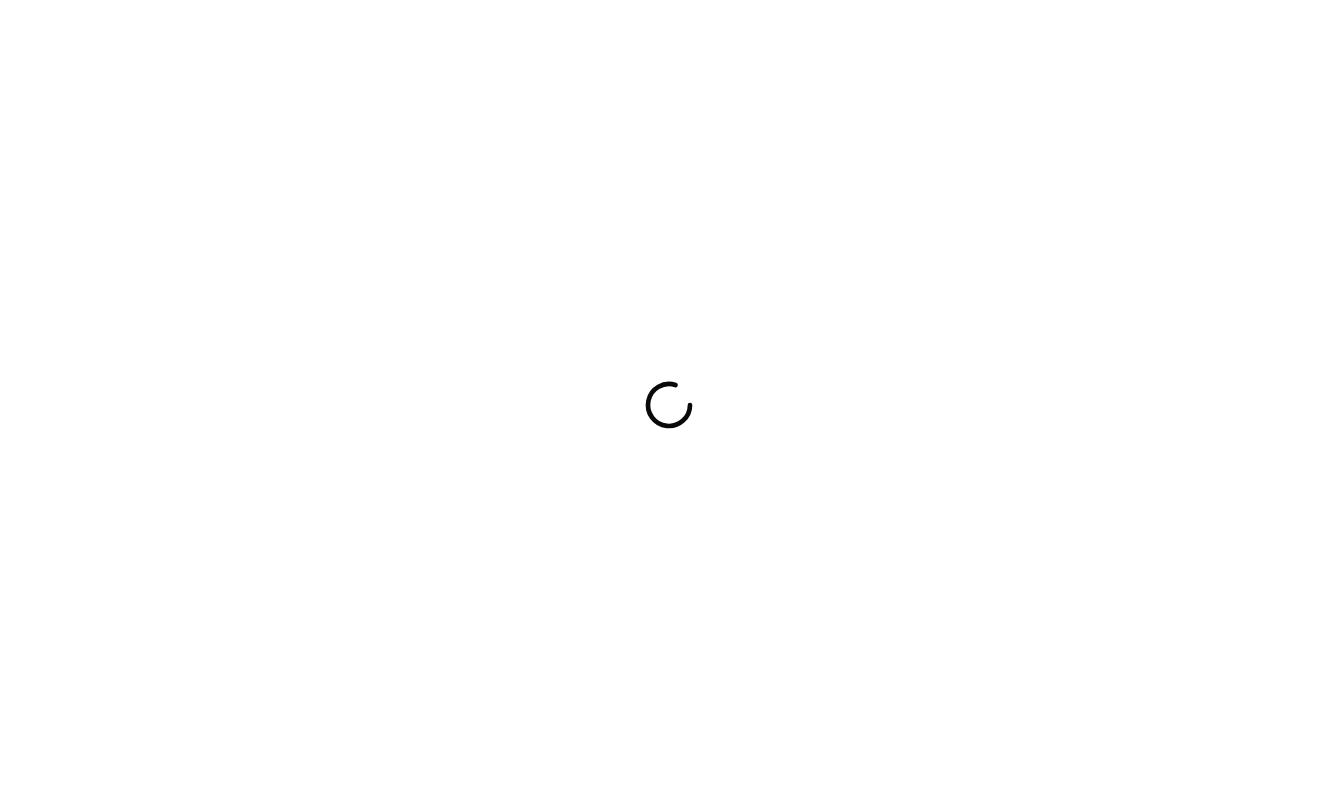 scroll, scrollTop: 0, scrollLeft: 0, axis: both 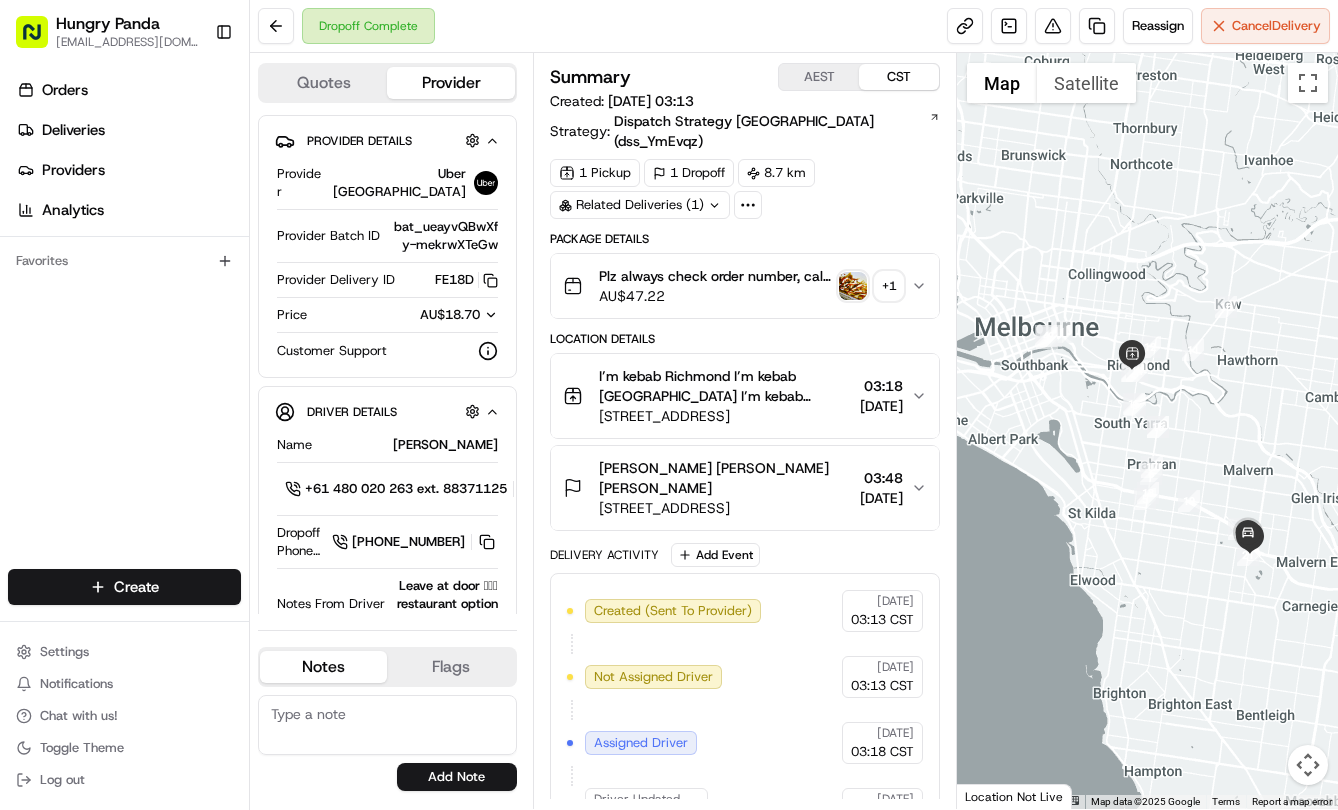 click on "Plz always check order number, call customer when you arrive, any delivery issues, Contact WhatsApp [PHONE_NUMBER] AU$ 47.22 + 1" at bounding box center [737, 286] 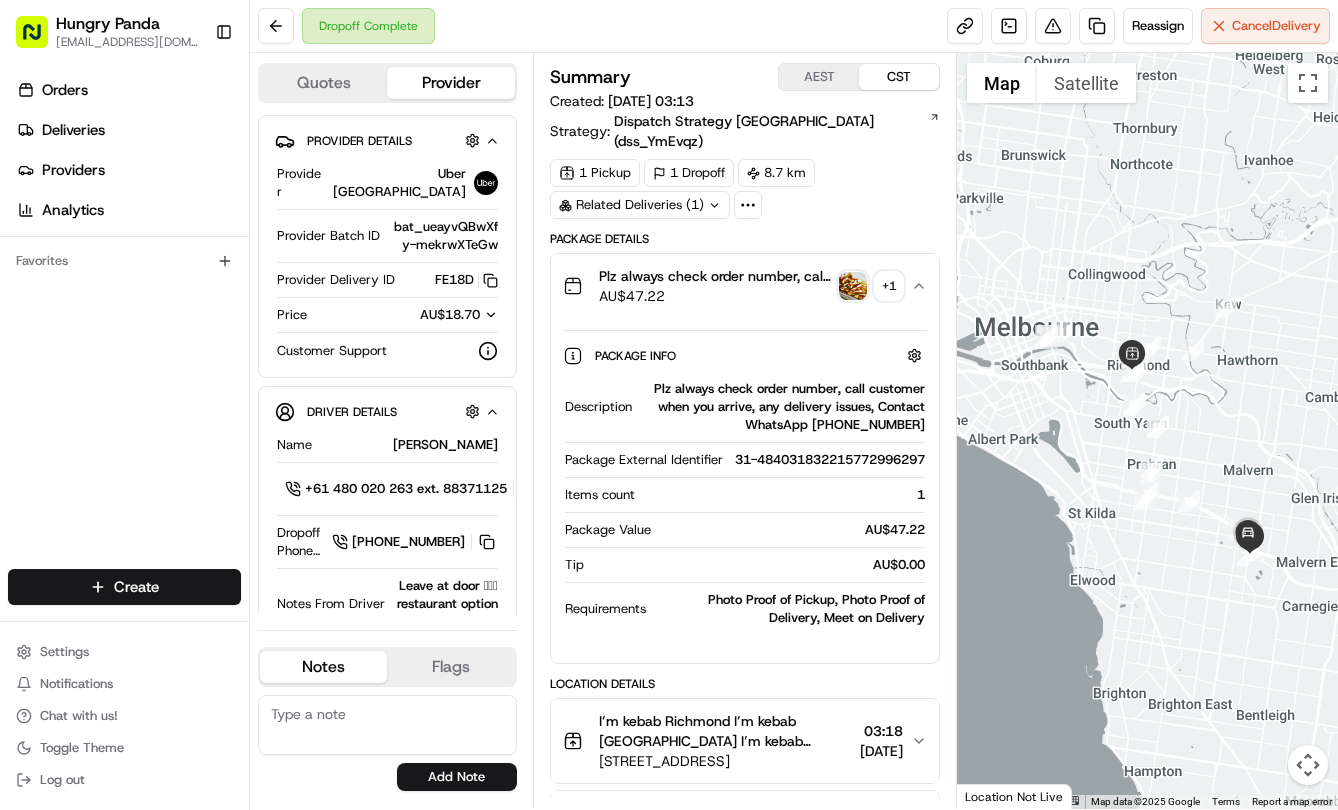 click at bounding box center [853, 286] 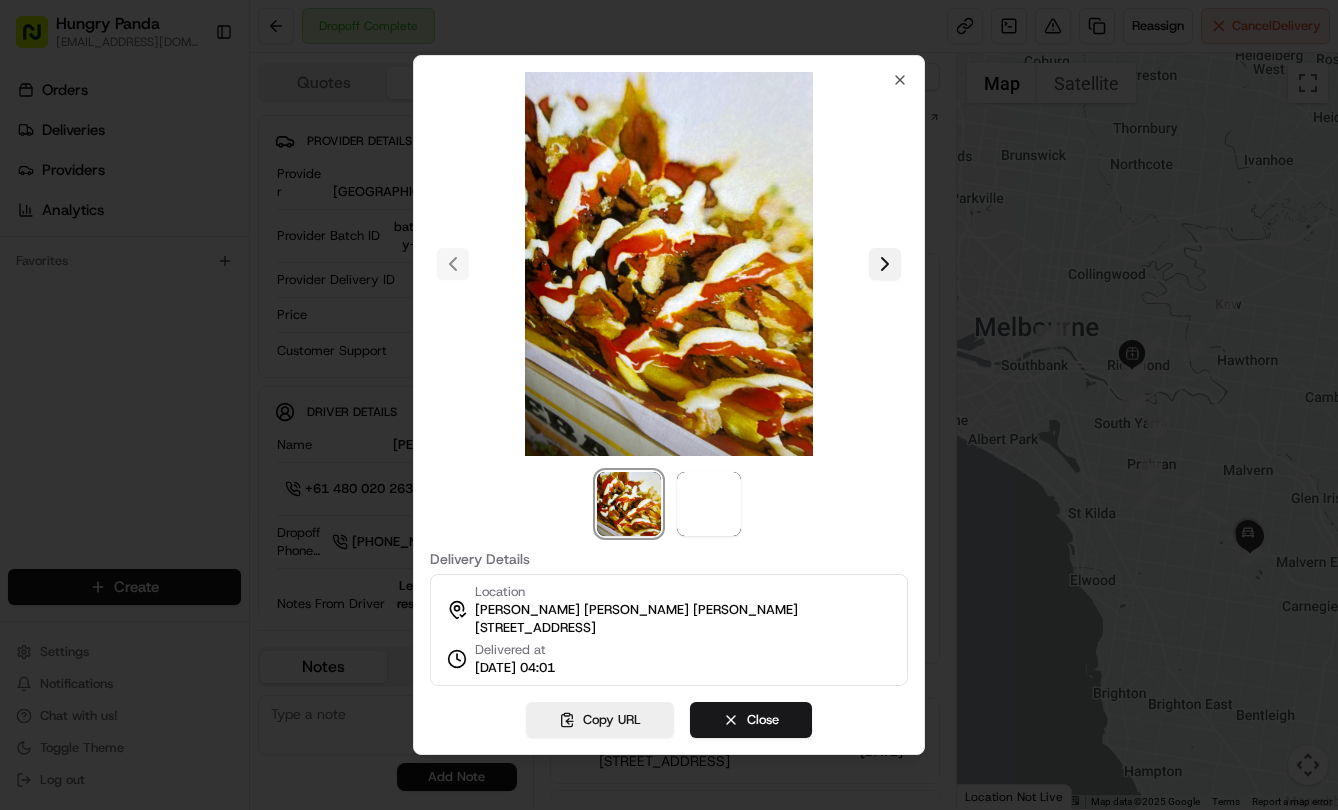 click at bounding box center [885, 264] 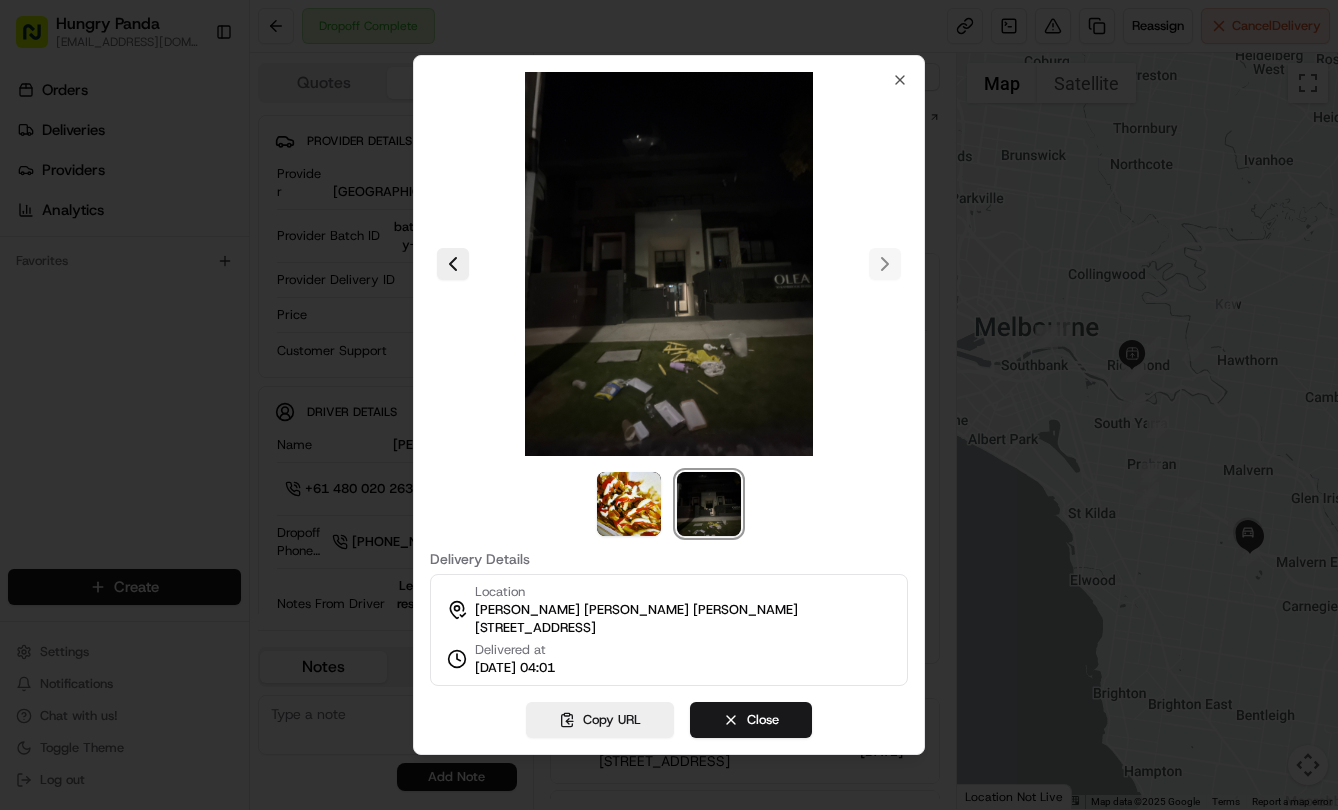 scroll, scrollTop: 0, scrollLeft: 0, axis: both 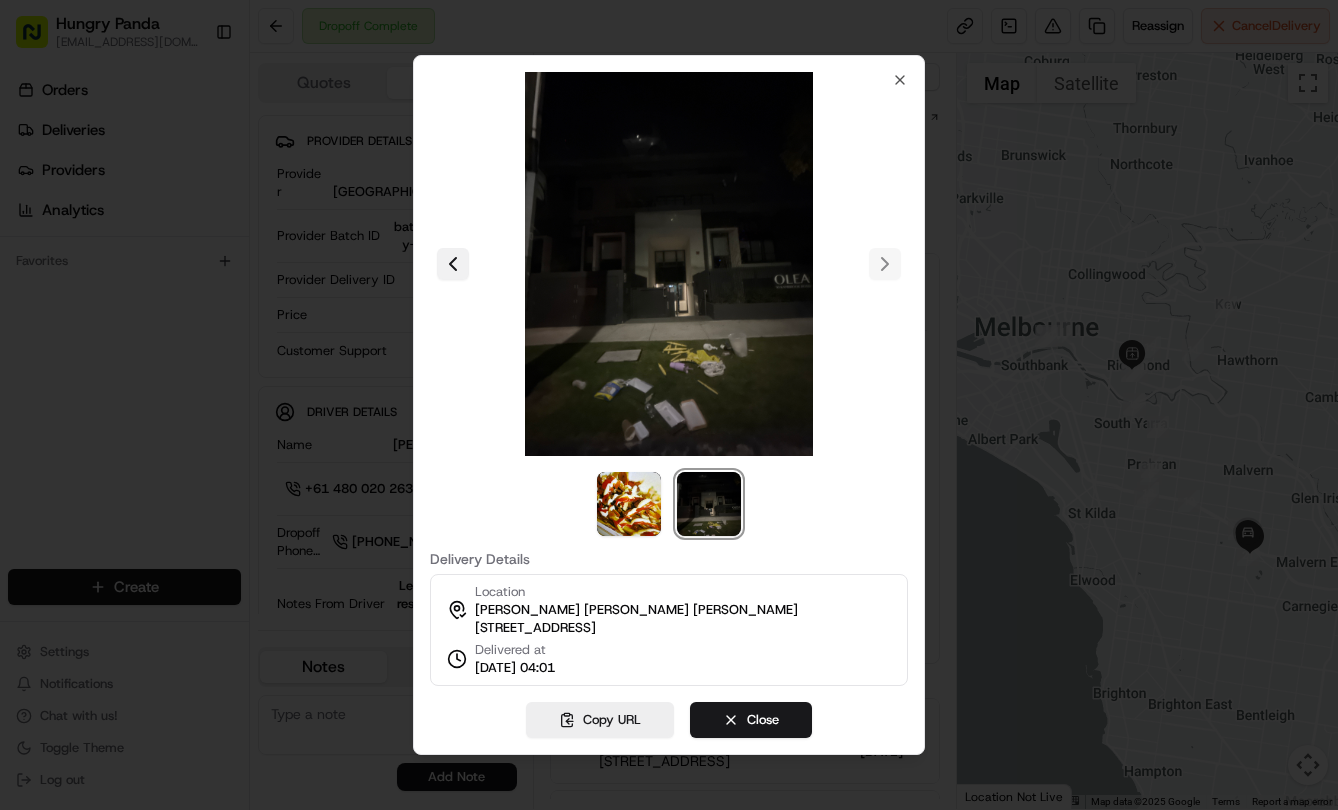 click at bounding box center (453, 264) 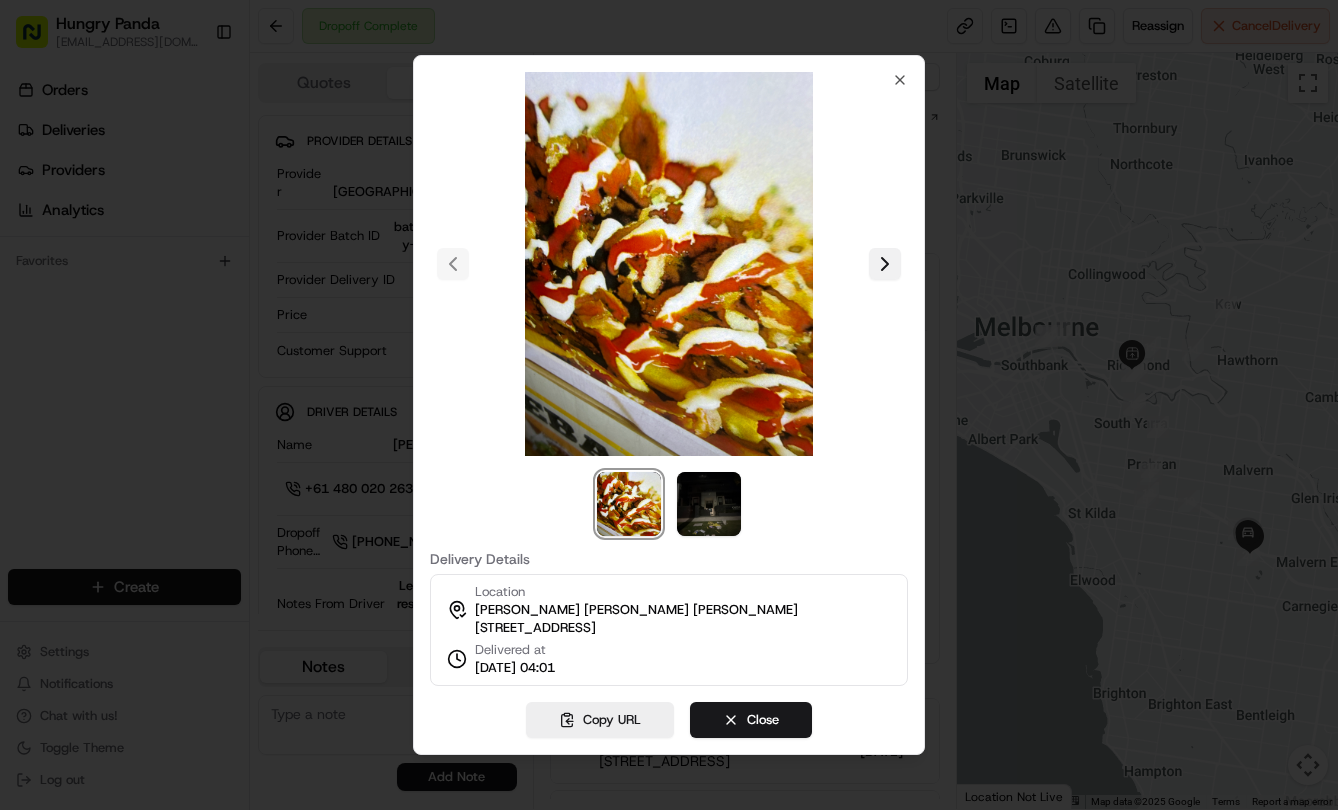 click at bounding box center [885, 264] 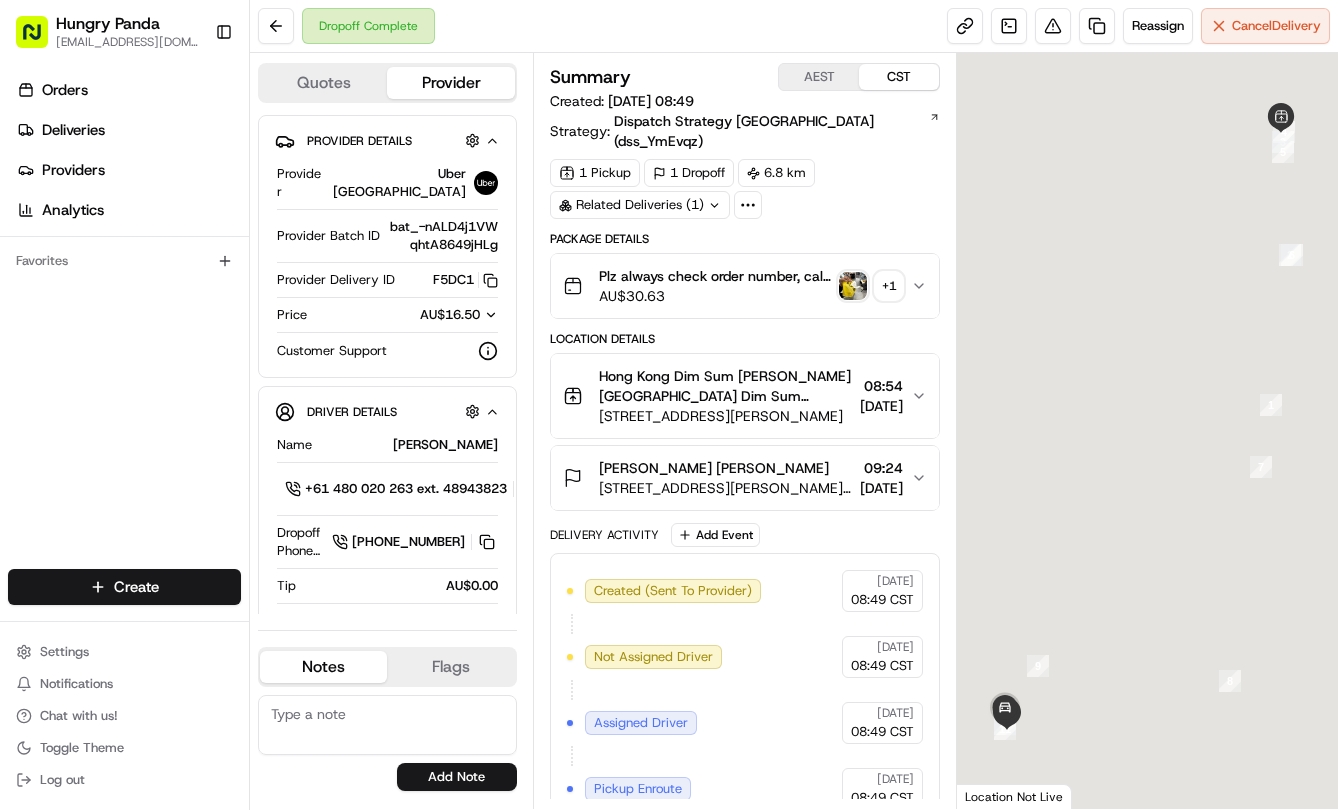 scroll, scrollTop: 0, scrollLeft: 0, axis: both 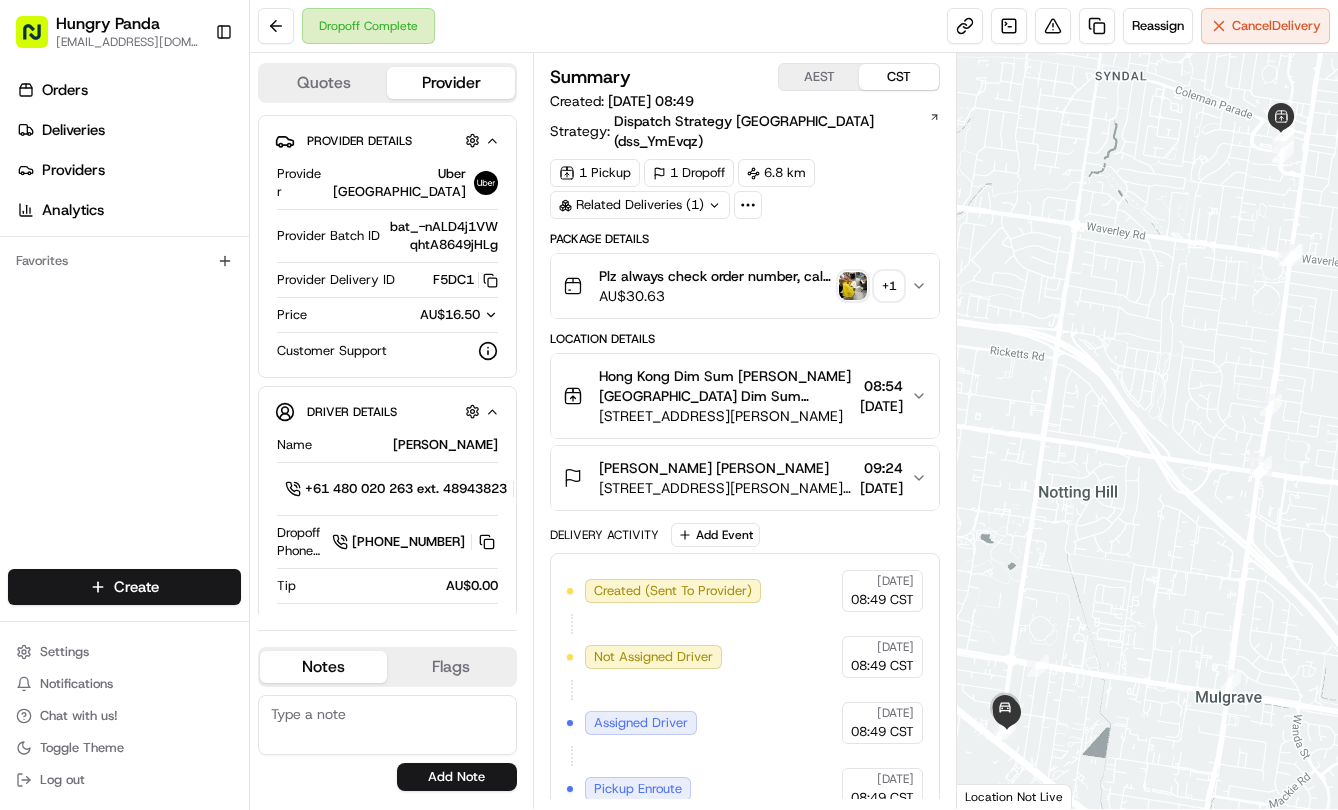drag, startPoint x: 926, startPoint y: 272, endPoint x: 1328, endPoint y: 138, distance: 423.7452 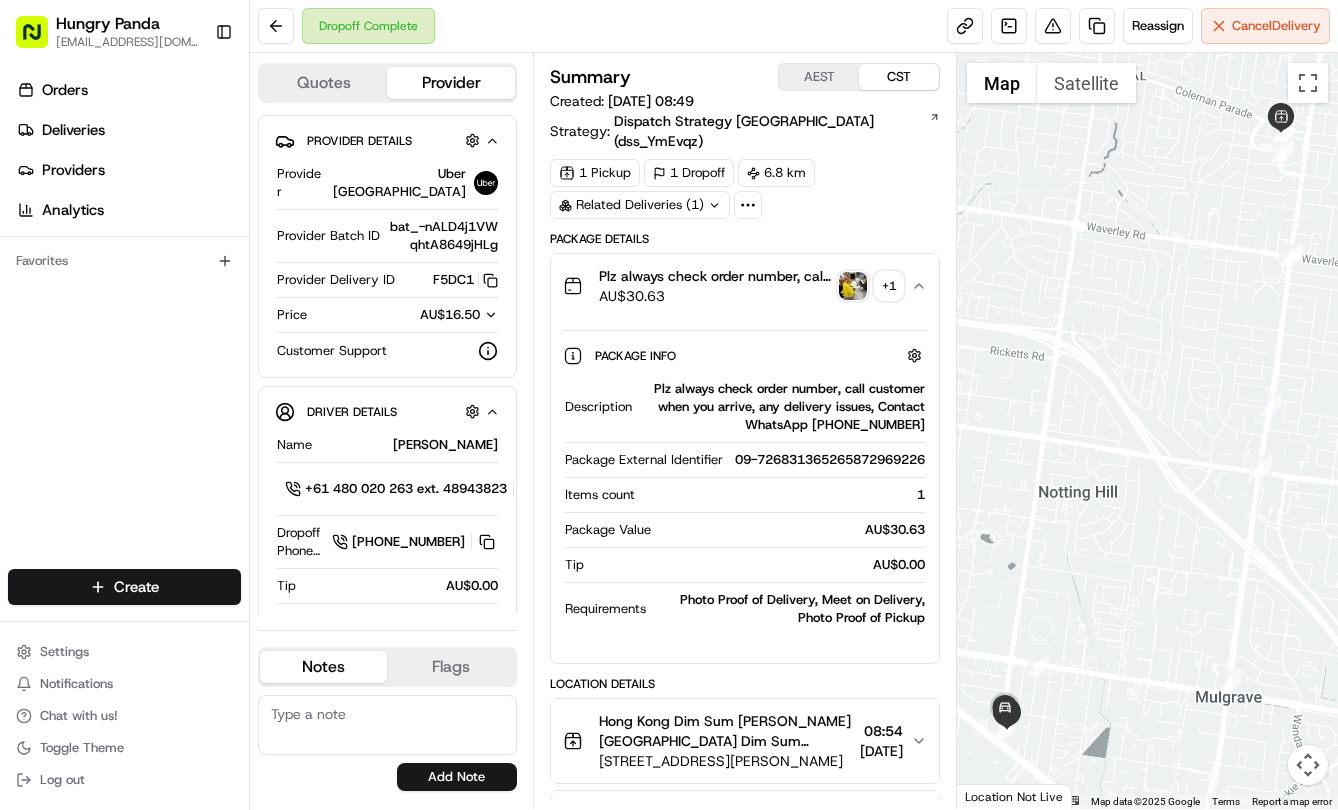 type 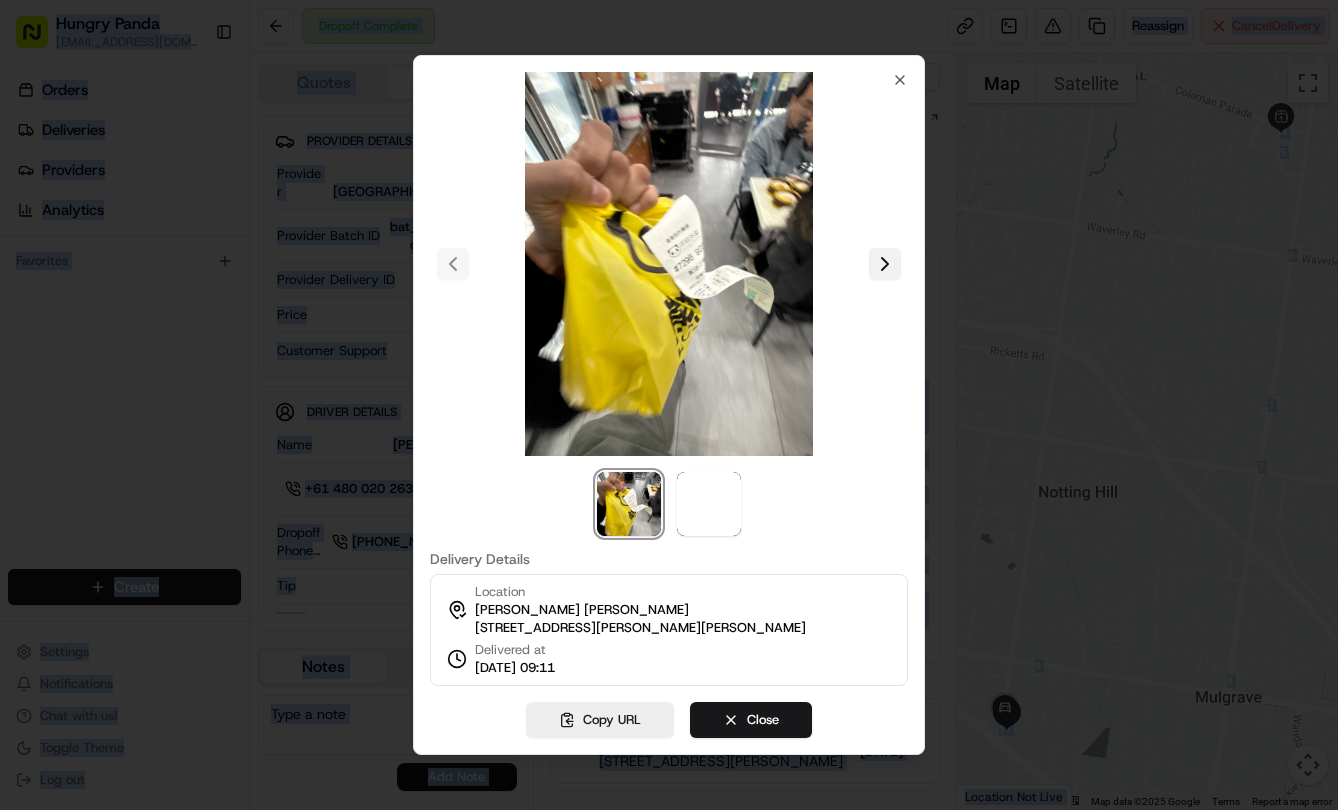 click at bounding box center [885, 264] 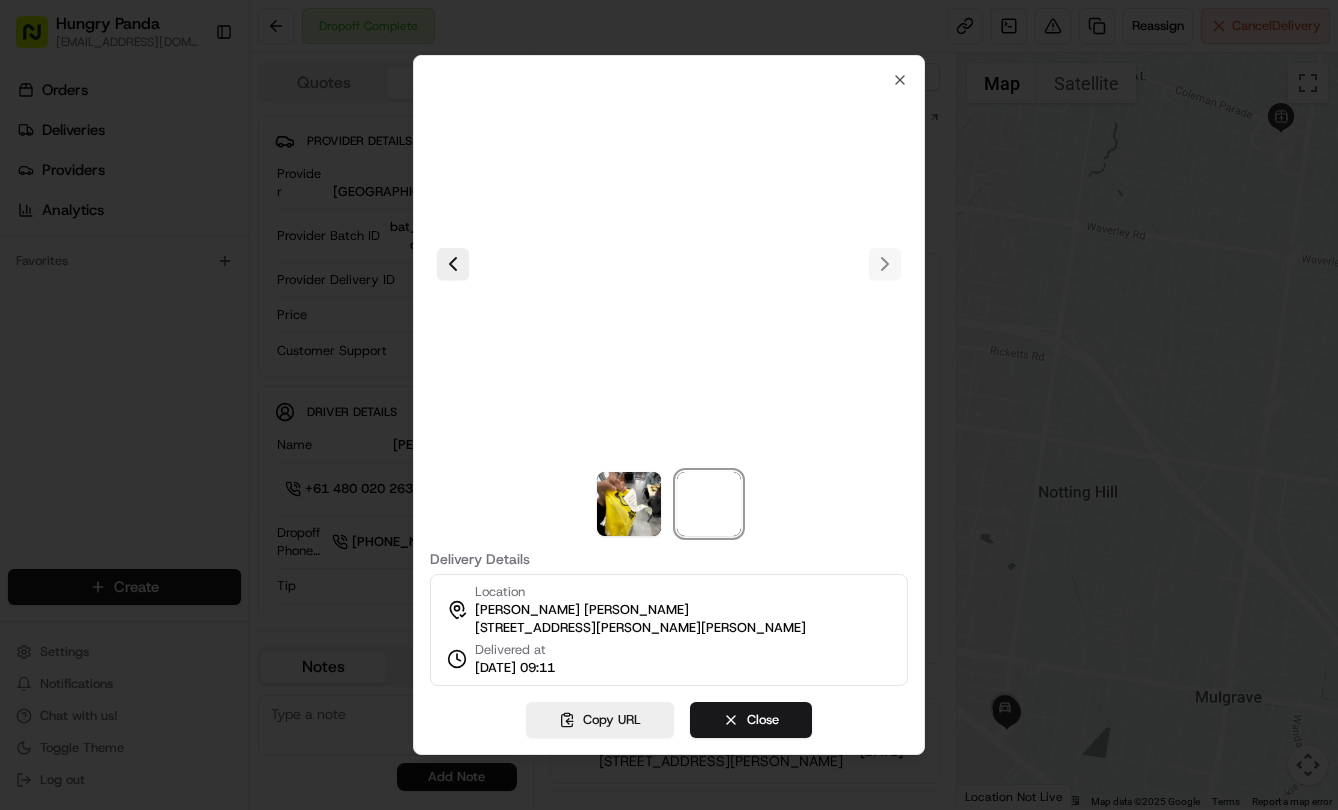 click at bounding box center [669, 264] 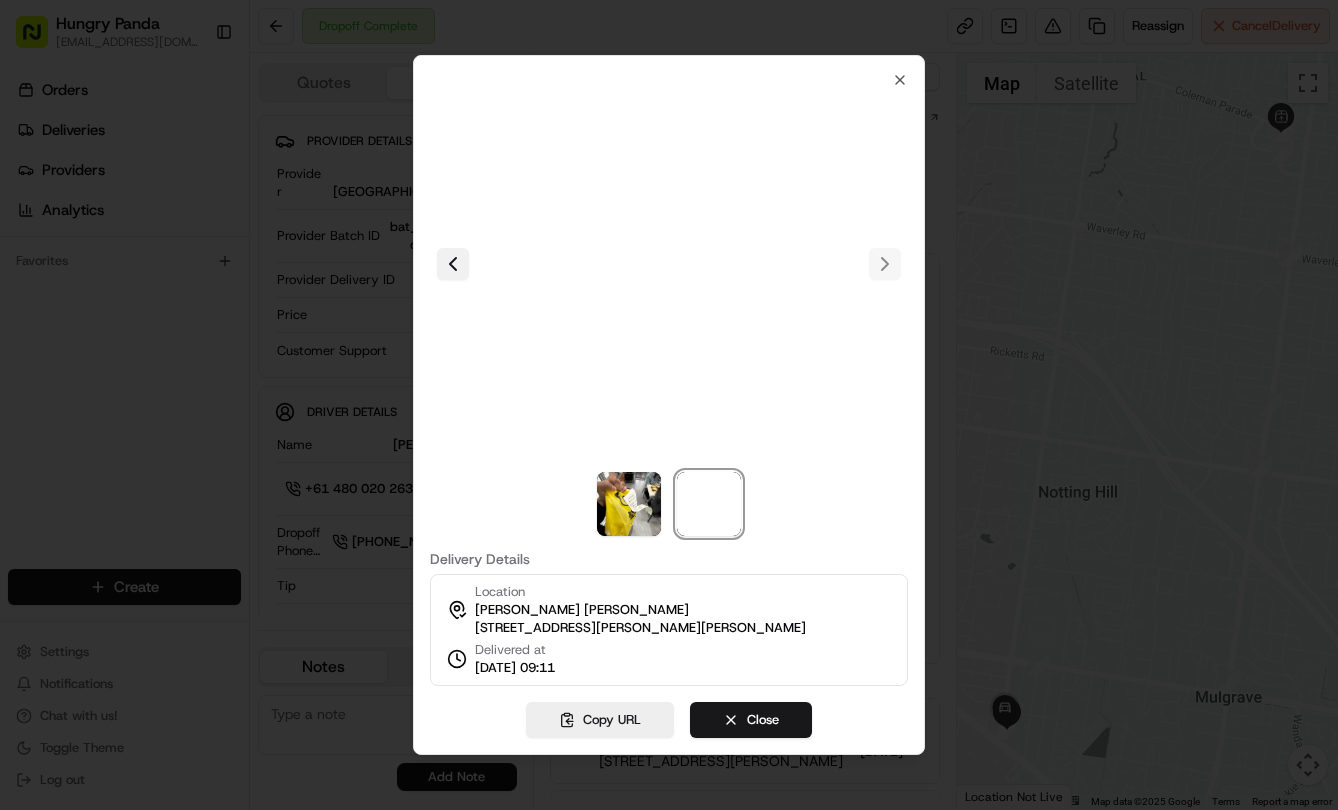 click at bounding box center [453, 264] 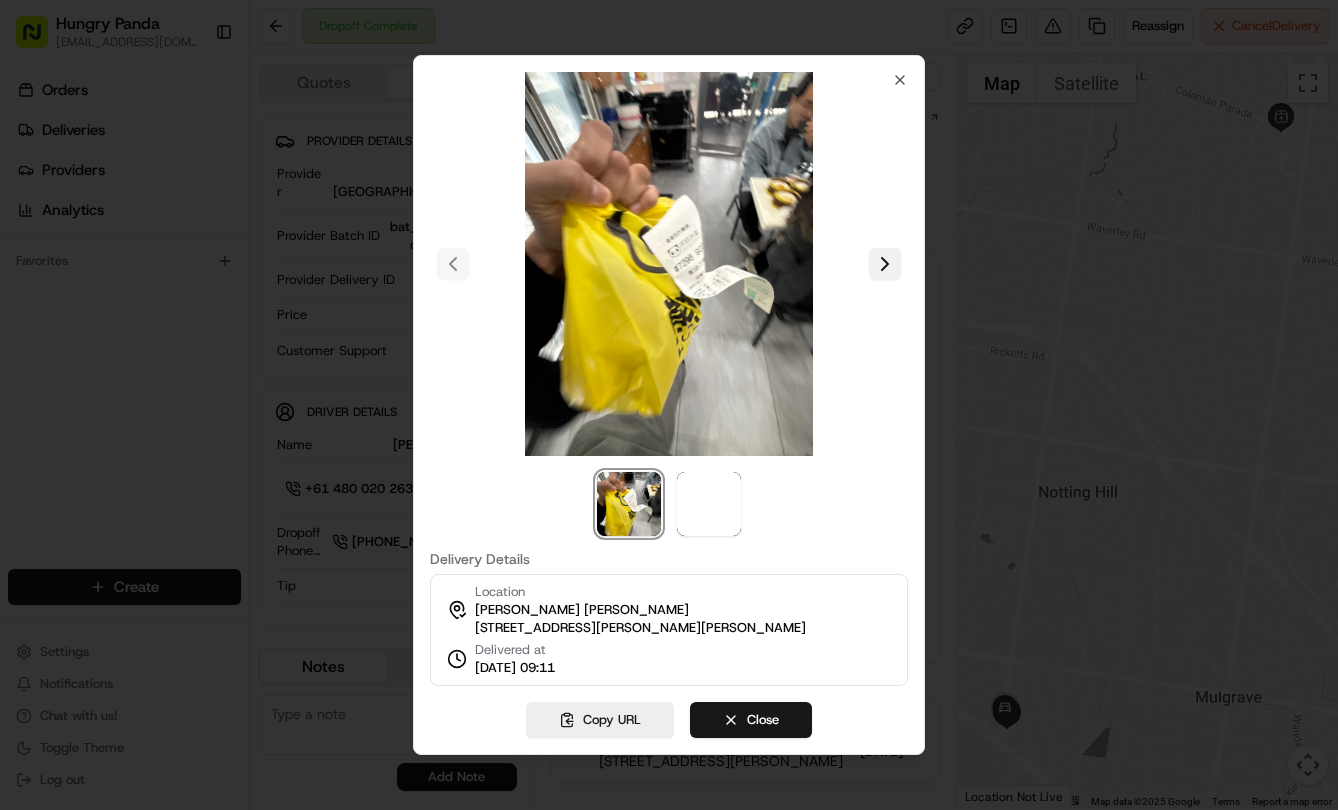 click at bounding box center [885, 264] 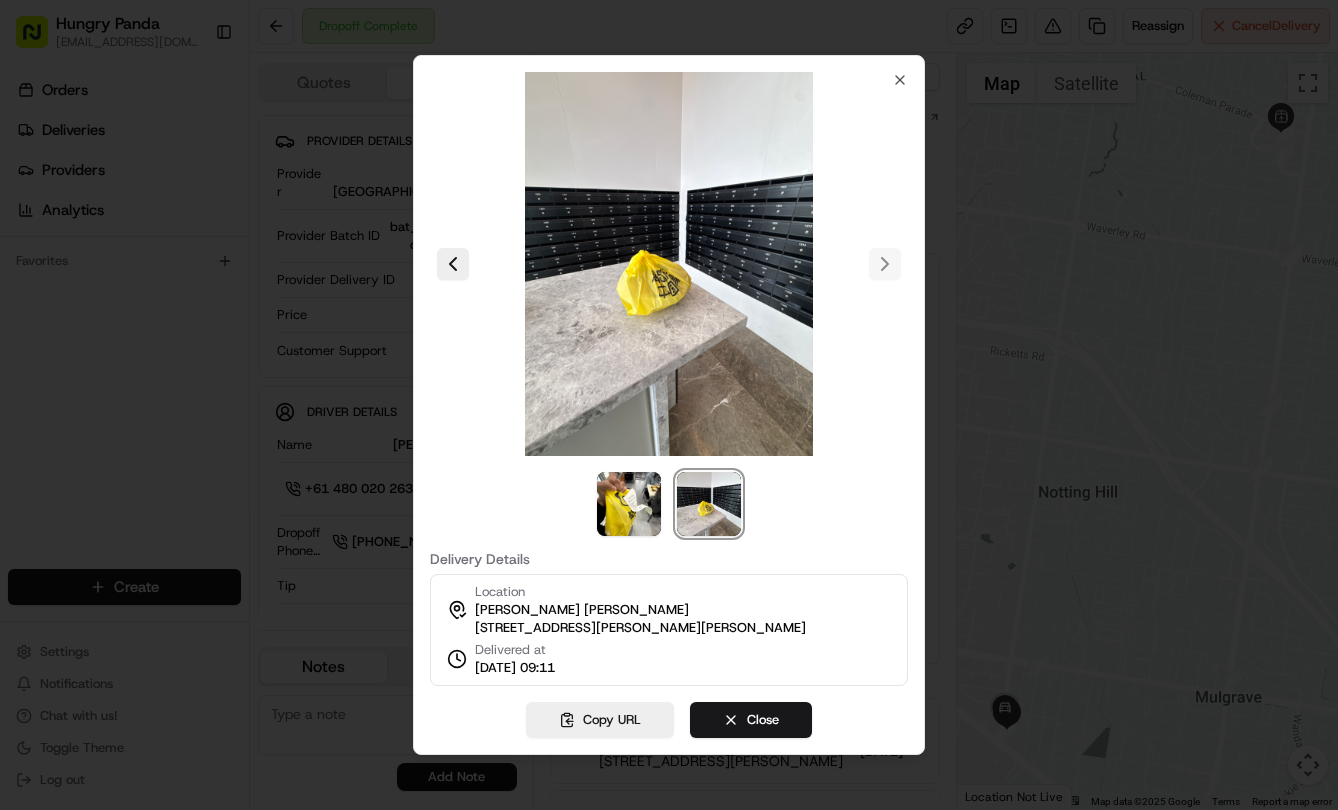 click at bounding box center [669, 405] 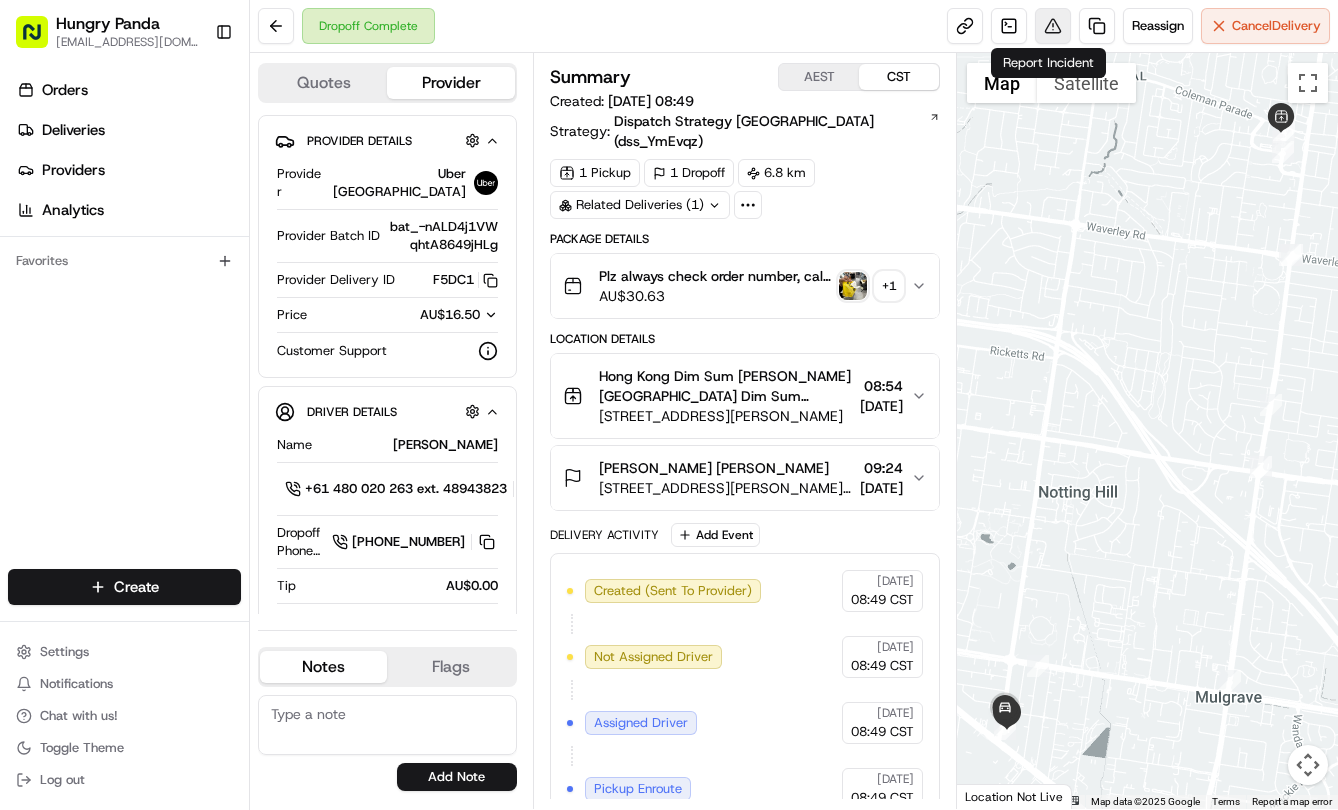 click at bounding box center [1053, 26] 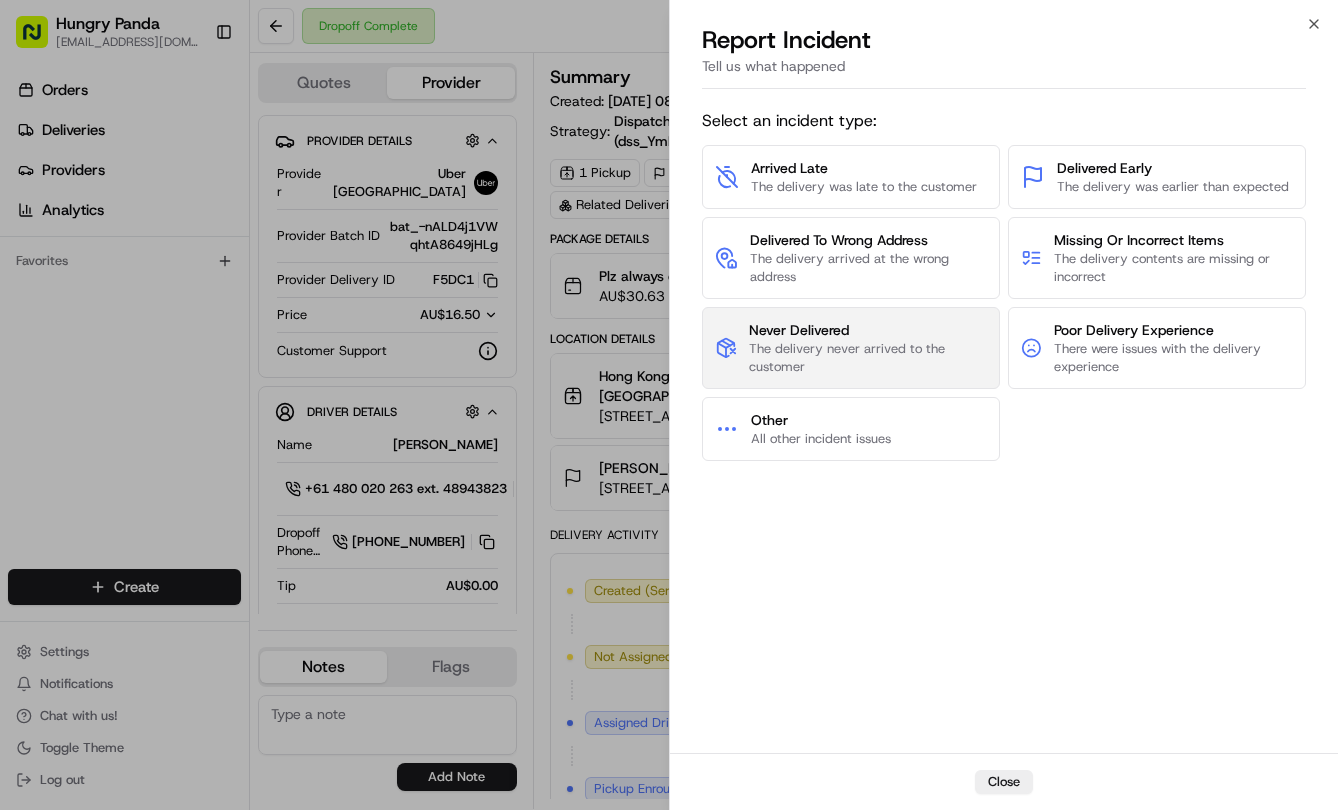 click on "Never Delivered The delivery never arrived to the customer" at bounding box center (868, 348) 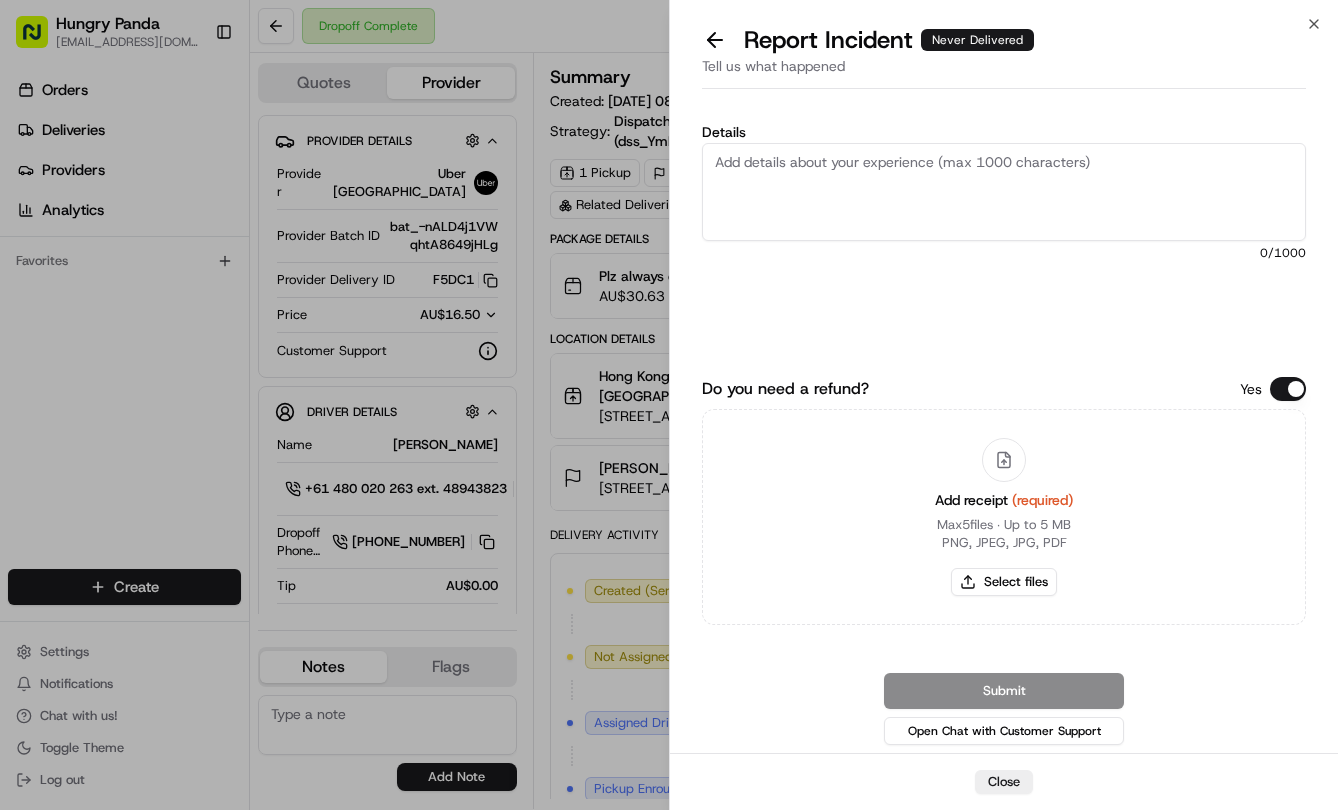 click on "Details" at bounding box center (1004, 192) 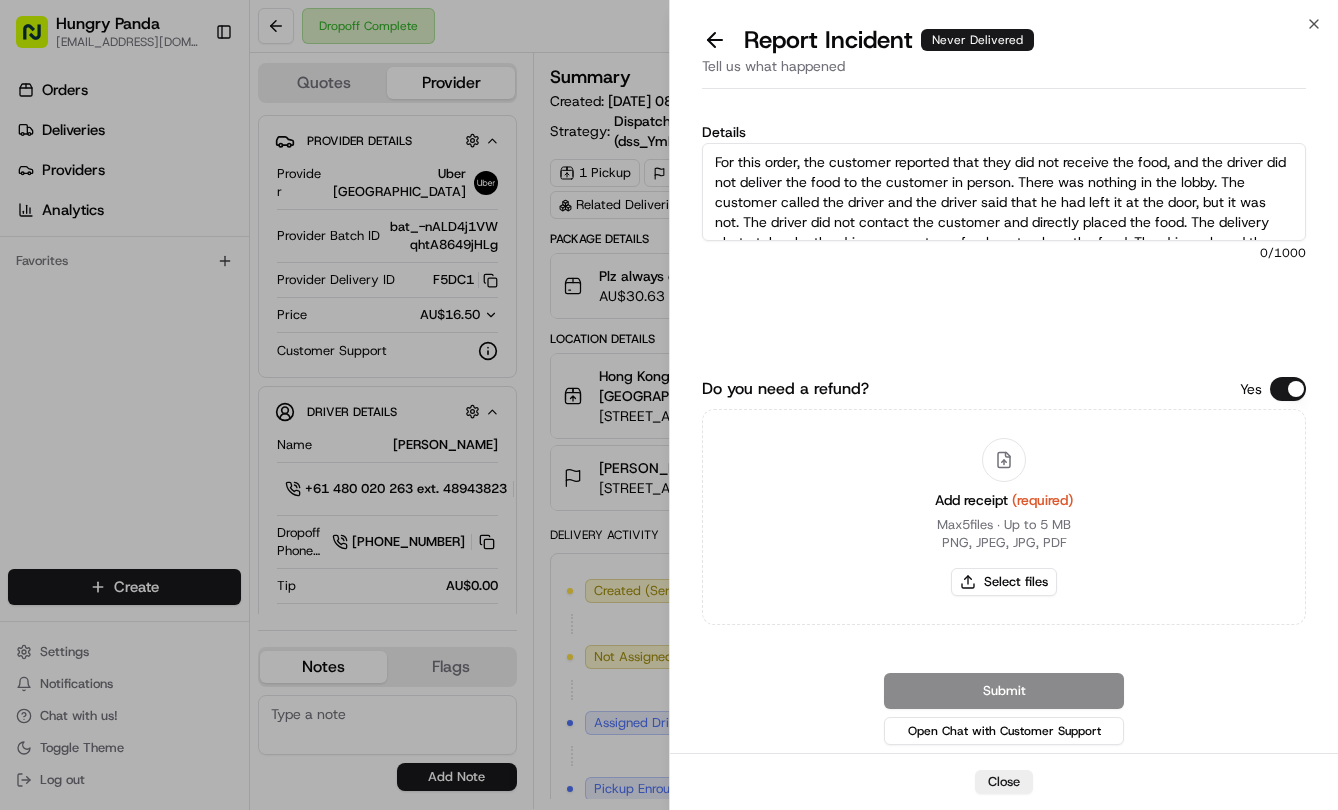 scroll, scrollTop: 91, scrollLeft: 0, axis: vertical 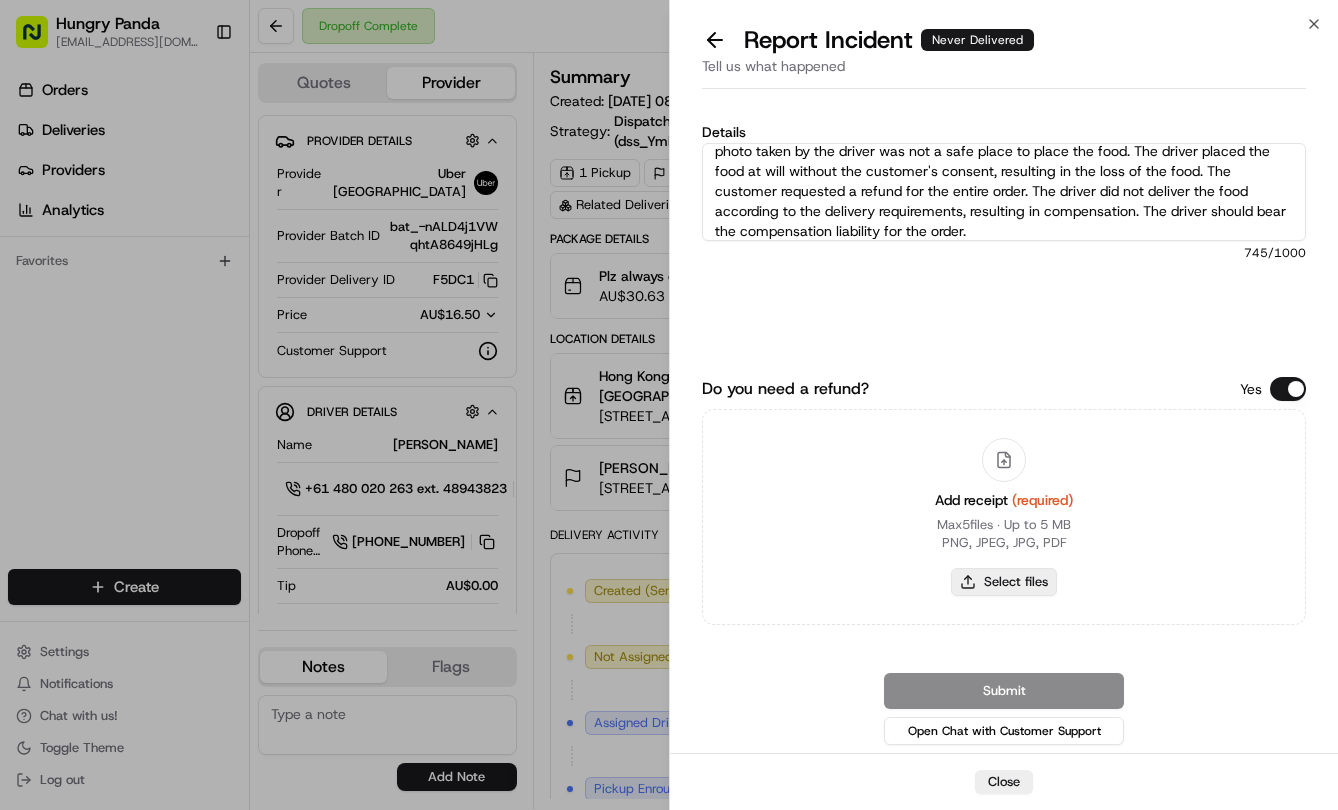 type on "For this order, the customer reported that they did not receive the food, and the driver did not deliver the food to the customer in person. There was nothing in the lobby. The customer called the driver and the driver said that he had left it at the door, but it was not. The driver did not contact the customer and directly placed the food. The delivery photo taken by the driver was not a safe place to place the food. The driver placed the food at will without the customer's consent, resulting in the loss of the food. The customer requested a refund for the entire order. The driver did not deliver the food according to the delivery requirements, resulting in compensation. The driver should bear the compensation liability for the order." 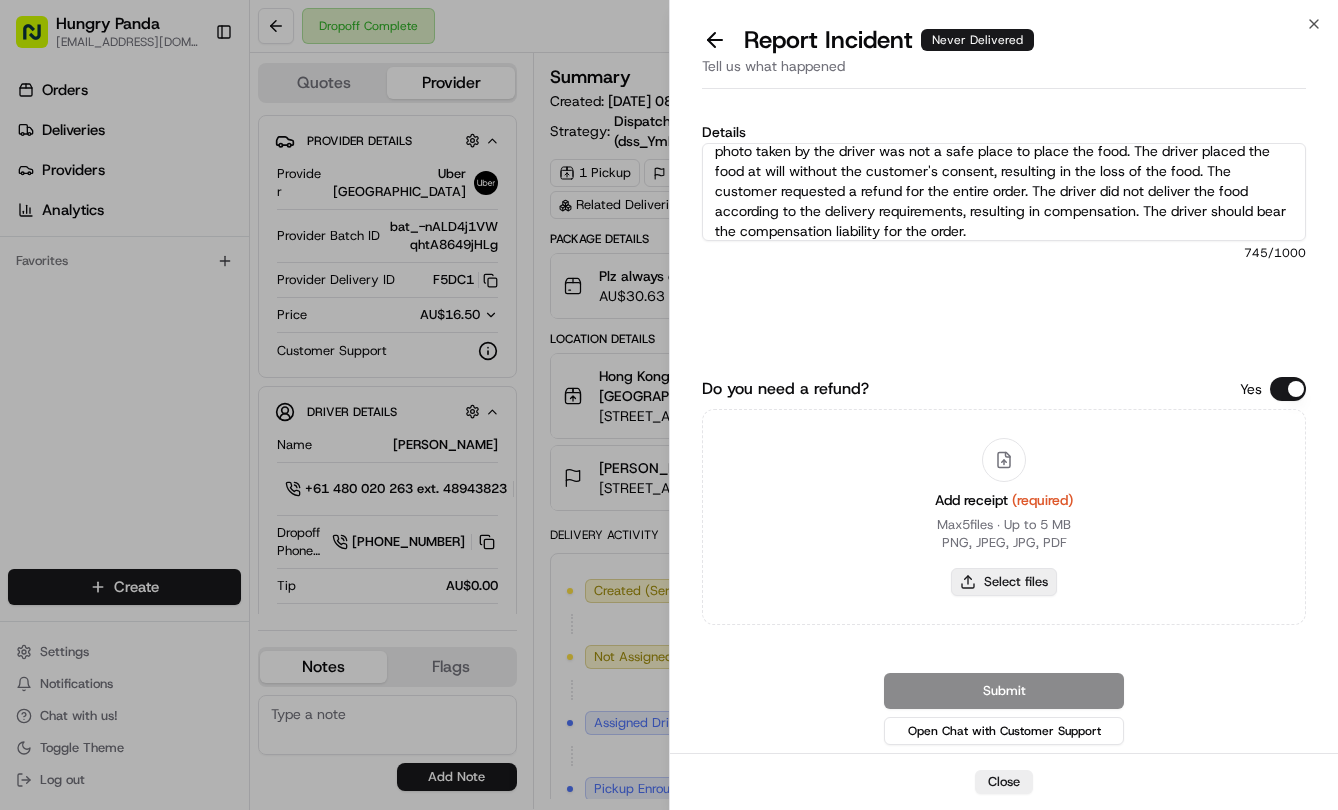 type on "C:\fakepath\10.jpg" 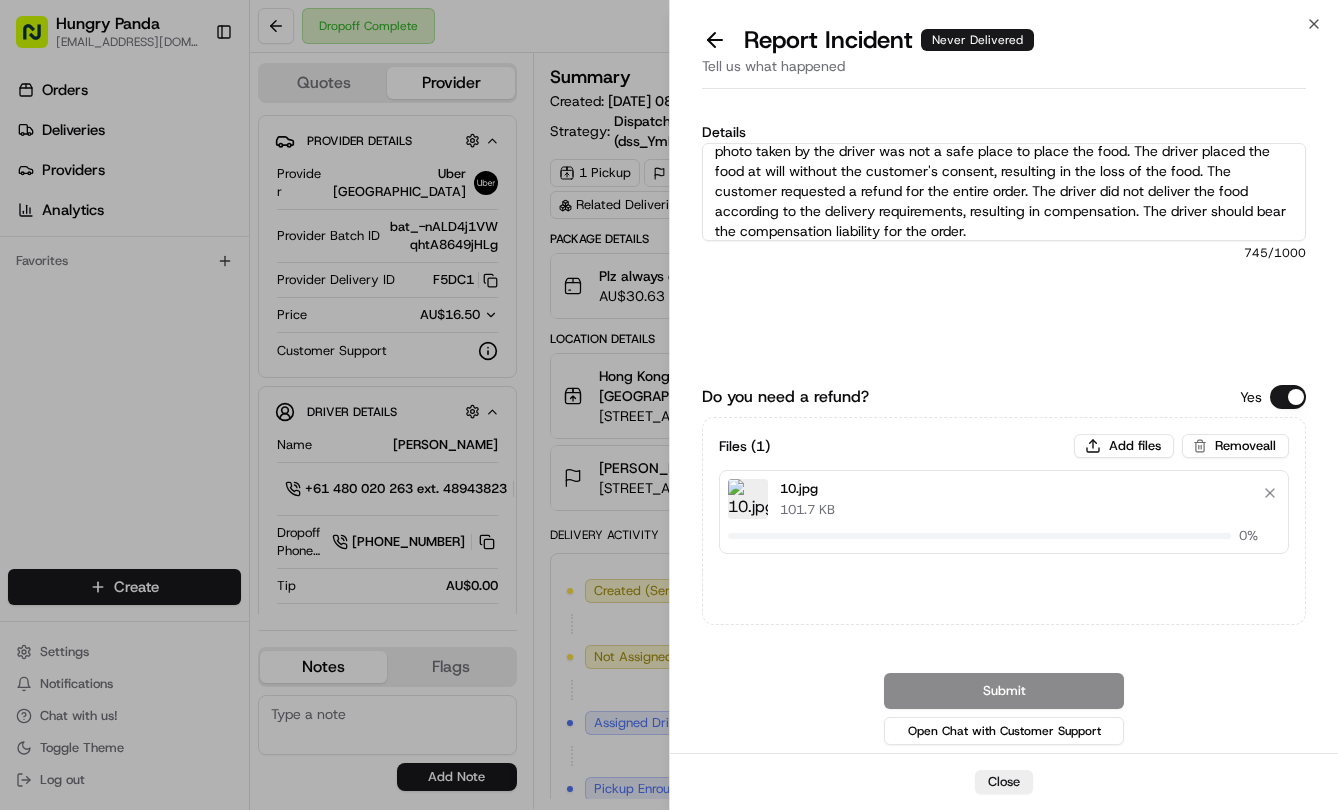 type 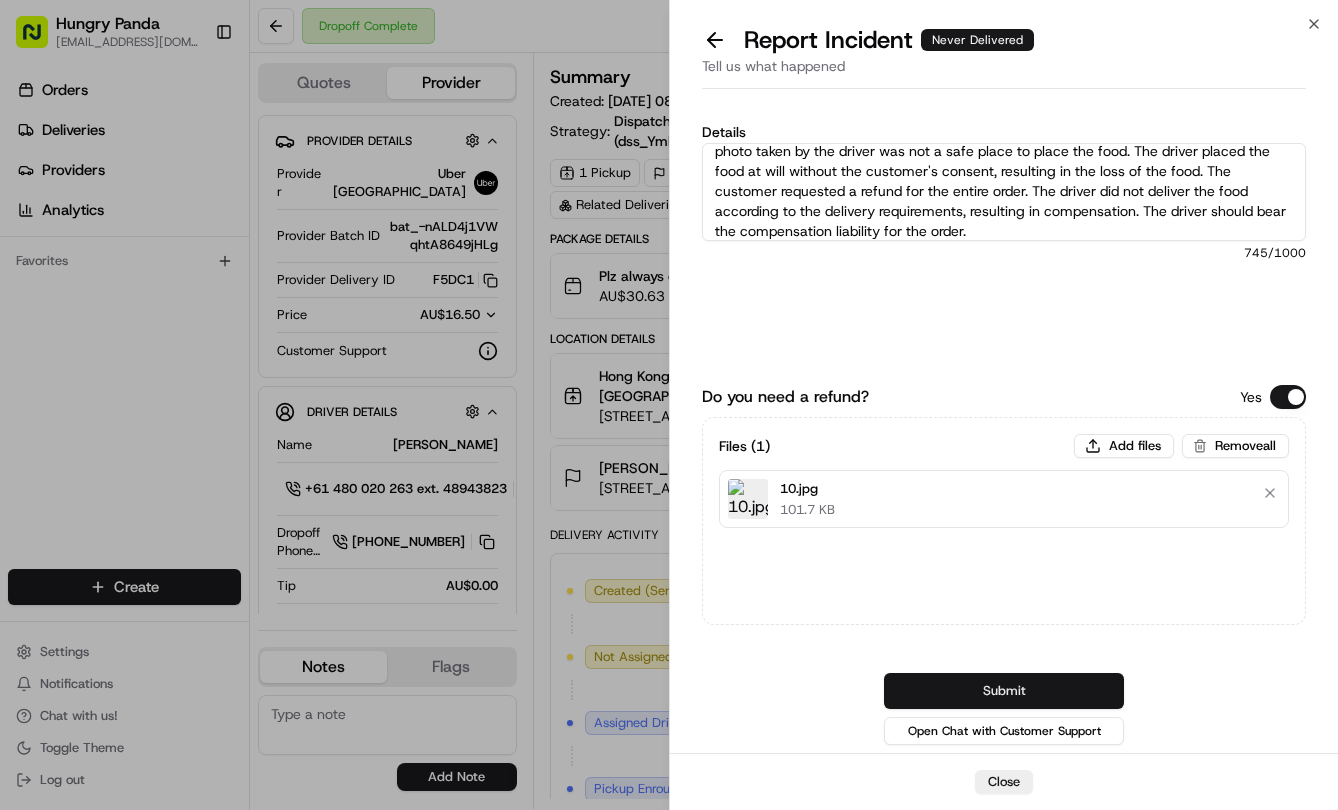 click on "Submit" at bounding box center (1004, 691) 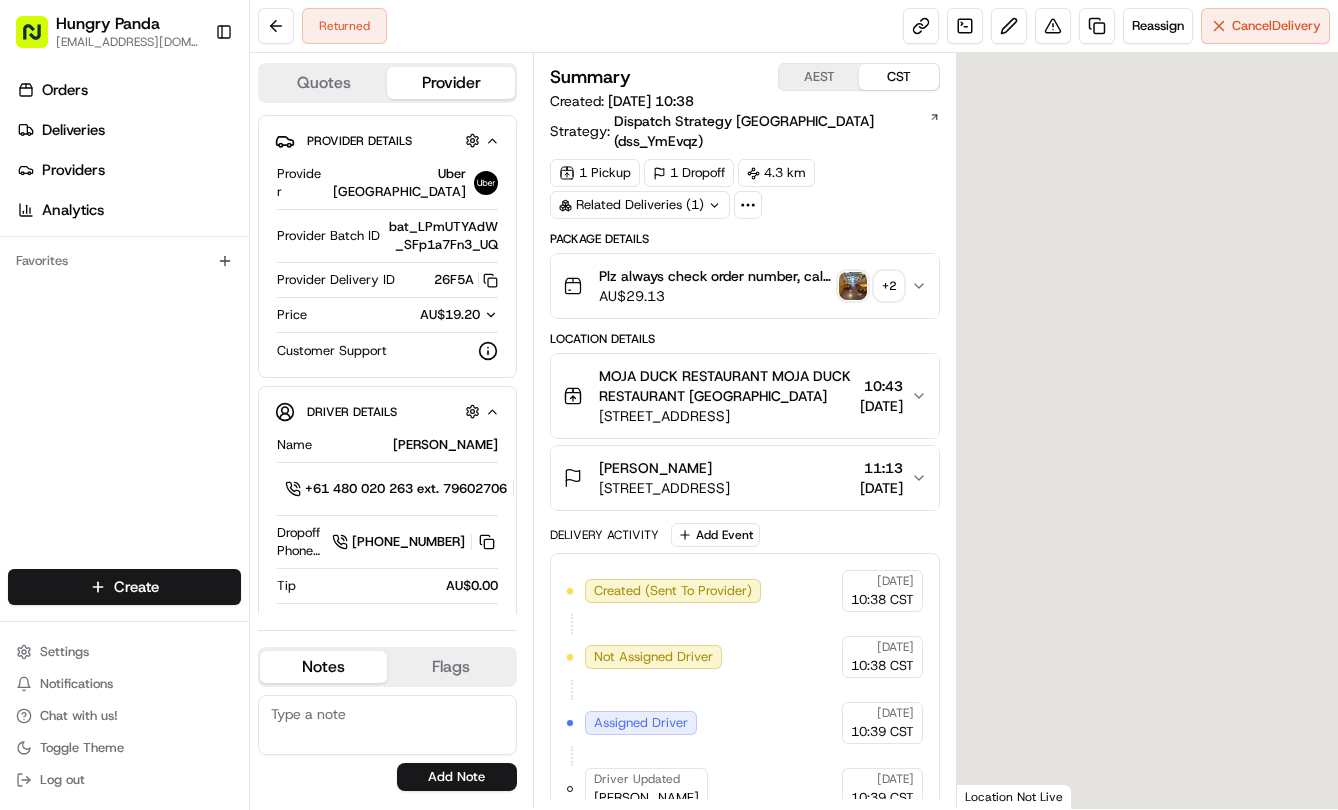 scroll, scrollTop: 0, scrollLeft: 0, axis: both 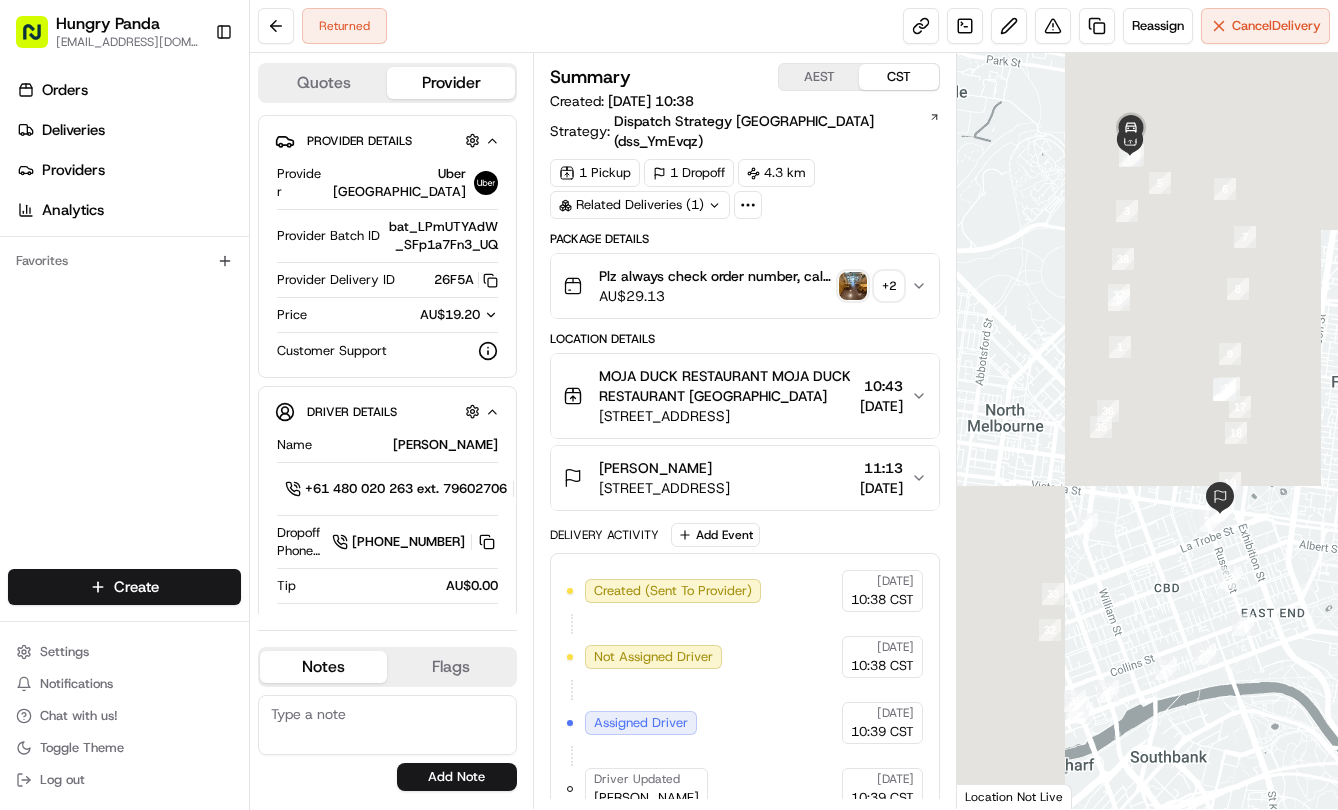 drag, startPoint x: 924, startPoint y: 266, endPoint x: 939, endPoint y: 263, distance: 15.297058 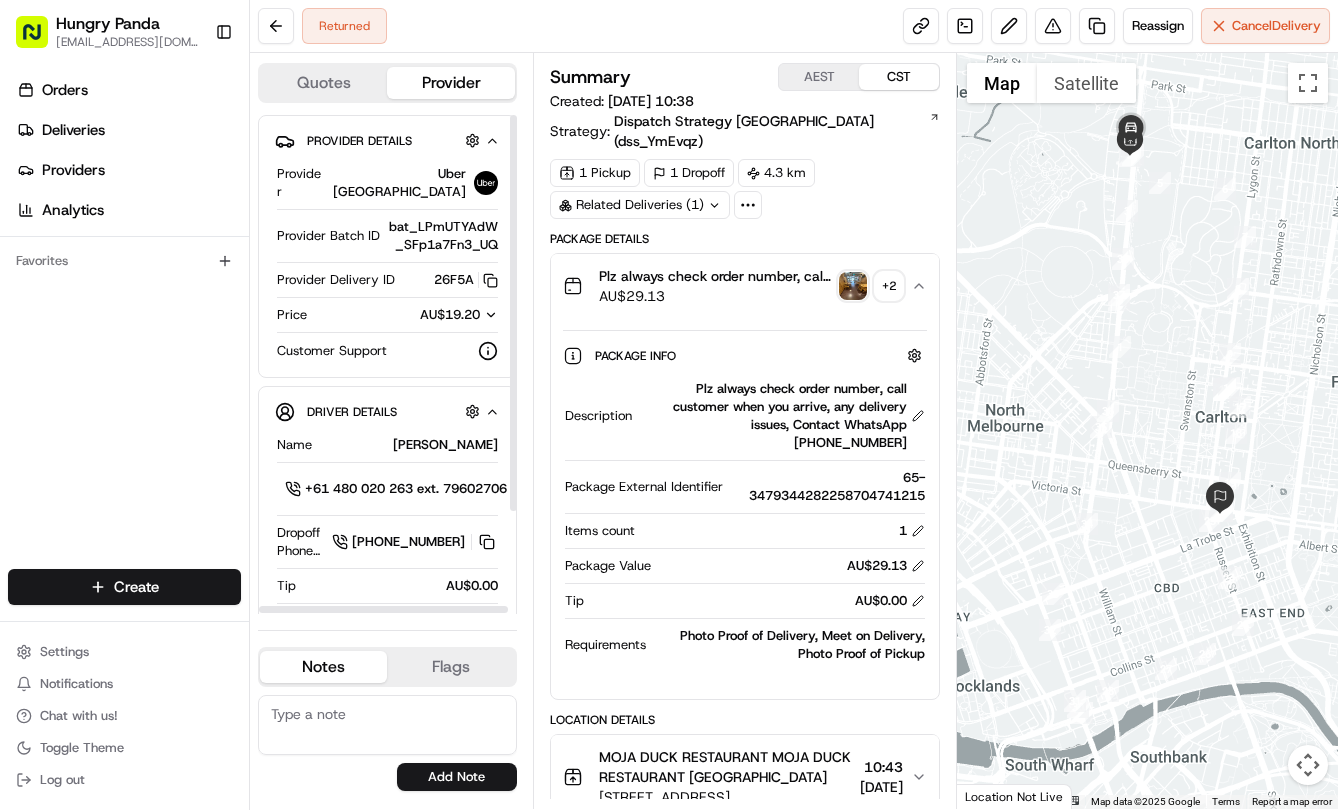 type 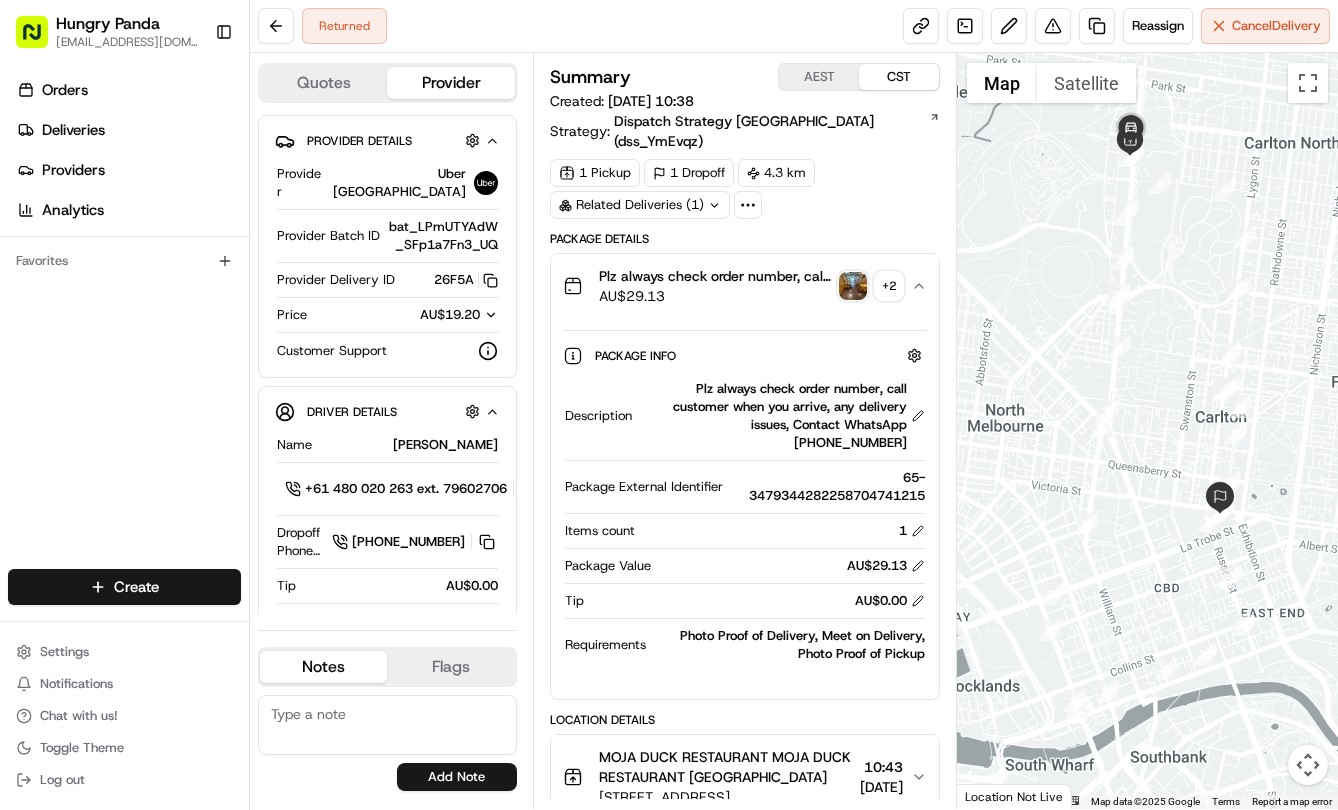 click at bounding box center [853, 286] 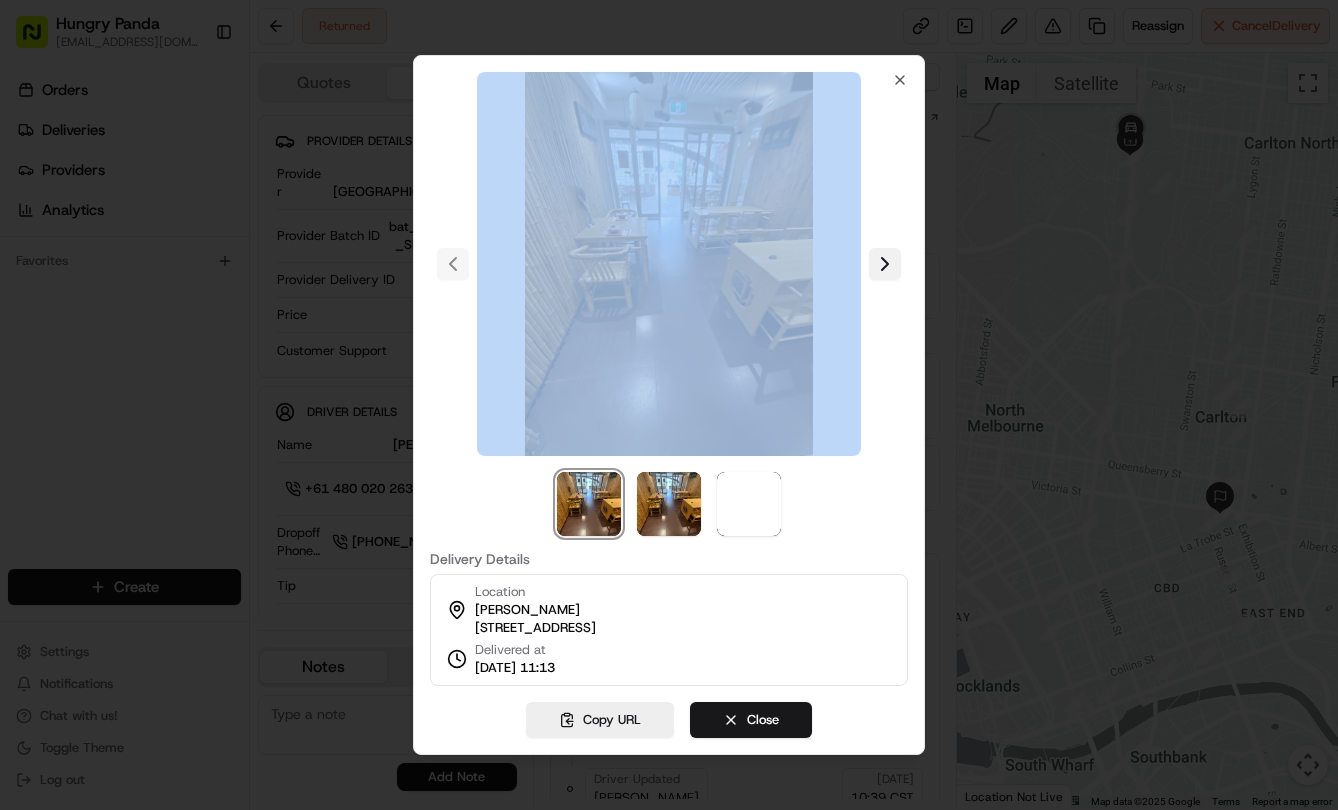 click at bounding box center [885, 264] 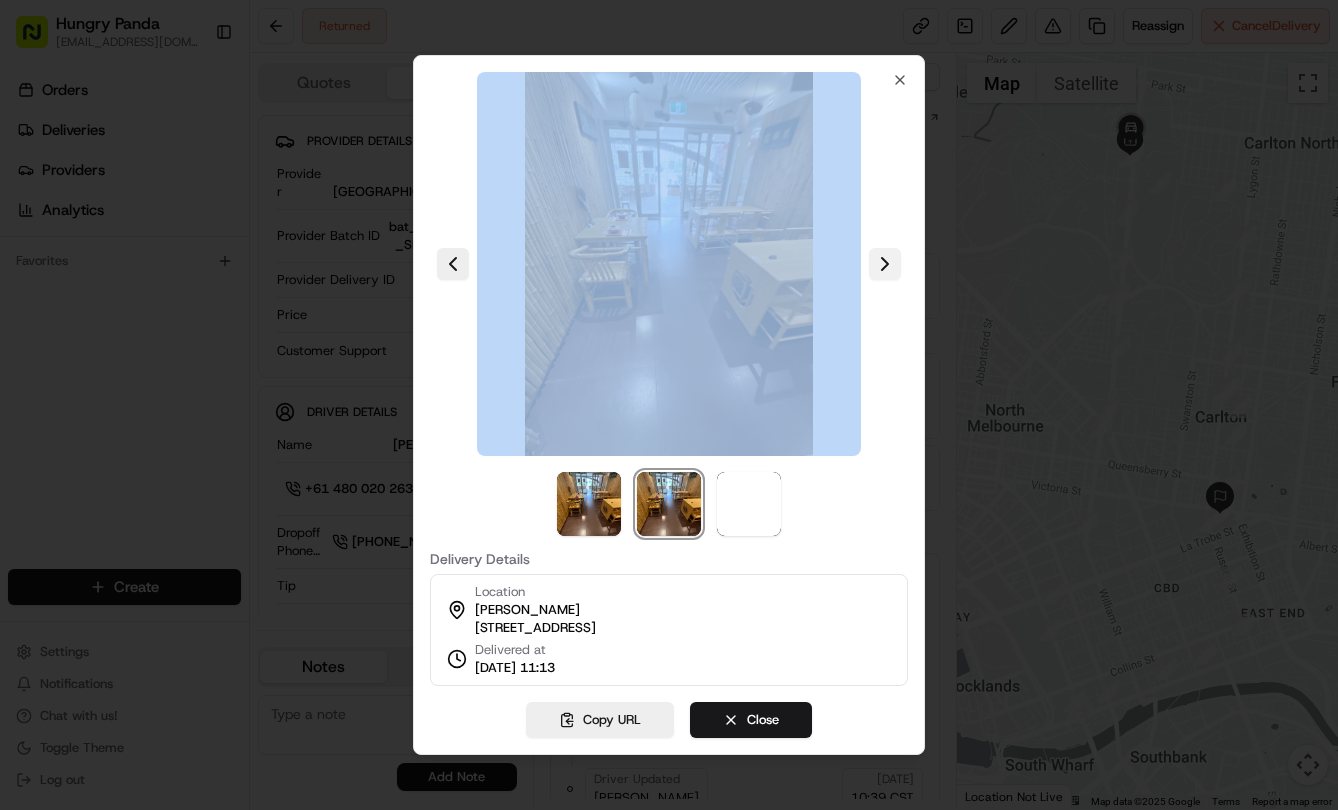 click at bounding box center (885, 264) 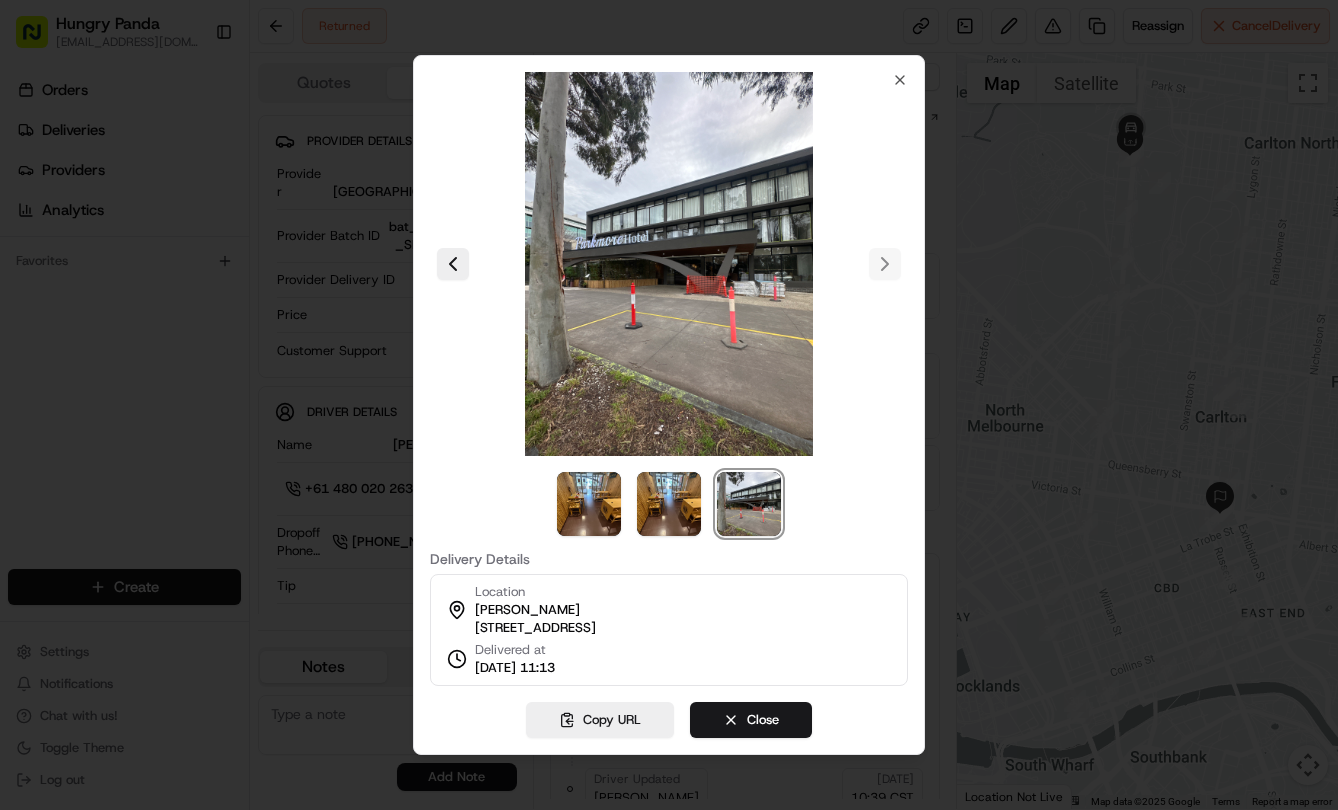 click at bounding box center [669, 405] 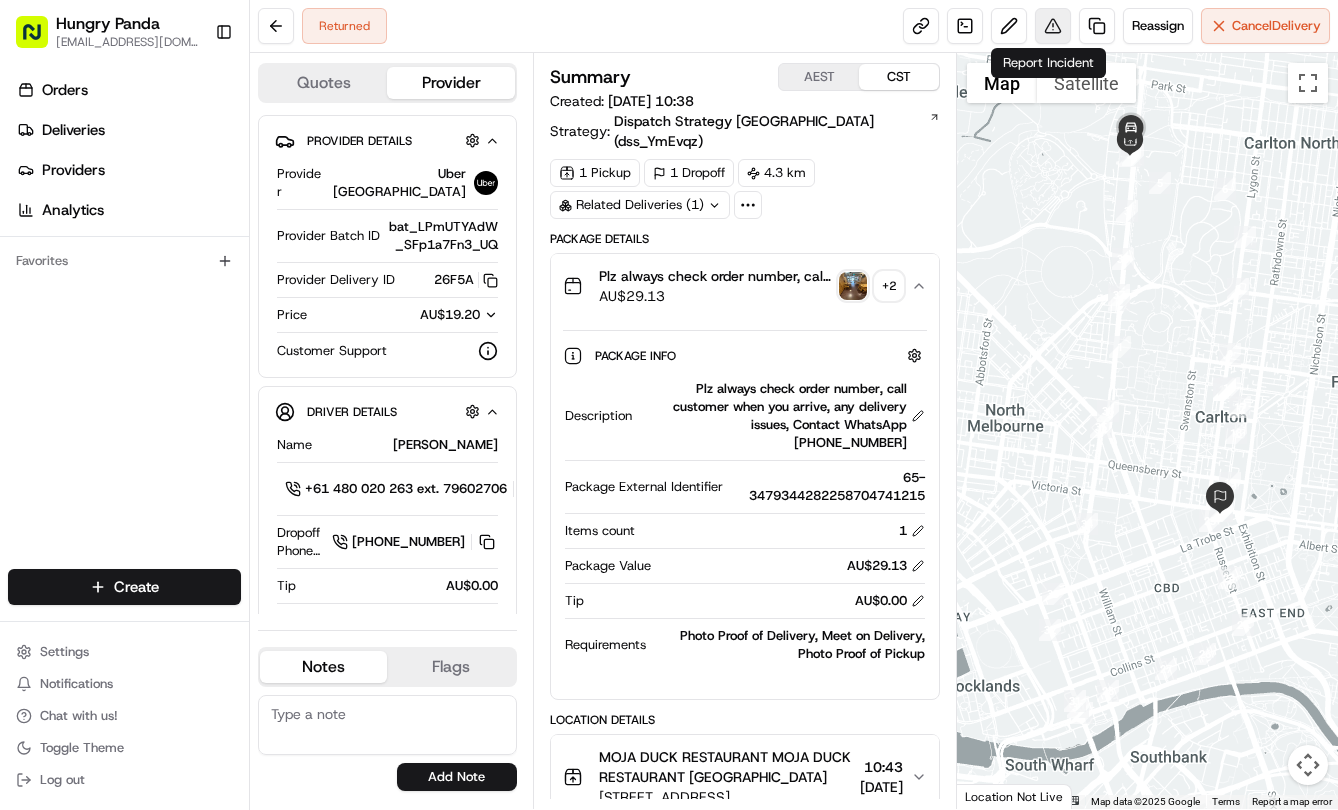 click at bounding box center (1053, 26) 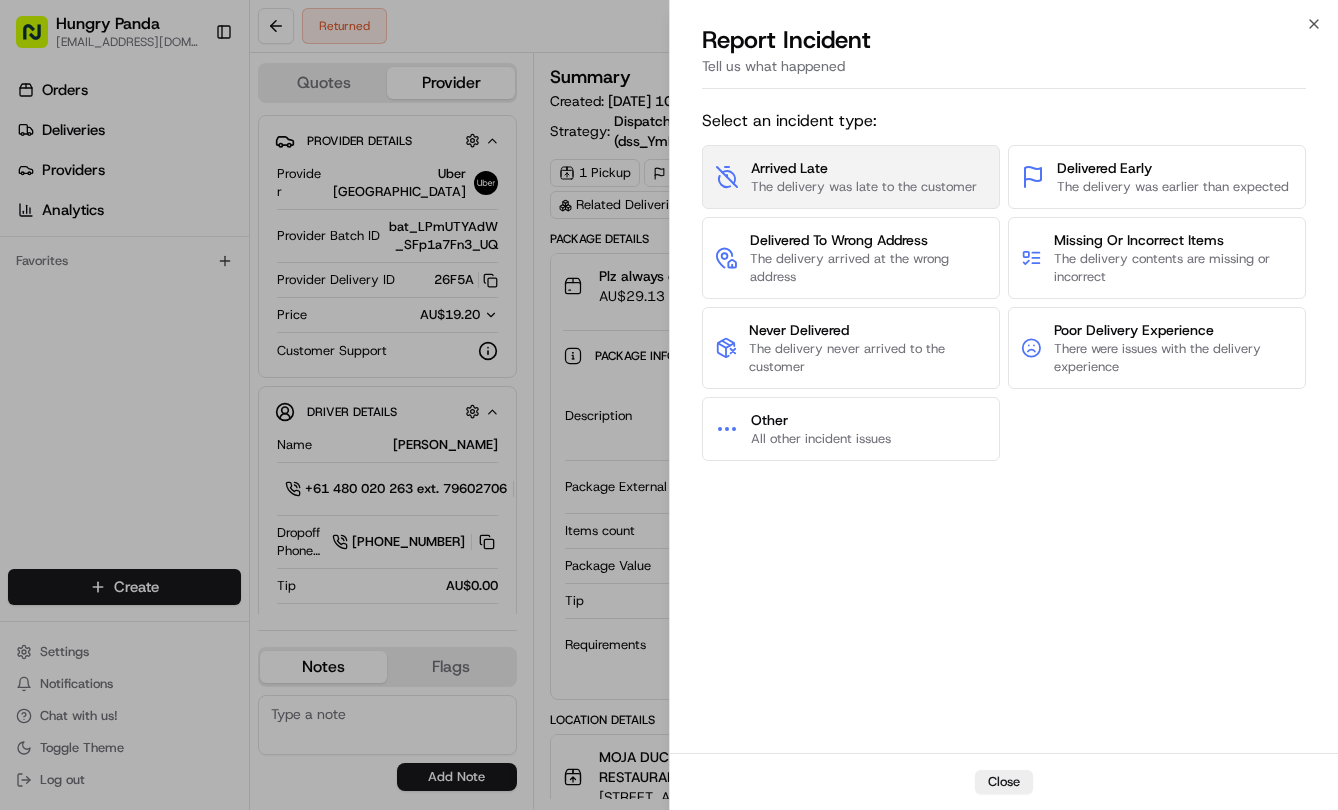 click on "The delivery was late to the customer" at bounding box center [864, 187] 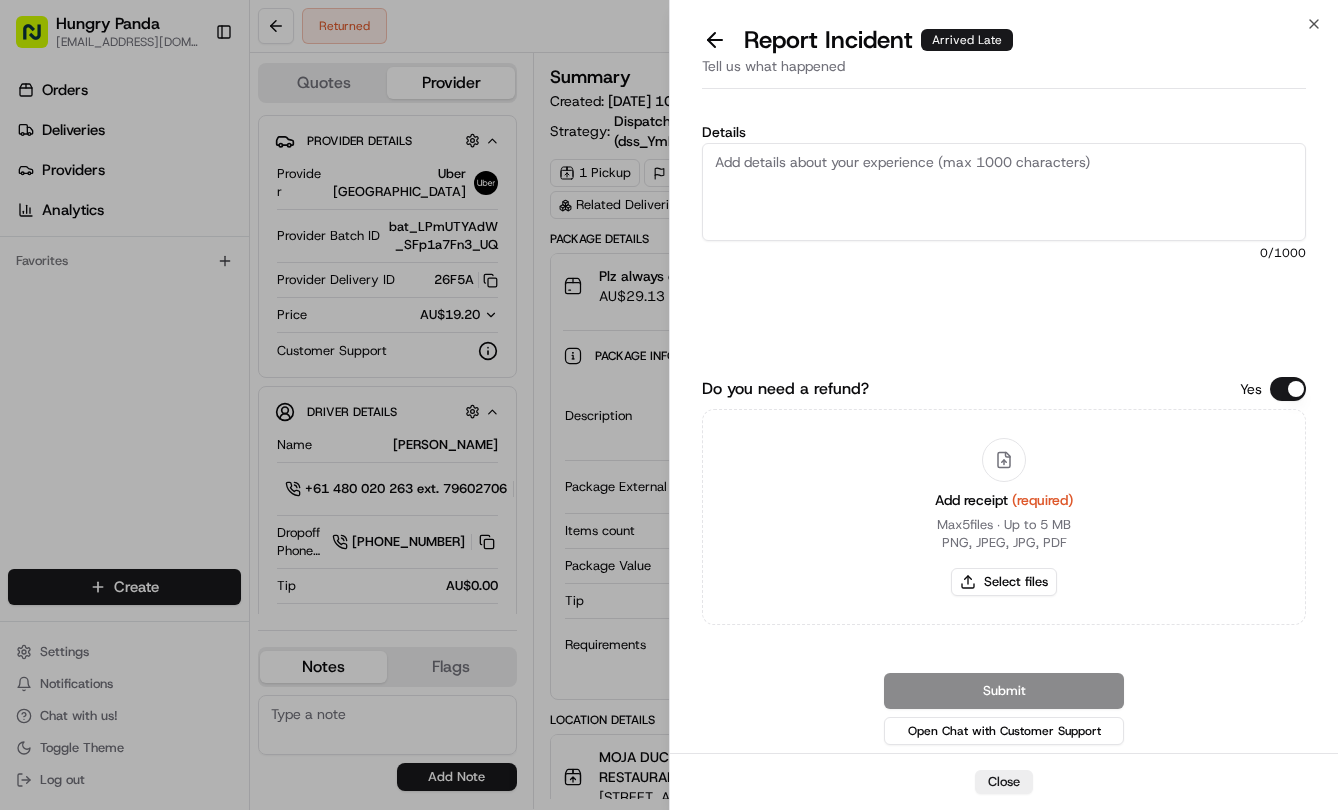 click on "Details" at bounding box center (1004, 192) 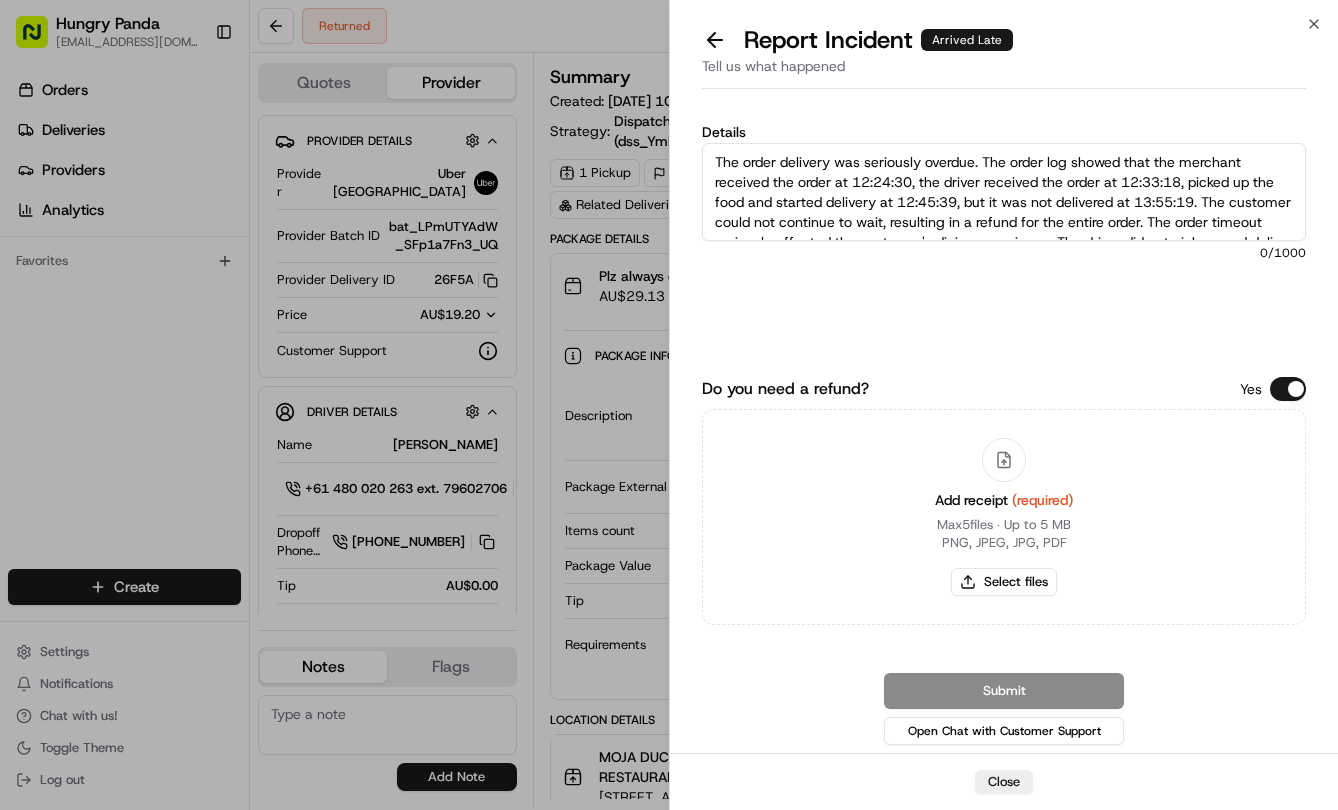 scroll, scrollTop: 51, scrollLeft: 0, axis: vertical 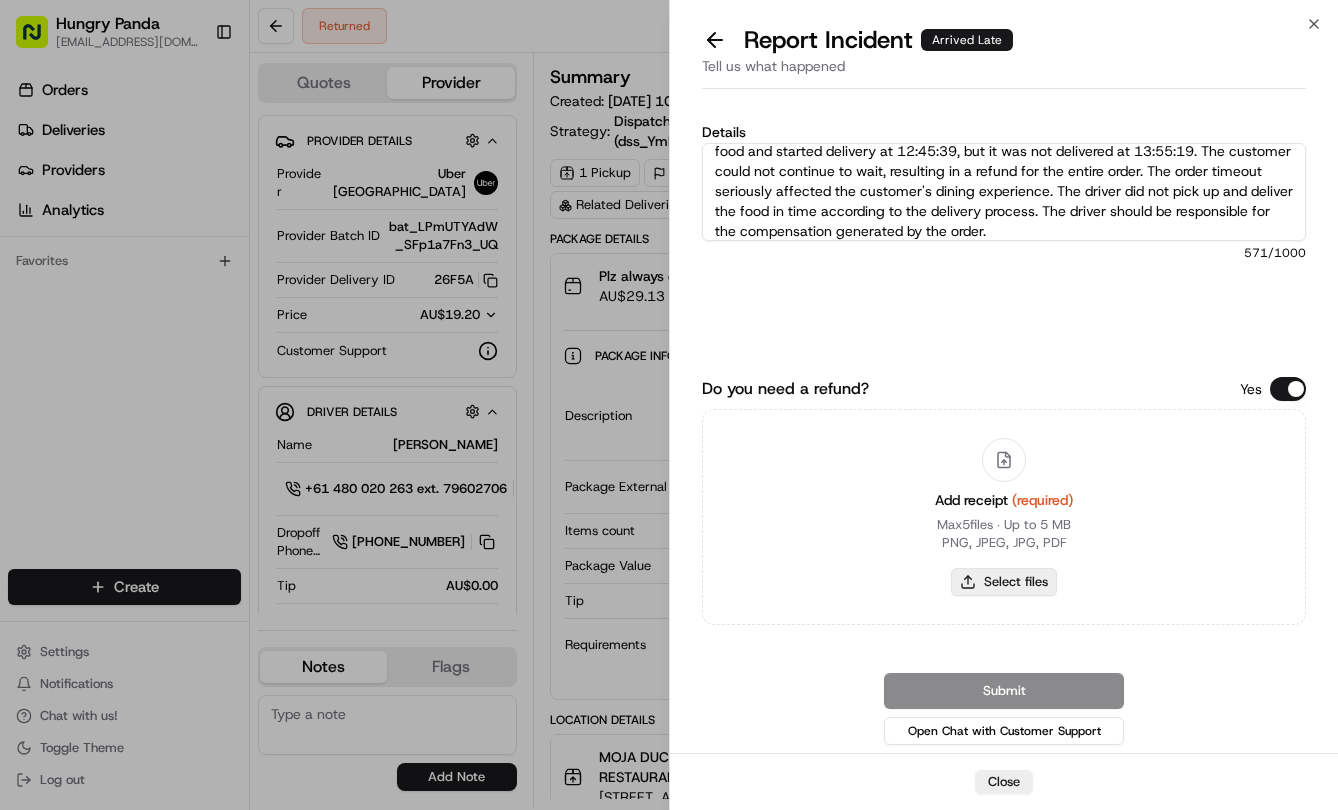 type on "The order delivery was seriously overdue. The order log showed that the merchant received the order at 12:24:30, the driver received the order at 12:33:18, picked up the food and started delivery at 12:45:39, but it was not delivered at 13:55:19. The customer could not continue to wait, resulting in a refund for the entire order. The order timeout seriously affected the customer's dining experience. The driver did not pick up and deliver the food in time according to the delivery process. The driver should be responsible for the compensation generated by the order." 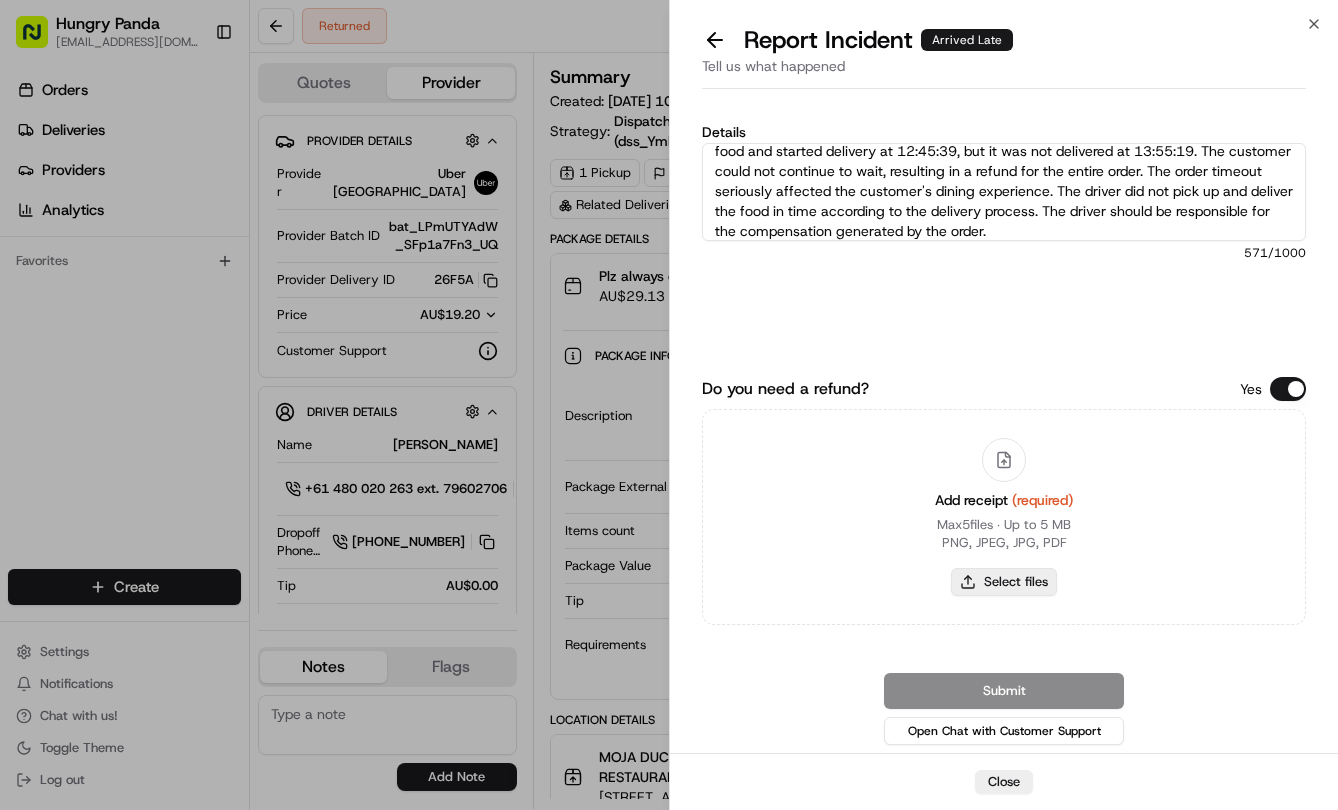 type on "C:\fakepath\11.jpg" 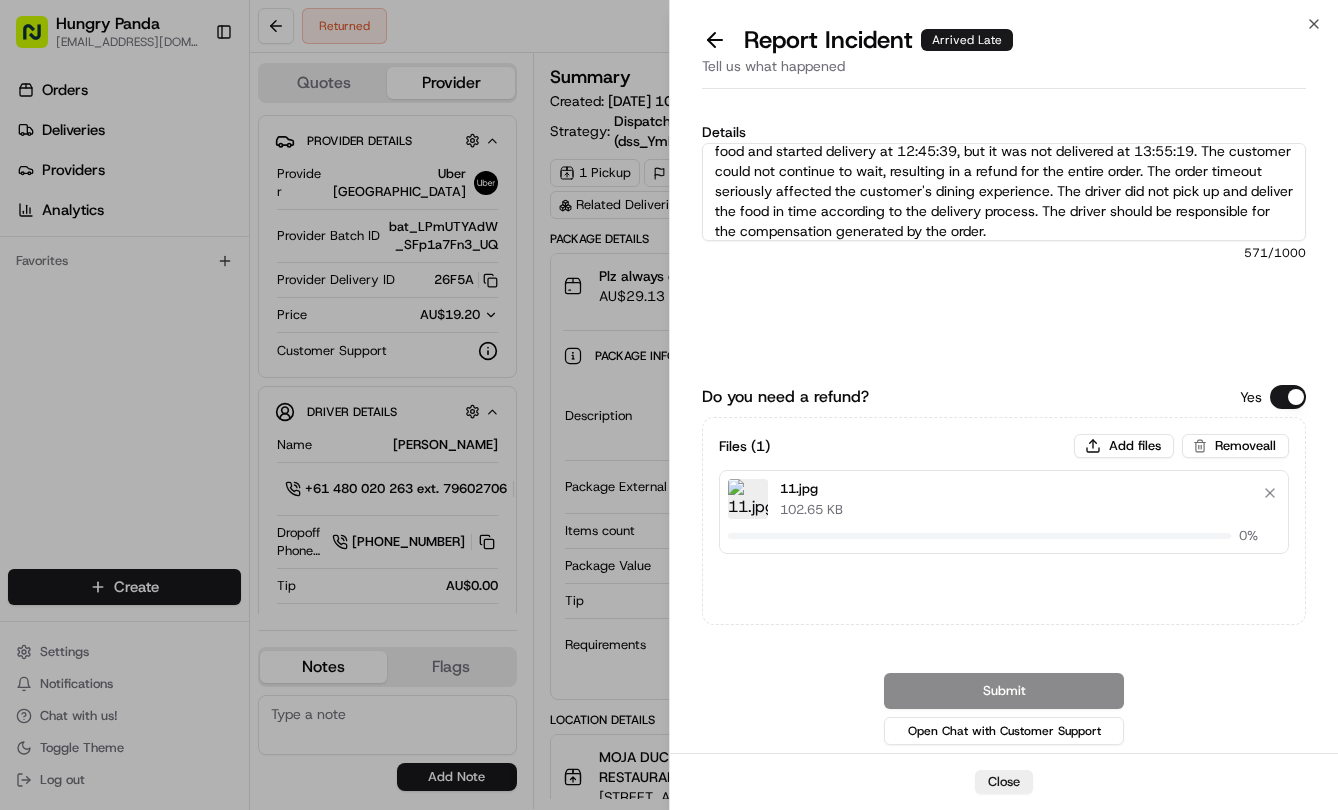 type 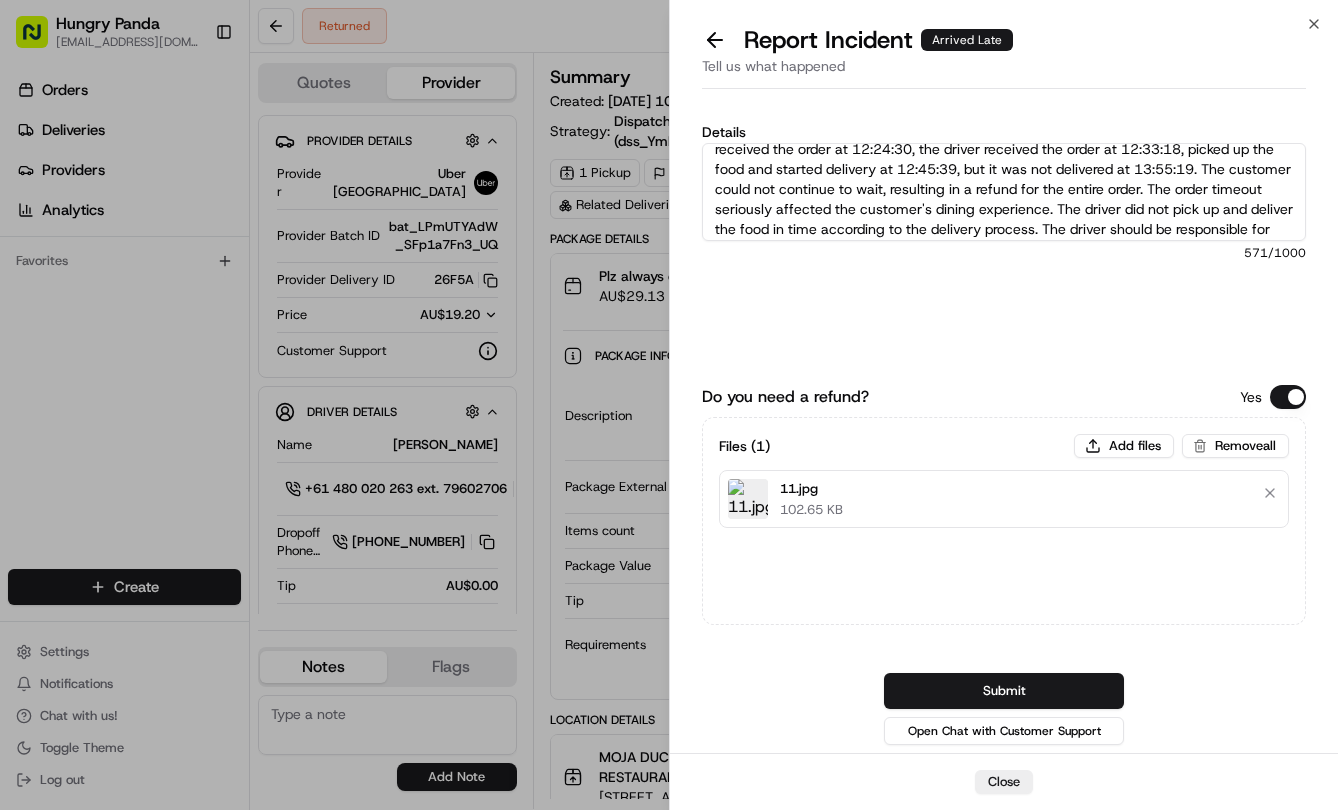 scroll, scrollTop: 60, scrollLeft: 0, axis: vertical 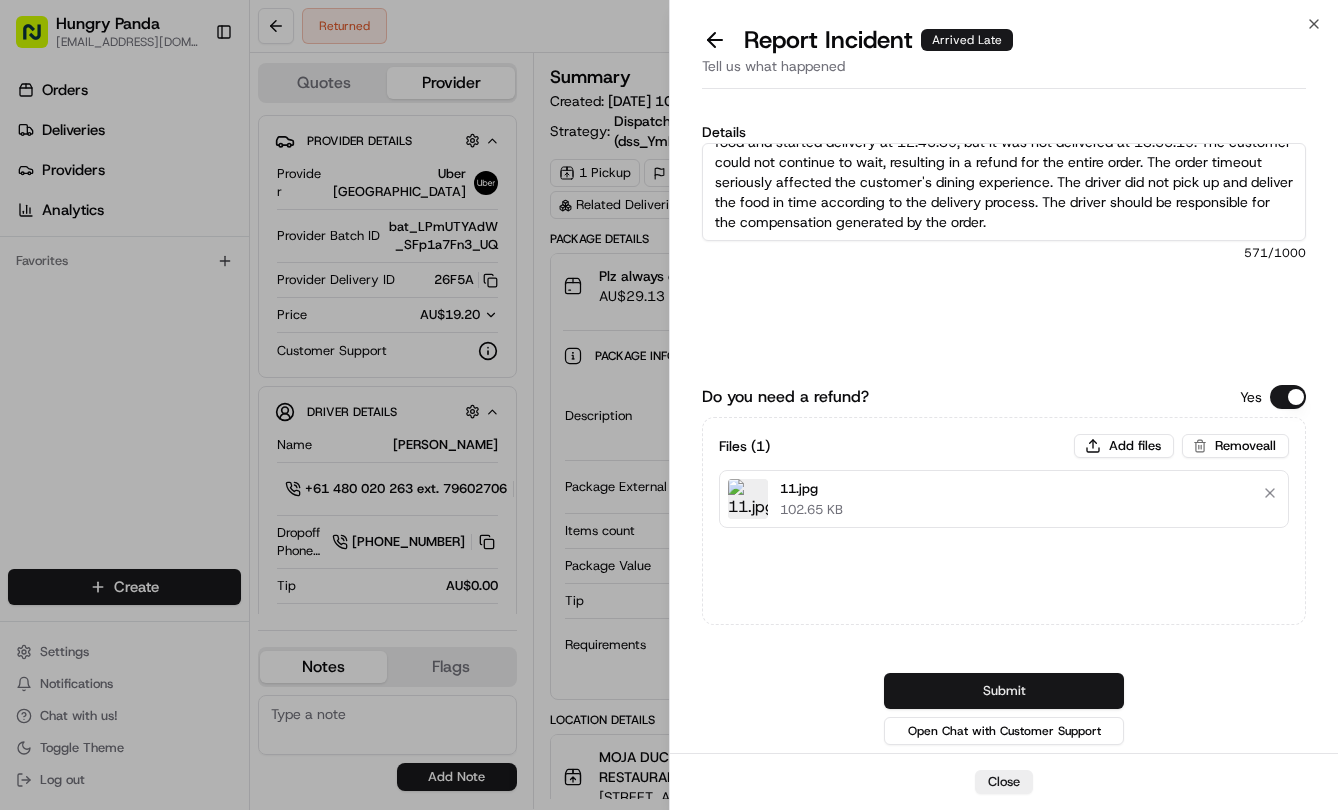 click on "Submit" at bounding box center (1004, 691) 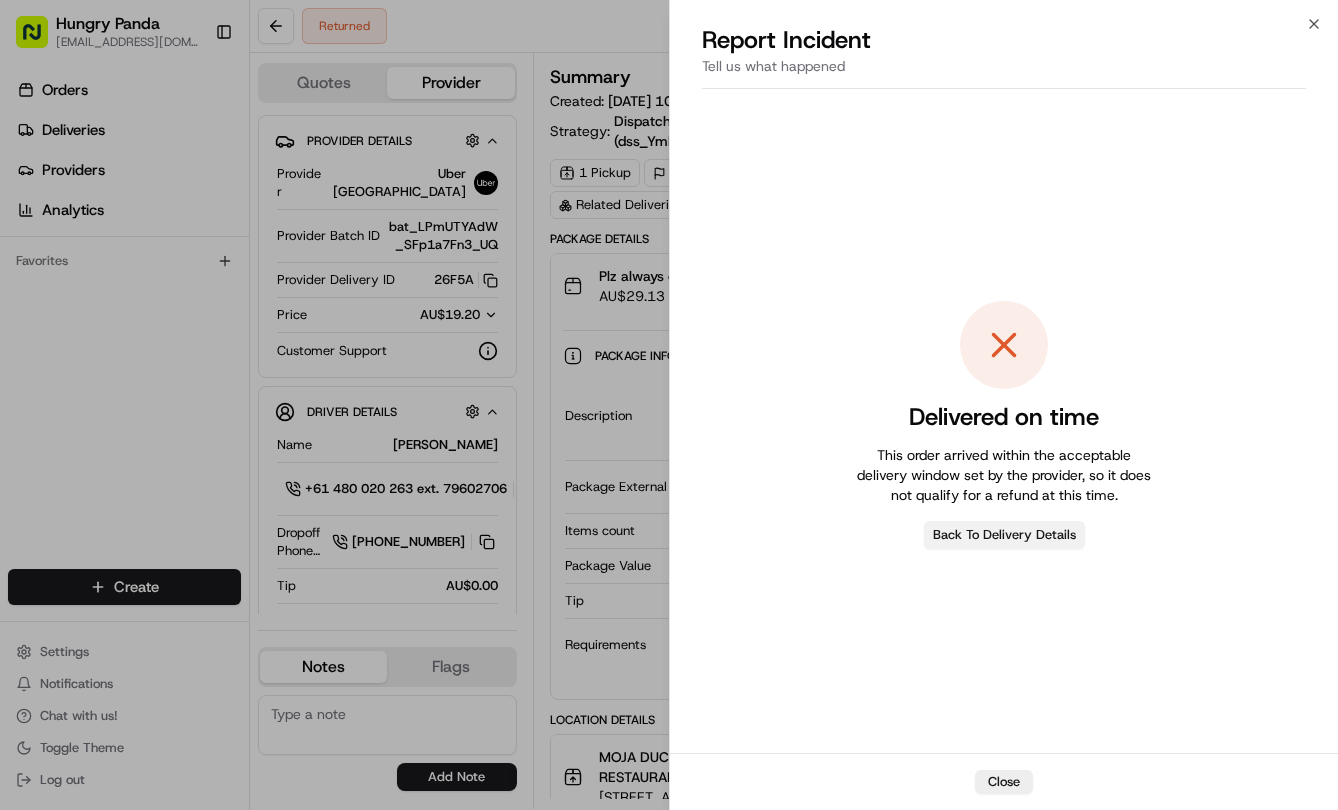 drag, startPoint x: 1046, startPoint y: 541, endPoint x: 1103, endPoint y: 388, distance: 163.27278 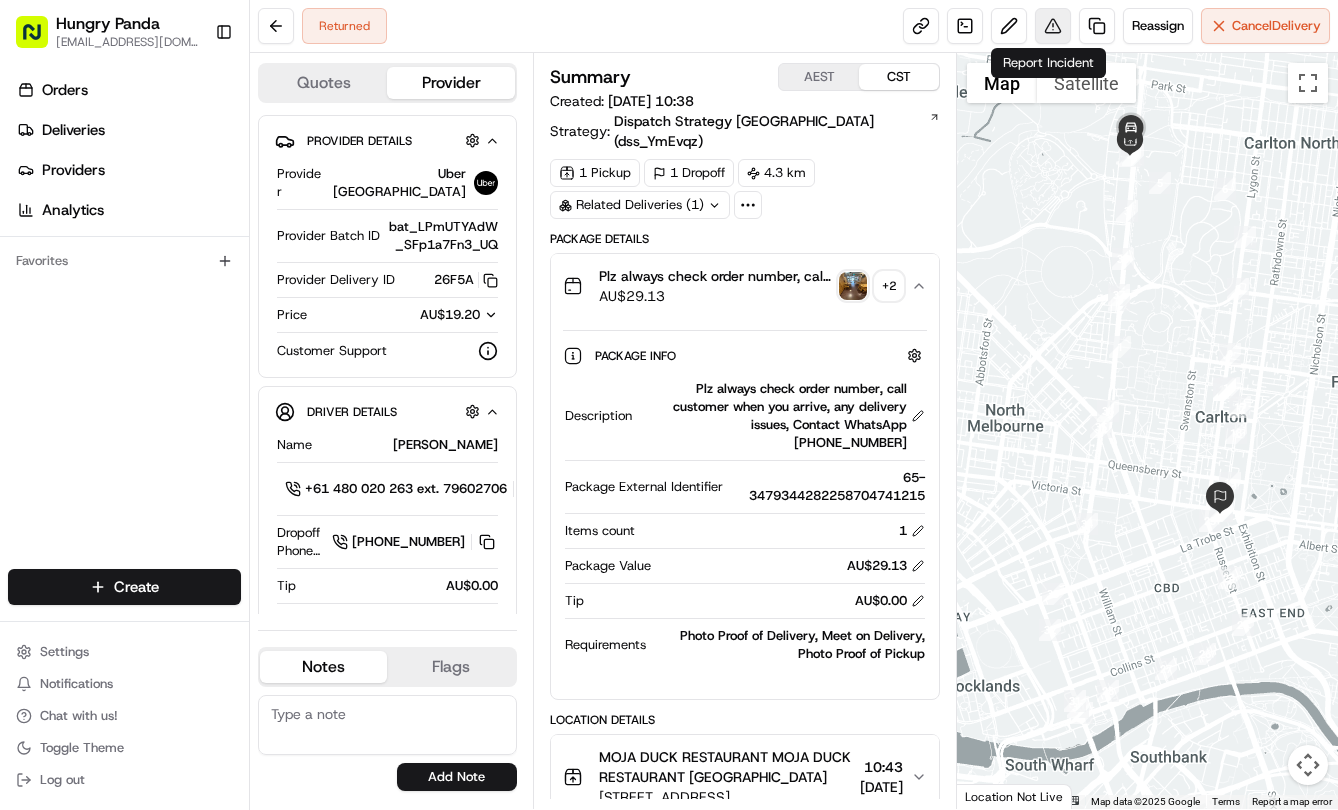 click at bounding box center (1053, 26) 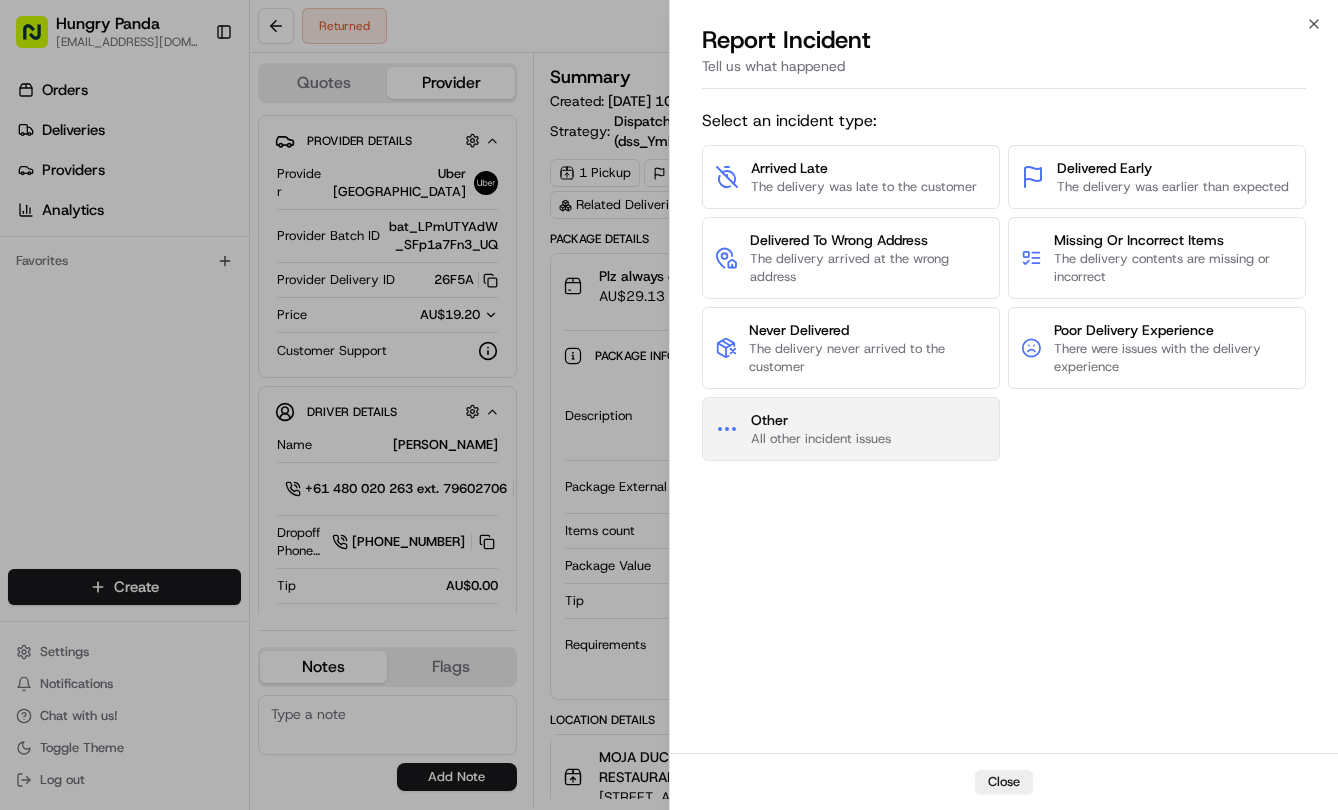 click on "Other All other incident issues" at bounding box center [851, 429] 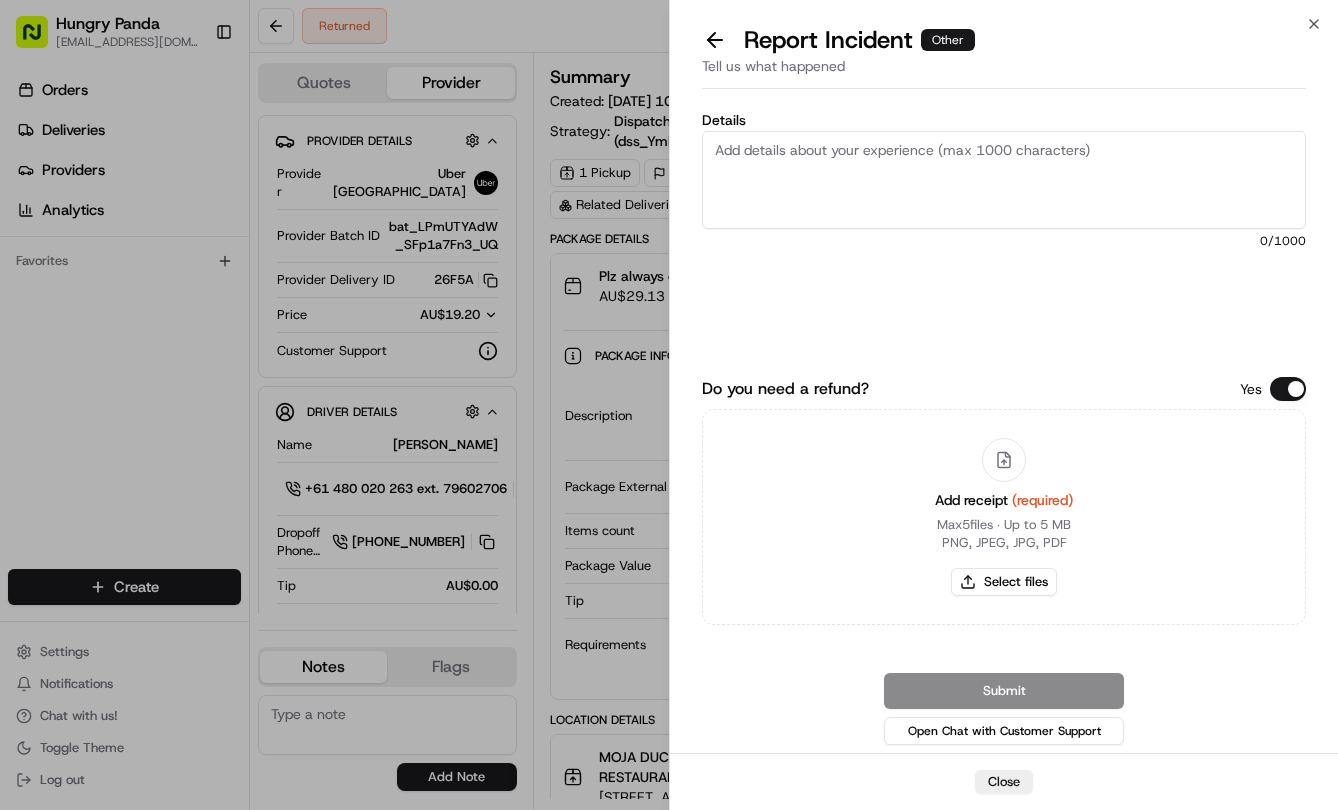 click on "Details" at bounding box center (1004, 180) 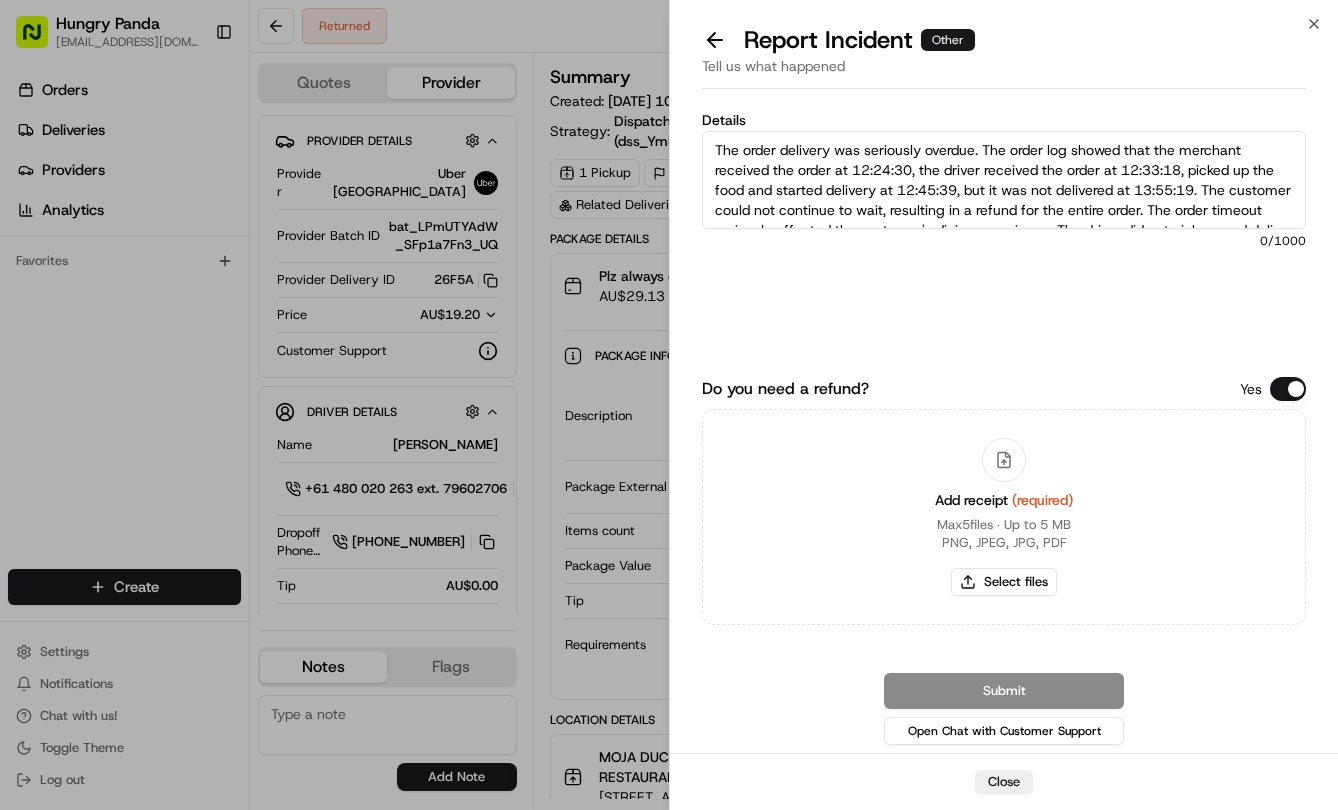 scroll, scrollTop: 51, scrollLeft: 0, axis: vertical 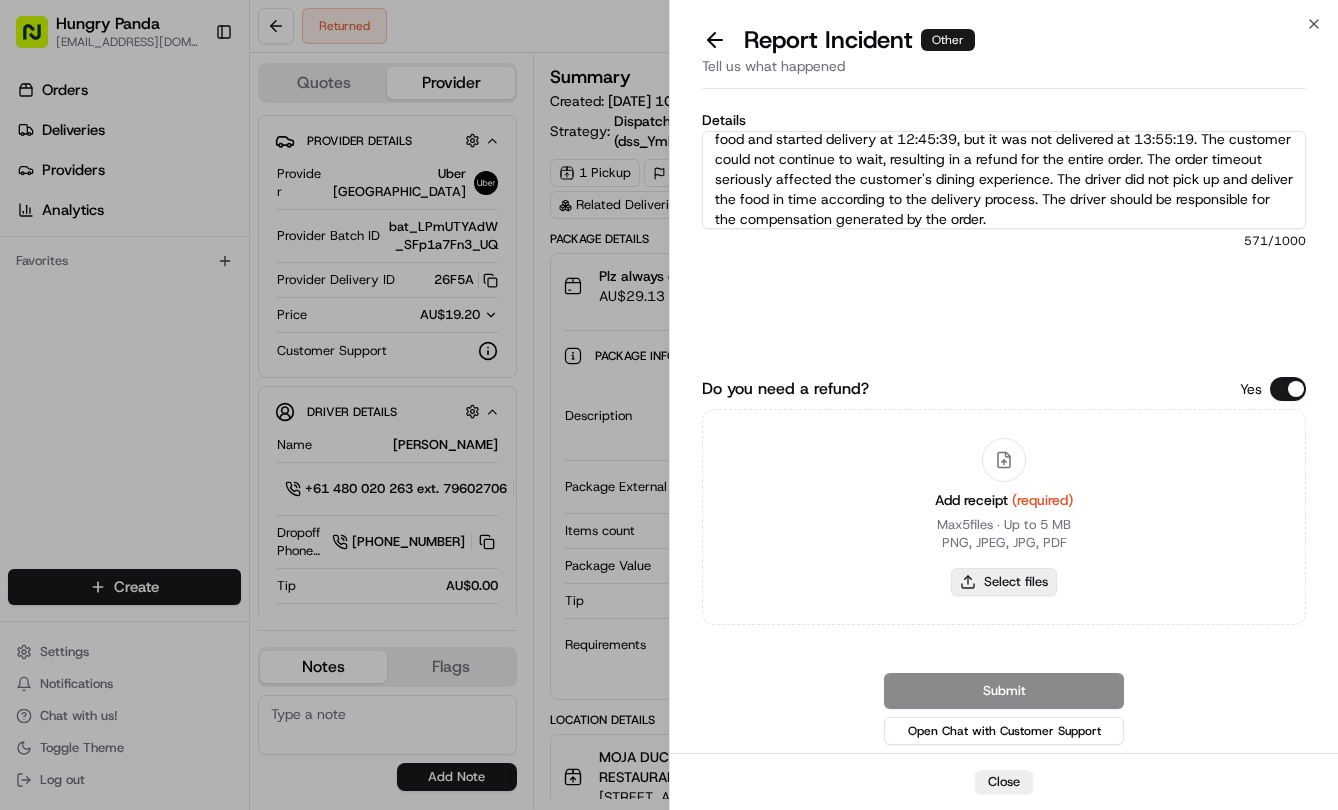 type on "The order delivery was seriously overdue. The order log showed that the merchant received the order at 12:24:30, the driver received the order at 12:33:18, picked up the food and started delivery at 12:45:39, but it was not delivered at 13:55:19. The customer could not continue to wait, resulting in a refund for the entire order. The order timeout seriously affected the customer's dining experience. The driver did not pick up and deliver the food in time according to the delivery process. The driver should be responsible for the compensation generated by the order." 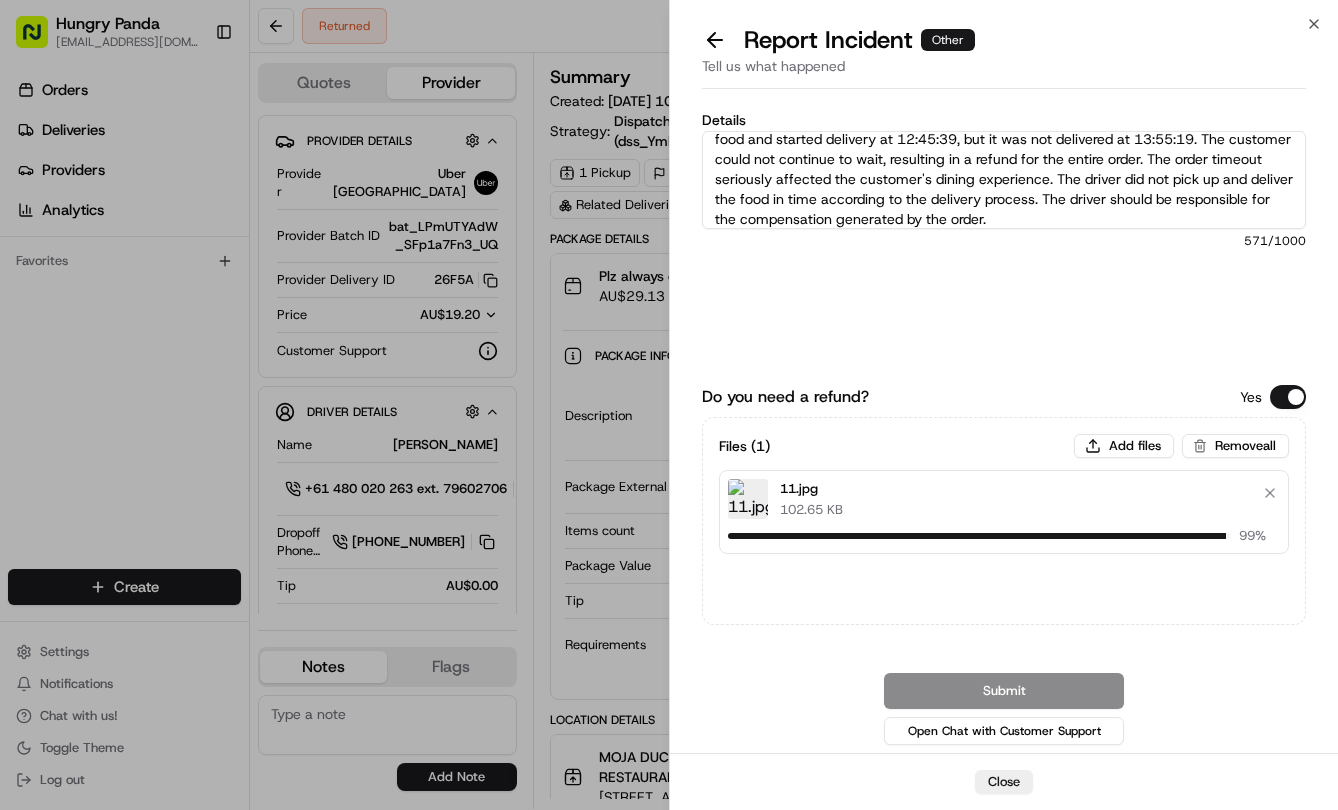 type 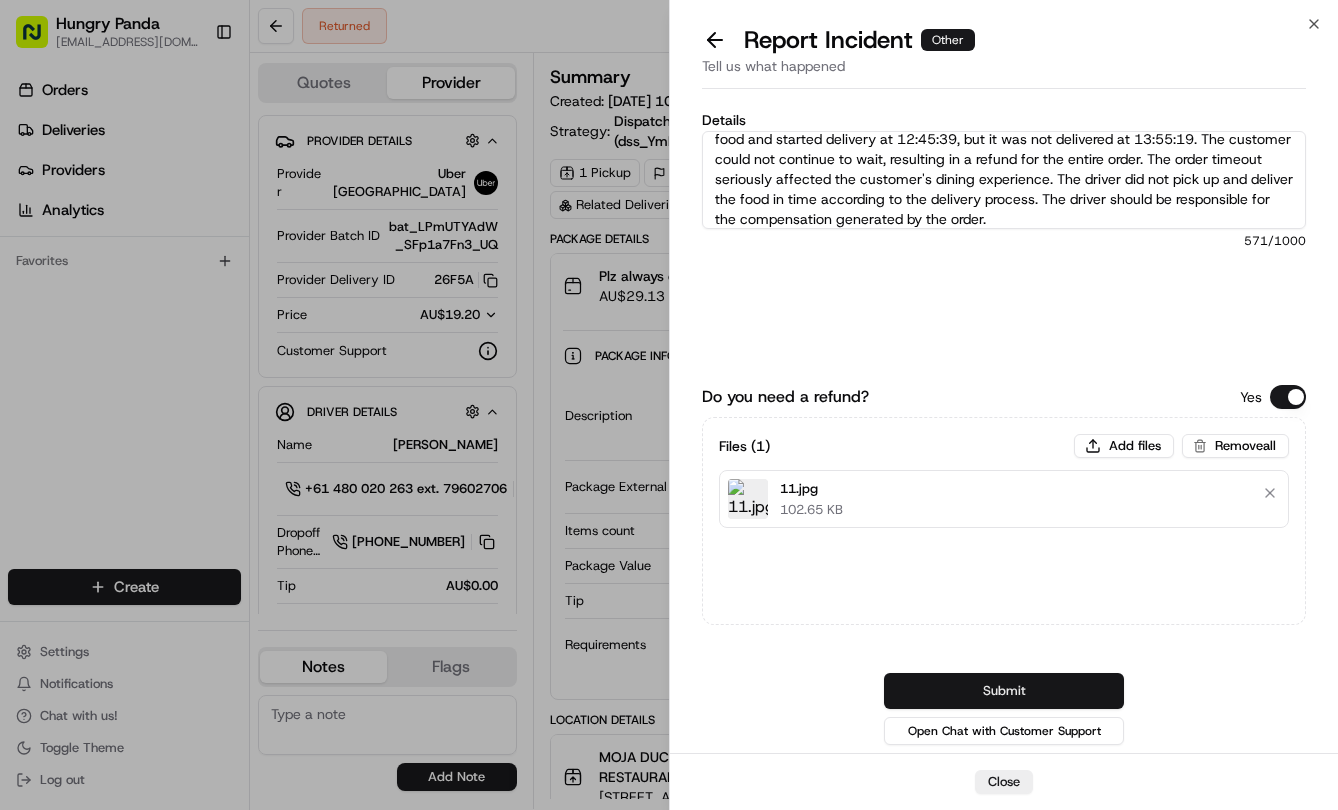 click on "Submit" at bounding box center [1004, 691] 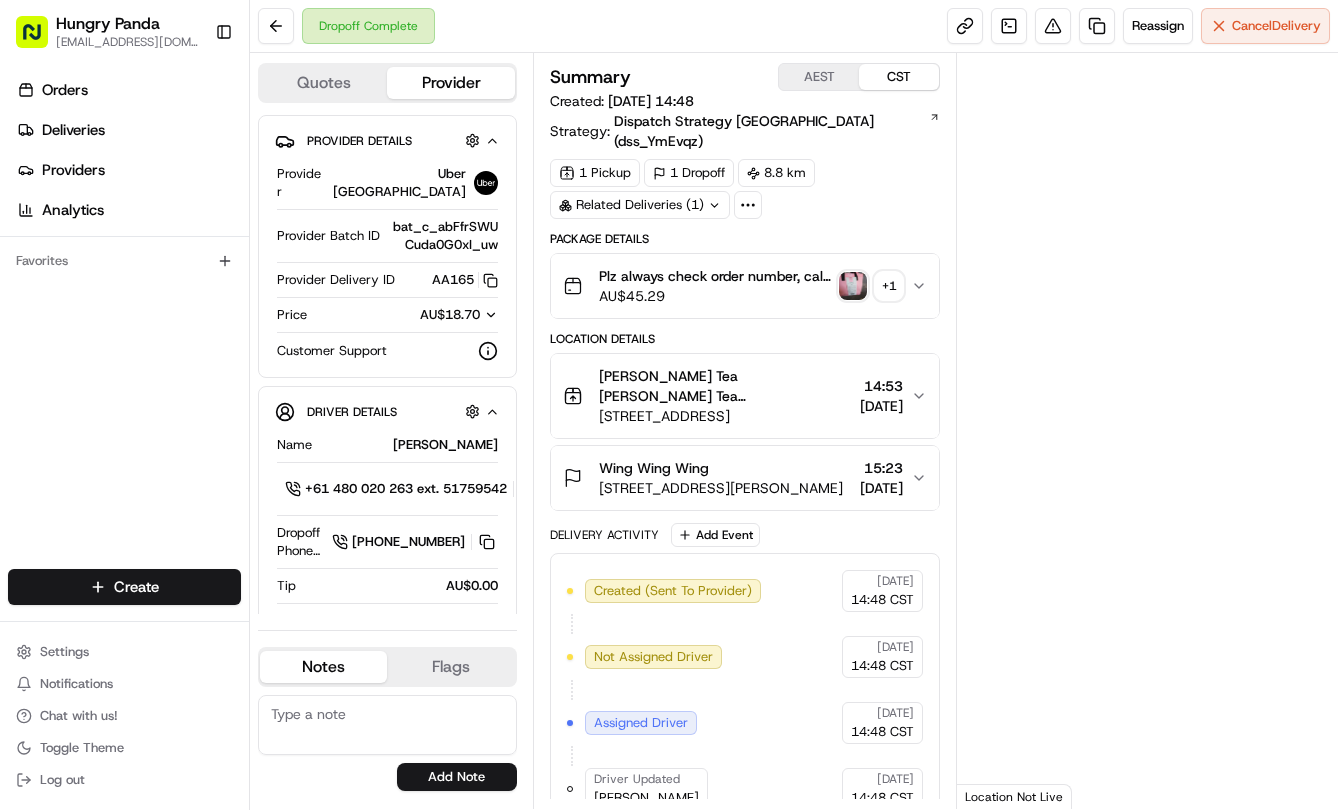scroll, scrollTop: 0, scrollLeft: 0, axis: both 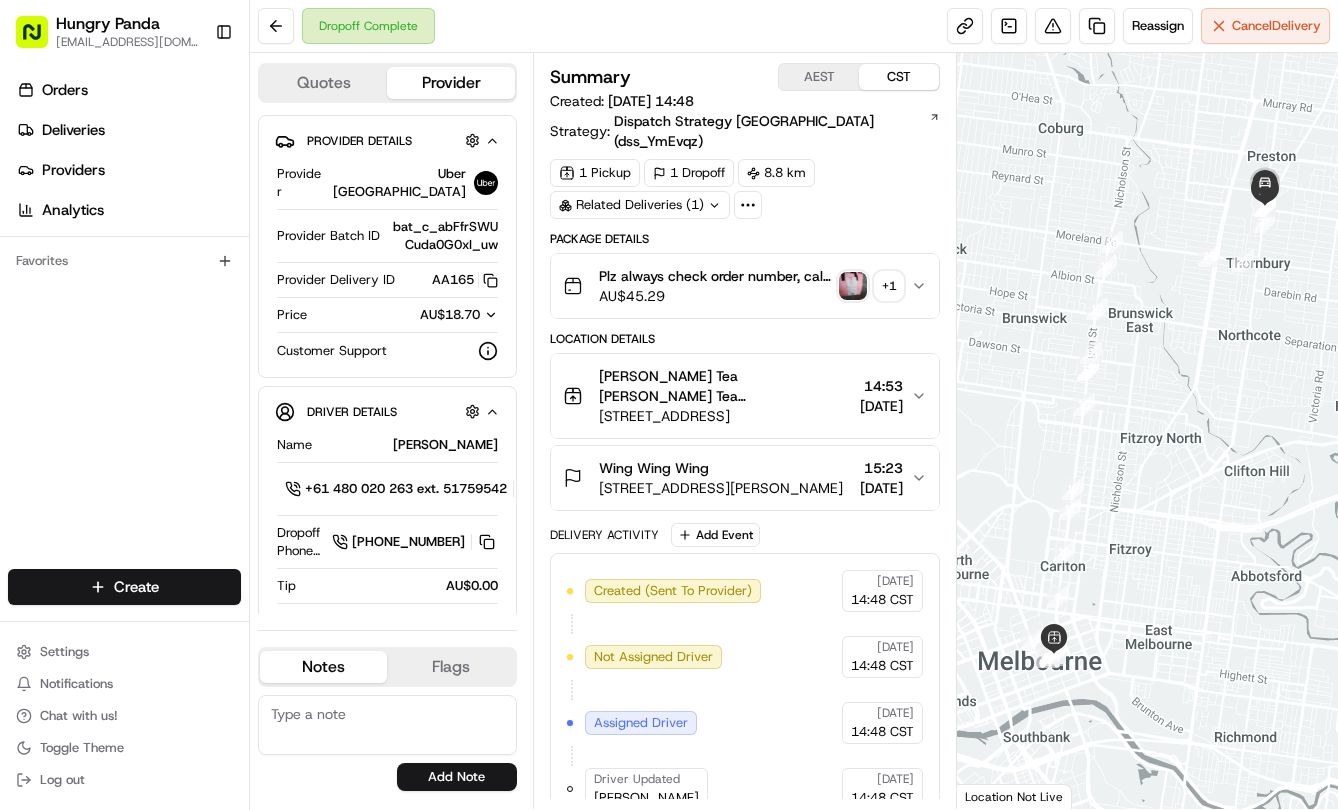 click 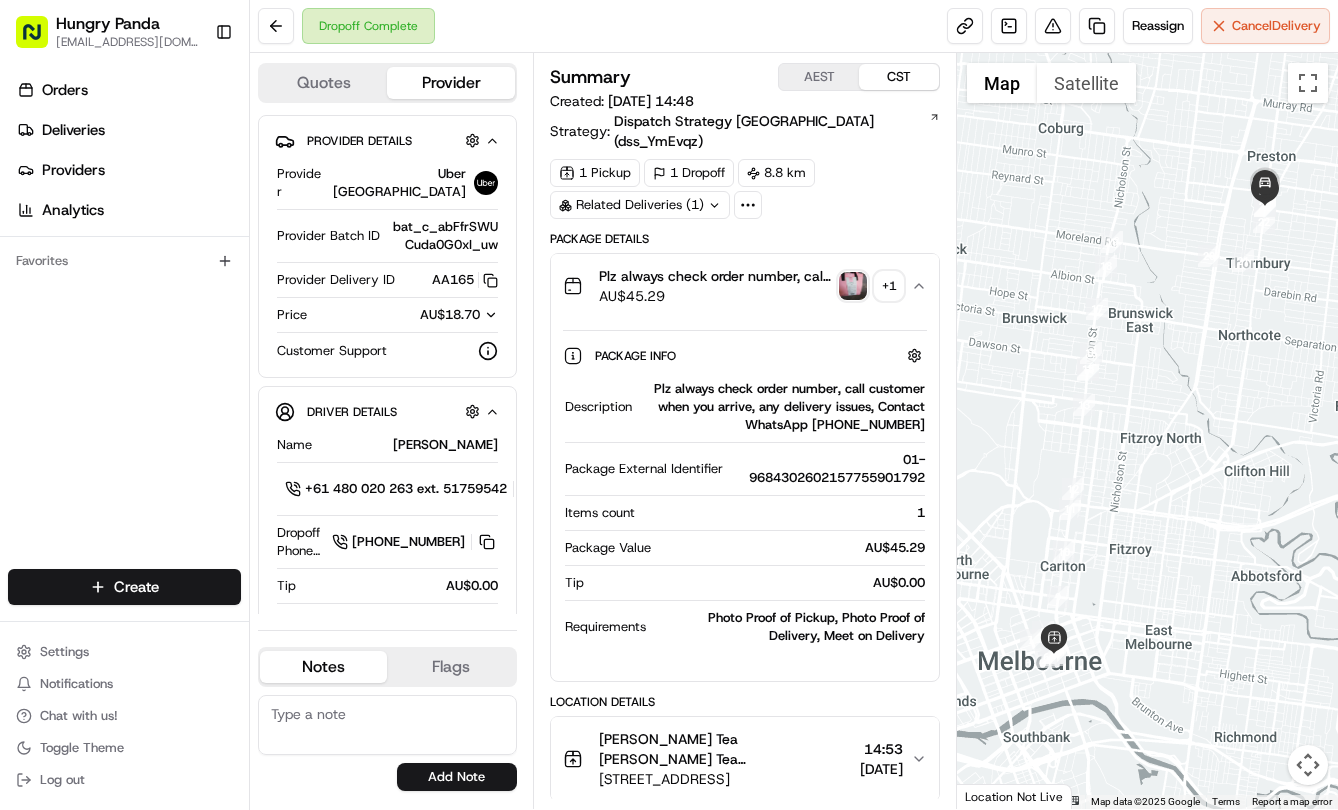 type 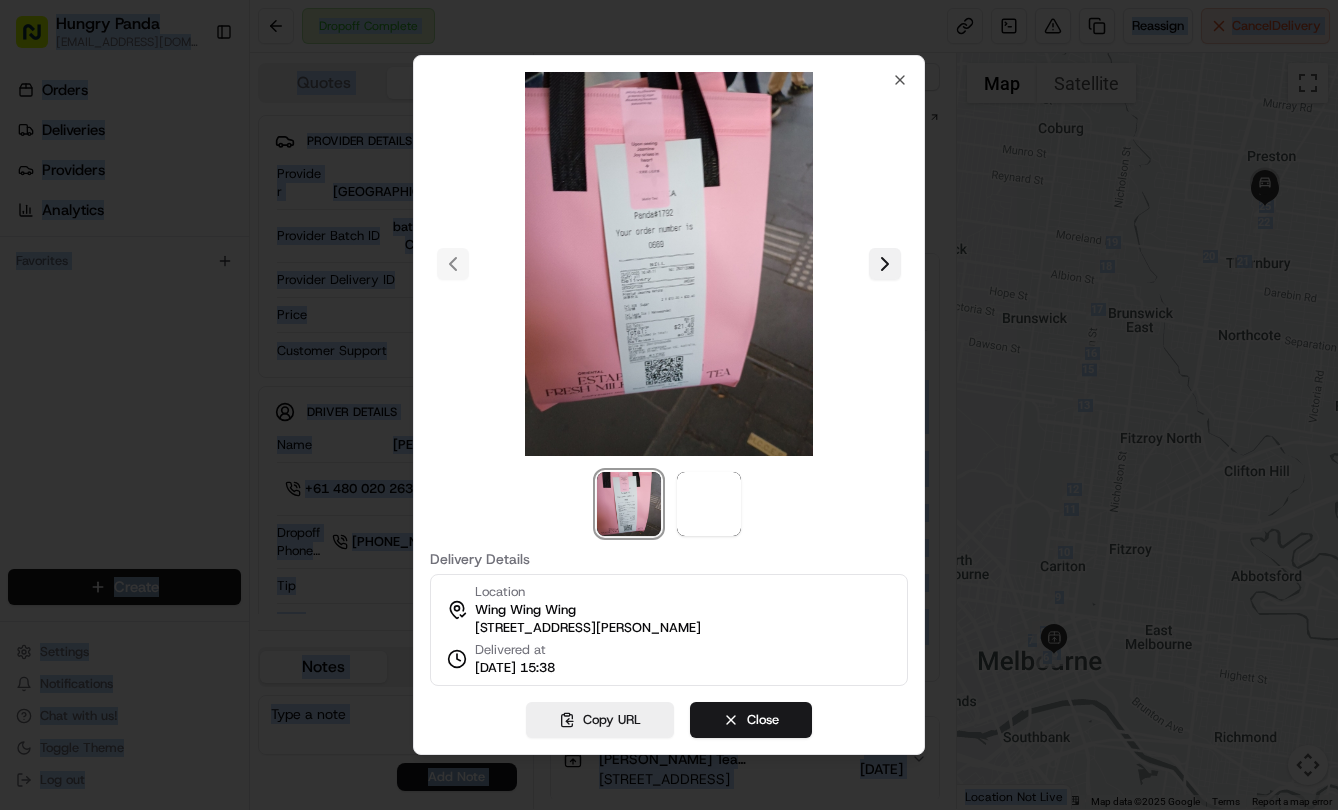 click at bounding box center (885, 264) 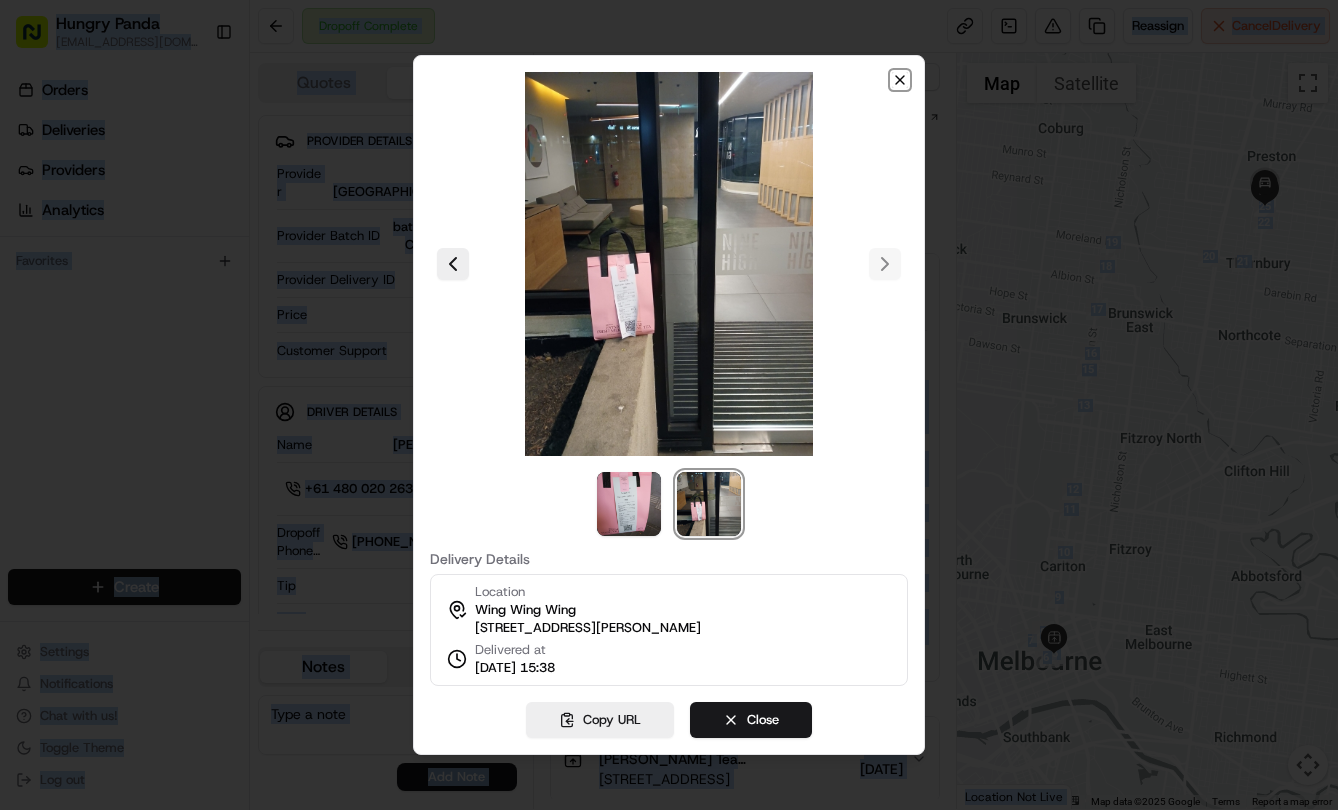 click 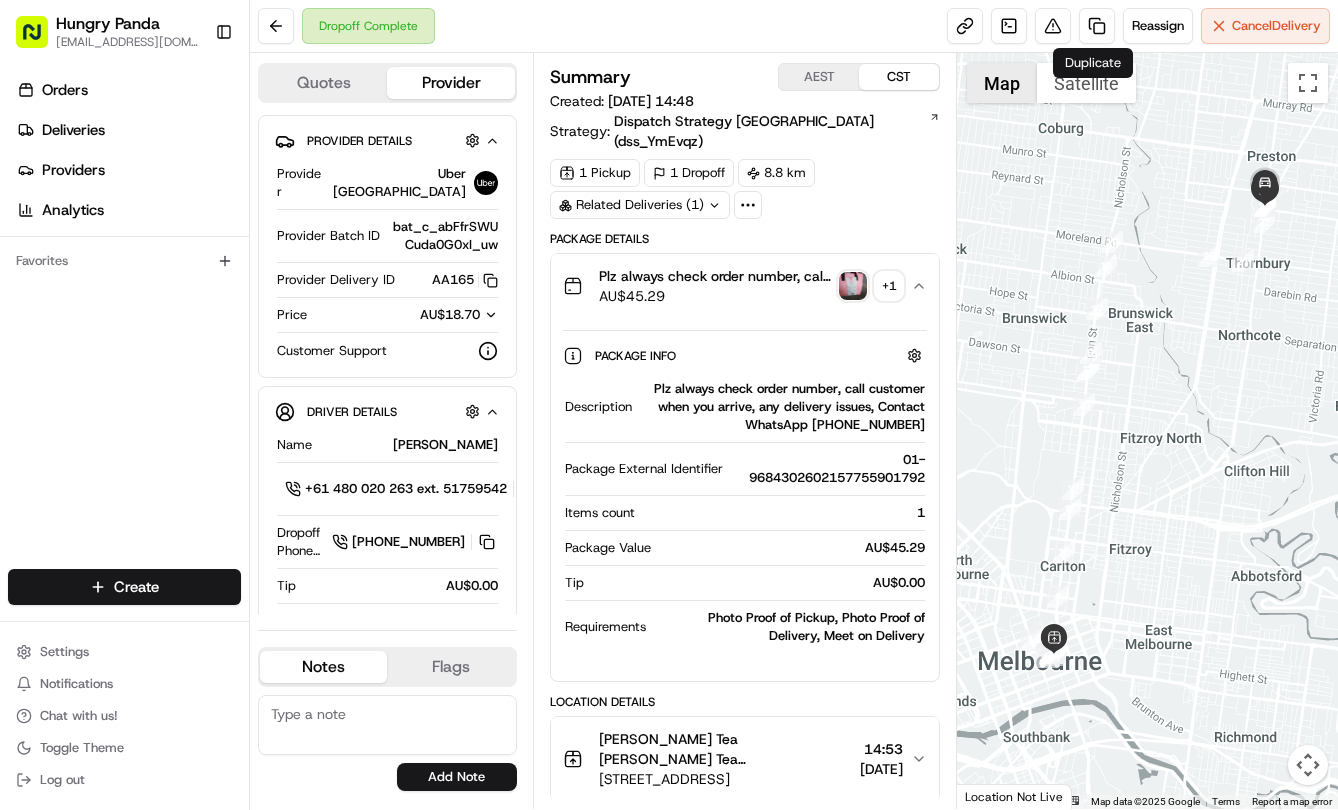 click at bounding box center (1147, 431) 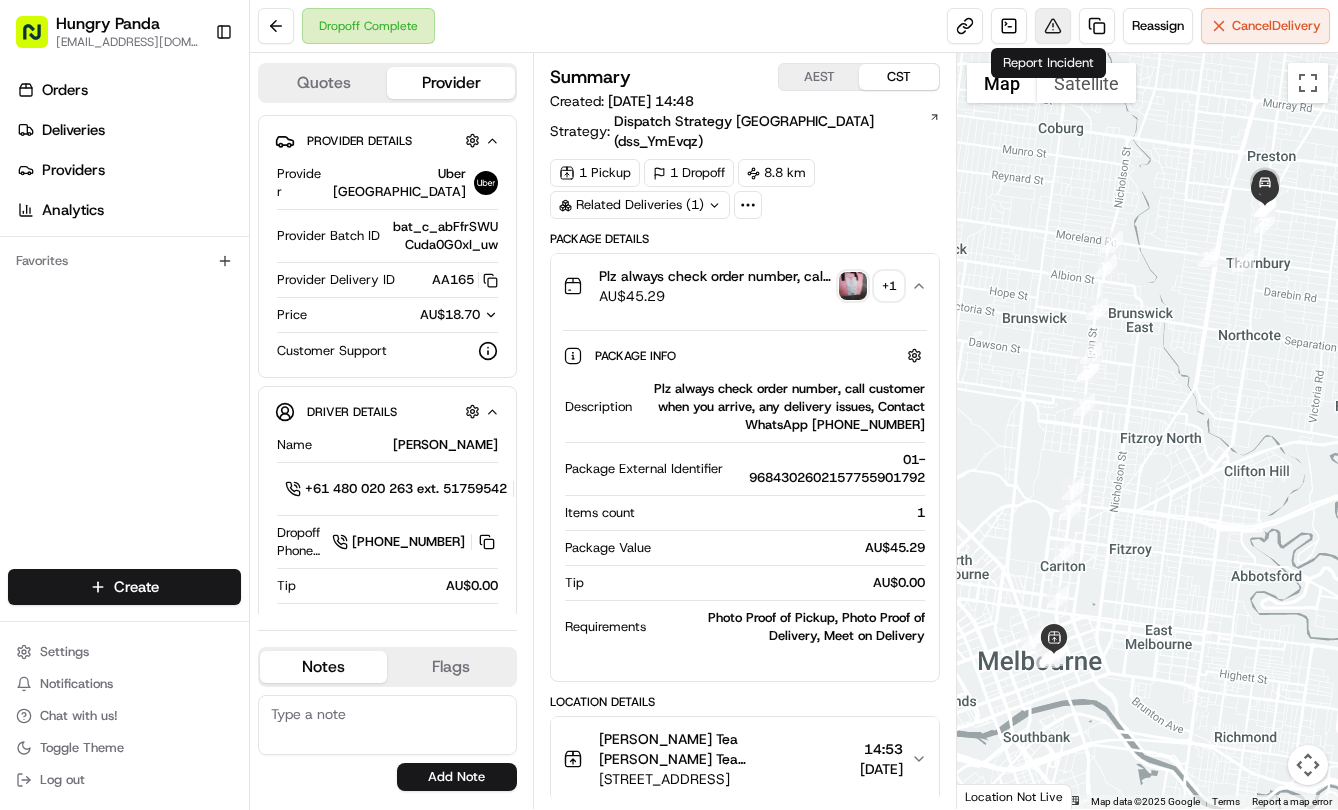 click at bounding box center (1053, 26) 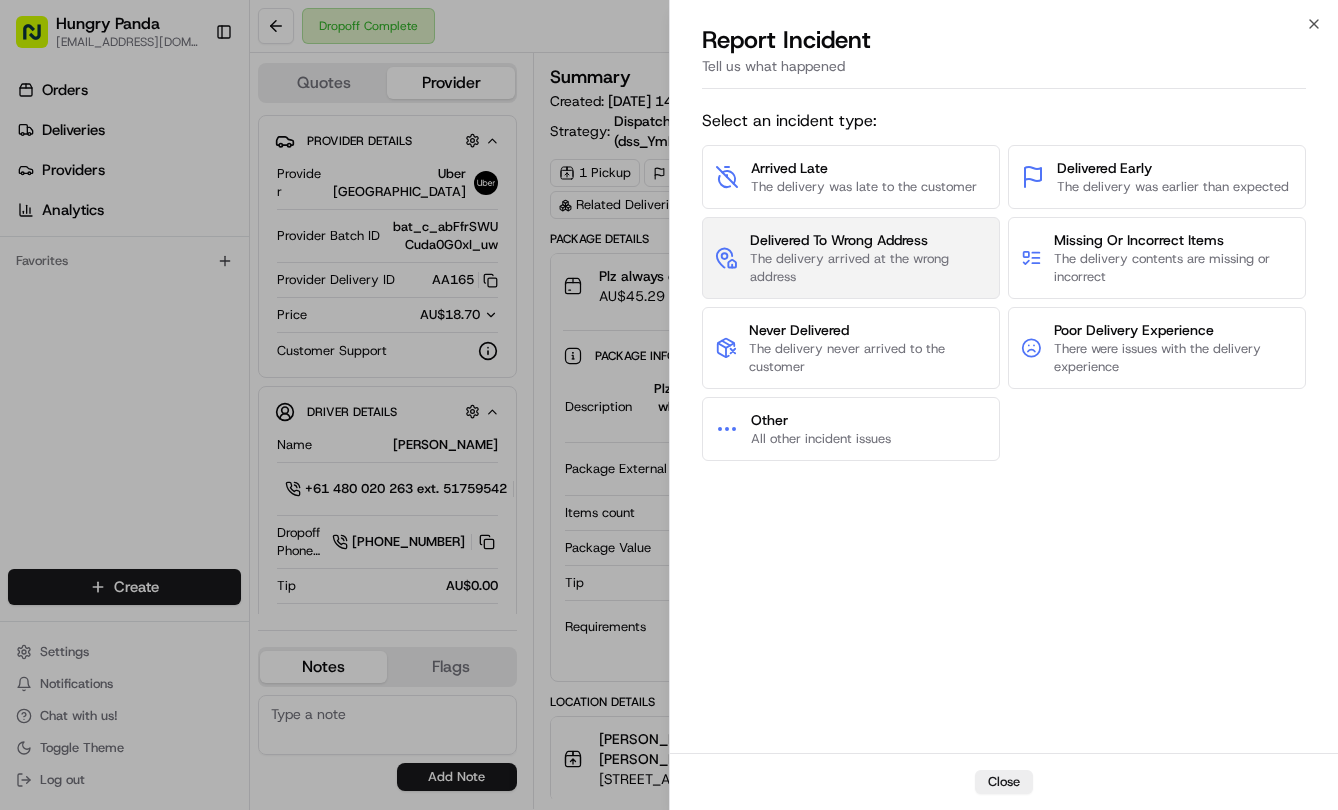 click on "The delivery arrived at the wrong address" at bounding box center (868, 268) 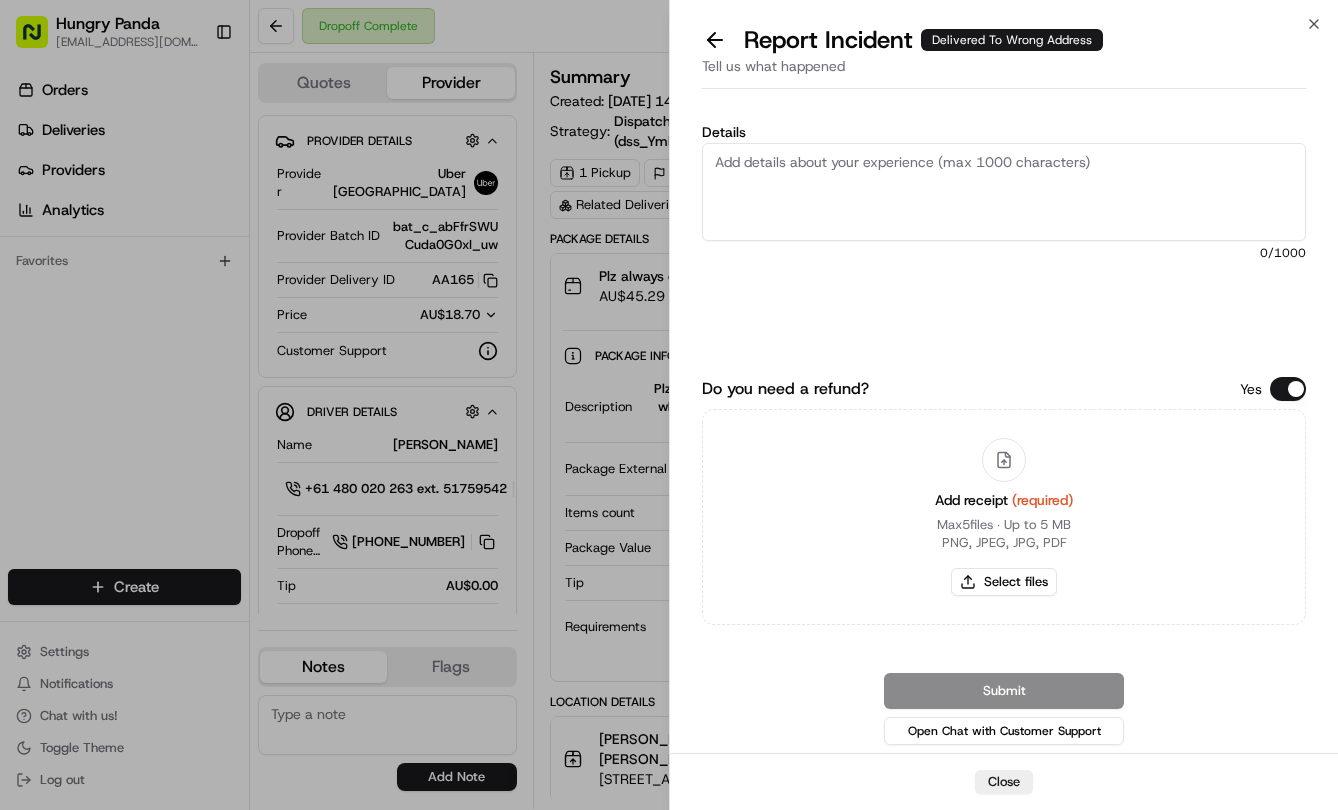 click on "Details" at bounding box center [1004, 192] 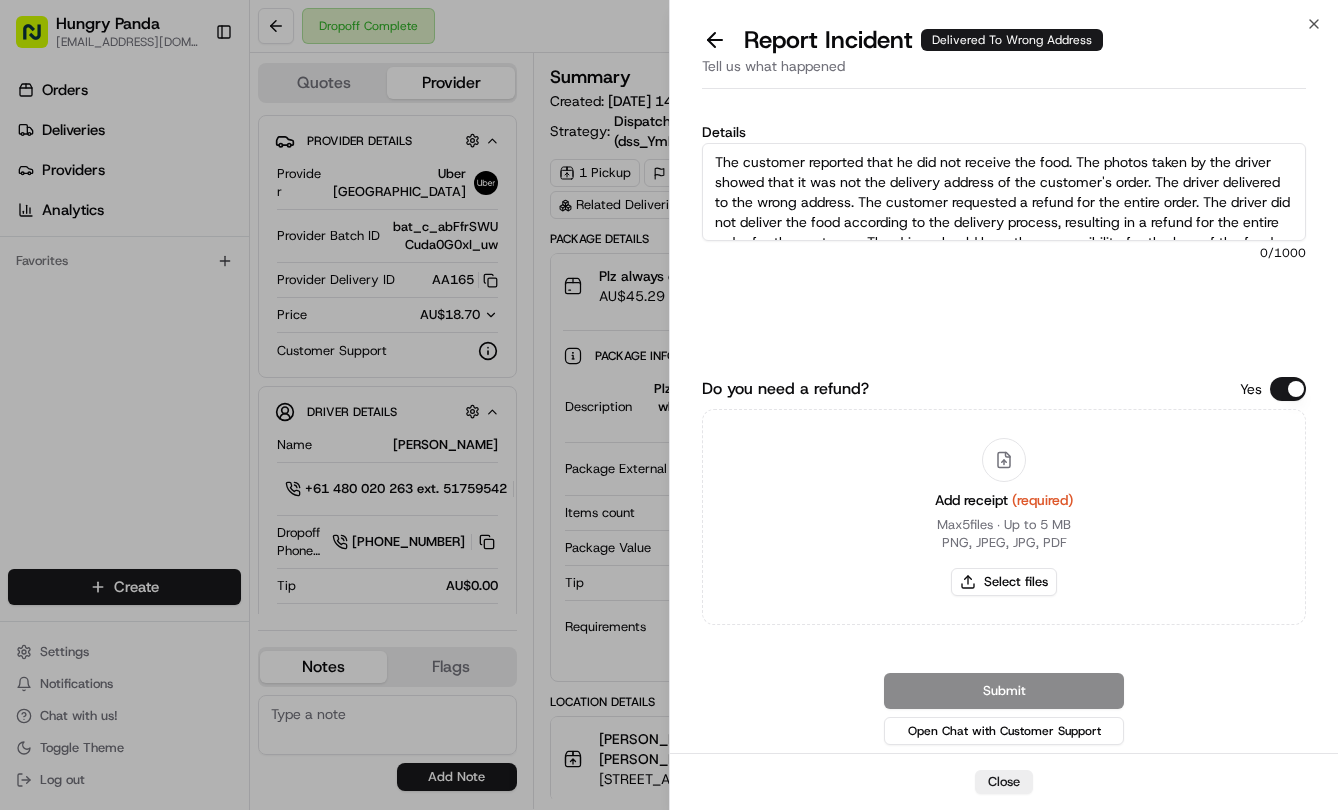 scroll, scrollTop: 31, scrollLeft: 0, axis: vertical 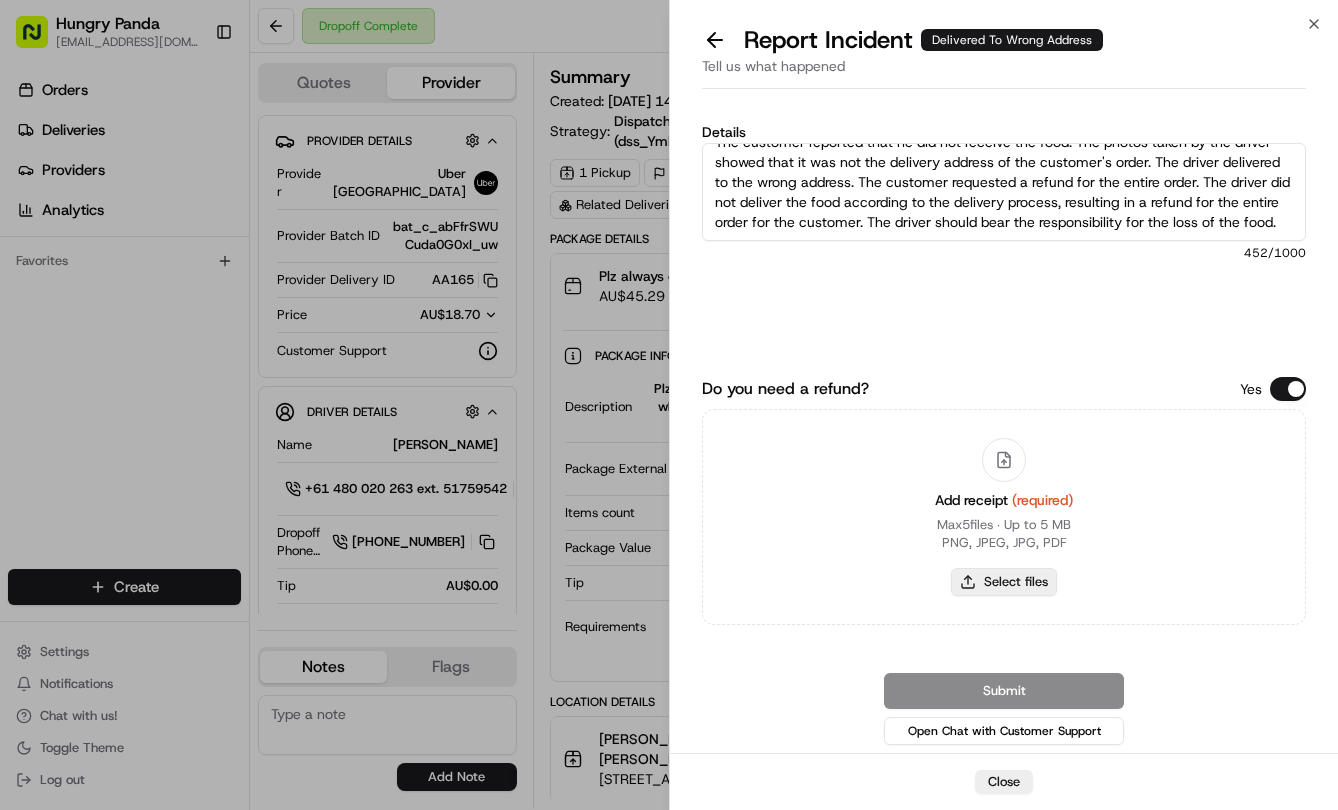 type on "The customer reported that he did not receive the food. The photos taken by the driver showed that it was not the delivery address of the customer's order. The driver delivered to the wrong address. The customer requested a refund for the entire order. The driver did not deliver the food according to the delivery process, resulting in a refund for the entire order for the customer. The driver should bear the responsibility for the loss of the food." 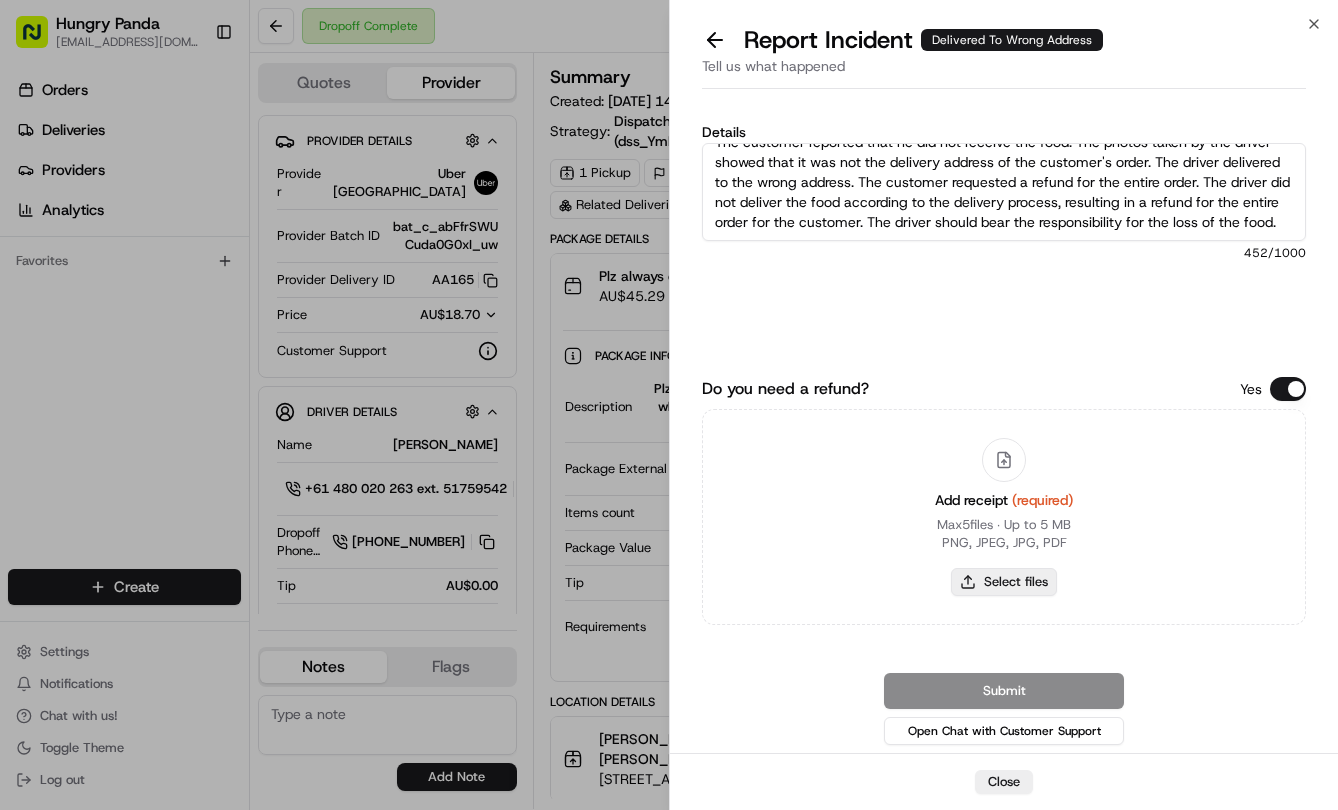 type on "C:\fakepath\12.jpg" 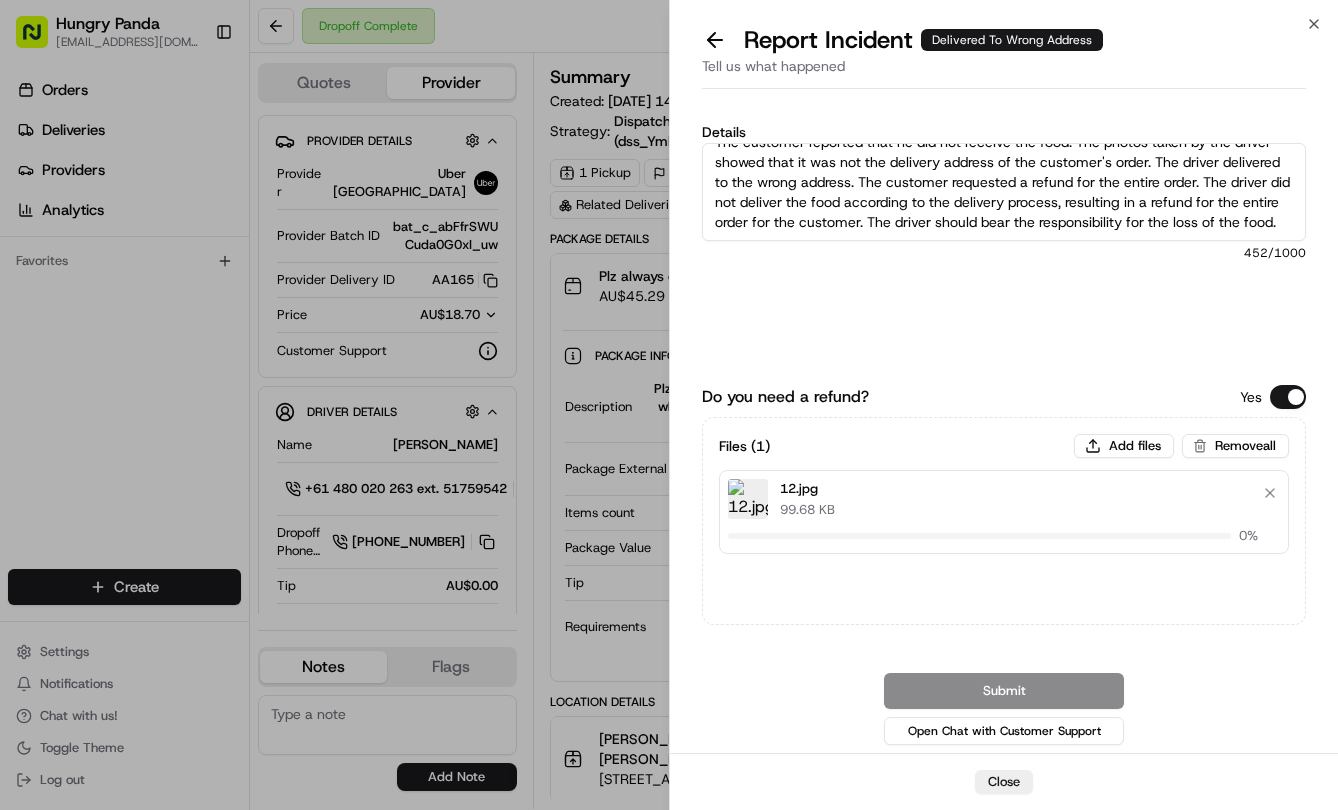 type 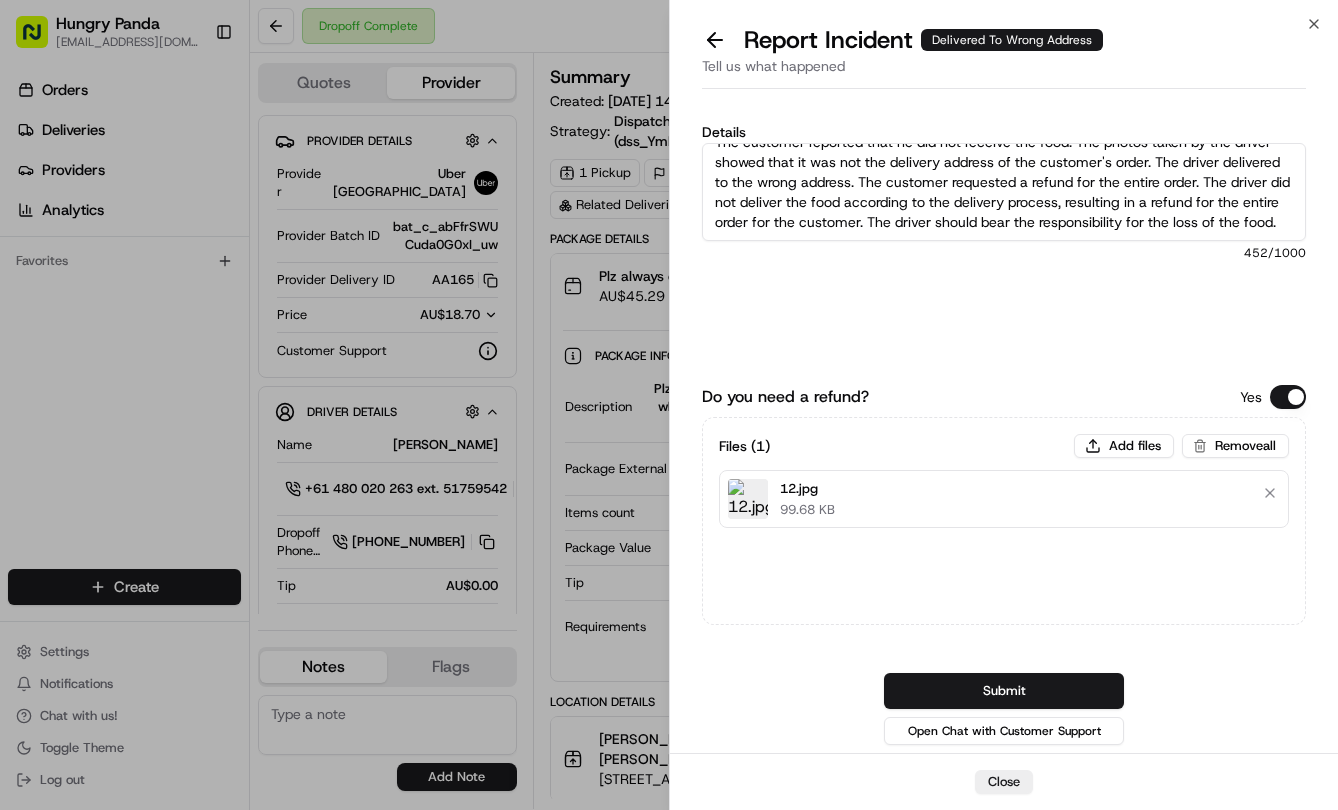 click on "Submit Open Chat with Customer Support" at bounding box center (1004, 711) 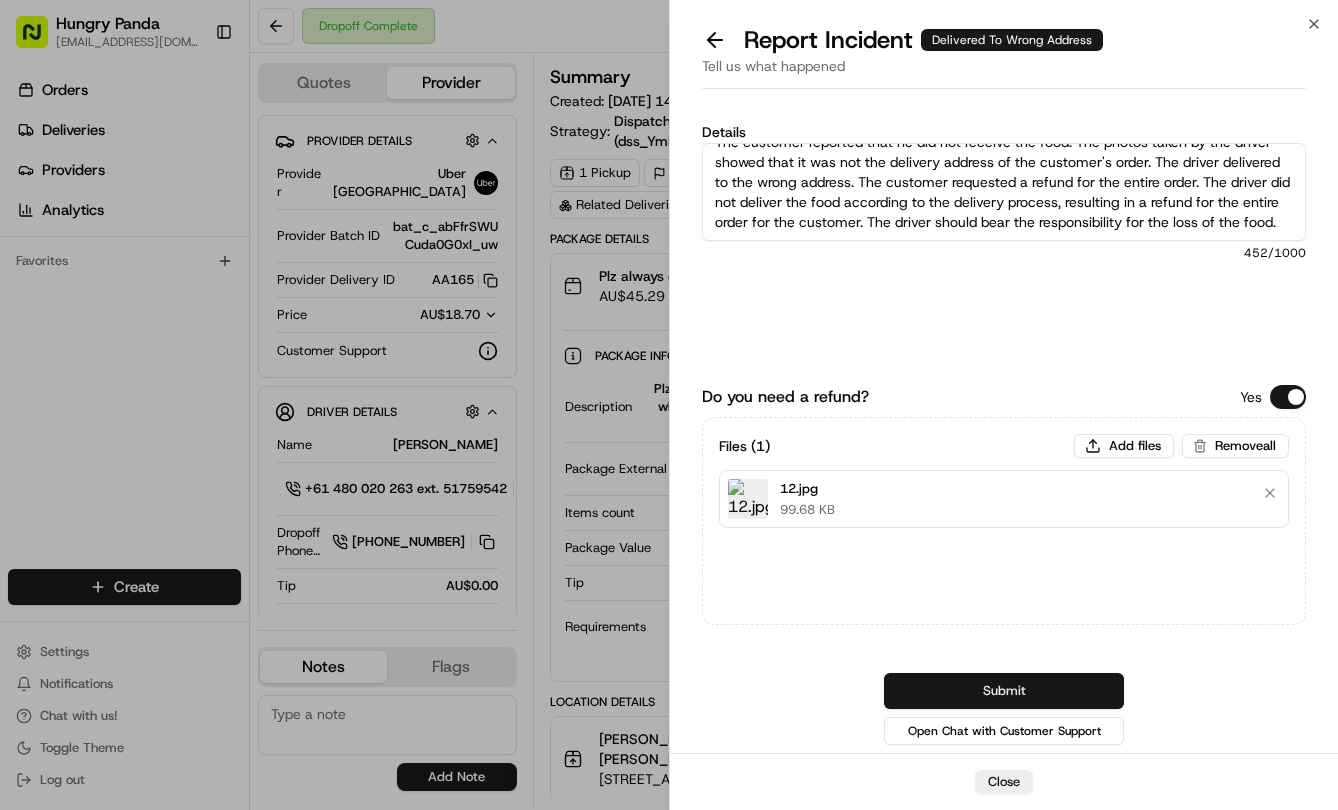 click on "Submit" at bounding box center (1004, 691) 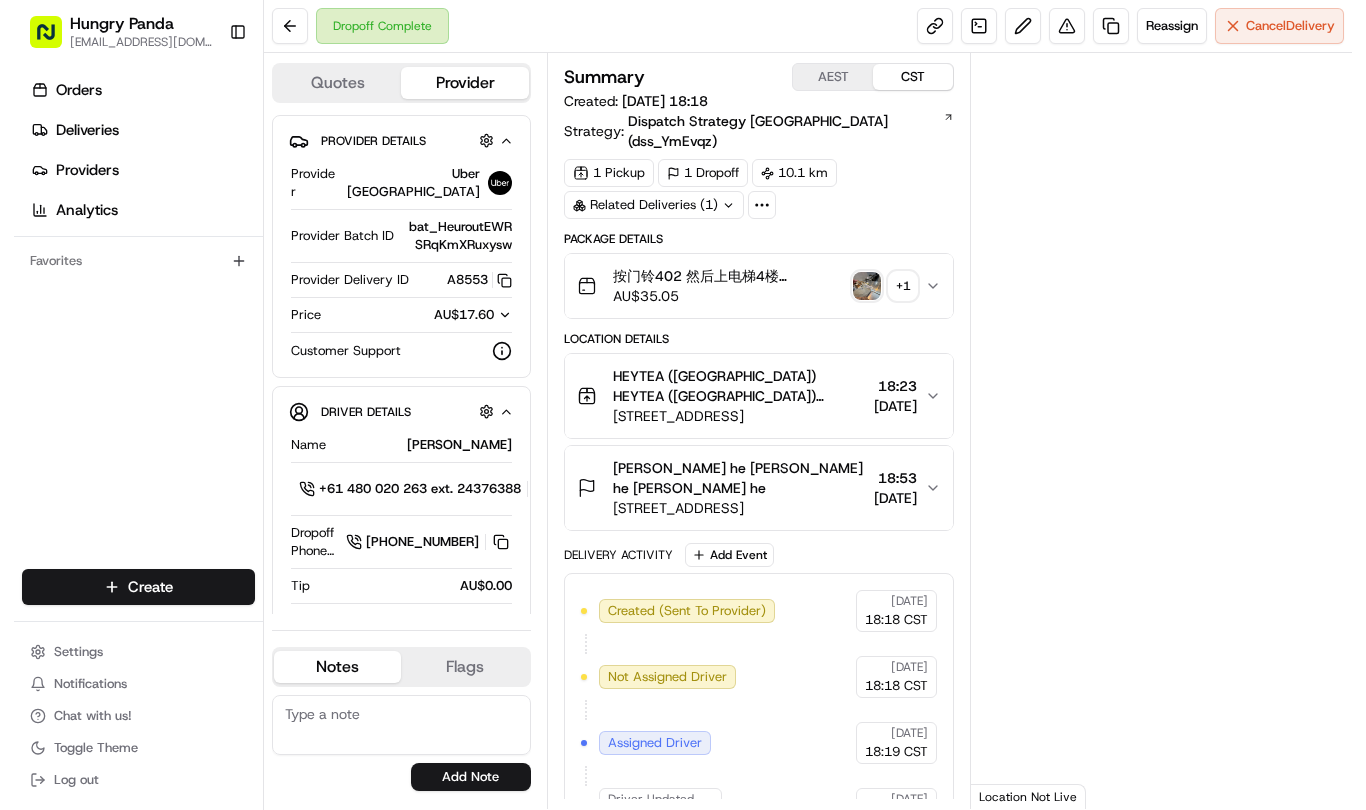 scroll, scrollTop: 0, scrollLeft: 0, axis: both 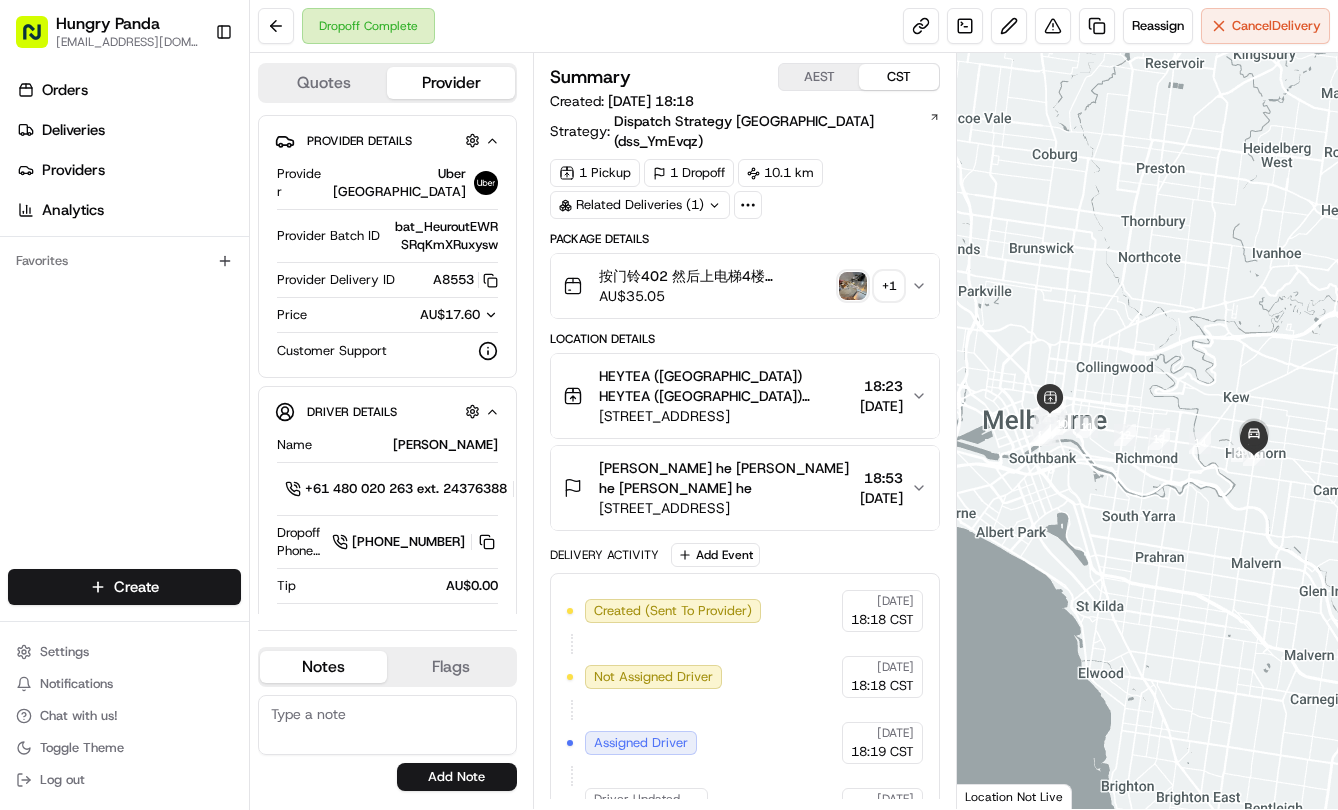 drag, startPoint x: 927, startPoint y: 270, endPoint x: 972, endPoint y: 261, distance: 45.891174 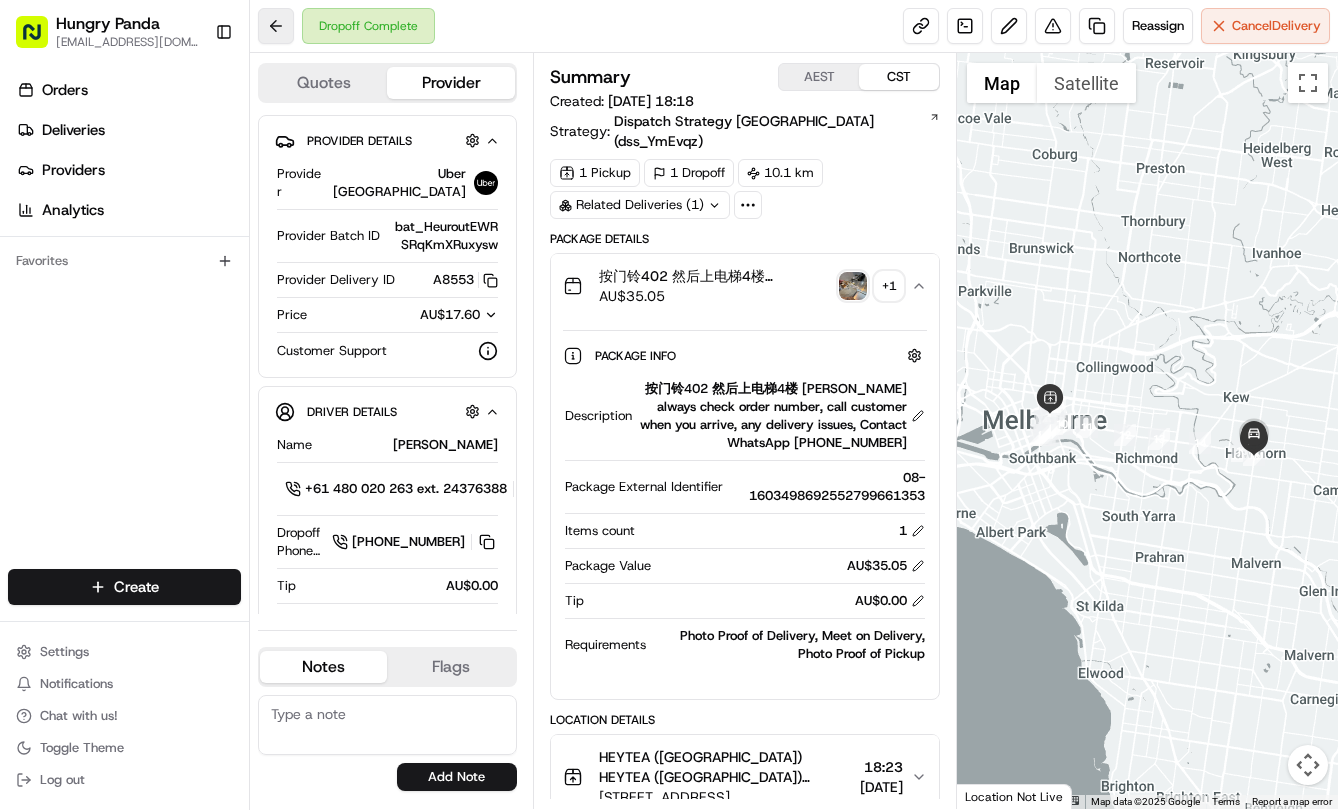 type 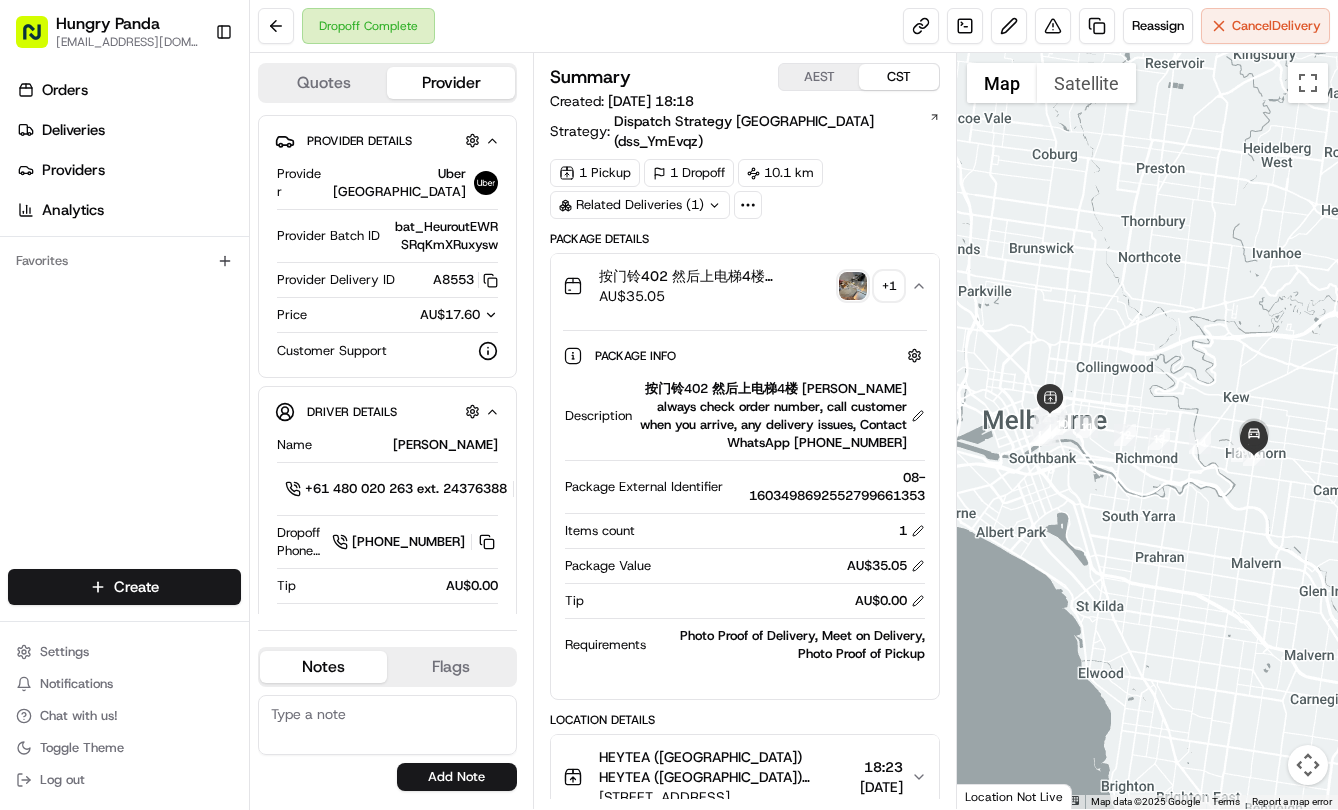 click at bounding box center (853, 286) 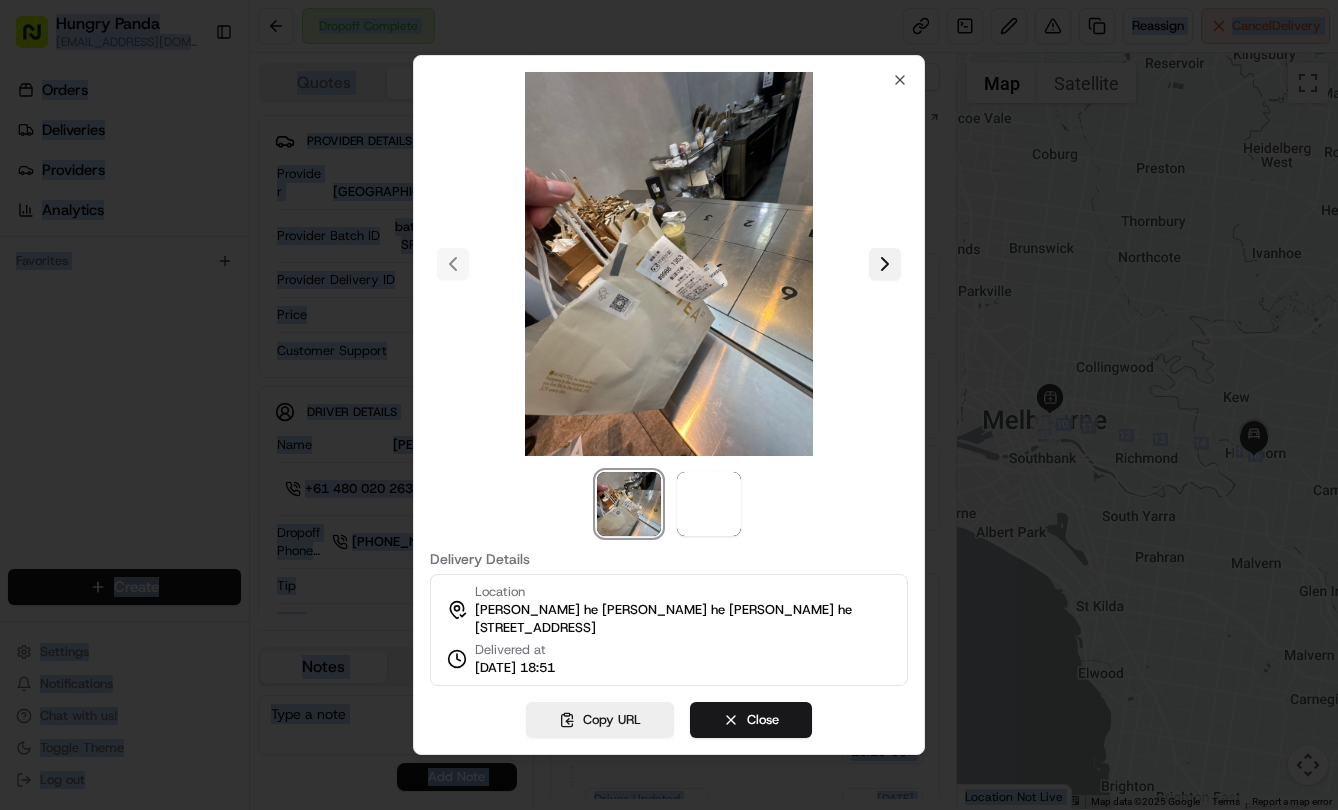 click at bounding box center [885, 264] 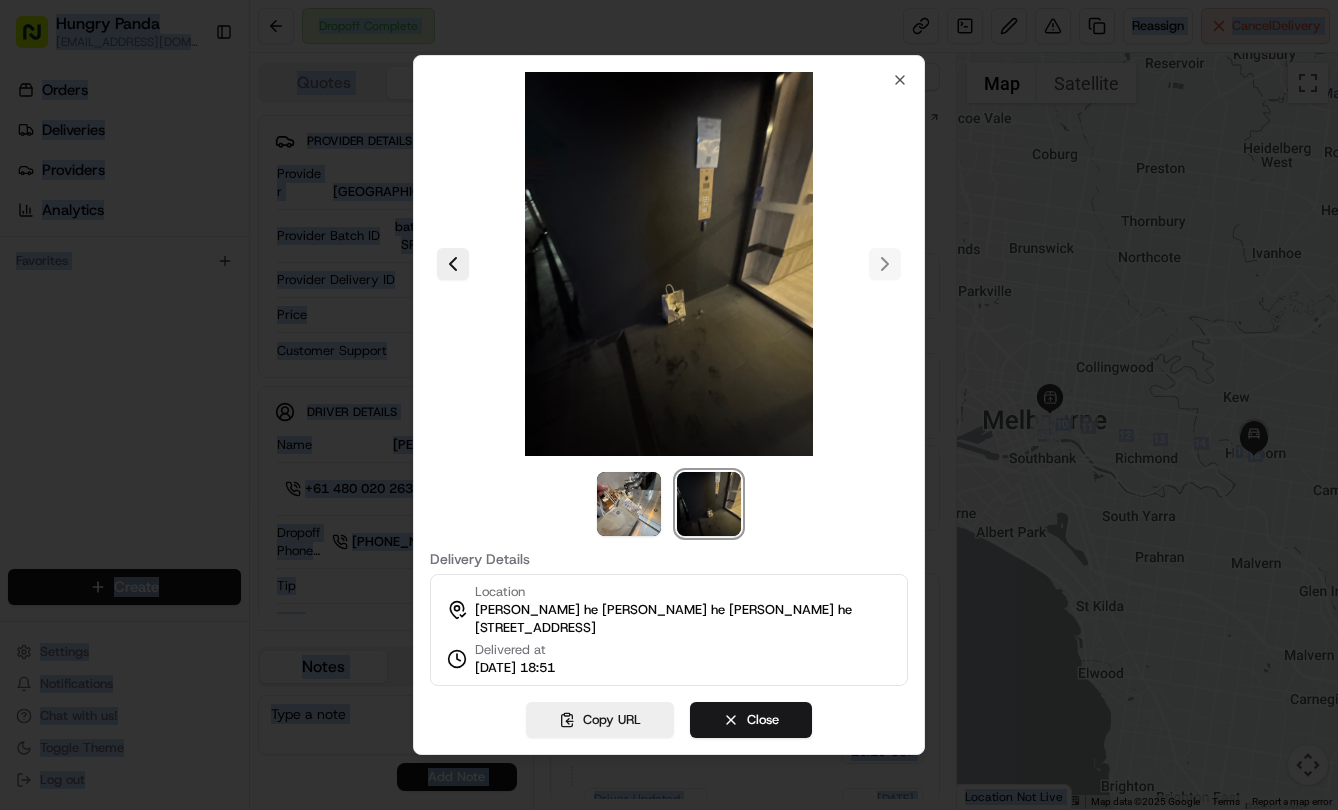 click at bounding box center (669, 405) 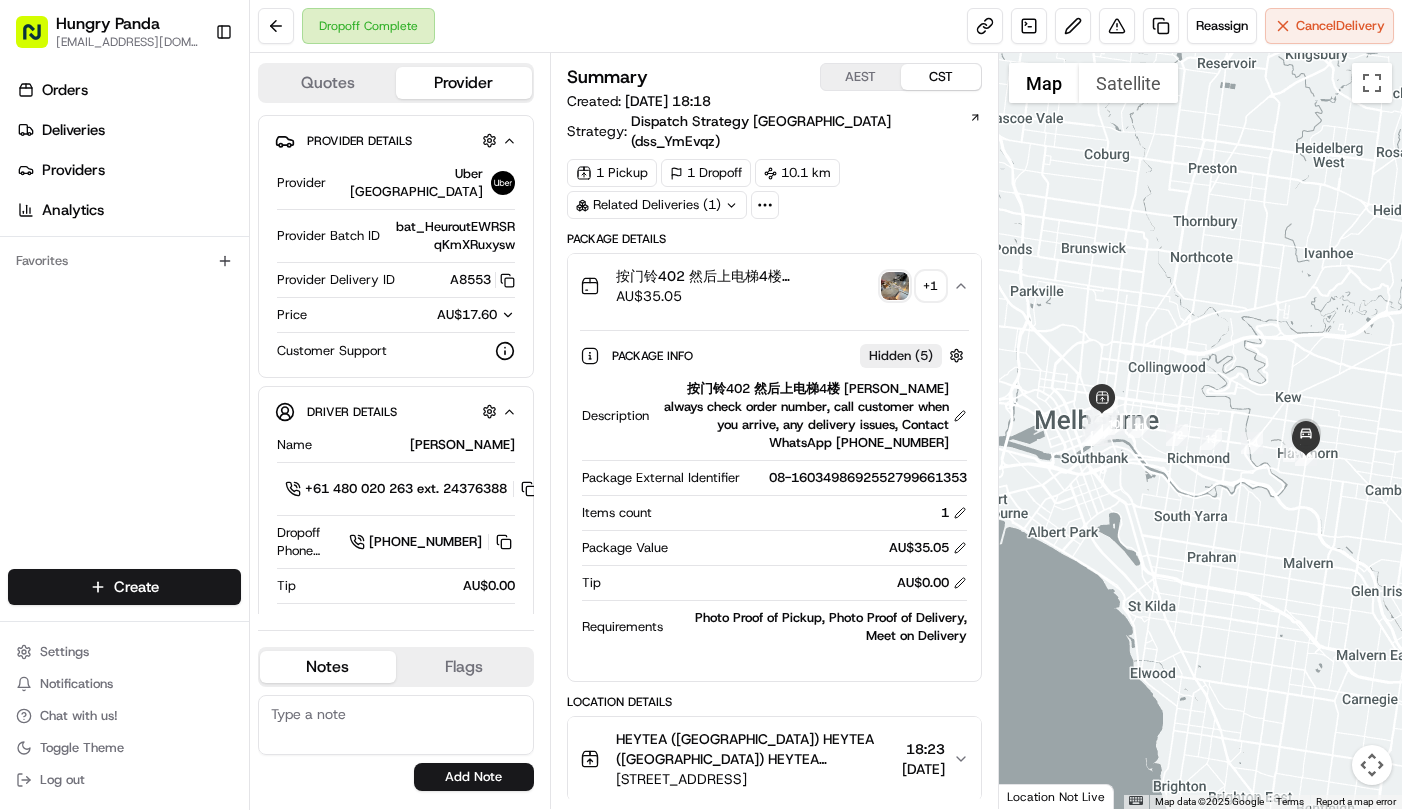 click on "1   Pickup 1   Dropoff 10.1 km Related Deliveries   (1)" at bounding box center [774, 189] 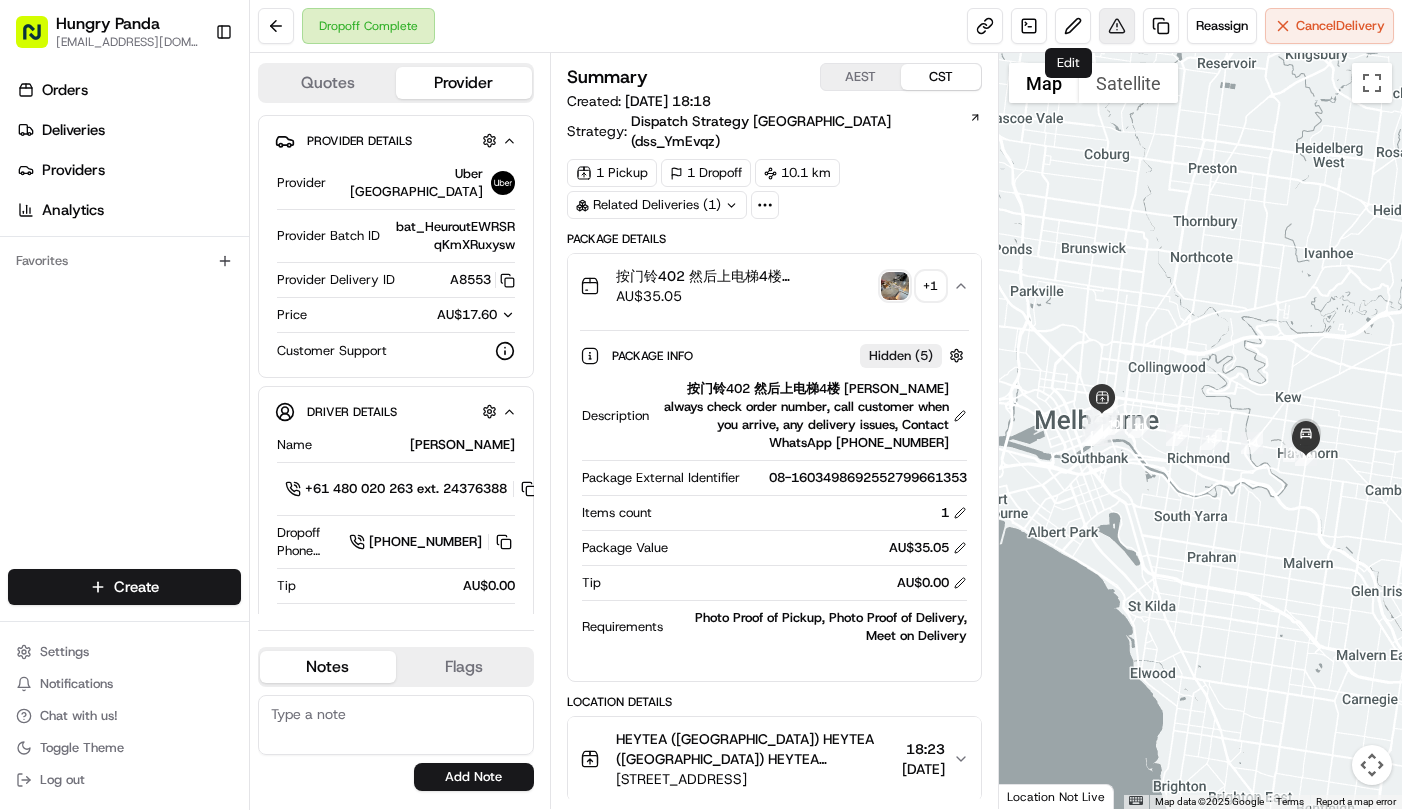 click at bounding box center [1117, 26] 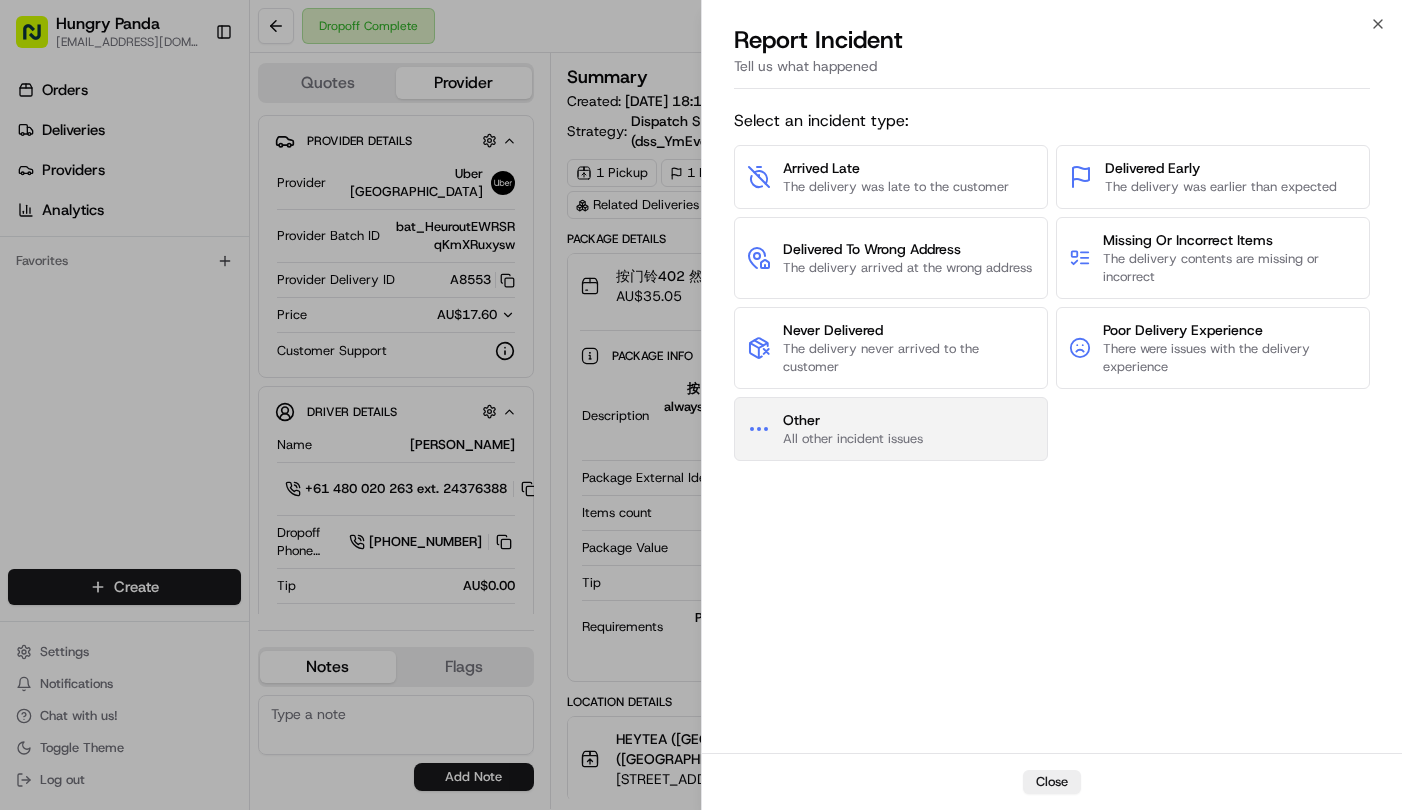 click on "Other" at bounding box center [853, 420] 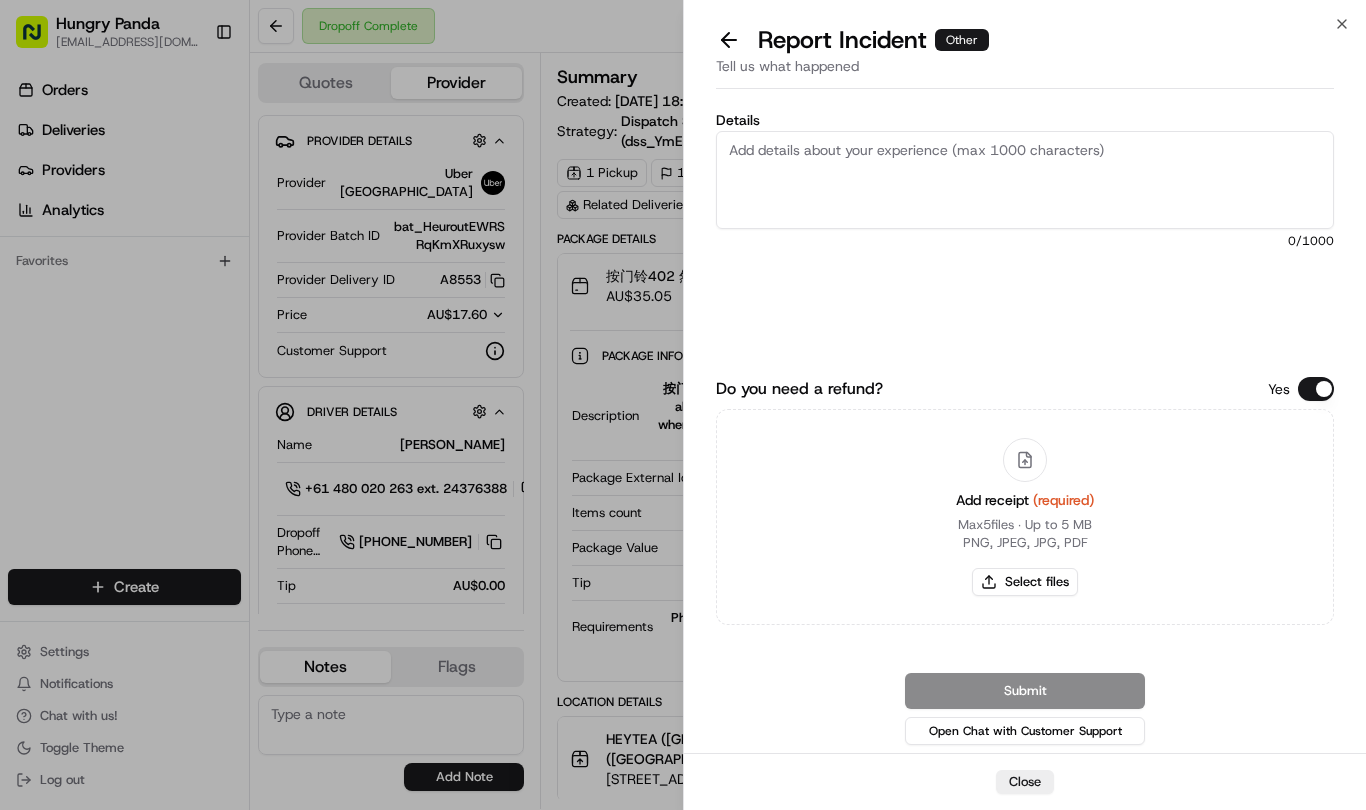click on "Details" at bounding box center [1025, 180] 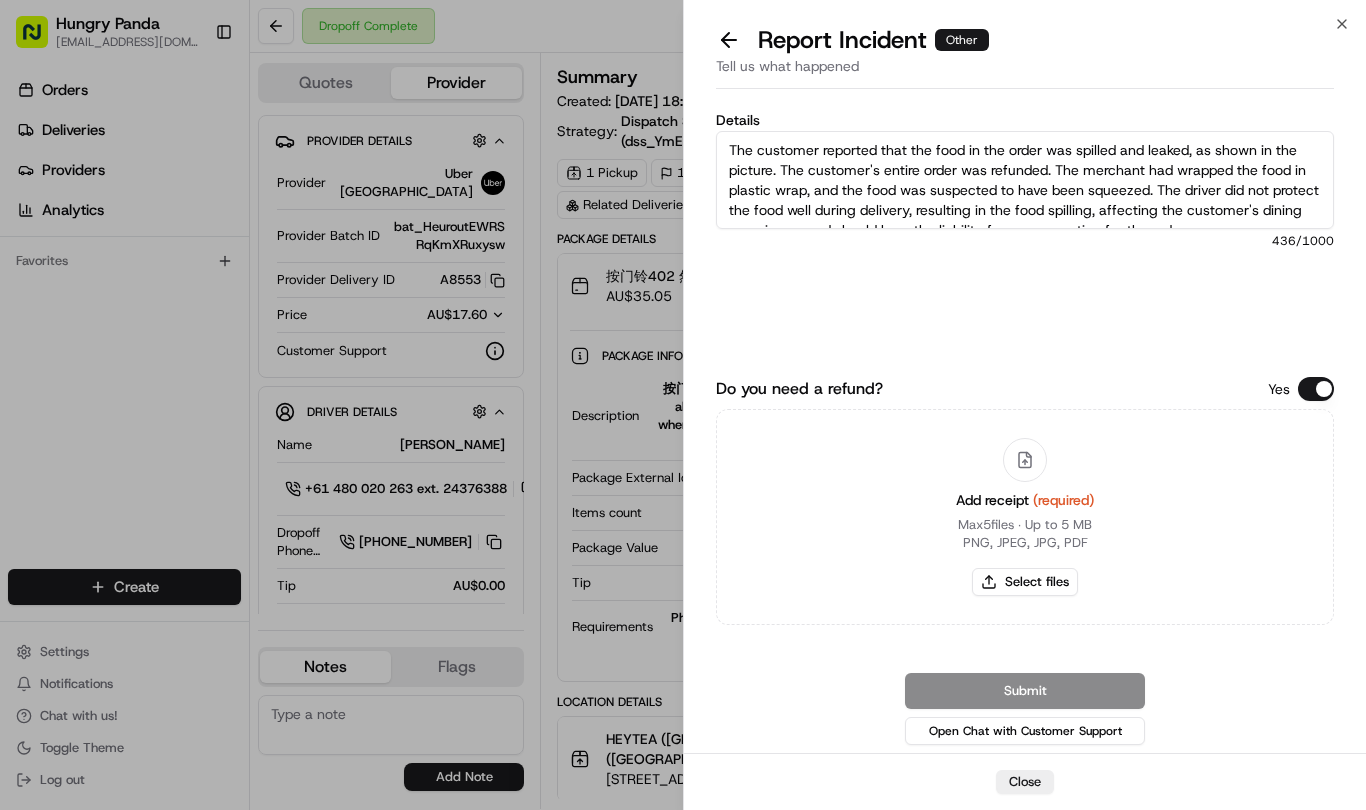 scroll, scrollTop: 31, scrollLeft: 0, axis: vertical 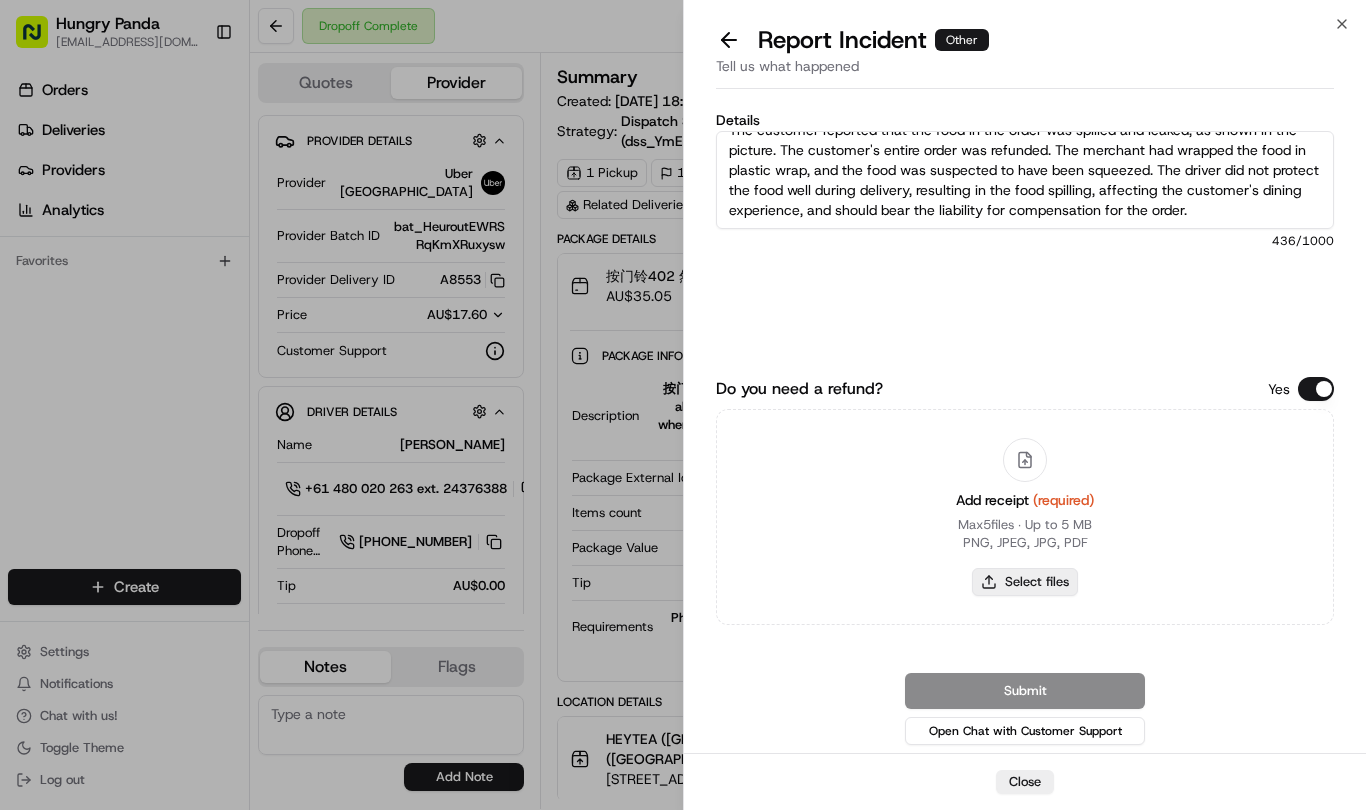 type on "The customer reported that the food in the order was spilled and leaked, as shown in the picture. The customer's entire order was refunded. The merchant had wrapped the food in plastic wrap, and the food was suspected to have been squeezed. The driver did not protect the food well during delivery, resulting in the food spilling, affecting the customer's dining experience, and should bear the liability for compensation for the order." 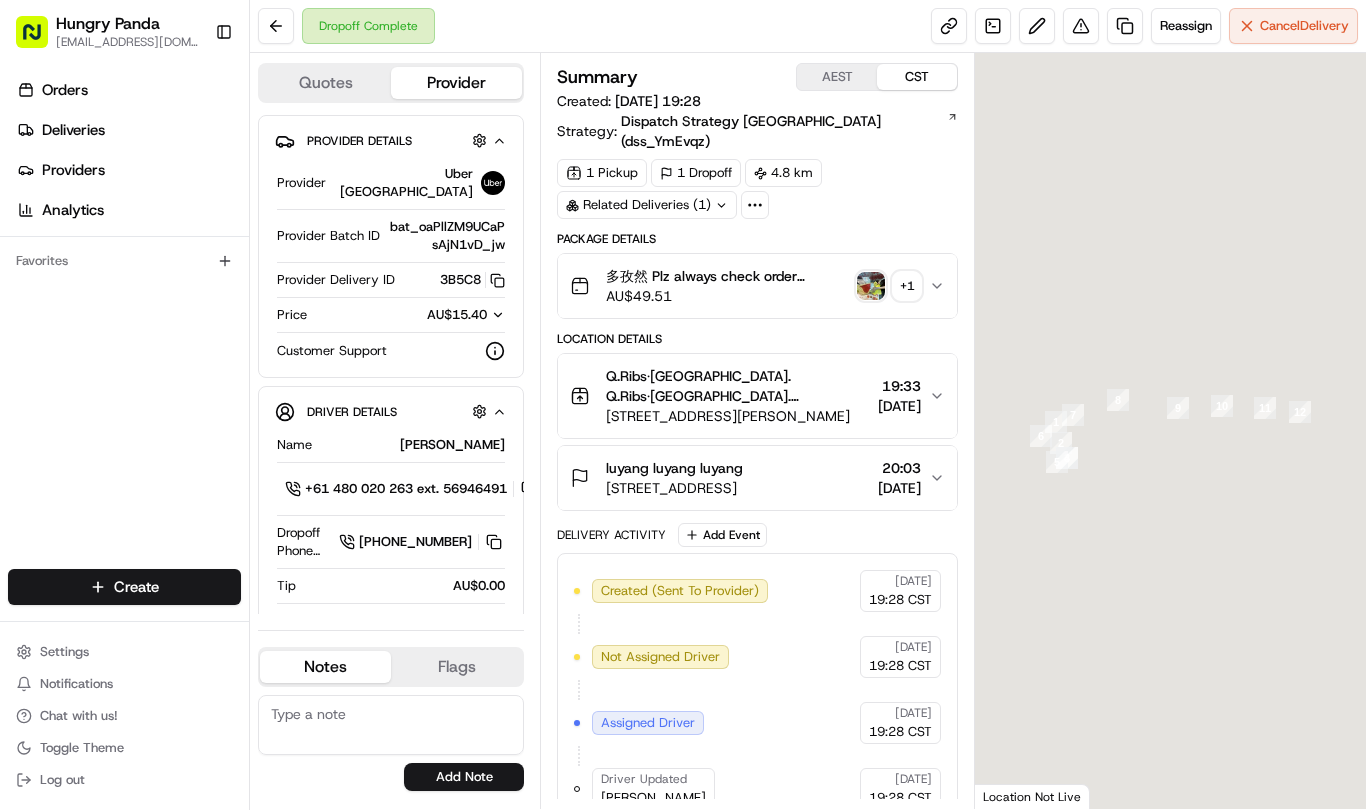 scroll, scrollTop: 0, scrollLeft: 0, axis: both 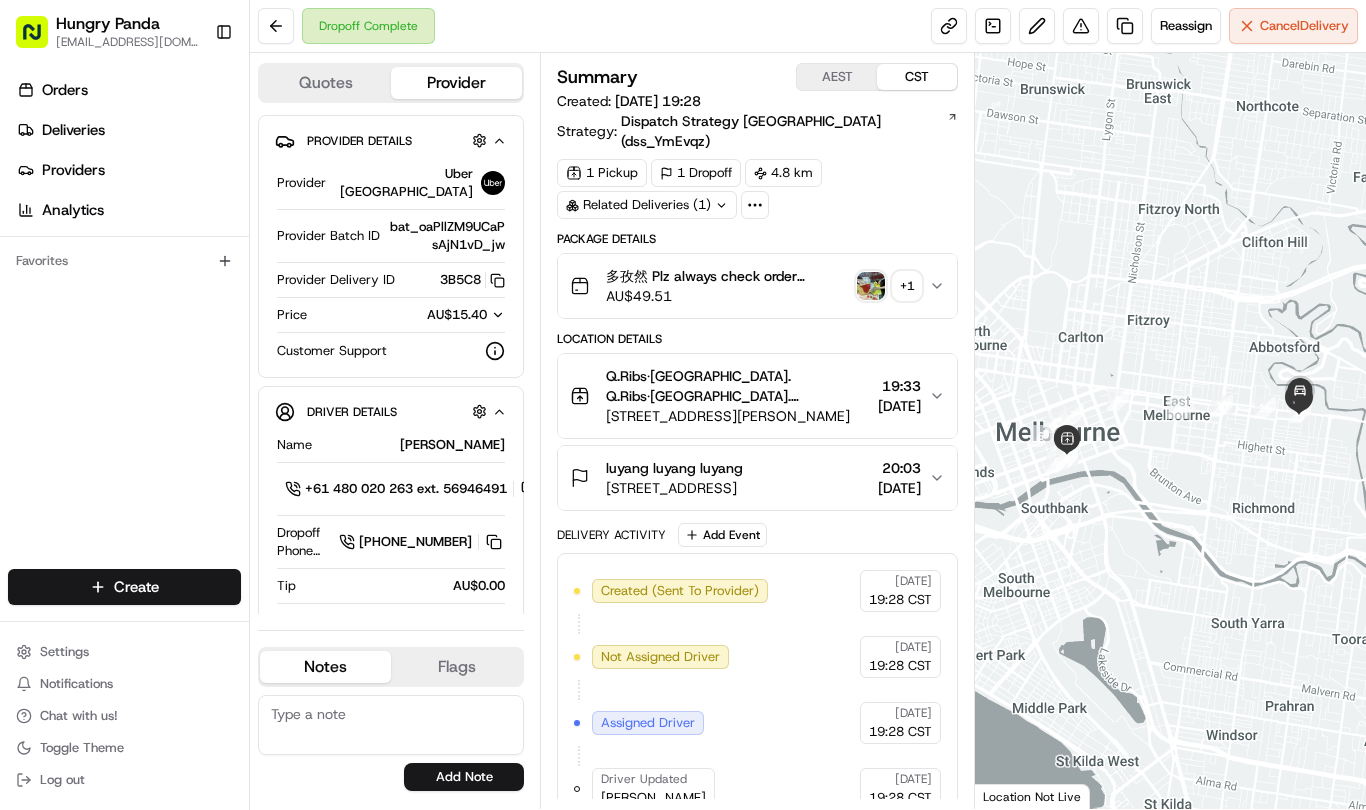 drag, startPoint x: 937, startPoint y: 269, endPoint x: 953, endPoint y: 263, distance: 17.088007 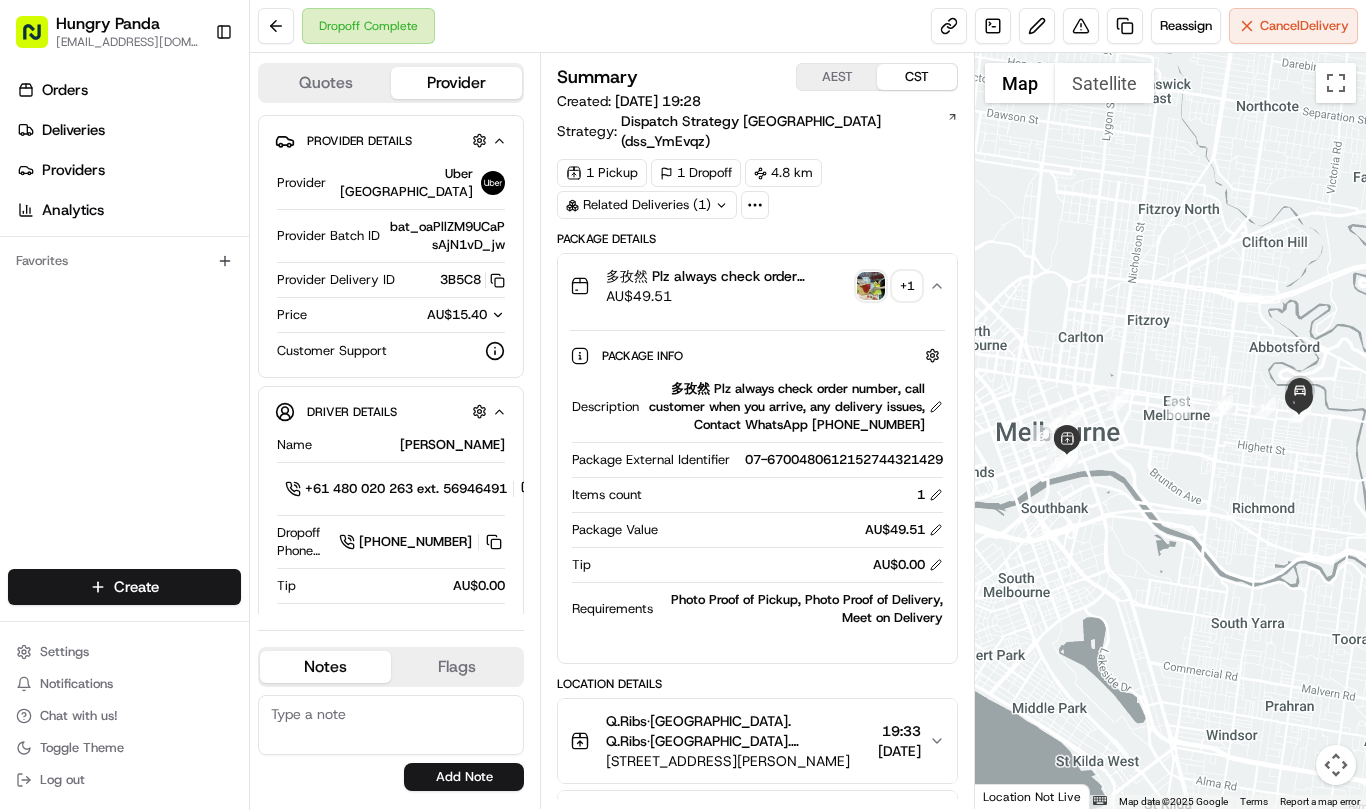 type 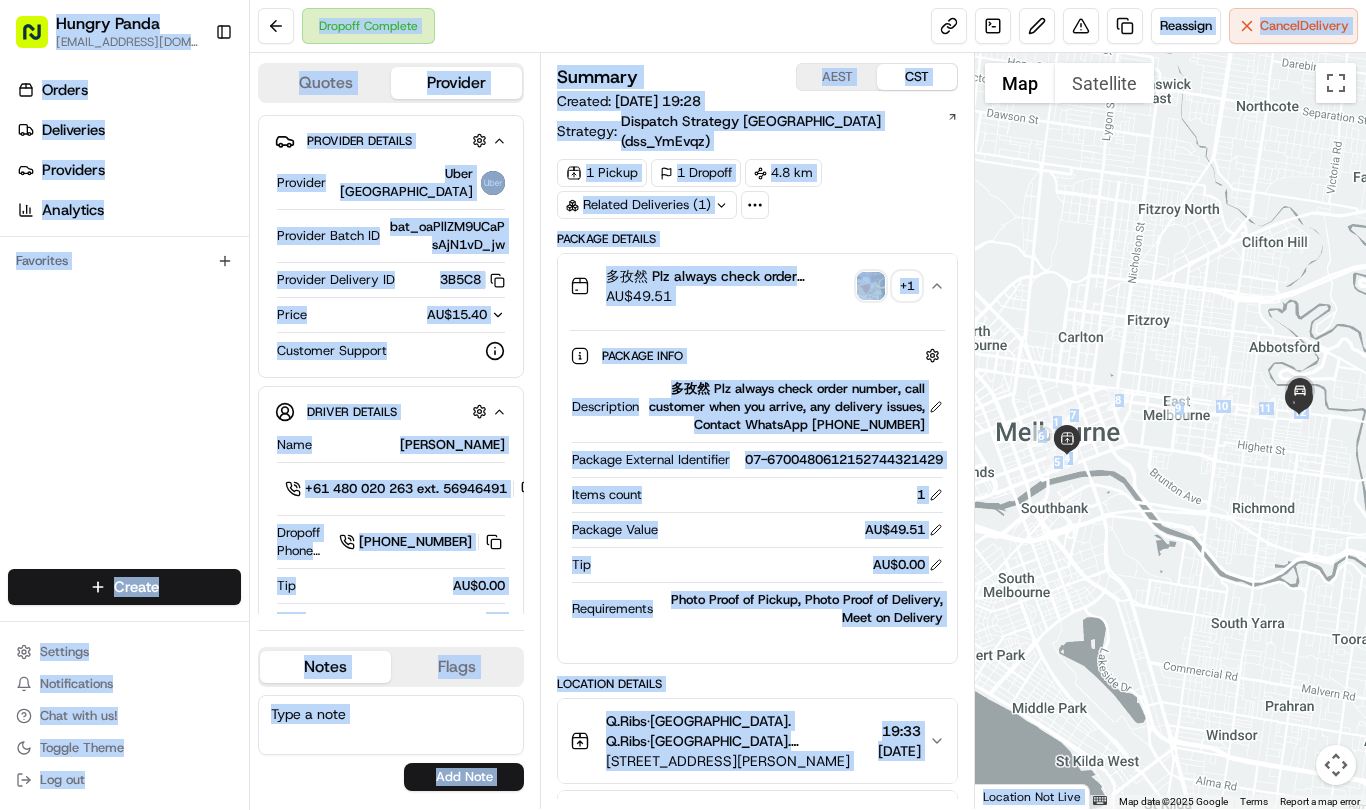 click on "Hungry Panda [EMAIL_ADDRESS][DOMAIN_NAME] Toggle Sidebar Orders Deliveries Providers Analytics Favorites Main Menu Members & Organization Organization Users Roles Preferences Customization Tracking Orchestration Automations Dispatch Strategy Locations Pickup Locations Dropoff Locations Billing Billing Refund Requests Integrations Notification Triggers Webhooks API Keys Request Logs Create Settings Notifications Chat with us! Toggle Theme Log out Dropoff Complete Reassign Cancel  Delivery Quotes Provider Provider Details Hidden ( 2 ) Provider Uber [GEOGRAPHIC_DATA]   Provider Batch ID bat_oaPllZM9UCaPsAjN1vD_jw Provider Delivery ID 3B5C8 Copy  del_PEtrmtxWRUyAthO6KzO1yA 3B5C8 Price AU$15.40 Customer Support Driver Details Hidden ( 5 ) Name [PERSON_NAME] Pickup Phone Number +61 480 020 263 ext. 56946491 Dropoff Phone Number [PHONE_NUMBER] Tip AU$0.00 Type car Make Nuro Model Prius Color dimgray License Plate Number **N3BS Notes Flags [EMAIL_ADDRESS][DOMAIN_NAME] [DOMAIN_NAME][EMAIL_ADDRESS][DOMAIN_NAME] Add Note AEST" at bounding box center [683, 405] 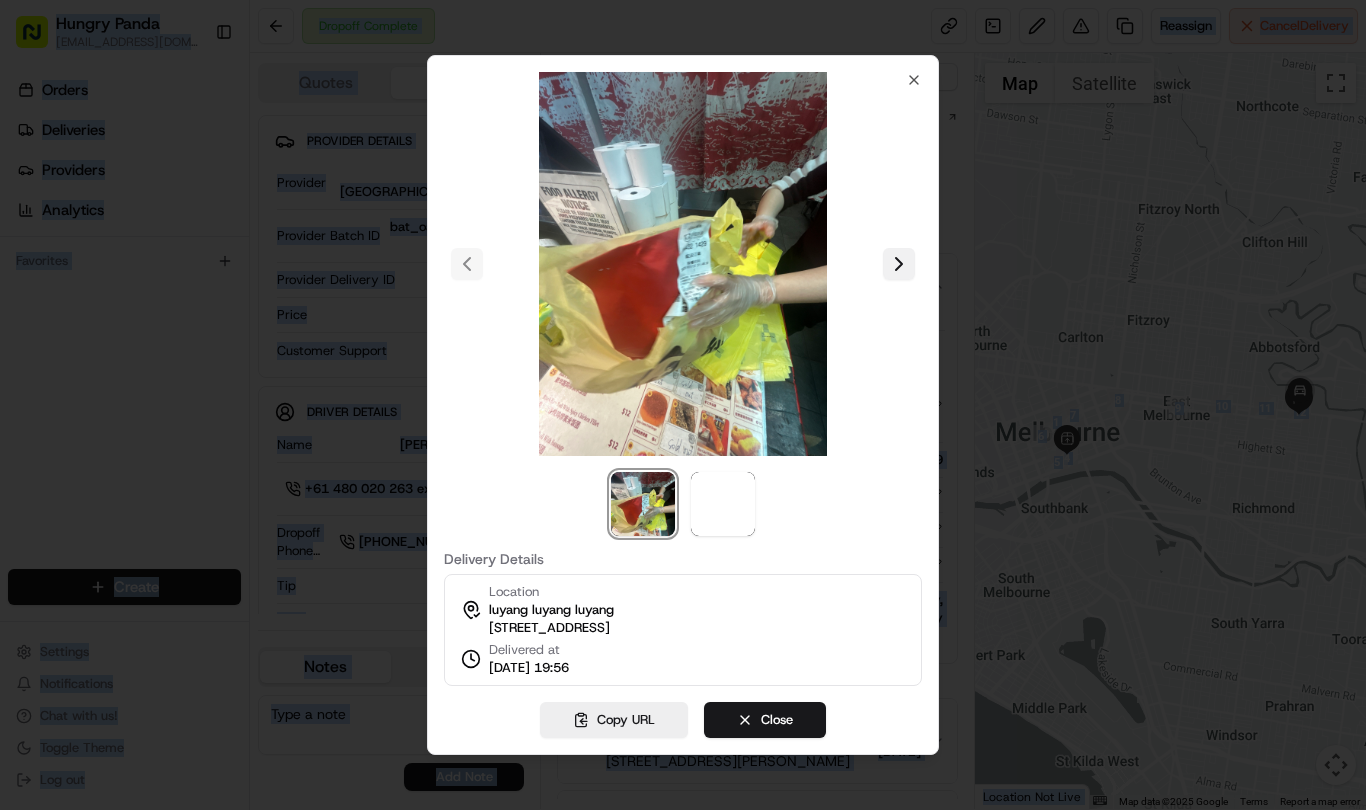 click at bounding box center [899, 264] 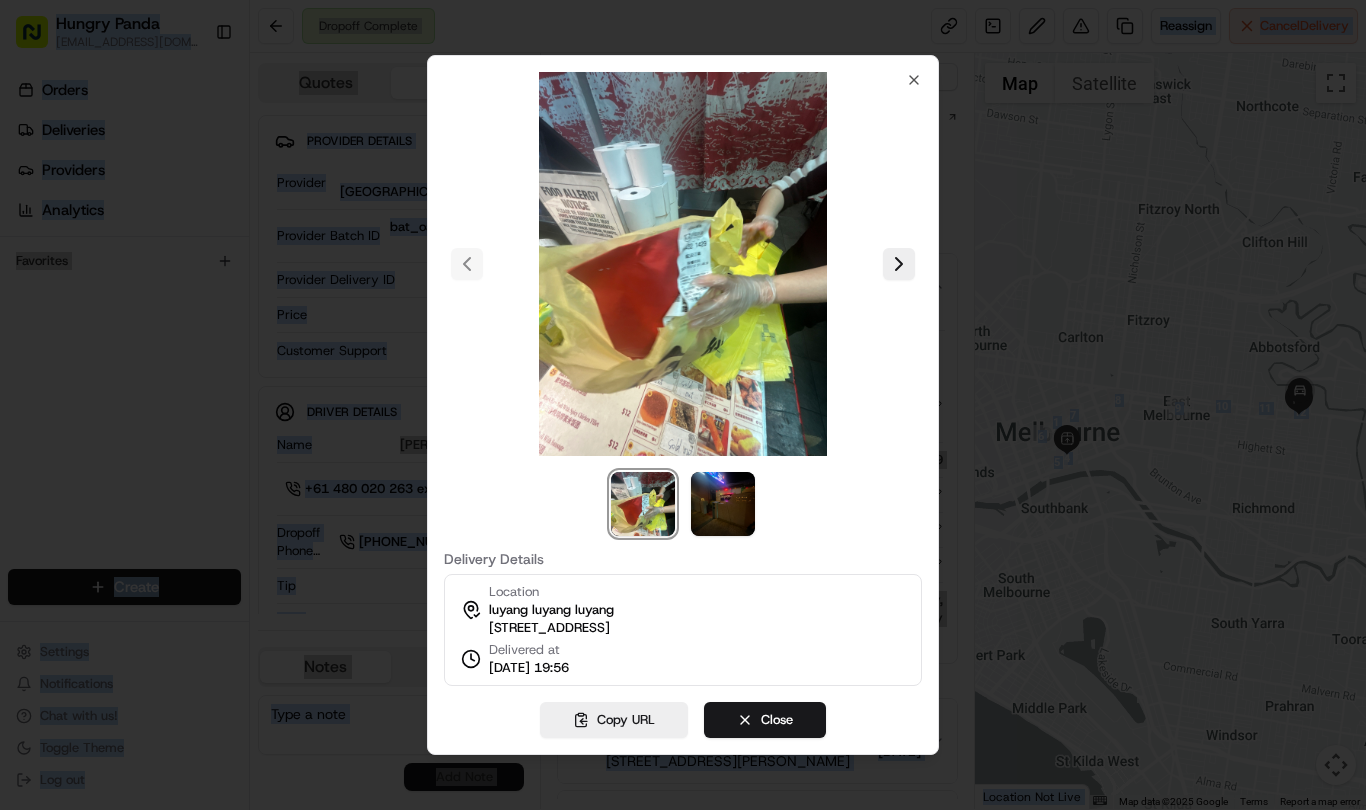click at bounding box center (683, 405) 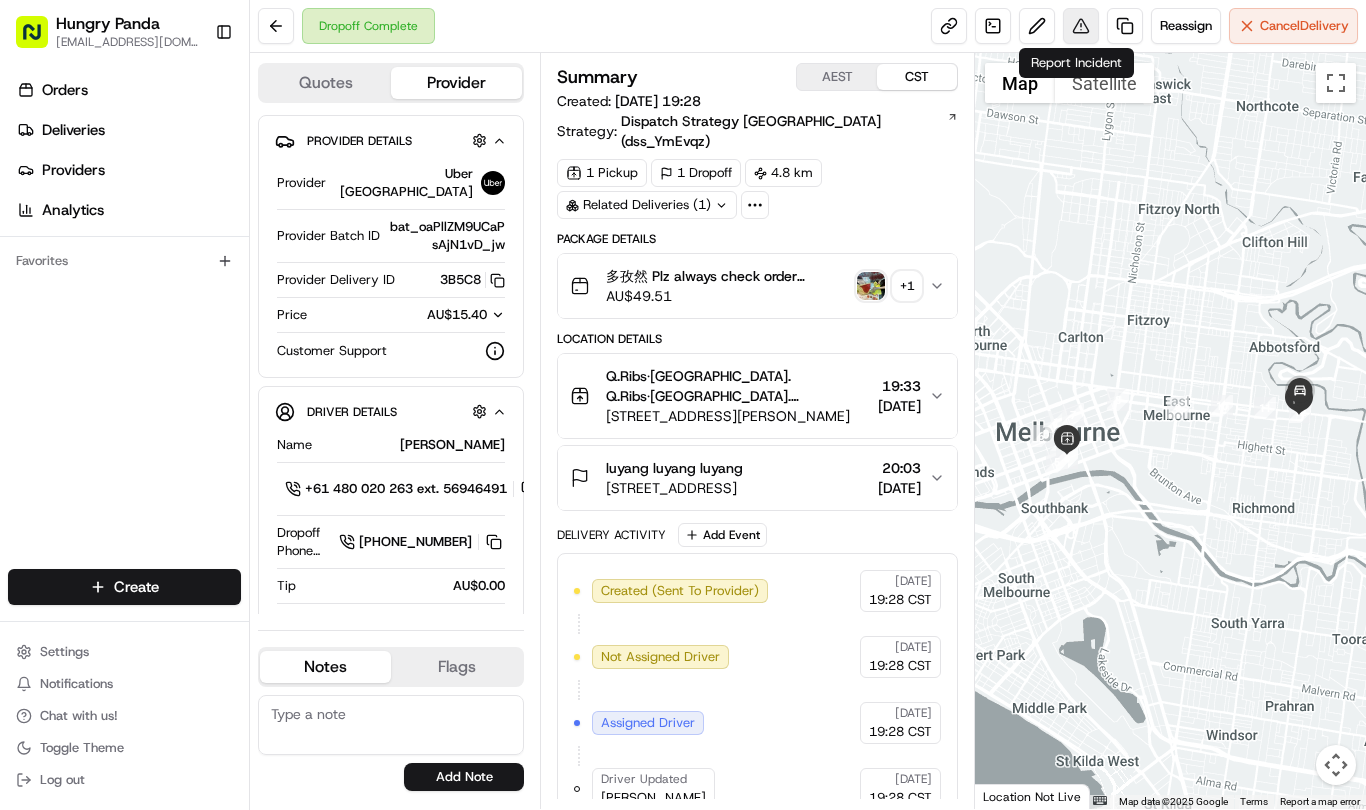 click at bounding box center (1081, 26) 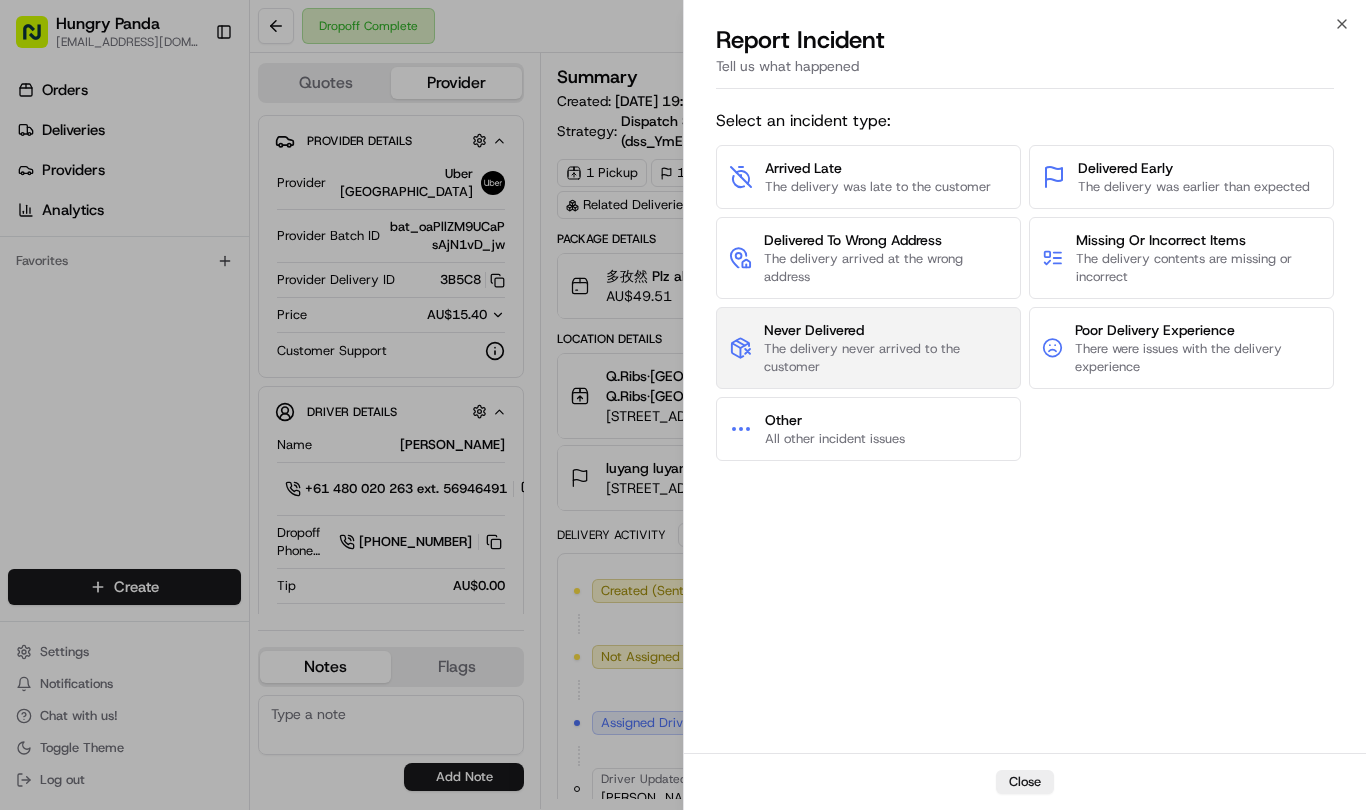 click on "Never Delivered" at bounding box center (886, 330) 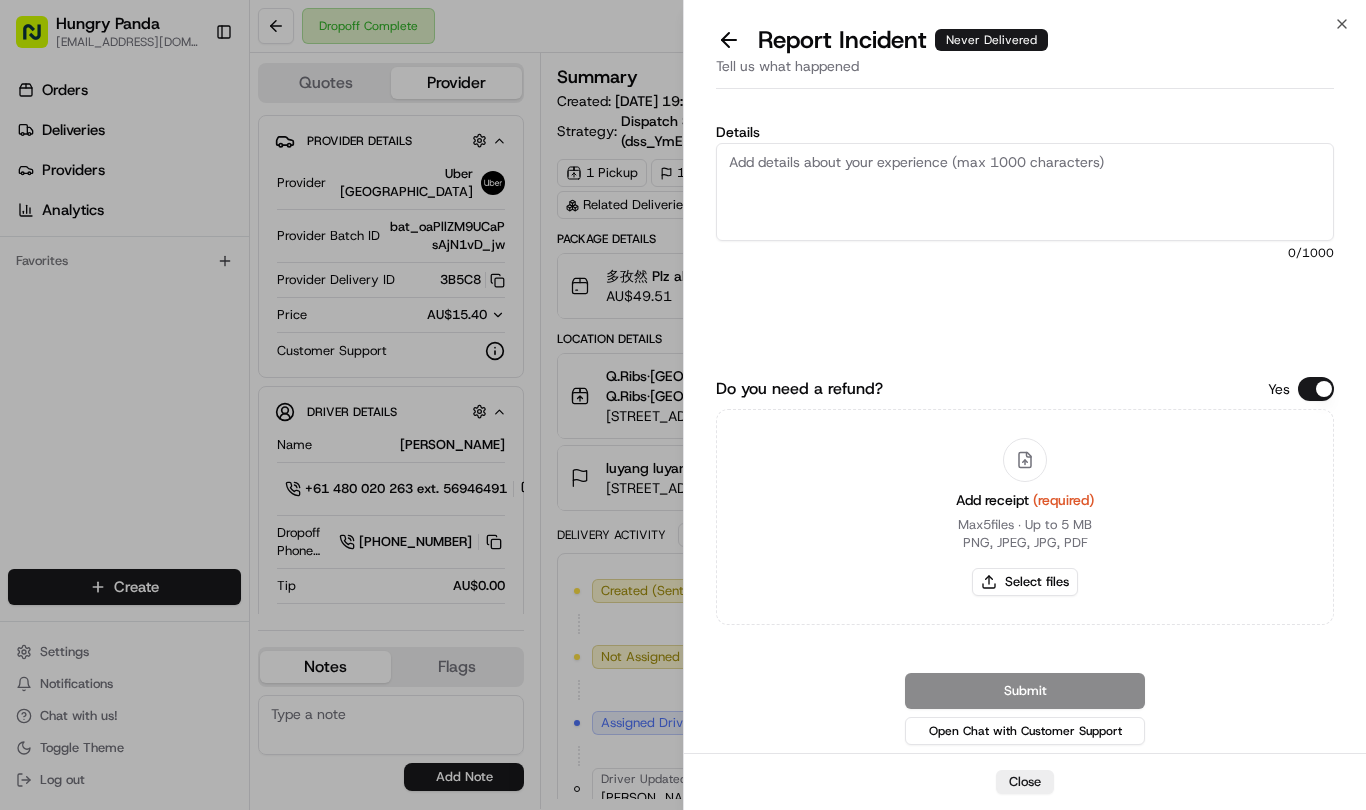 click on "Details" at bounding box center (1025, 192) 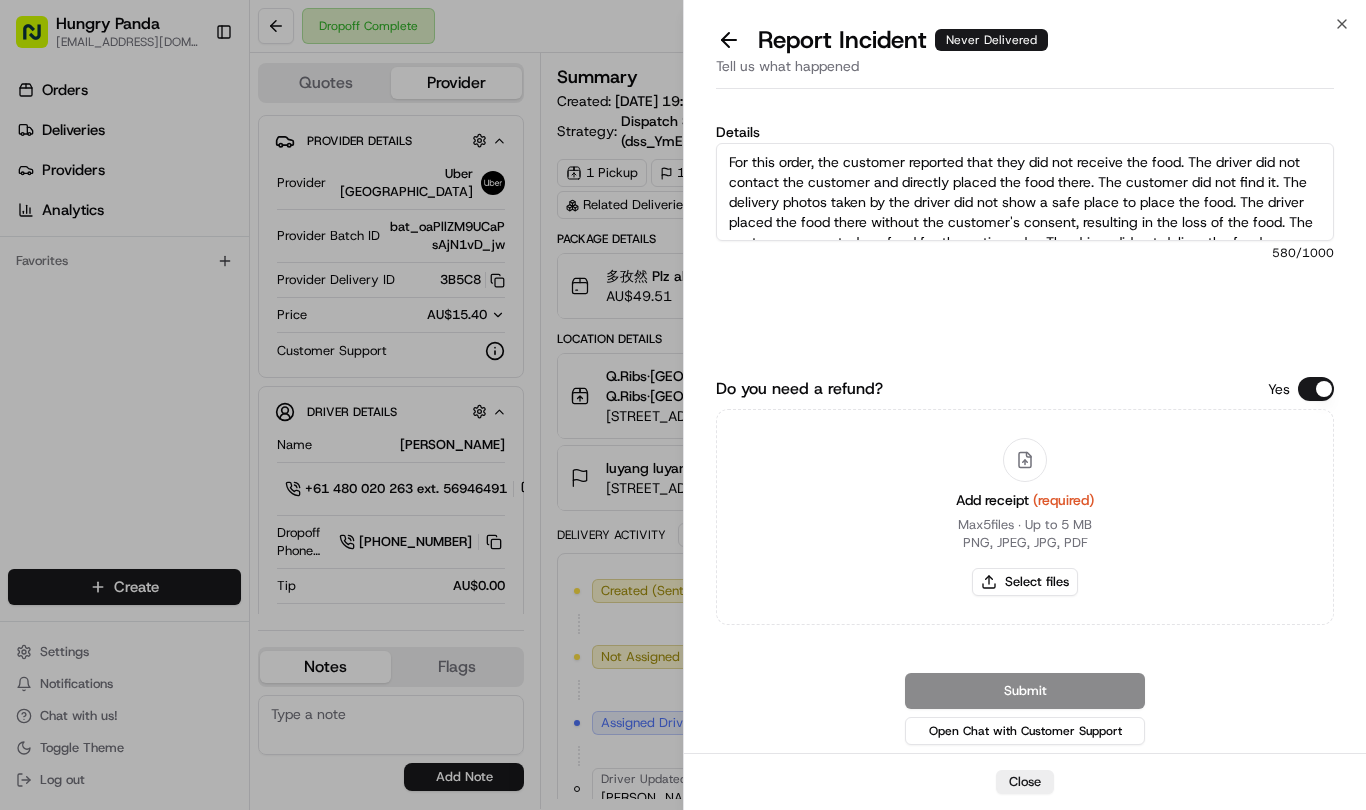scroll, scrollTop: 51, scrollLeft: 0, axis: vertical 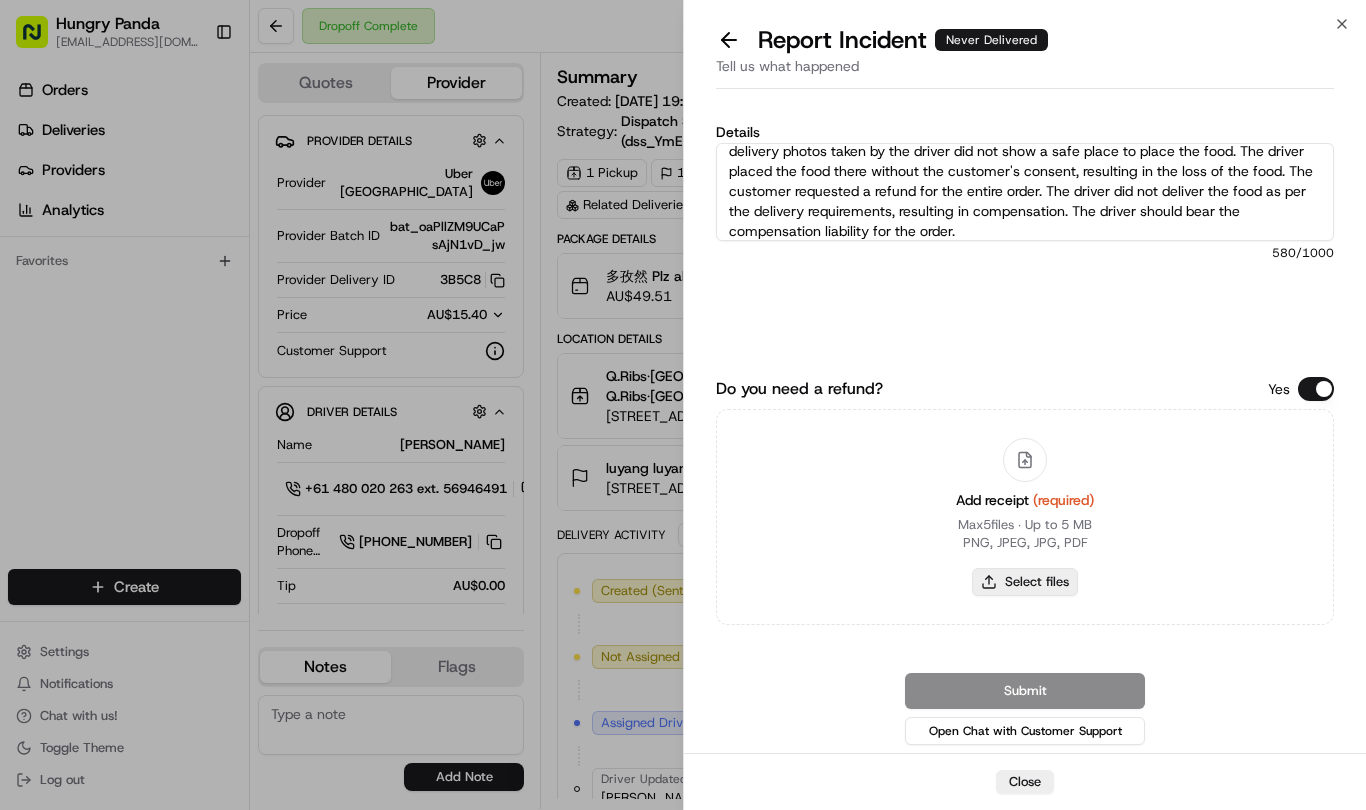 type on "For this order, the customer reported that they did not receive the food. The driver did not contact the customer and directly placed the food there. The customer did not find it. The delivery photos taken by the driver did not show a safe place to place the food. The driver placed the food there without the customer's consent, resulting in the loss of the food. The customer requested a refund for the entire order. The driver did not deliver the food as per the delivery requirements, resulting in compensation. The driver should bear the compensation liability for the order." 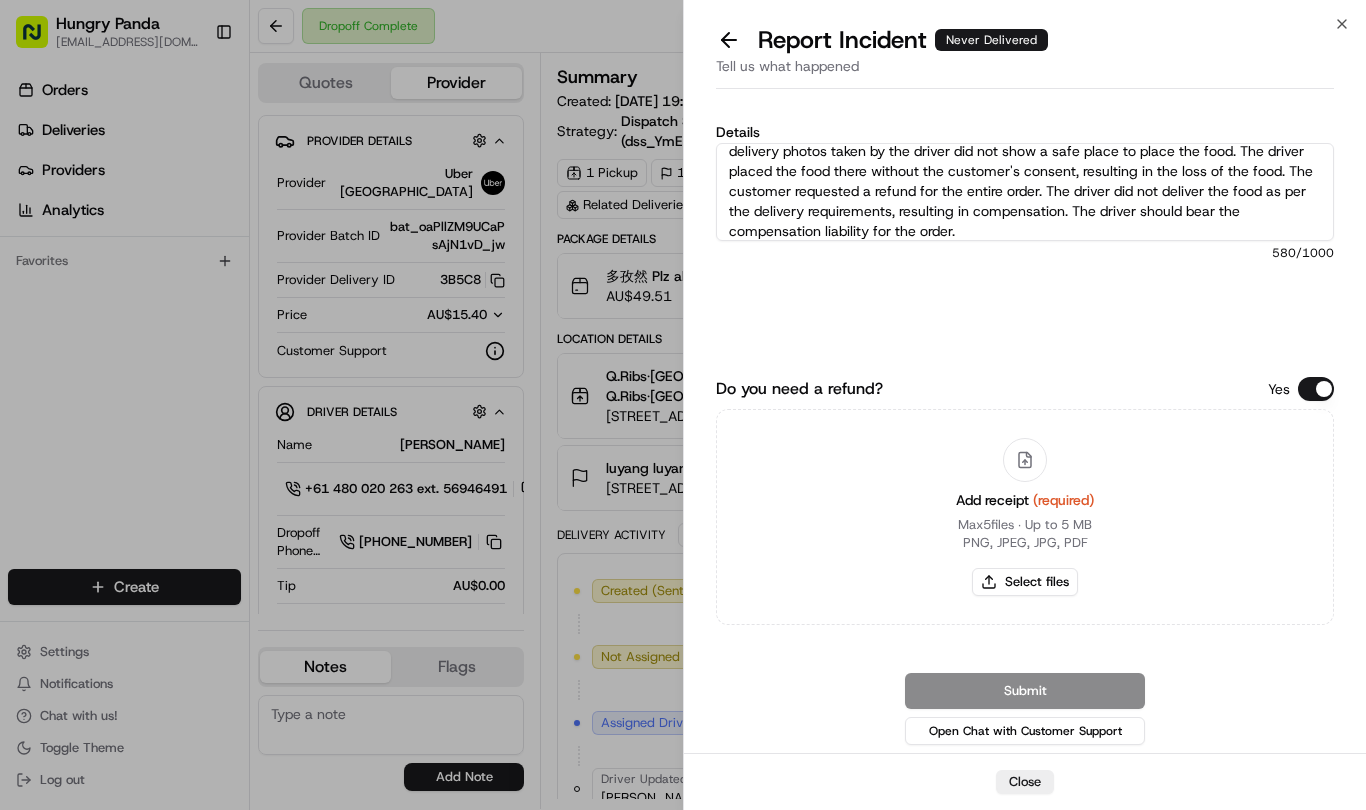 type on "C:\fakepath\14.jpg" 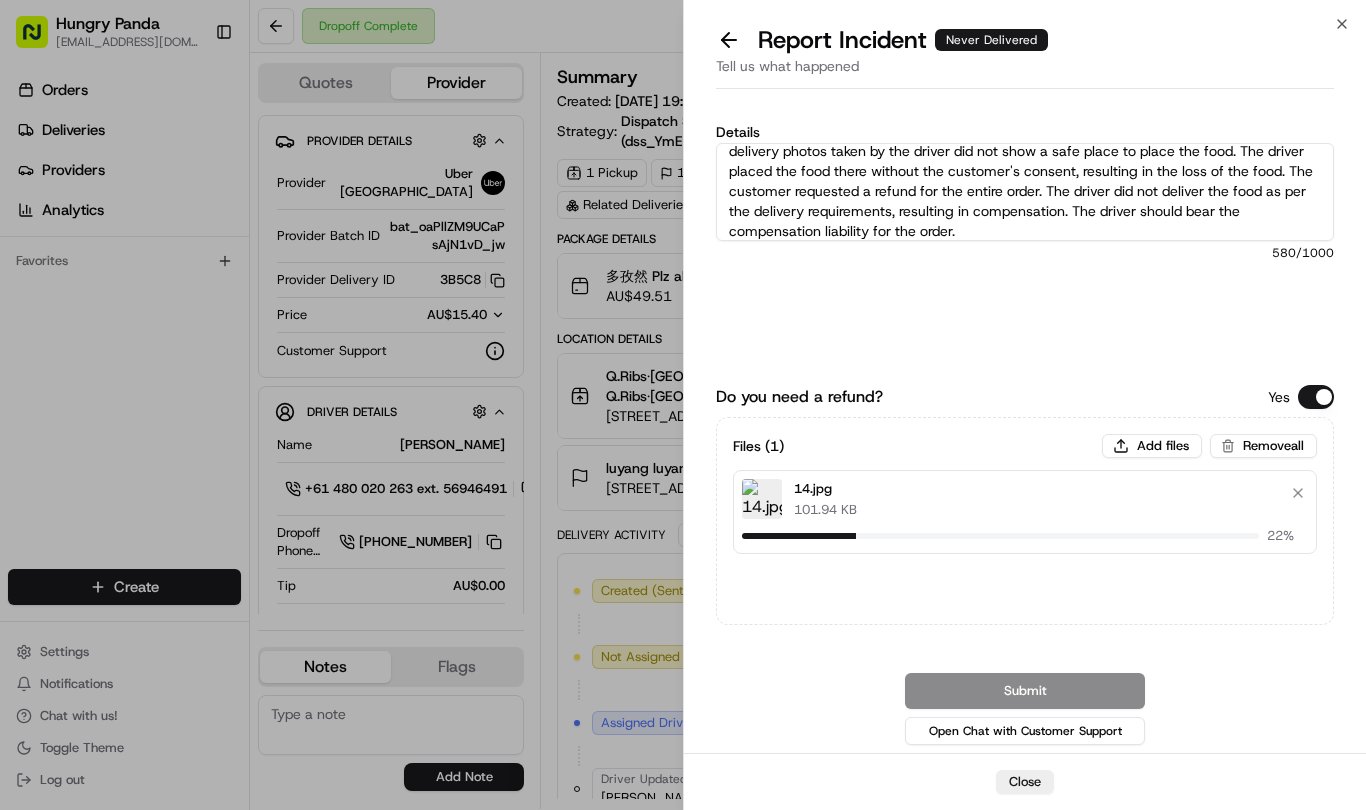 type 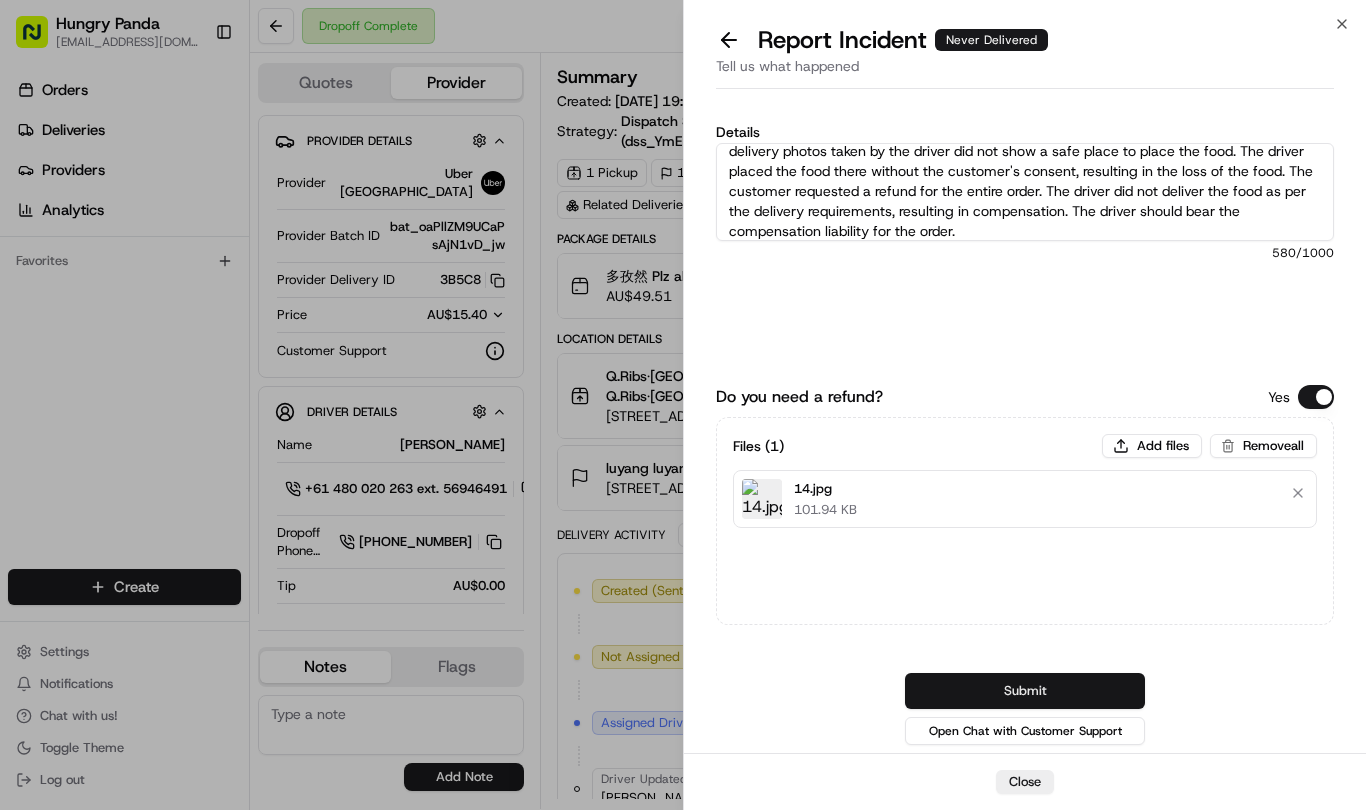 click on "Submit" at bounding box center (1025, 691) 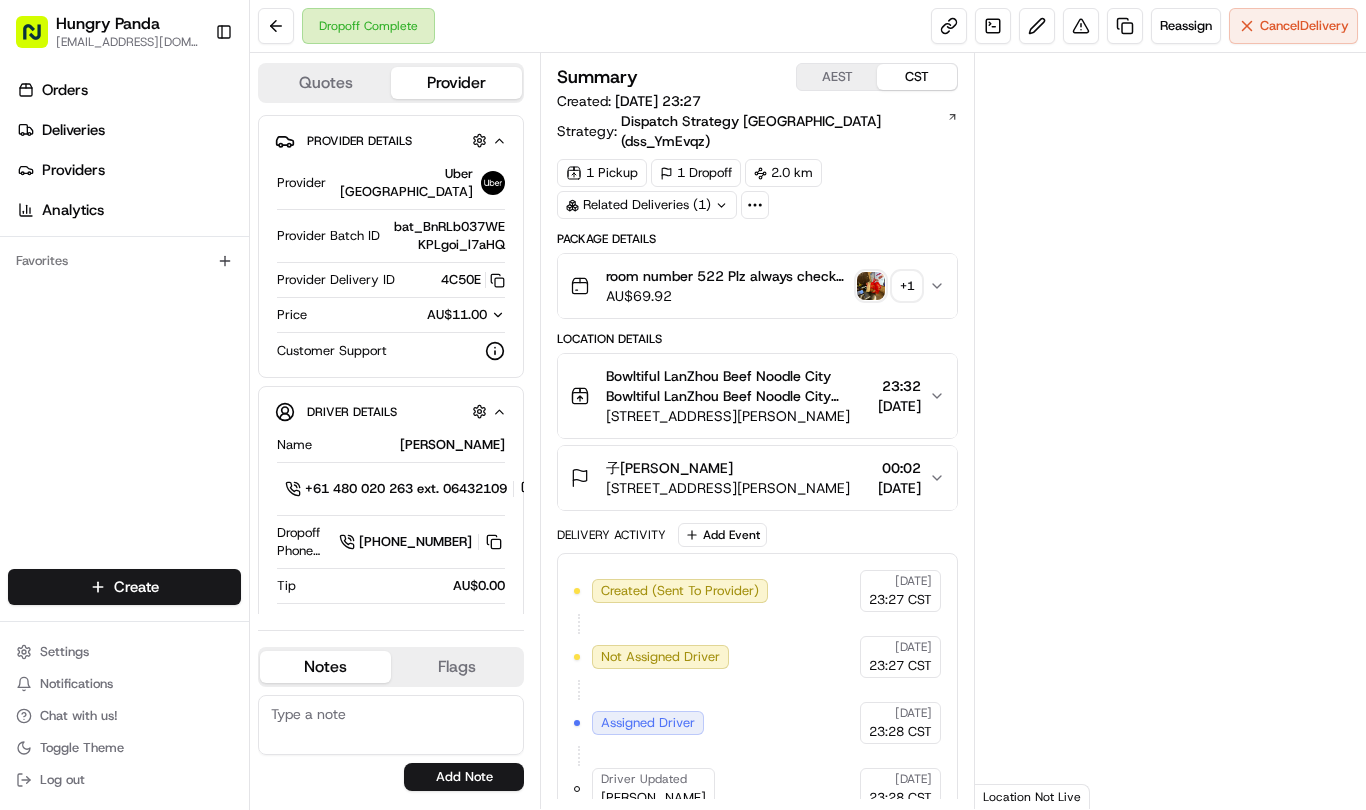 scroll, scrollTop: 0, scrollLeft: 0, axis: both 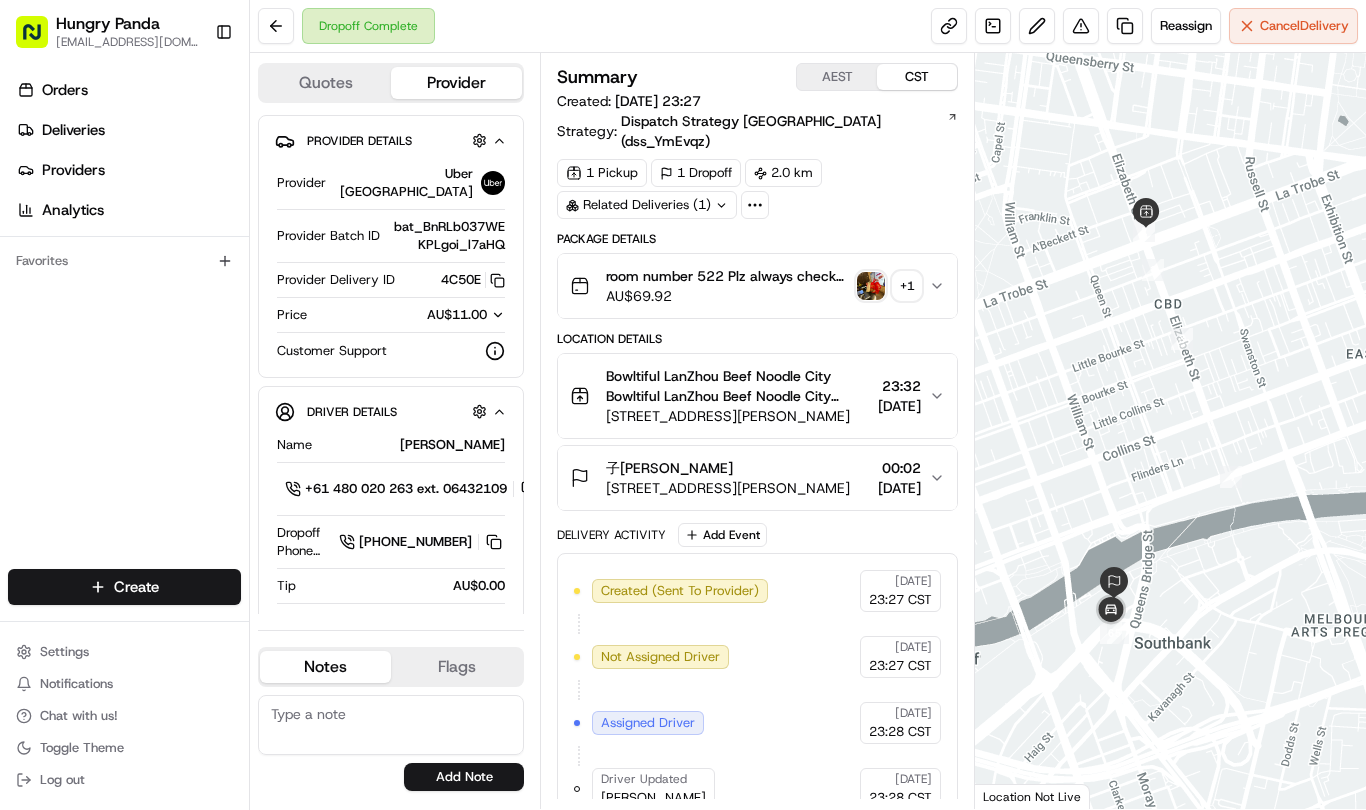 click on "room number 522
Plz always check order number, call customer when you arrive, any delivery issues, Contact WhatsApp [PHONE_NUMBER] AU$ 69.92 + 1" at bounding box center (757, 286) 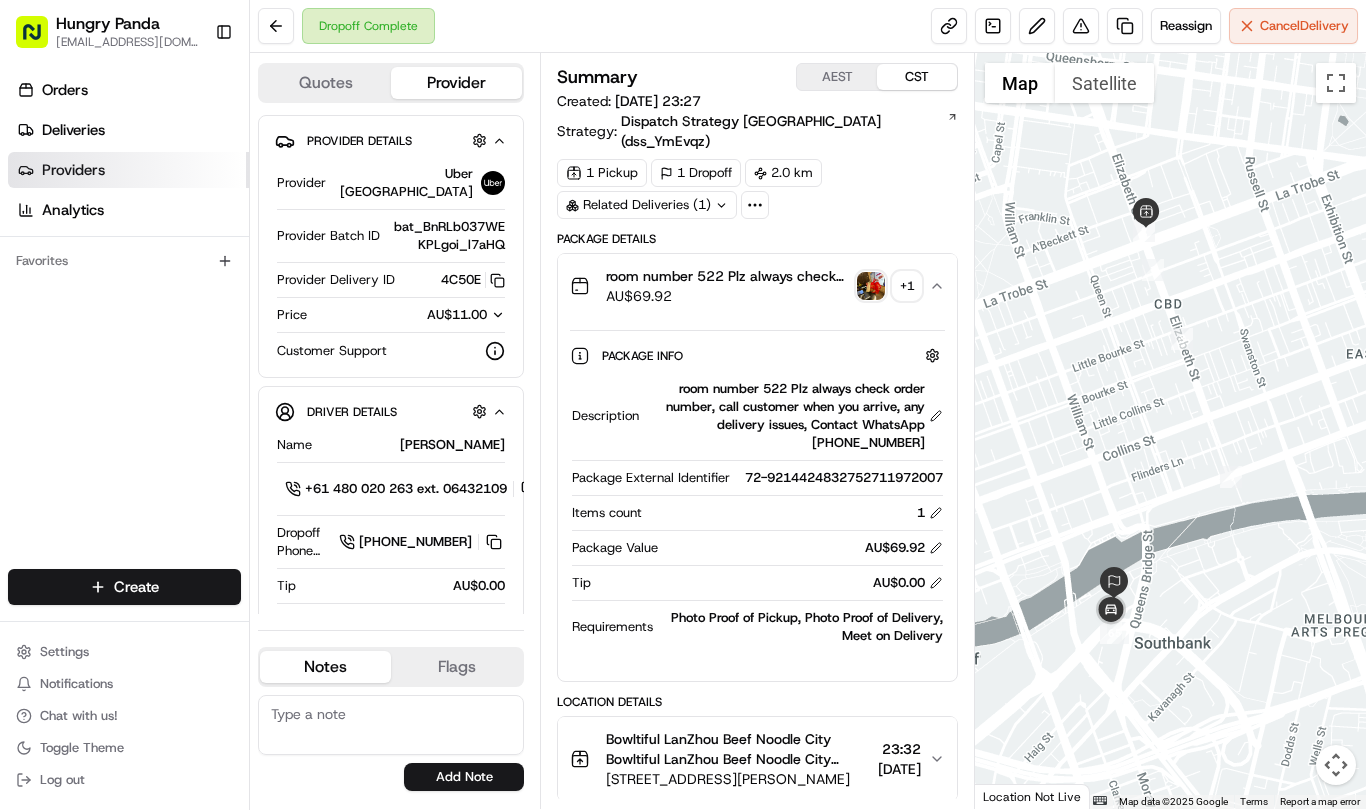 type 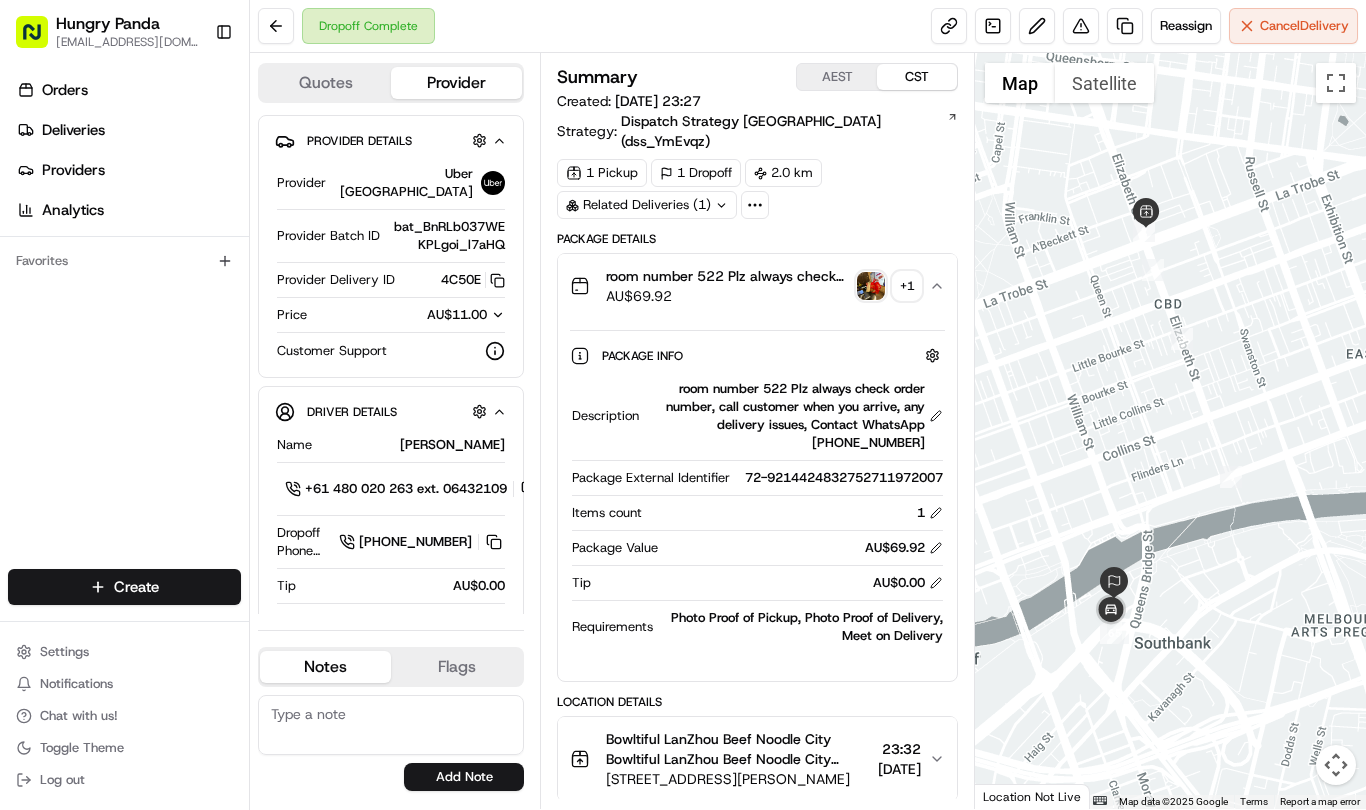 click at bounding box center (871, 286) 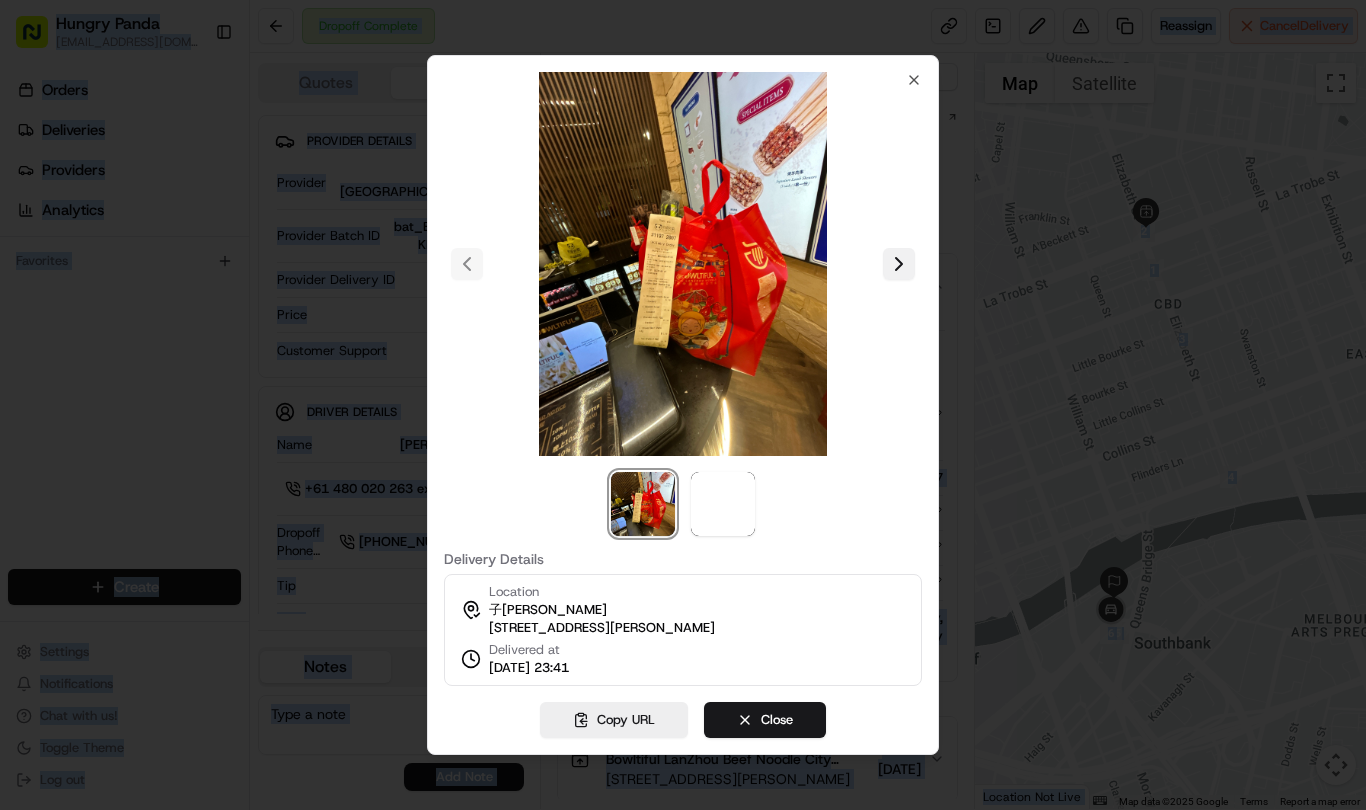 click at bounding box center [899, 264] 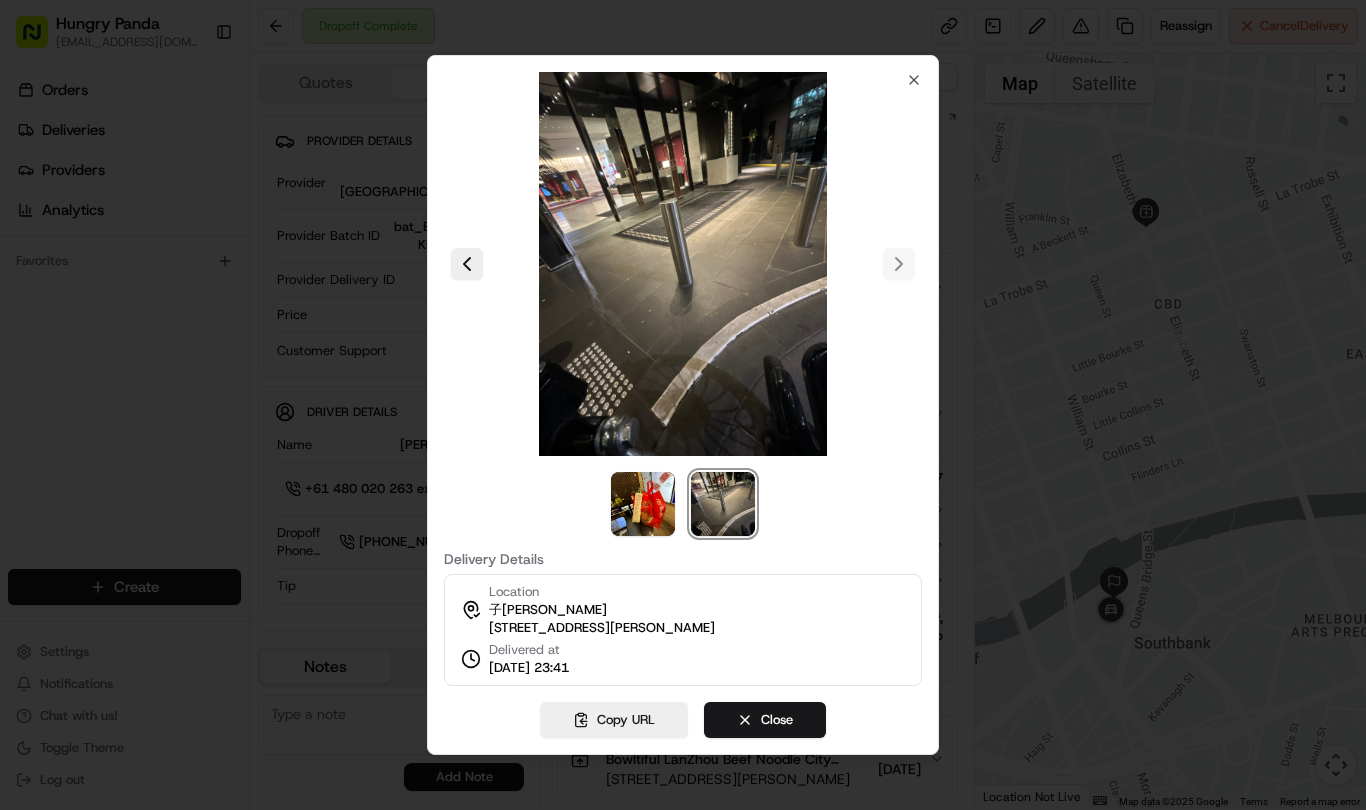 drag, startPoint x: 1036, startPoint y: 101, endPoint x: 1075, endPoint y: 32, distance: 79.25907 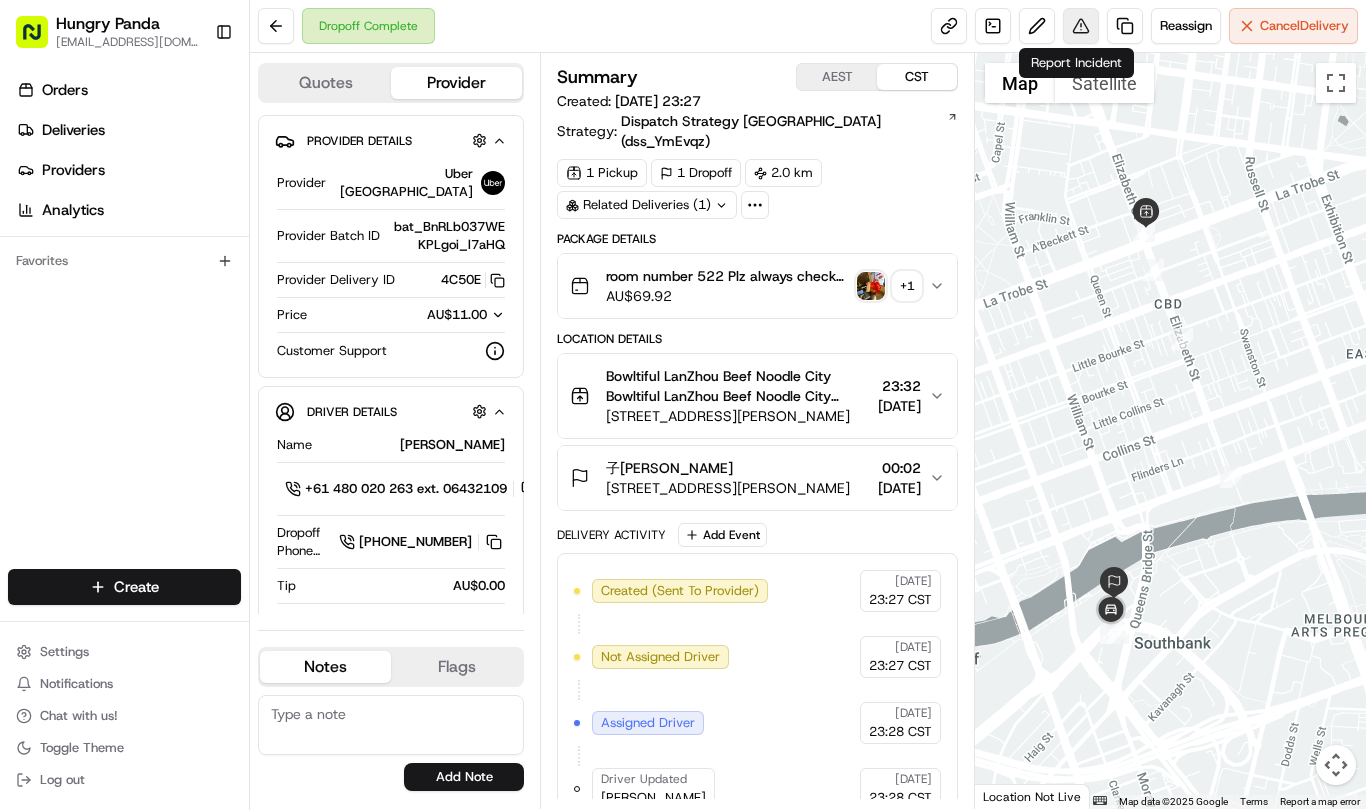 click at bounding box center (1081, 26) 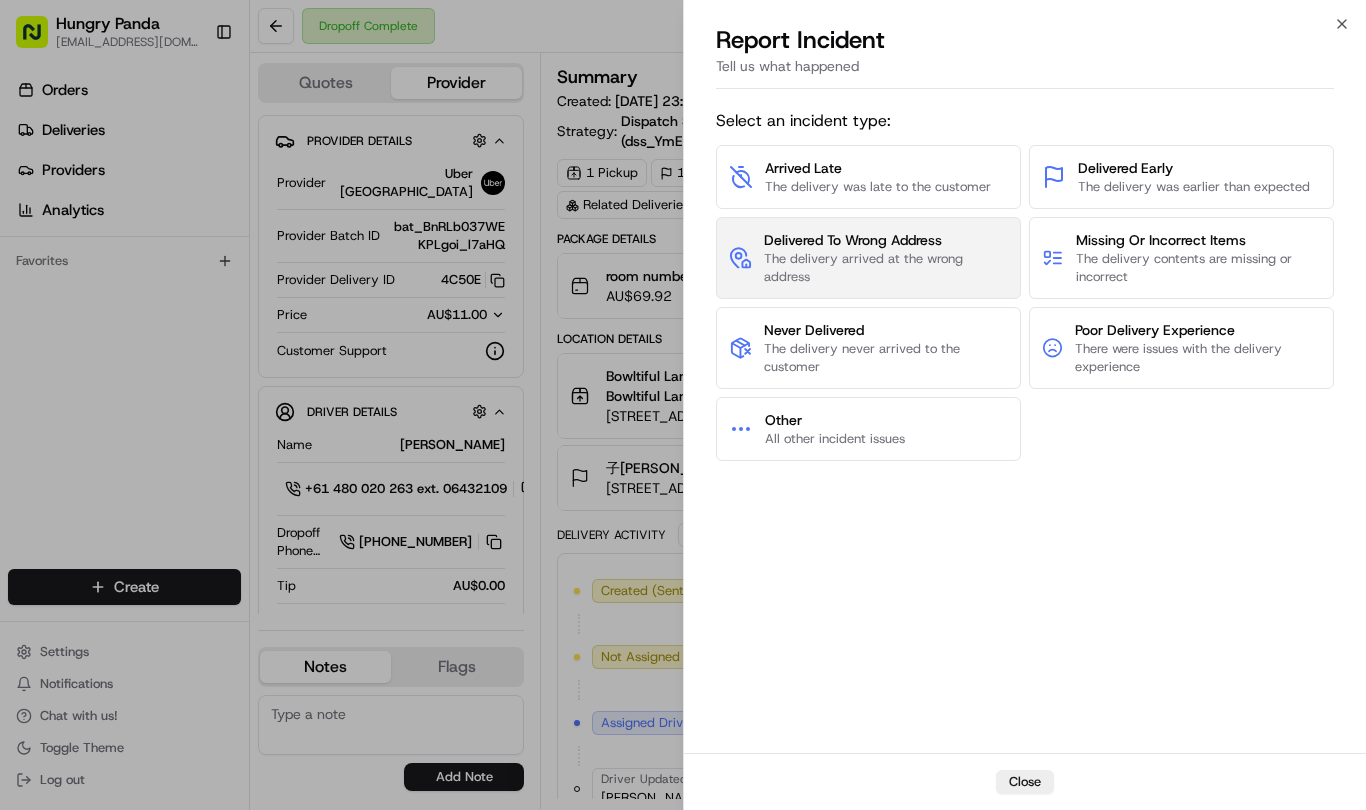 click on "The delivery arrived at the wrong address" at bounding box center [886, 268] 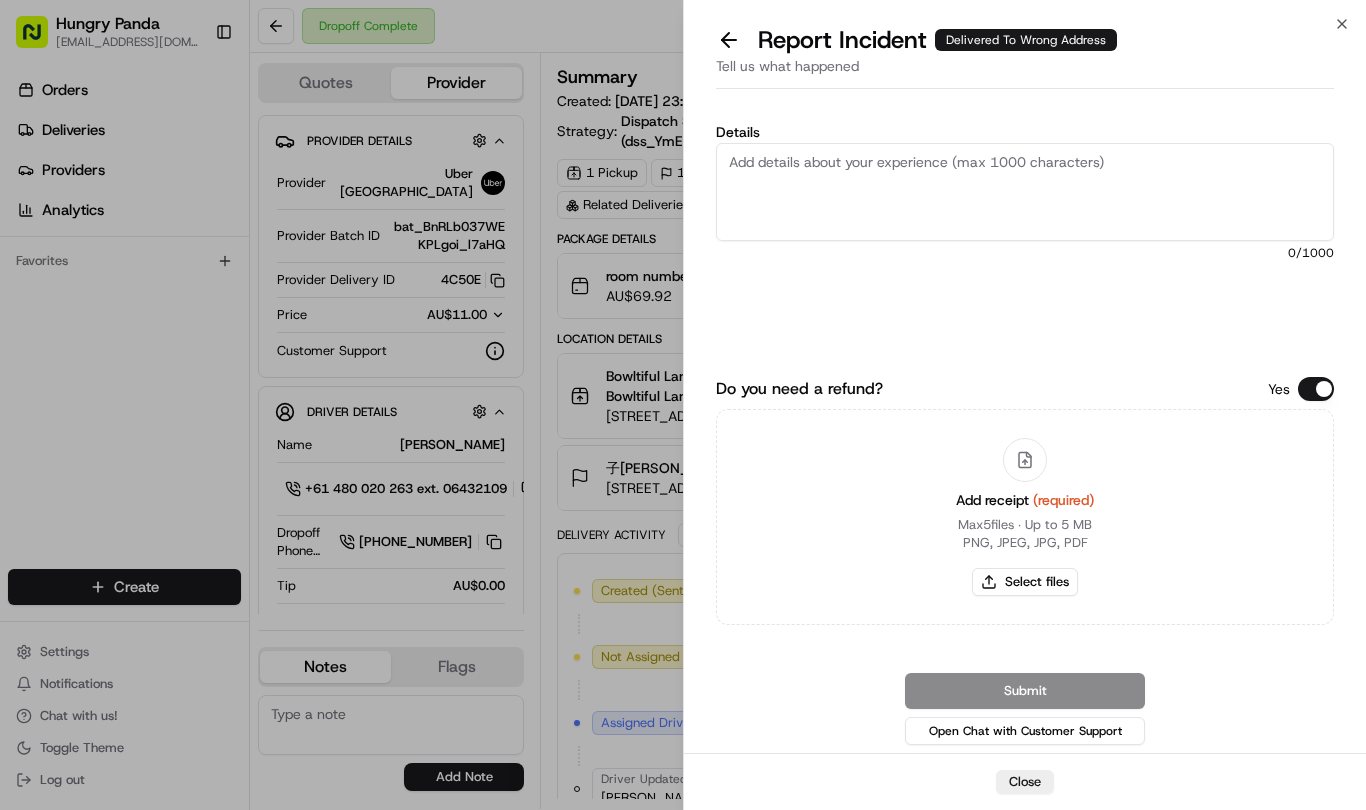 click on "Details" at bounding box center (1025, 192) 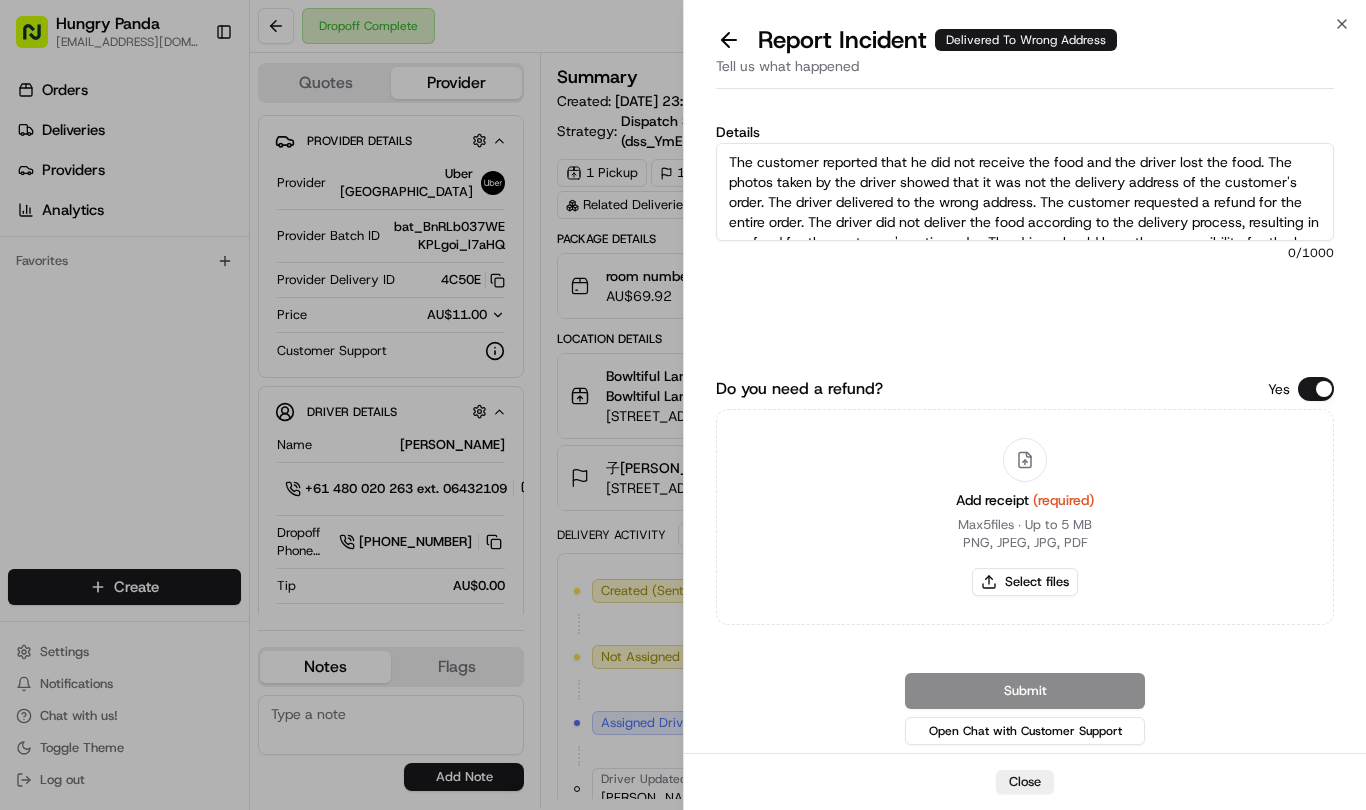 scroll, scrollTop: 31, scrollLeft: 0, axis: vertical 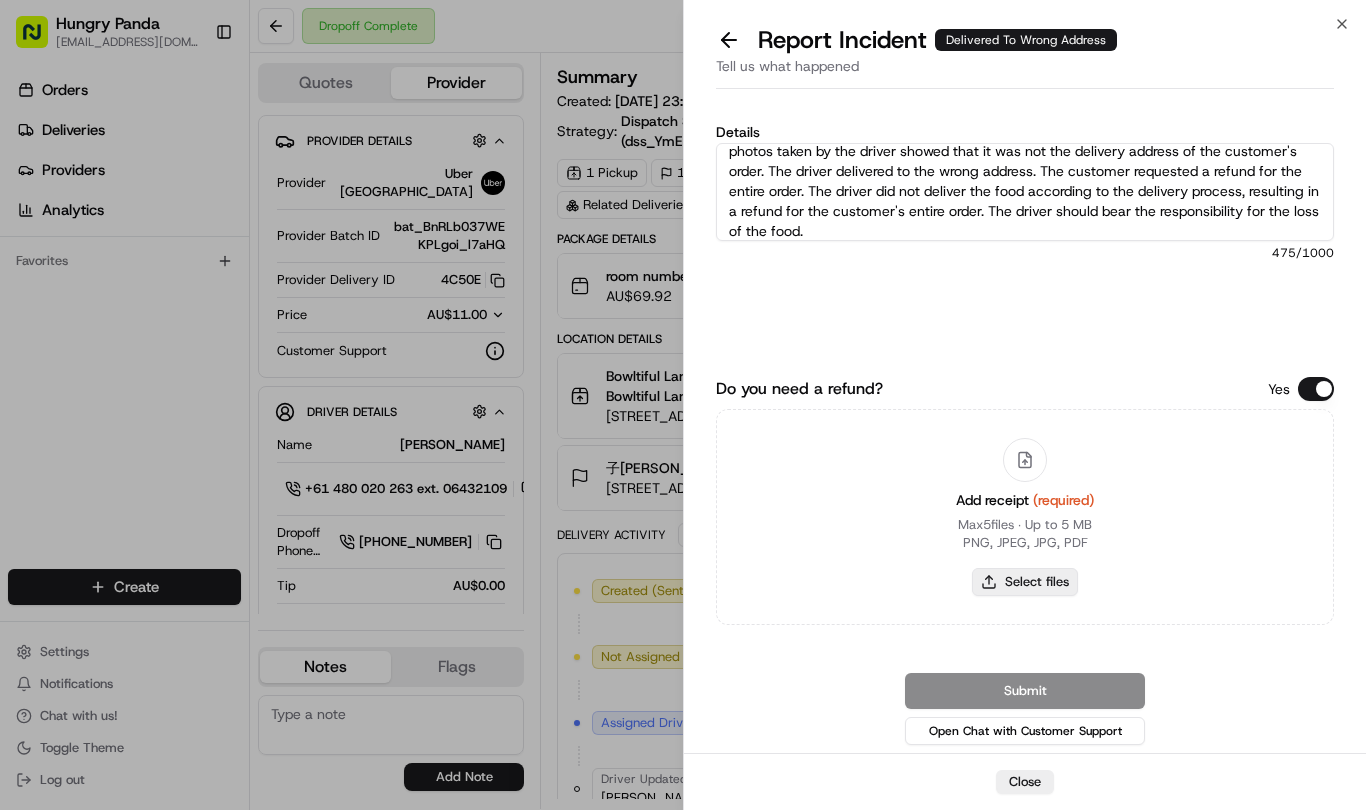 type on "The customer reported that he did not receive the food and the driver lost the food. The photos taken by the driver showed that it was not the delivery address of the customer's order. The driver delivered to the wrong address. The customer requested a refund for the entire order. The driver did not deliver the food according to the delivery process, resulting in a refund for the customer's entire order. The driver should bear the responsibility for the loss of the food." 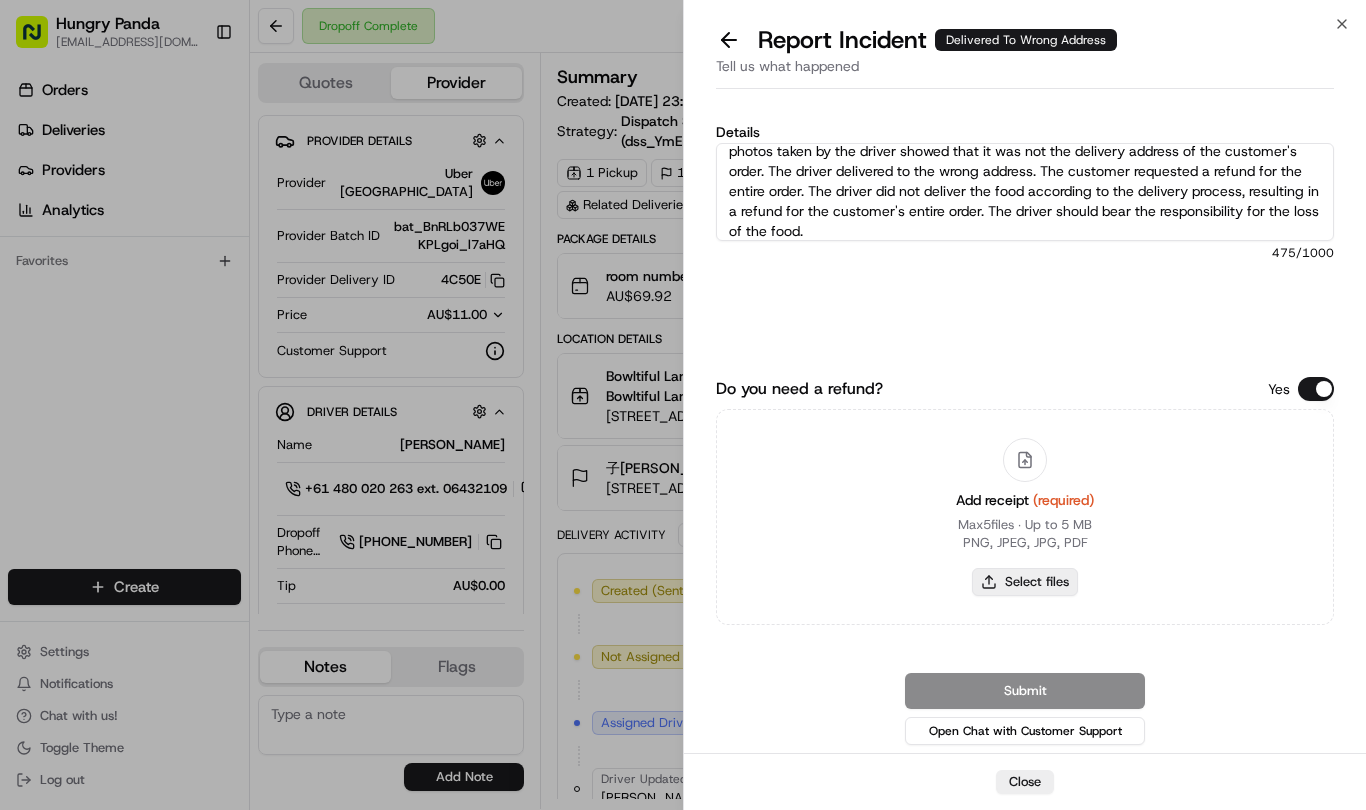 type on "C:\fakepath\15.jpg" 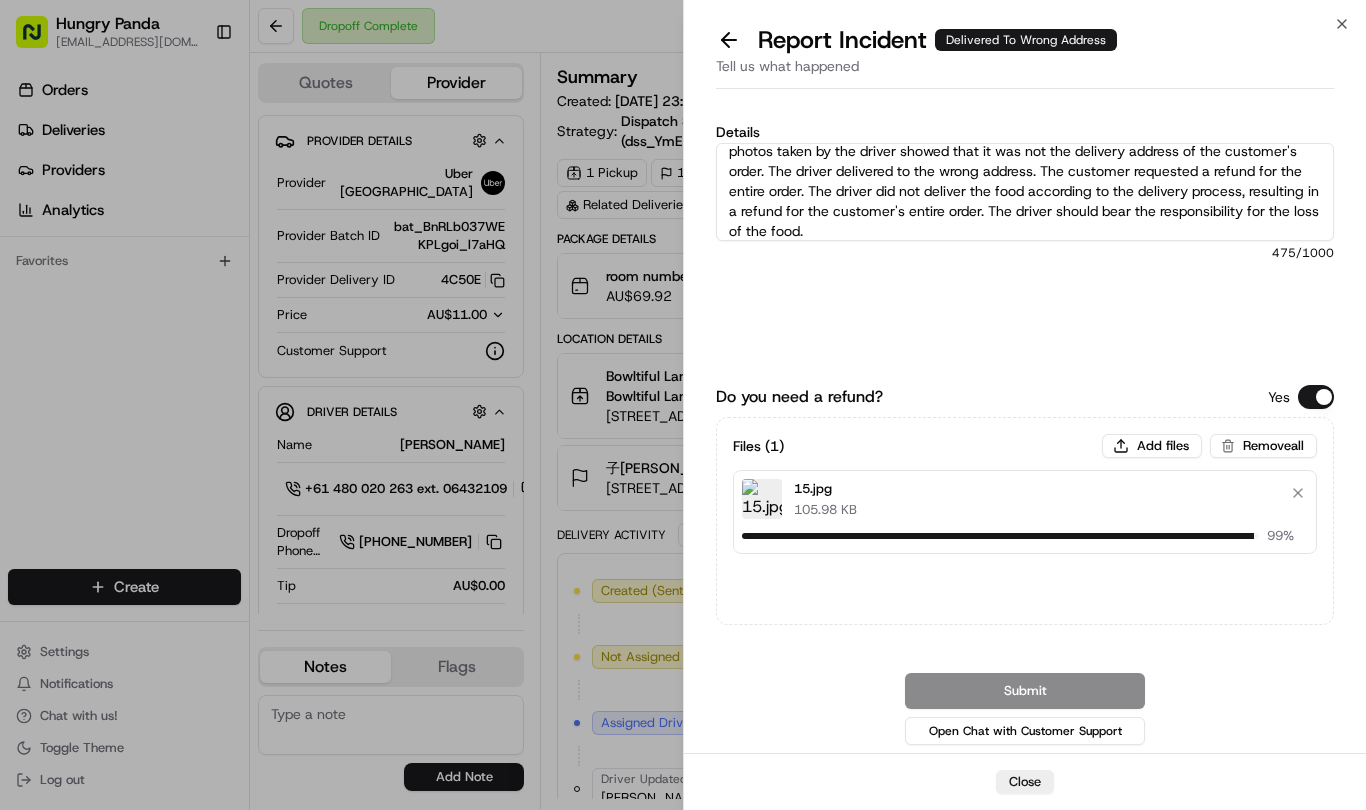 type 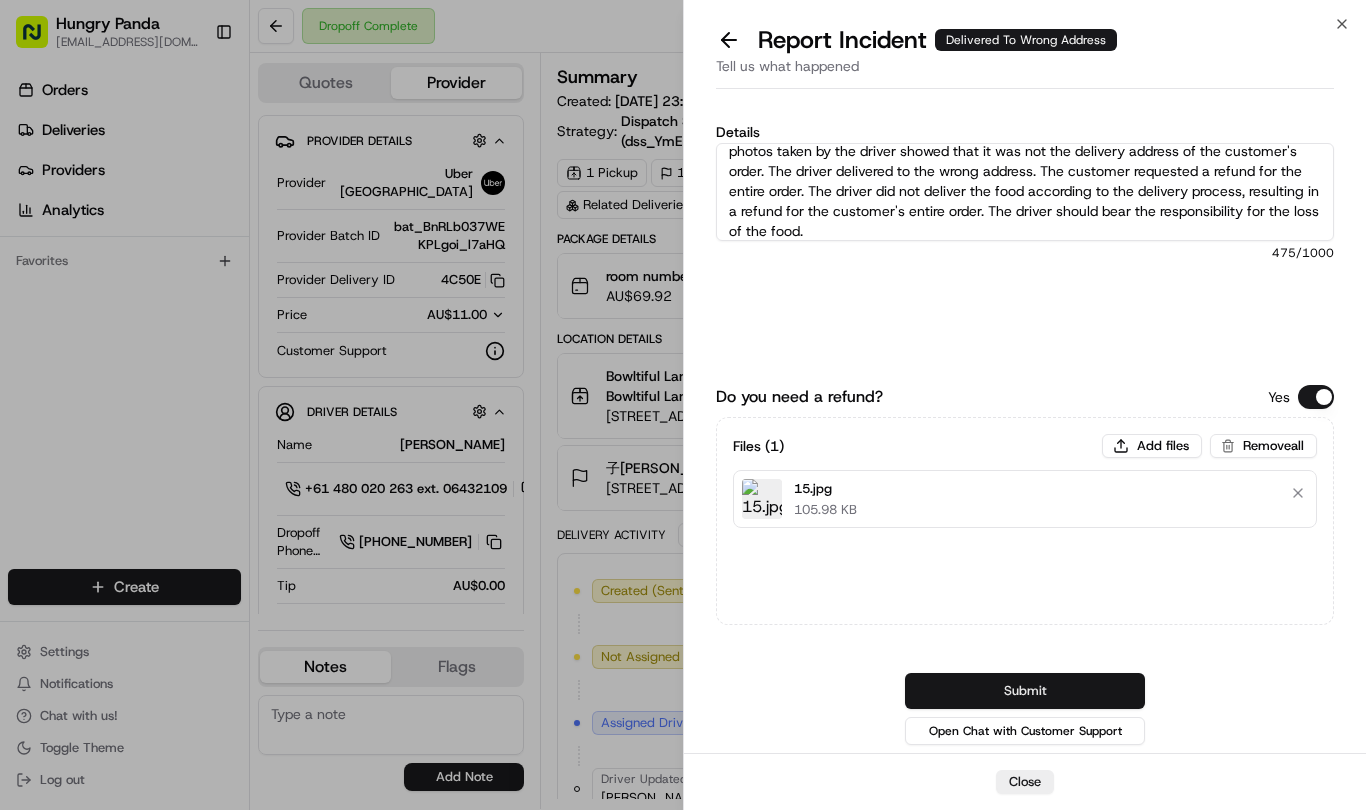 click on "Submit" at bounding box center [1025, 691] 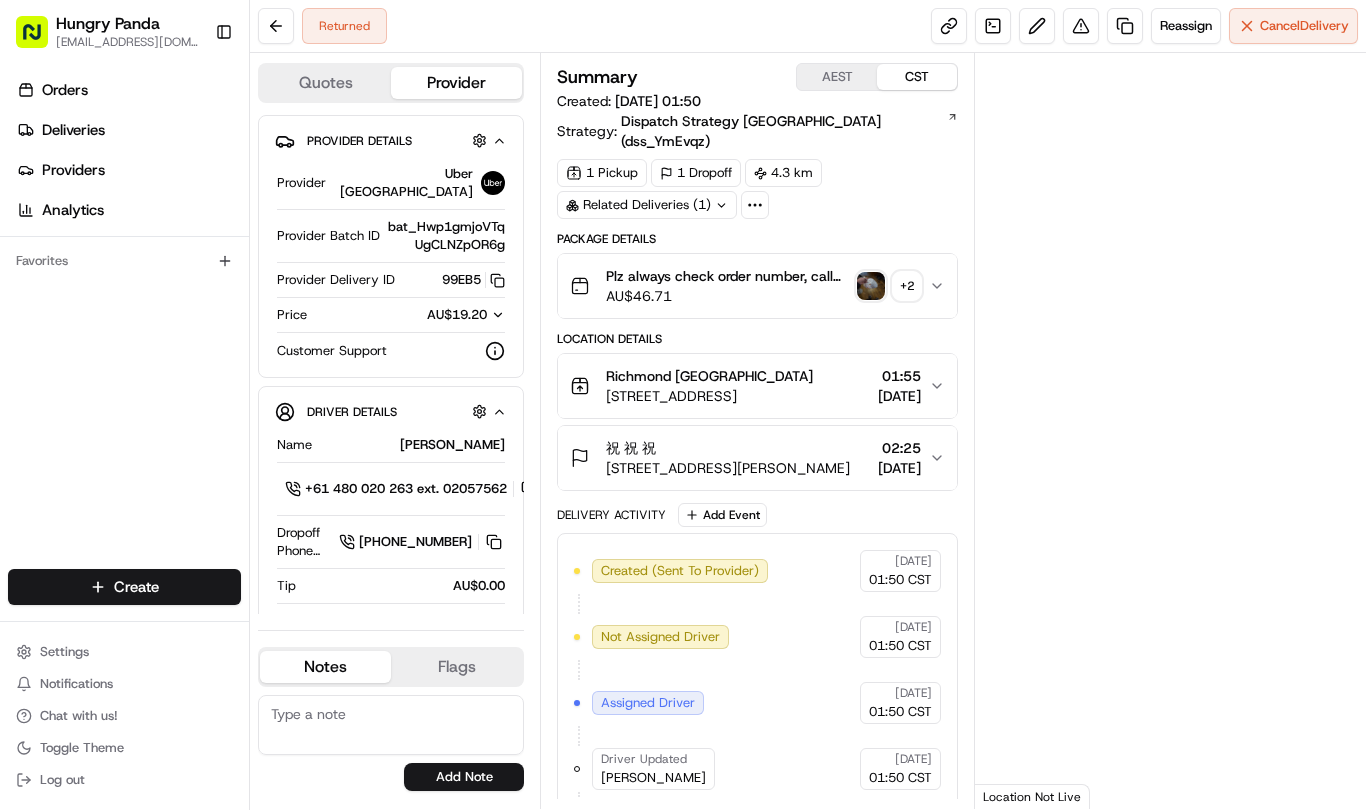 scroll, scrollTop: 0, scrollLeft: 0, axis: both 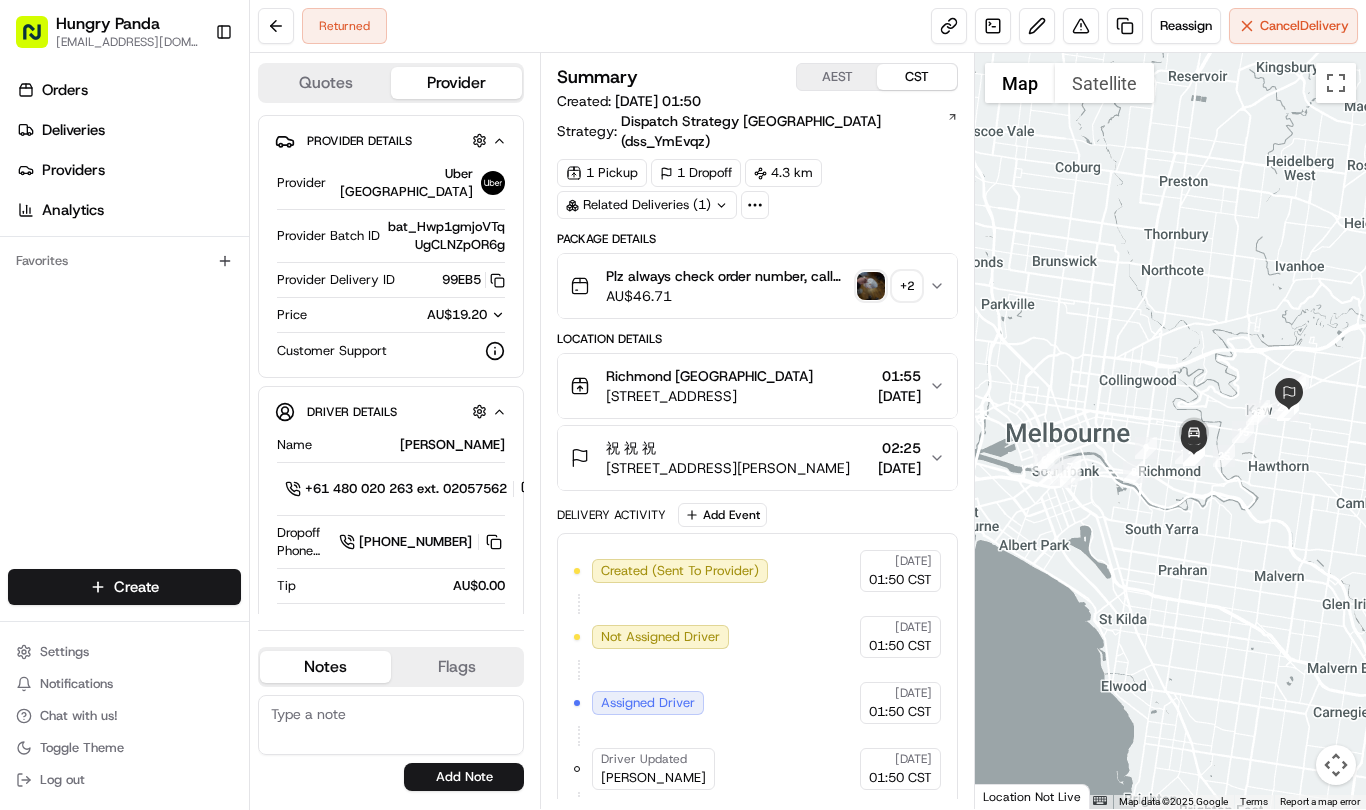 click on "Plz always check order number, call customer when you arrive, any delivery issues, Contact WhatsApp +61448888887 AU$ 46.71 + 2" at bounding box center (757, 286) 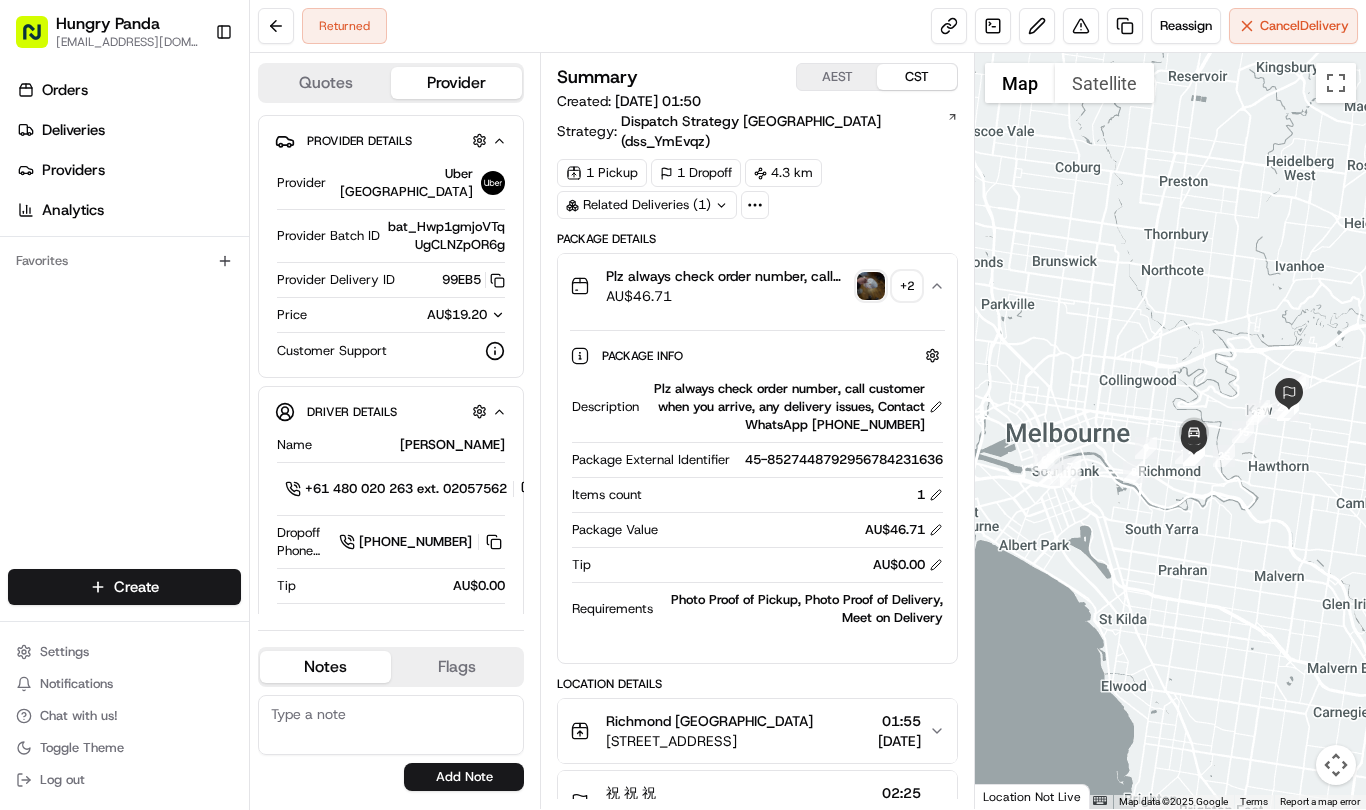 type 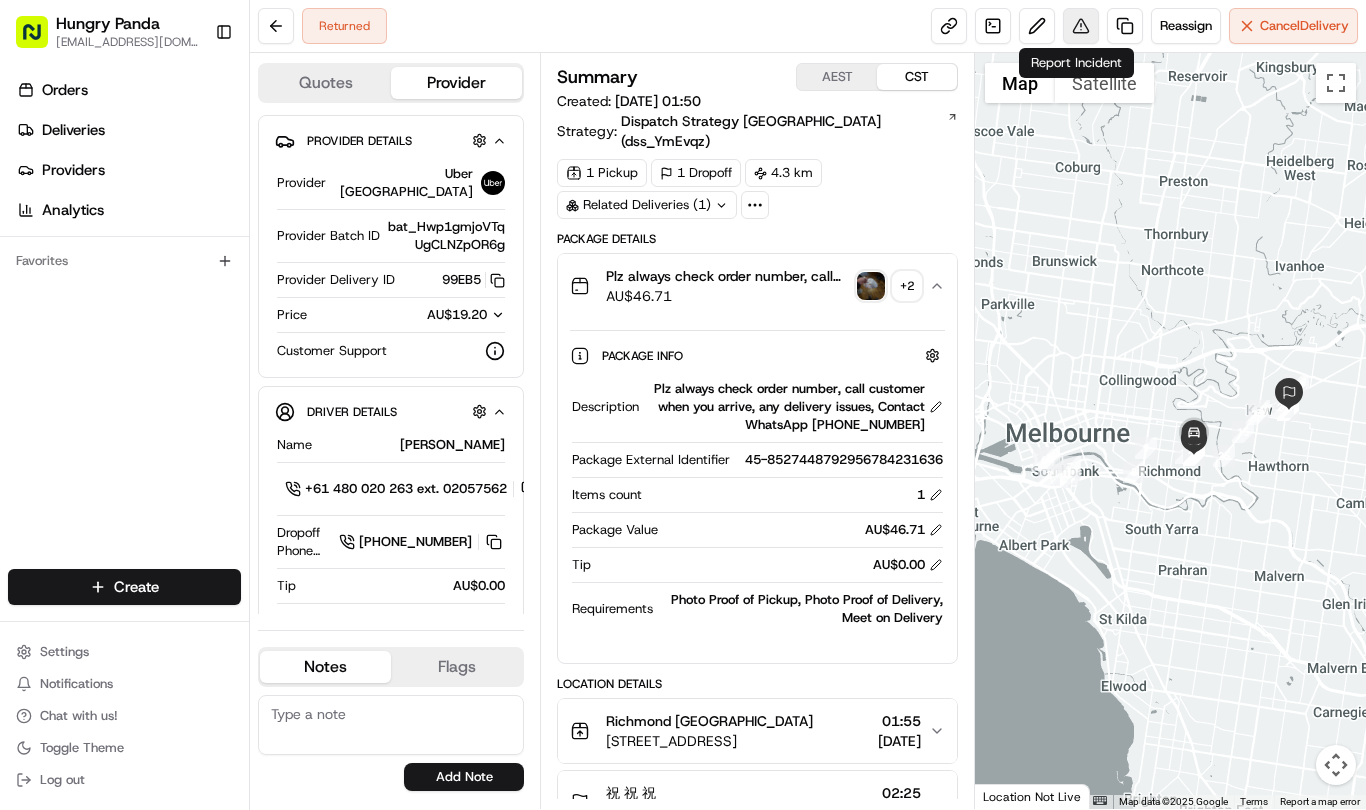 click at bounding box center (1081, 26) 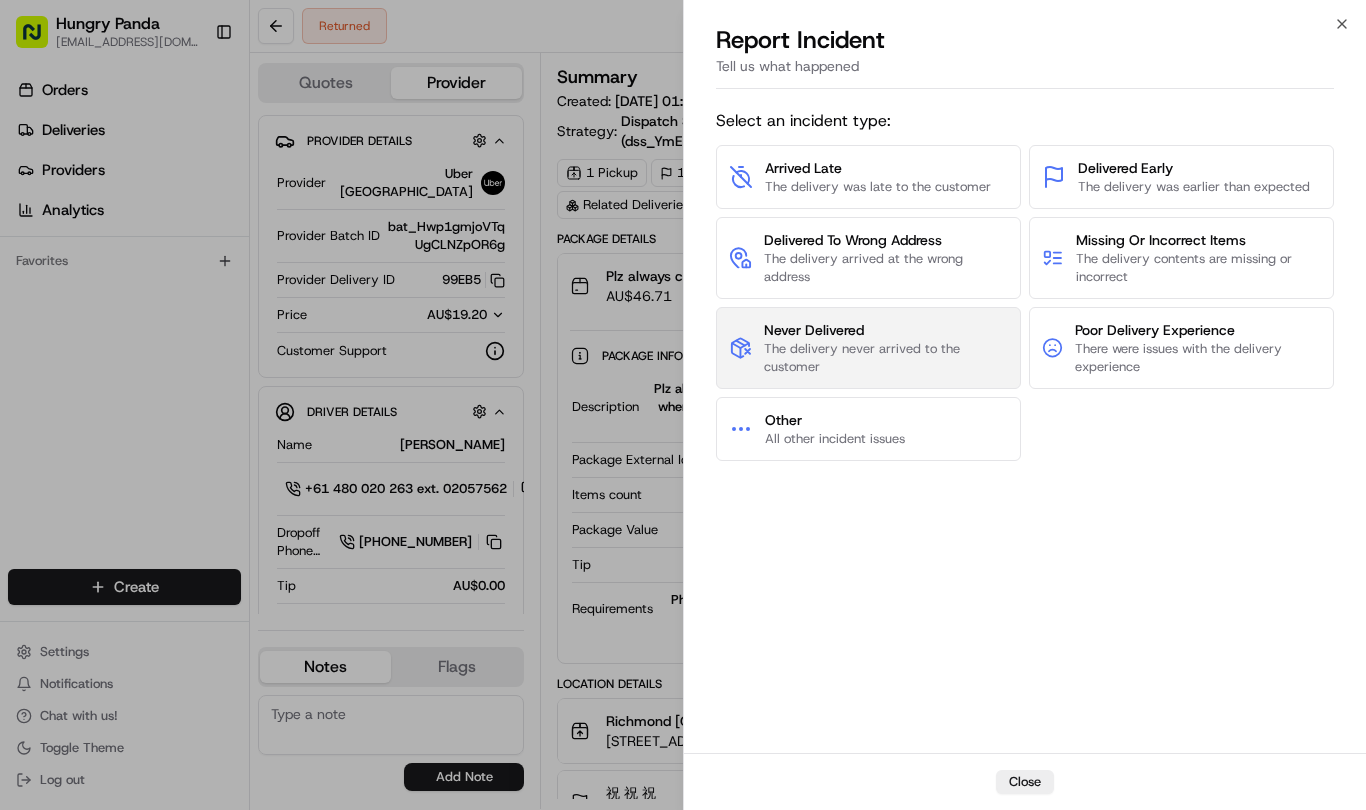 click on "The delivery never arrived to the customer" at bounding box center (886, 358) 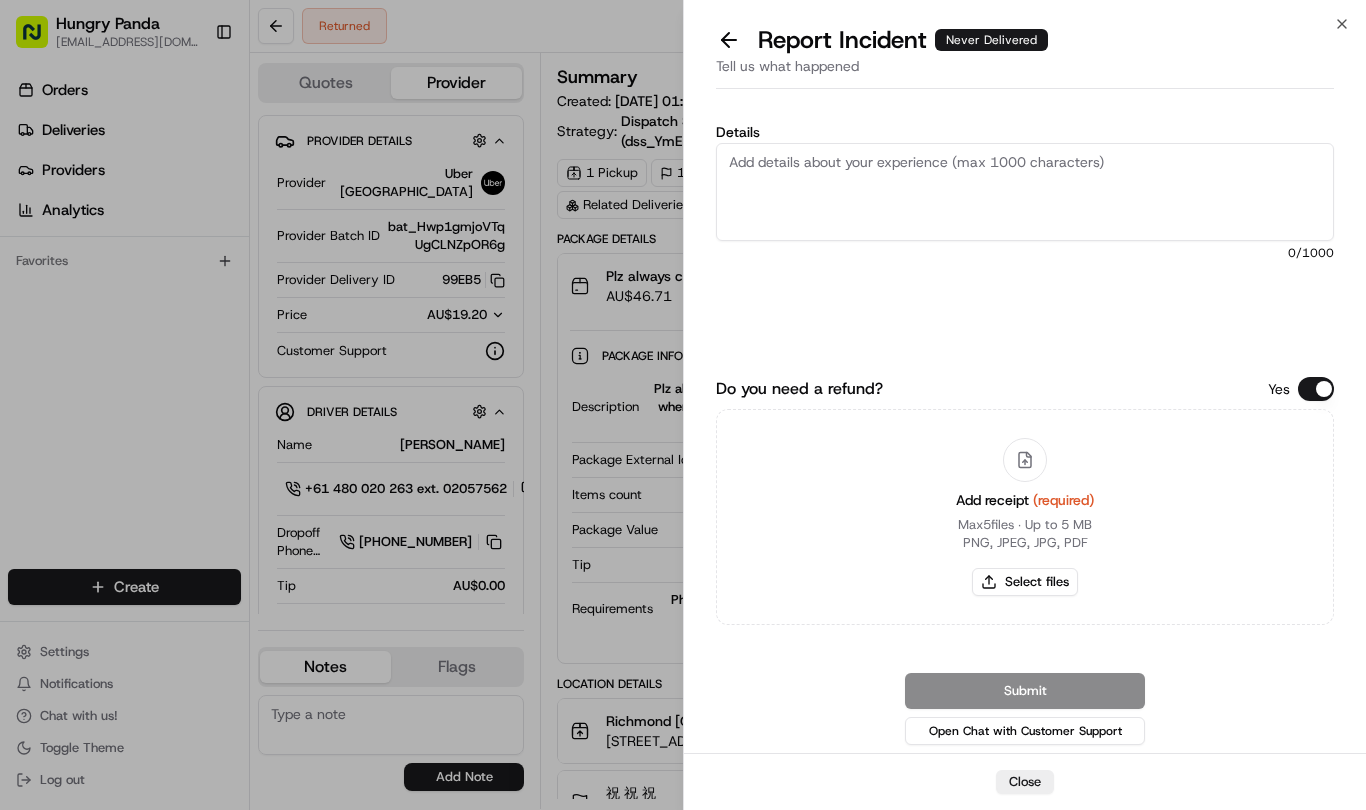 click on "Details" at bounding box center (1025, 192) 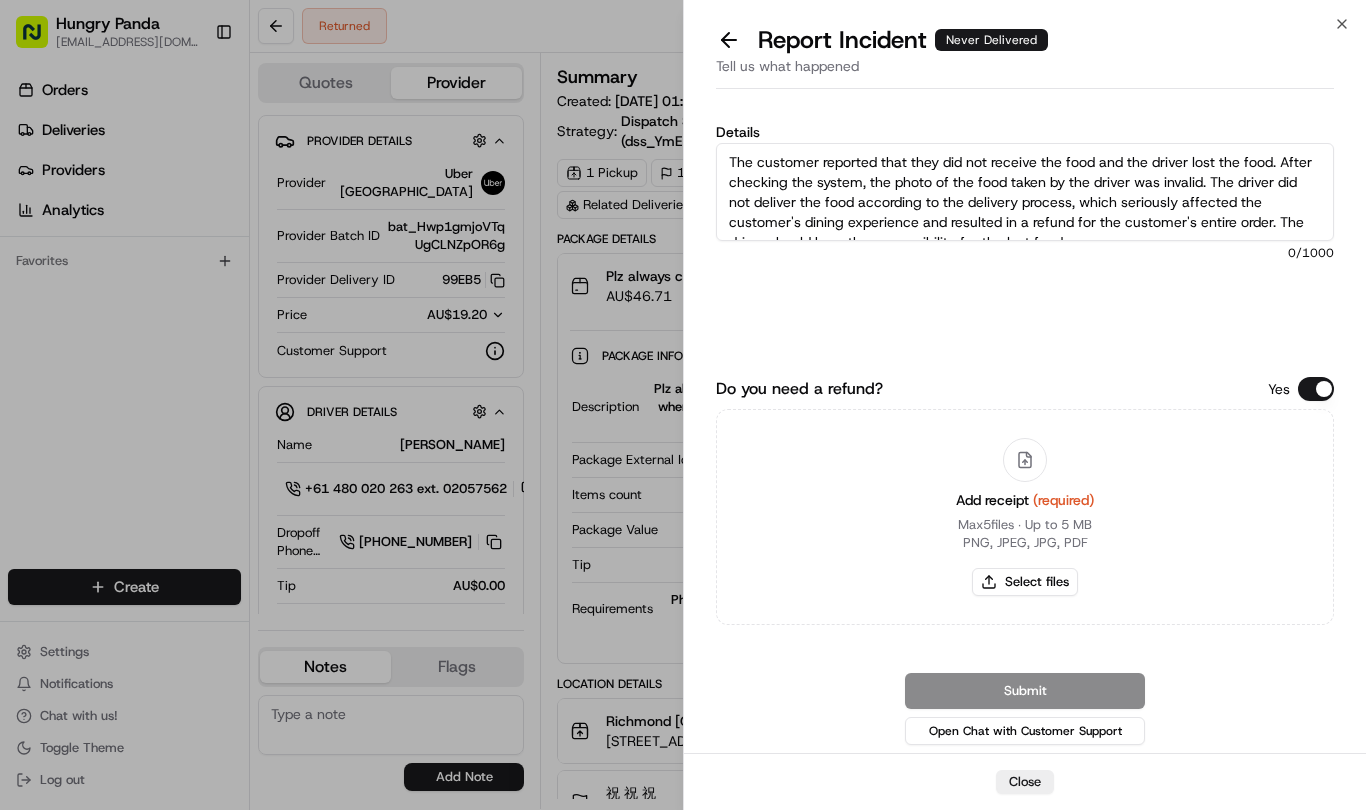 scroll, scrollTop: 11, scrollLeft: 0, axis: vertical 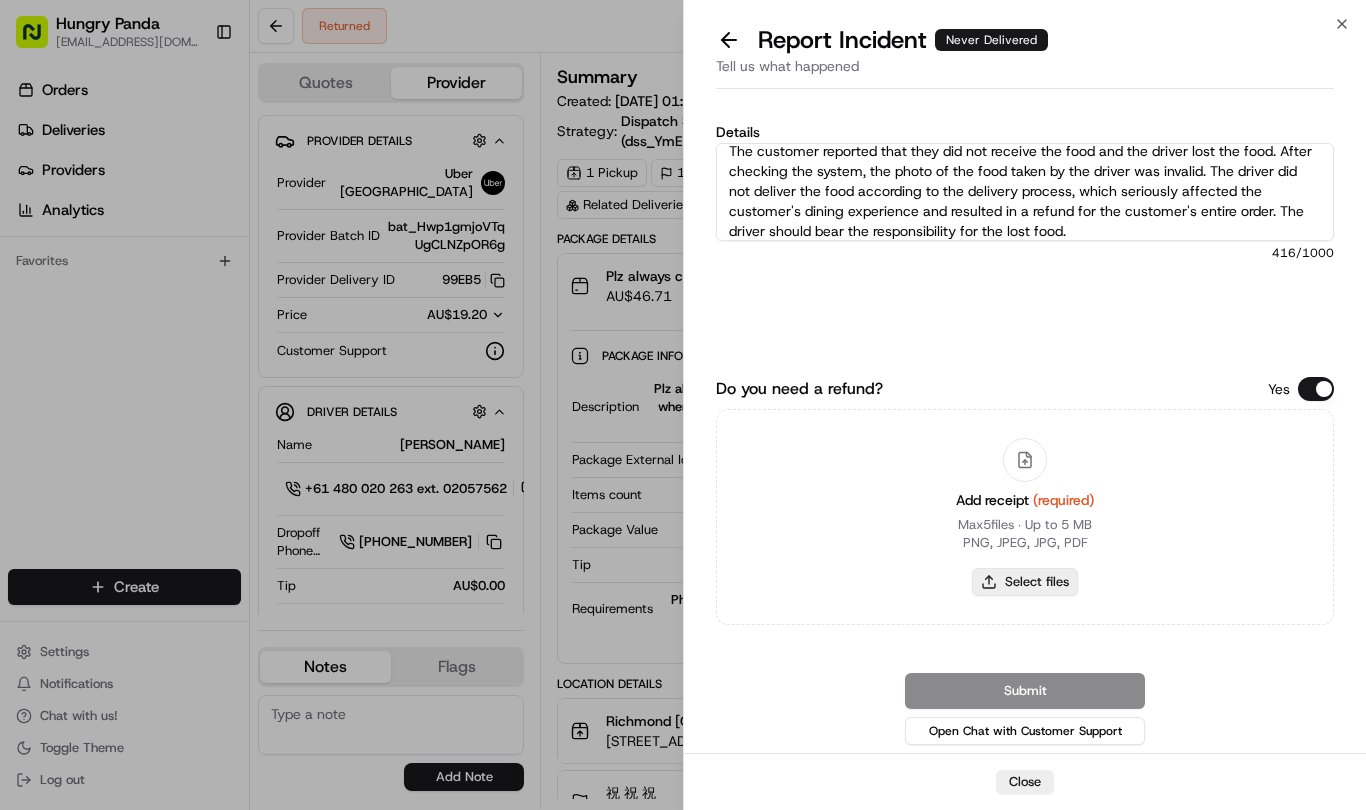 type on "The customer reported that they did not receive the food and the driver lost the food. After checking the system, the photo of the food taken by the driver was invalid. The driver did not deliver the food according to the delivery process, which seriously affected the customer's dining experience and resulted in a refund for the customer's entire order. The driver should bear the responsibility for the lost food." 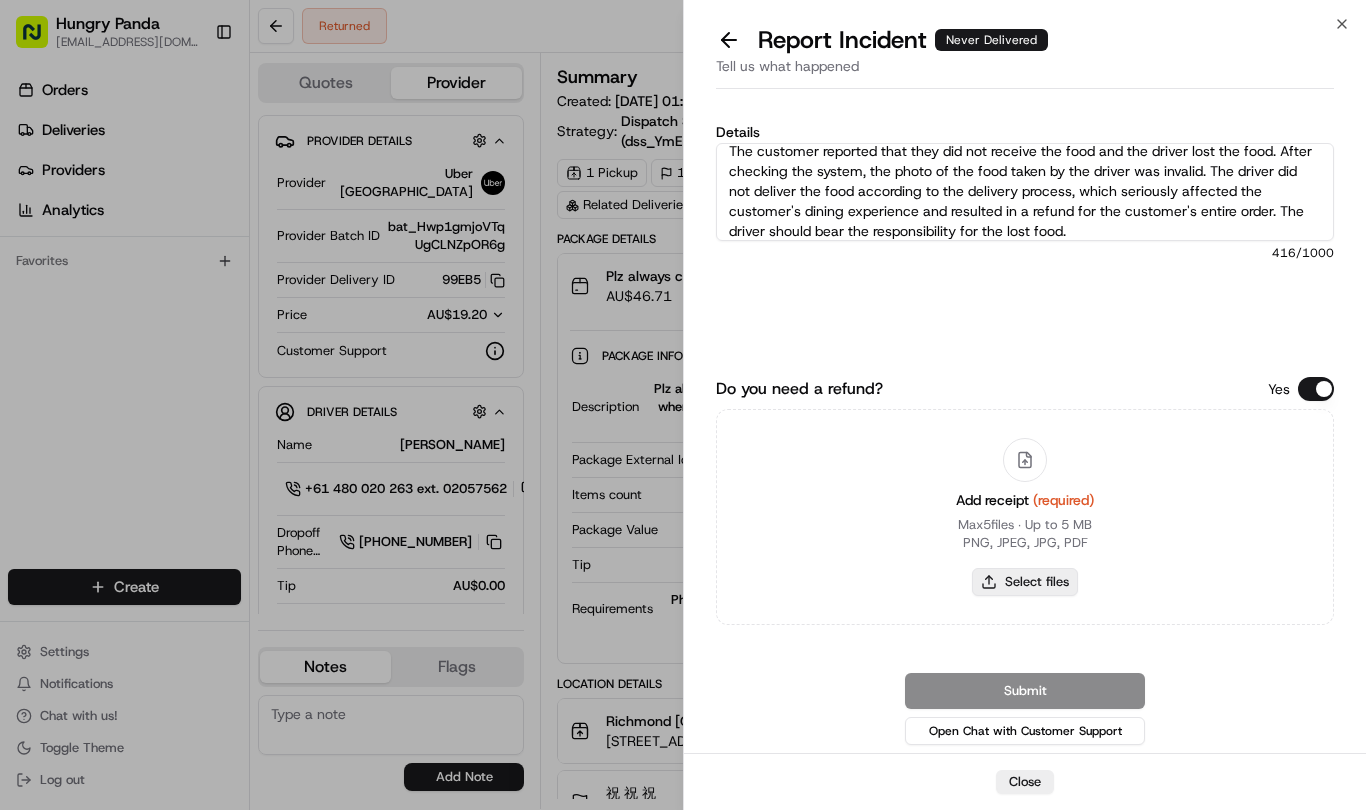 type on "C:\fakepath\16.jpg" 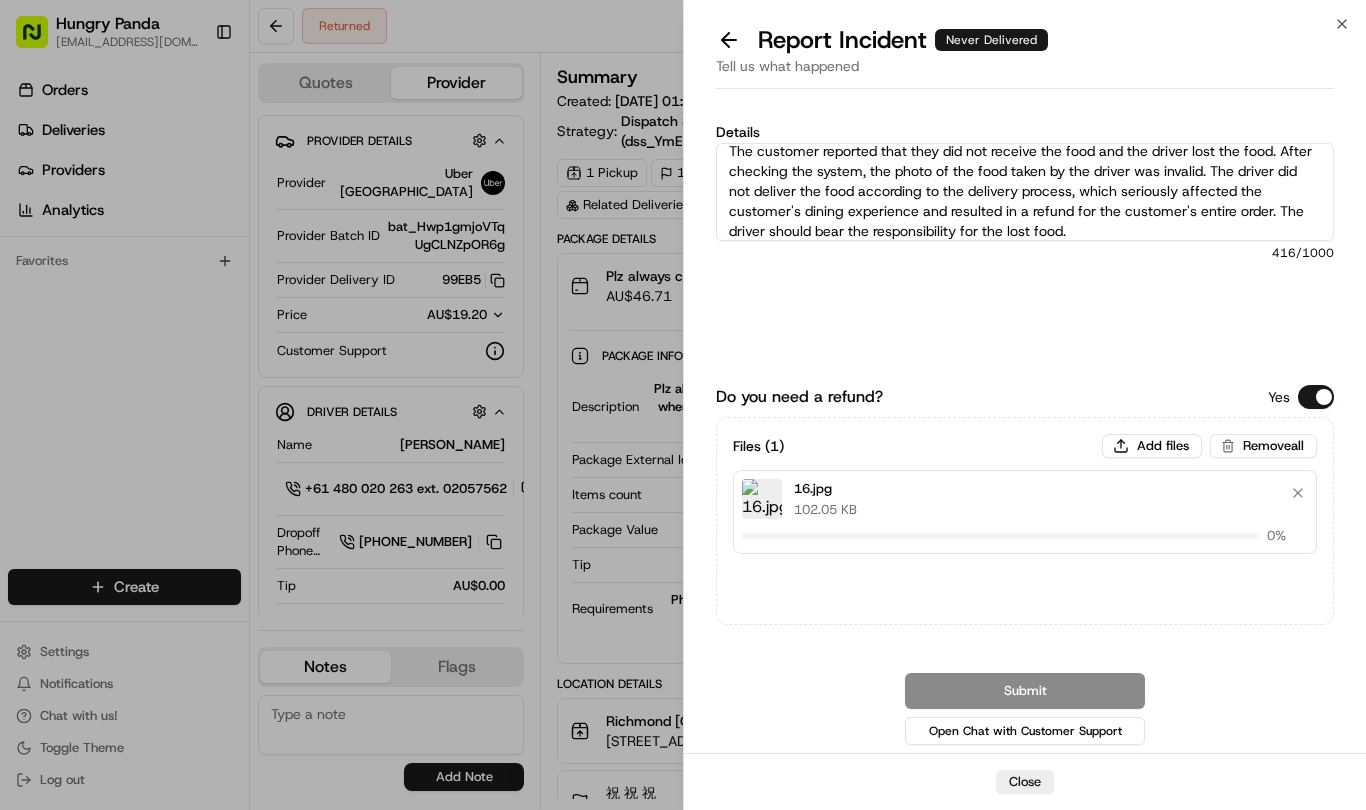type 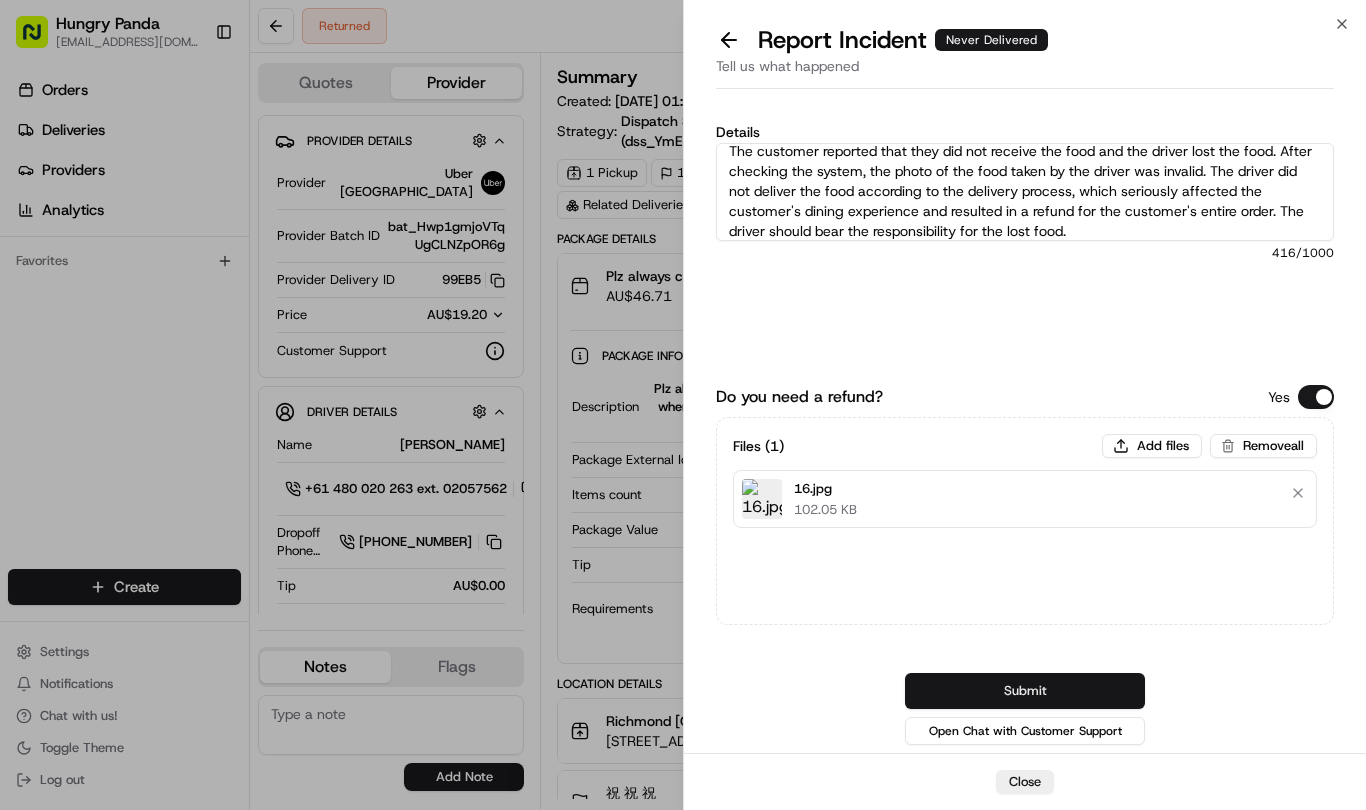 click on "Submit" at bounding box center (1025, 691) 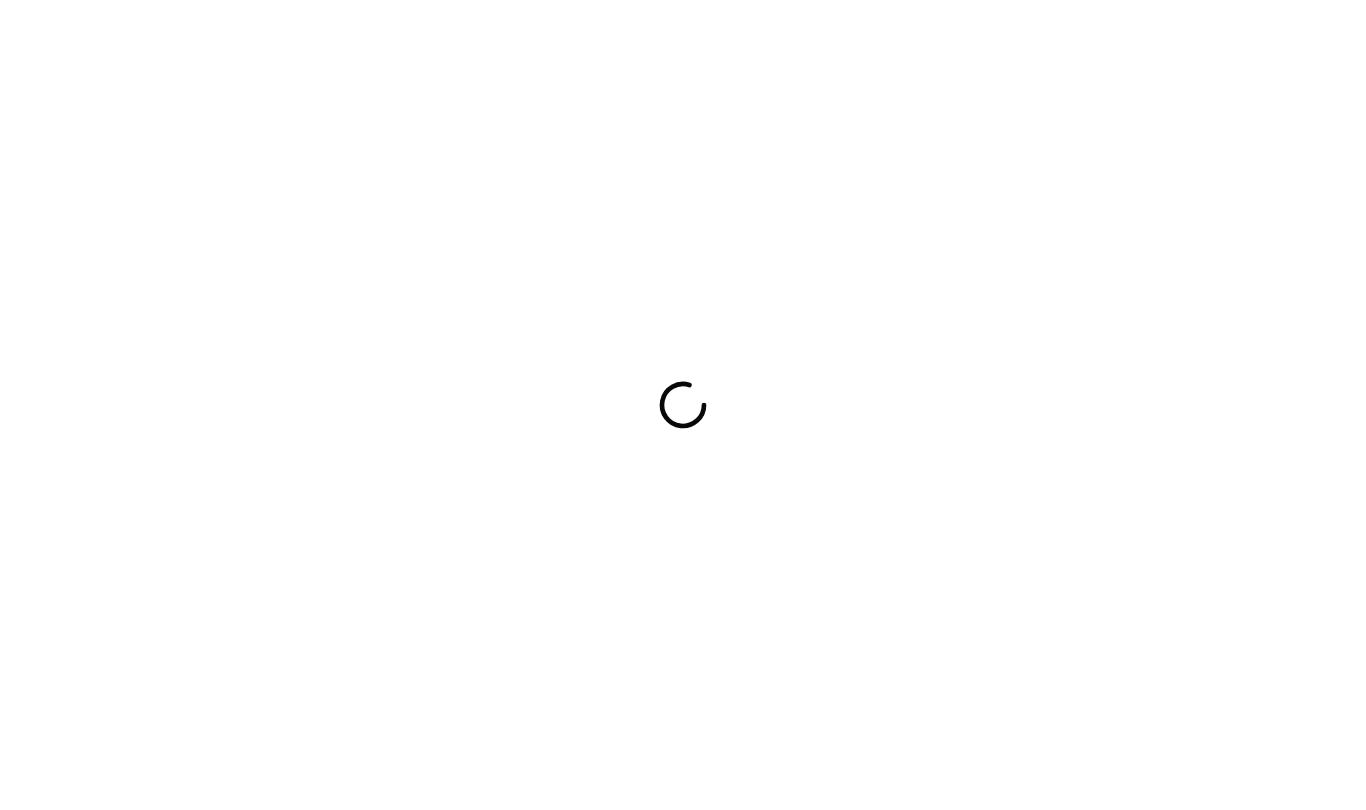 scroll, scrollTop: 0, scrollLeft: 0, axis: both 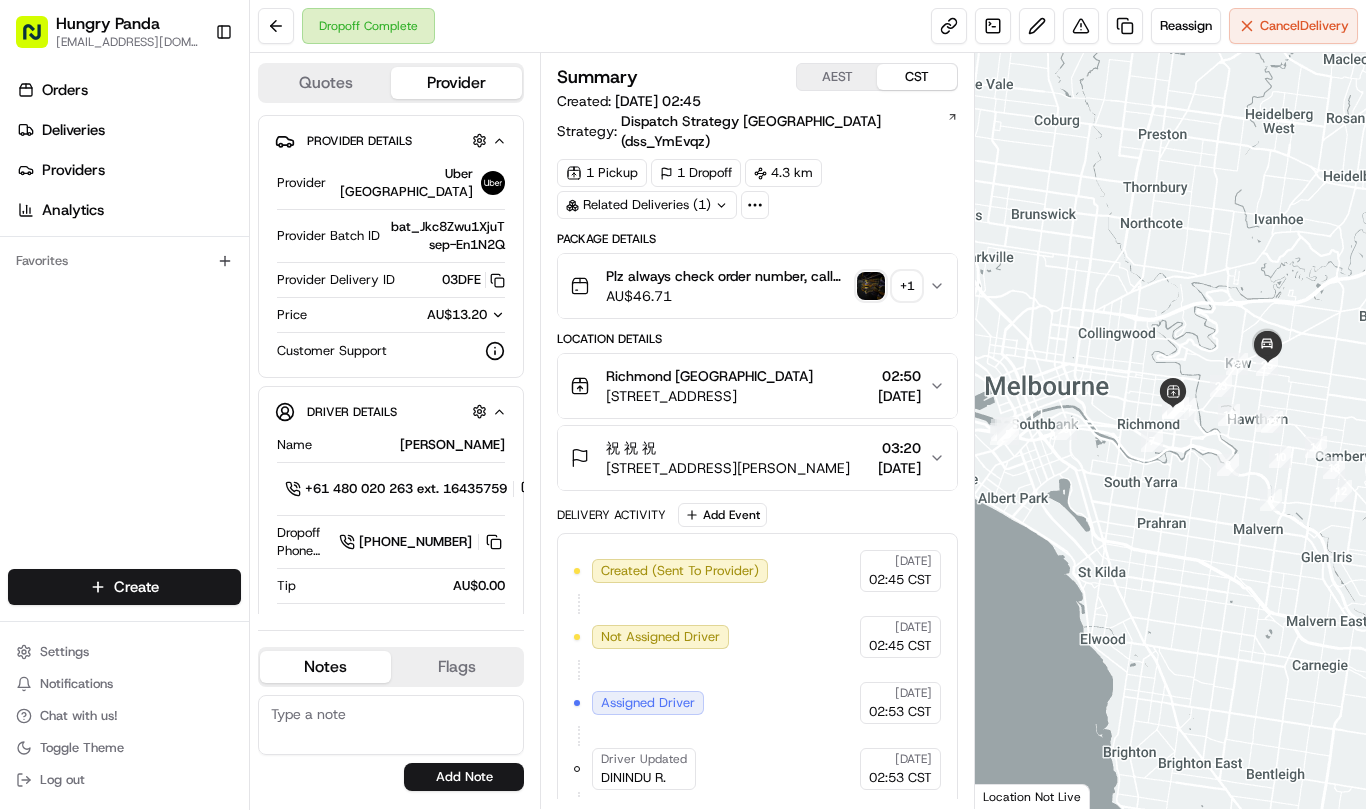 click at bounding box center (871, 286) 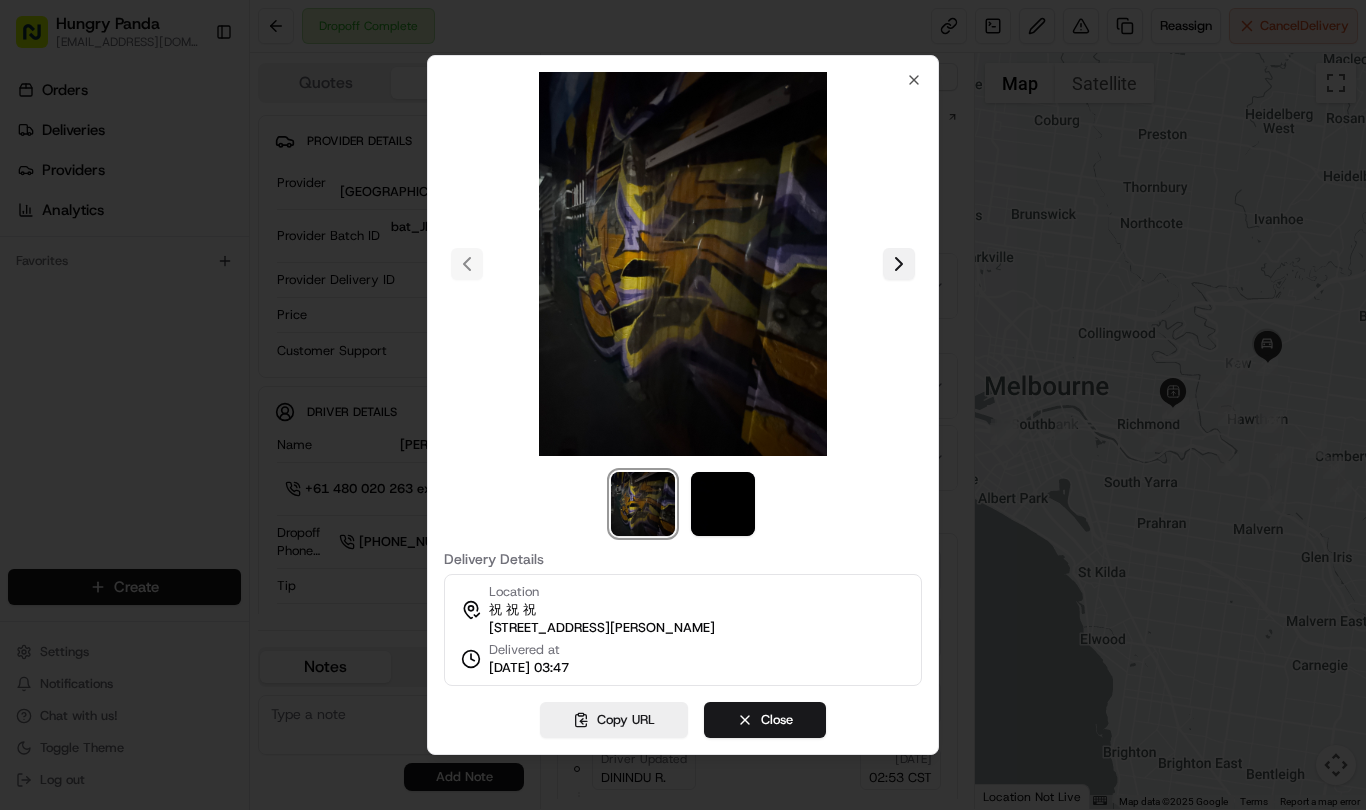 click at bounding box center [899, 264] 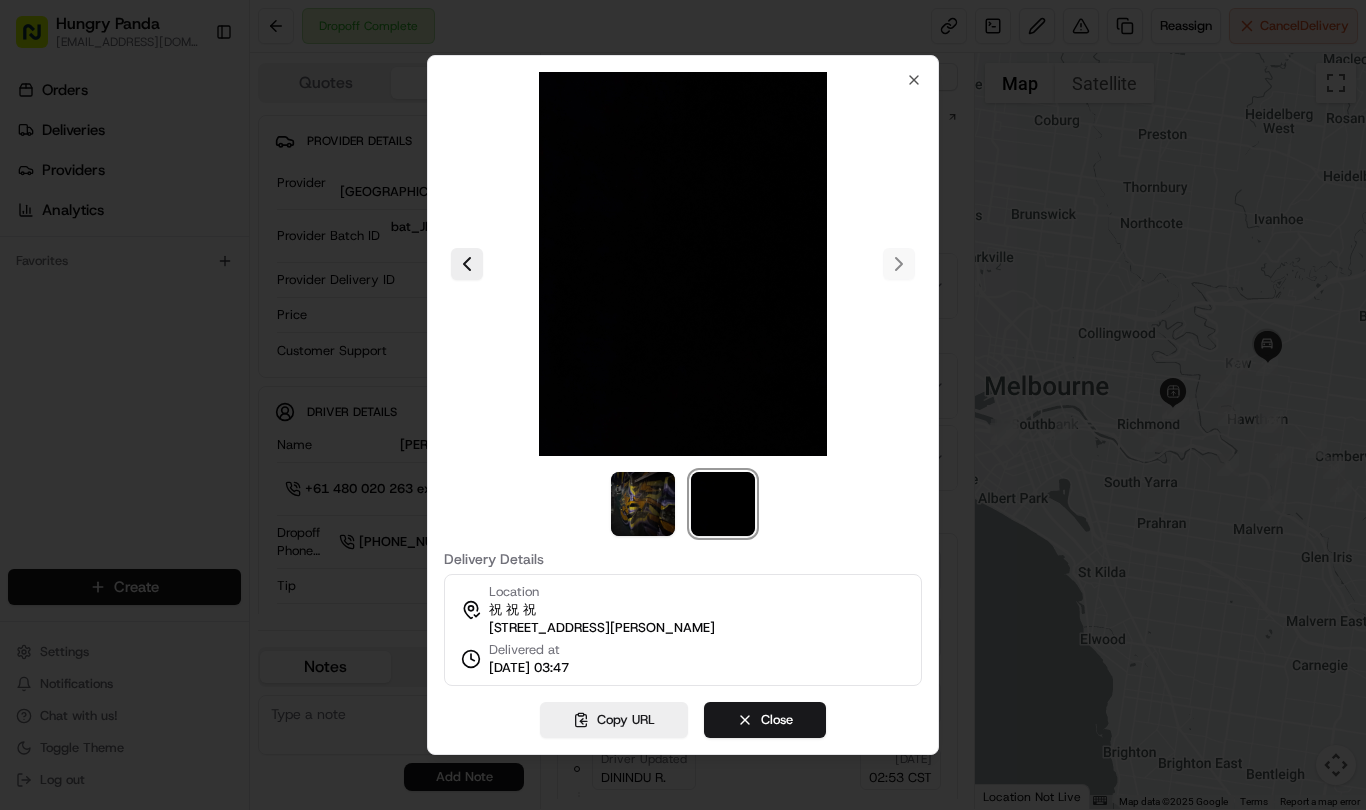 scroll, scrollTop: 0, scrollLeft: 0, axis: both 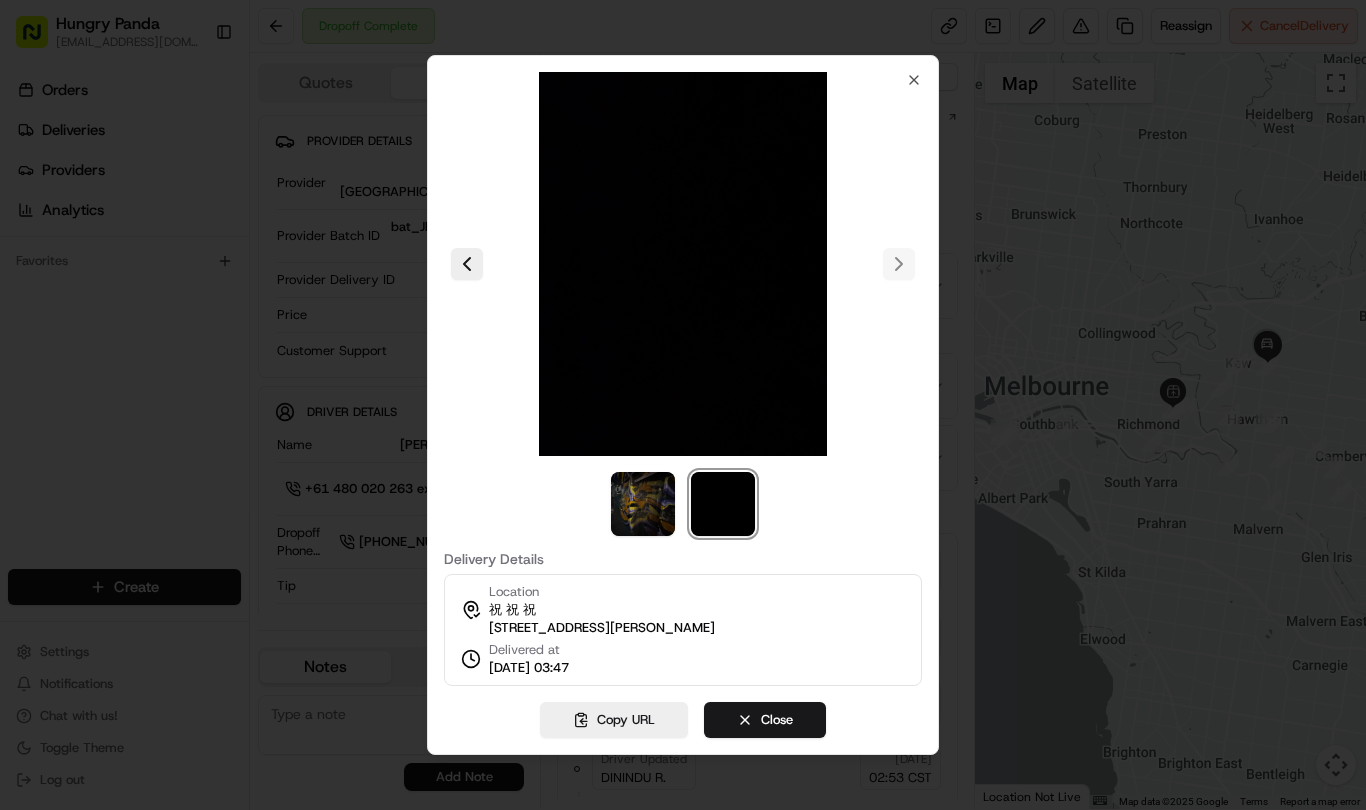 click at bounding box center [683, 405] 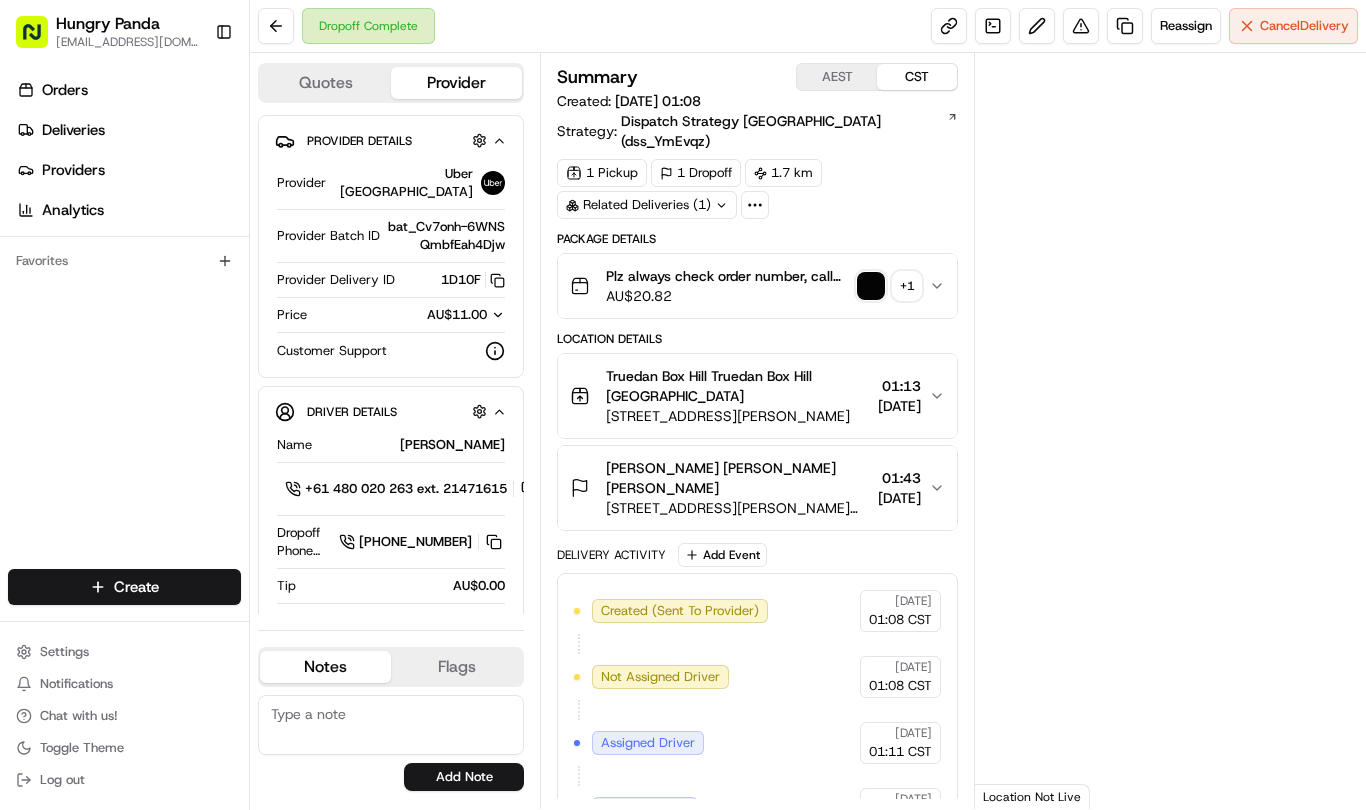 scroll, scrollTop: 0, scrollLeft: 0, axis: both 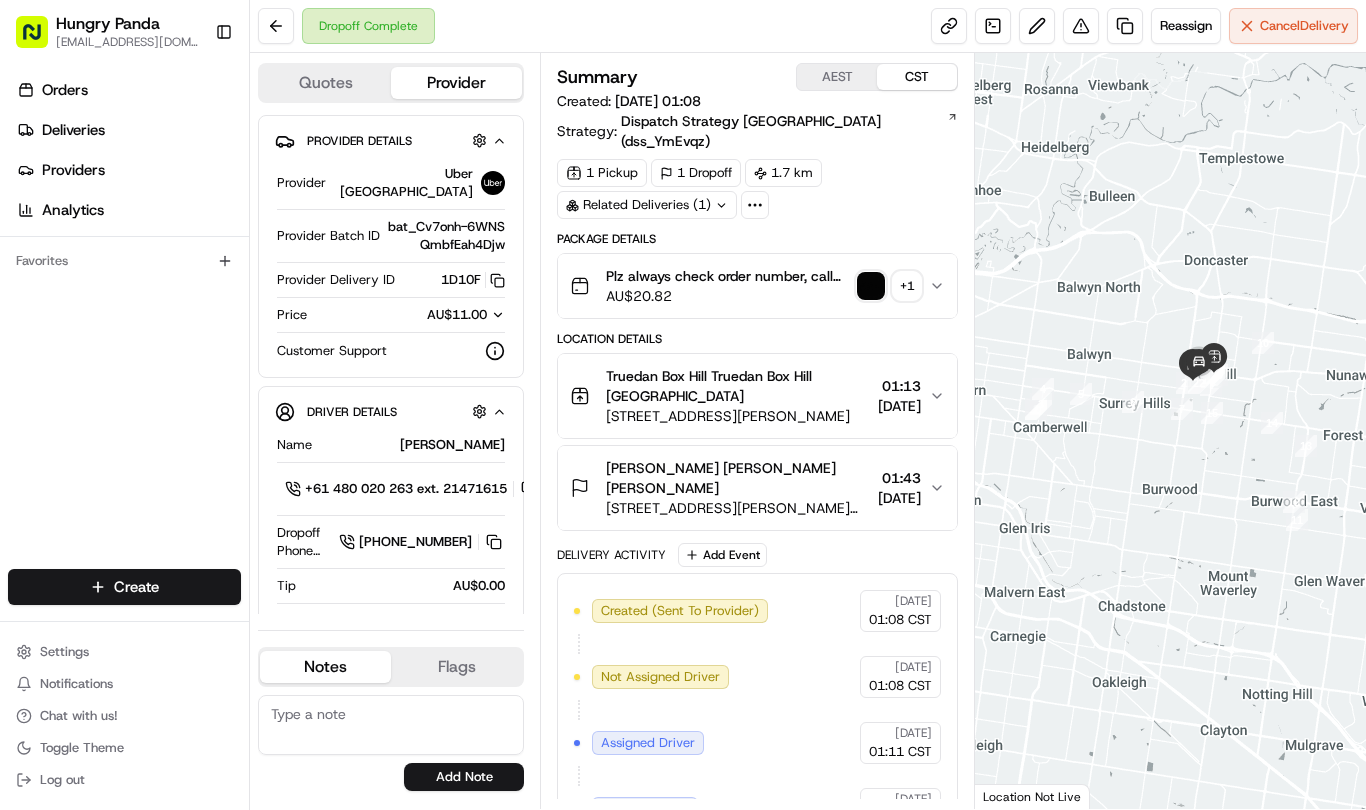 drag, startPoint x: 940, startPoint y: 265, endPoint x: 1070, endPoint y: 234, distance: 133.64505 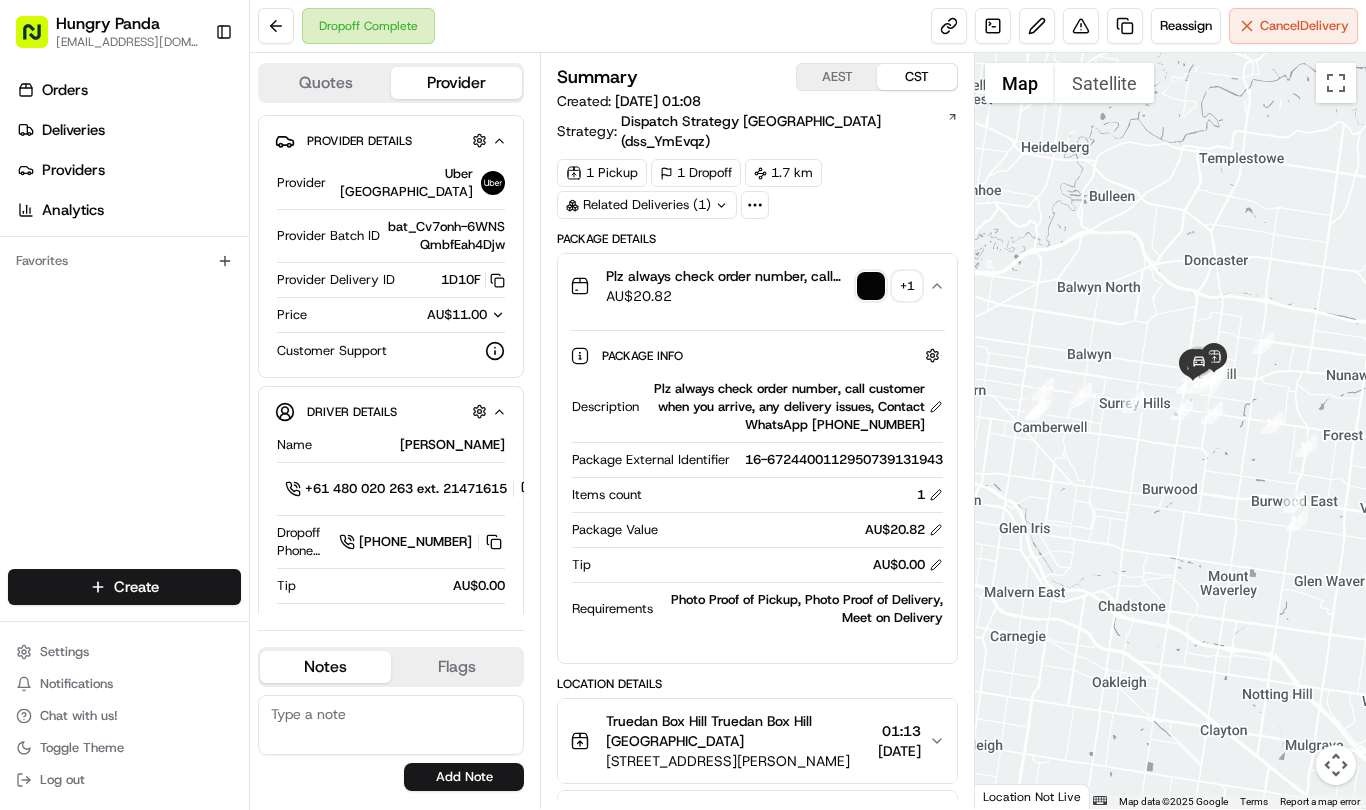 type 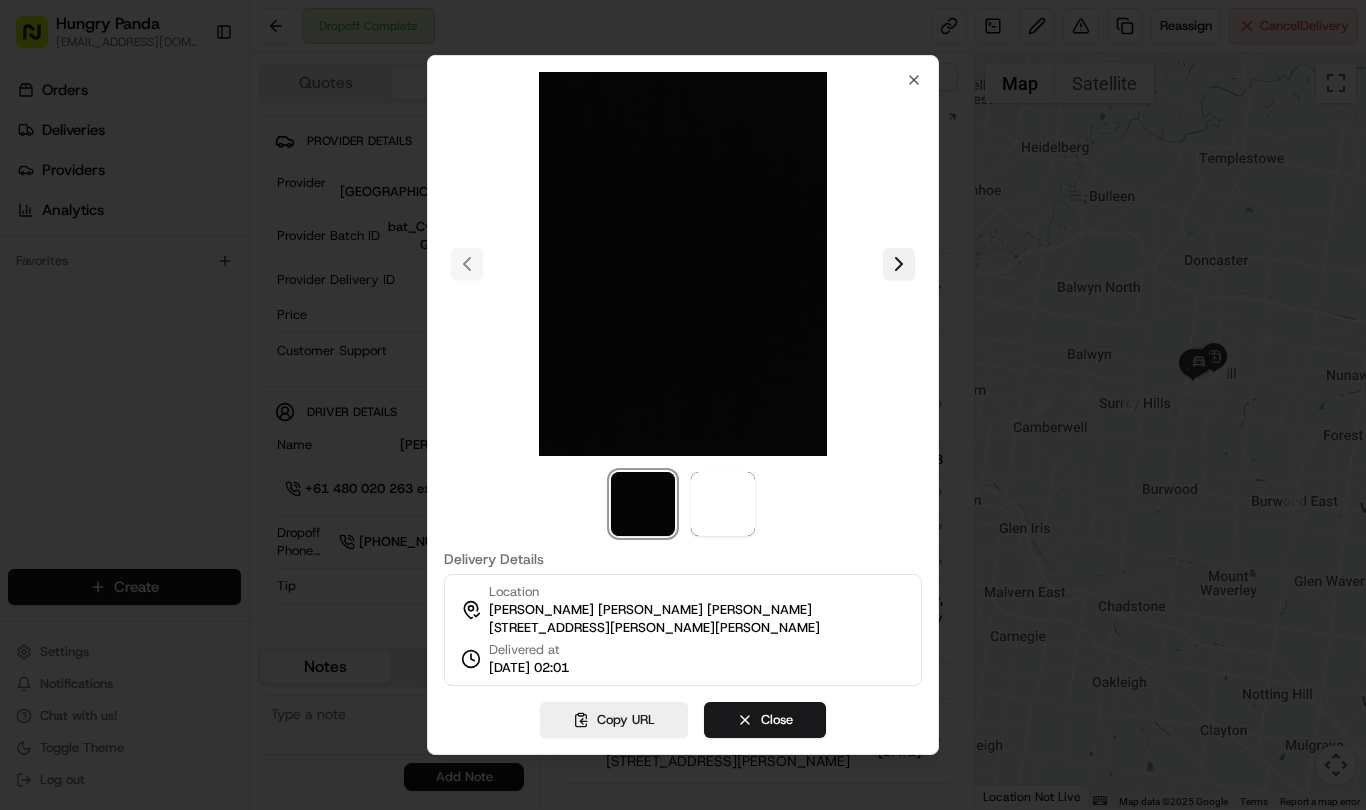 click at bounding box center [899, 264] 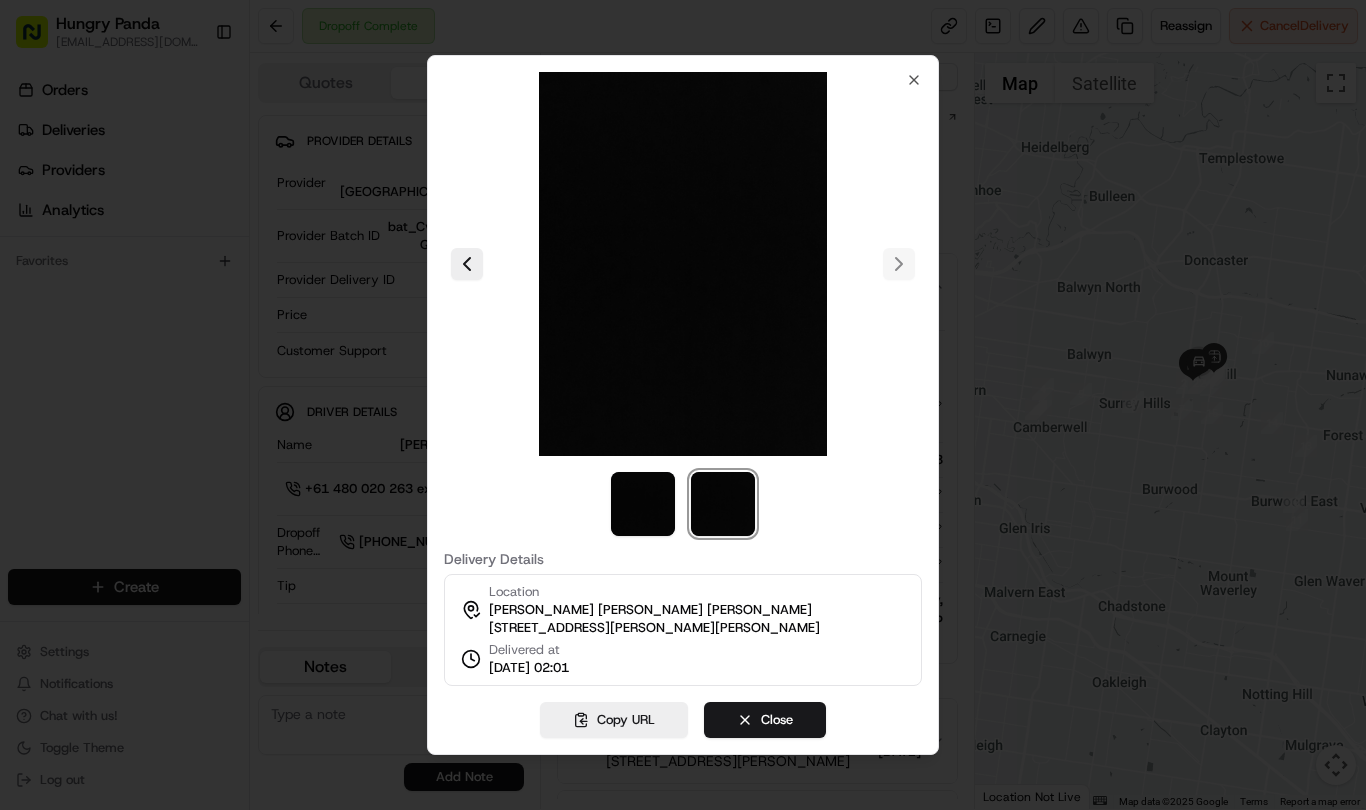 click at bounding box center [683, 405] 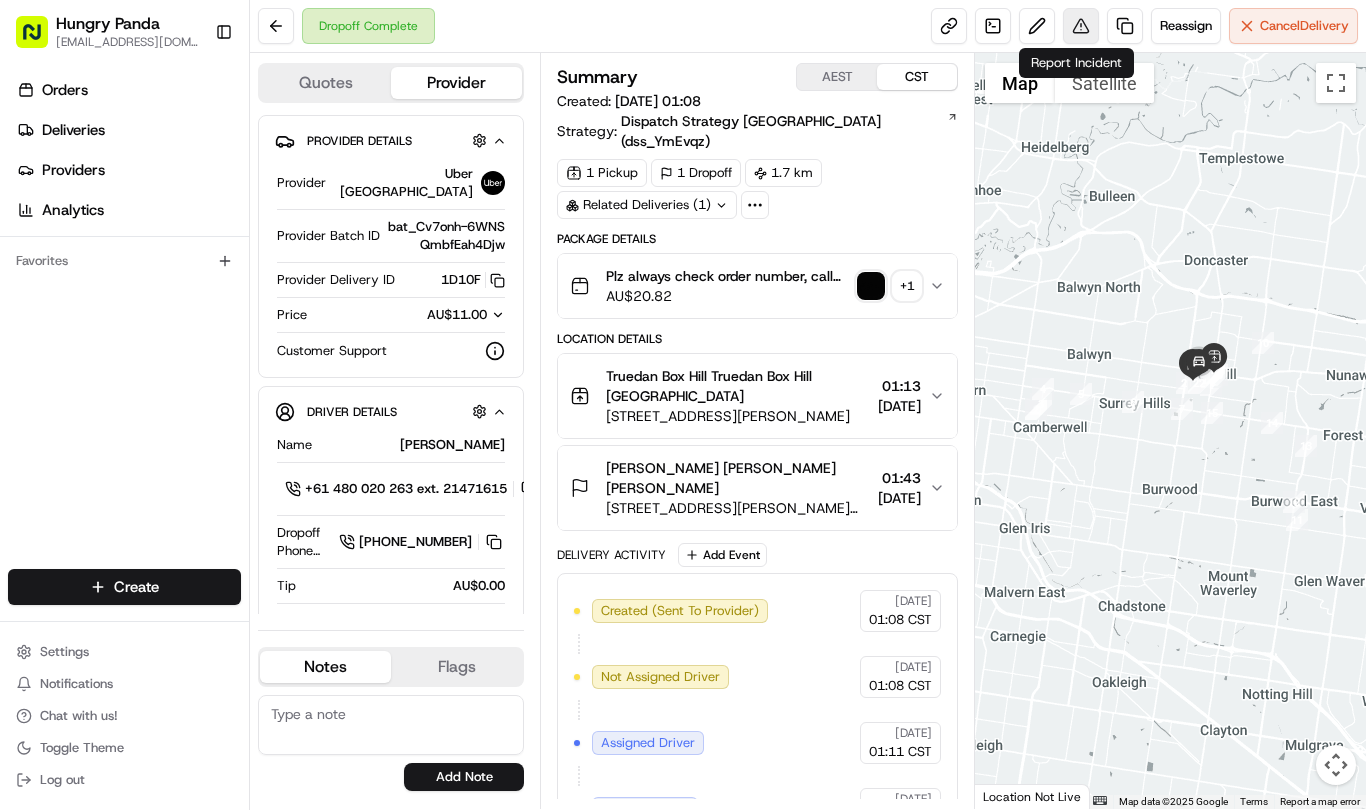 click at bounding box center (1081, 26) 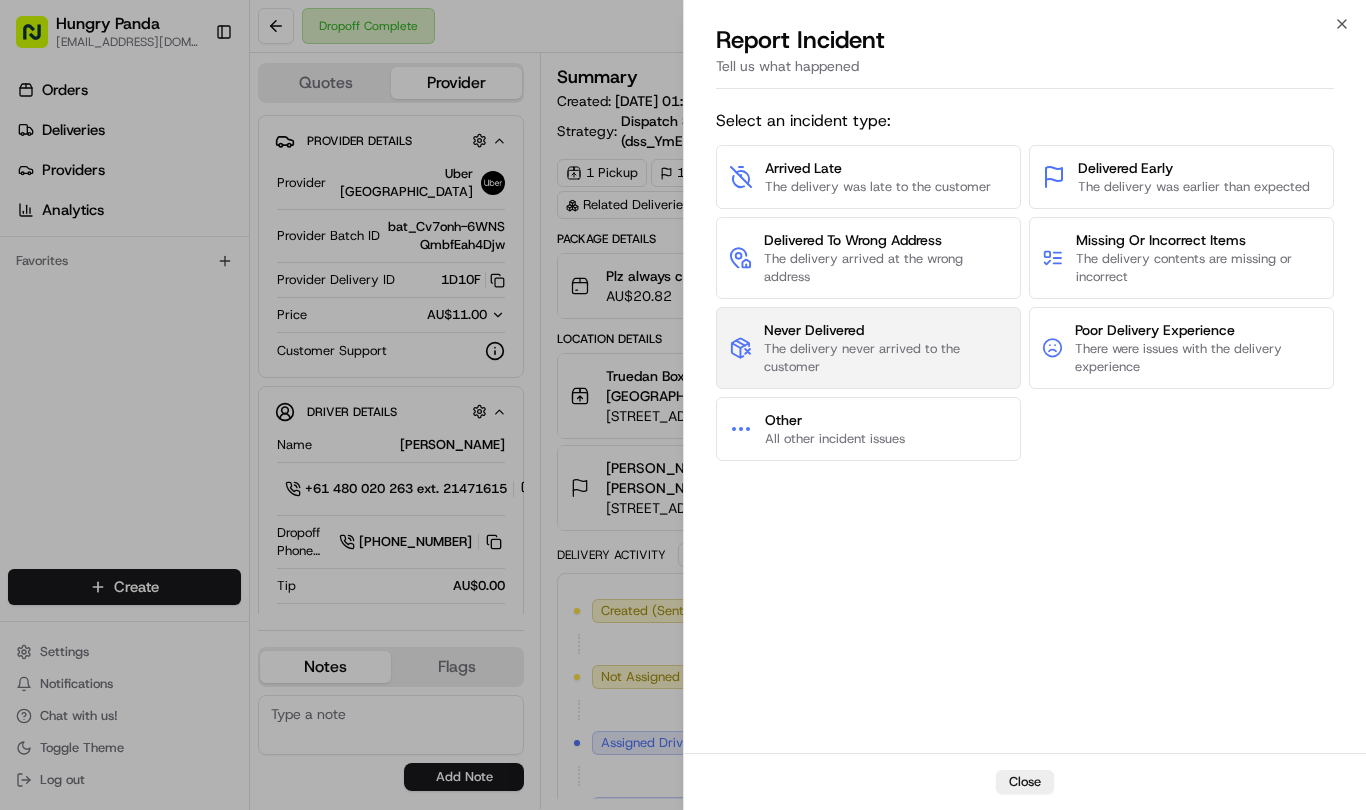 click on "The delivery never arrived to the customer" at bounding box center [886, 358] 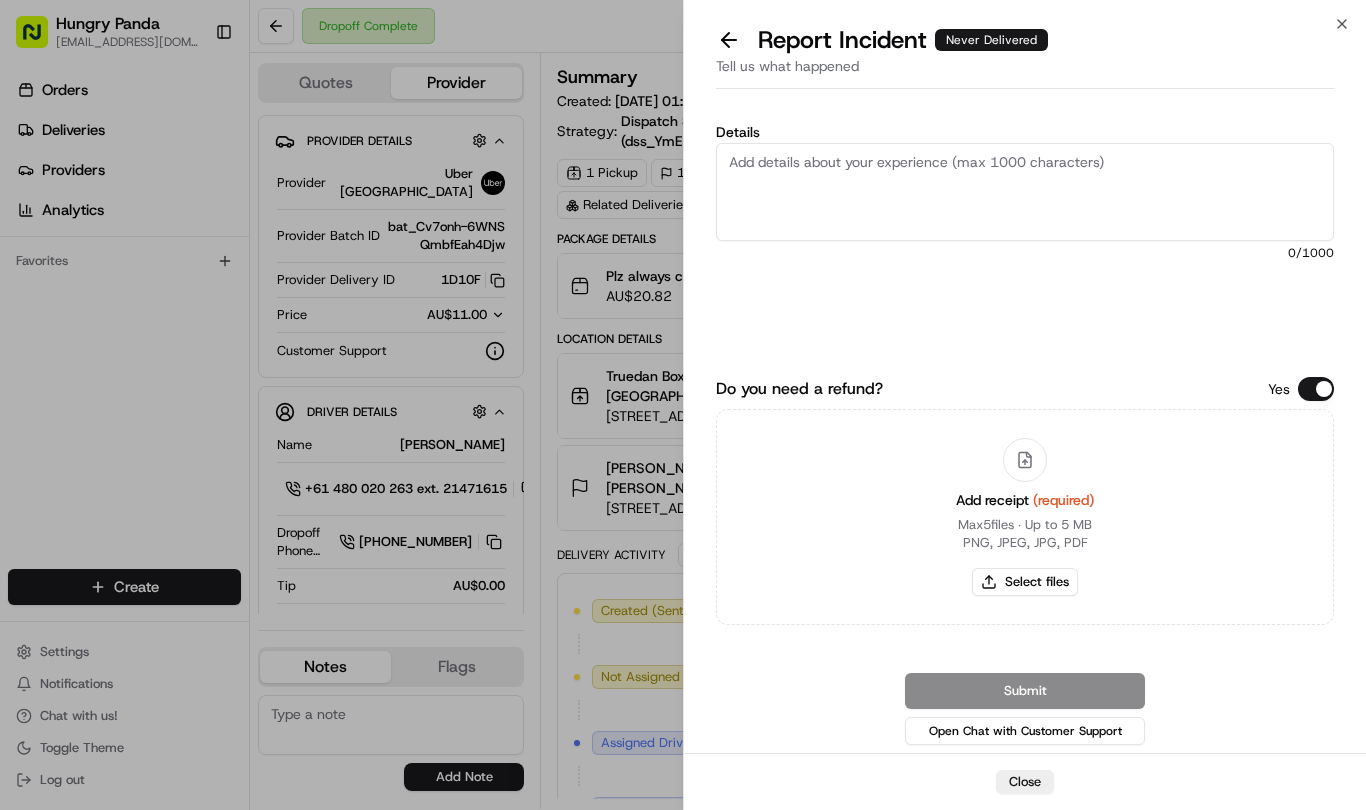 click on "Details" at bounding box center [1025, 192] 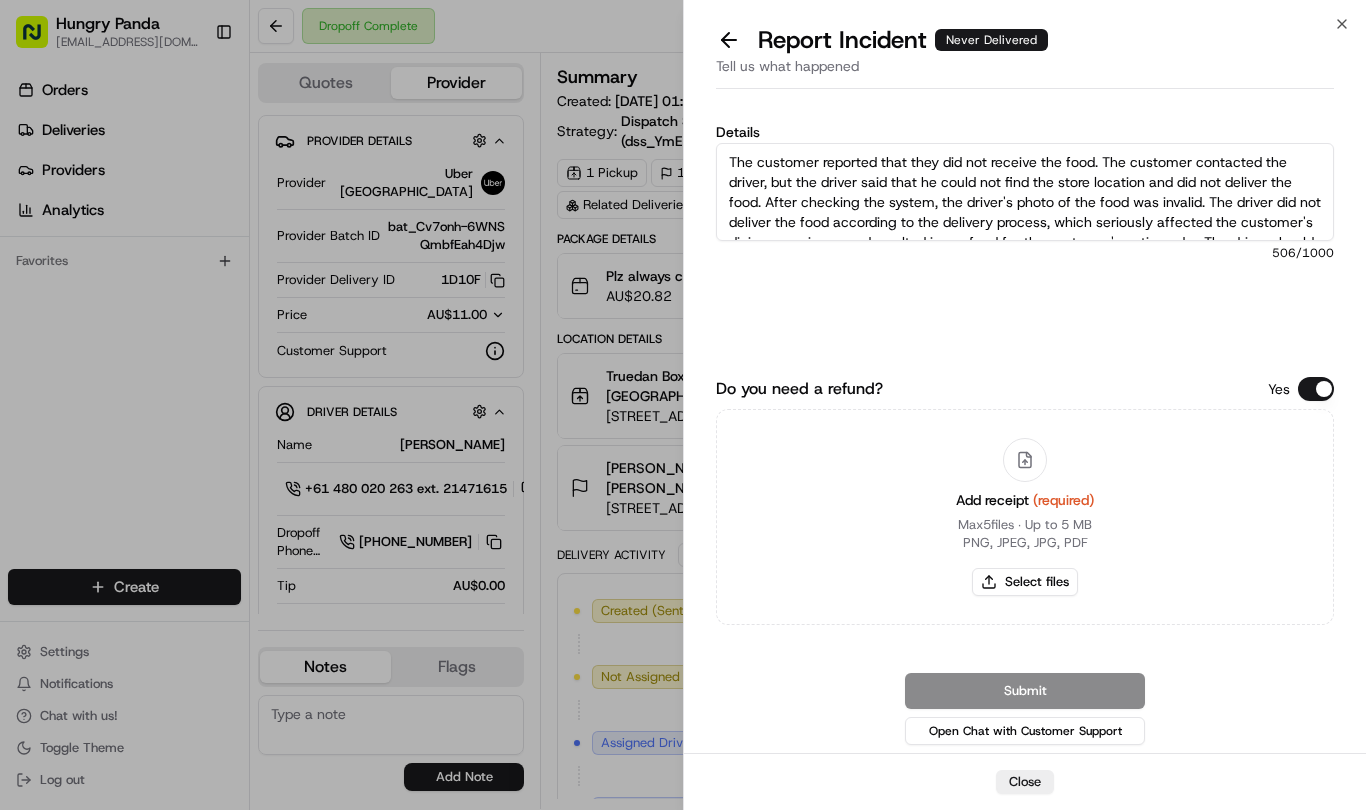scroll, scrollTop: 31, scrollLeft: 0, axis: vertical 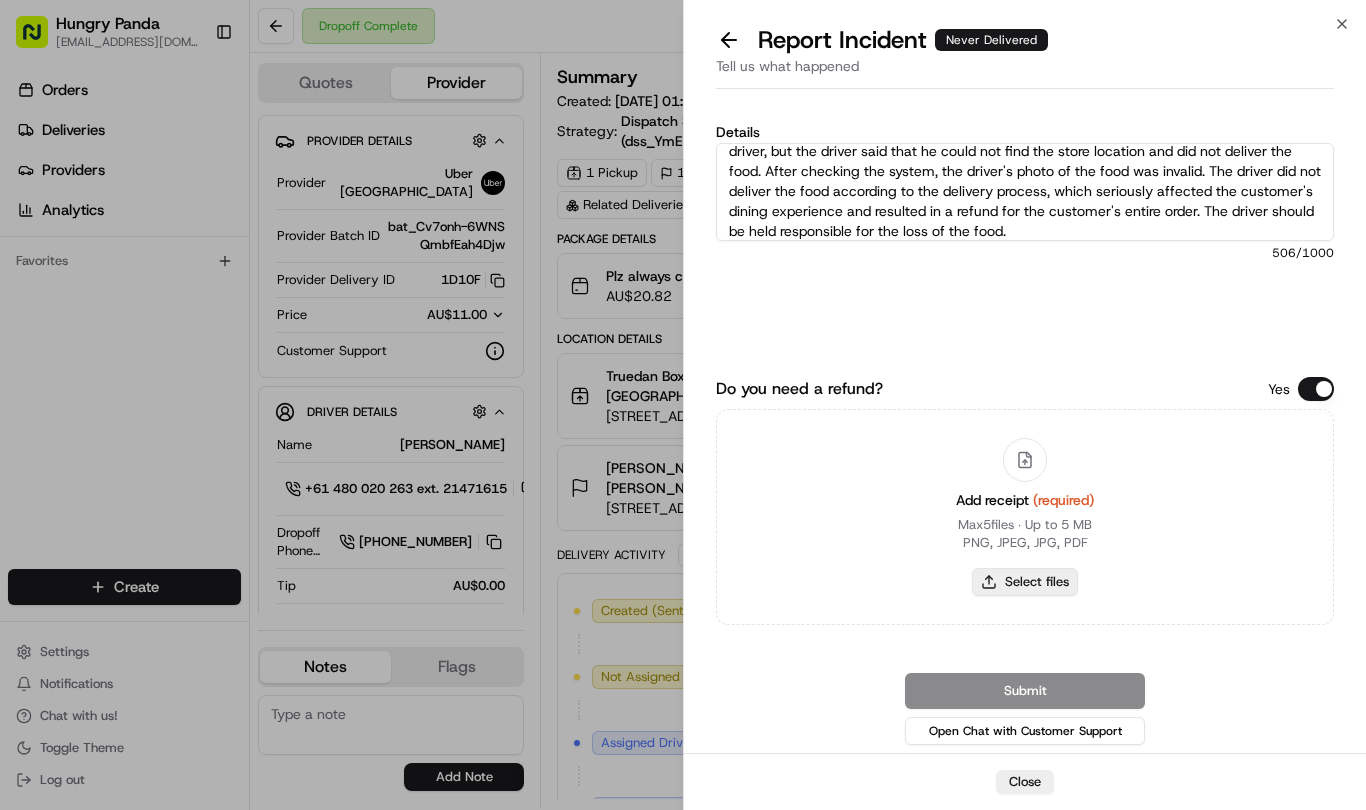 type on "The customer reported that they did not receive the food. The customer contacted the driver, but the driver said that he could not find the store location and did not deliver the food. After checking the system, the driver's photo of the food was invalid. The driver did not deliver the food according to the delivery process, which seriously affected the customer's dining experience and resulted in a refund for the customer's entire order. The driver should be held responsible for the loss of the food." 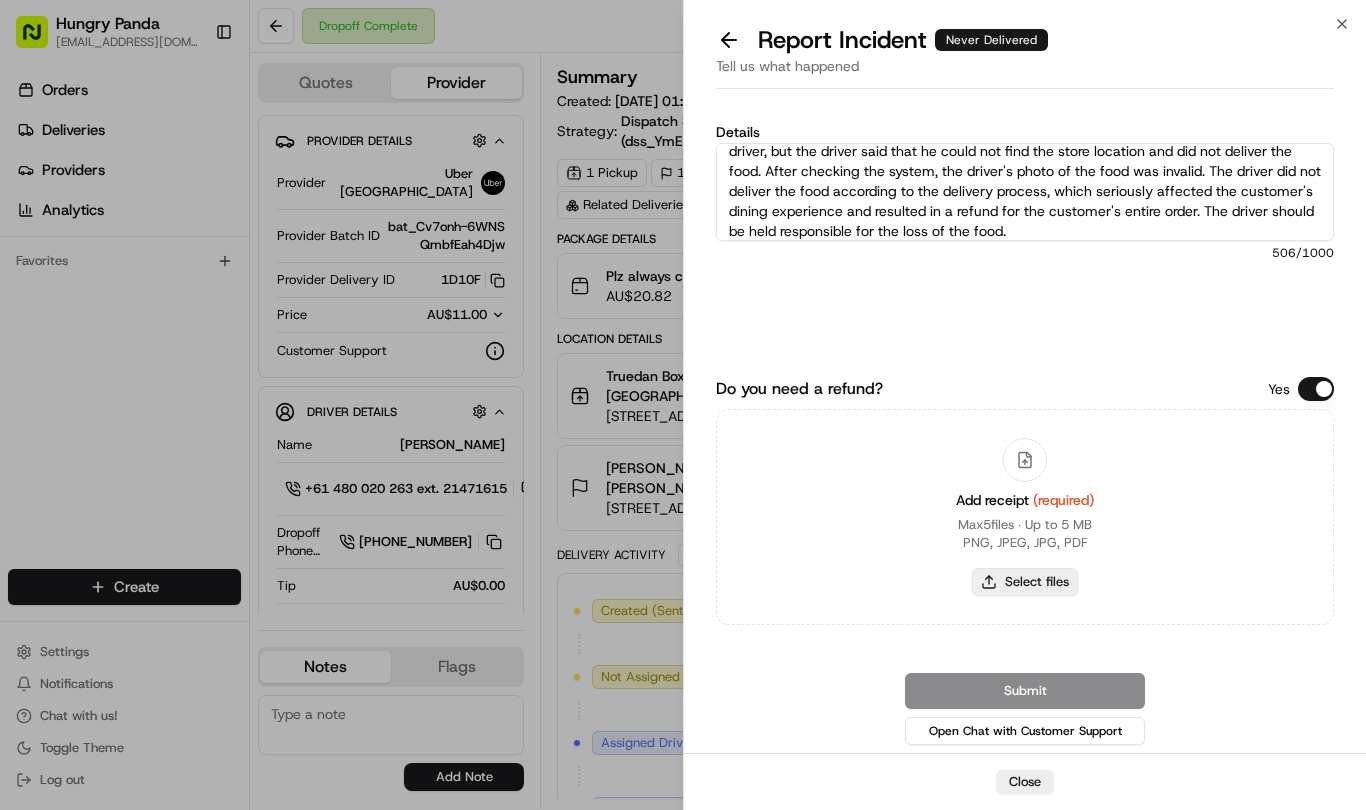 type on "C:\fakepath\17.jpg" 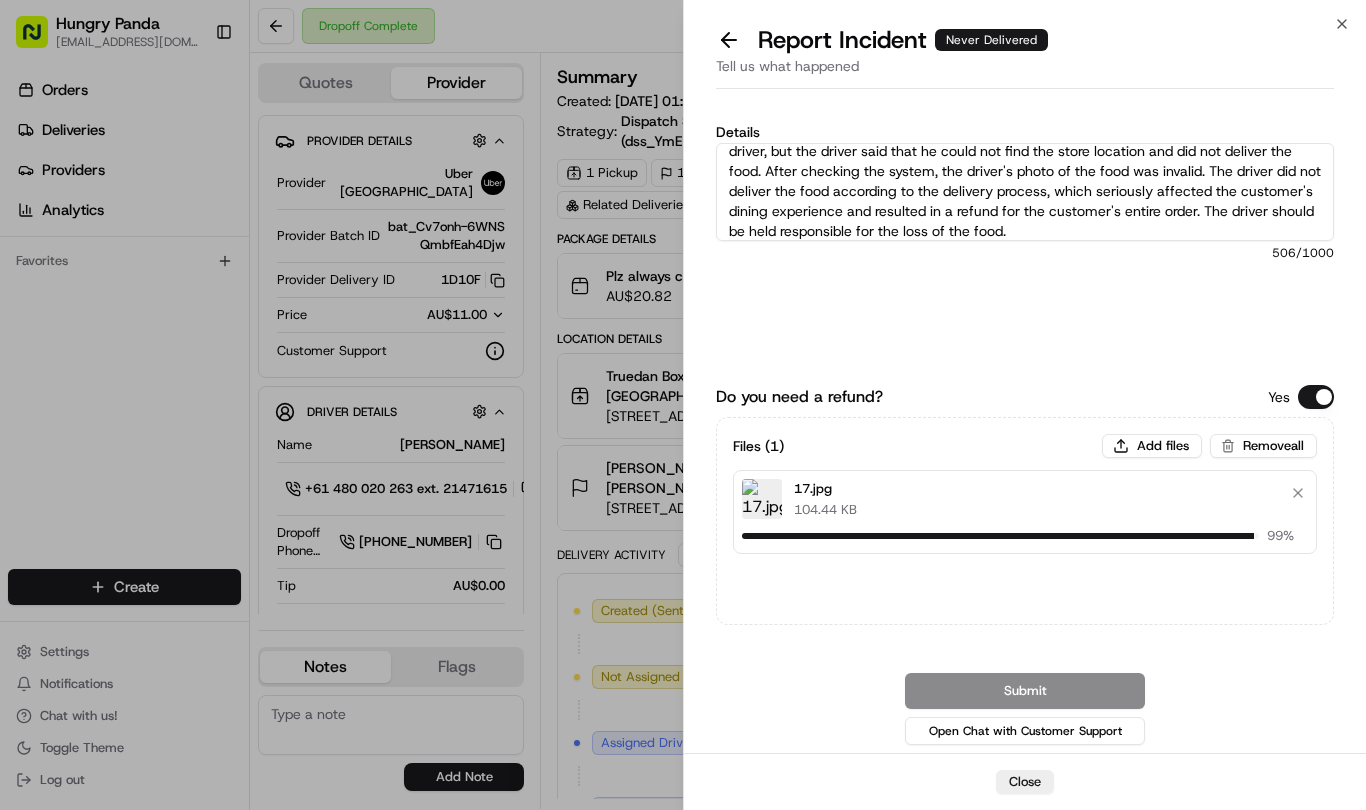 type 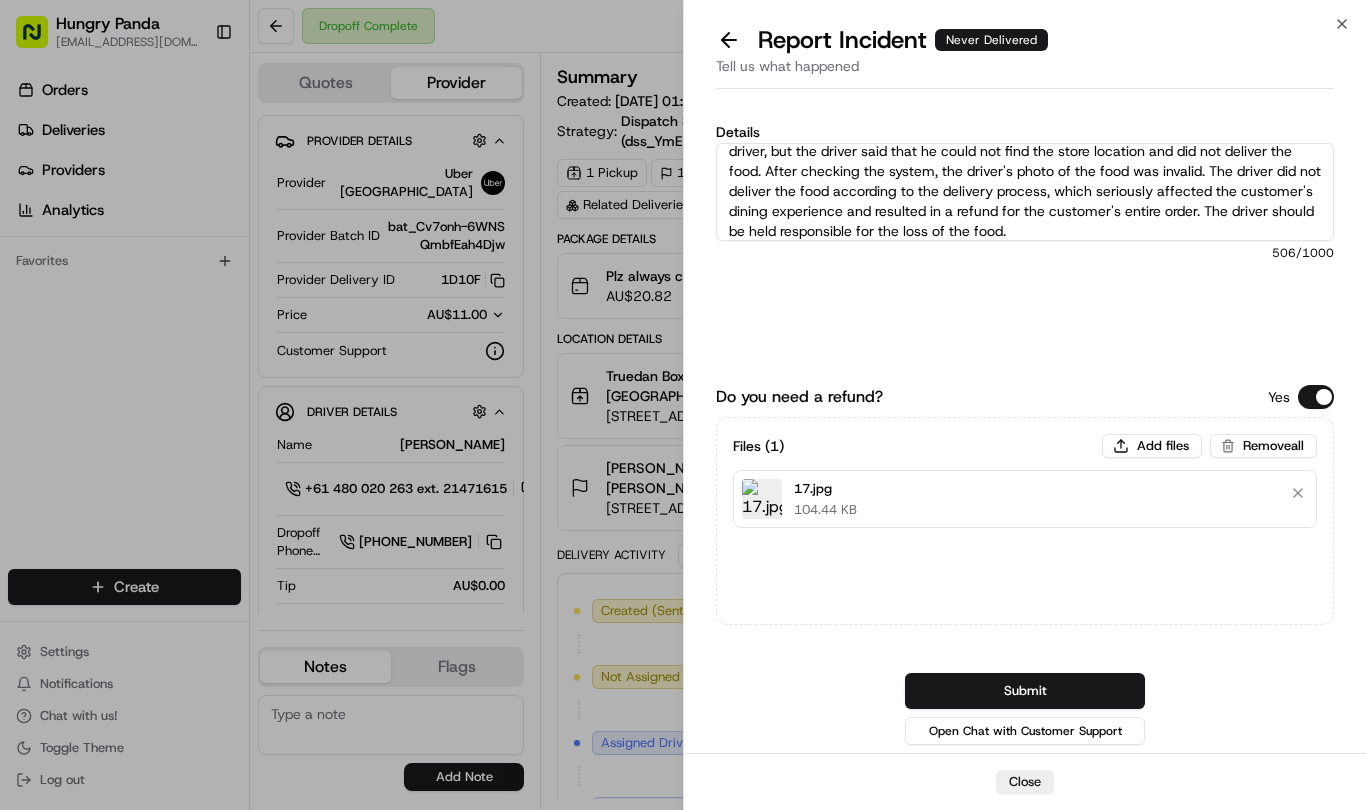 click on "Submit" at bounding box center [1025, 691] 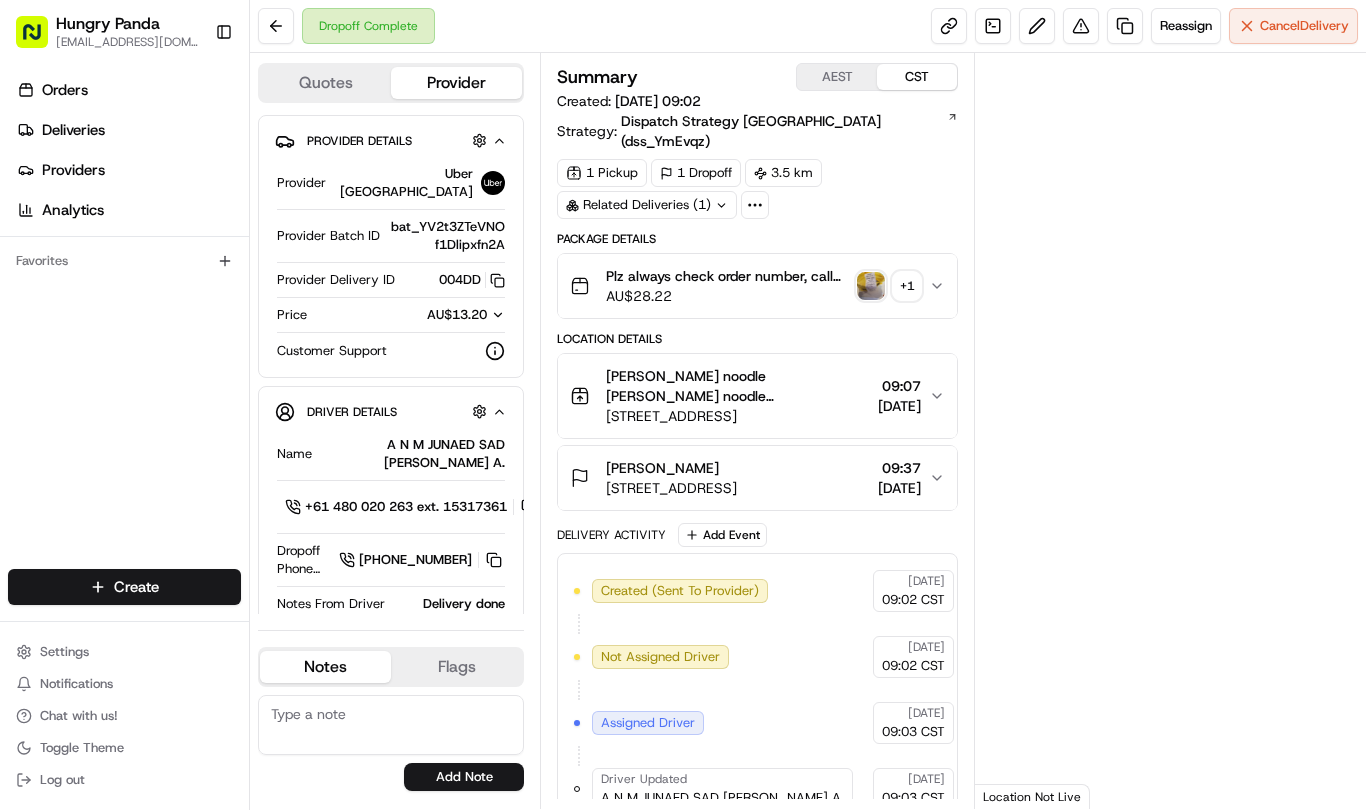 scroll, scrollTop: 0, scrollLeft: 0, axis: both 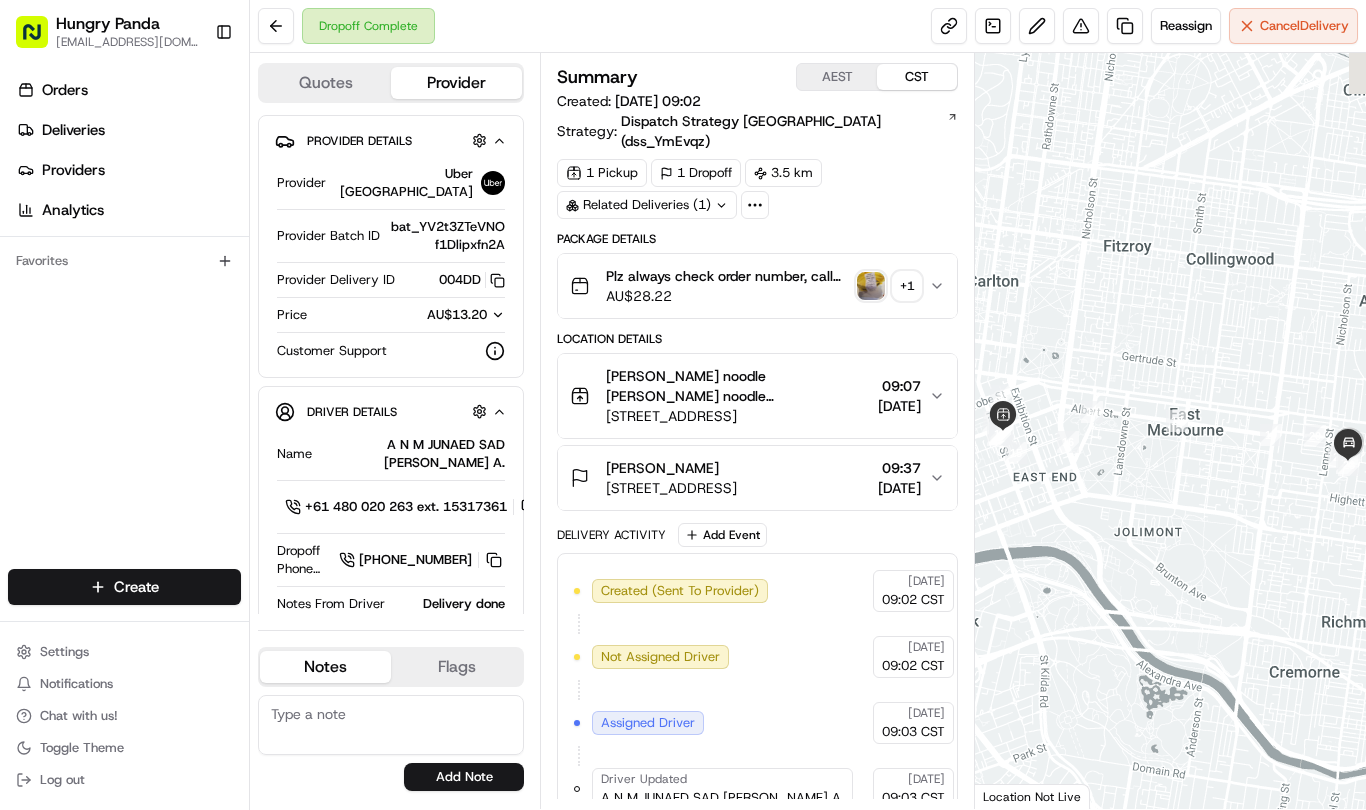 drag, startPoint x: 932, startPoint y: 279, endPoint x: 965, endPoint y: 273, distance: 33.54102 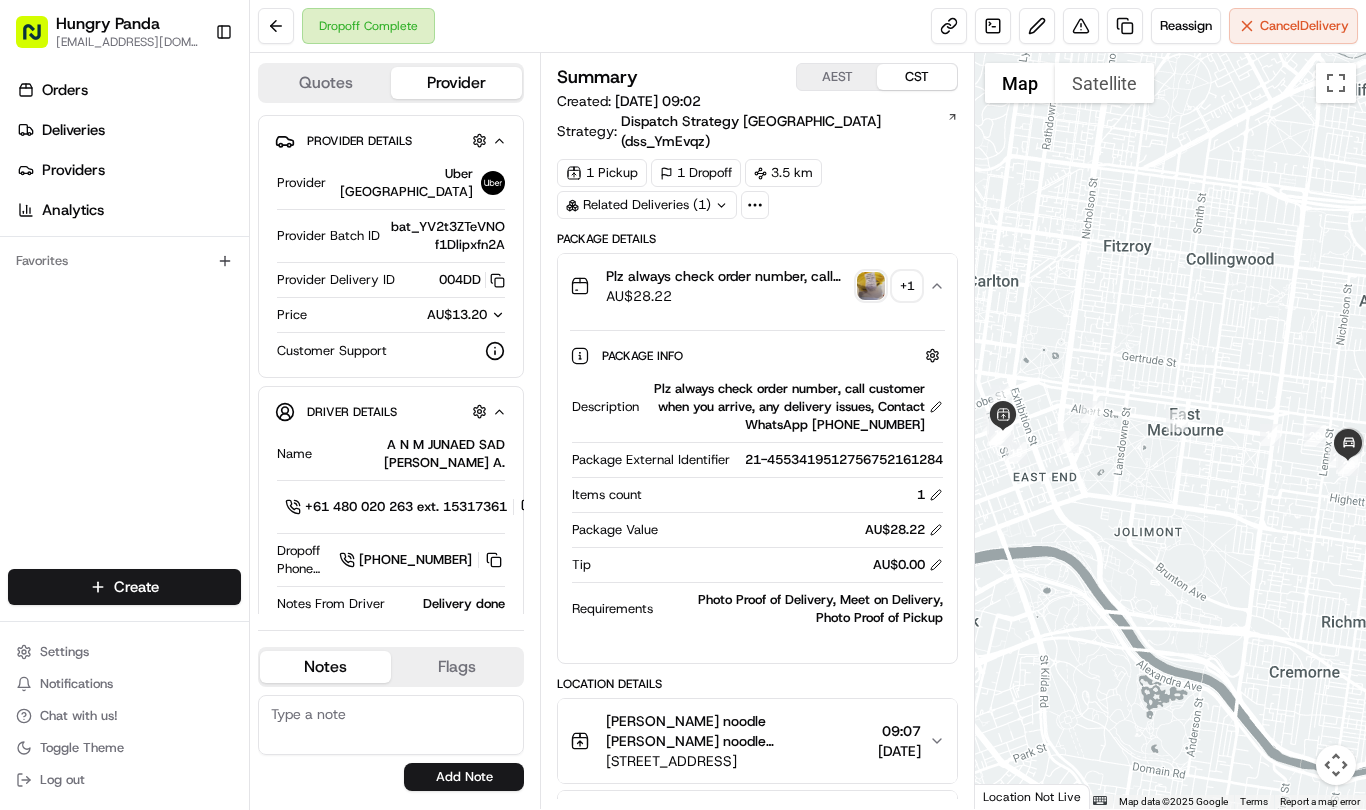 type 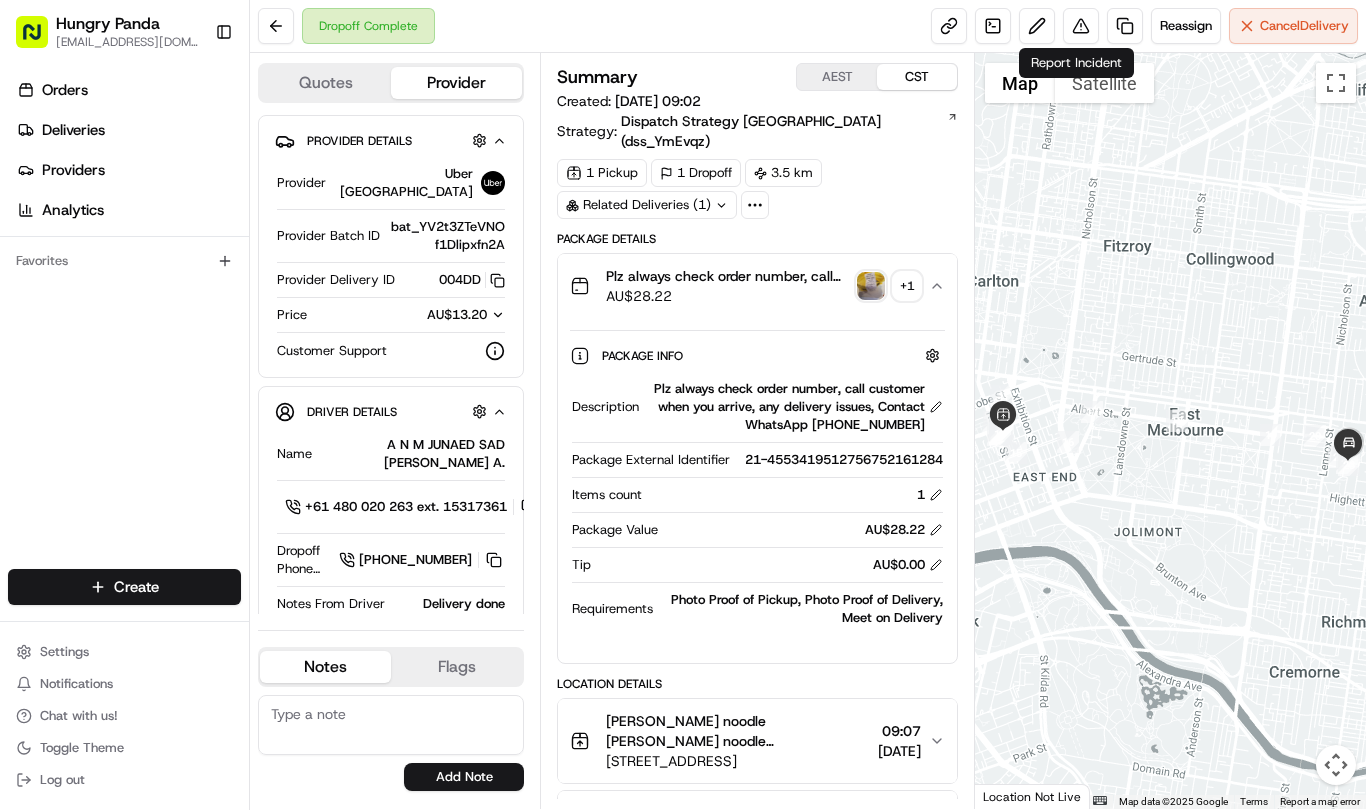 click on "1   Pickup 1   Dropoff 3.5 km Related Deliveries   (1)" at bounding box center [757, 189] 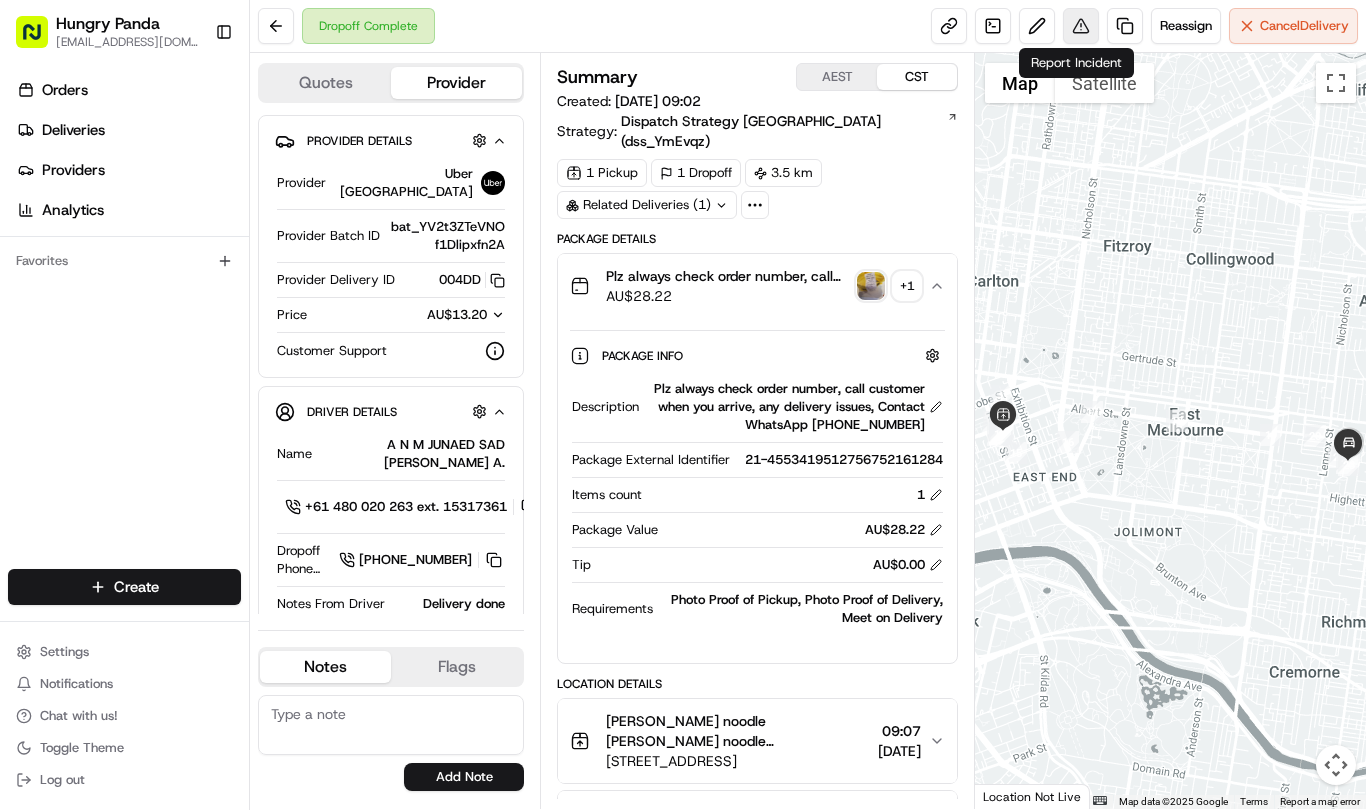 click at bounding box center [1081, 26] 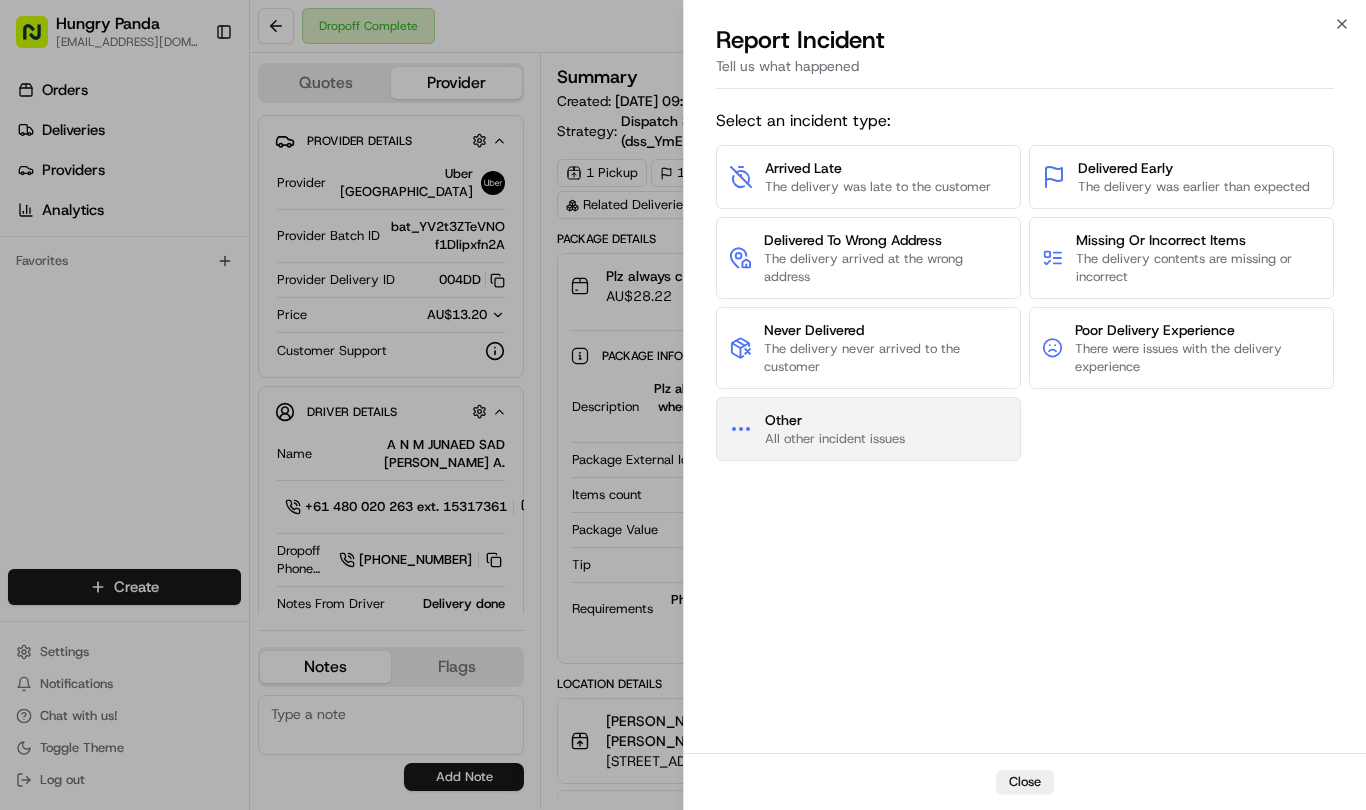 click on "Other All other incident issues" at bounding box center (868, 429) 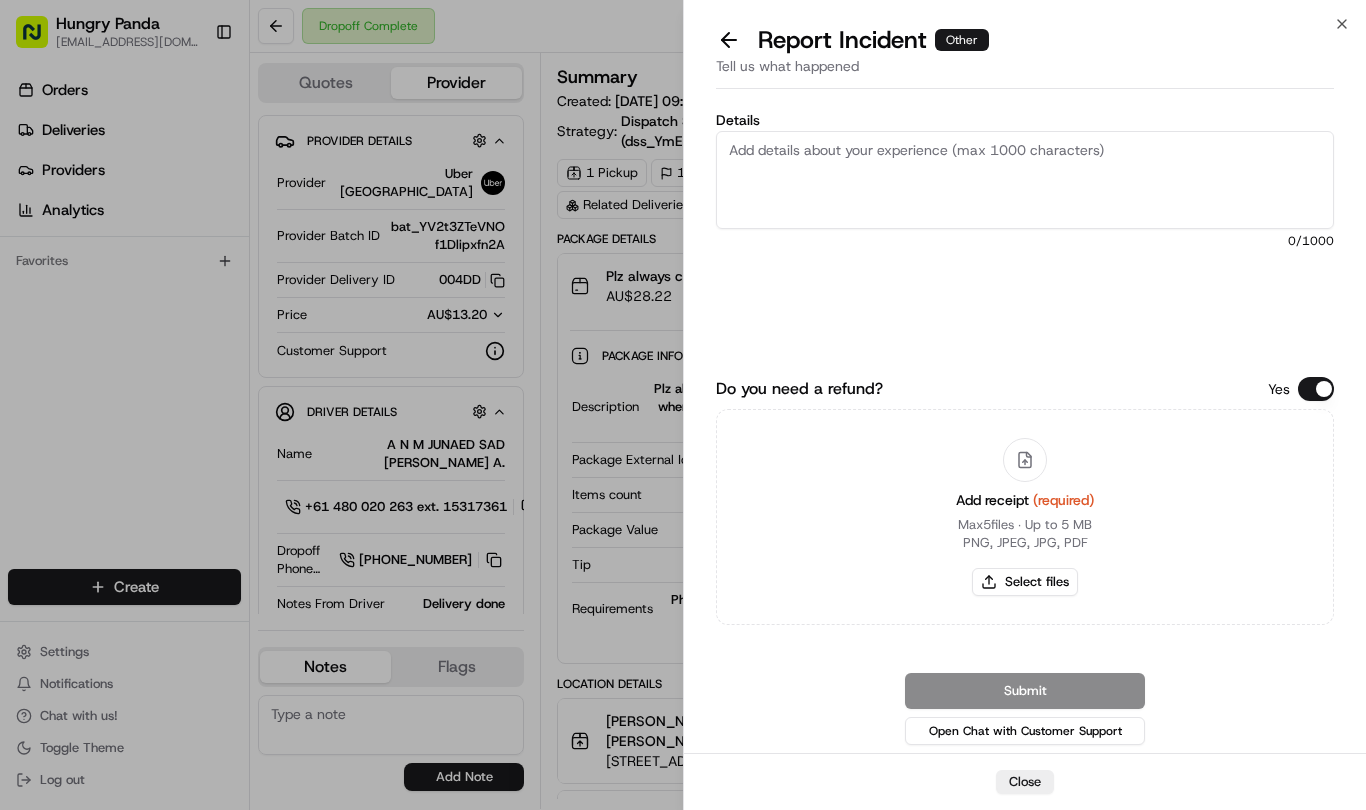 click on "0 /1000" at bounding box center (1025, 241) 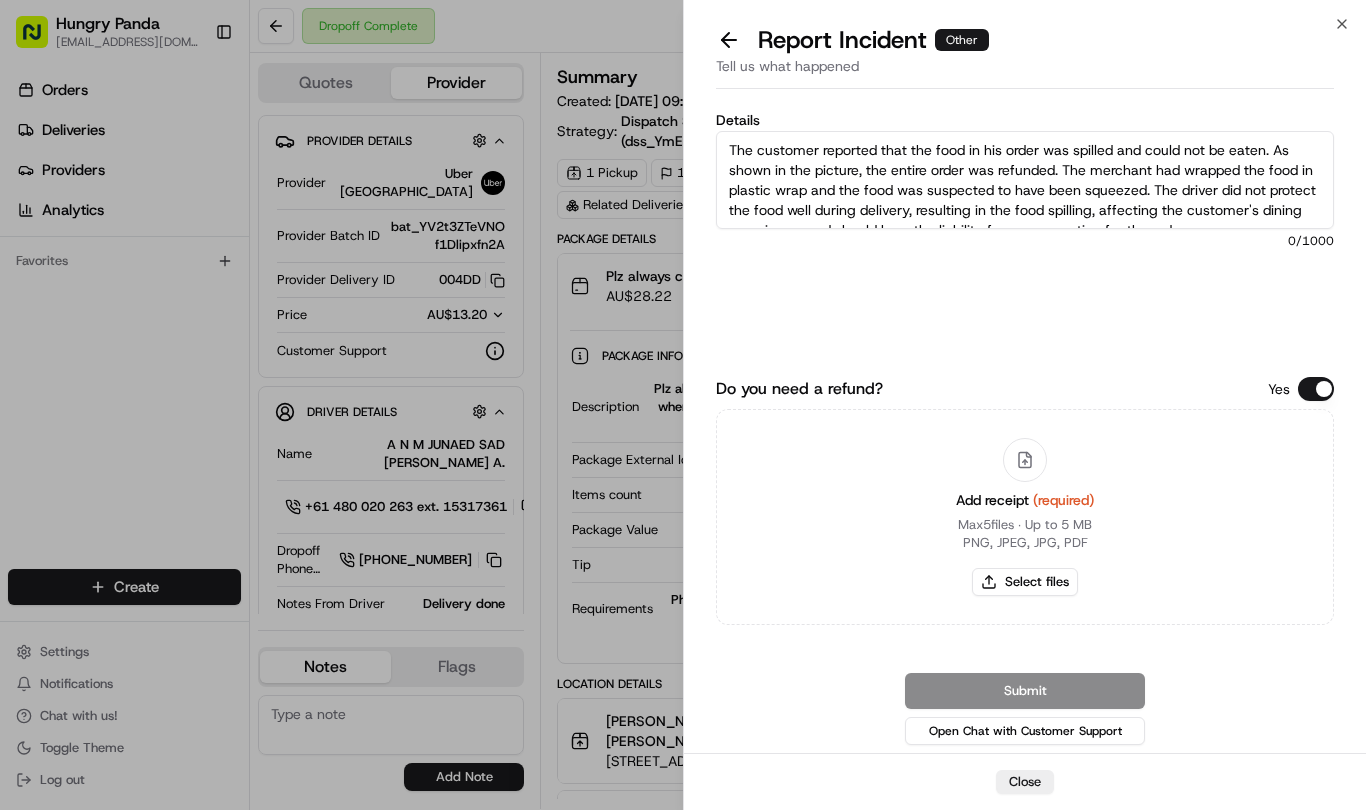 scroll, scrollTop: 31, scrollLeft: 0, axis: vertical 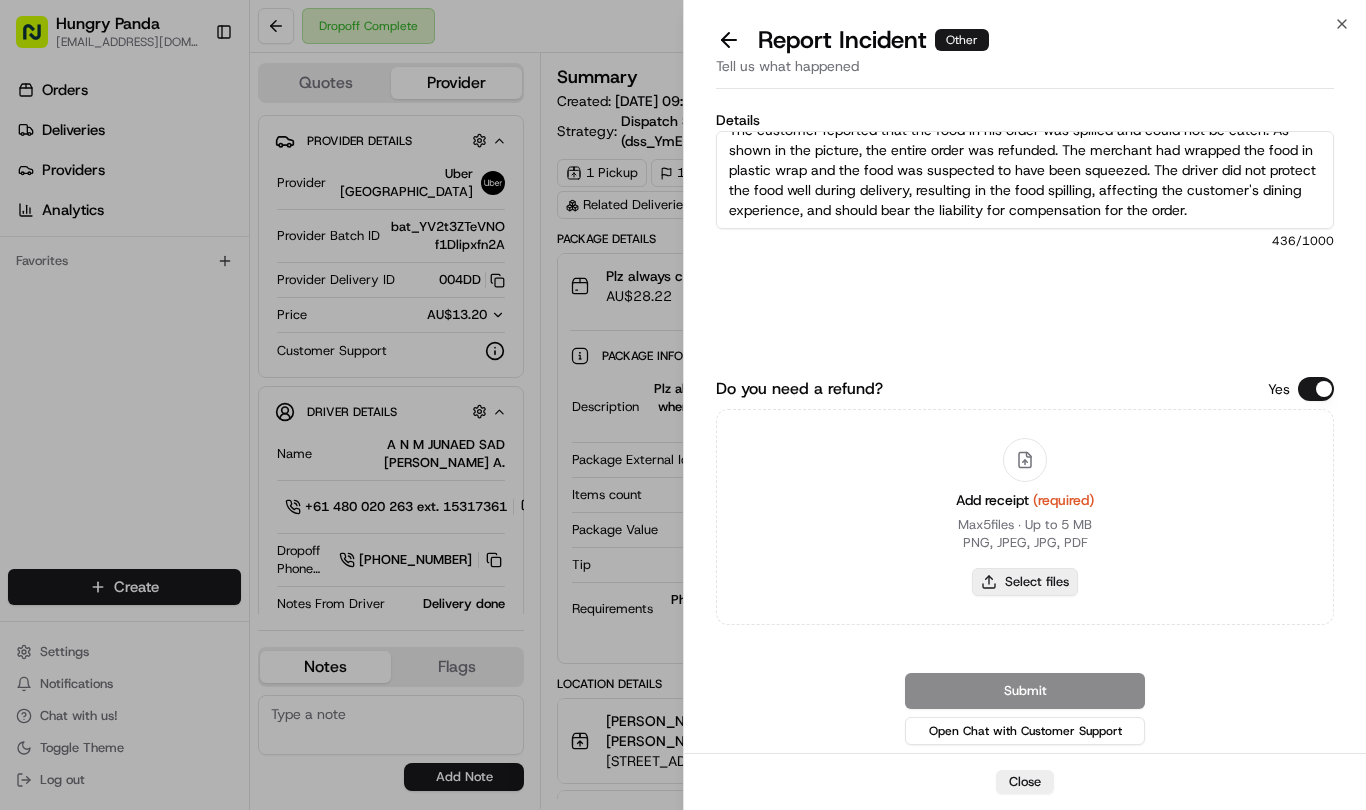 type on "The customer reported that the food in his order was spilled and could not be eaten. As shown in the picture, the entire order was refunded. The merchant had wrapped the food in plastic wrap and the food was suspected to have been squeezed. The driver did not protect the food well during delivery, resulting in the food spilling, affecting the customer's dining experience, and should bear the liability for compensation for the order." 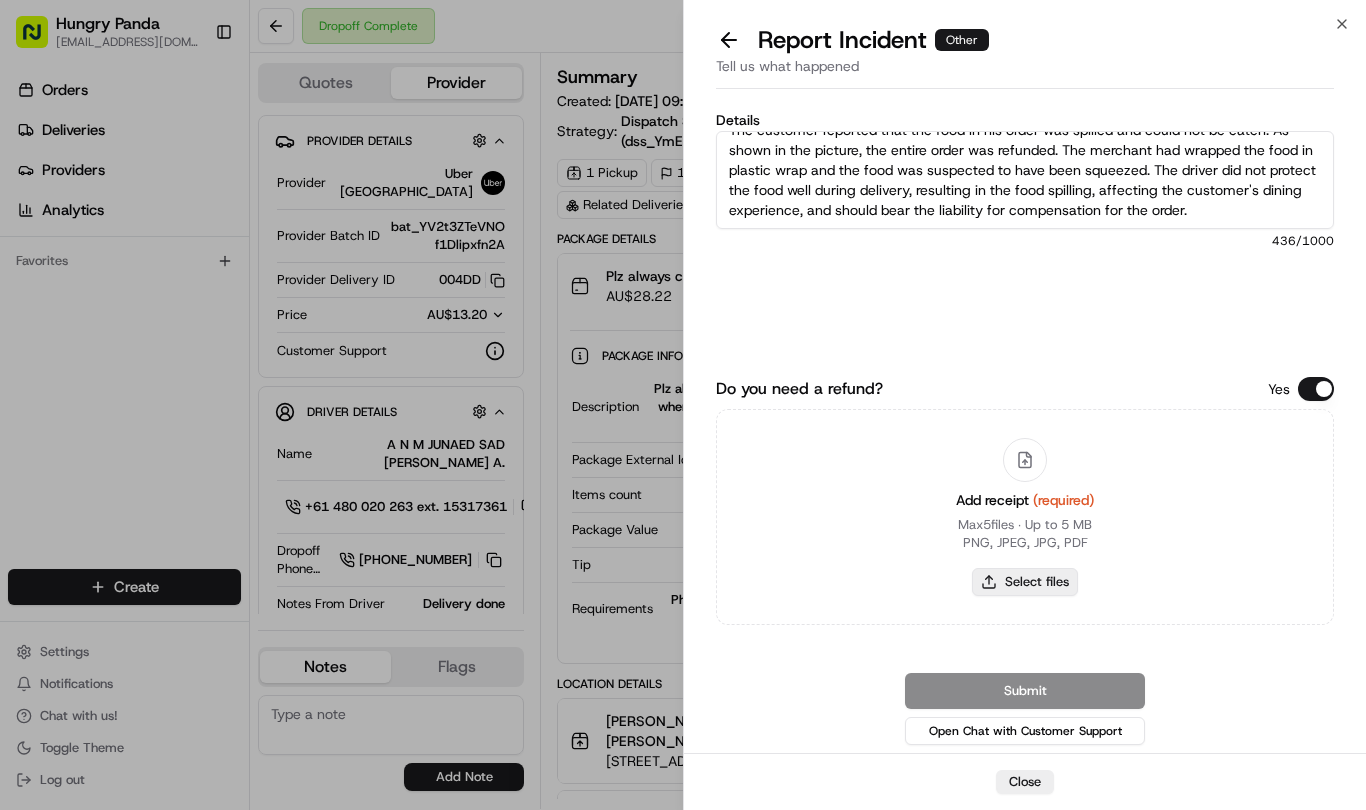 type on "C:\fakepath\撒餐1.jpg" 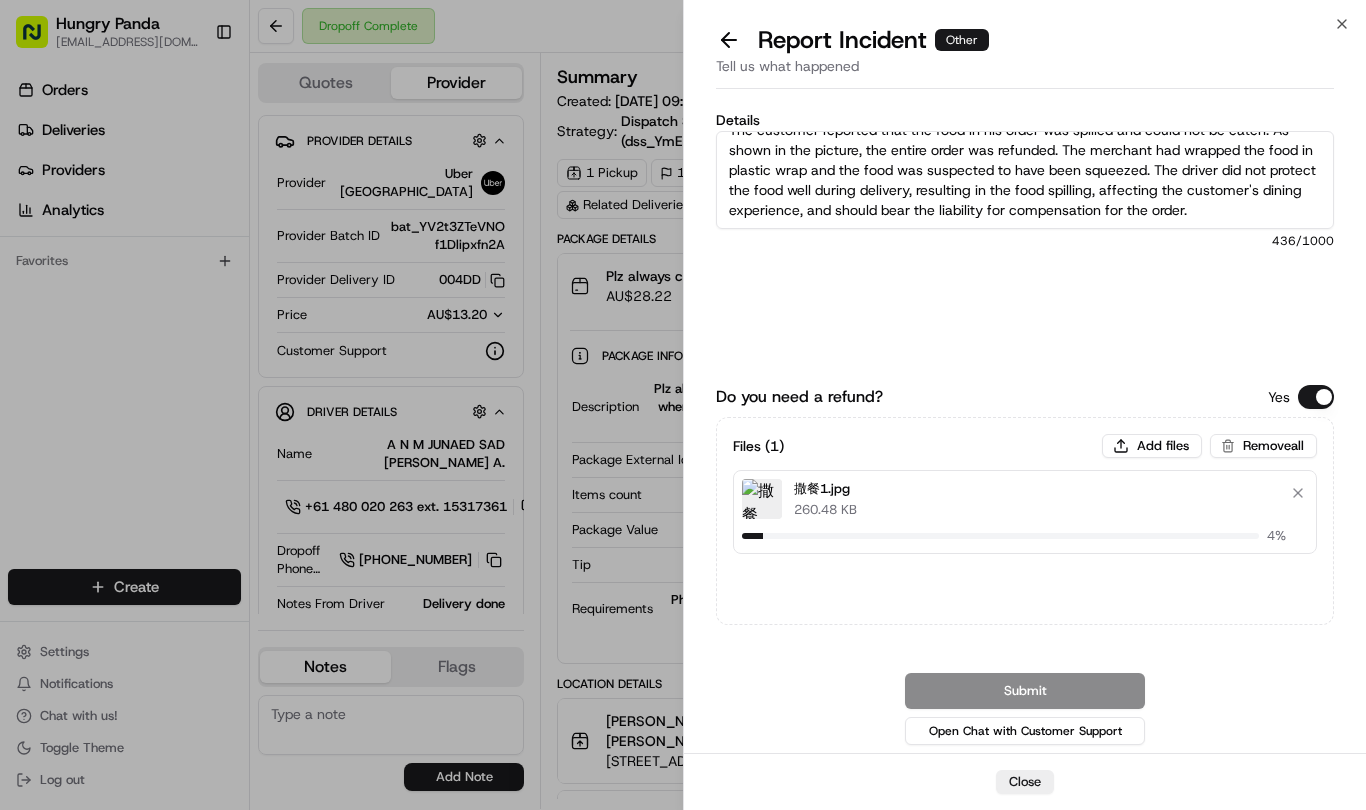 type 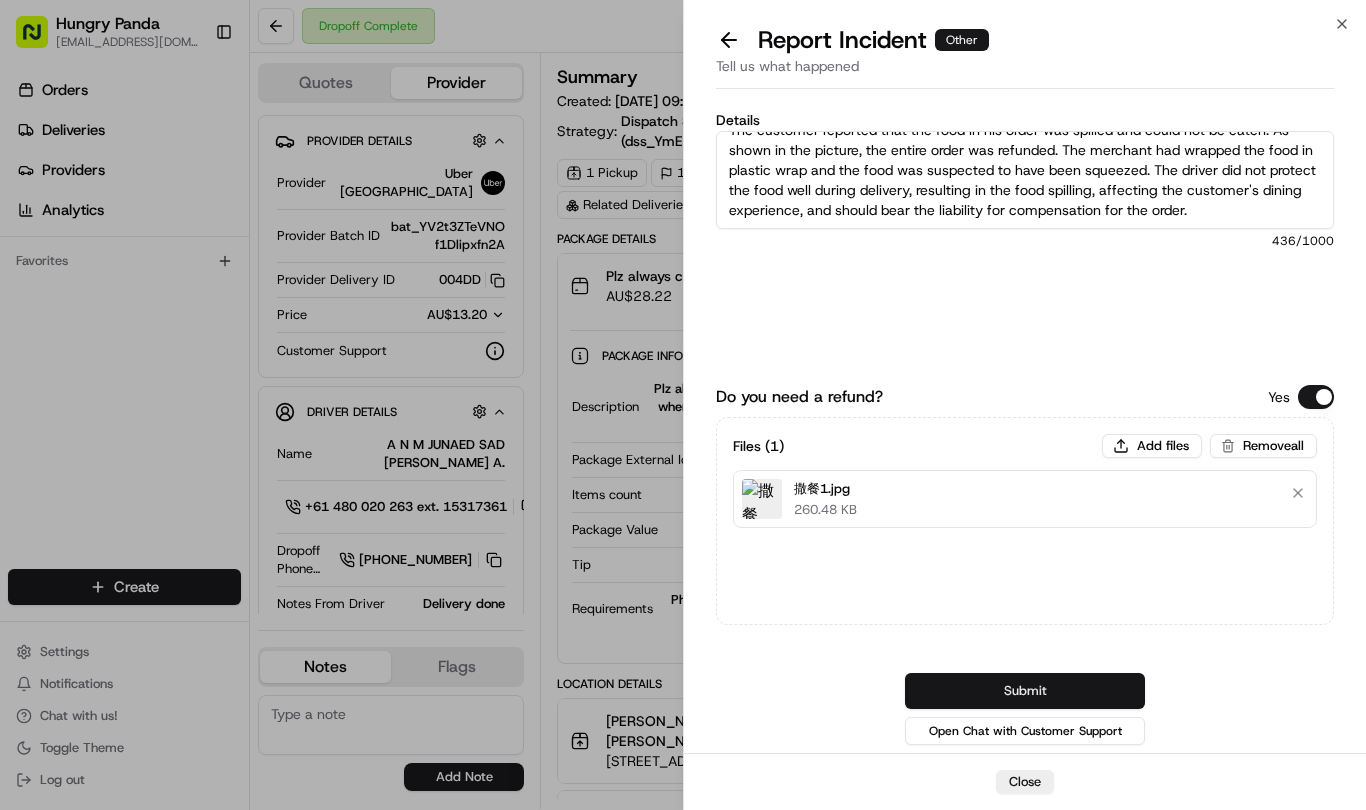 click on "Submit" at bounding box center [1025, 691] 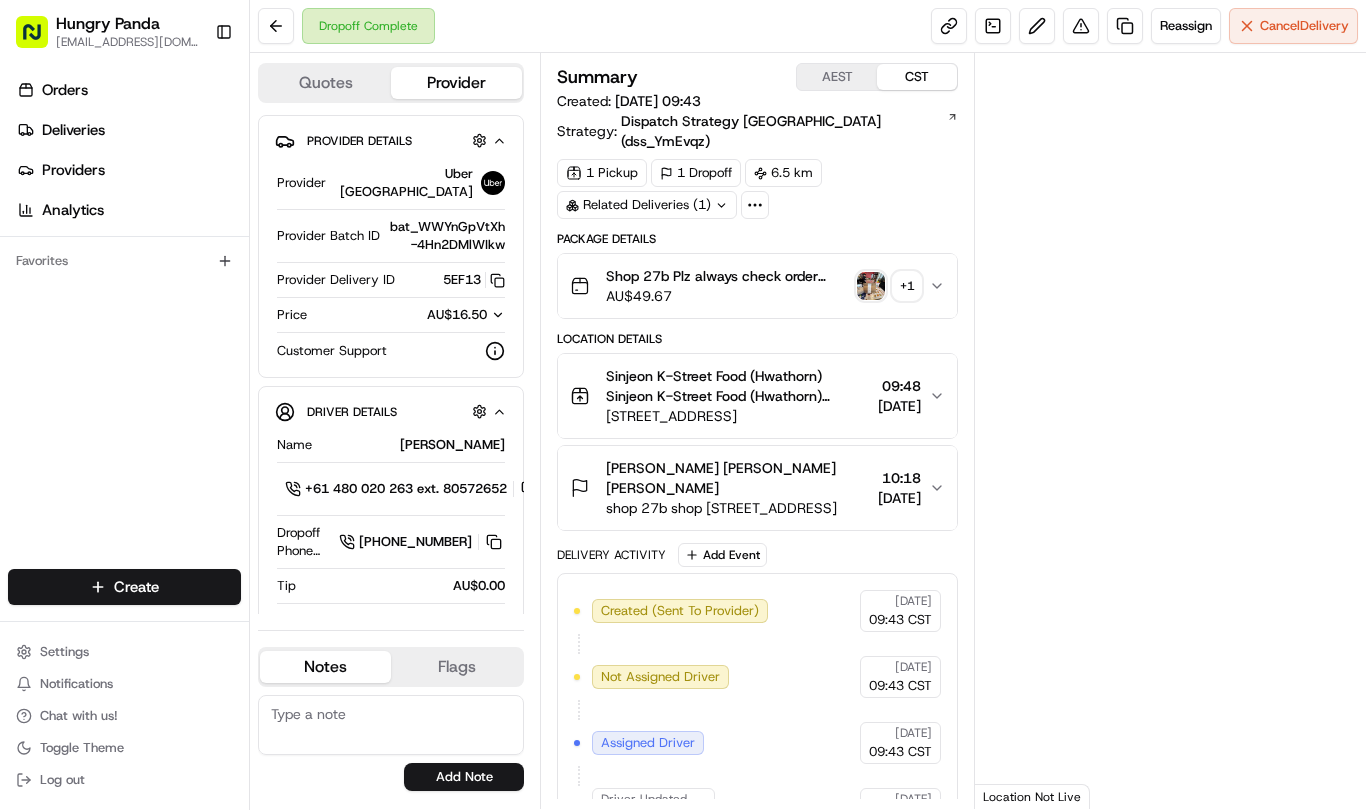 scroll, scrollTop: 0, scrollLeft: 0, axis: both 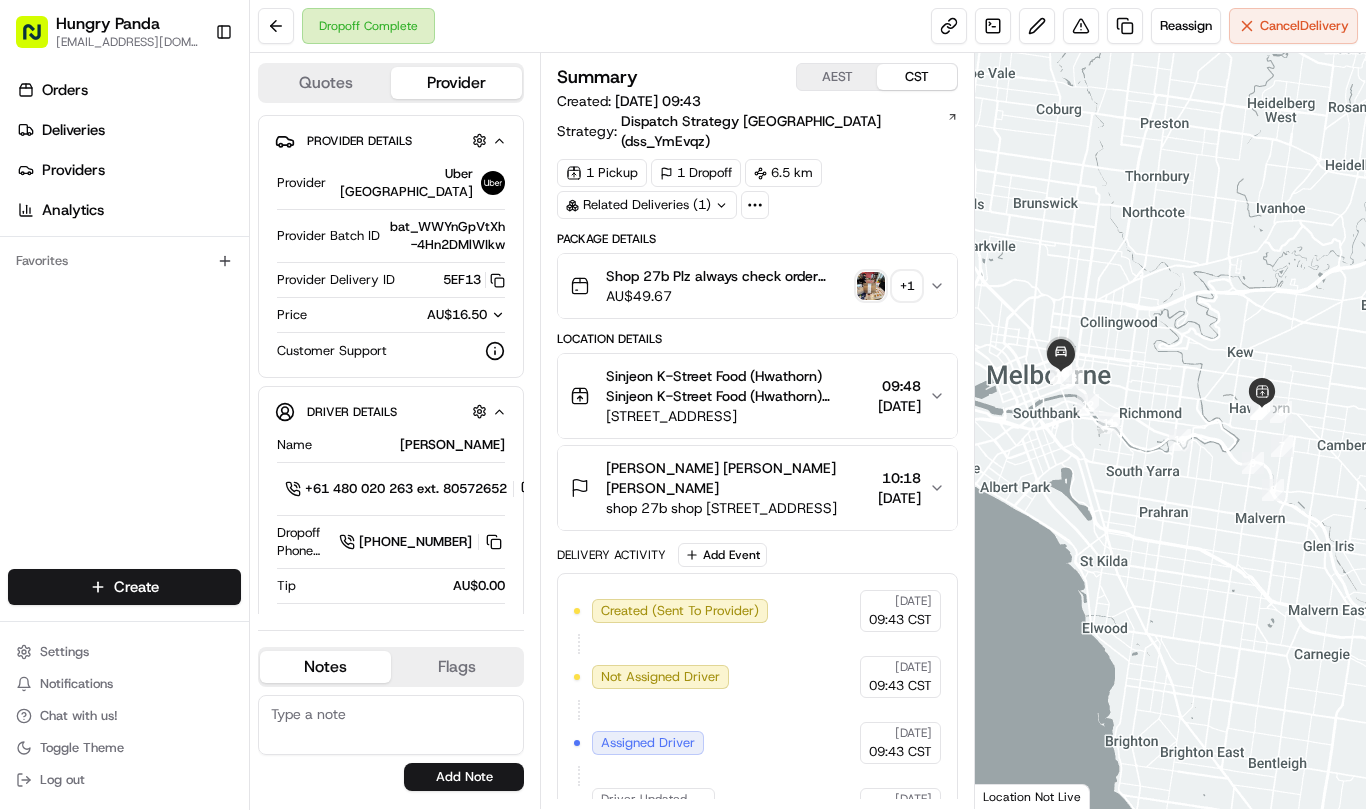 click on "Shop 27b
Plz always check order number, call customer when you arrive, any delivery issues, Contact WhatsApp [PHONE_NUMBER] AU$ 49.67 + 1" at bounding box center (757, 286) 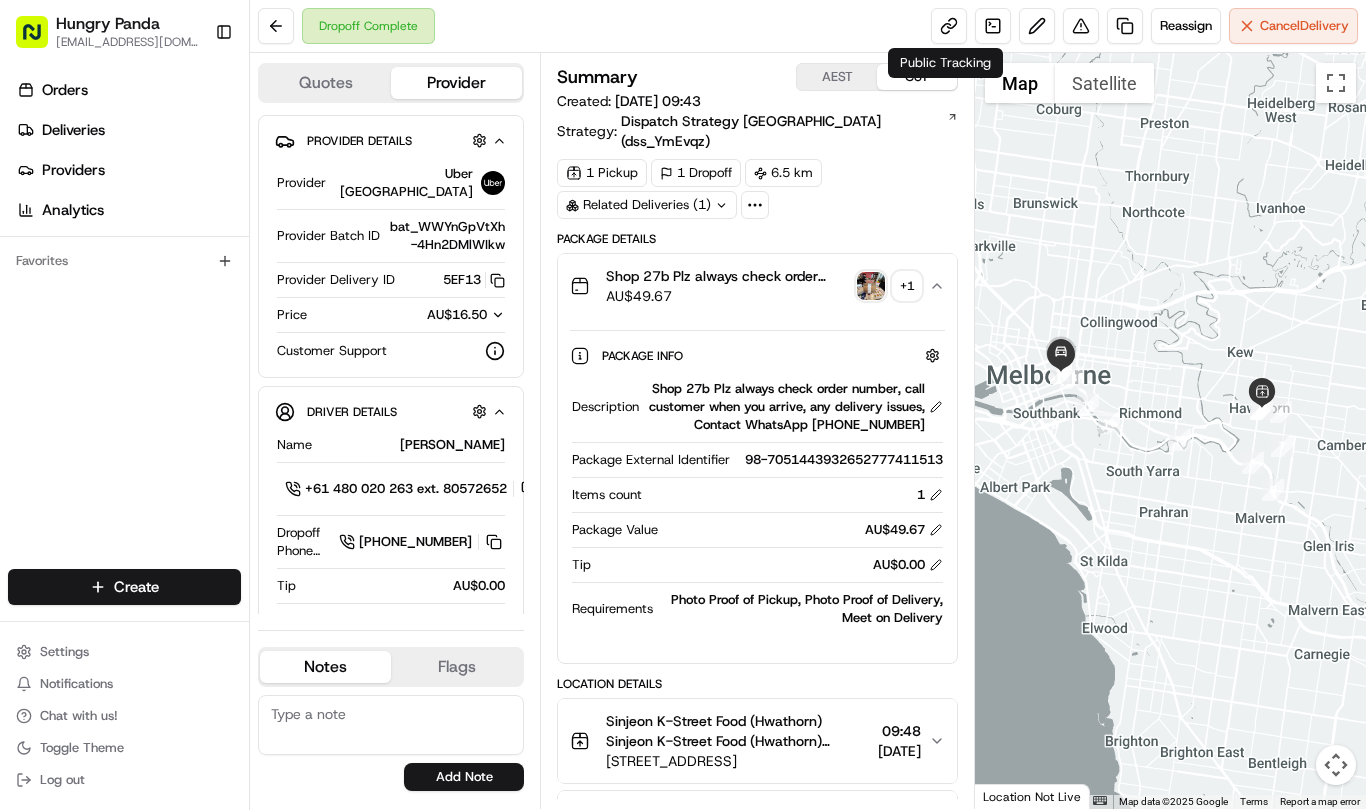 type 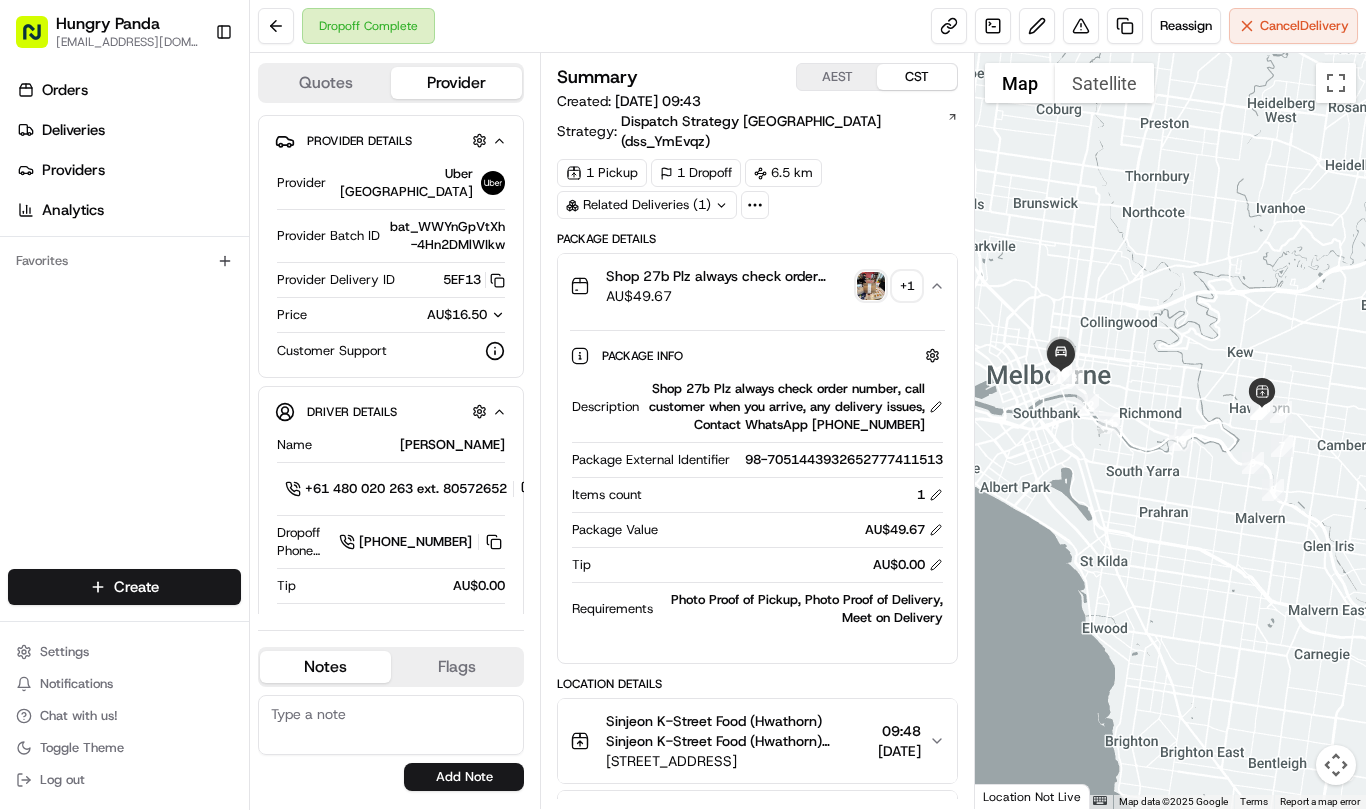 click on "Shop 27b
Plz always check order number, call customer when you arrive, any delivery issues, Contact WhatsApp +61448888887 AU$ 49.67 + 1" at bounding box center (749, 286) 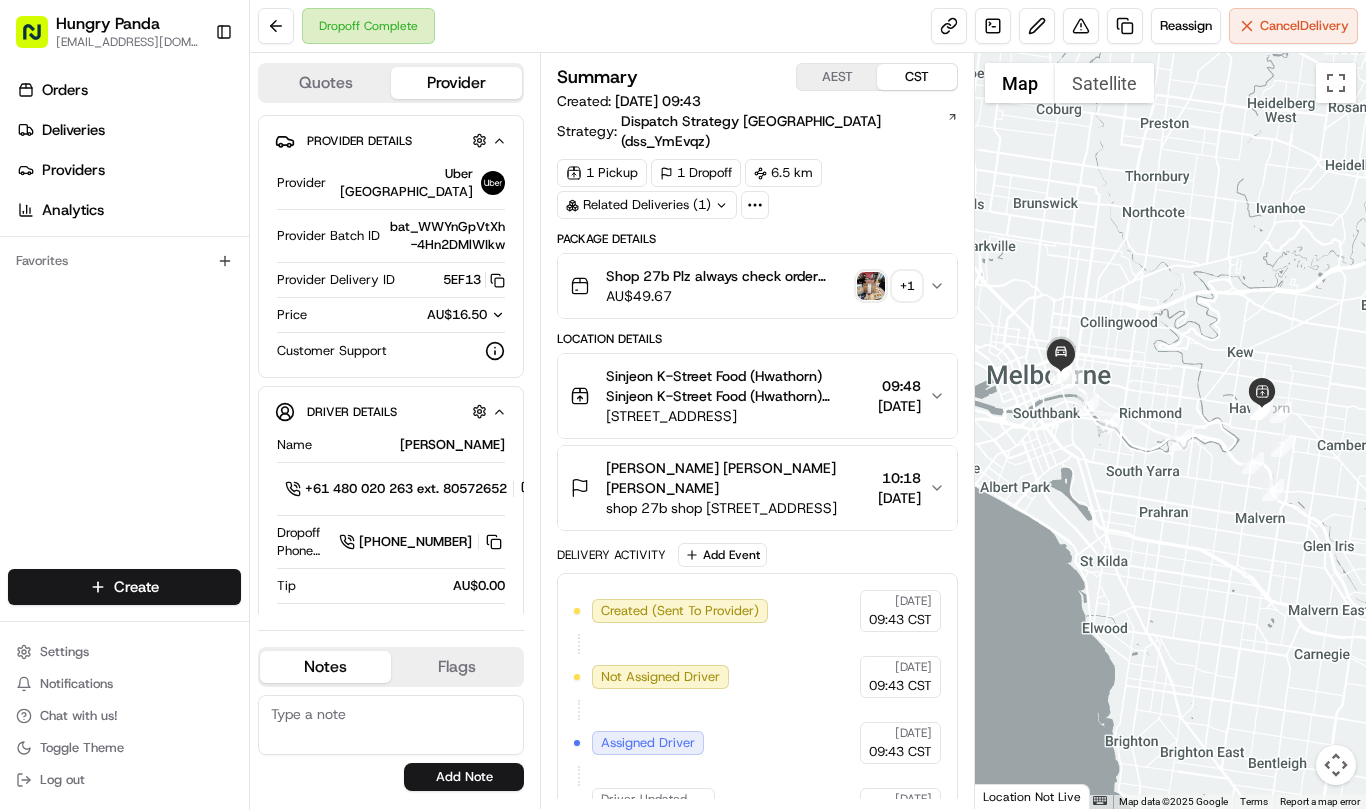 click on "+ 1" at bounding box center [889, 286] 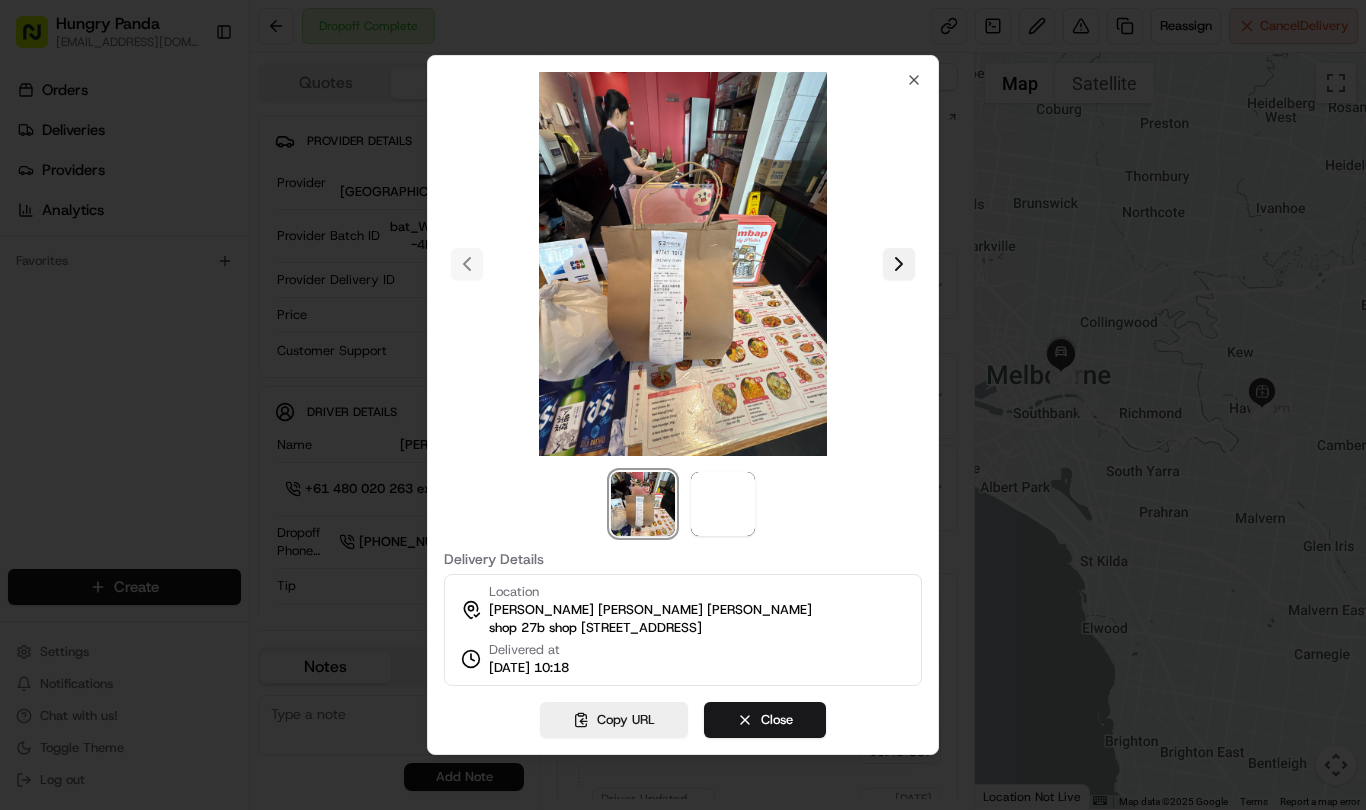 click at bounding box center (899, 264) 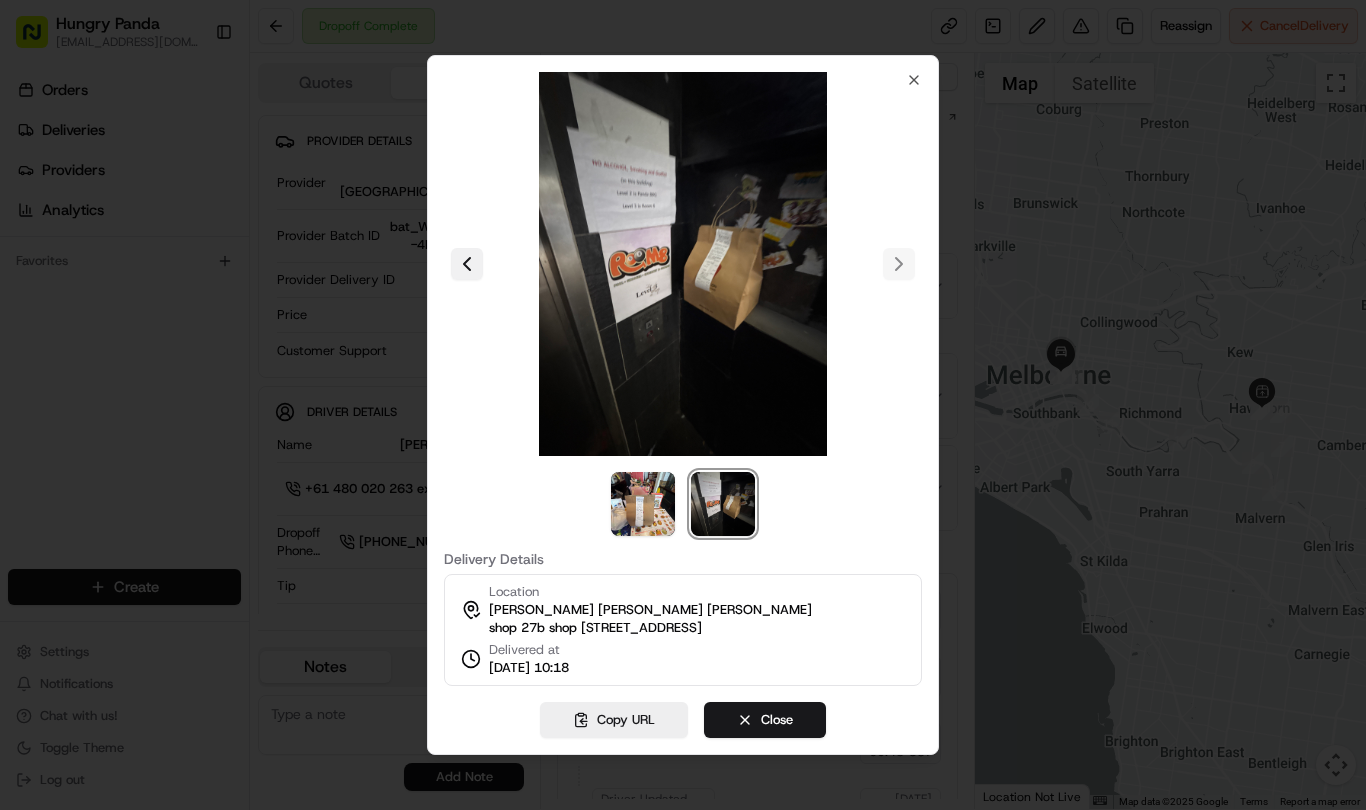 click at bounding box center (467, 264) 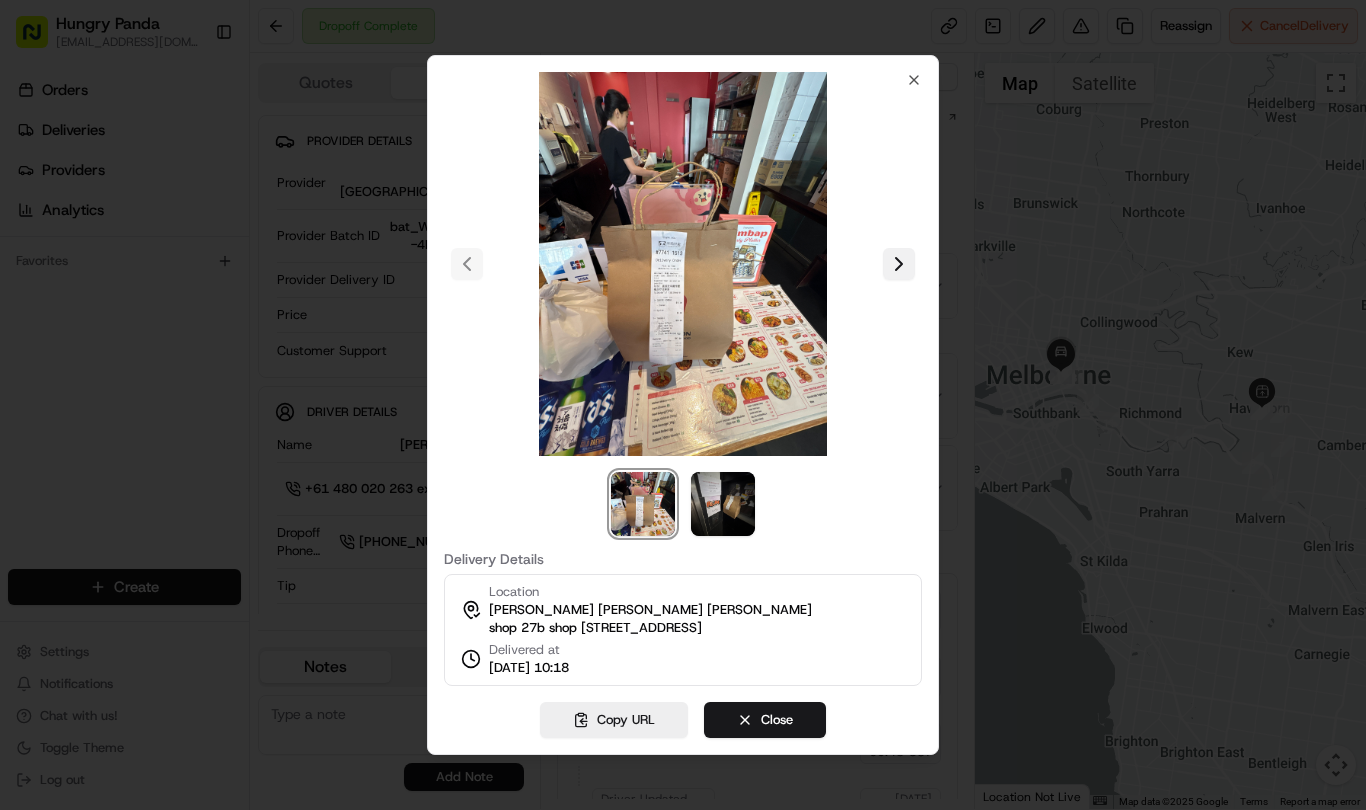 click at bounding box center (899, 264) 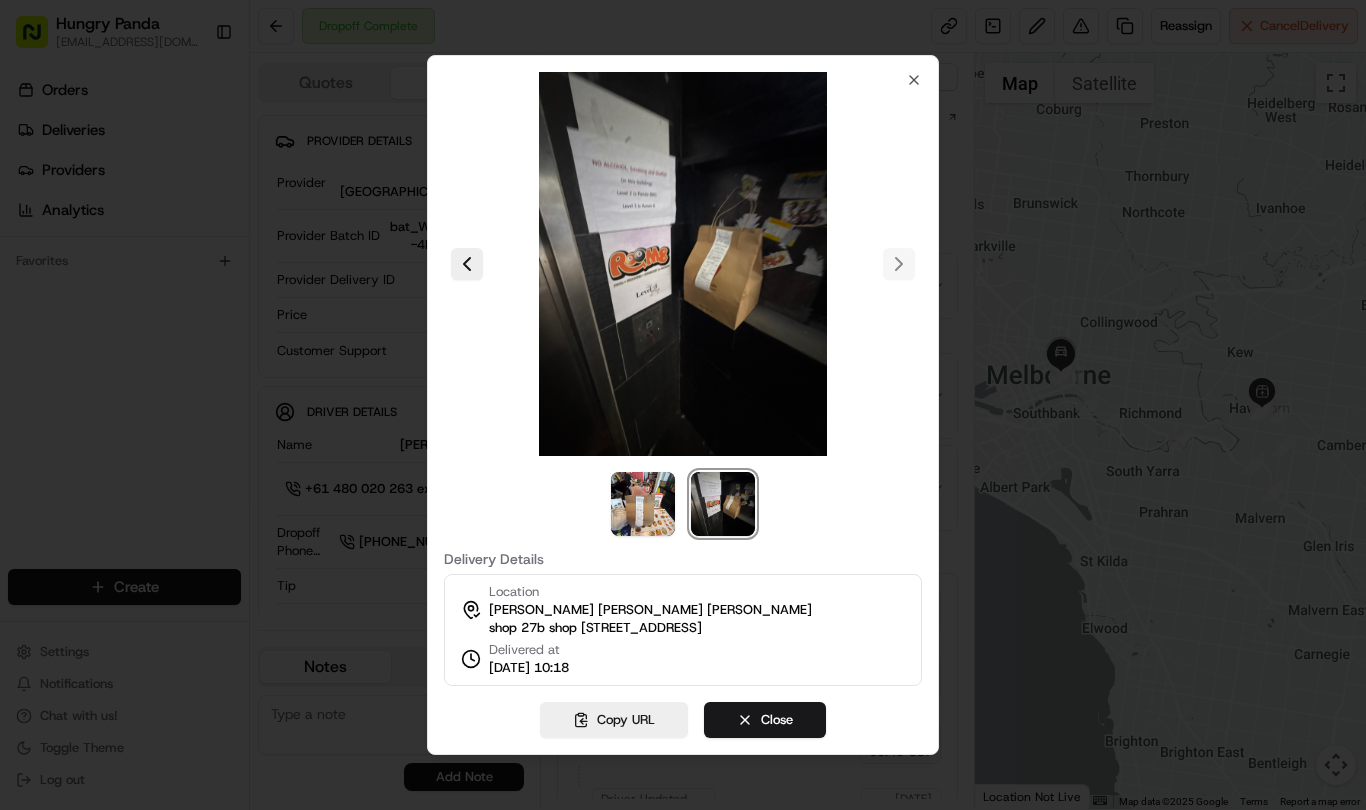 click at bounding box center [683, 405] 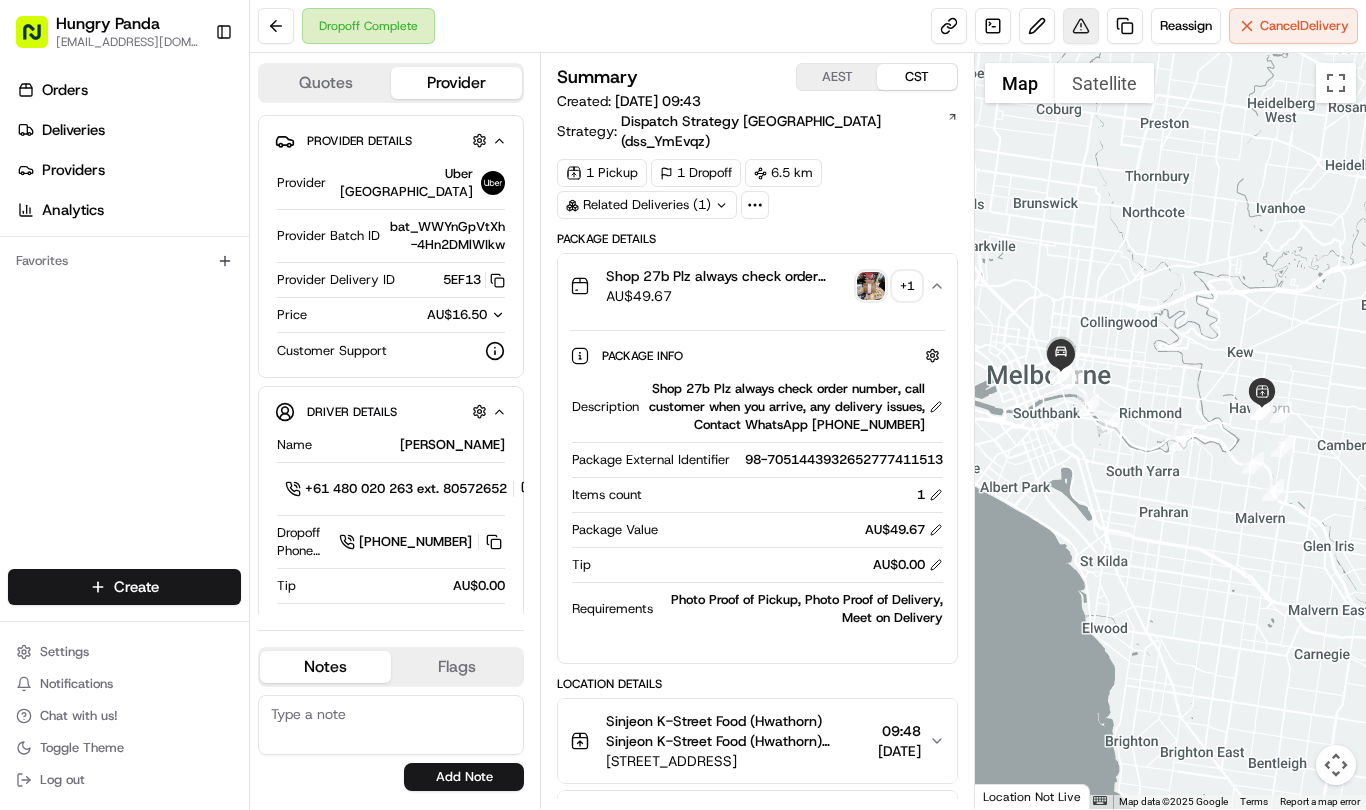 click at bounding box center (1081, 26) 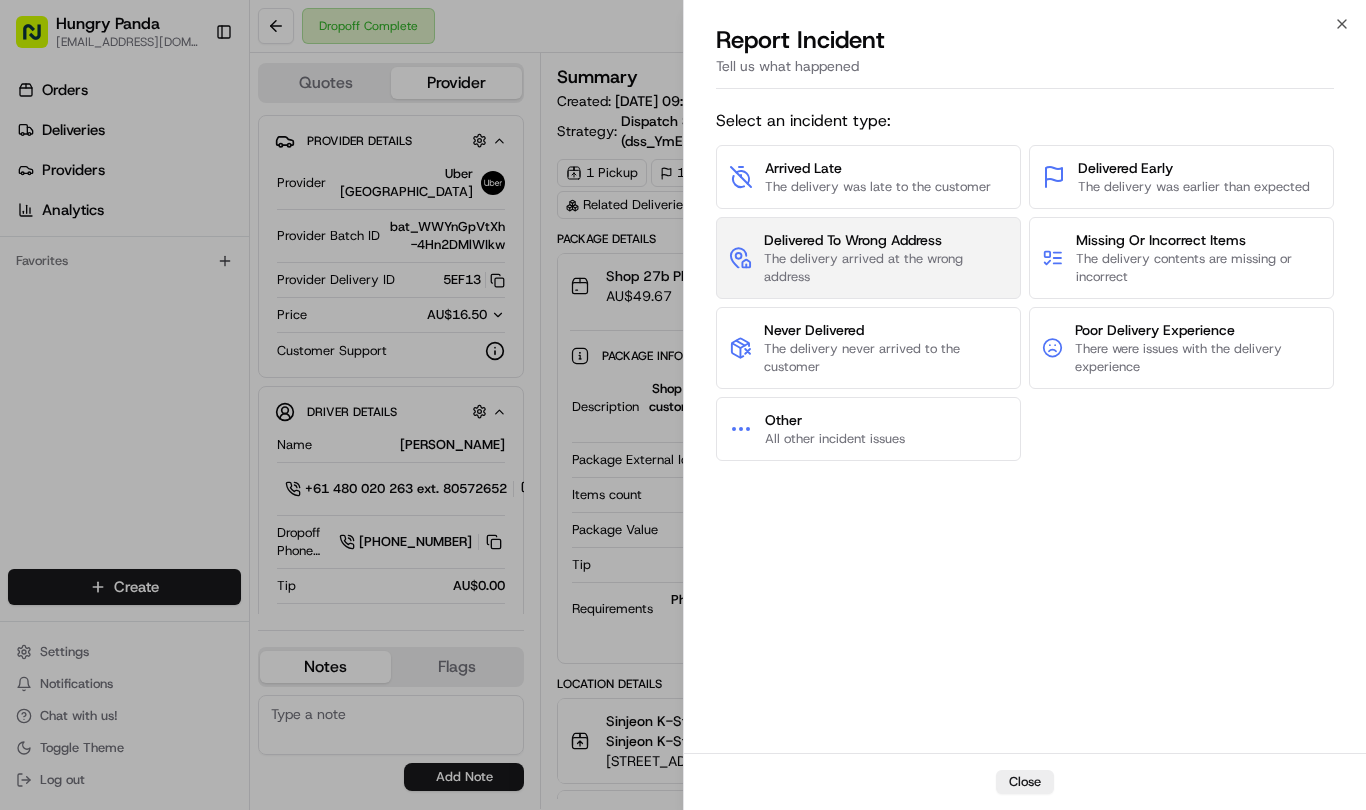 click on "The delivery arrived at the wrong address" at bounding box center [886, 268] 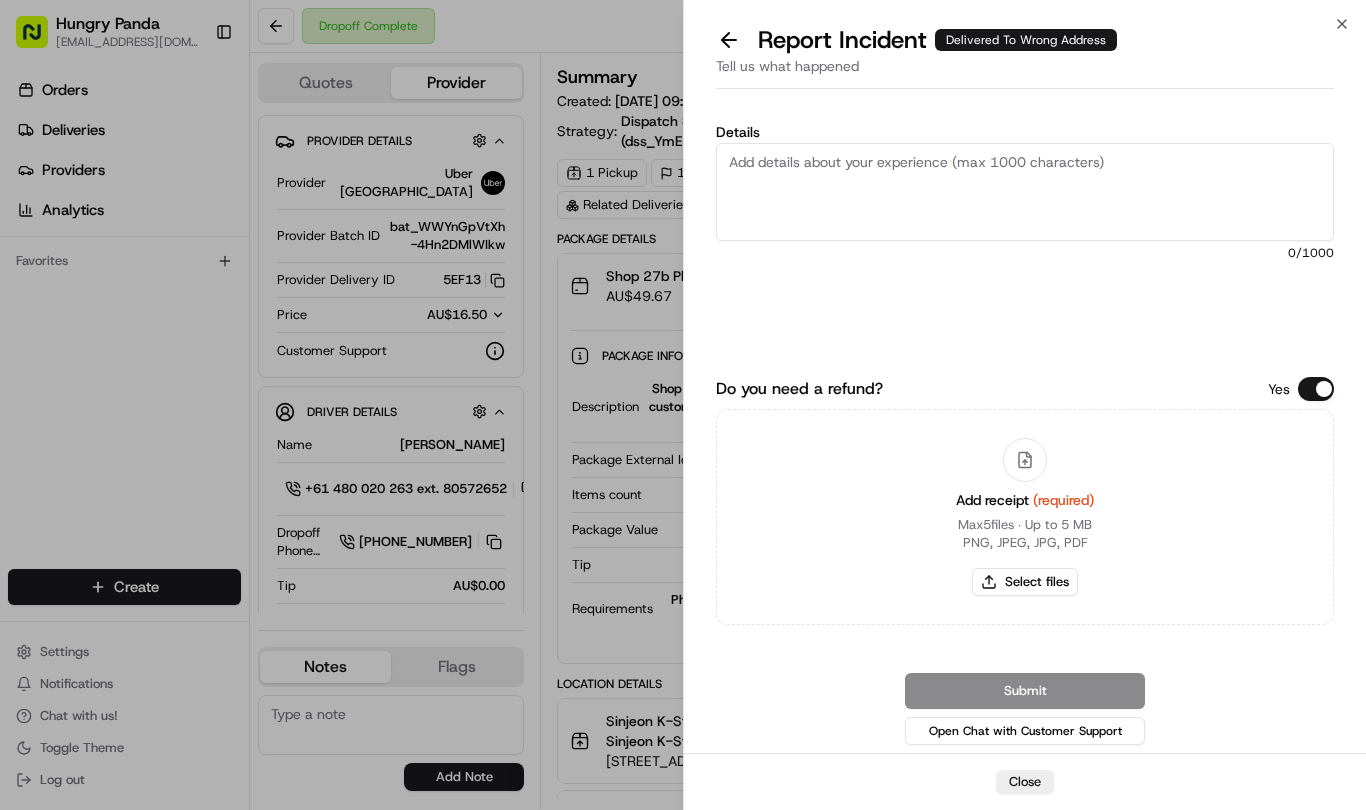 click on "Details" at bounding box center (1025, 192) 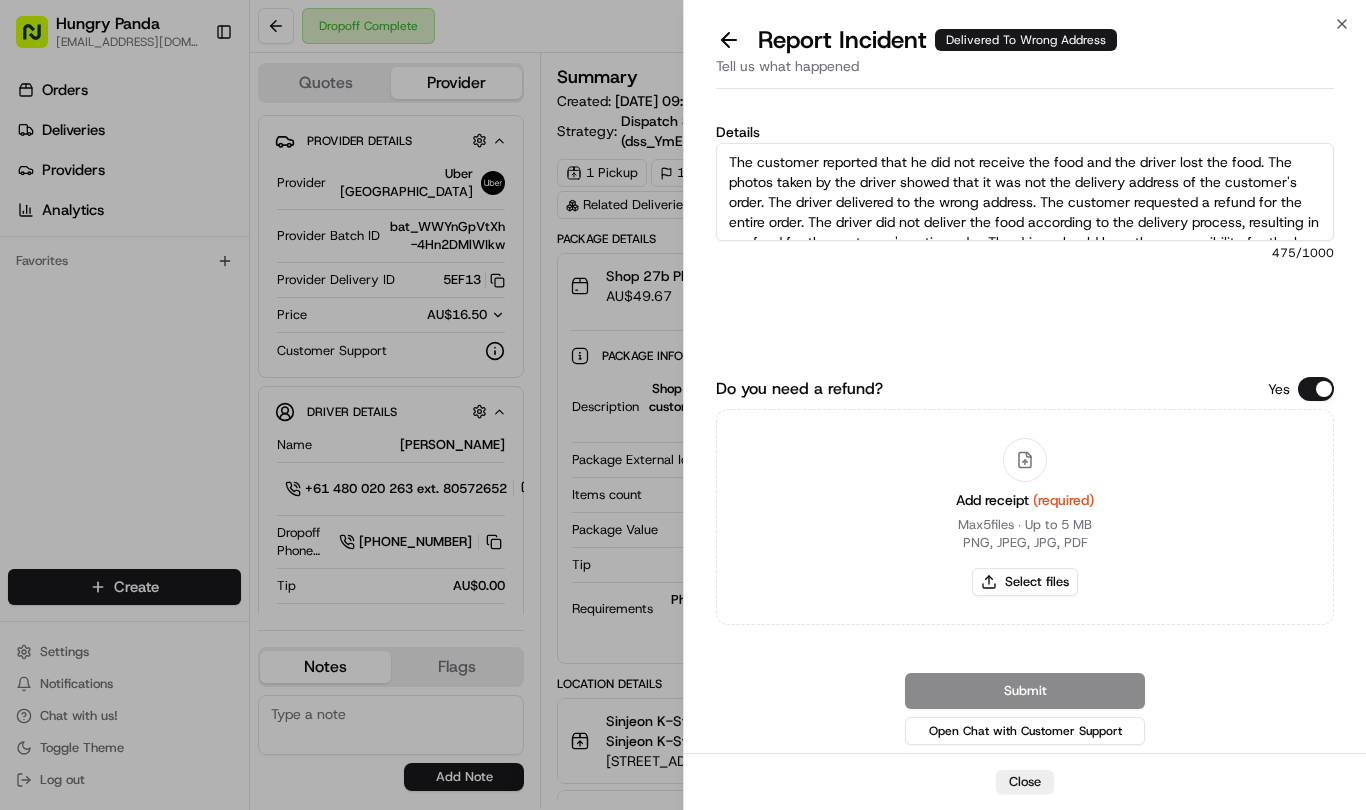 scroll, scrollTop: 31, scrollLeft: 0, axis: vertical 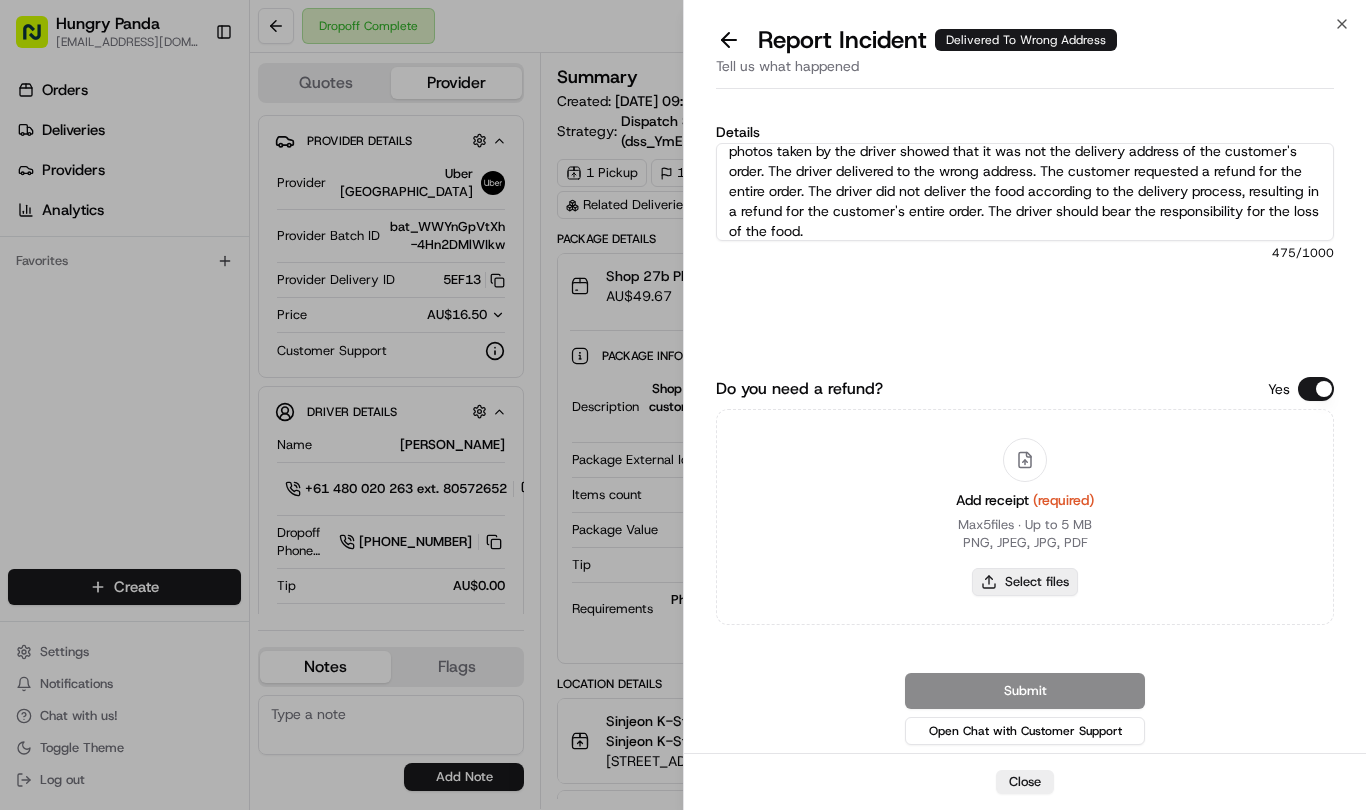 type on "The customer reported that he did not receive the food and the driver lost the food. The photos taken by the driver showed that it was not the delivery address of the customer's order. The driver delivered to the wrong address. The customer requested a refund for the entire order. The driver did not deliver the food according to the delivery process, resulting in a refund for the customer's entire order. The driver should bear the responsibility for the loss of the food." 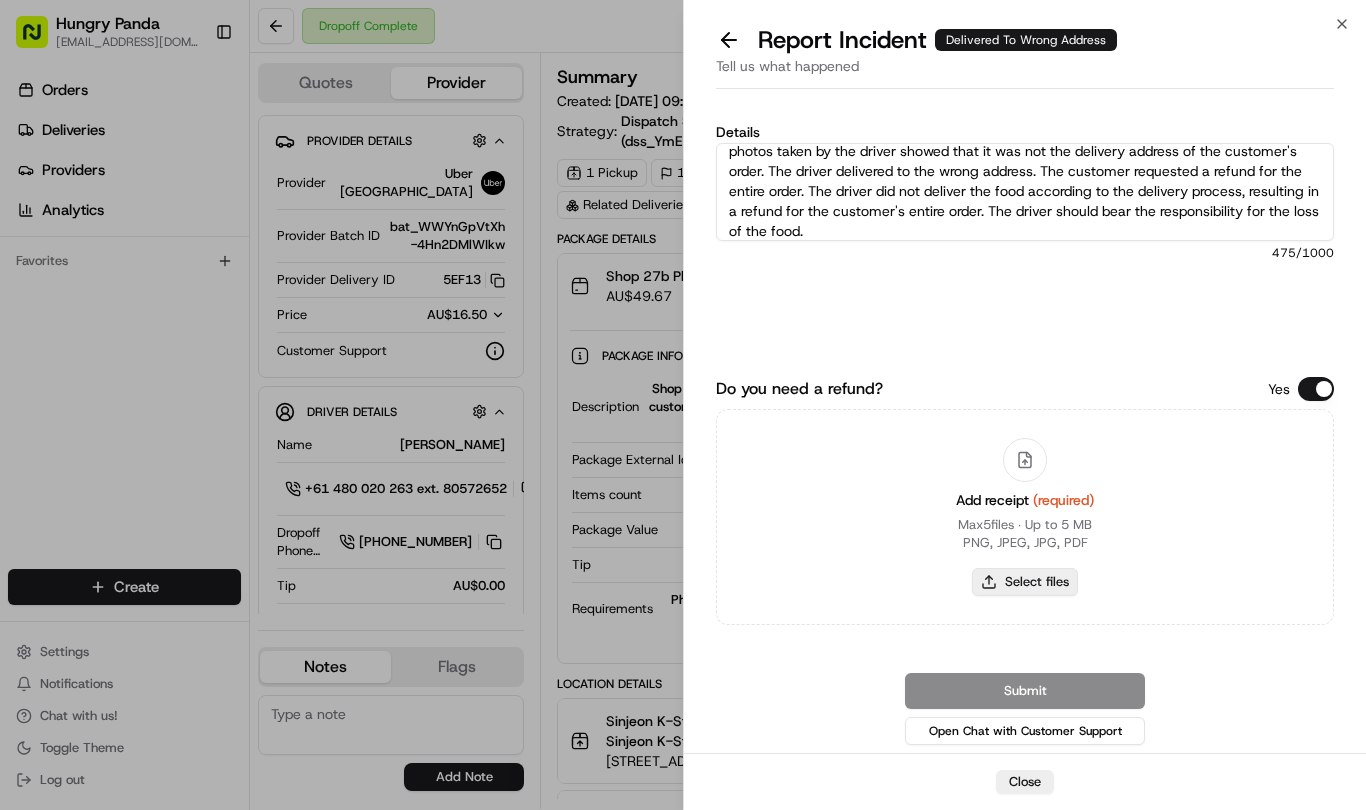type on "C:\fakepath\19.jpg" 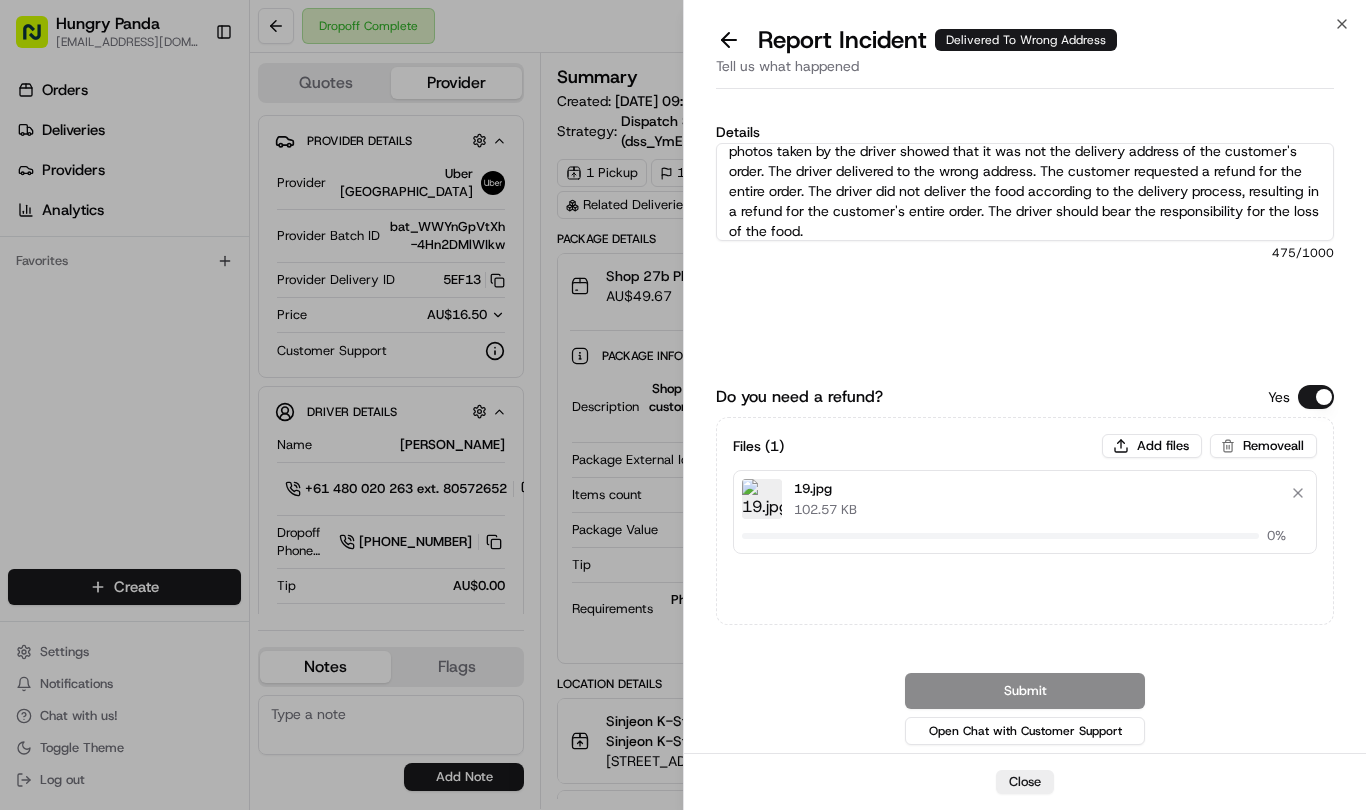type 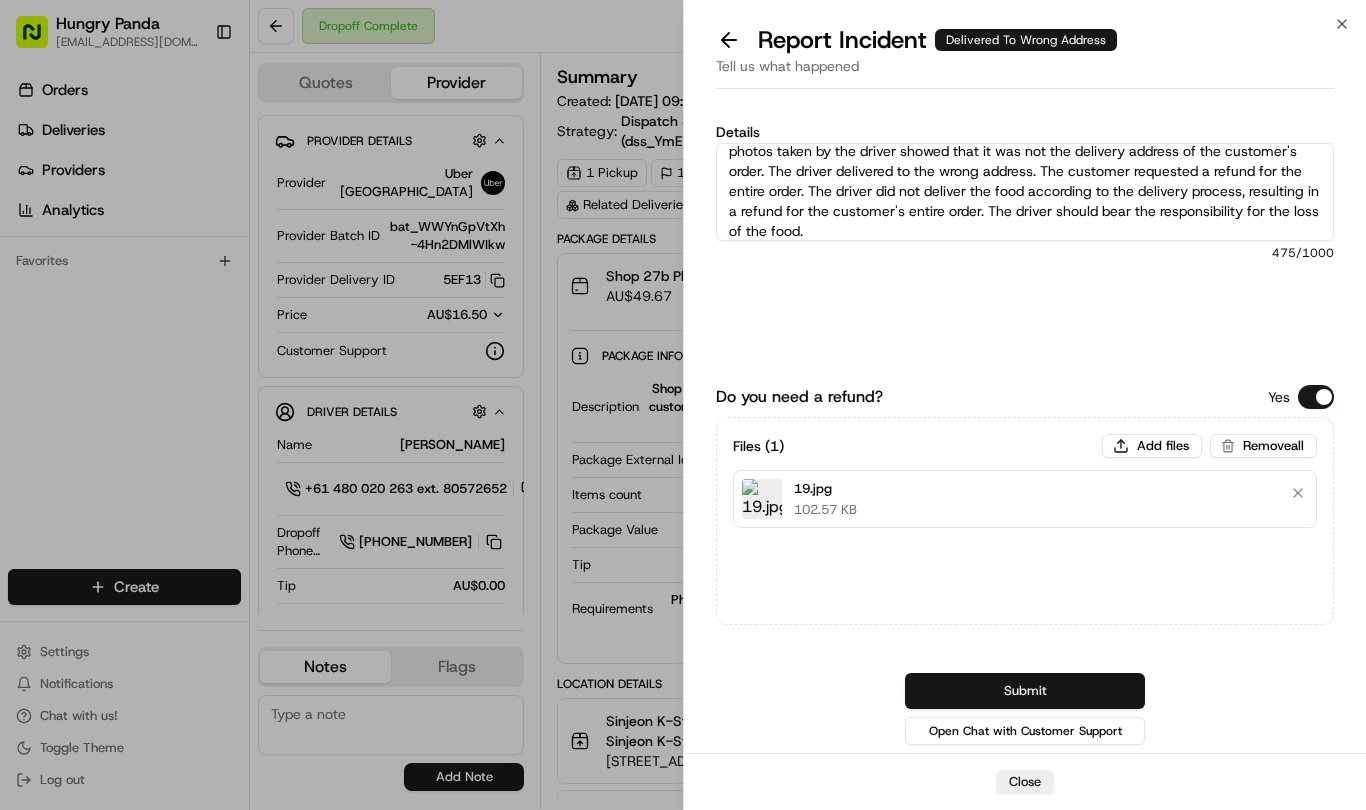 click on "Submit" at bounding box center [1025, 691] 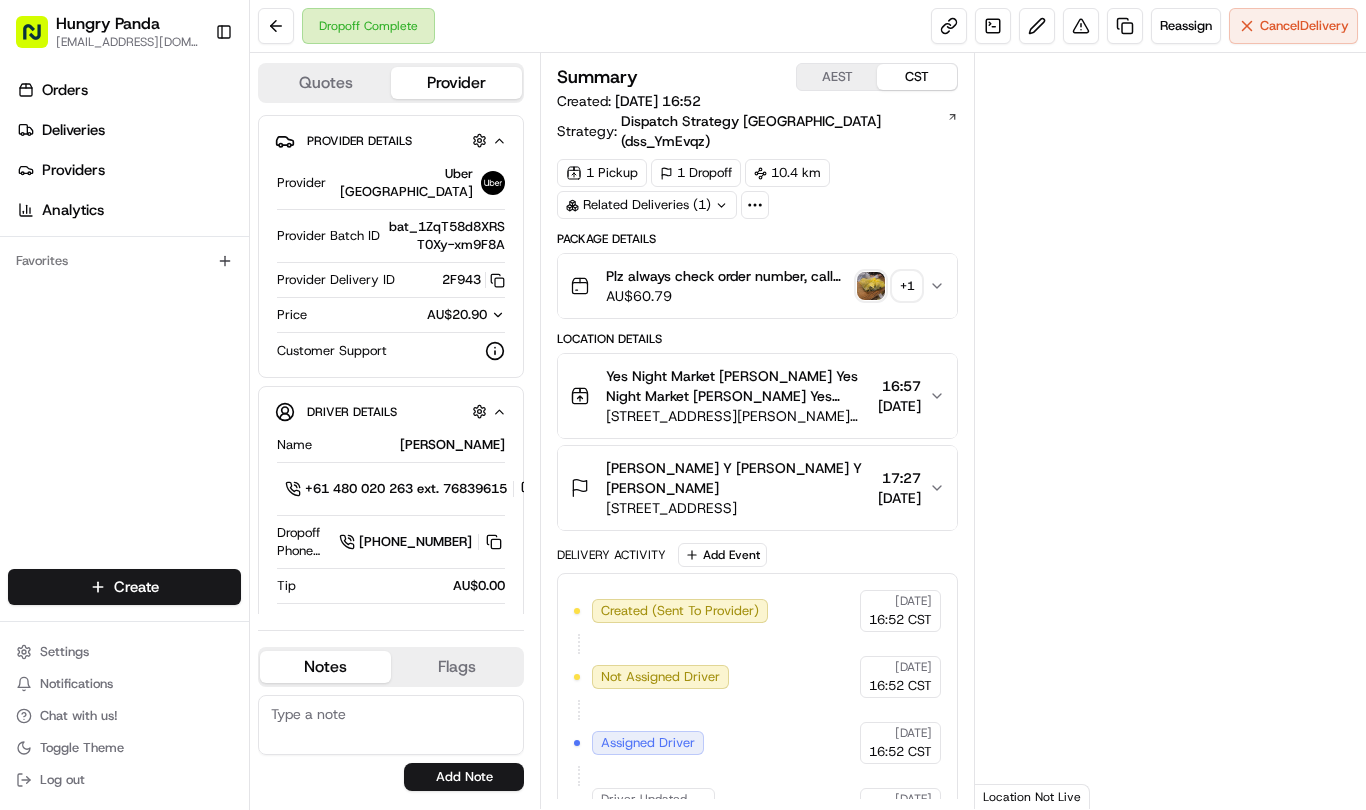 scroll, scrollTop: 0, scrollLeft: 0, axis: both 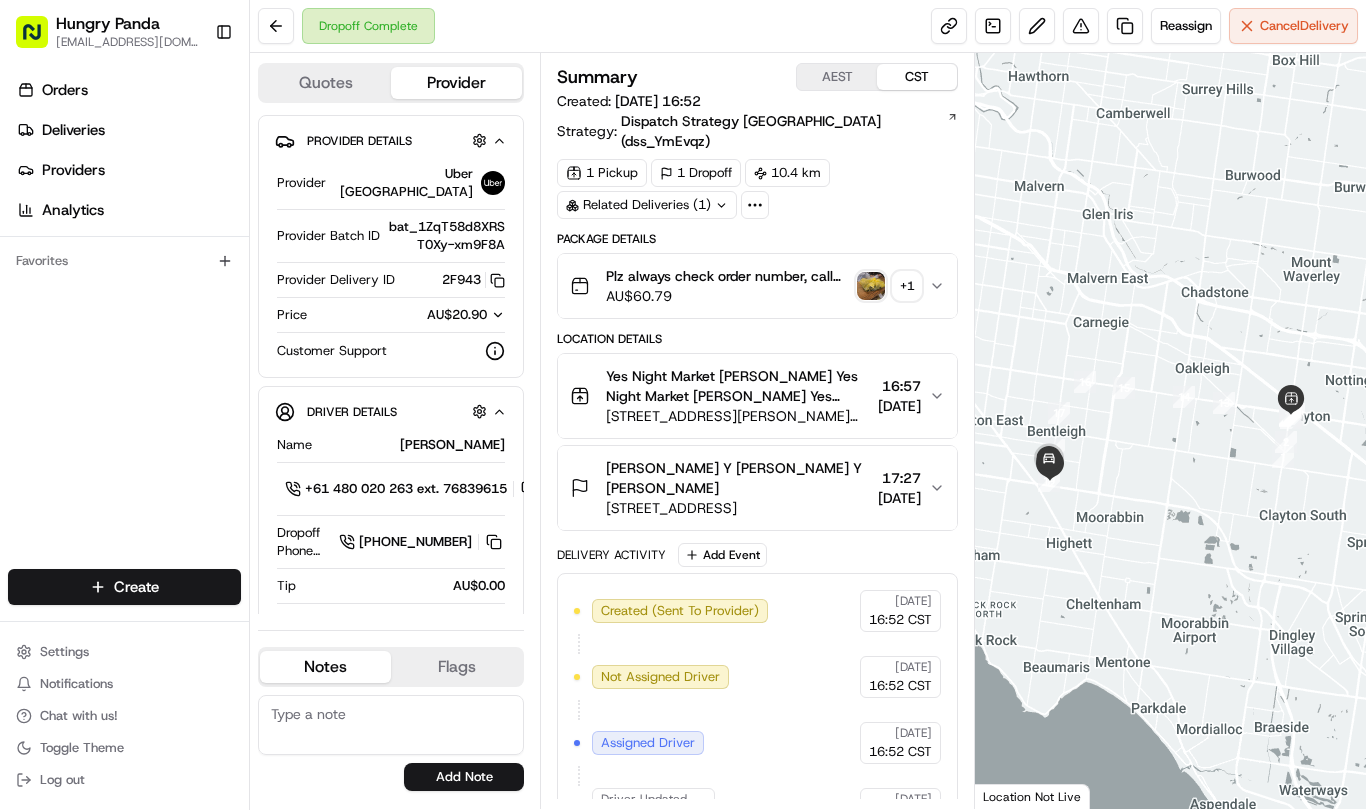 click 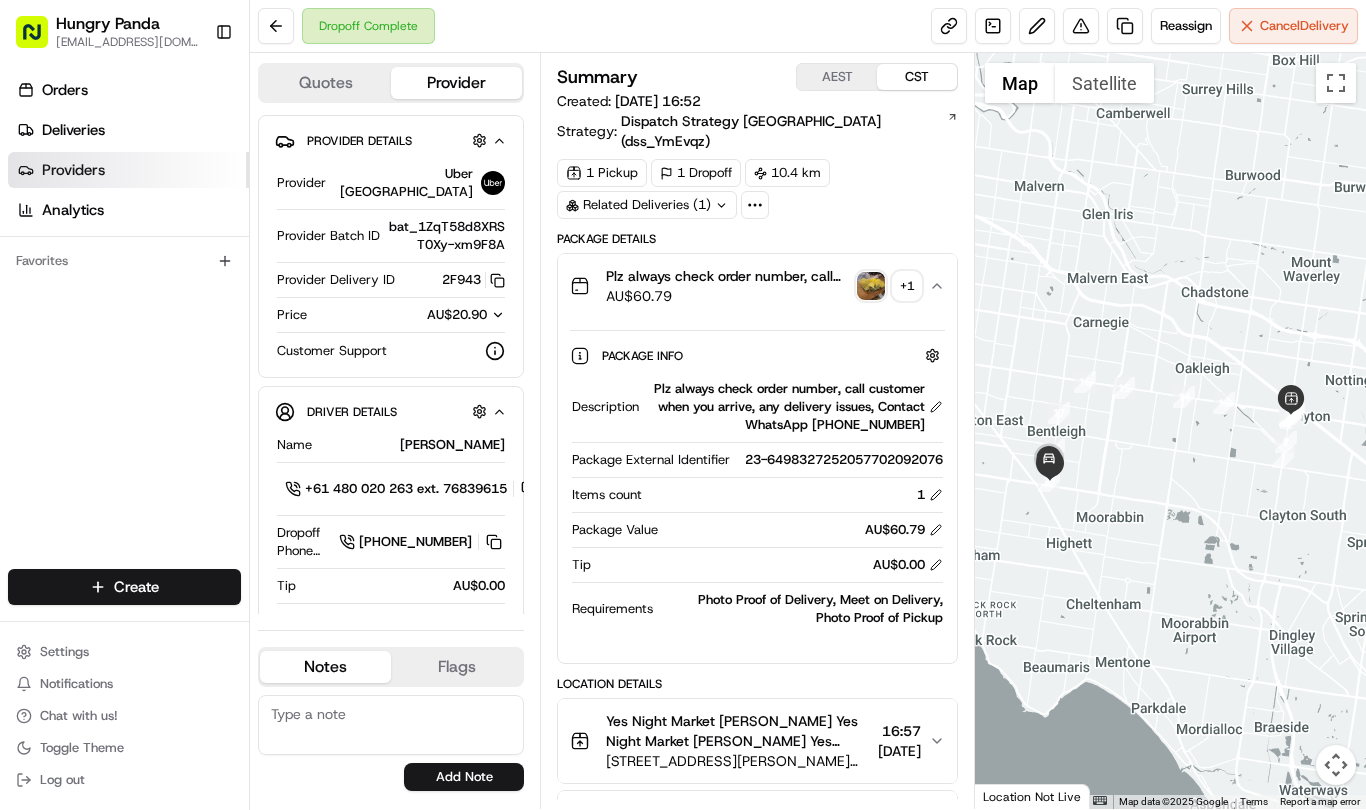 type 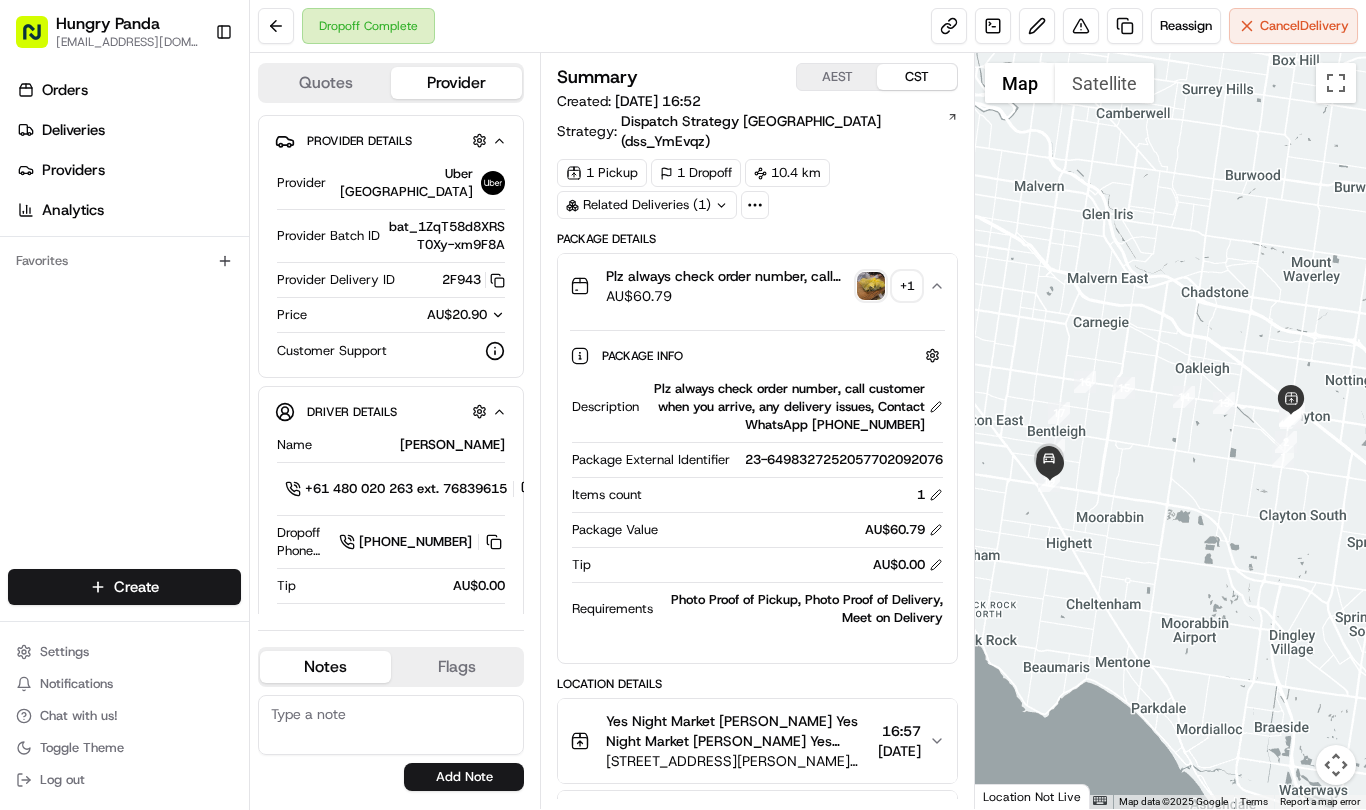 click at bounding box center (871, 286) 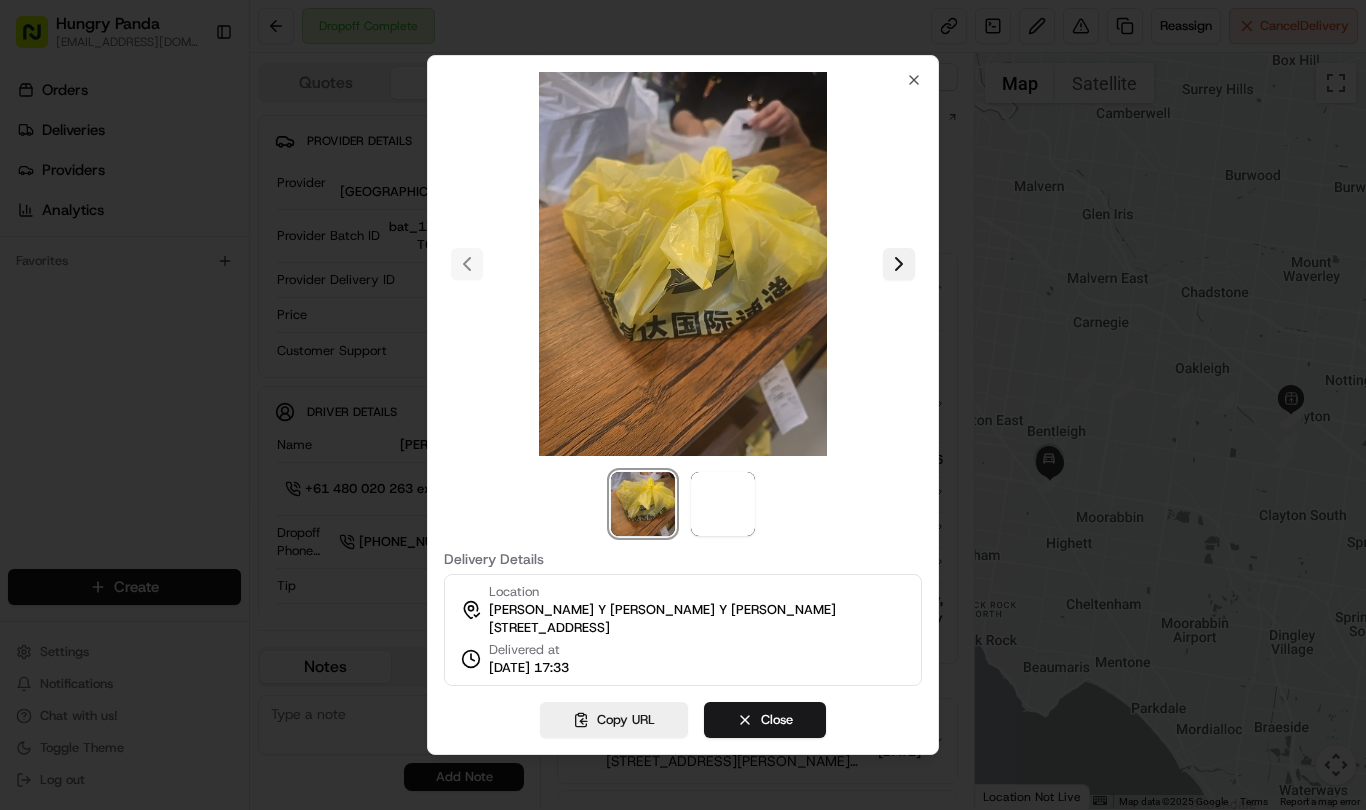 click at bounding box center [899, 264] 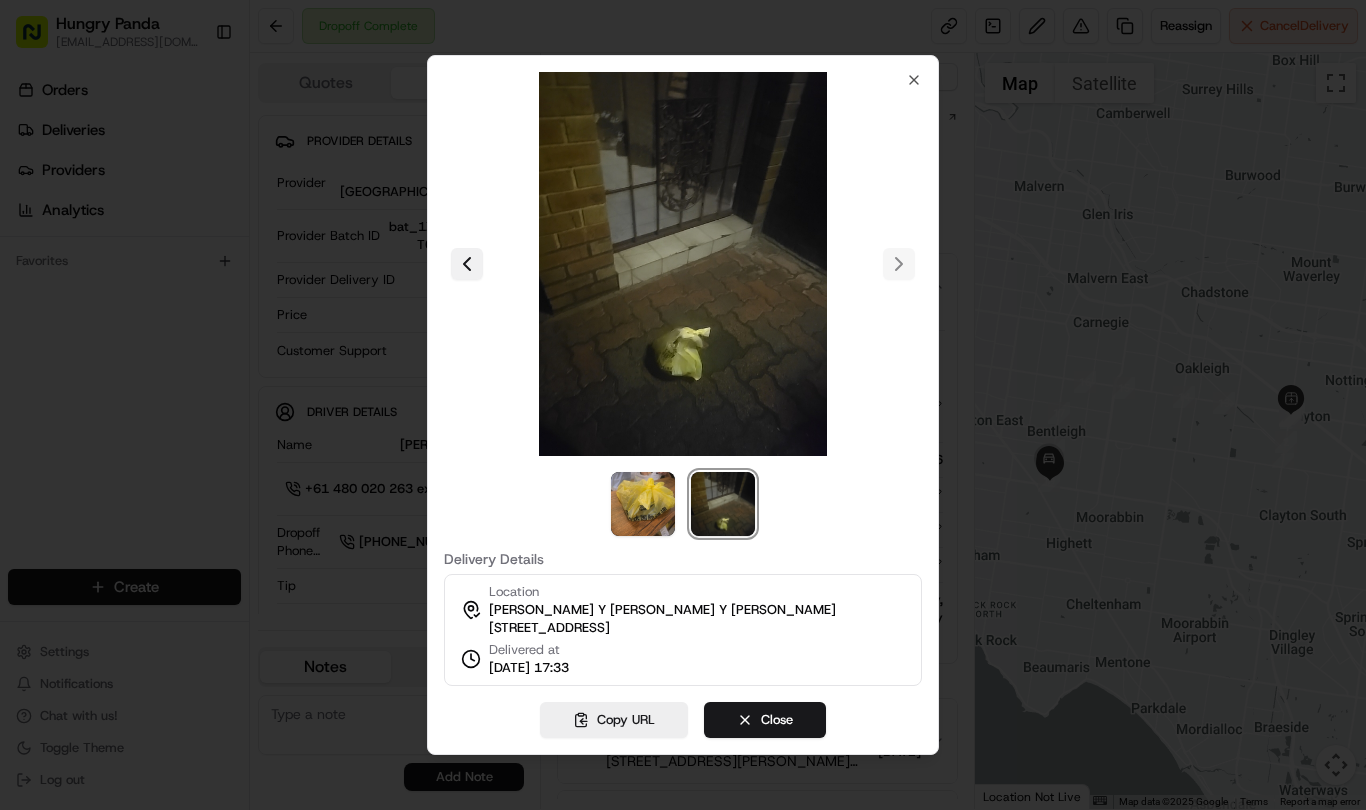 click at bounding box center (467, 264) 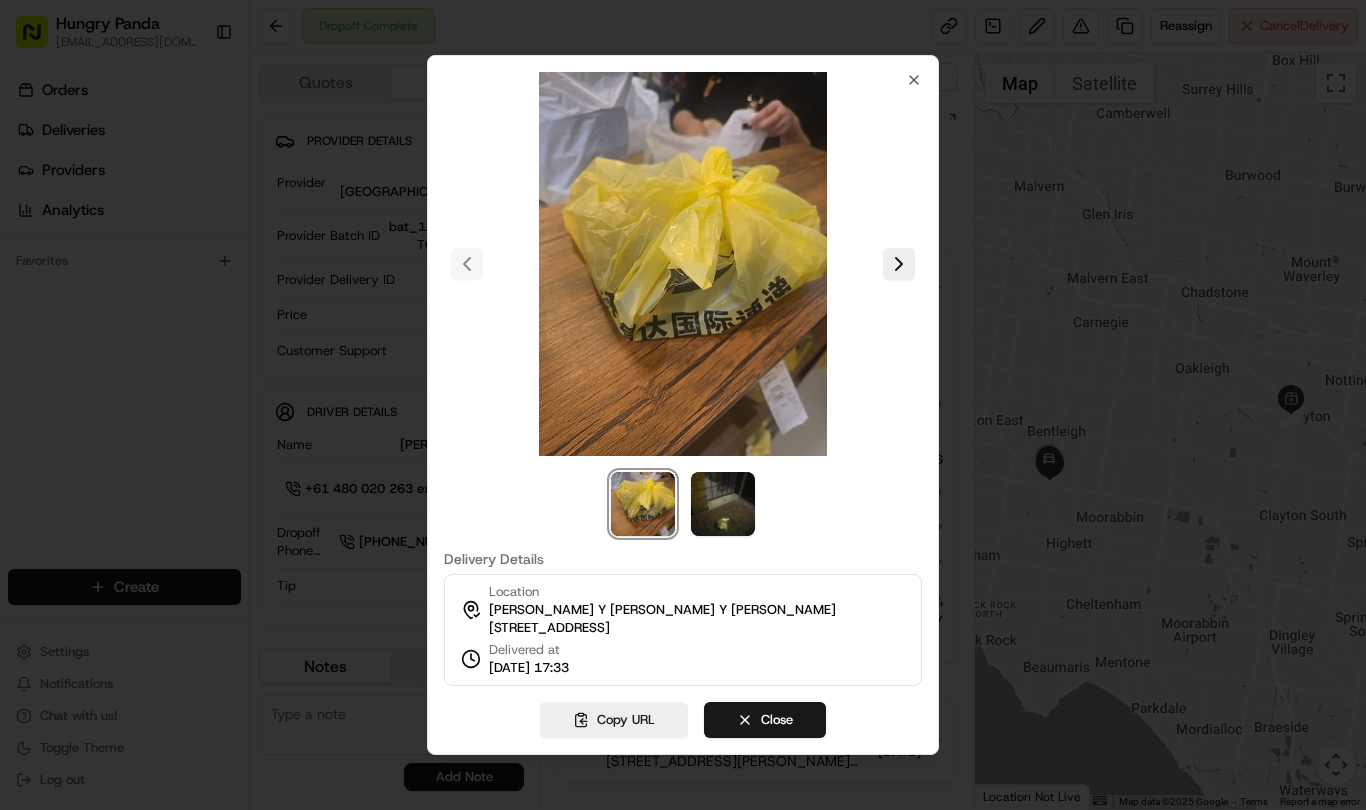 click at bounding box center [683, 405] 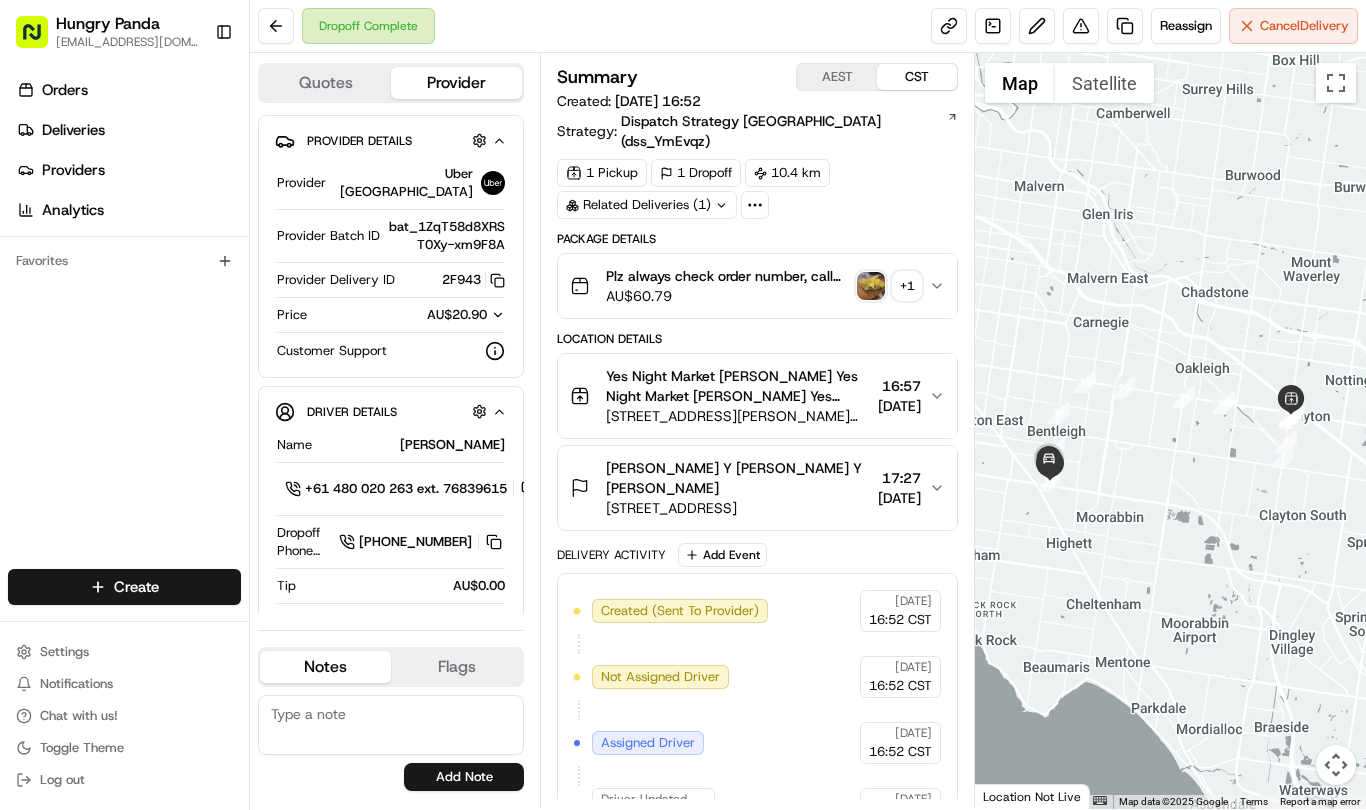 click at bounding box center (871, 286) 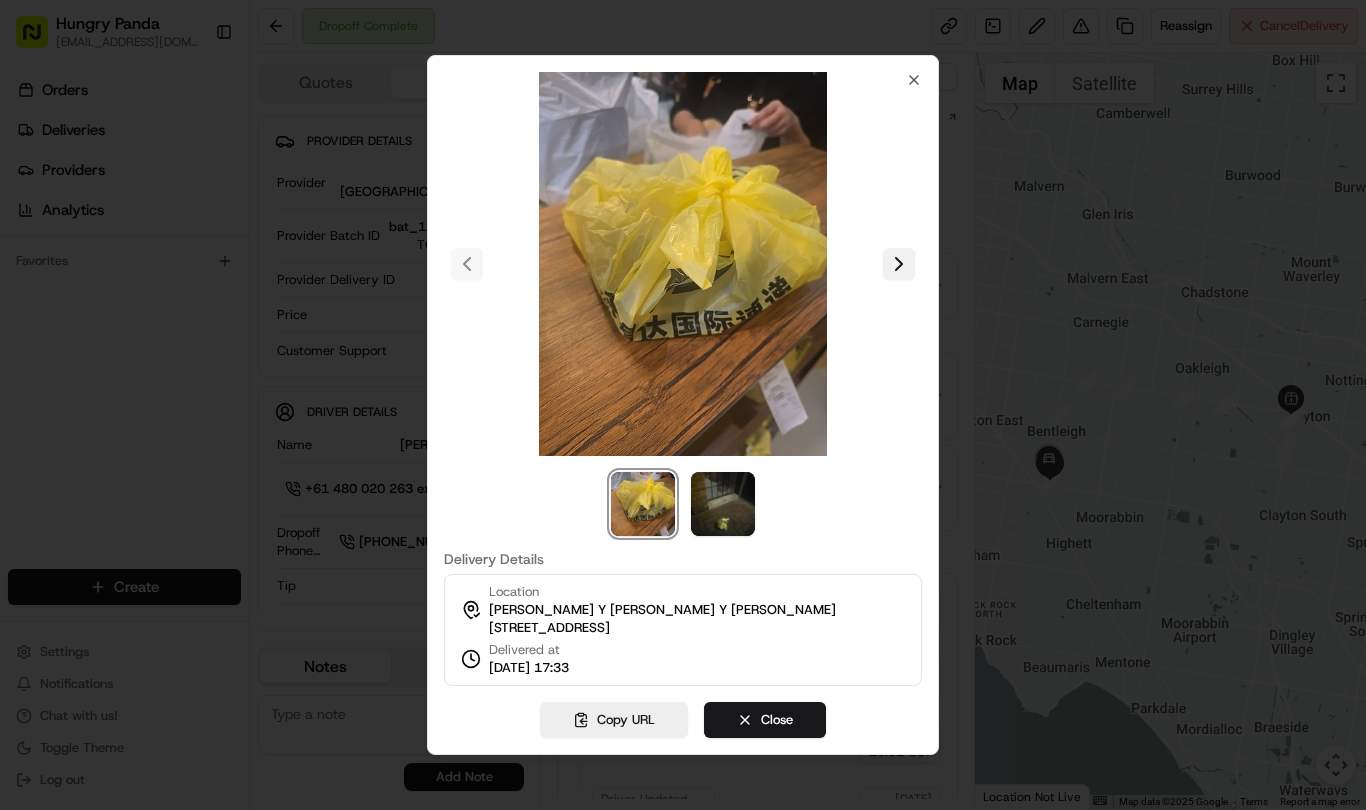 click at bounding box center [899, 264] 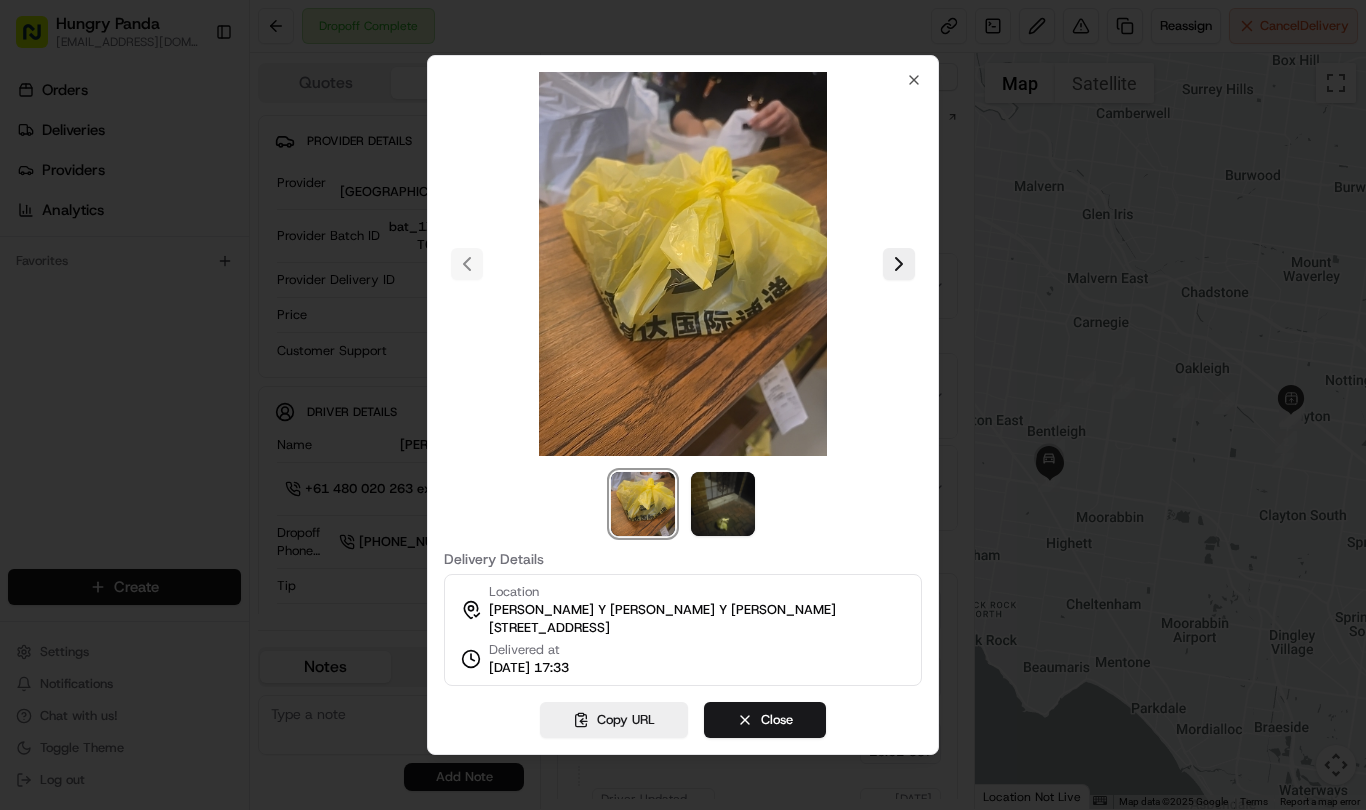 click at bounding box center [683, 405] 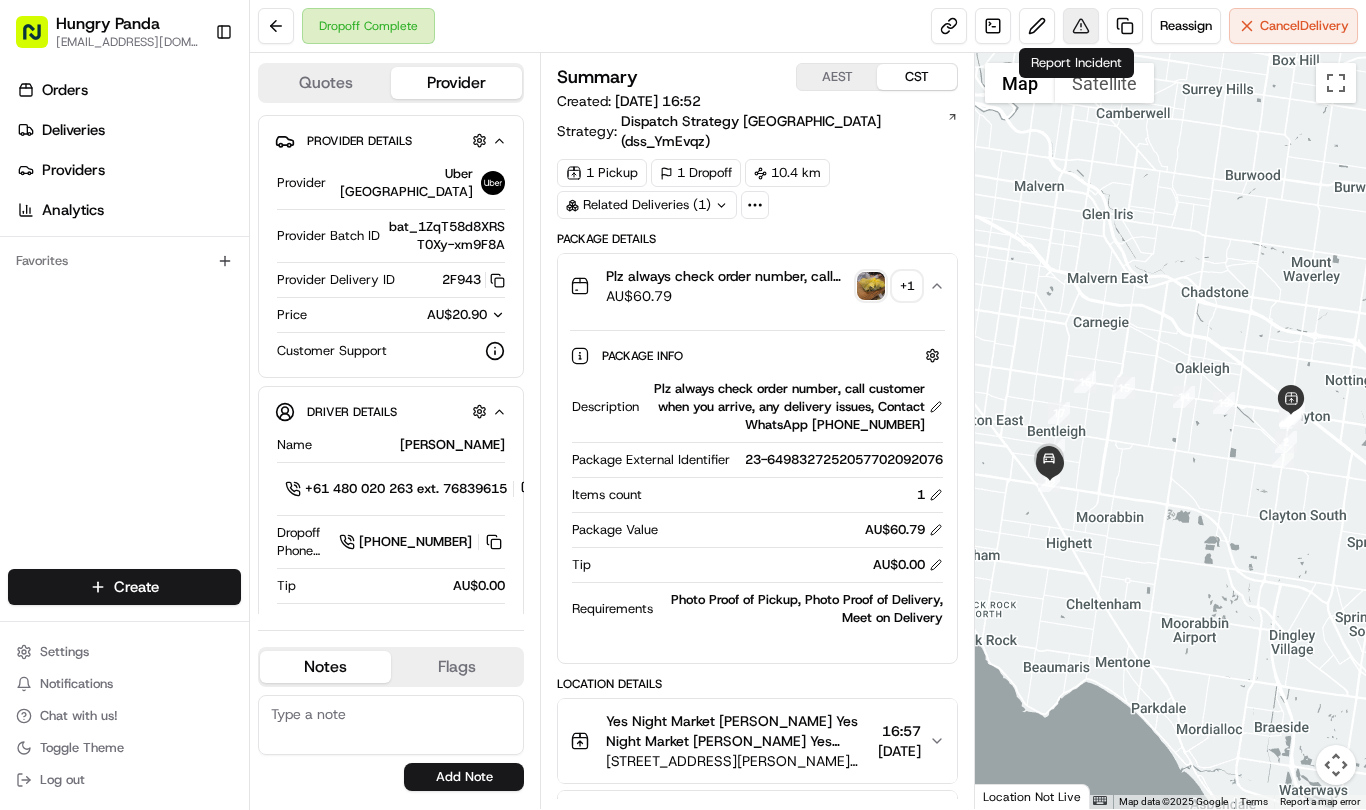 click at bounding box center [1081, 26] 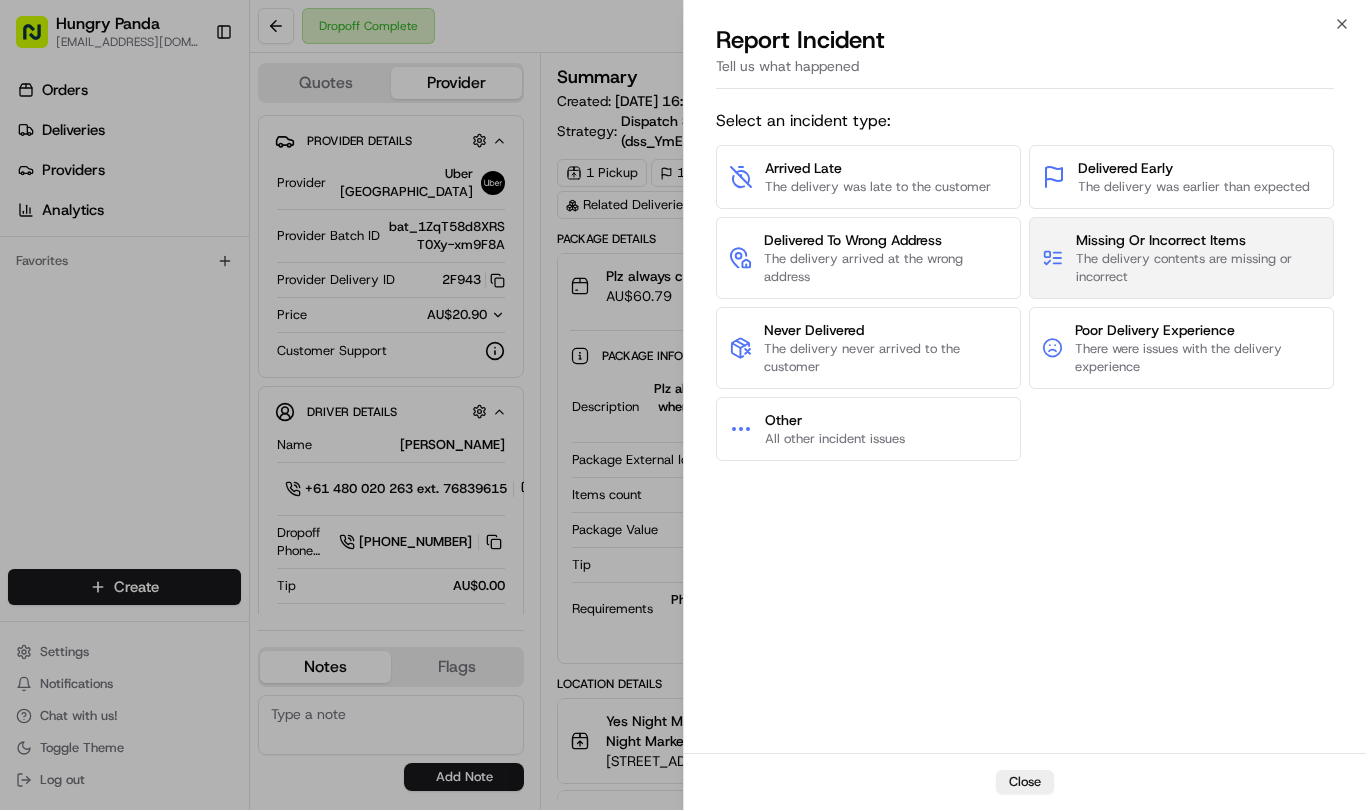 click on "The delivery contents are missing or incorrect" at bounding box center [1198, 268] 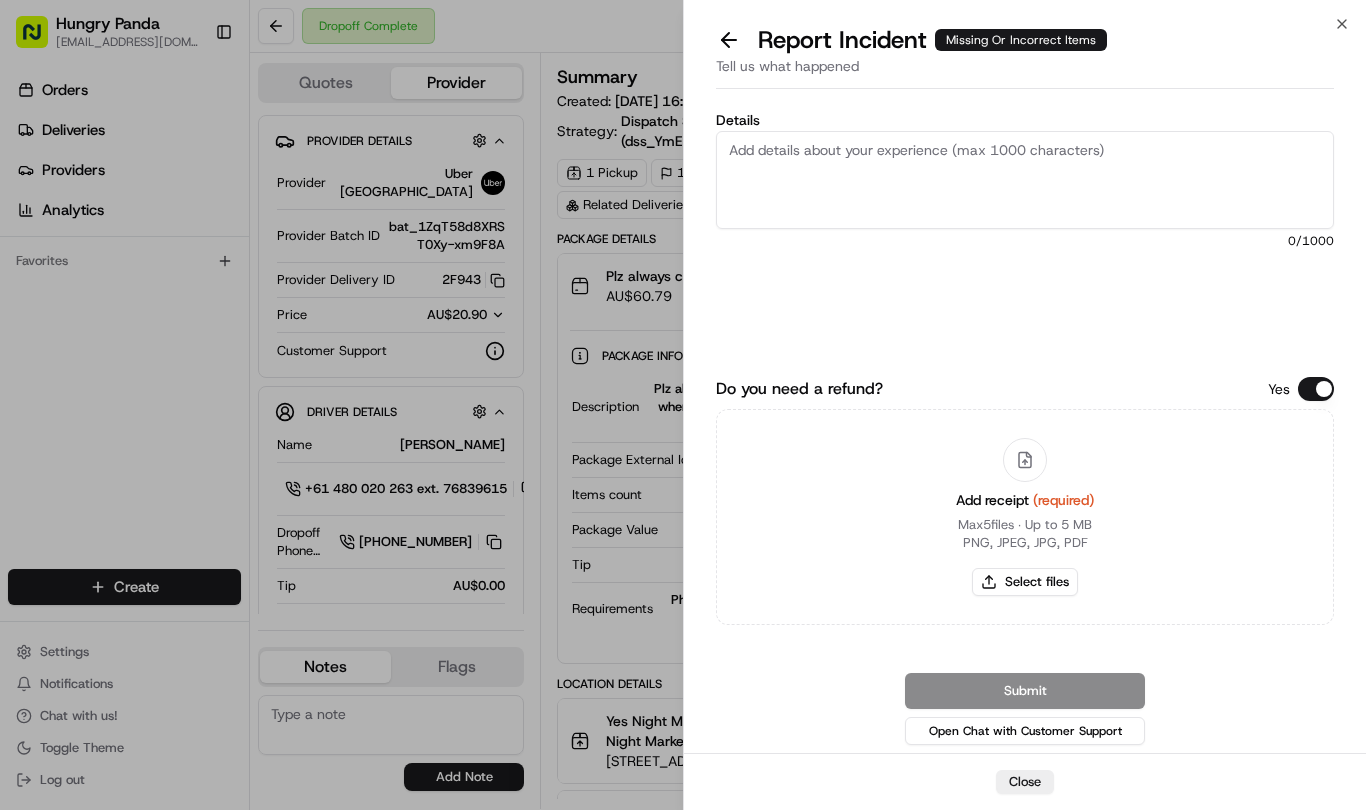 click on "Details" at bounding box center (1025, 180) 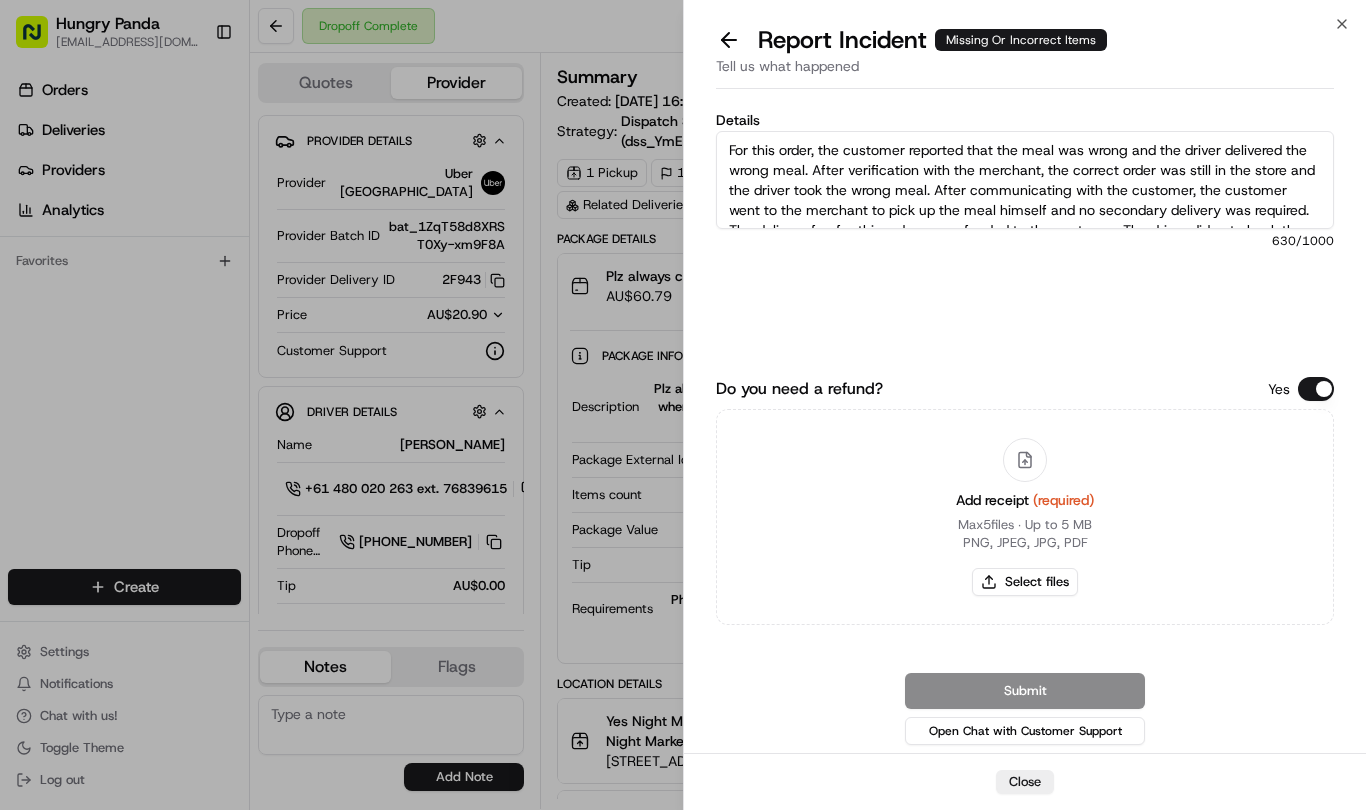 scroll, scrollTop: 71, scrollLeft: 0, axis: vertical 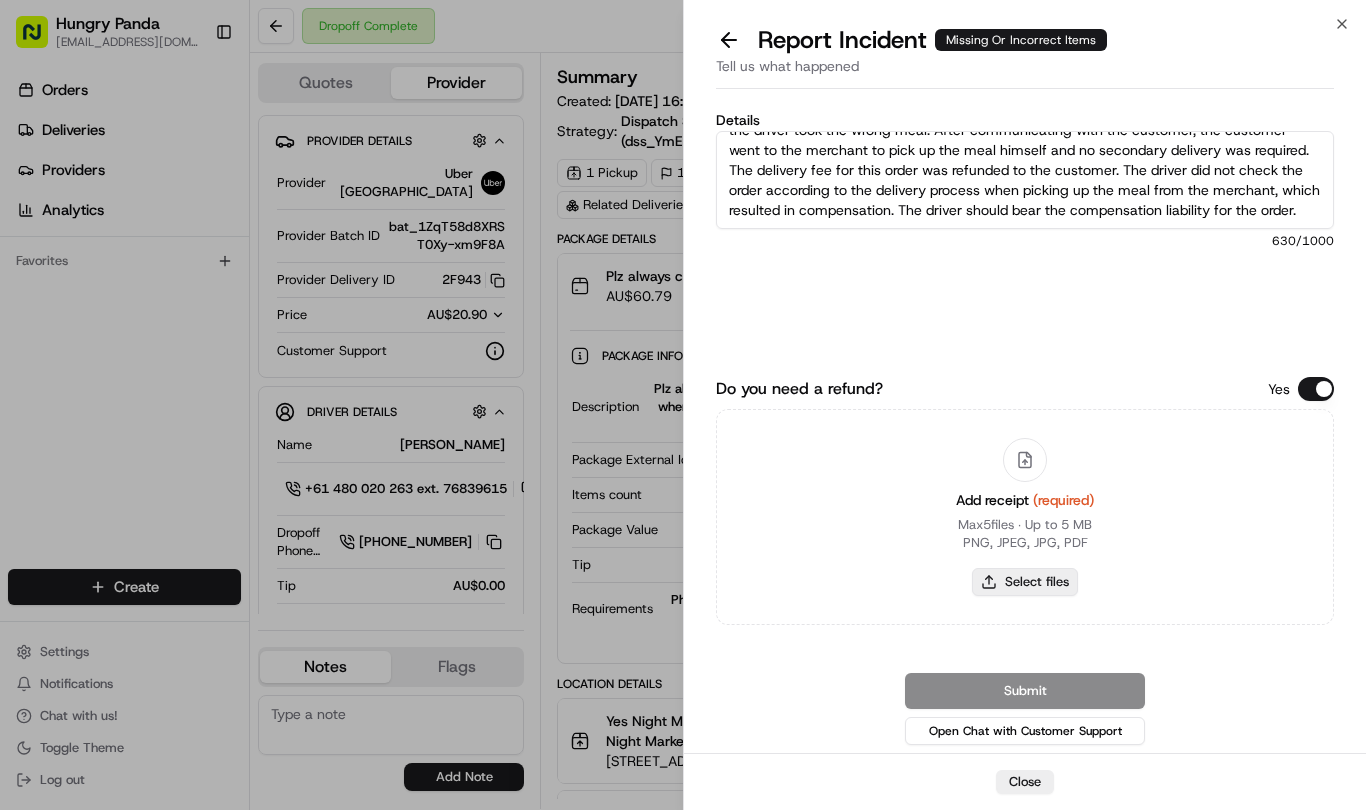 type on "For this order, the customer reported that the meal was wrong and the driver delivered the wrong meal. After verification with the merchant, the correct order was still in the store and the driver took the wrong meal. After communicating with the customer, the customer went to the merchant to pick up the meal himself and no secondary delivery was required. The delivery fee for this order was refunded to the customer. The driver did not check the order according to the delivery process when picking up the meal from the merchant, which resulted in compensation. The driver should bear the compensation liability for the order." 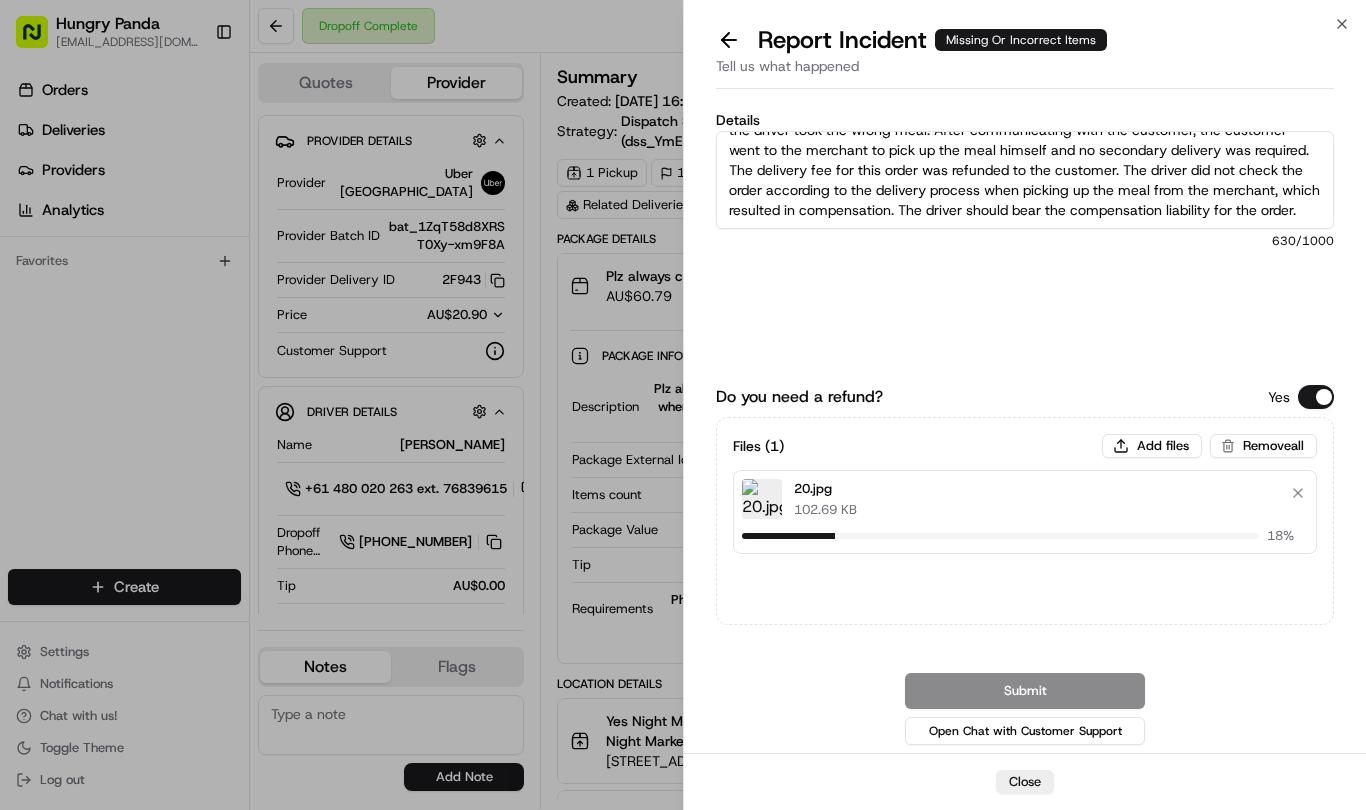 type 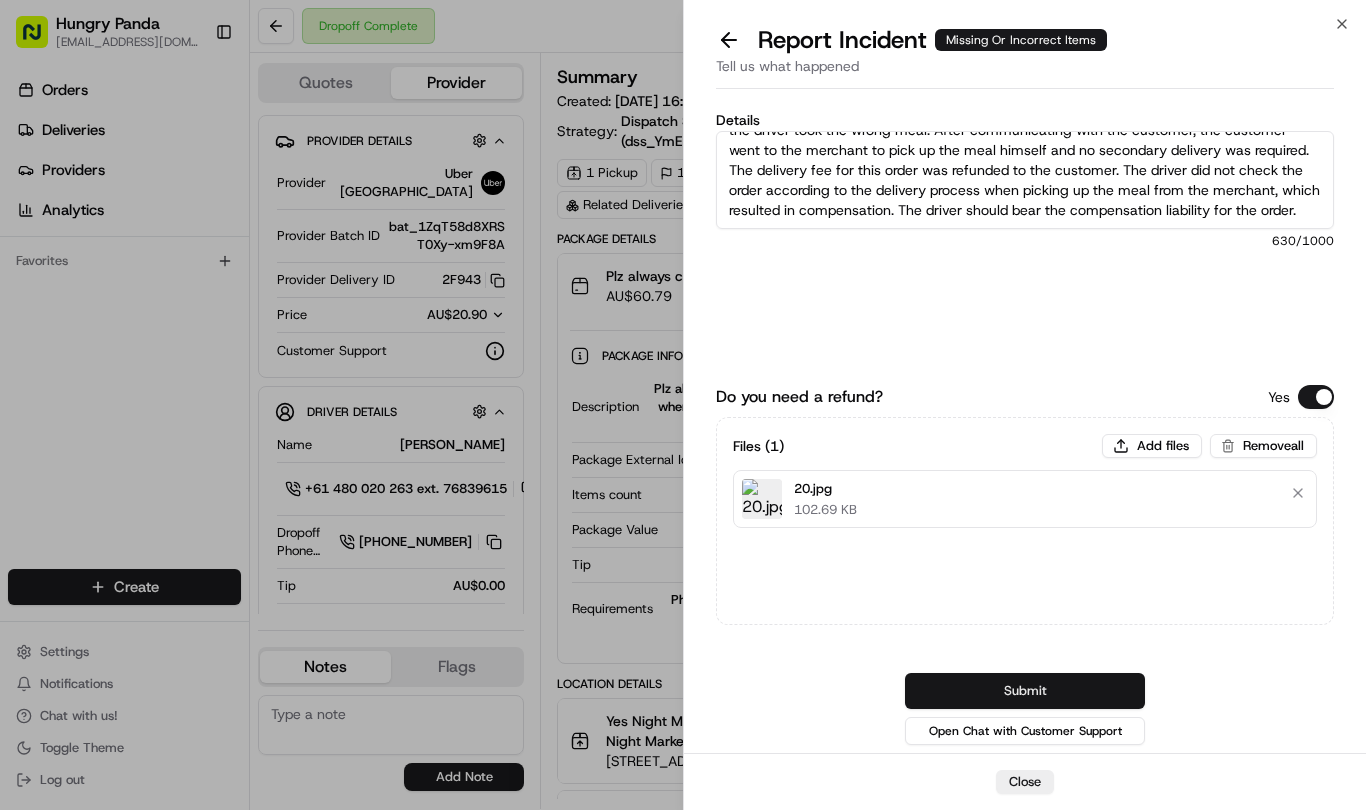 click on "Submit" at bounding box center (1025, 691) 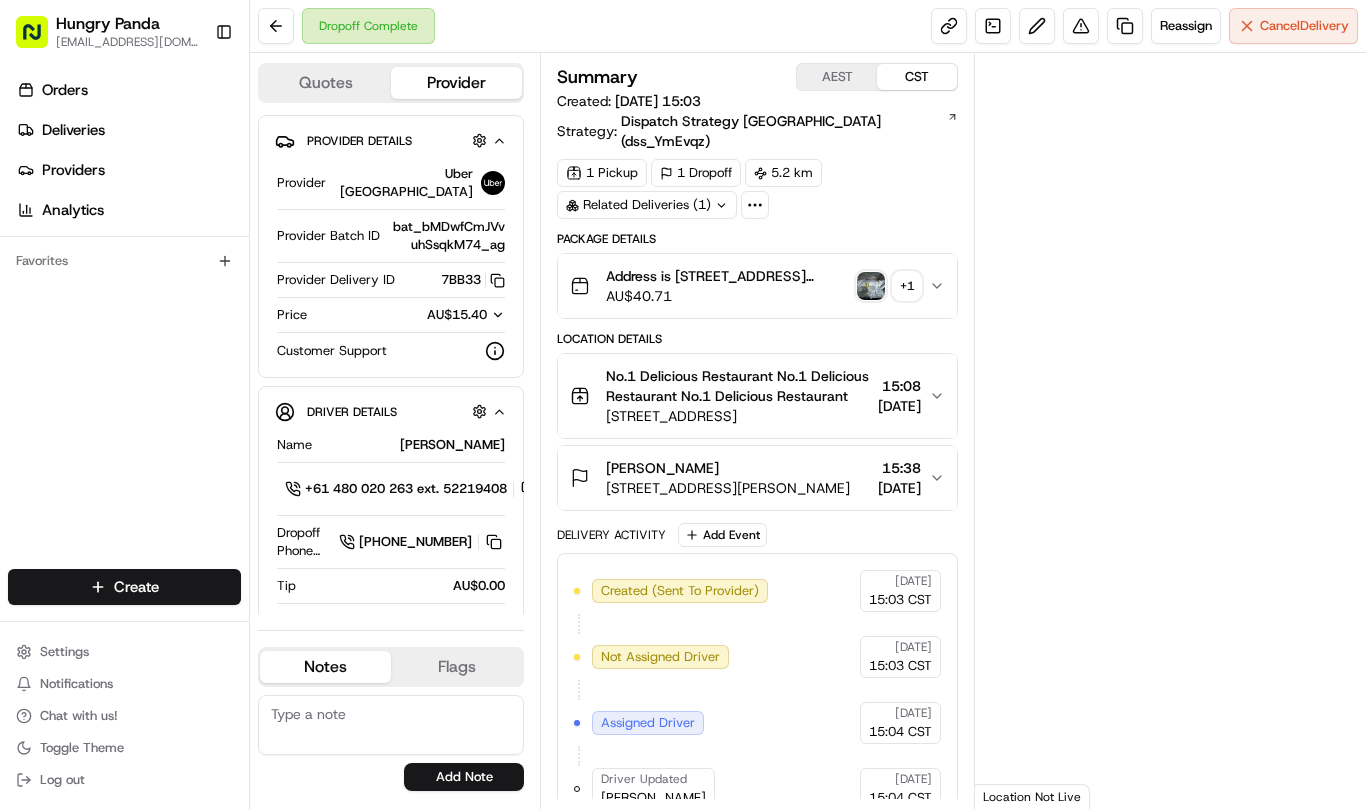 scroll, scrollTop: 0, scrollLeft: 0, axis: both 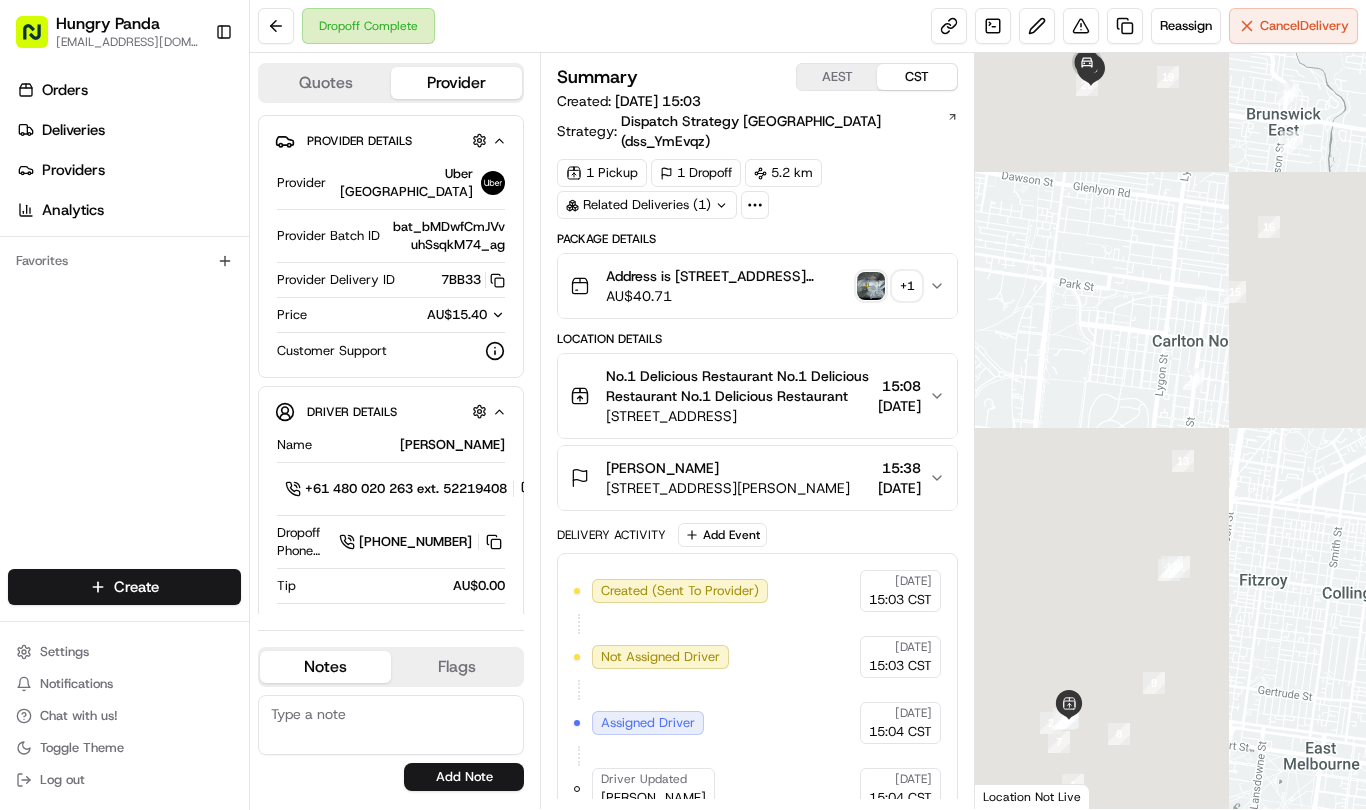 click on "Address is [STREET_ADDRESS][PERSON_NAME]. Near [GEOGRAPHIC_DATA]. It’s [PERSON_NAME], not [PERSON_NAME]!!!
Plz always check order number, call customer when you arrive, any delivery issues, Contact WhatsApp [PHONE_NUMBER] AU$ 40.71 + 1" at bounding box center [757, 286] 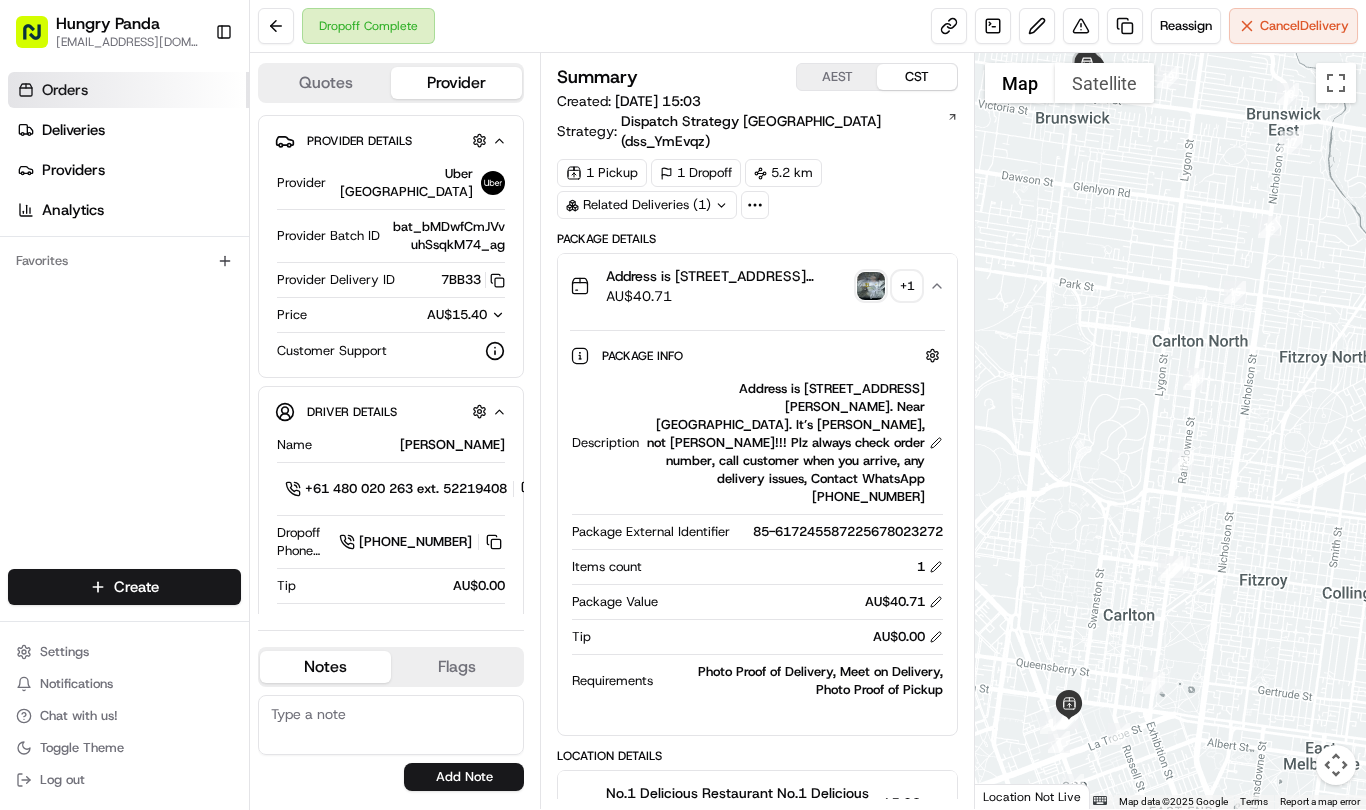 type 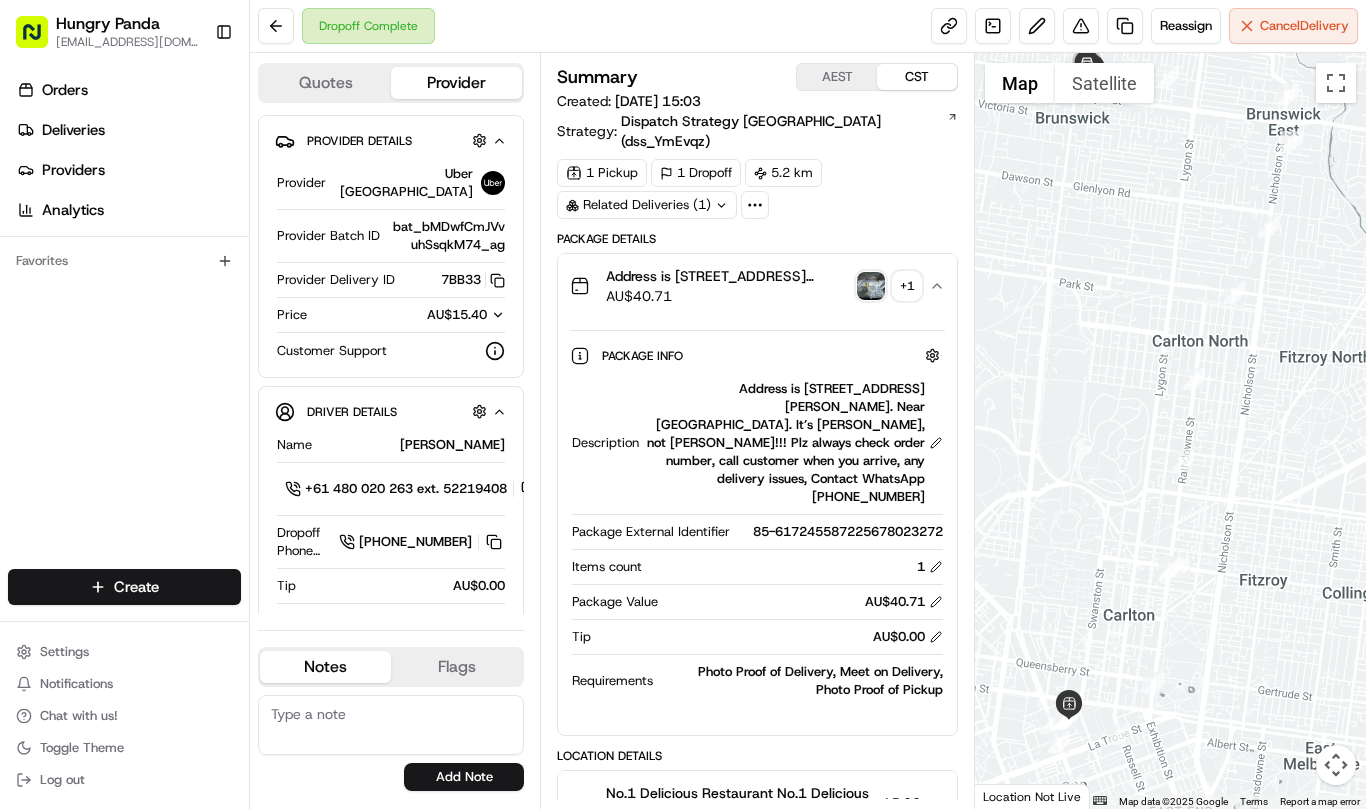click at bounding box center (871, 286) 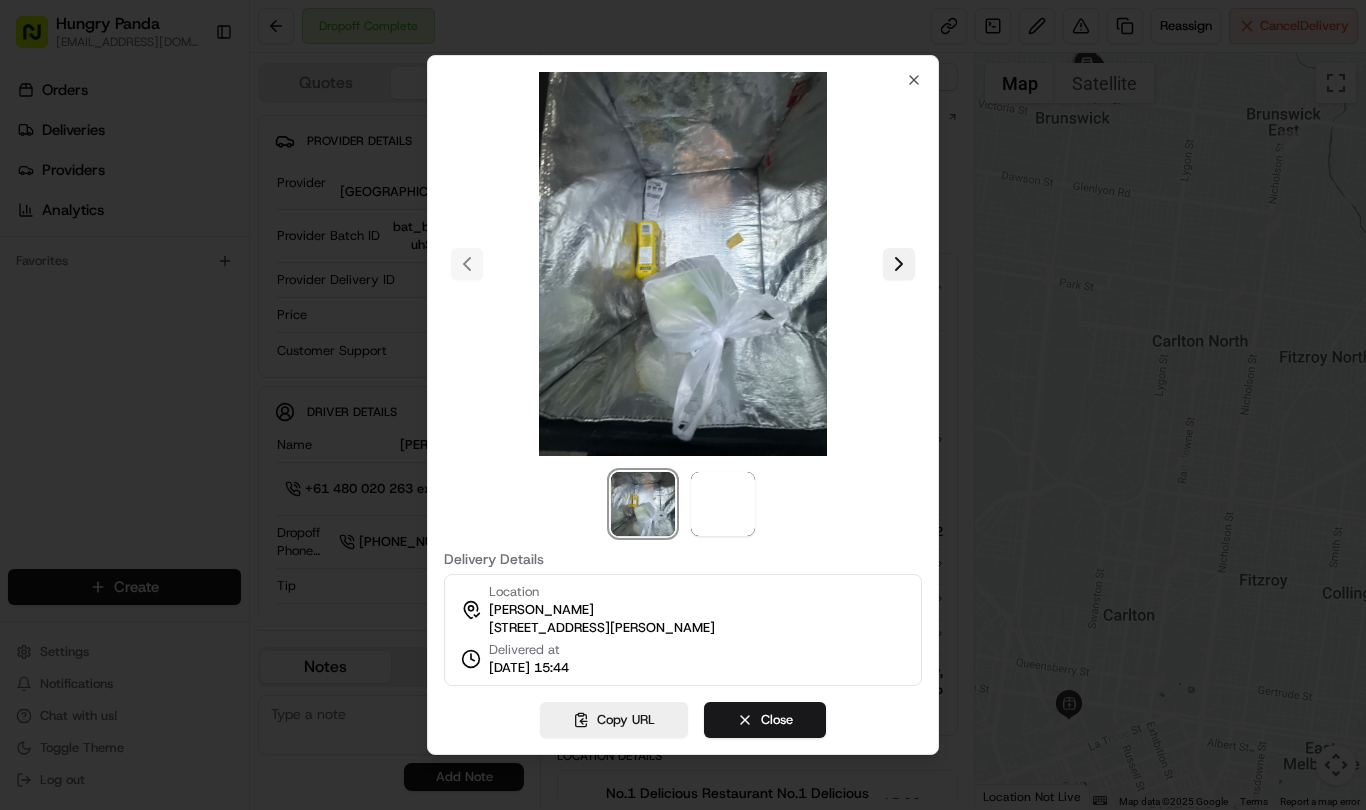 click at bounding box center [899, 264] 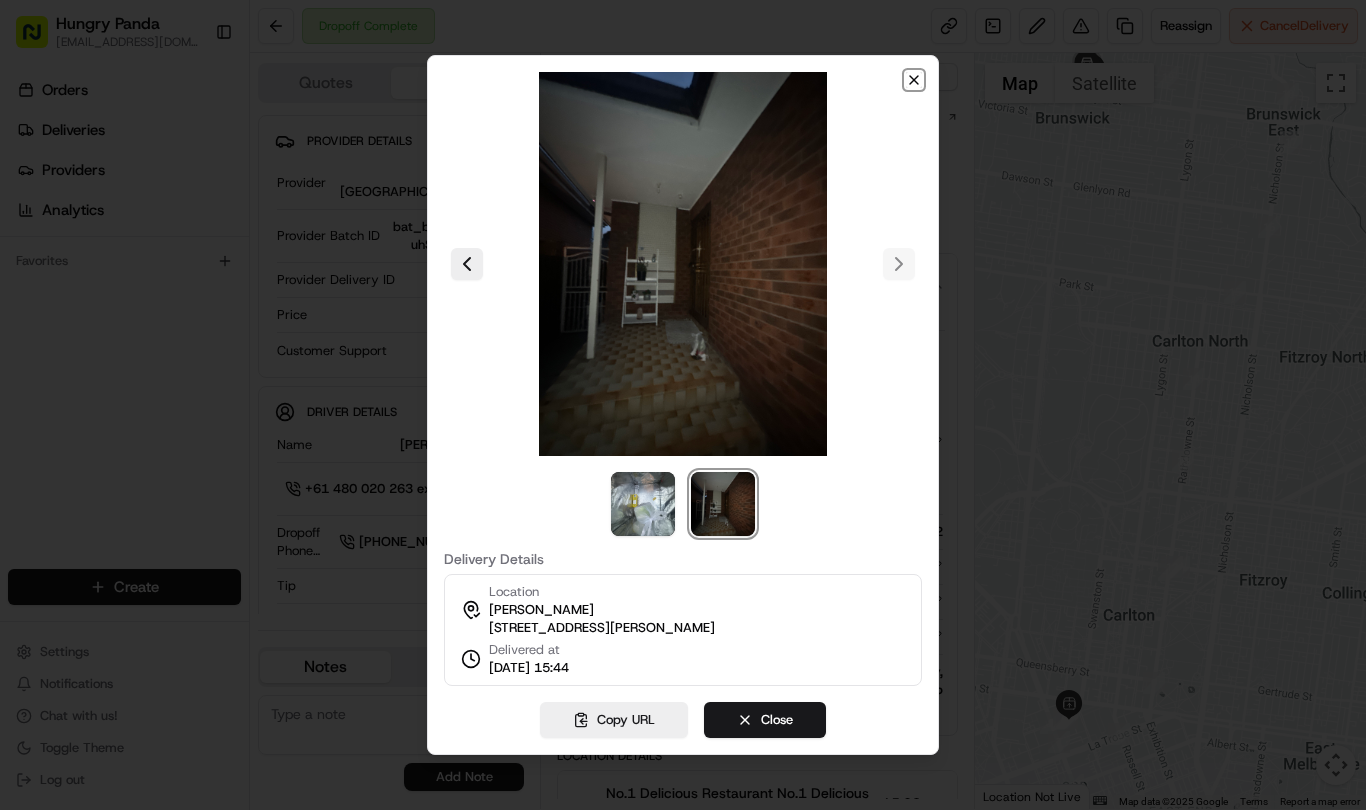 click 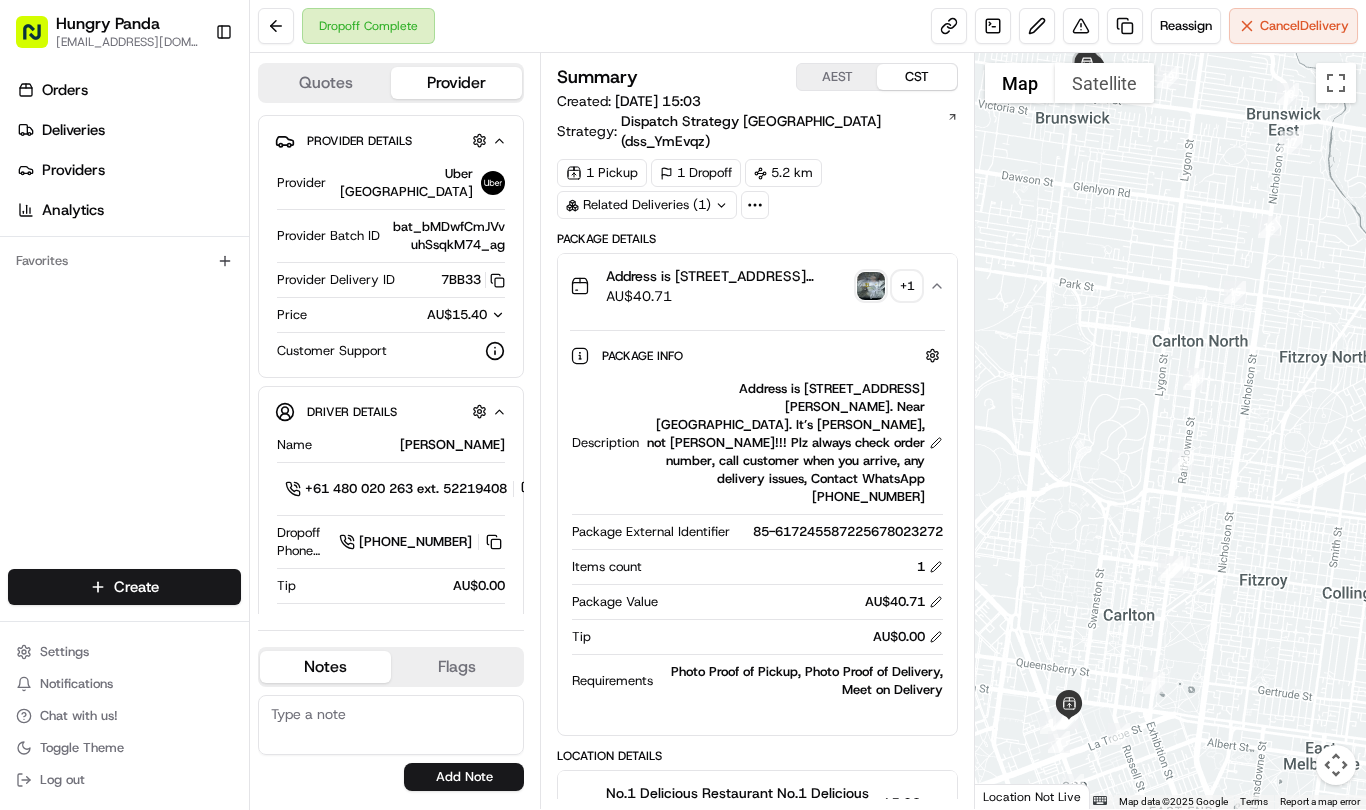 click on "1   Pickup 1   Dropoff 5.2 km Related Deliveries   (1)" at bounding box center (757, 189) 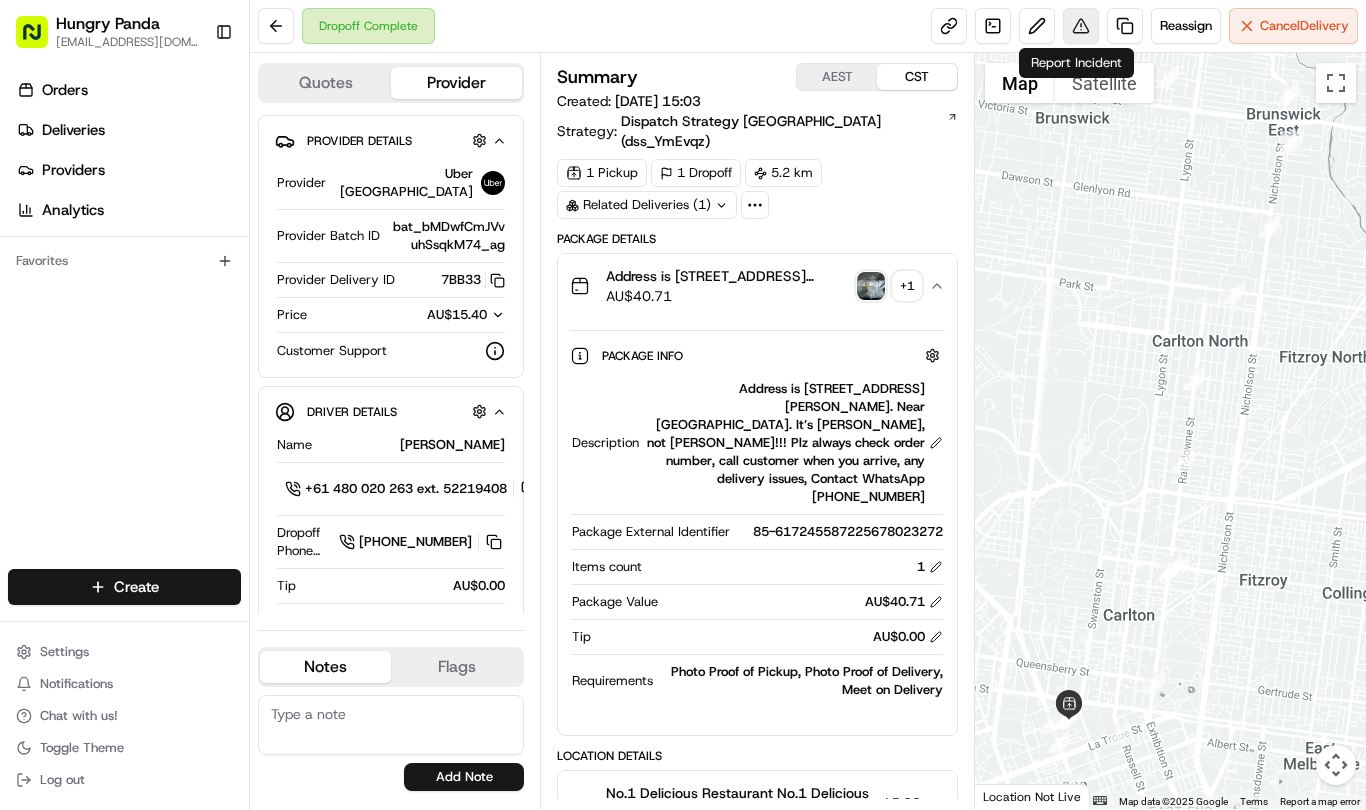 click at bounding box center (1081, 26) 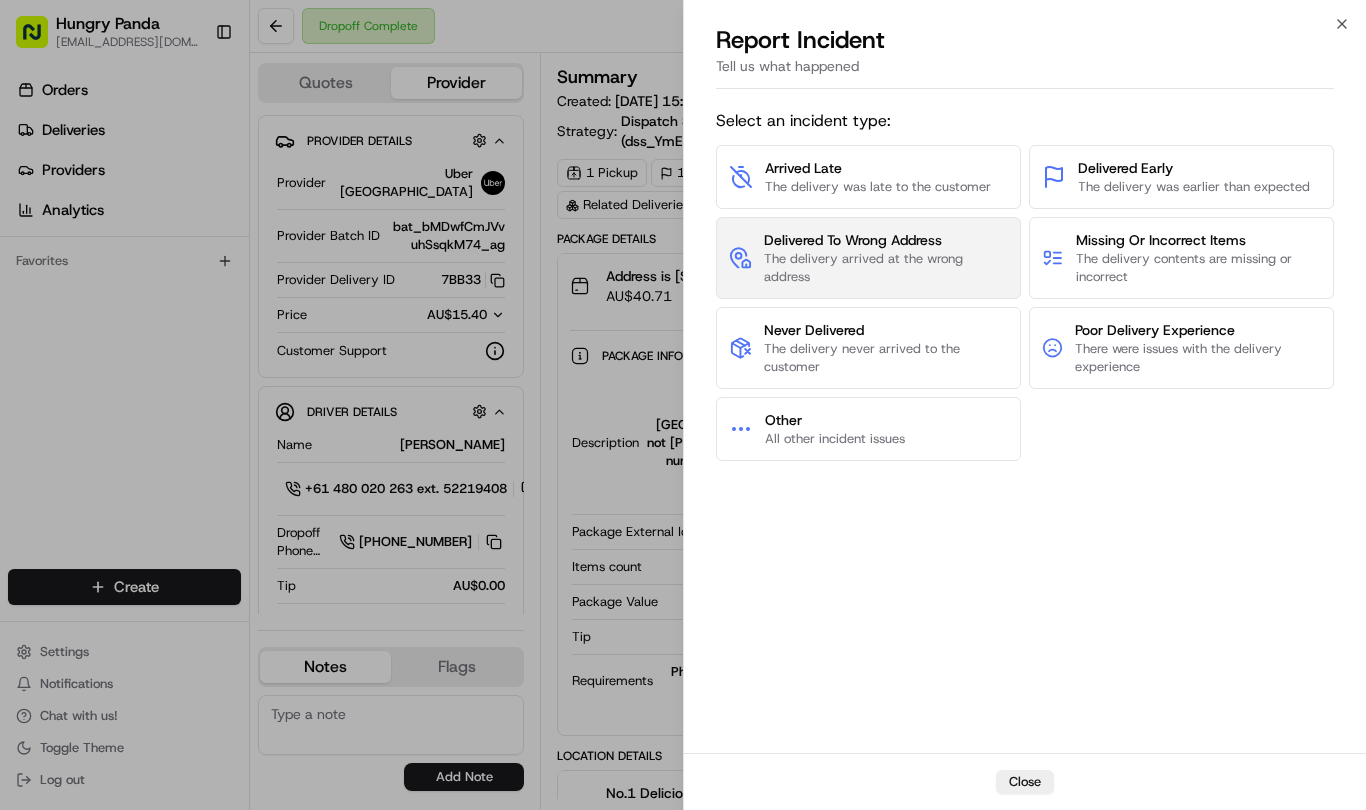 click on "The delivery arrived at the wrong address" at bounding box center [886, 268] 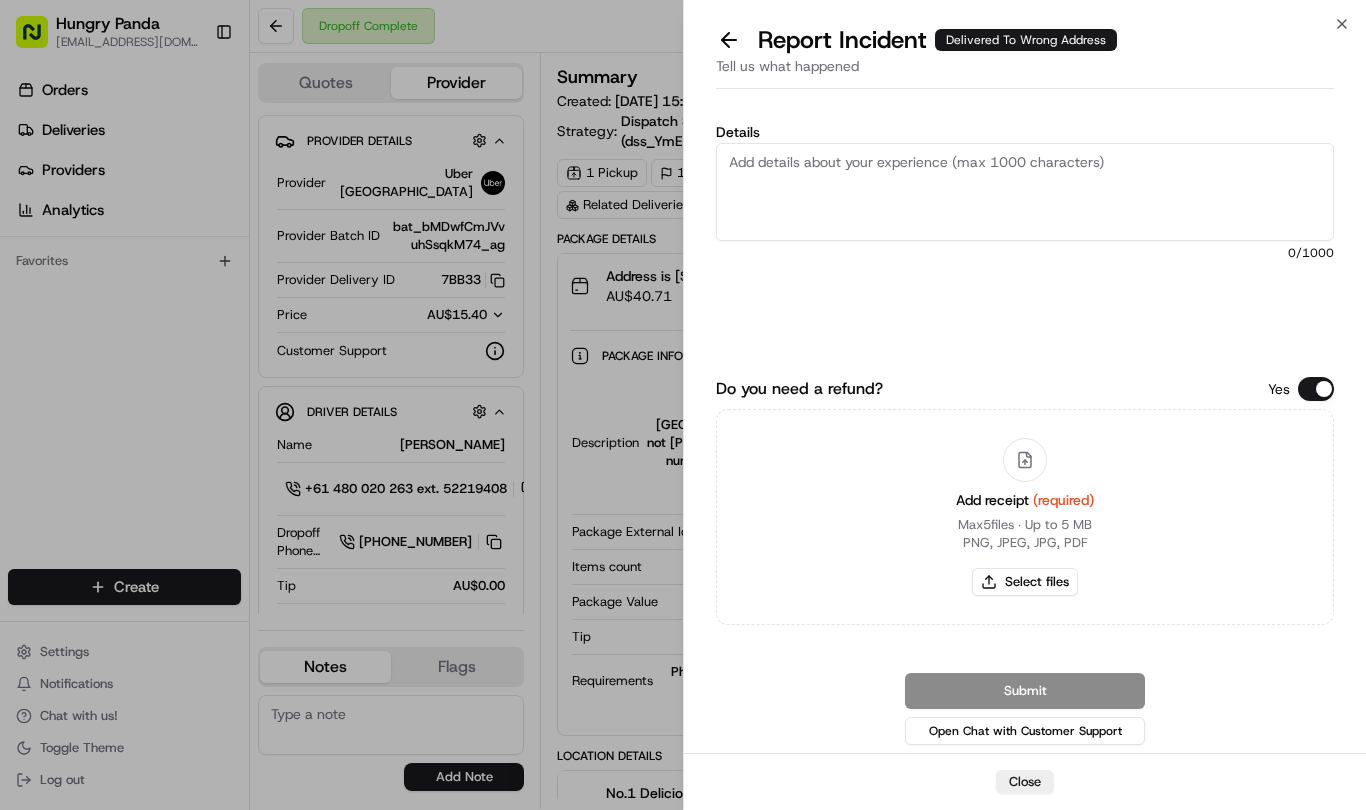click on "Details" at bounding box center [1025, 192] 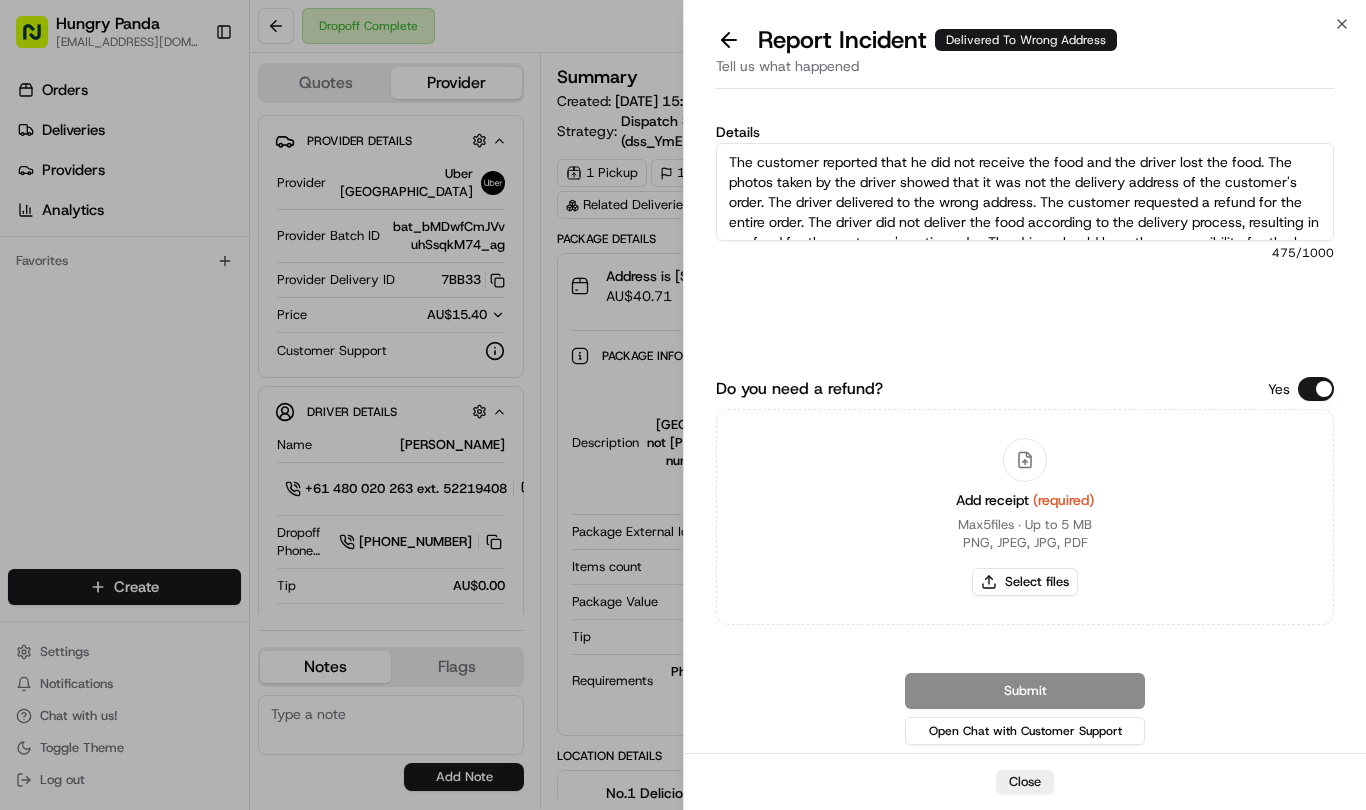 scroll, scrollTop: 31, scrollLeft: 0, axis: vertical 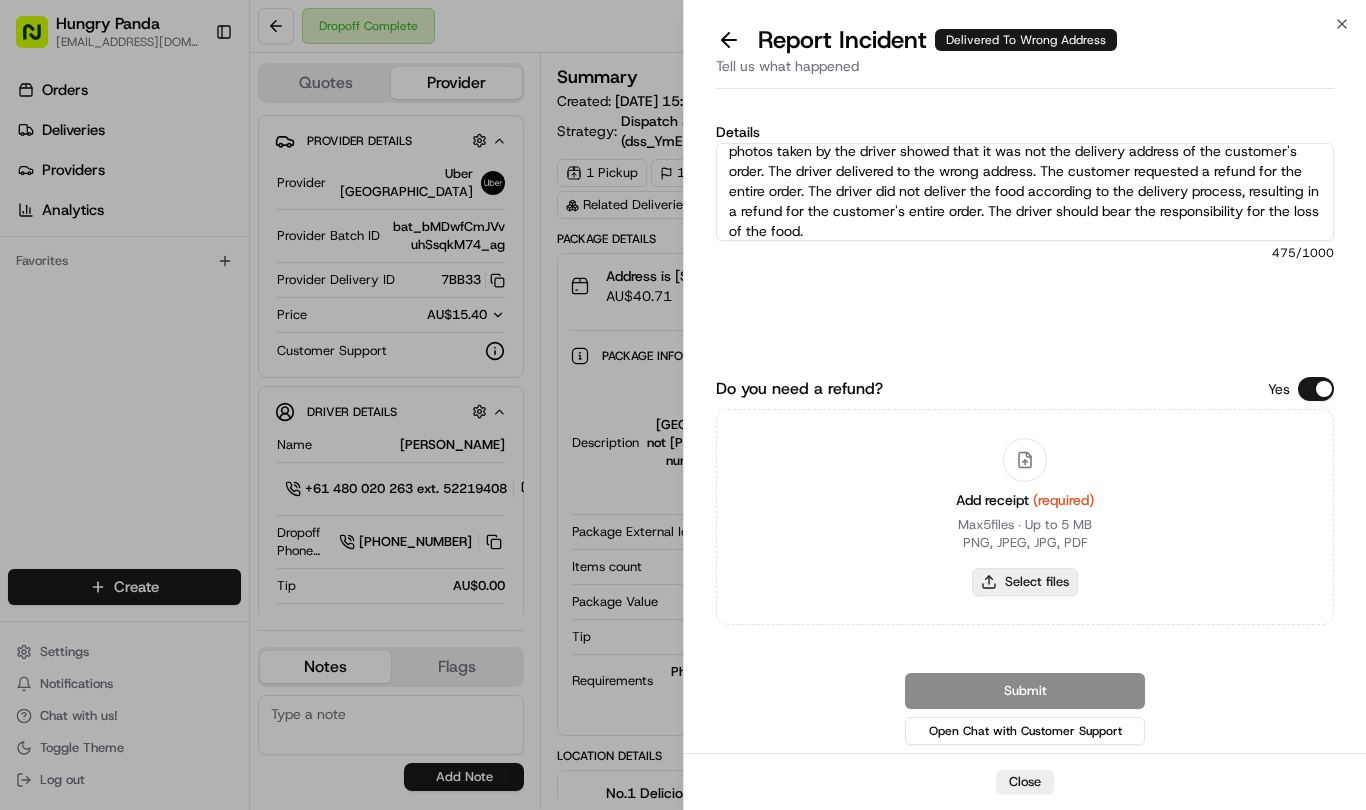 type on "The customer reported that he did not receive the food and the driver lost the food. The photos taken by the driver showed that it was not the delivery address of the customer's order. The driver delivered to the wrong address. The customer requested a refund for the entire order. The driver did not deliver the food according to the delivery process, resulting in a refund for the customer's entire order. The driver should bear the responsibility for the loss of the food." 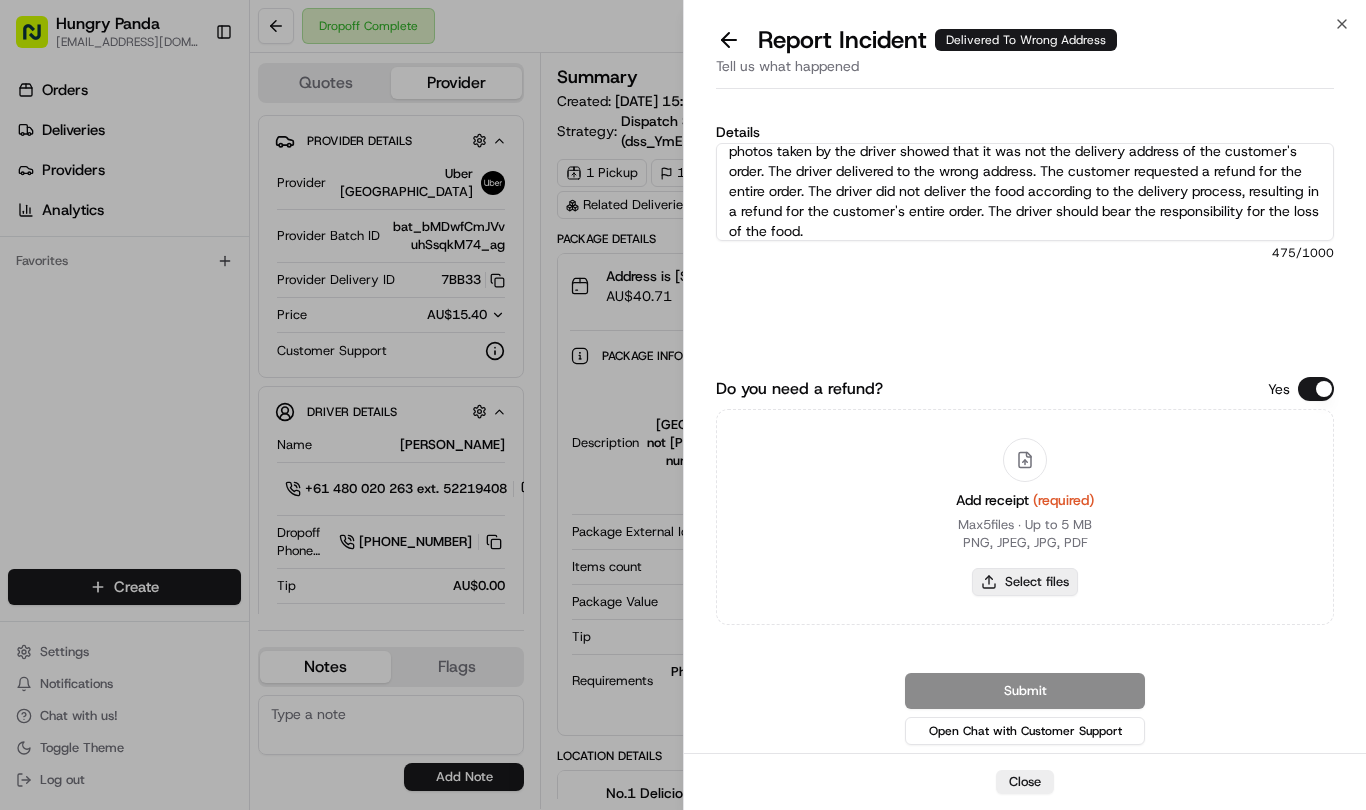 type on "C:\fakepath\21.jpg" 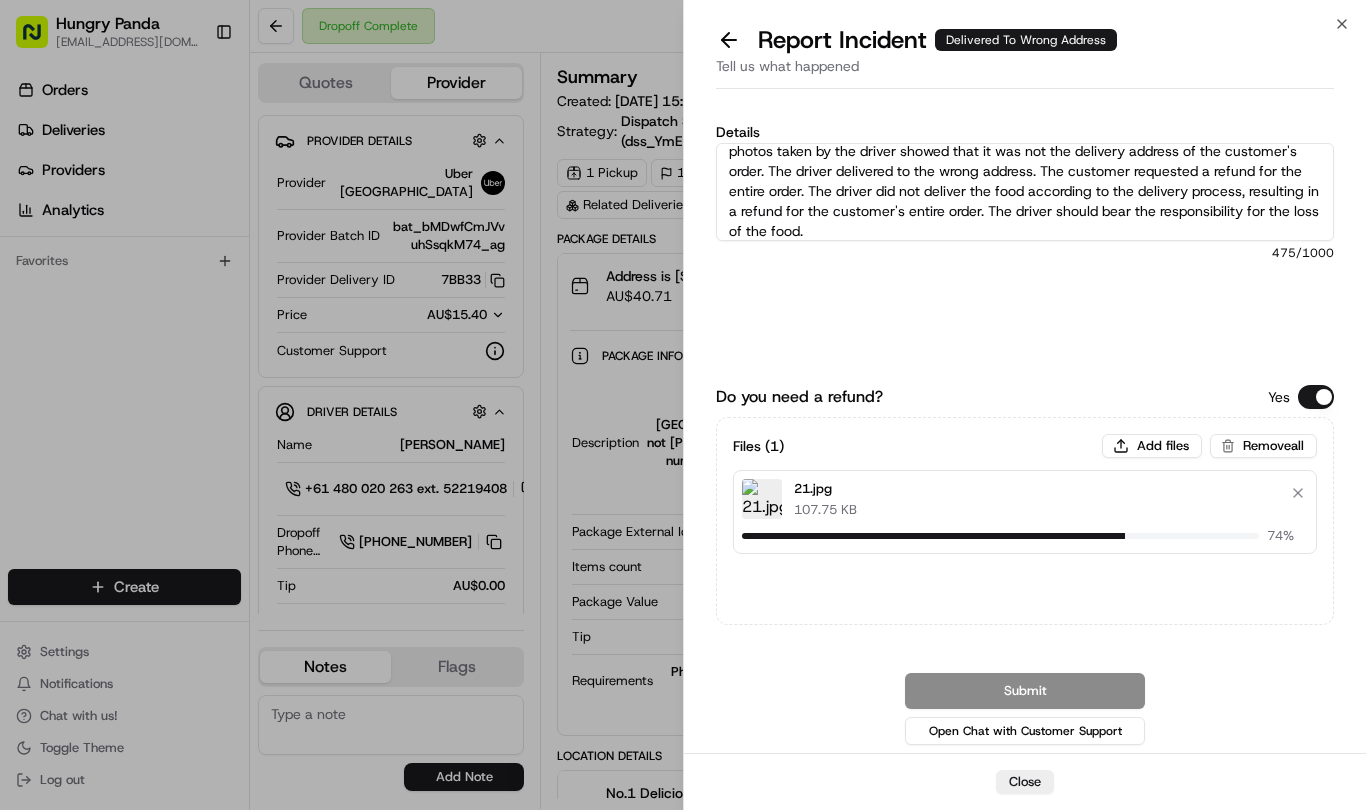 type 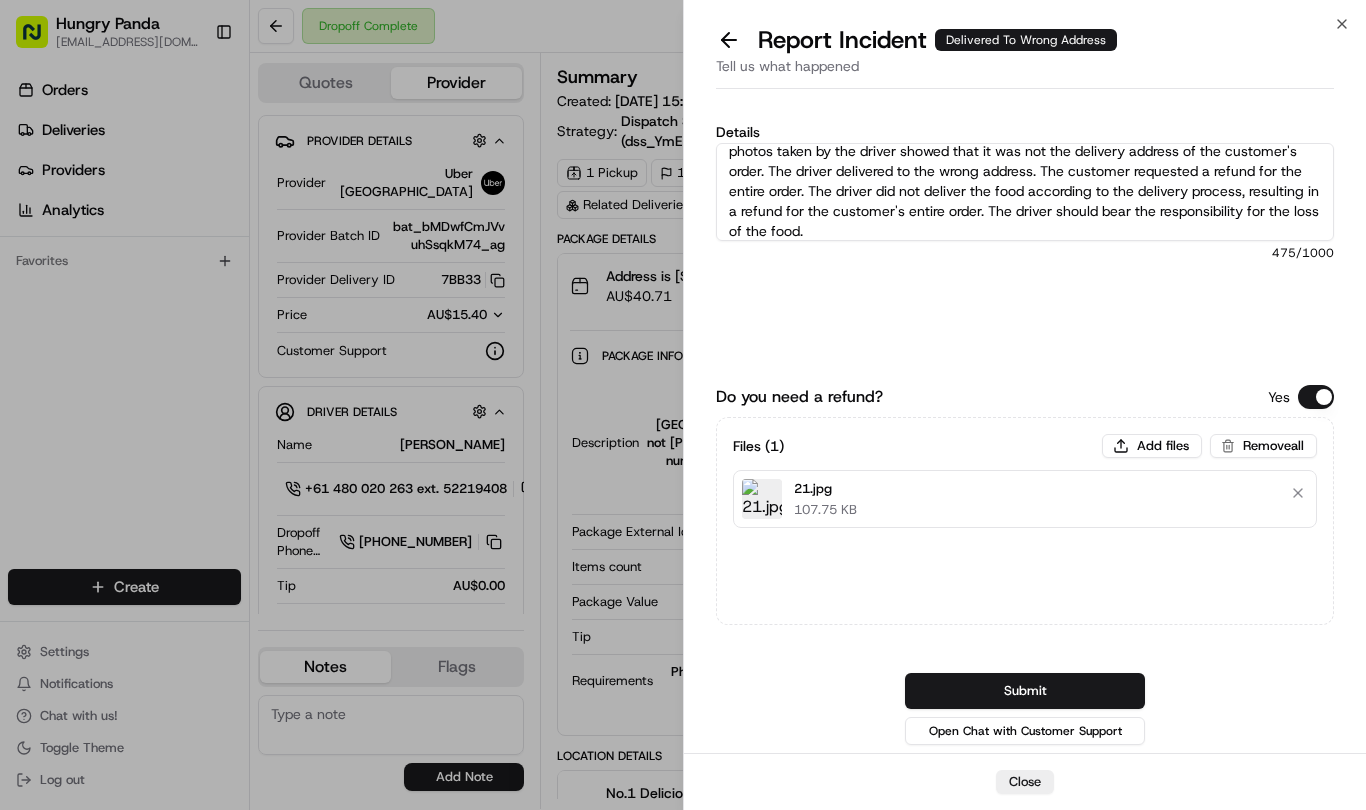 click on "Submit" at bounding box center (1025, 691) 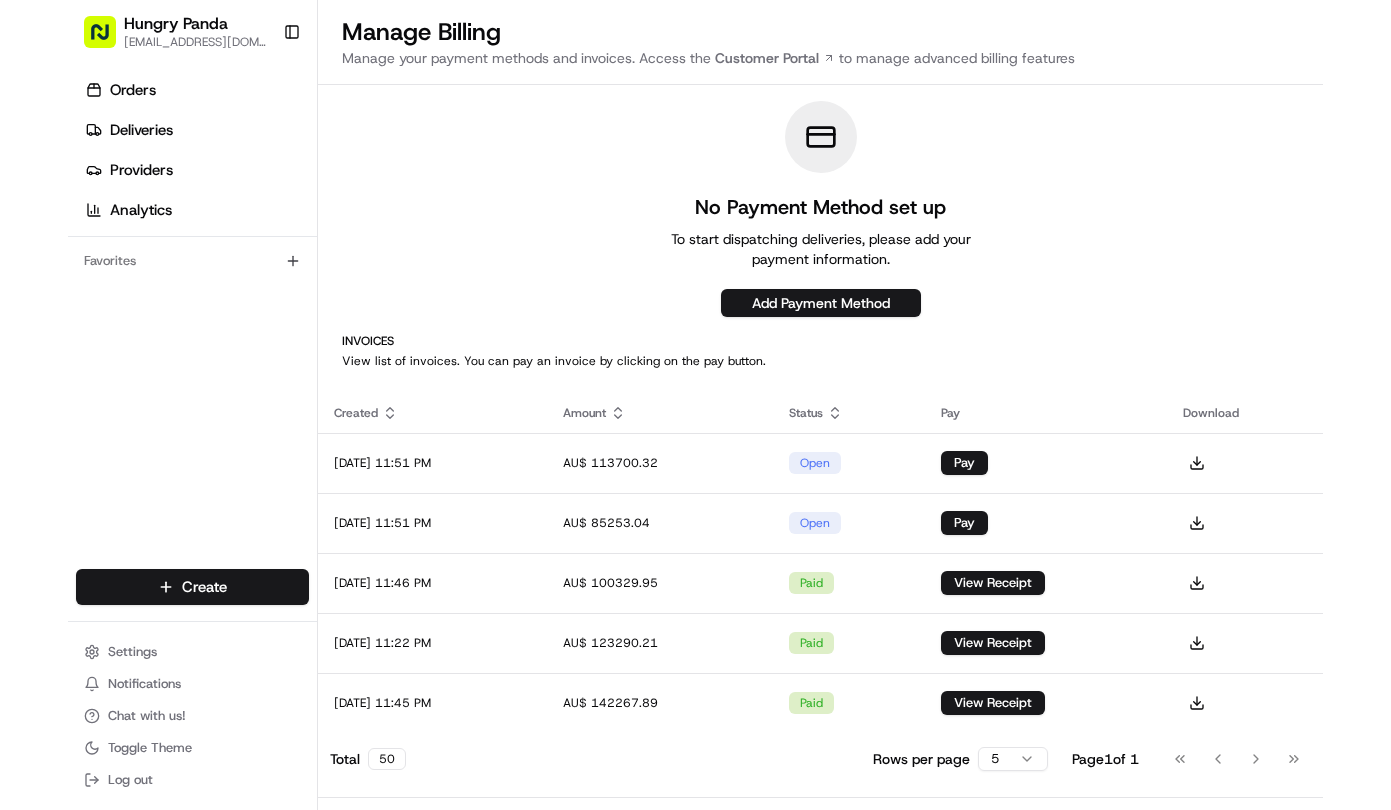 scroll, scrollTop: 0, scrollLeft: 0, axis: both 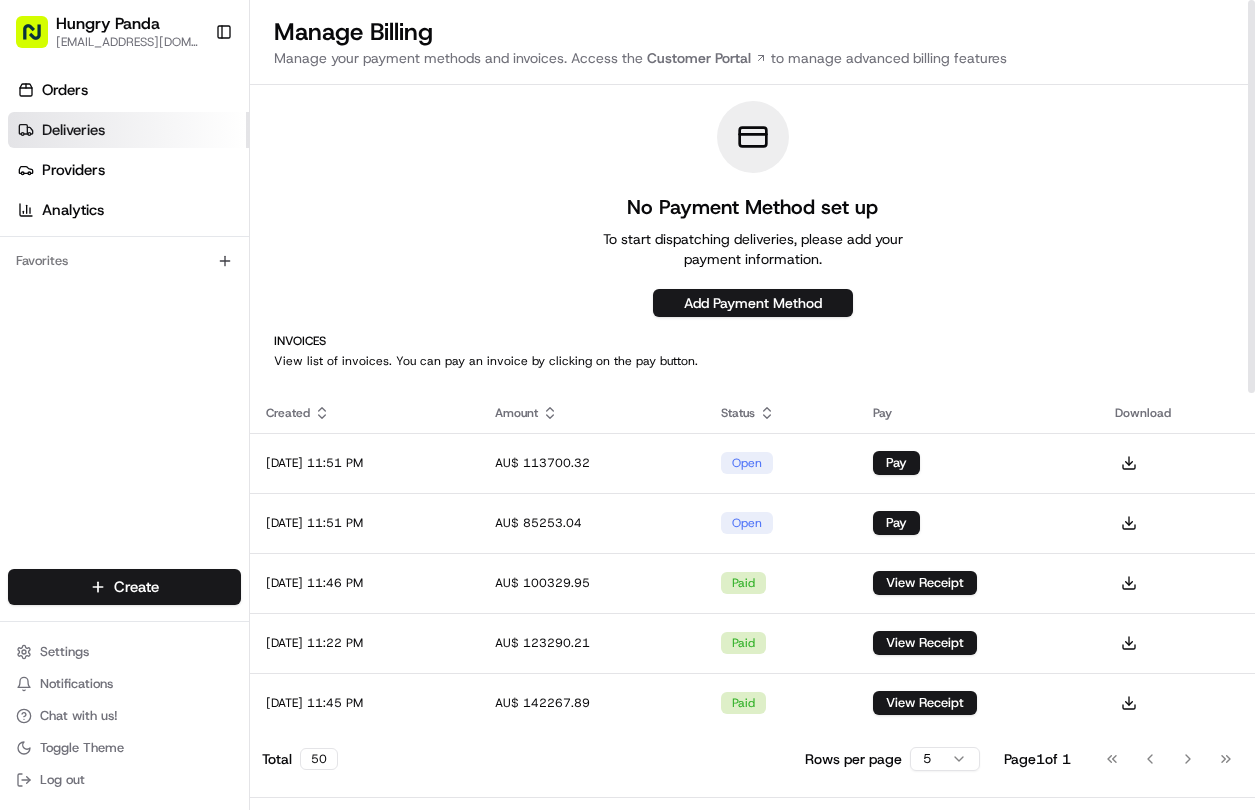 click on "Deliveries" at bounding box center [128, 130] 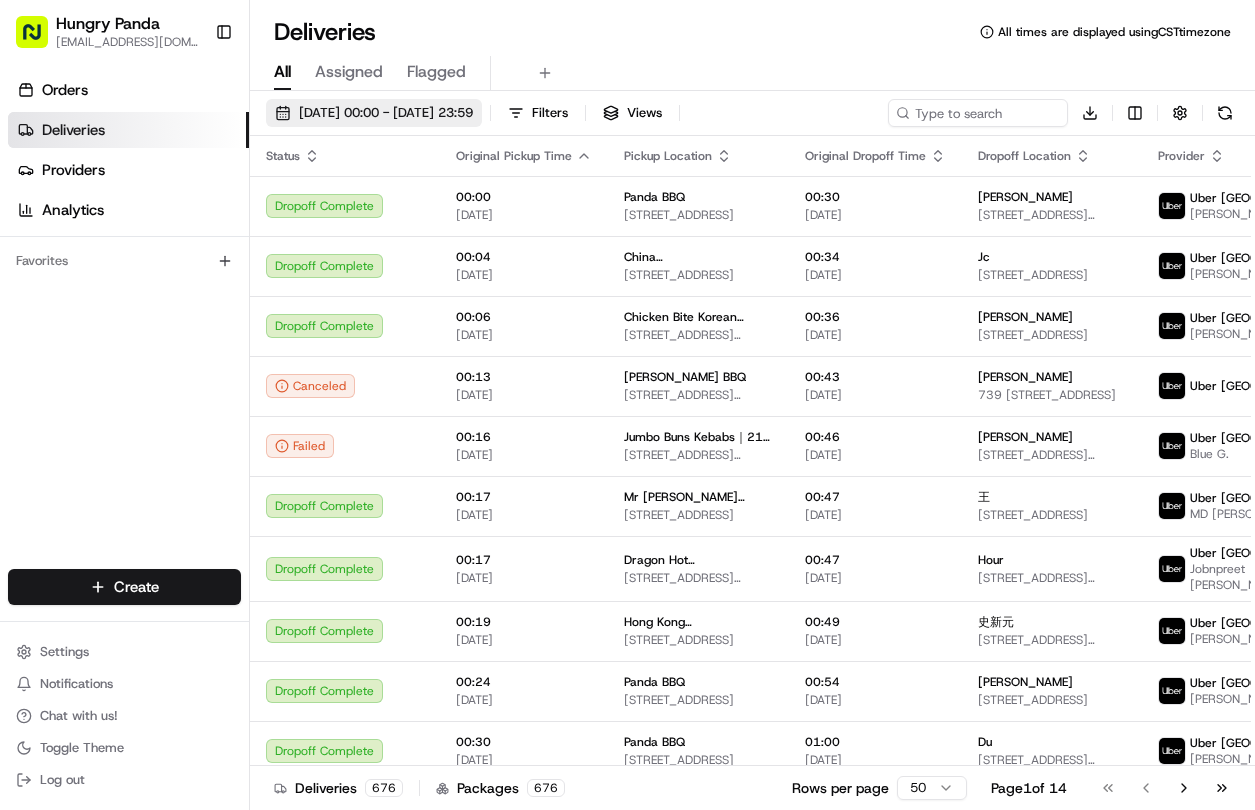 click on "[DATE] 00:00 - [DATE] 23:59" at bounding box center (374, 113) 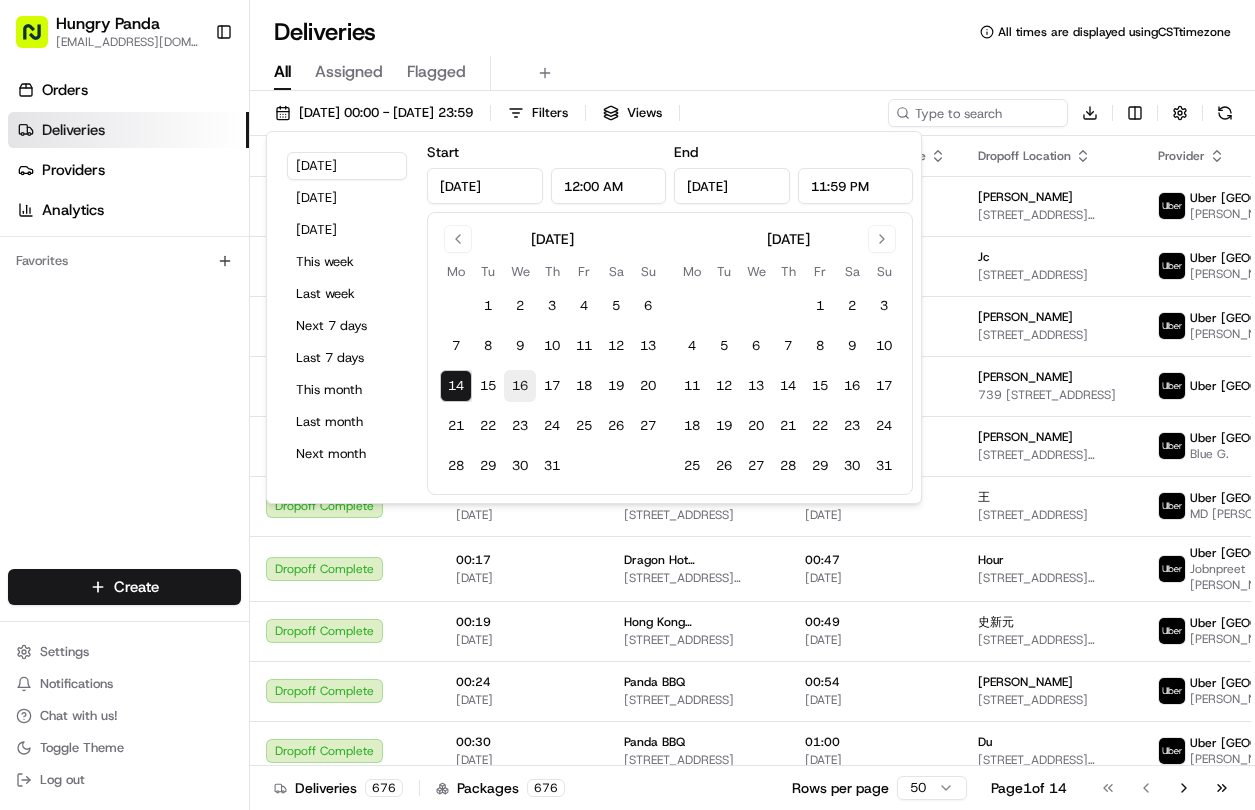 drag, startPoint x: 645, startPoint y: 346, endPoint x: 509, endPoint y: 379, distance: 139.94641 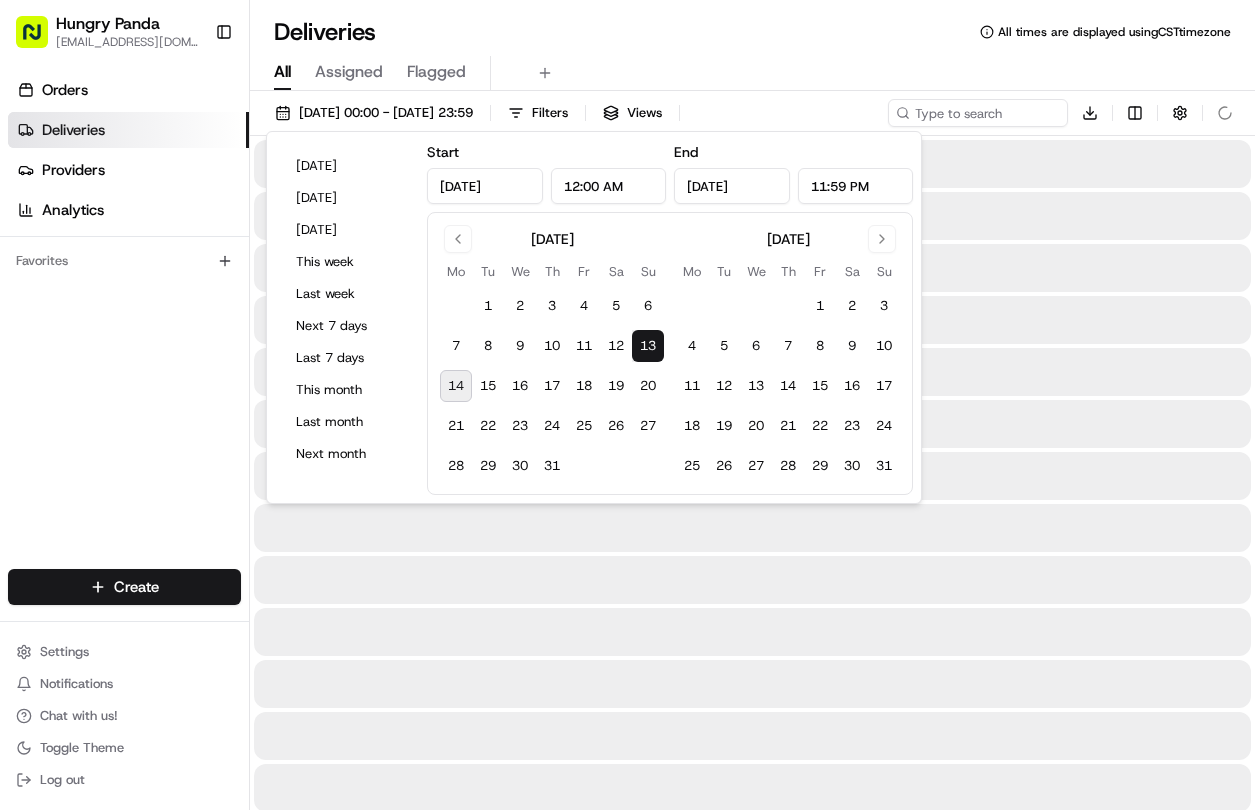 click on "14" at bounding box center (456, 386) 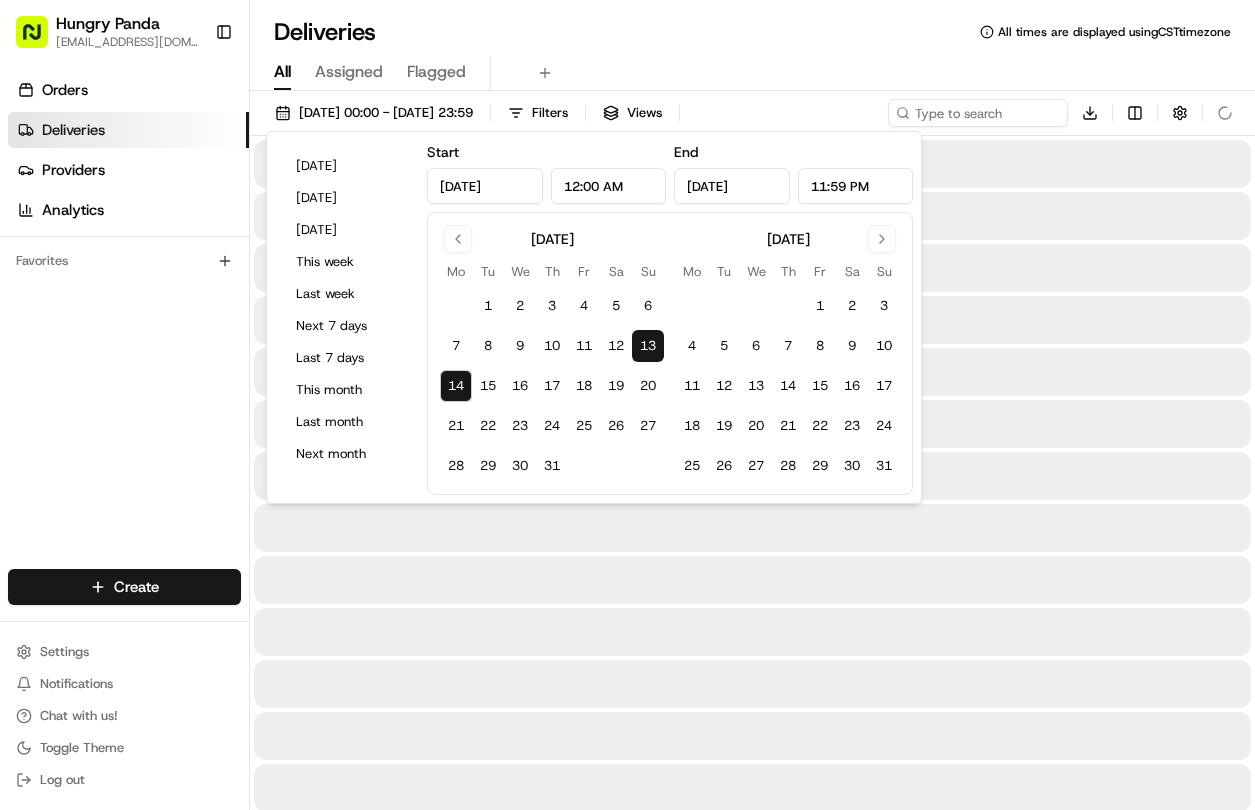 drag, startPoint x: 865, startPoint y: 49, endPoint x: 954, endPoint y: 114, distance: 110.20889 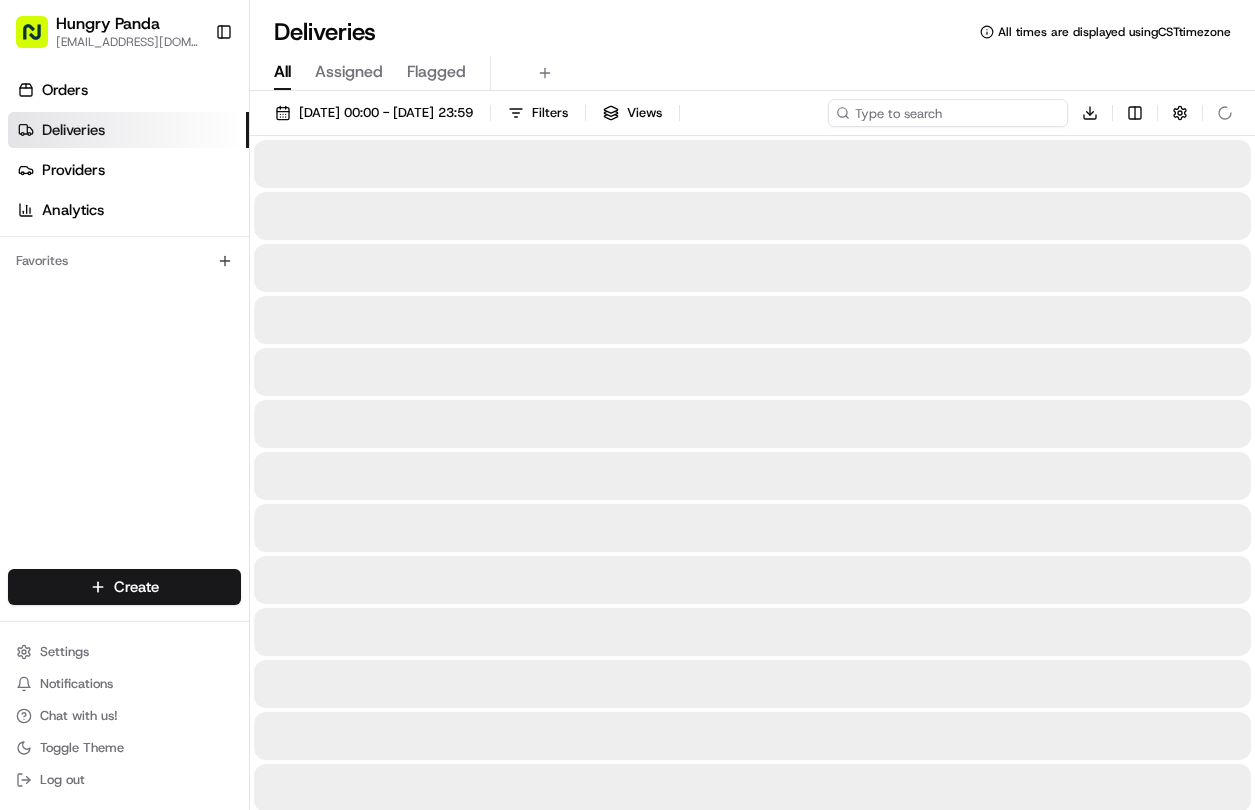 click at bounding box center (948, 113) 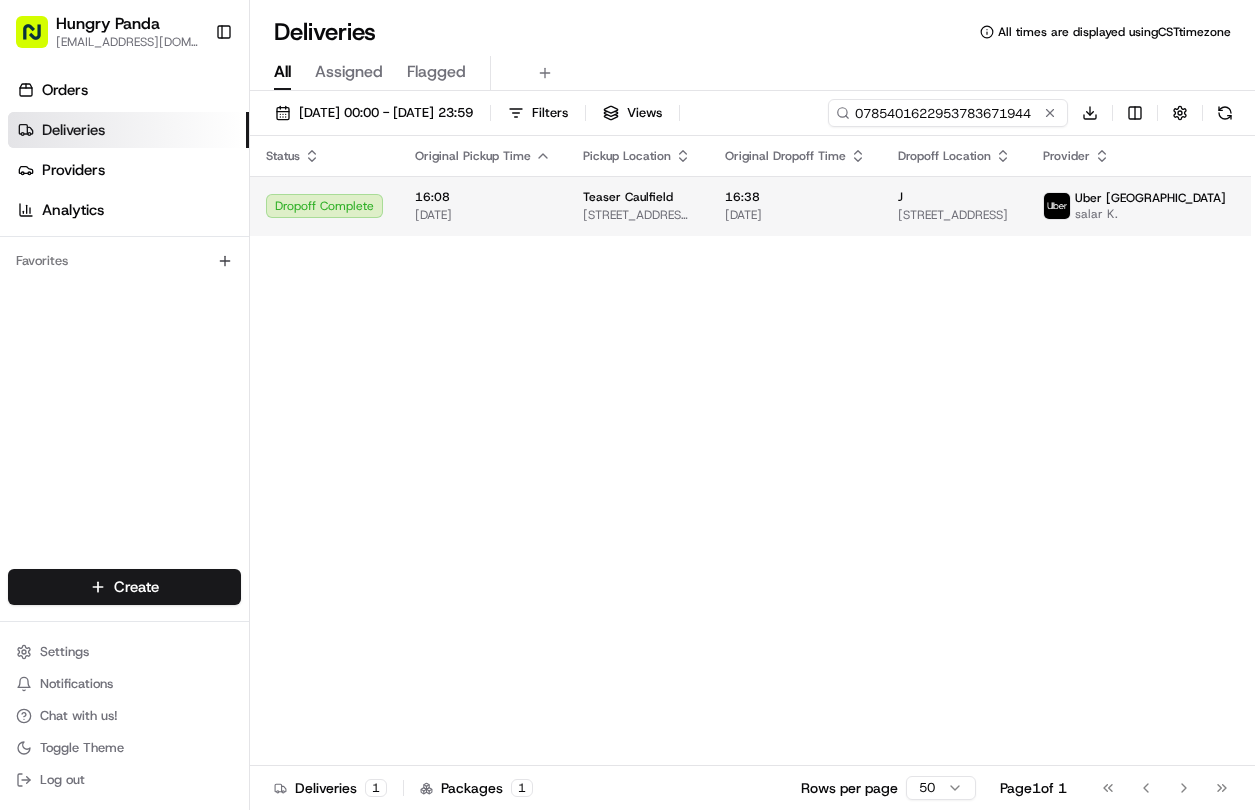 type on "0785401622953783671944" 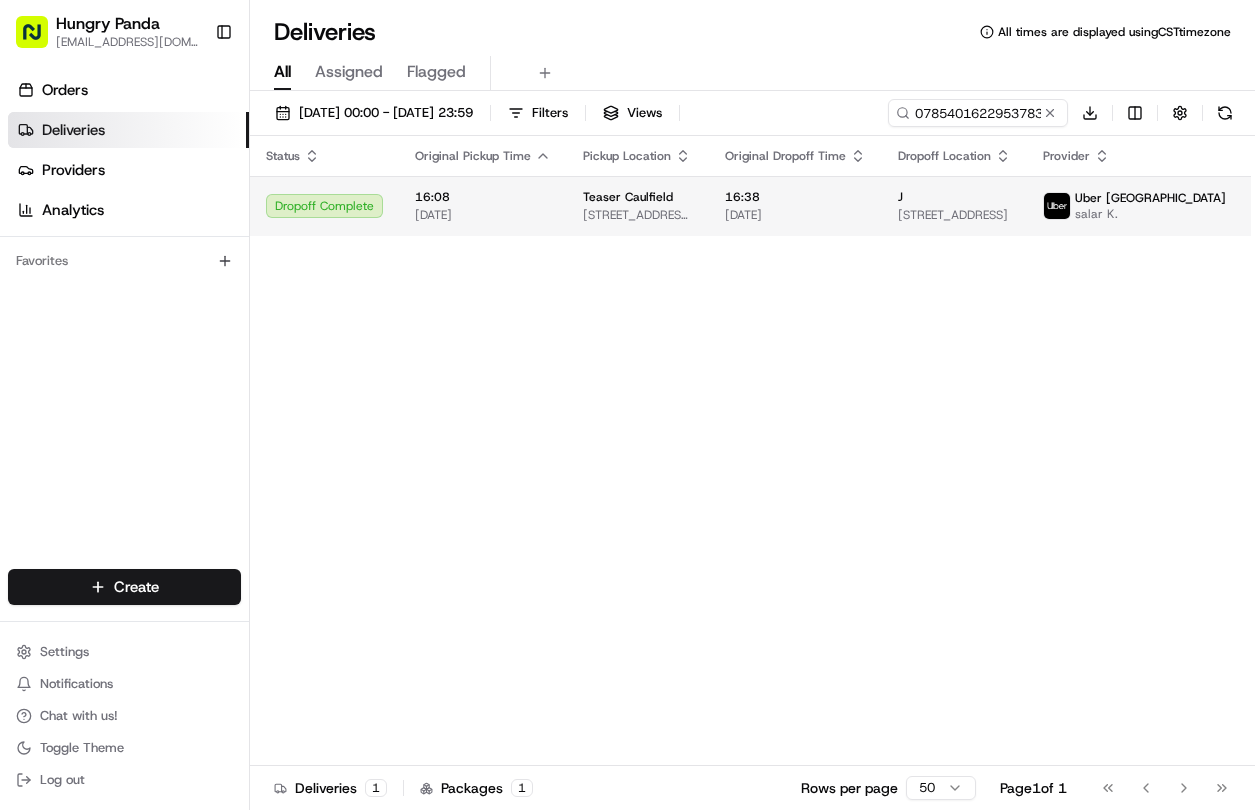 click on "16:38 [DATE]" at bounding box center [795, 206] 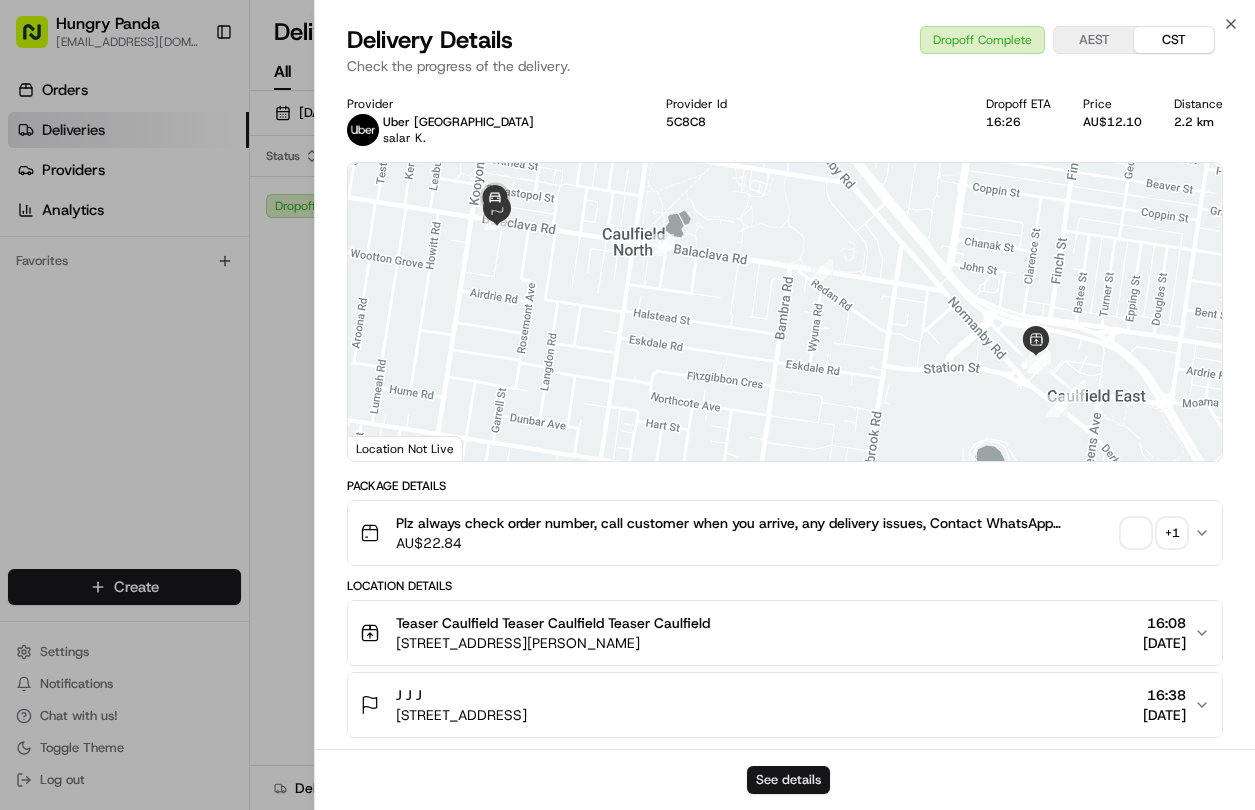 click on "See details" at bounding box center (788, 780) 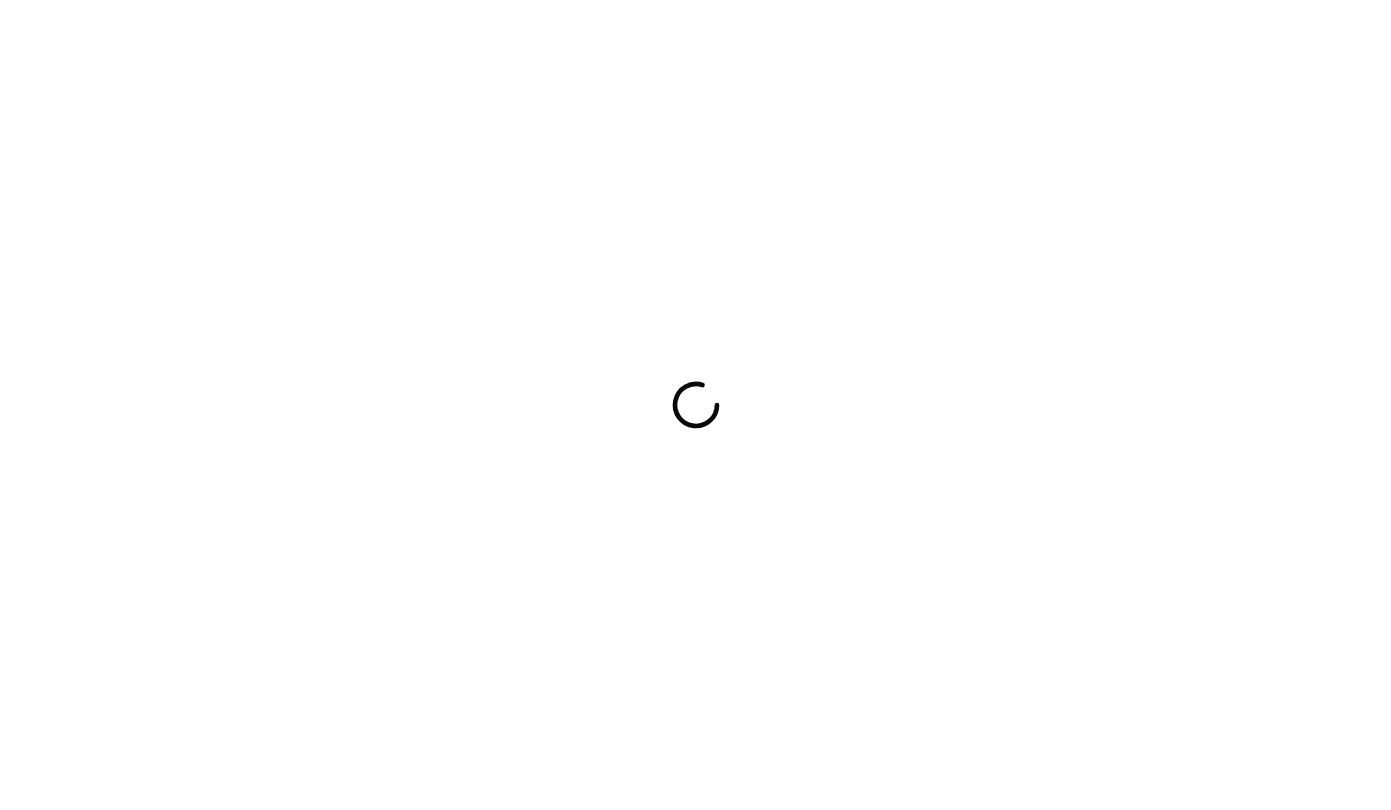scroll, scrollTop: 0, scrollLeft: 0, axis: both 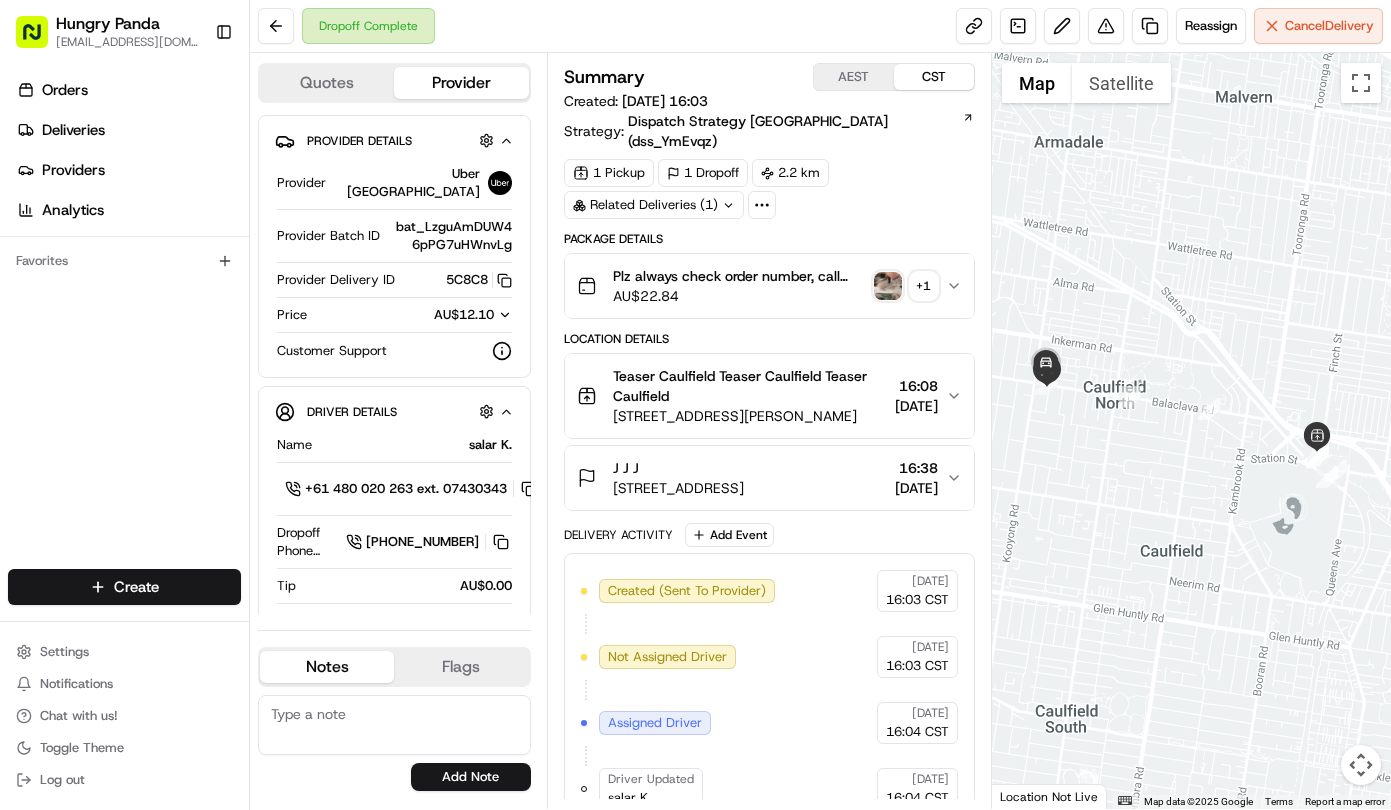 click 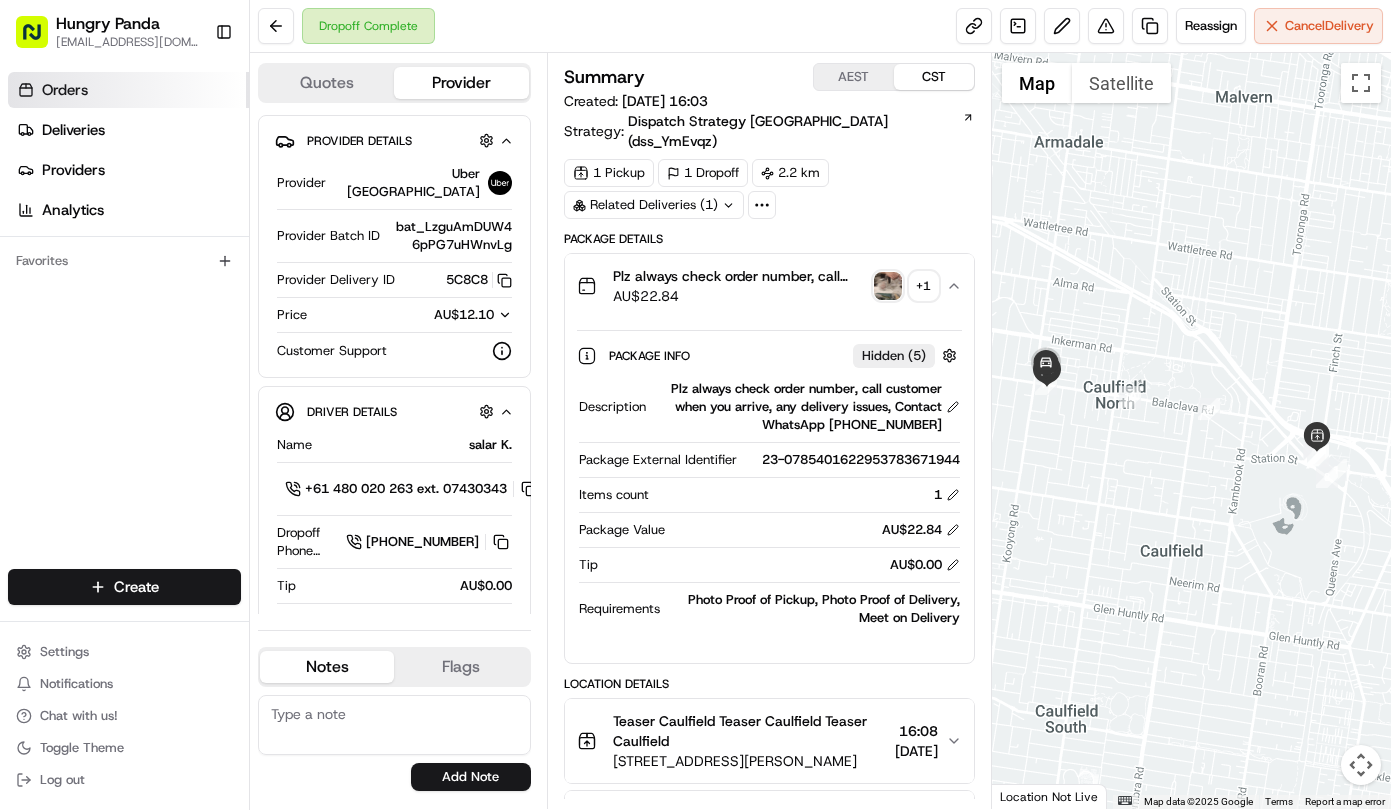 type 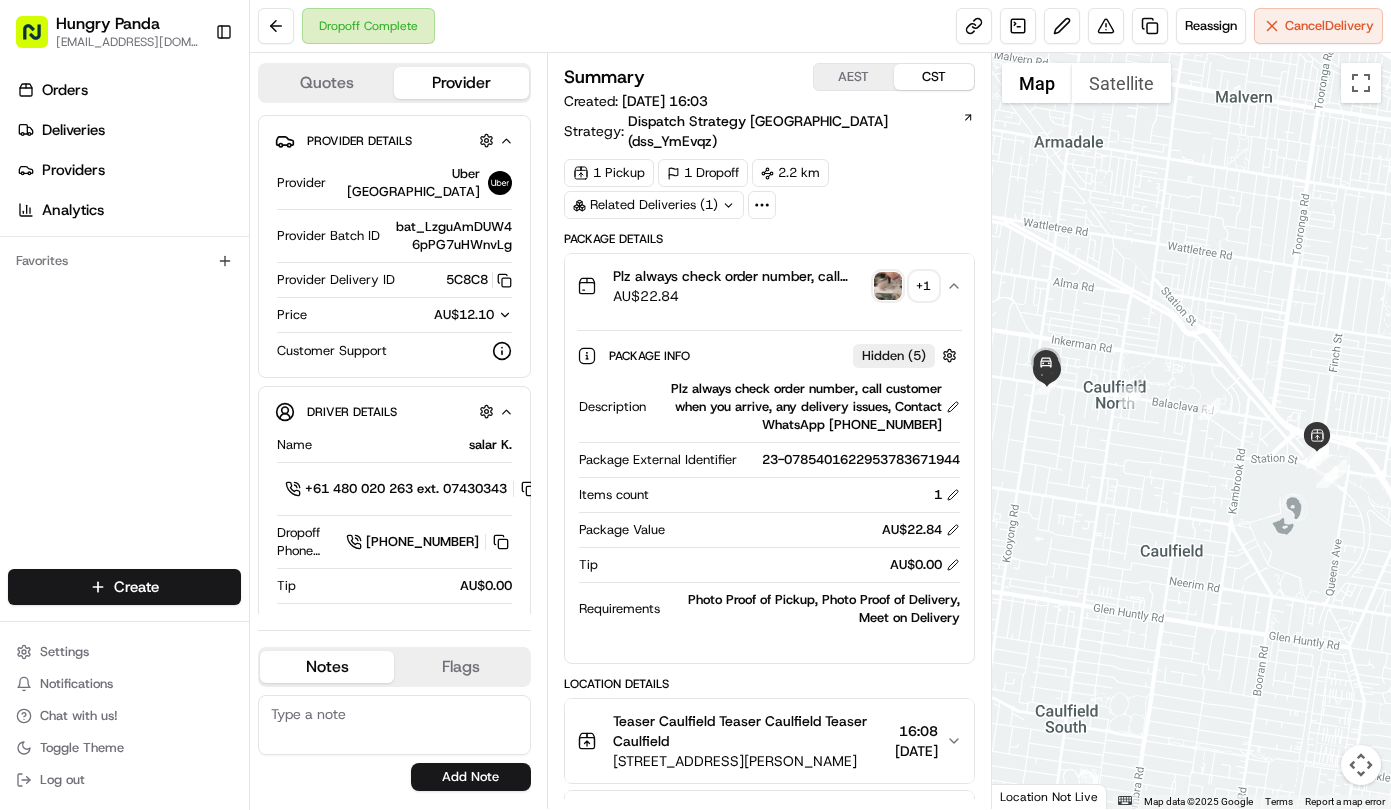 scroll, scrollTop: 0, scrollLeft: 0, axis: both 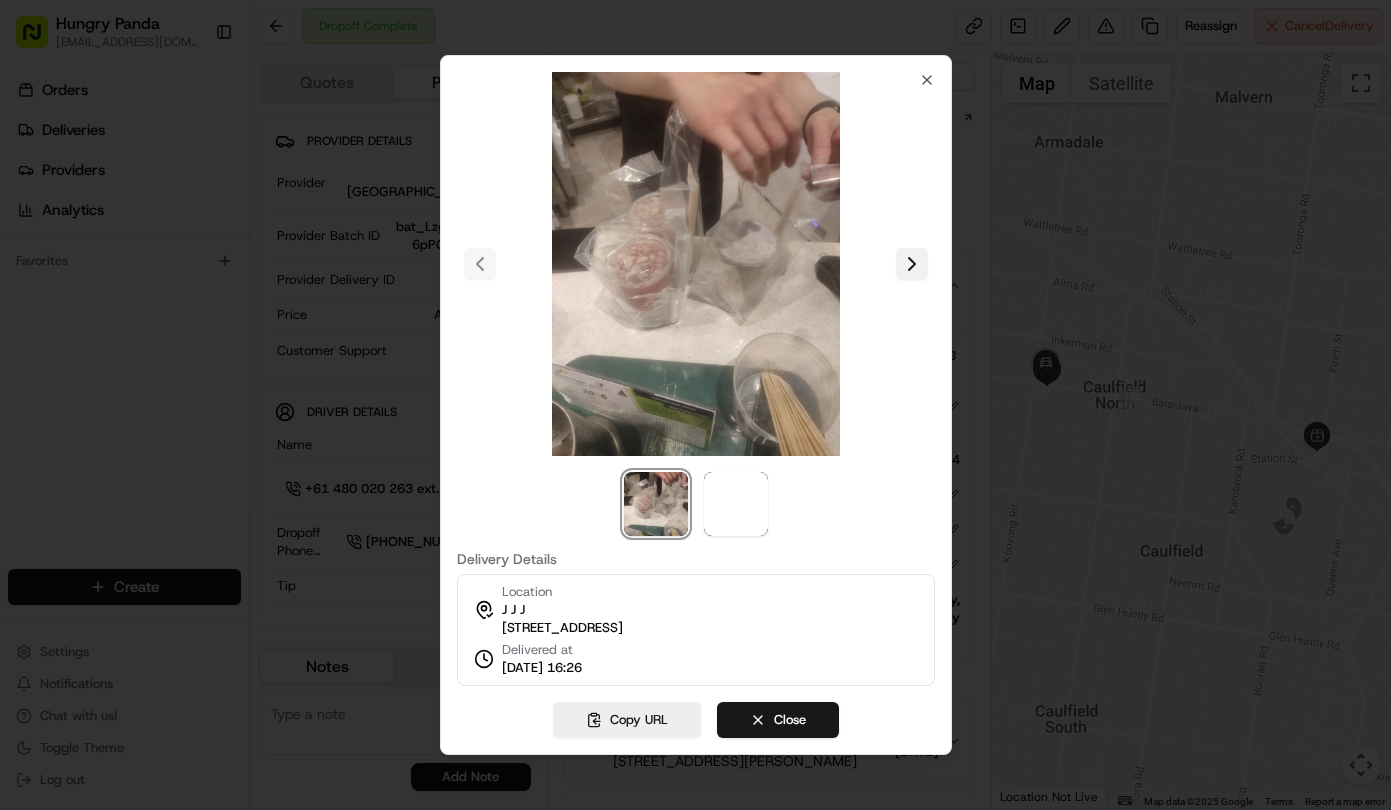 click at bounding box center (912, 264) 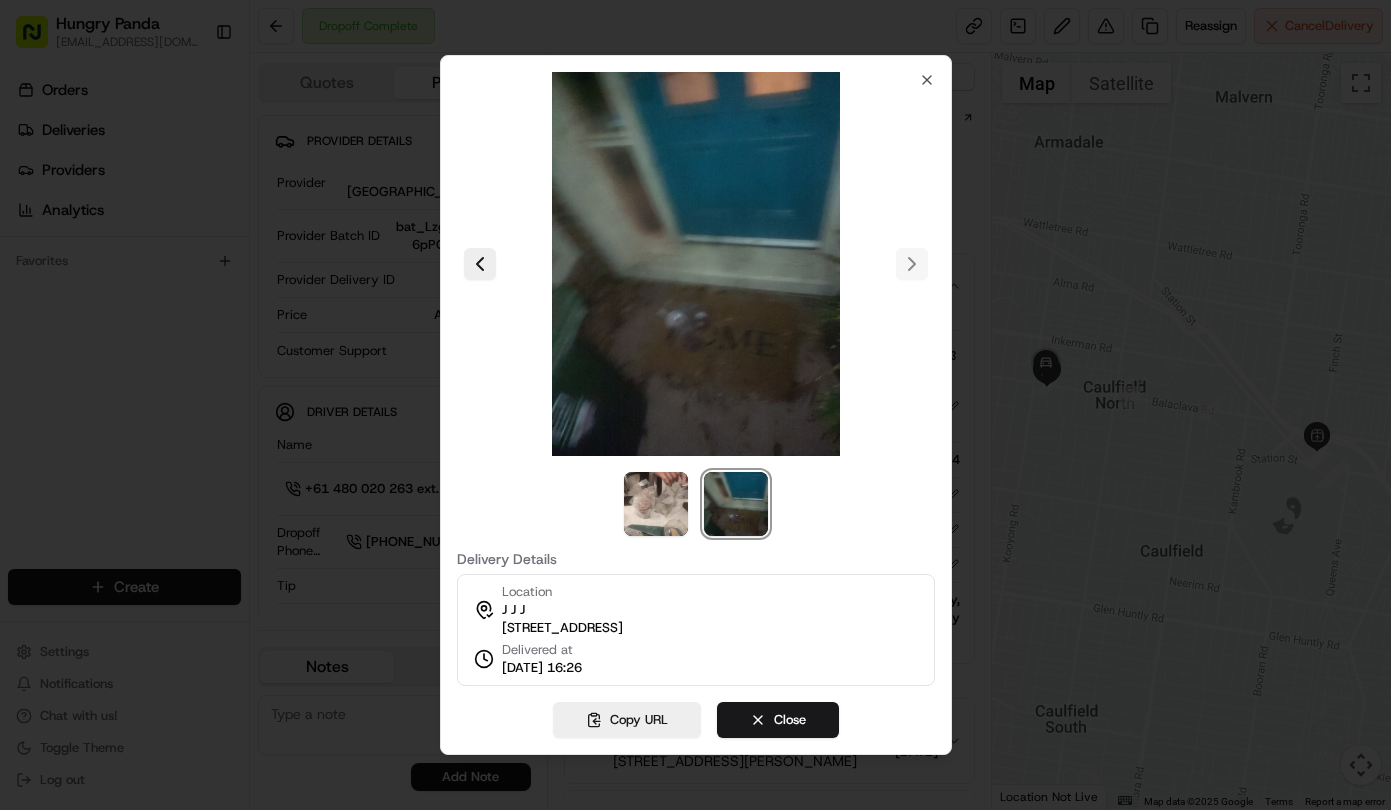 click at bounding box center (695, 405) 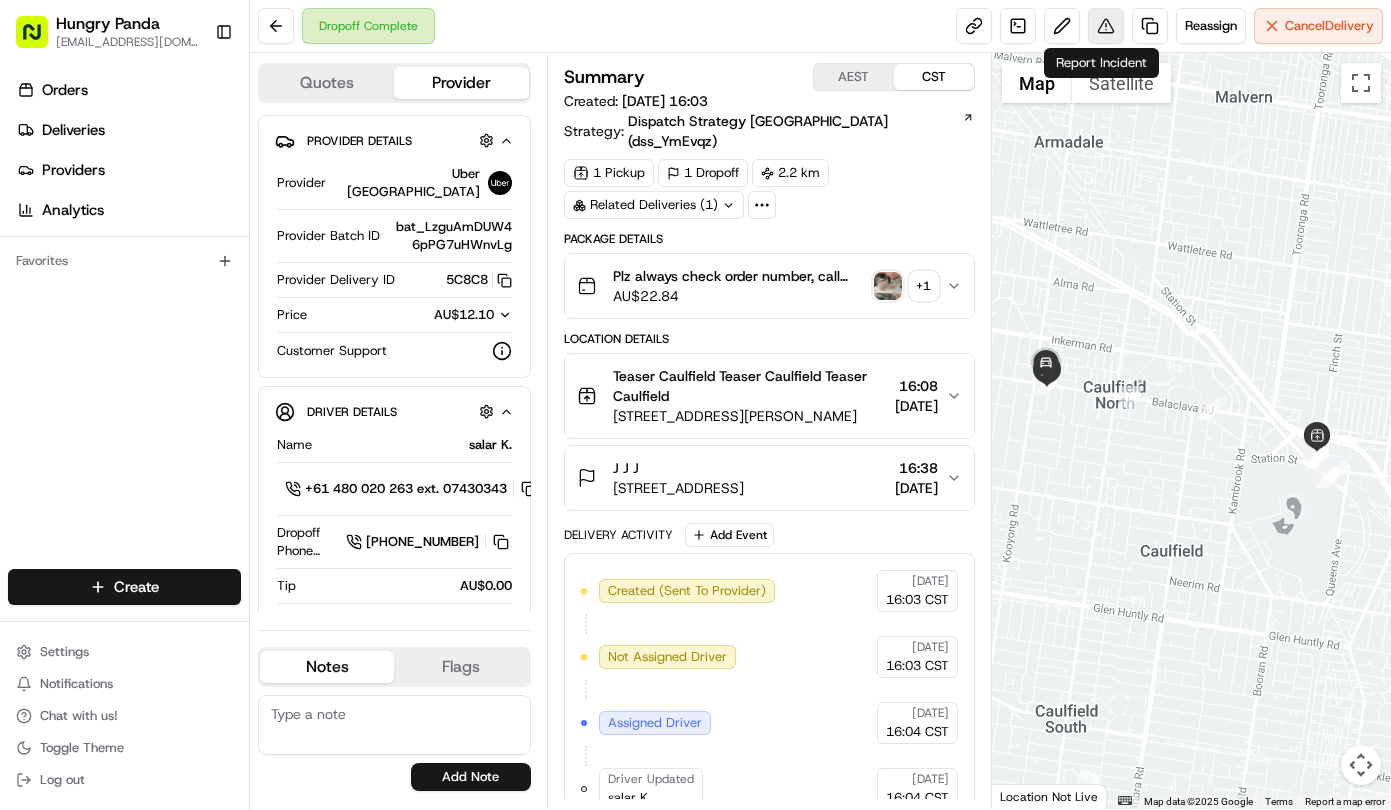 click at bounding box center [1106, 26] 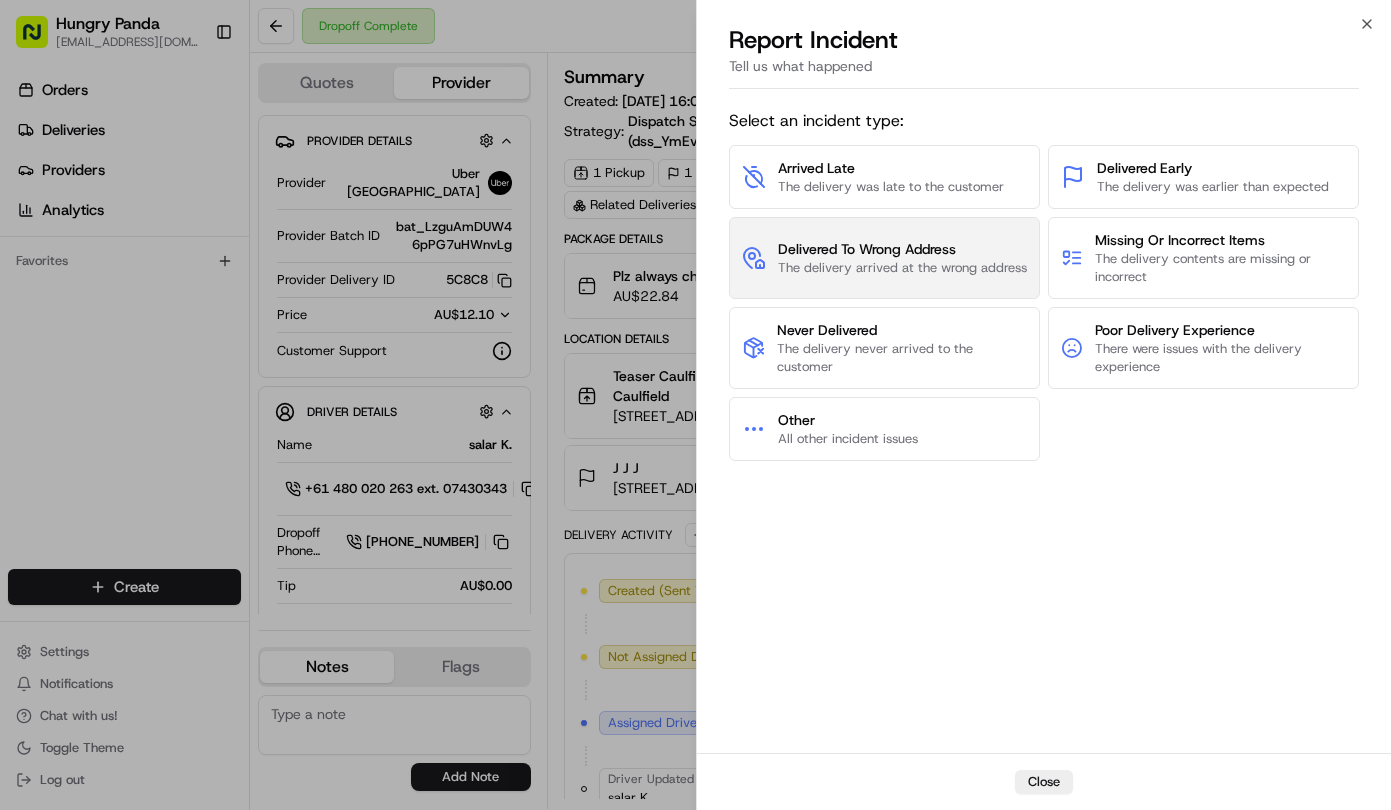 click on "Delivered To Wrong Address The delivery arrived at the wrong address" at bounding box center [884, 258] 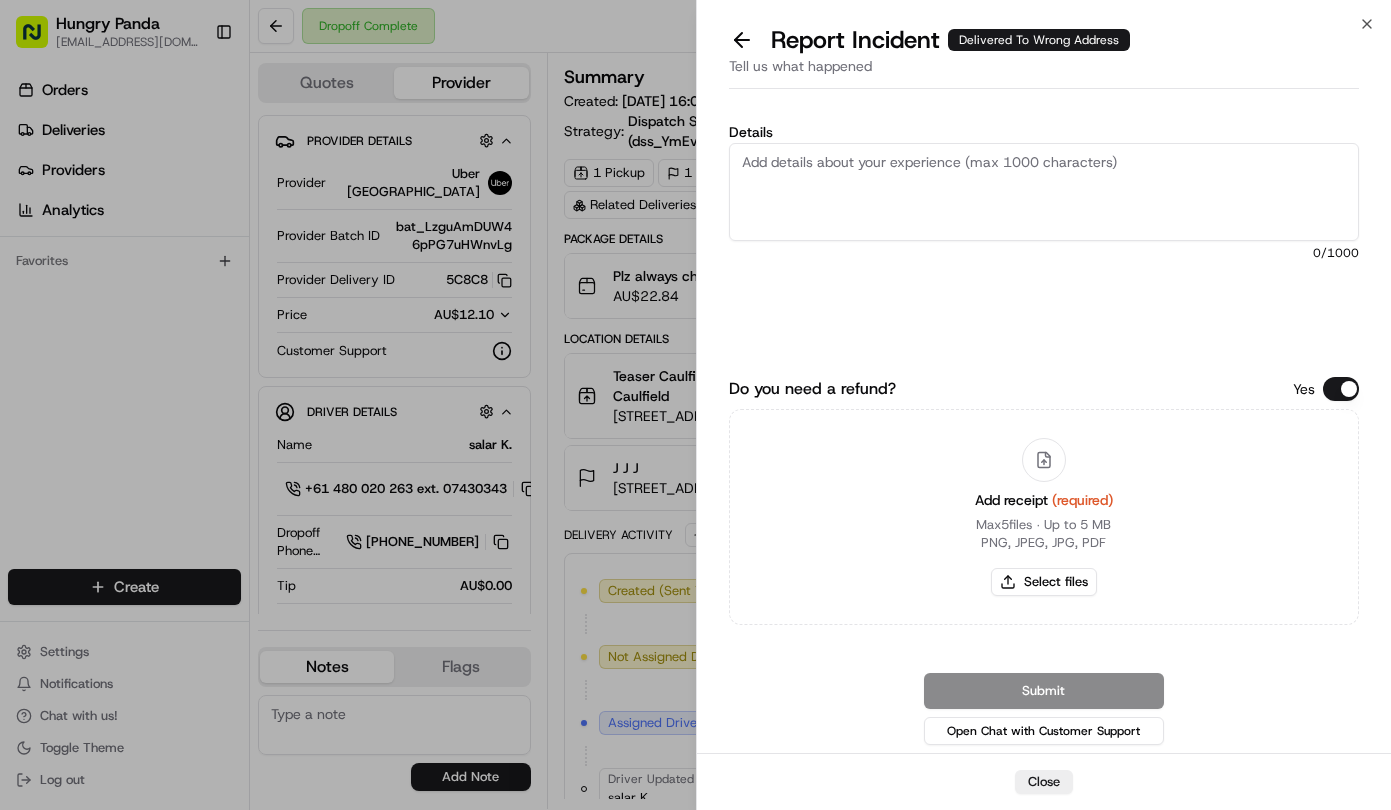 click on "Details" at bounding box center [1044, 192] 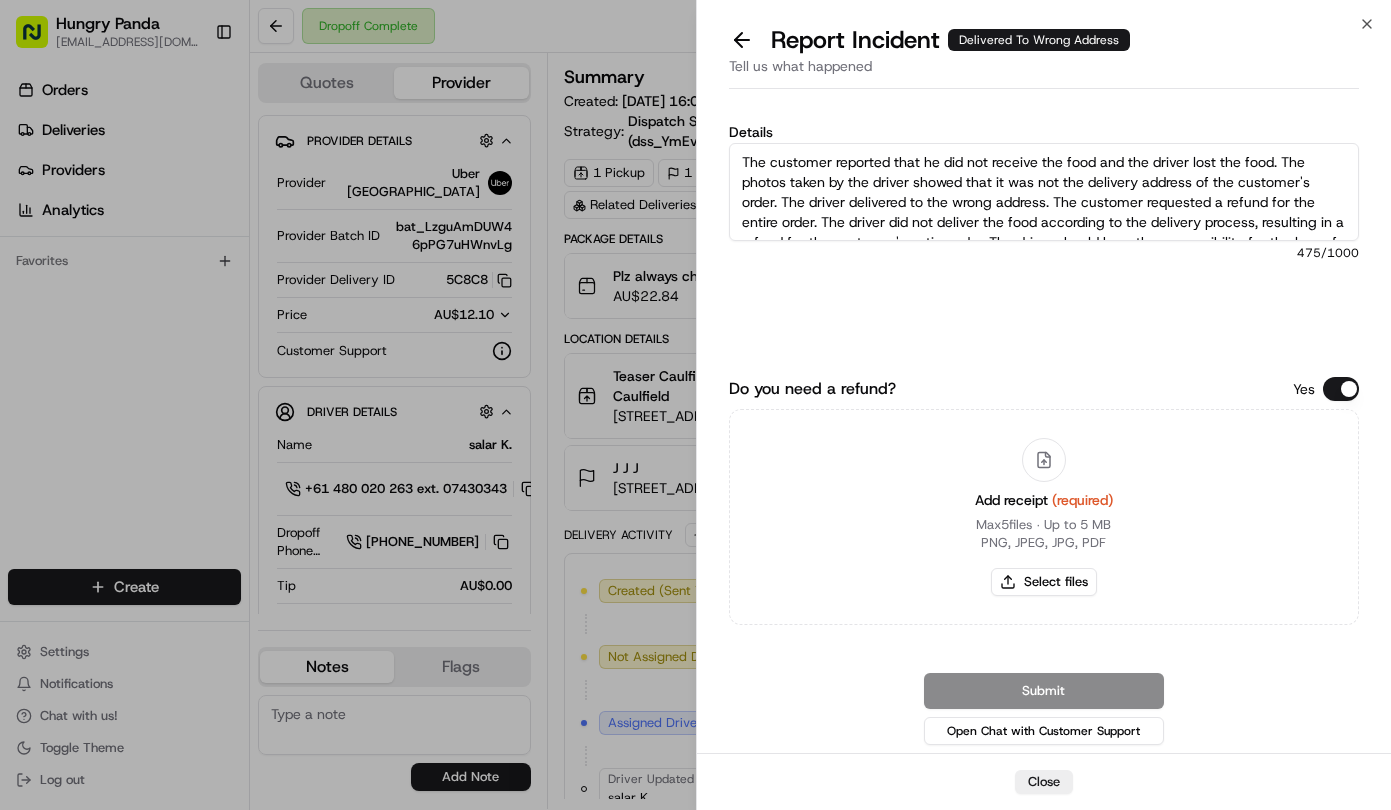 scroll, scrollTop: 31, scrollLeft: 0, axis: vertical 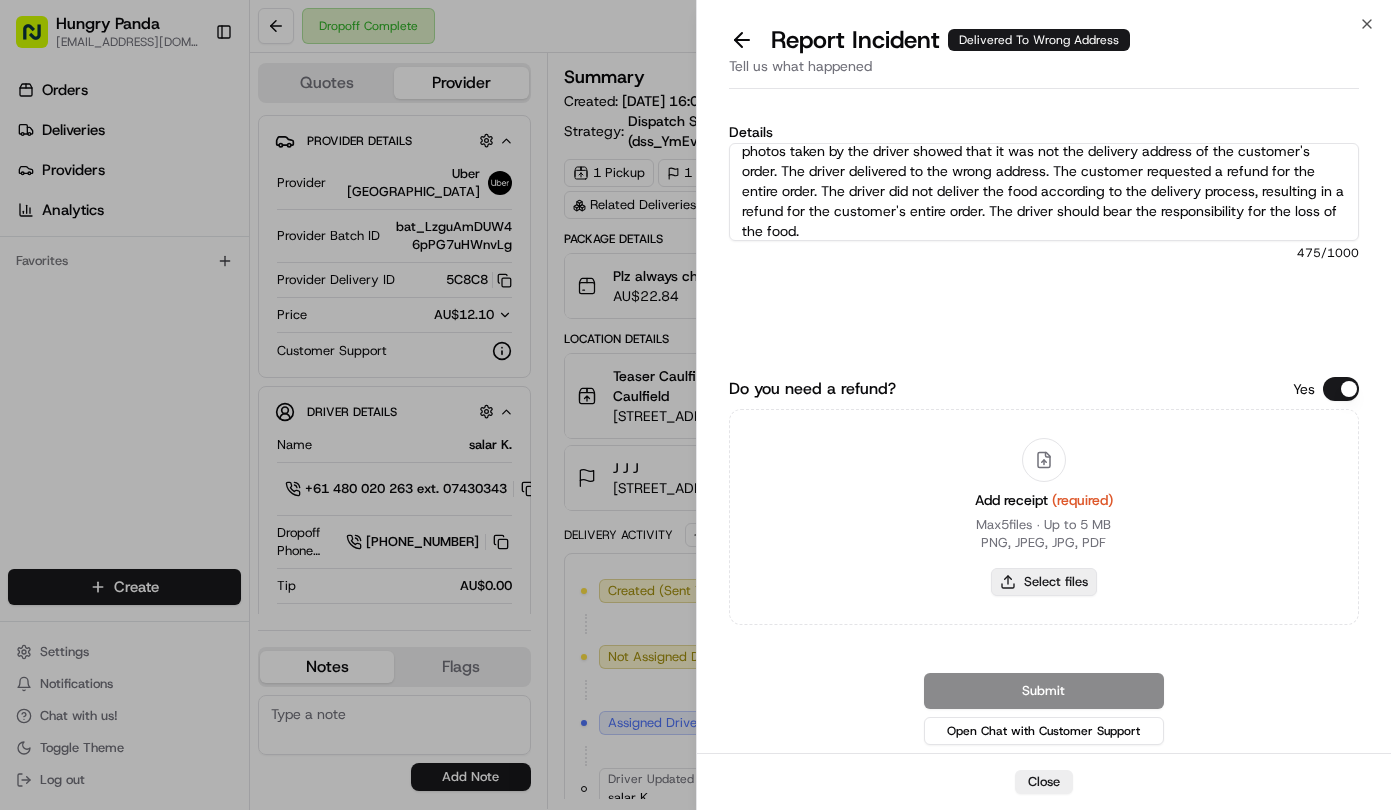 type on "The customer reported that he did not receive the food and the driver lost the food. The photos taken by the driver showed that it was not the delivery address of the customer's order. The driver delivered to the wrong address. The customer requested a refund for the entire order. The driver did not deliver the food according to the delivery process, resulting in a refund for the customer's entire order. The driver should bear the responsibility for the loss of the food." 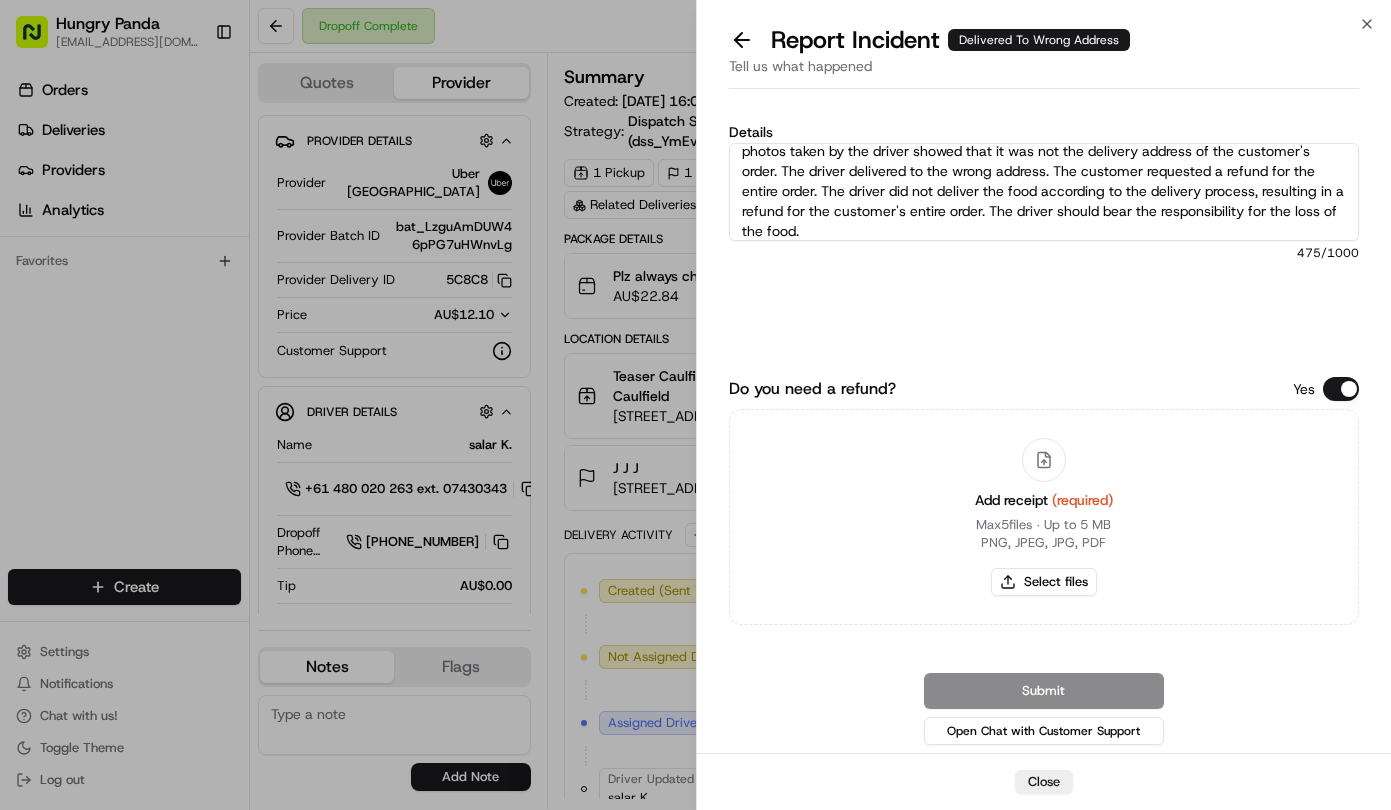 type on "C:\fakepath\22.jpg" 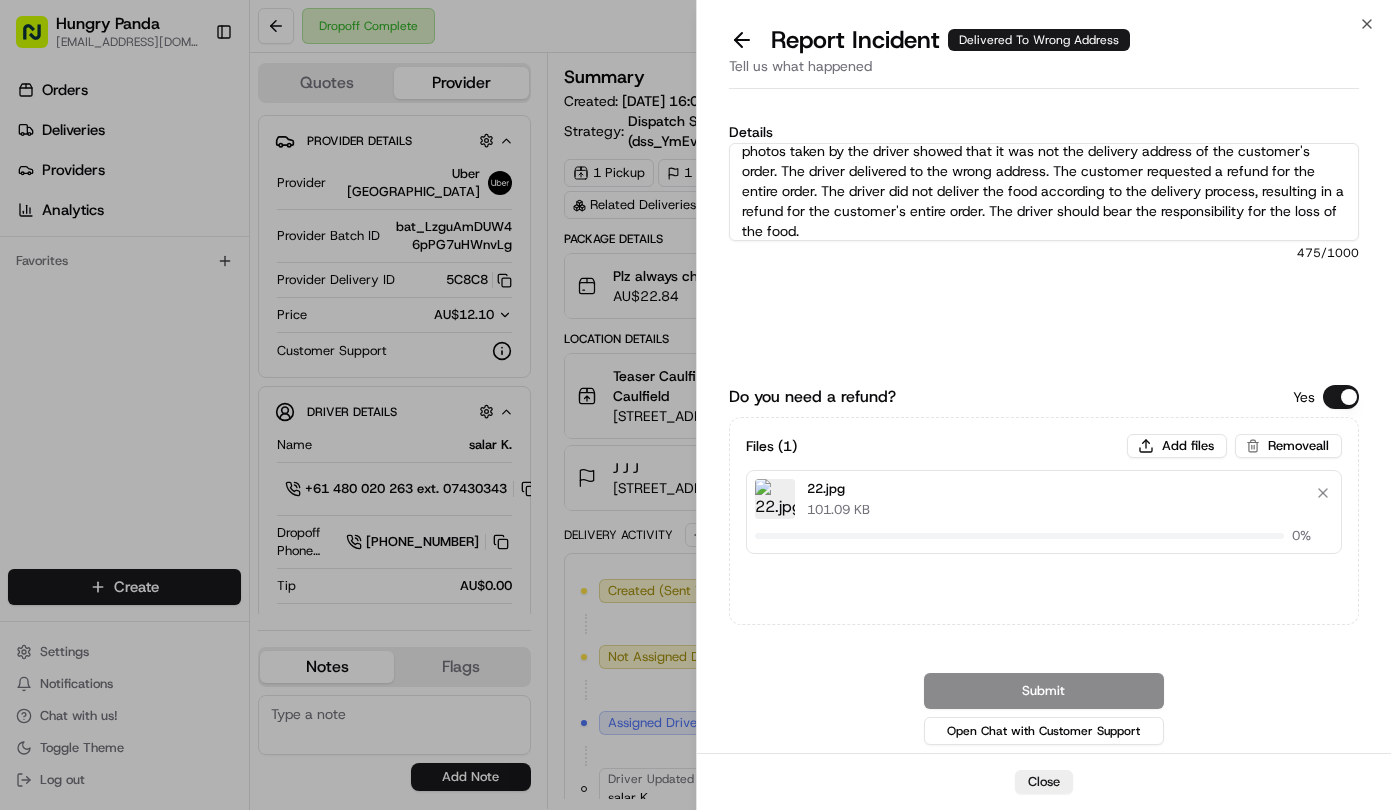 type 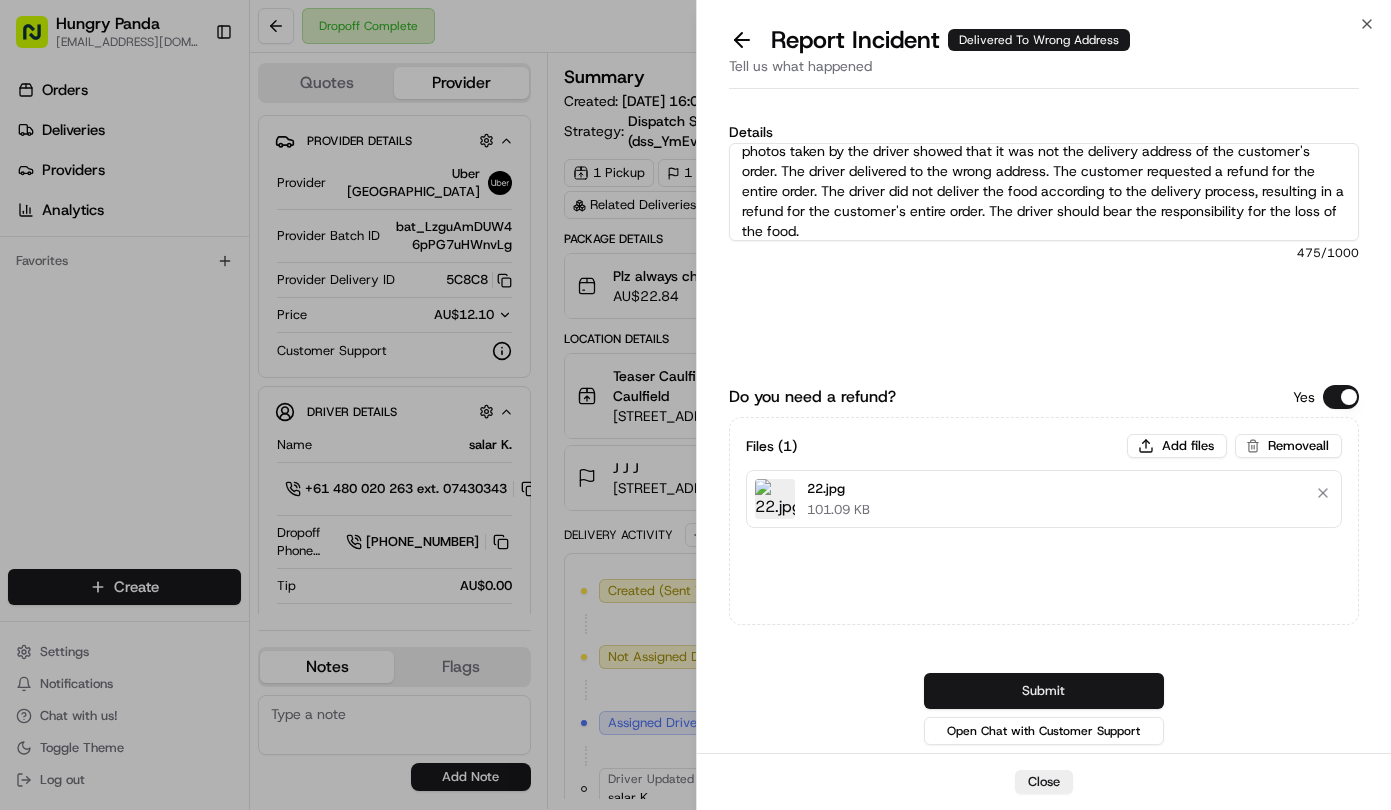 click on "Submit" at bounding box center (1044, 691) 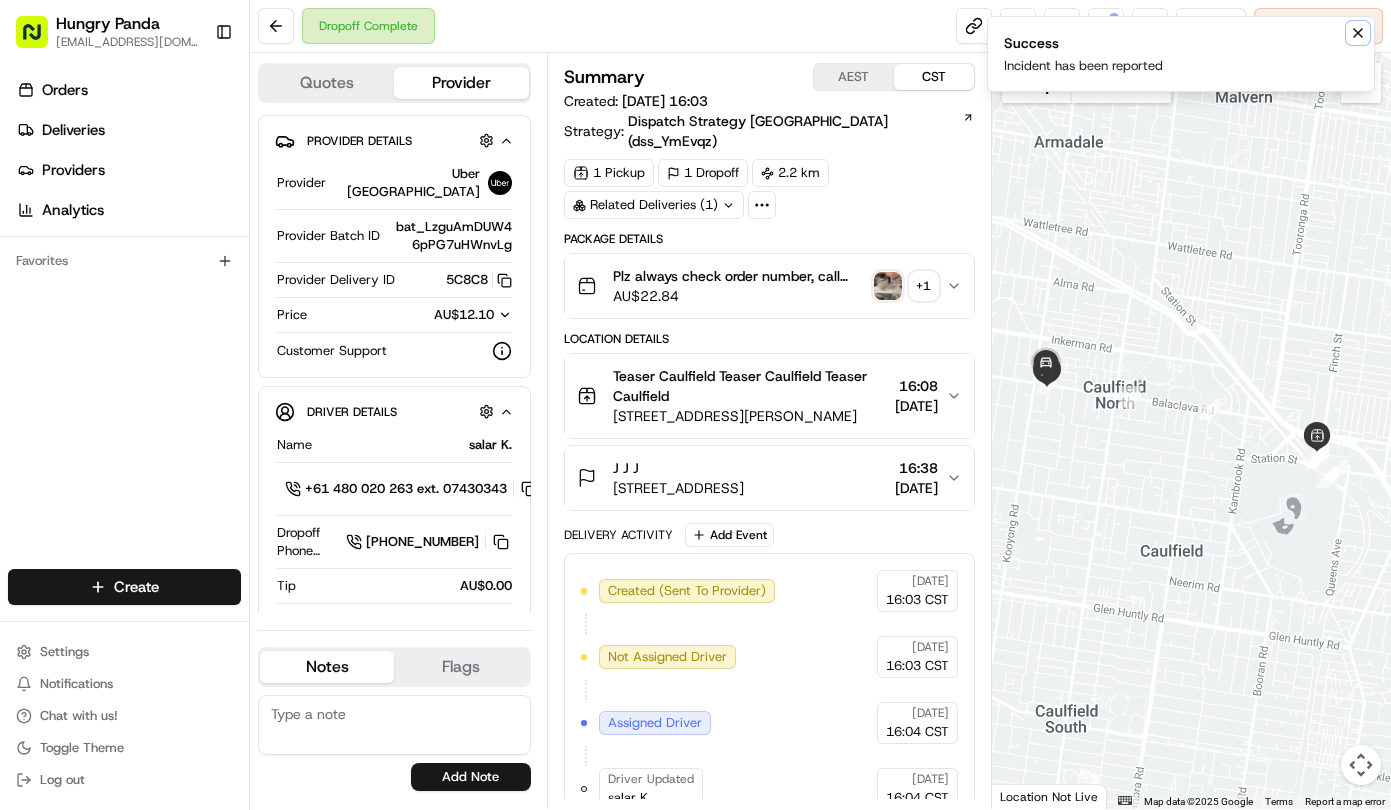 click 